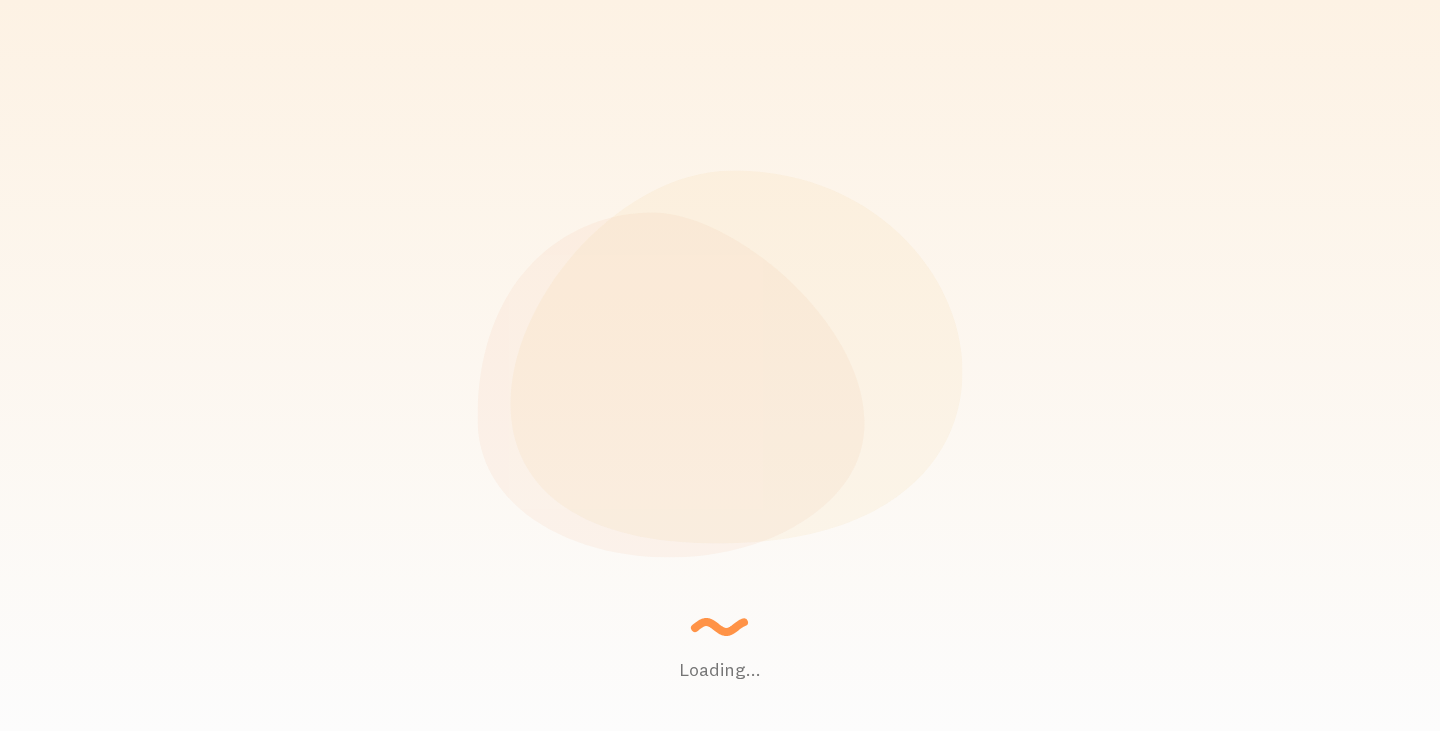 scroll, scrollTop: 0, scrollLeft: 0, axis: both 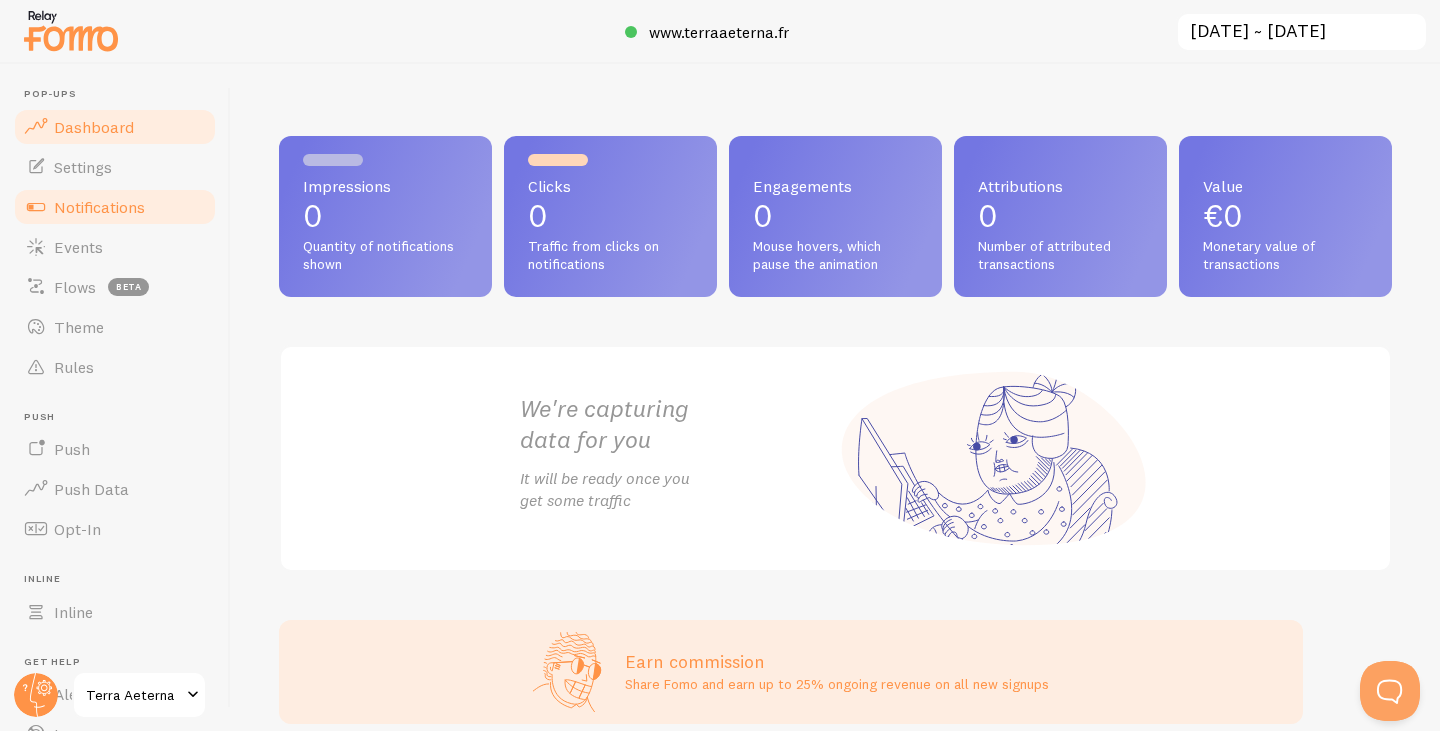 click on "Notifications" at bounding box center [99, 207] 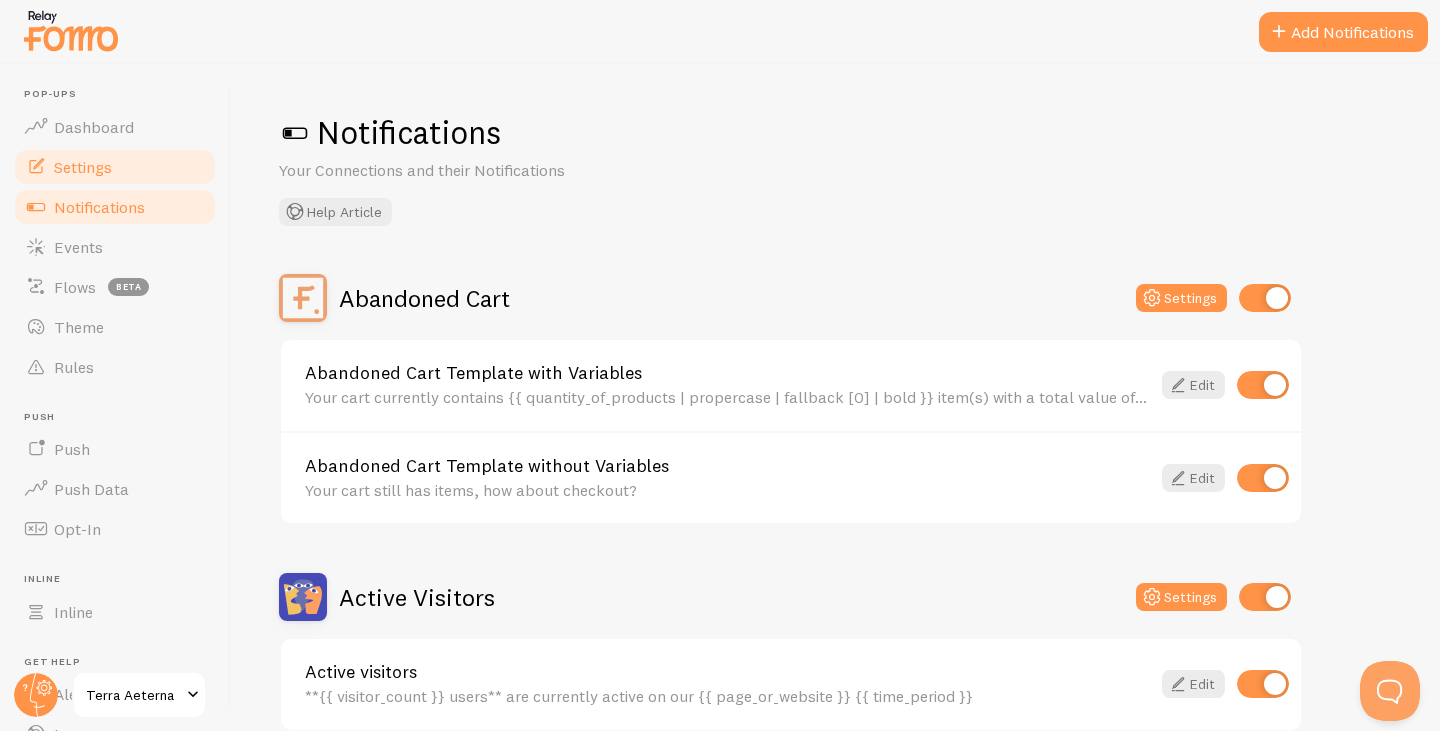click on "Settings" at bounding box center (83, 167) 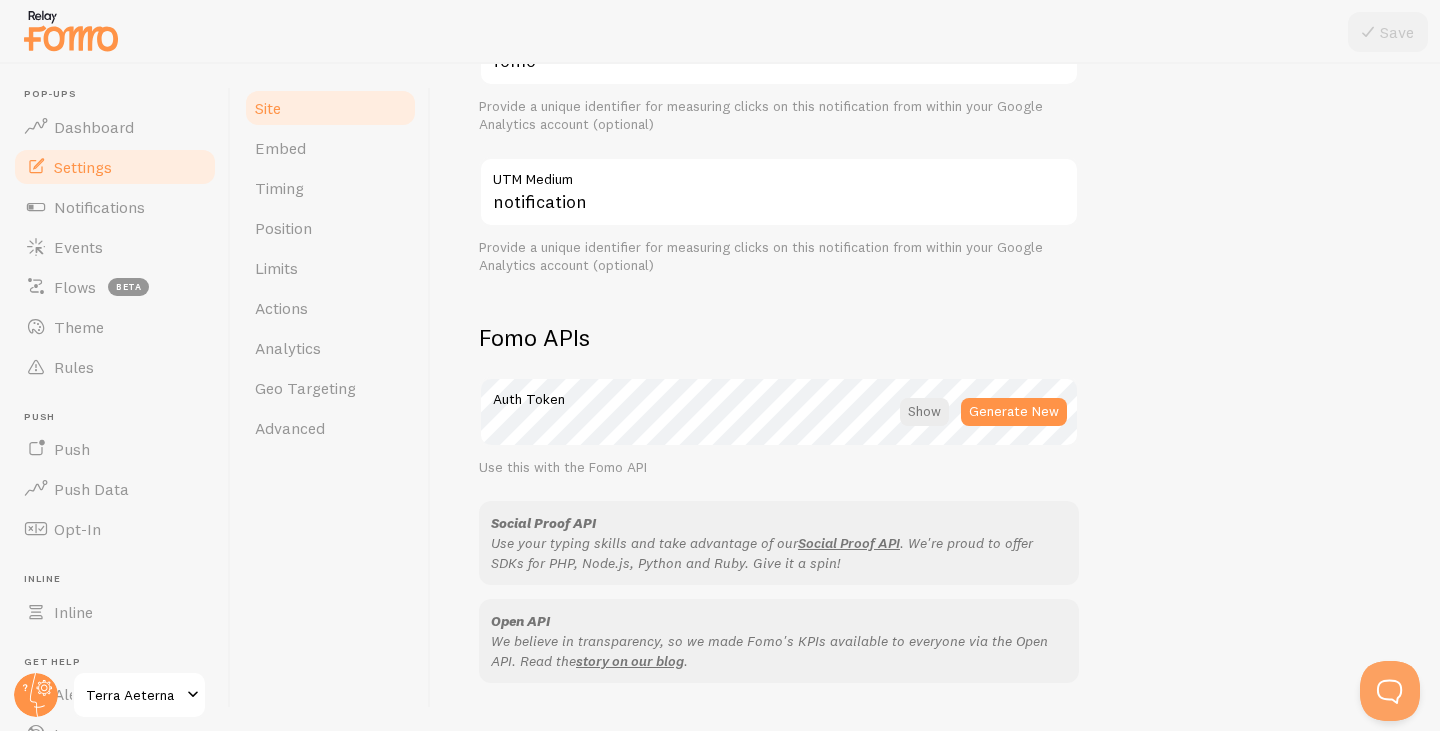 scroll, scrollTop: 1157, scrollLeft: 0, axis: vertical 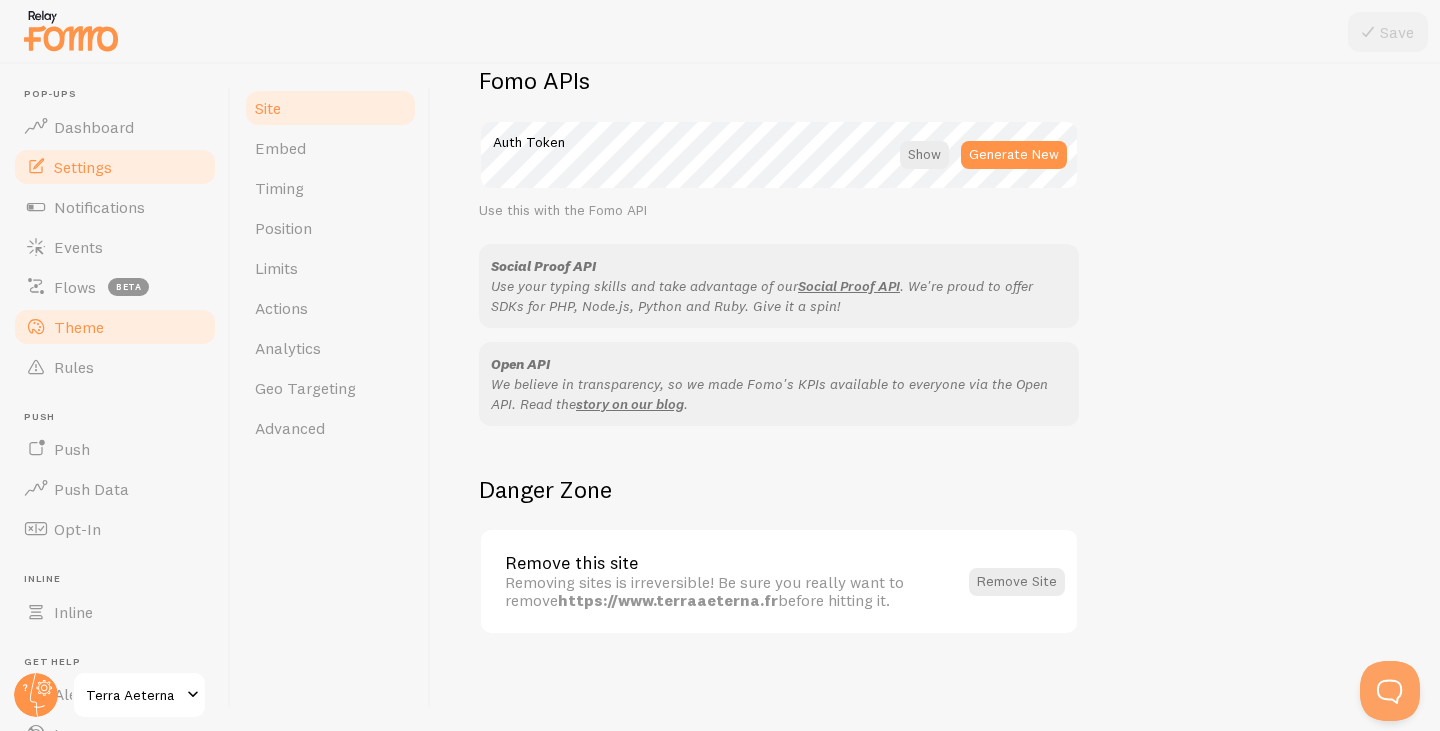 click on "Theme" at bounding box center (115, 327) 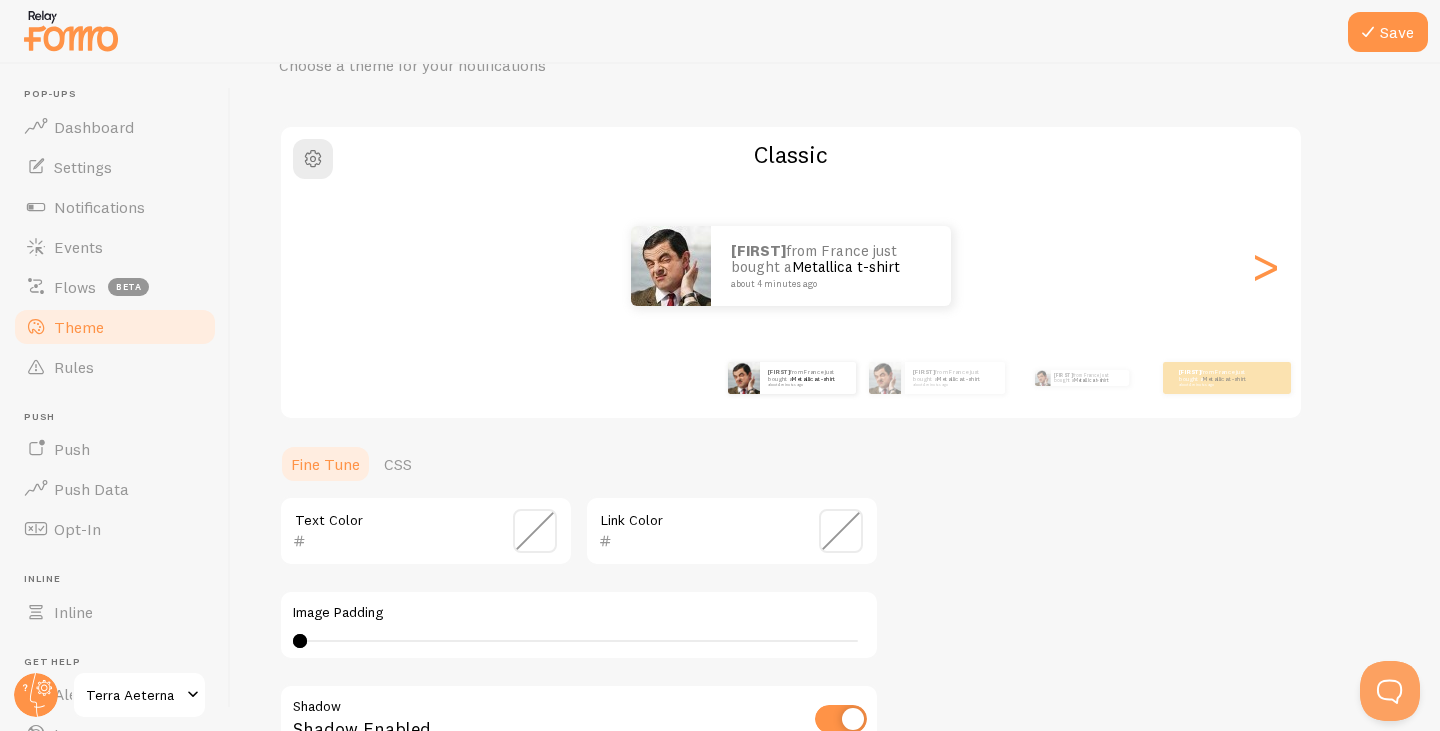 scroll, scrollTop: 100, scrollLeft: 0, axis: vertical 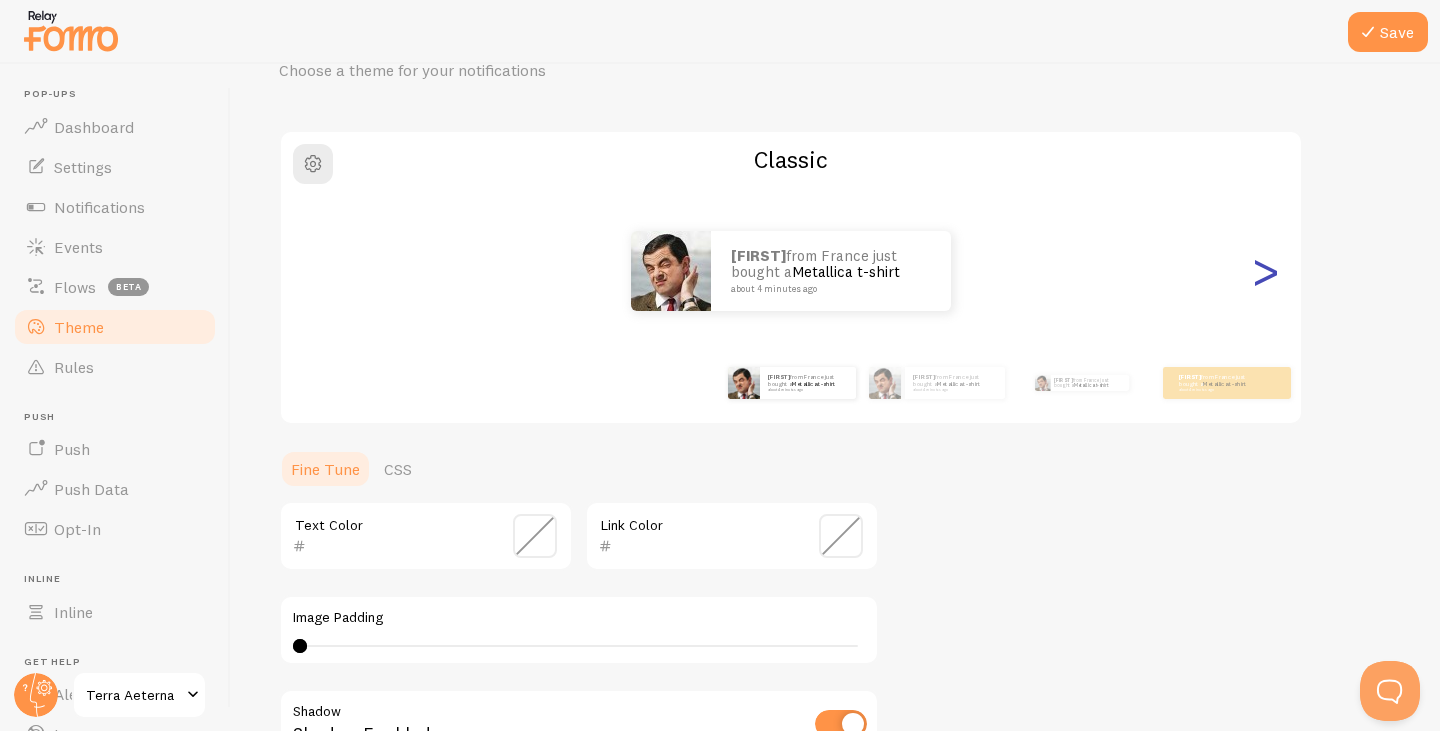 click on ">" at bounding box center (1265, 271) 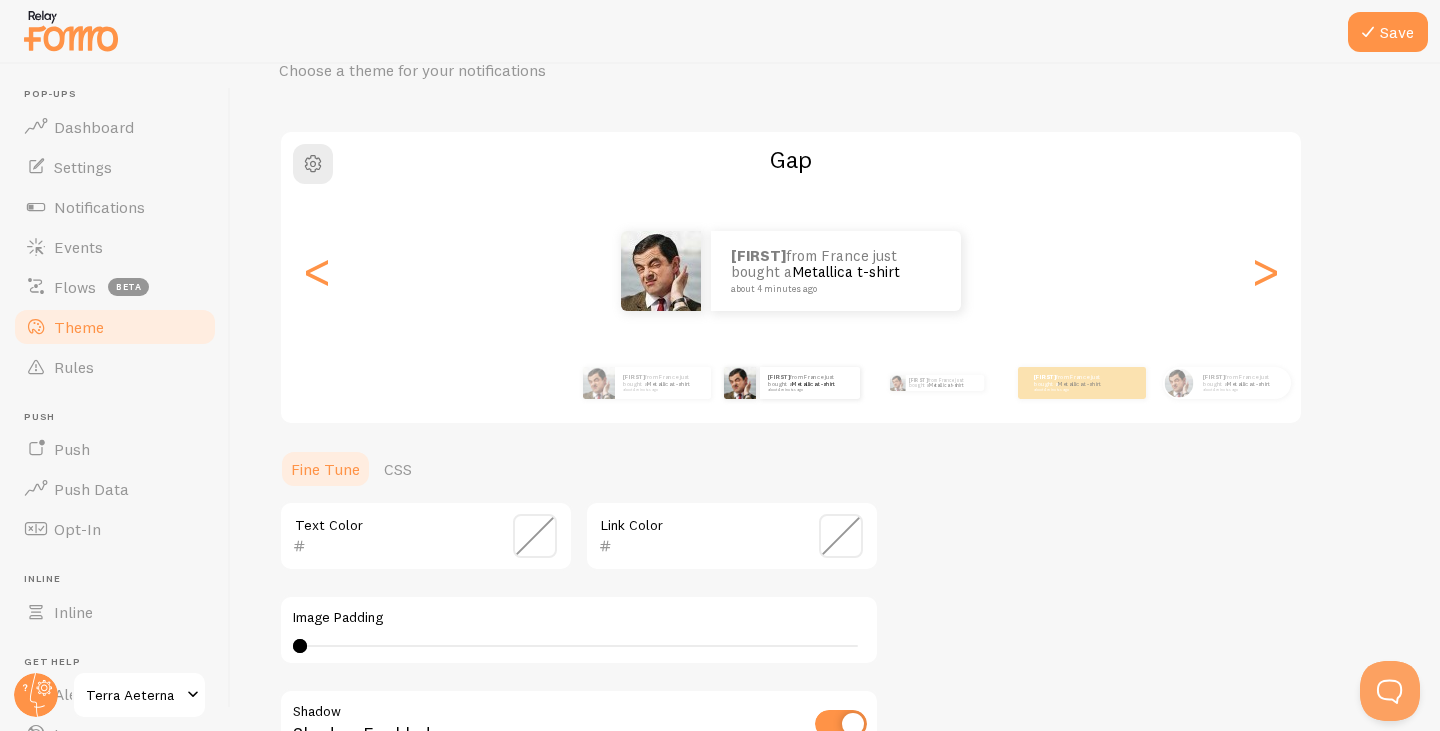 click on "[NAME] from [COUNTRY] just bought a Metallica t-shirt about [TIME] ago" at bounding box center [791, 271] 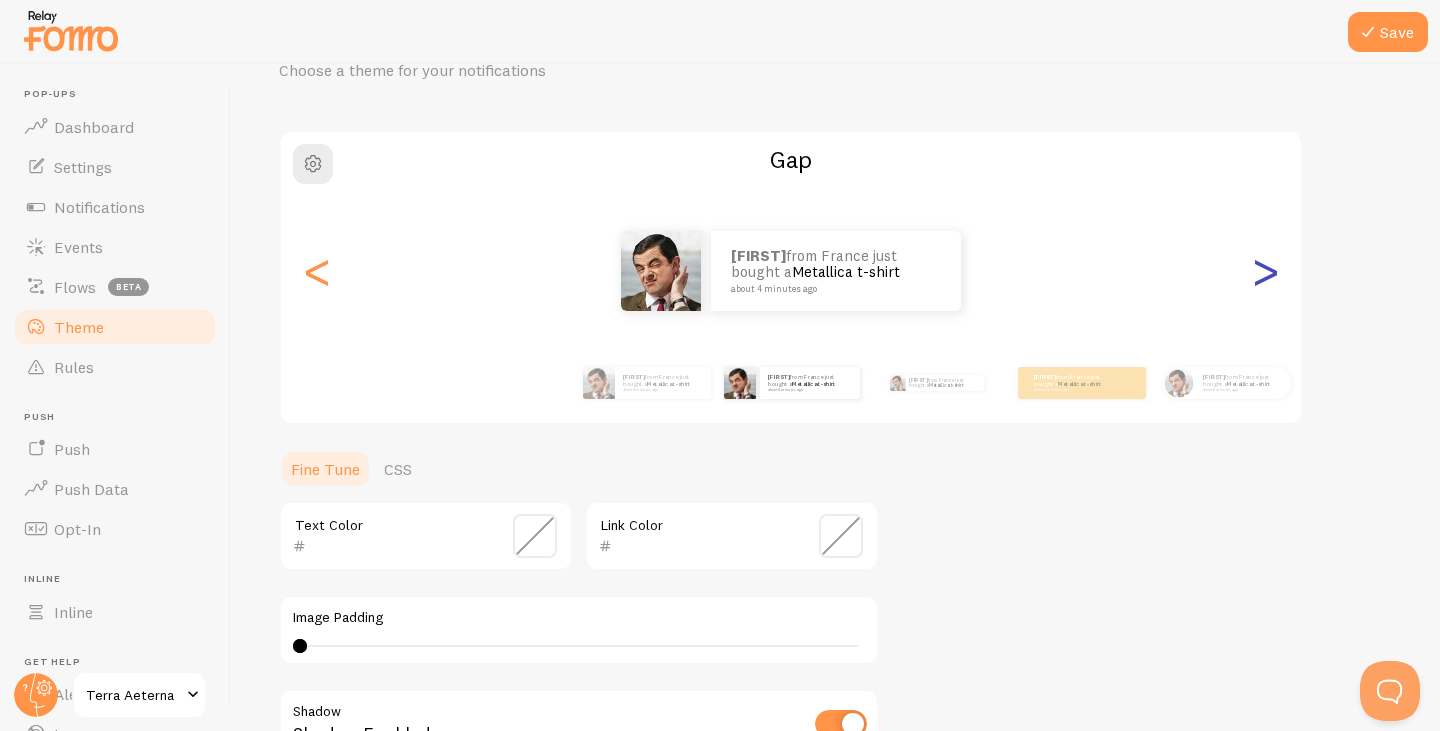 click on ">" at bounding box center (1265, 271) 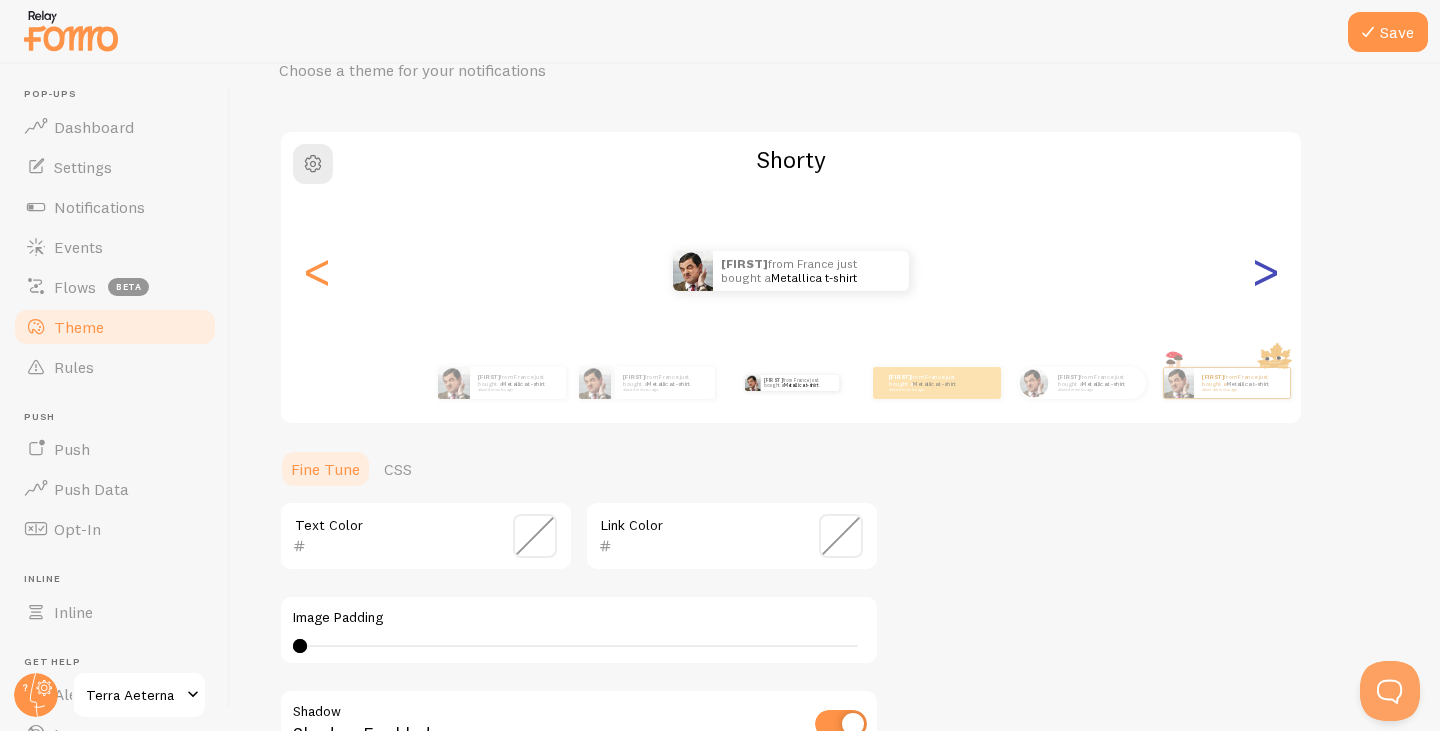click on ">" at bounding box center (1265, 271) 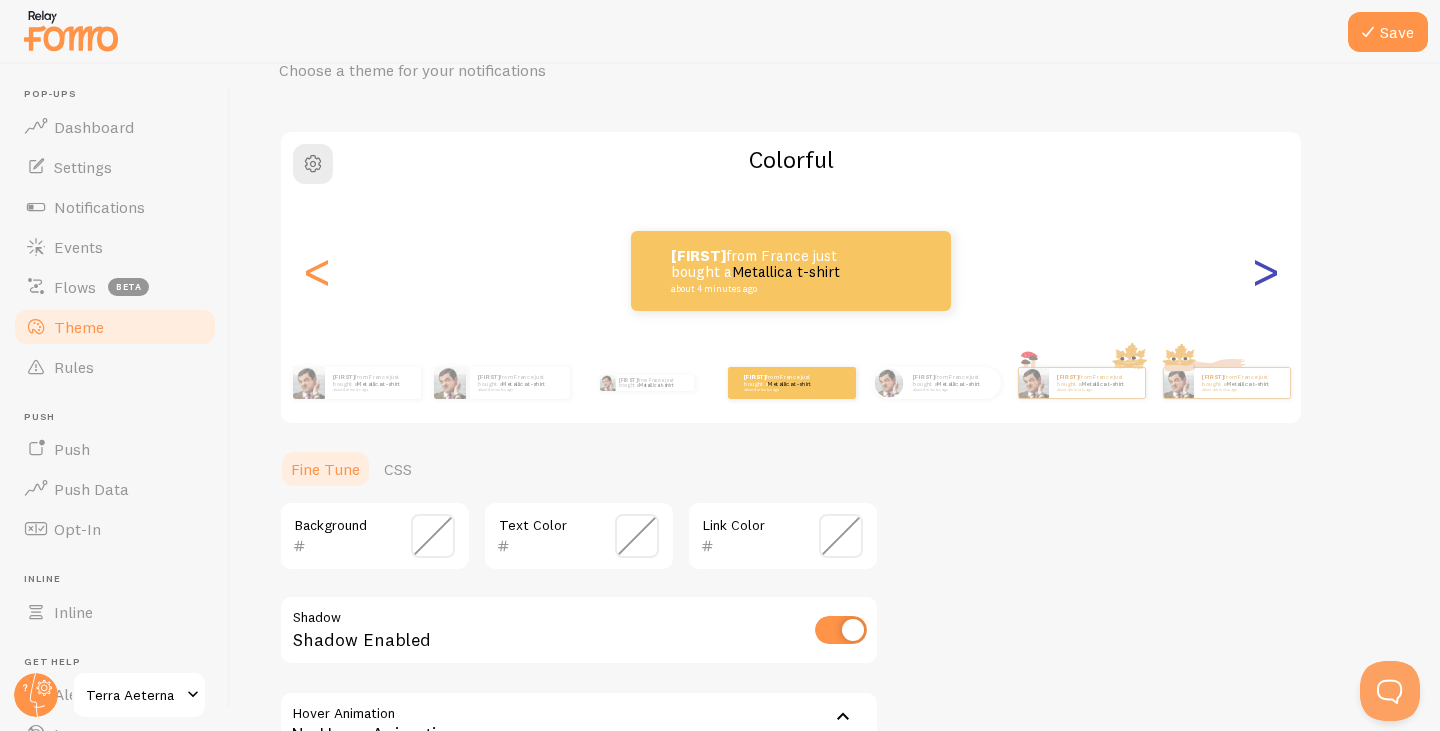click on ">" at bounding box center (1265, 271) 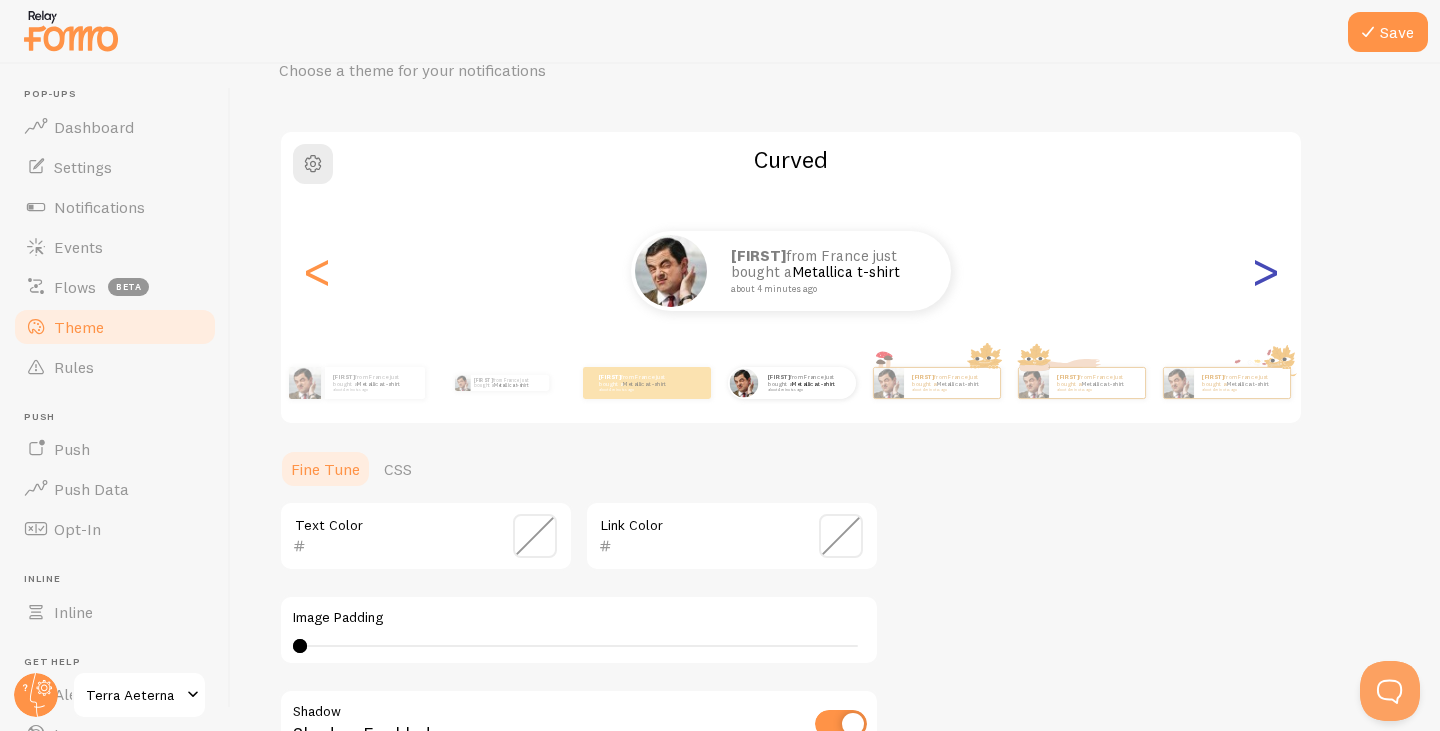 click on ">" at bounding box center [1265, 271] 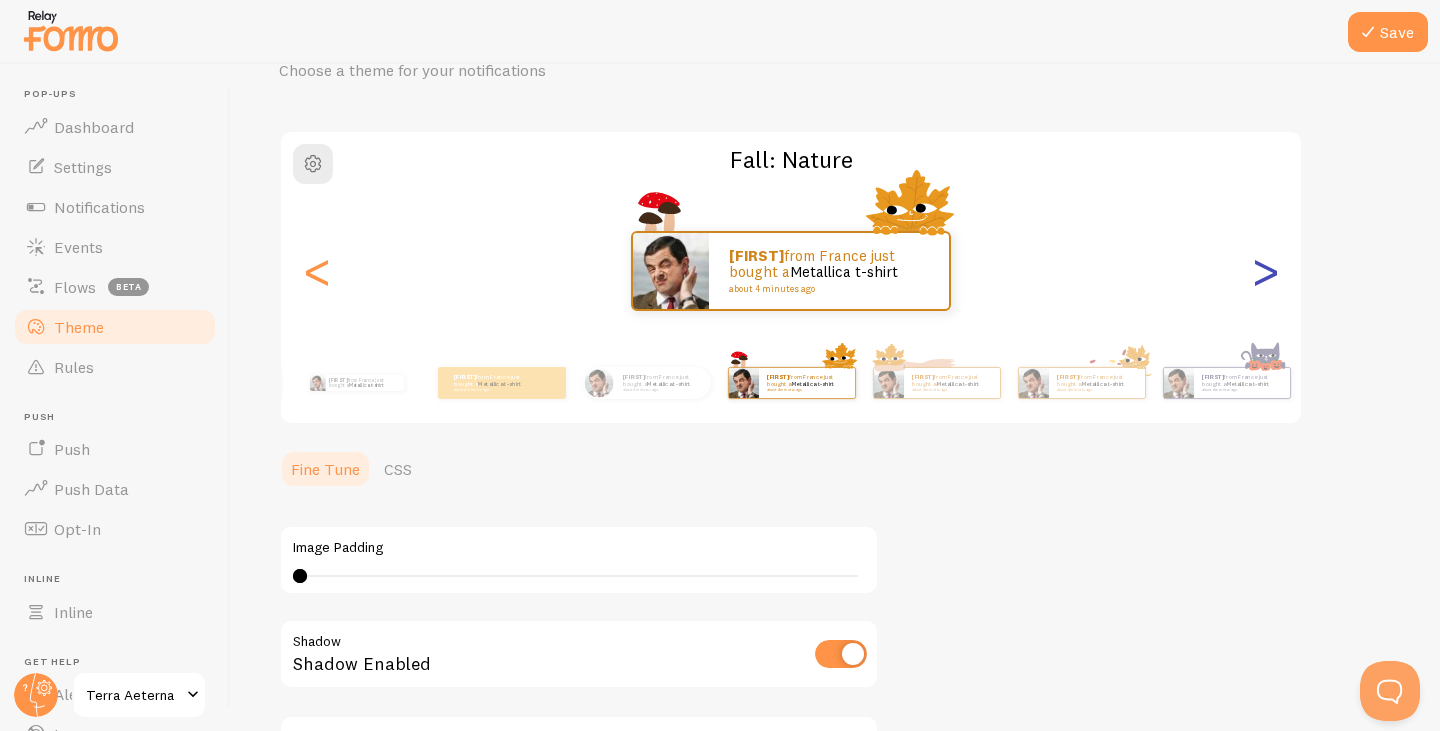 click on ">" at bounding box center (1265, 271) 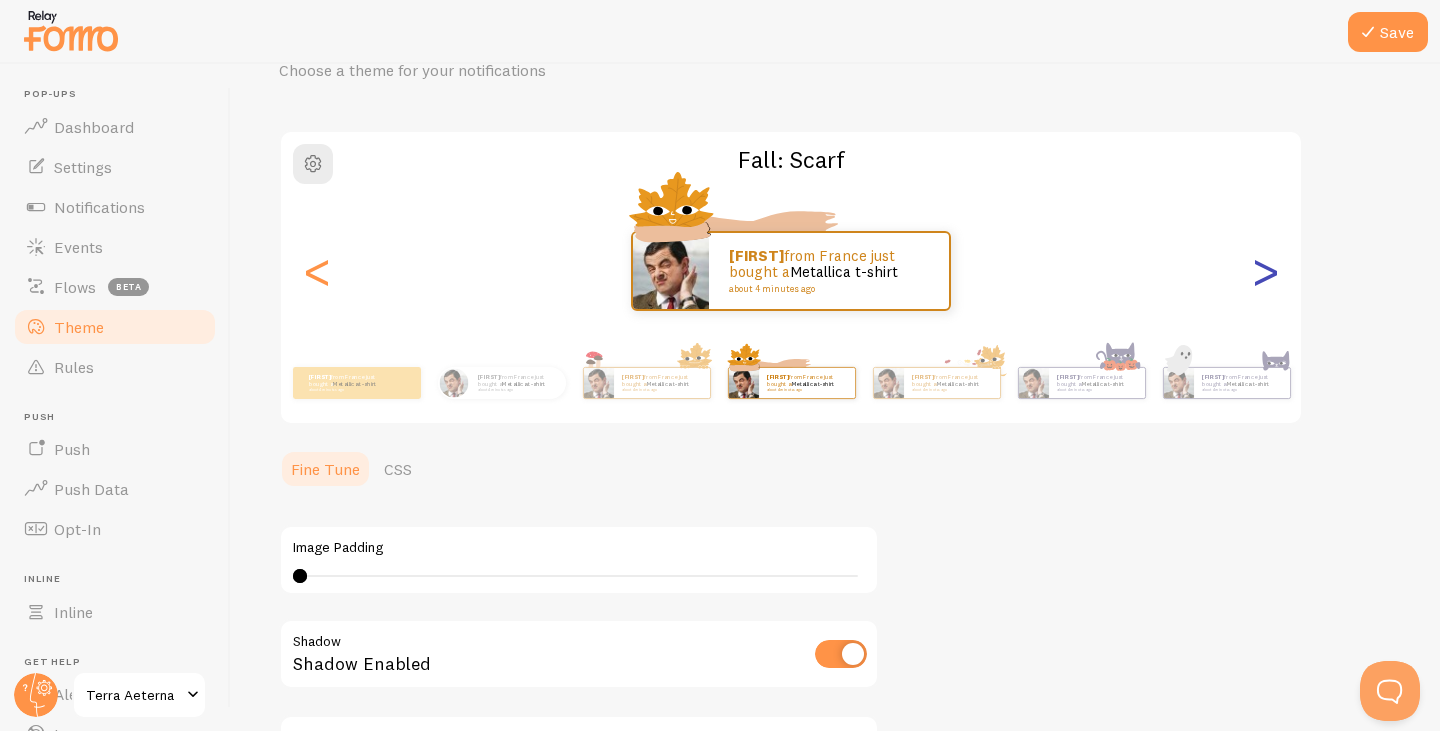click on ">" at bounding box center [1265, 271] 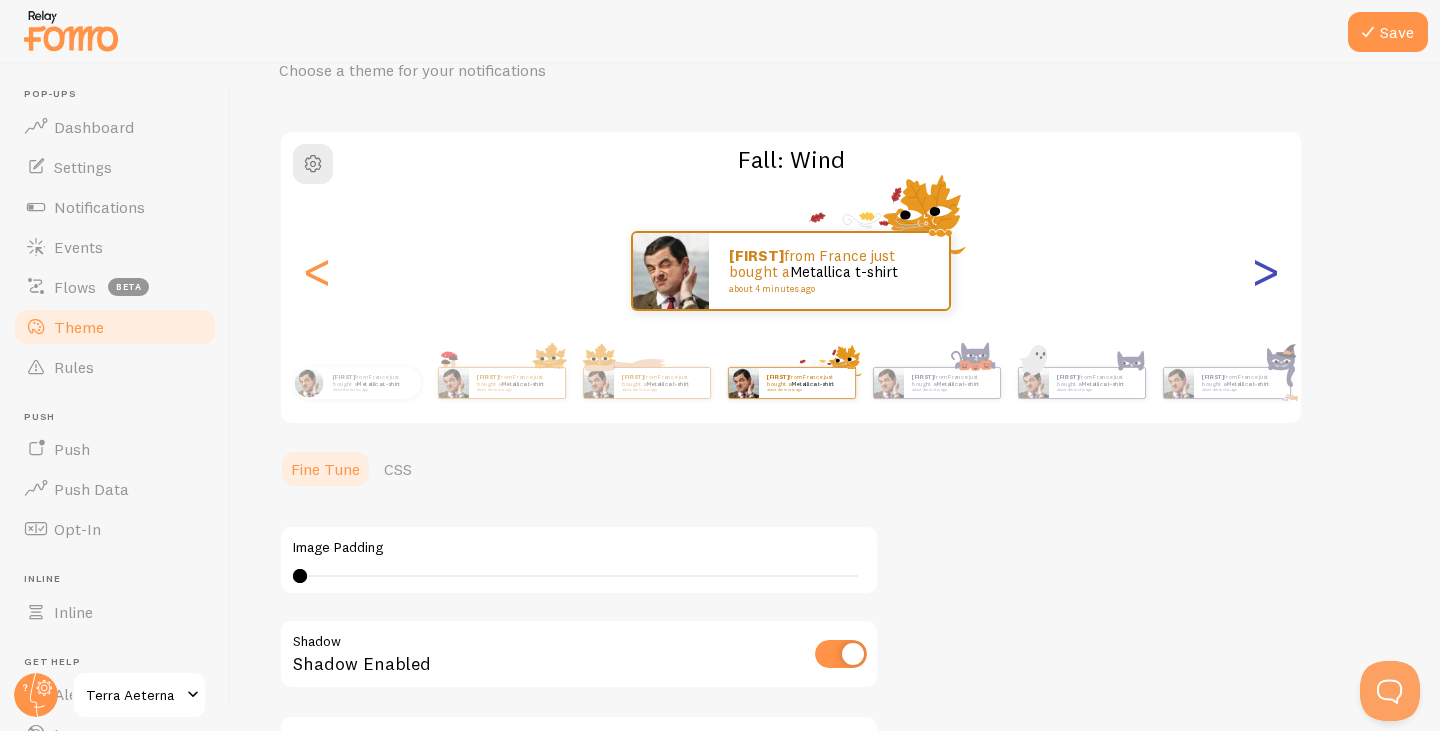 click on ">" at bounding box center (1265, 271) 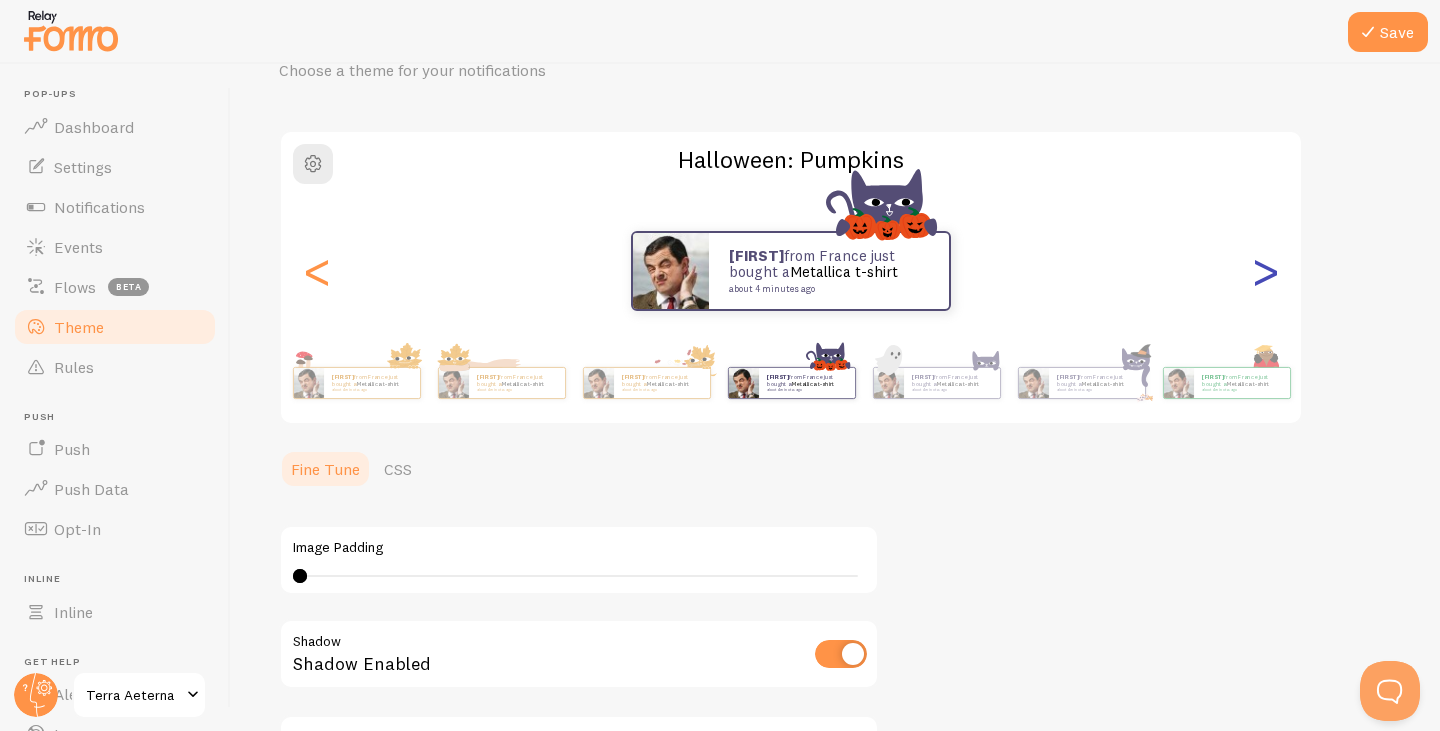 click on ">" at bounding box center (1265, 271) 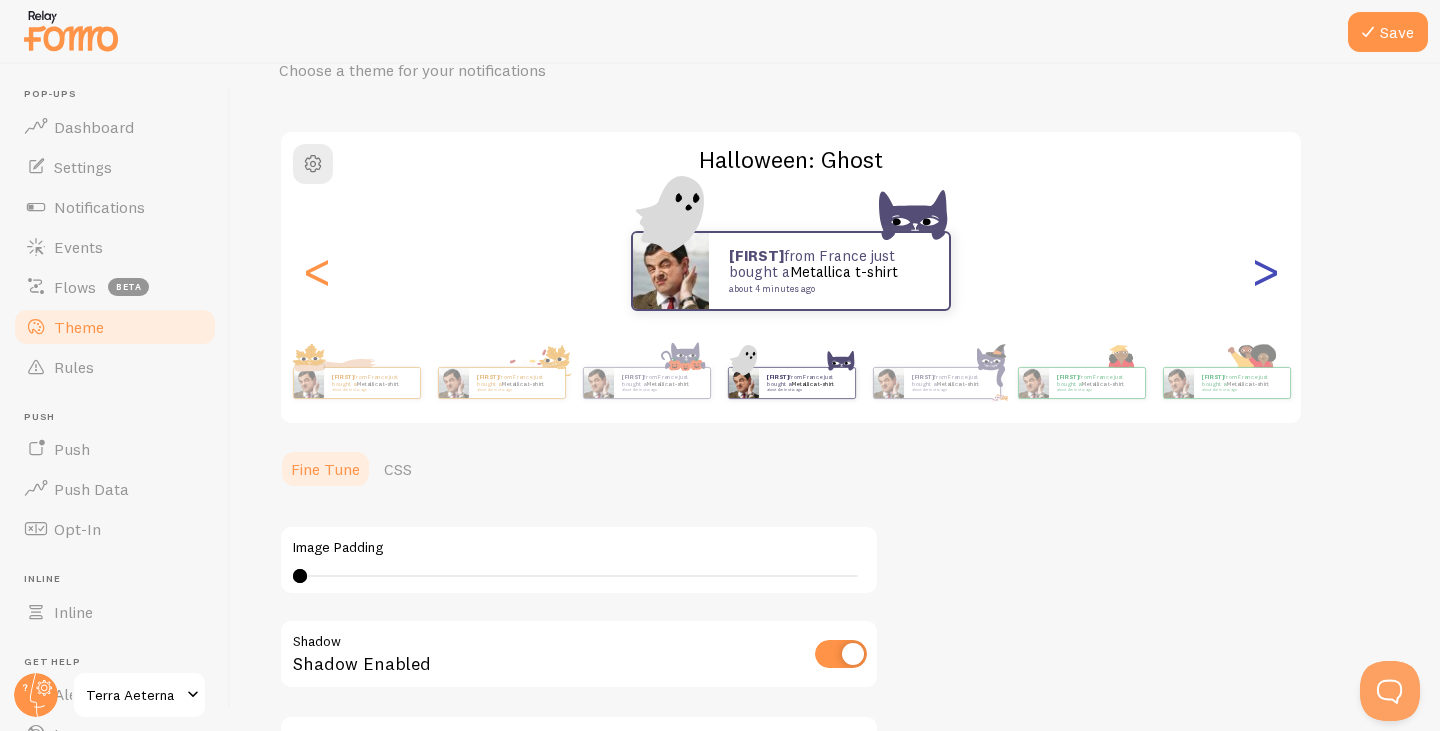 click on ">" at bounding box center [1265, 271] 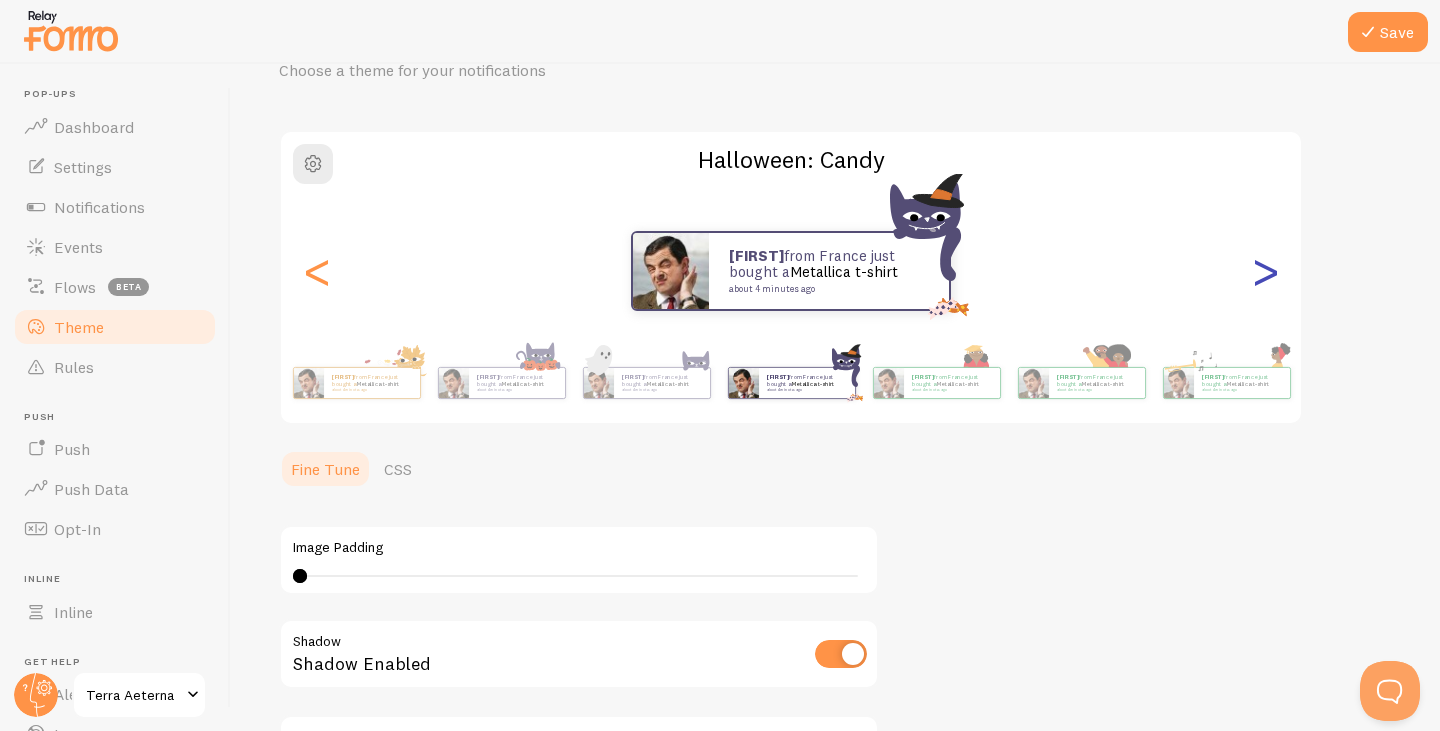 click on ">" at bounding box center (1265, 271) 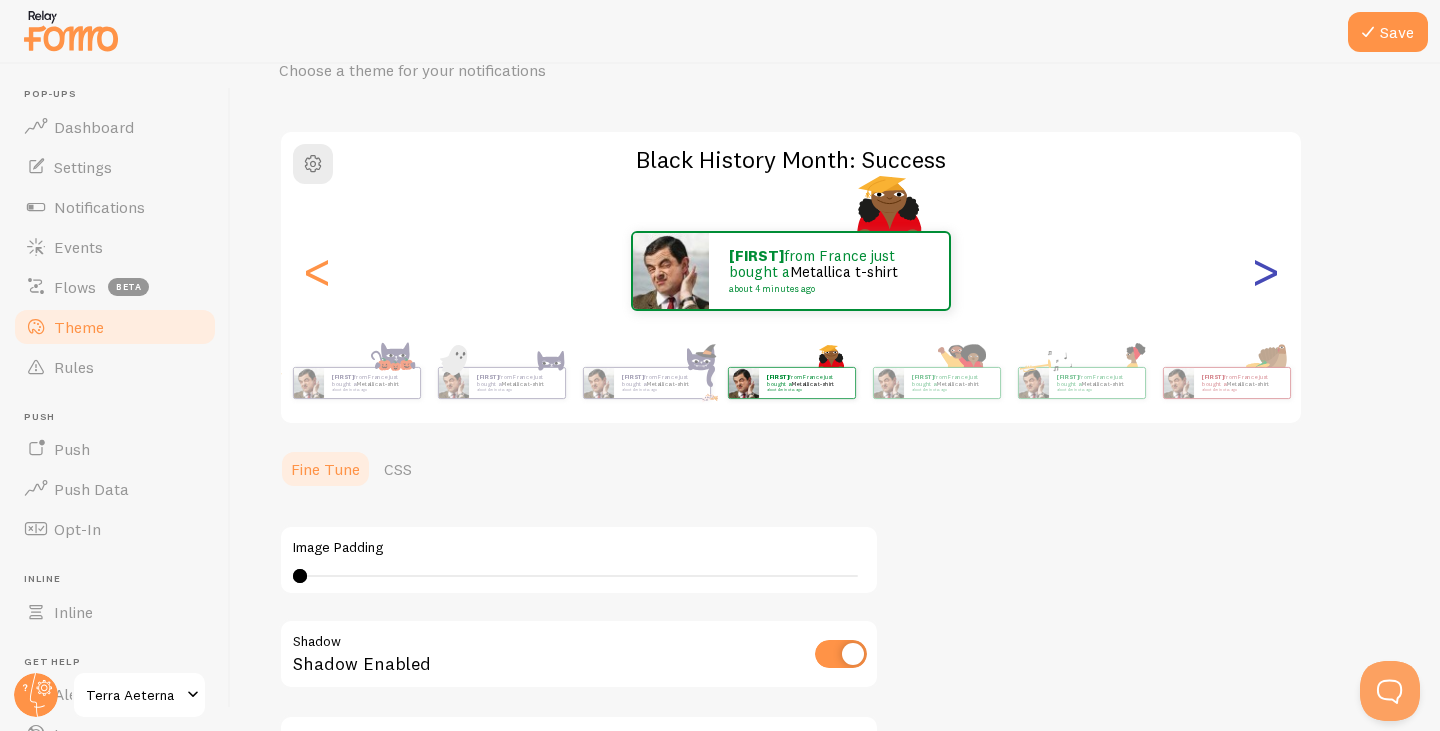 click on ">" at bounding box center [1265, 271] 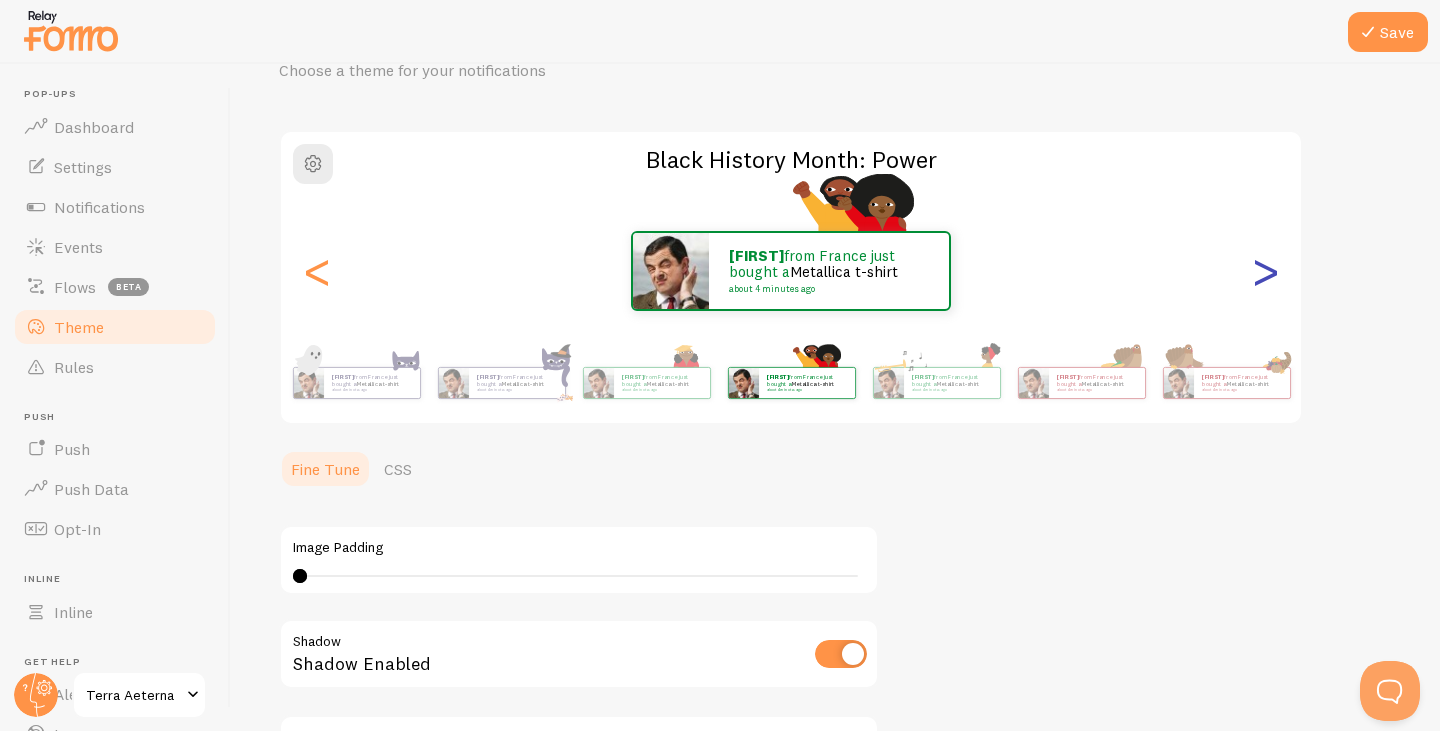 click on ">" at bounding box center [1265, 271] 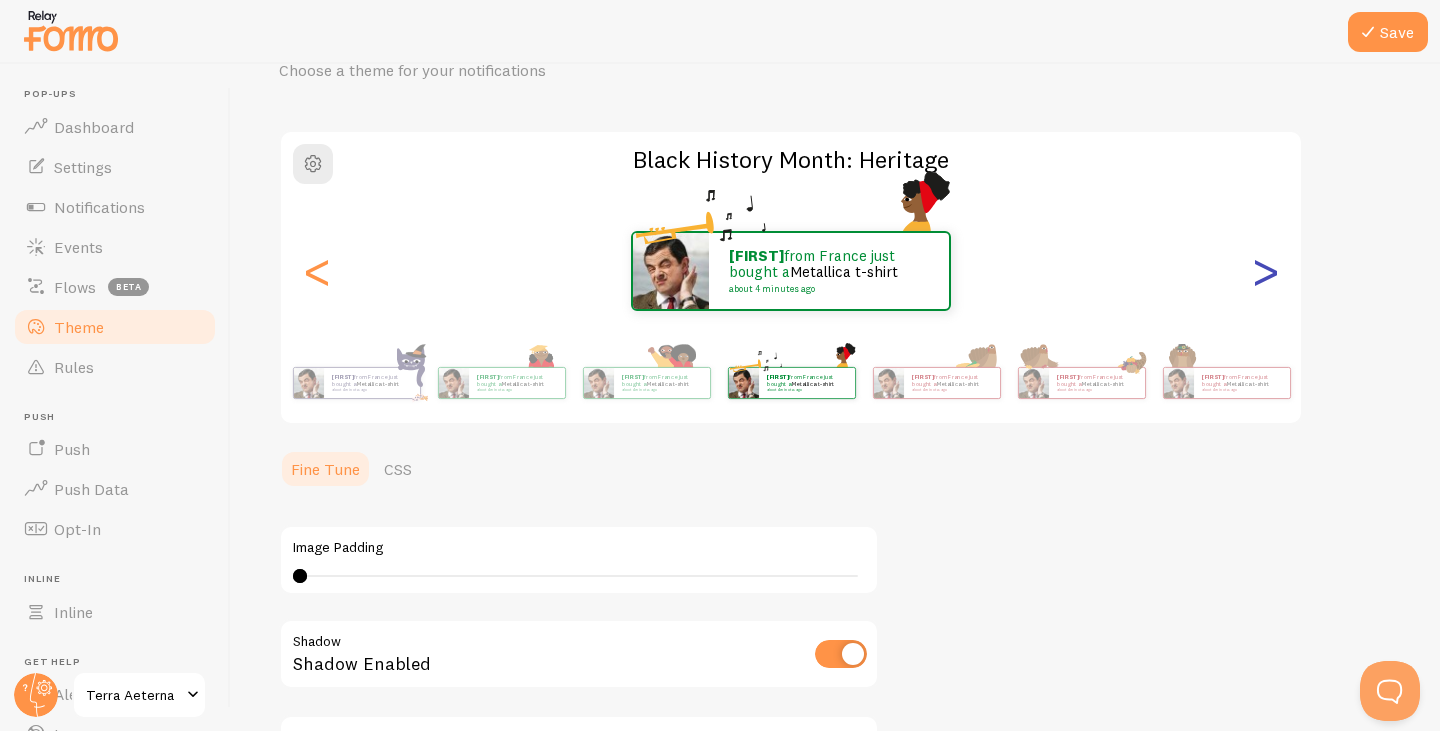 click on ">" at bounding box center (1265, 271) 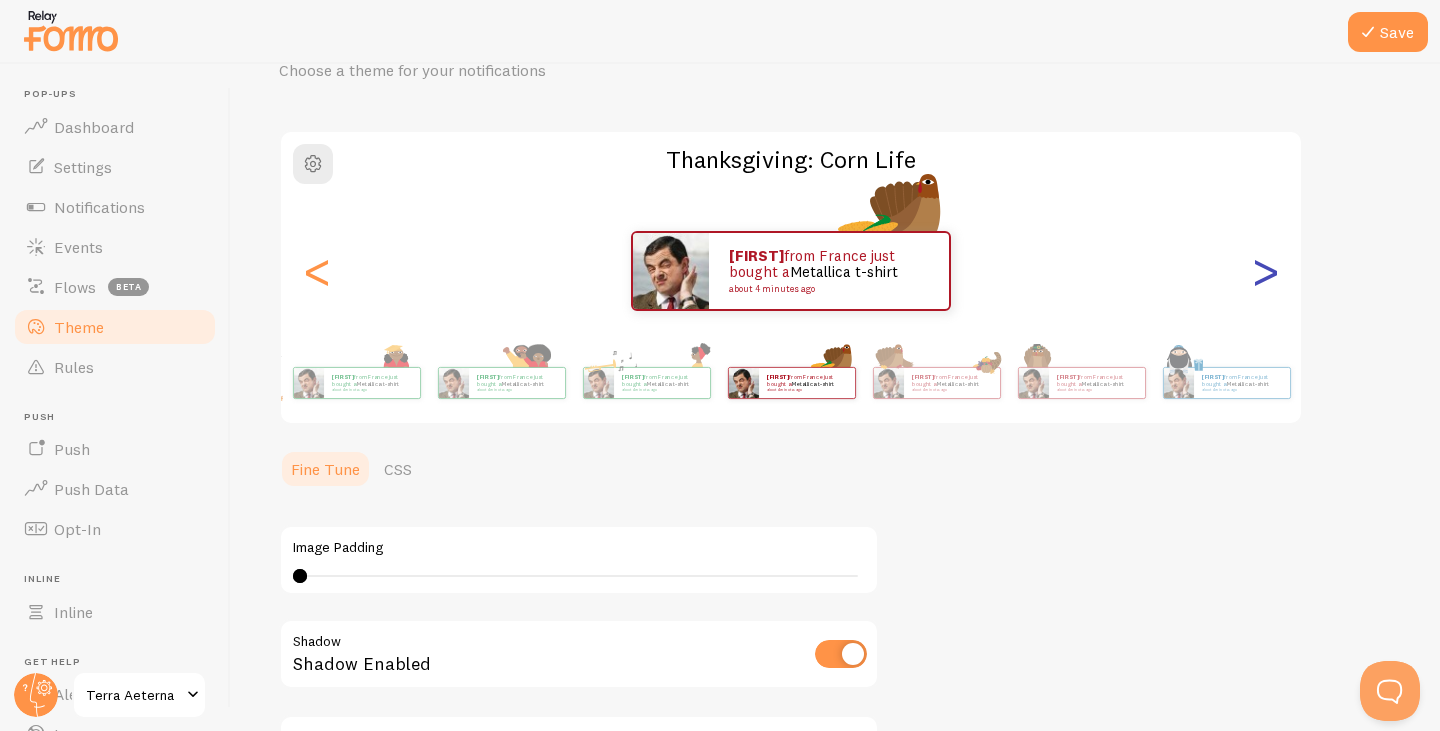 click on ">" at bounding box center (1265, 271) 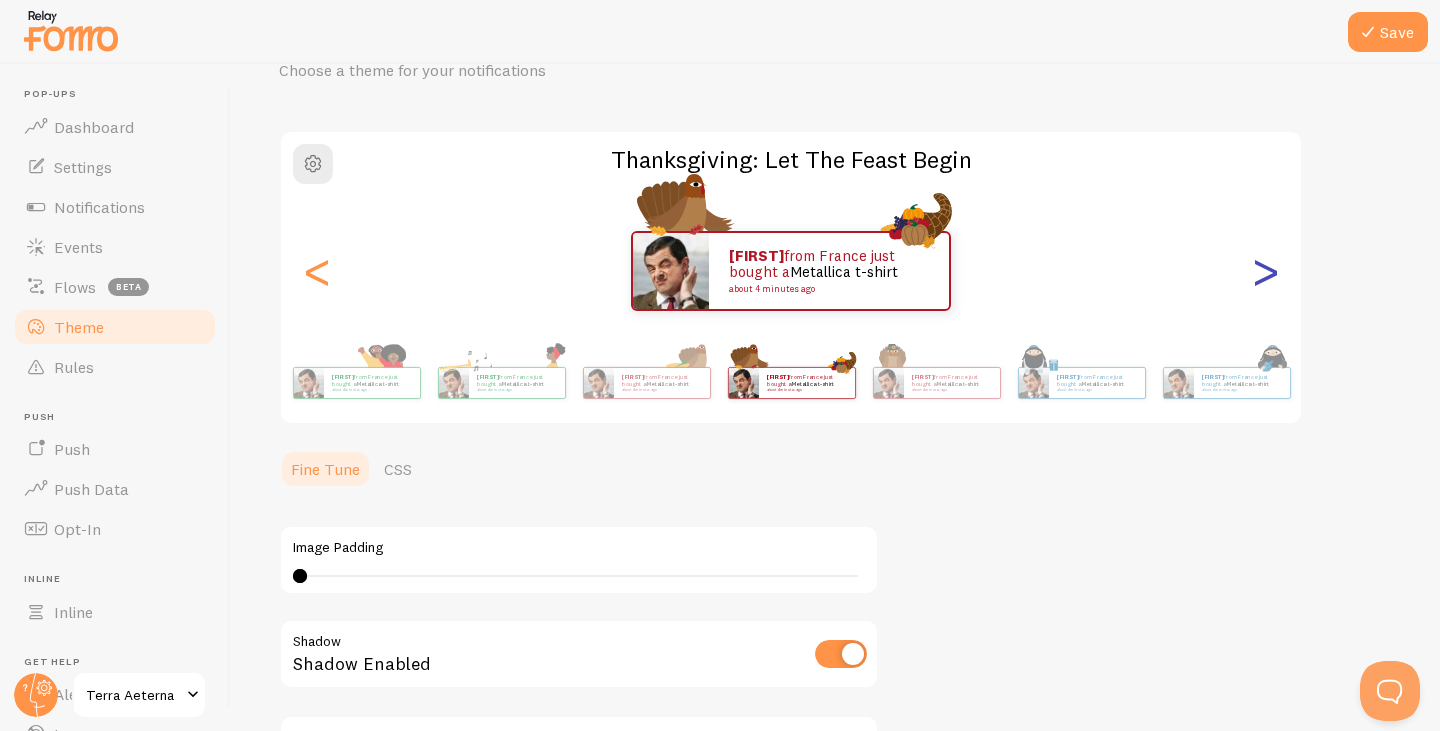 click on ">" at bounding box center [1265, 271] 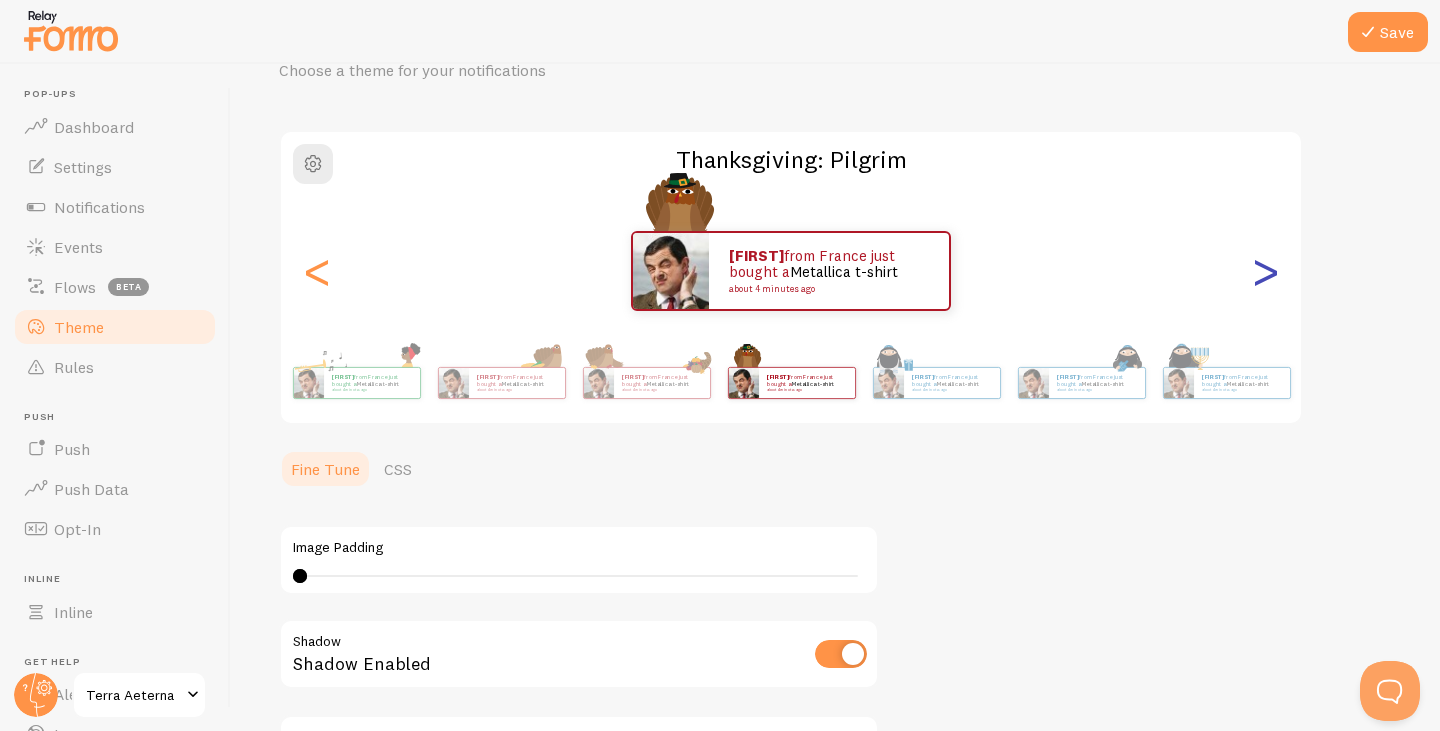 click on ">" at bounding box center [1265, 271] 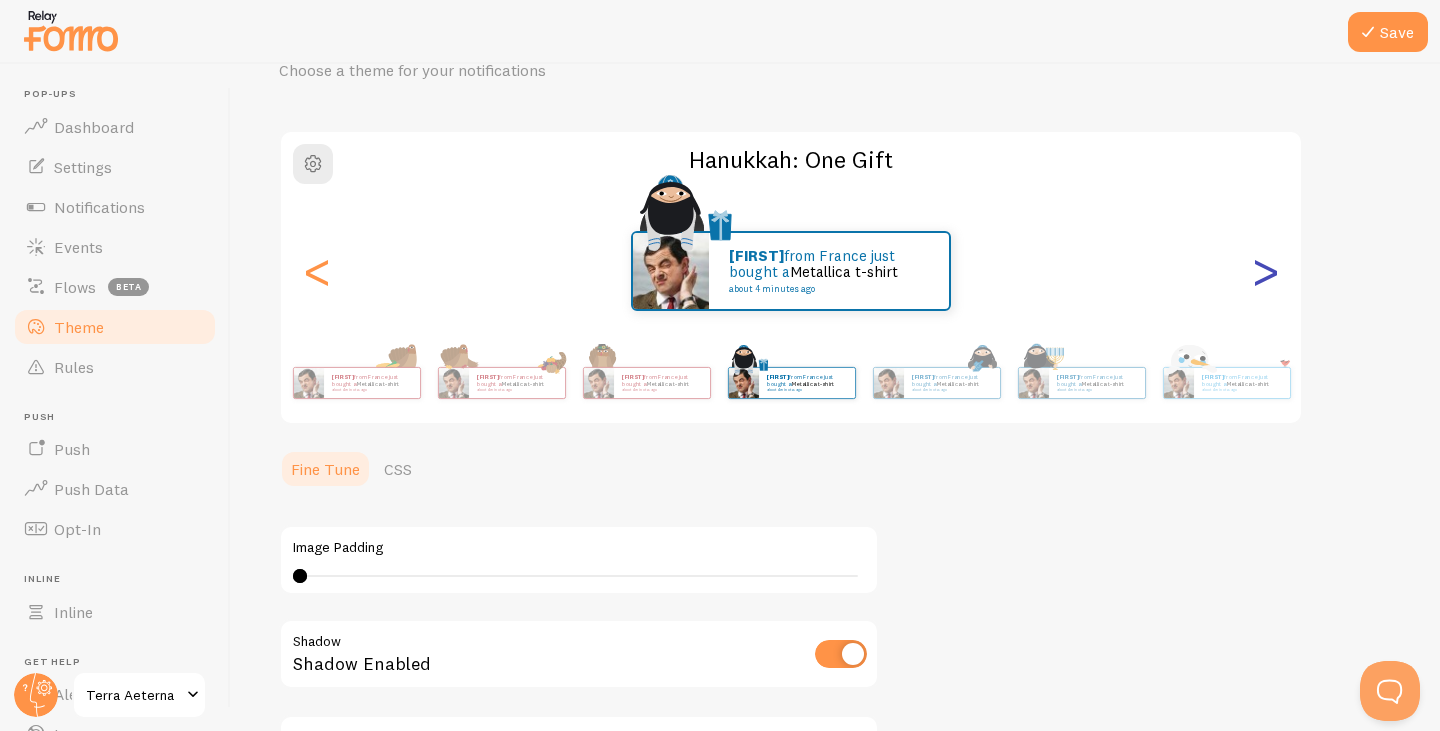 click on ">" at bounding box center [1265, 271] 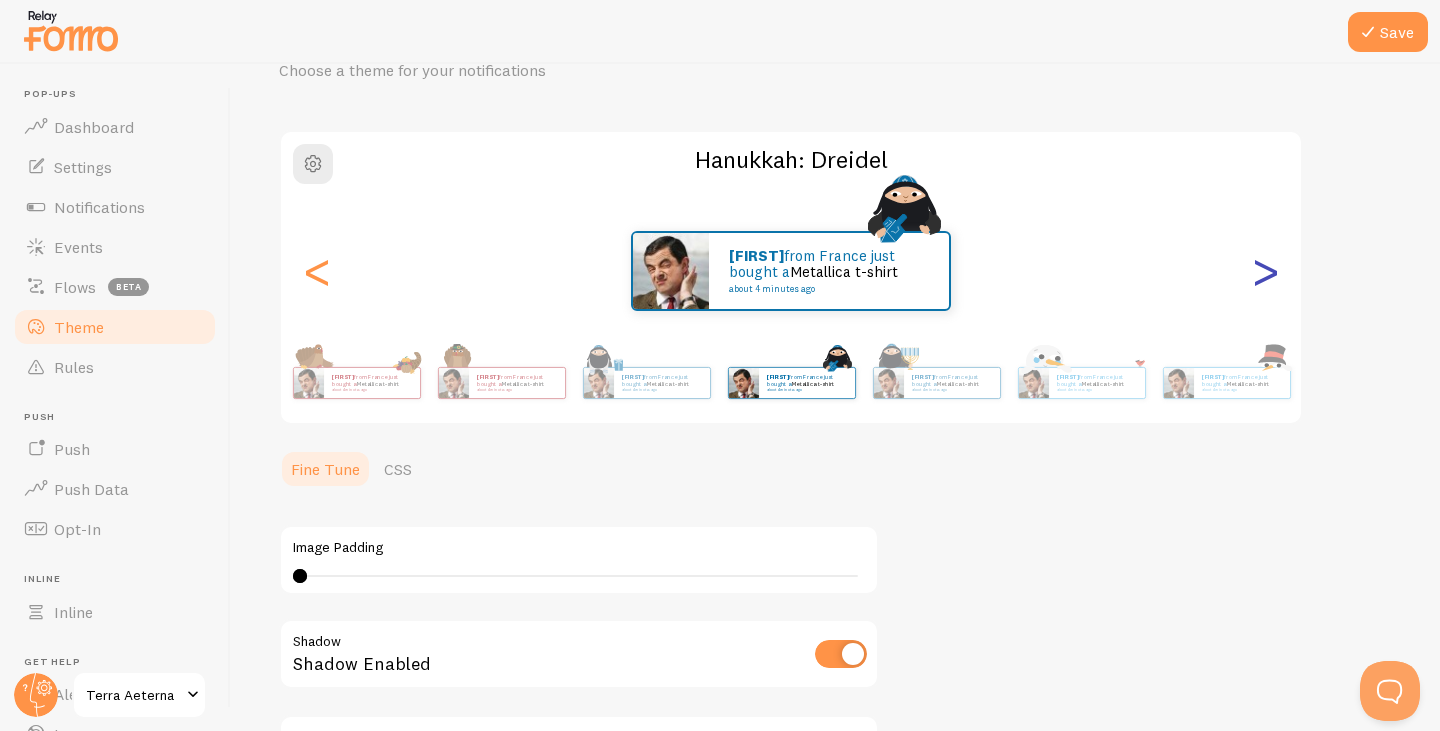 click on ">" at bounding box center (1265, 271) 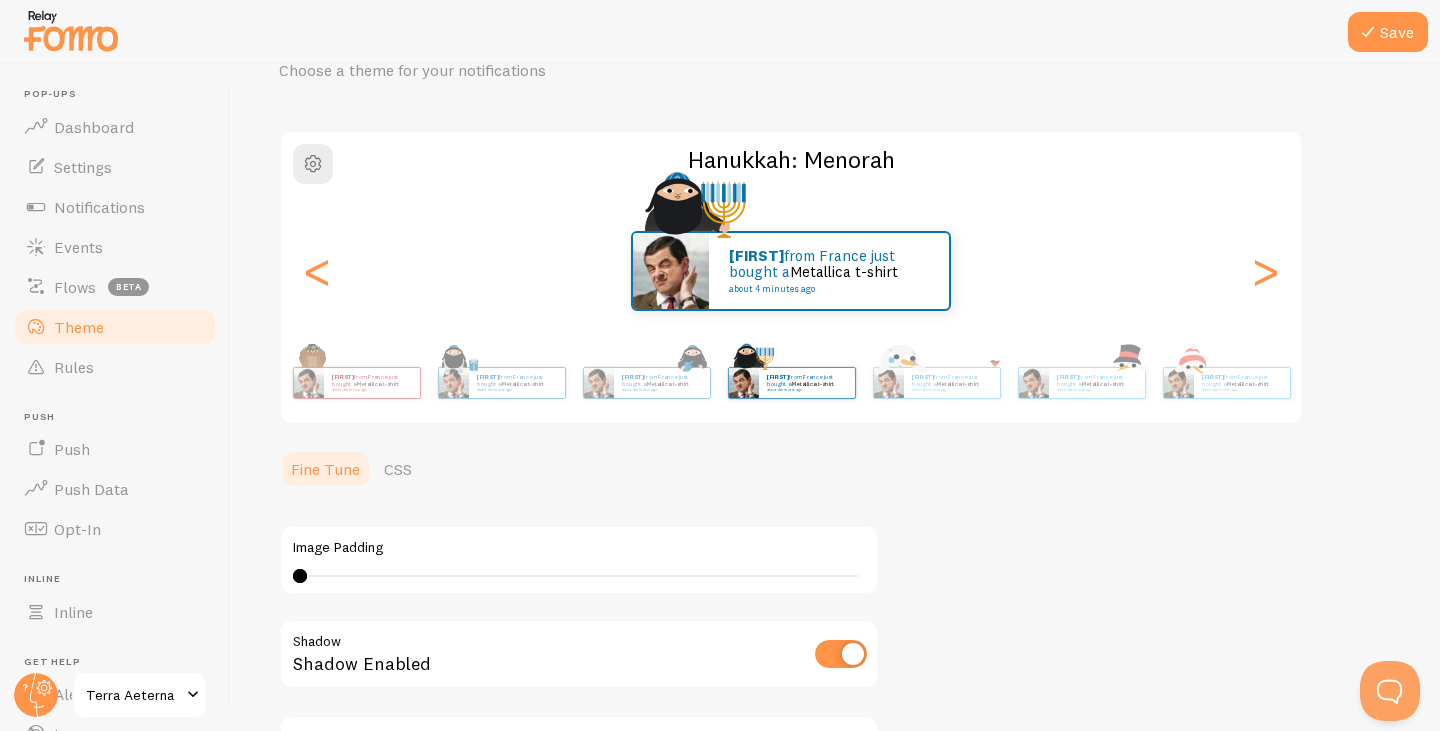 click on "Mykhailo  from France just bought a  Metallica t-shirt   about 4 minutes ago" at bounding box center (791, 271) 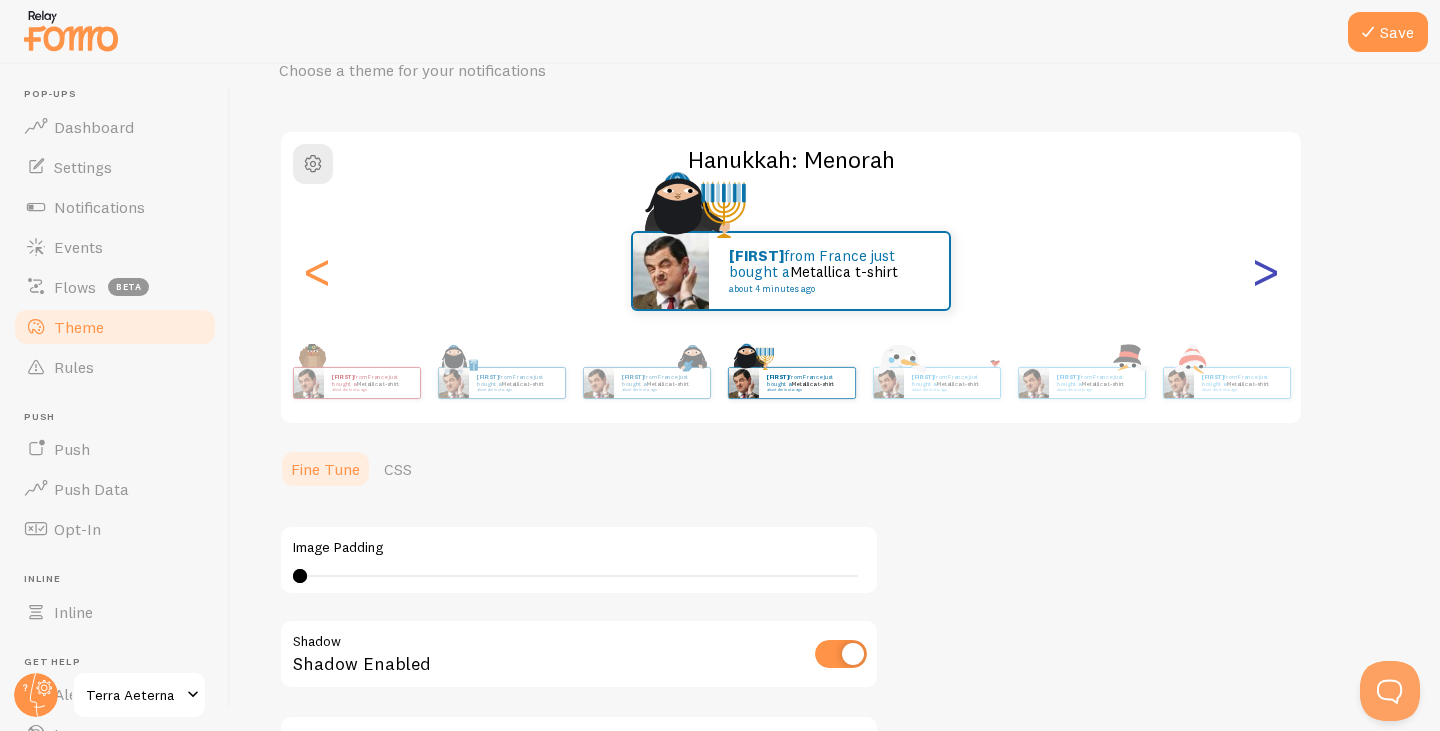 click on ">" at bounding box center (1265, 271) 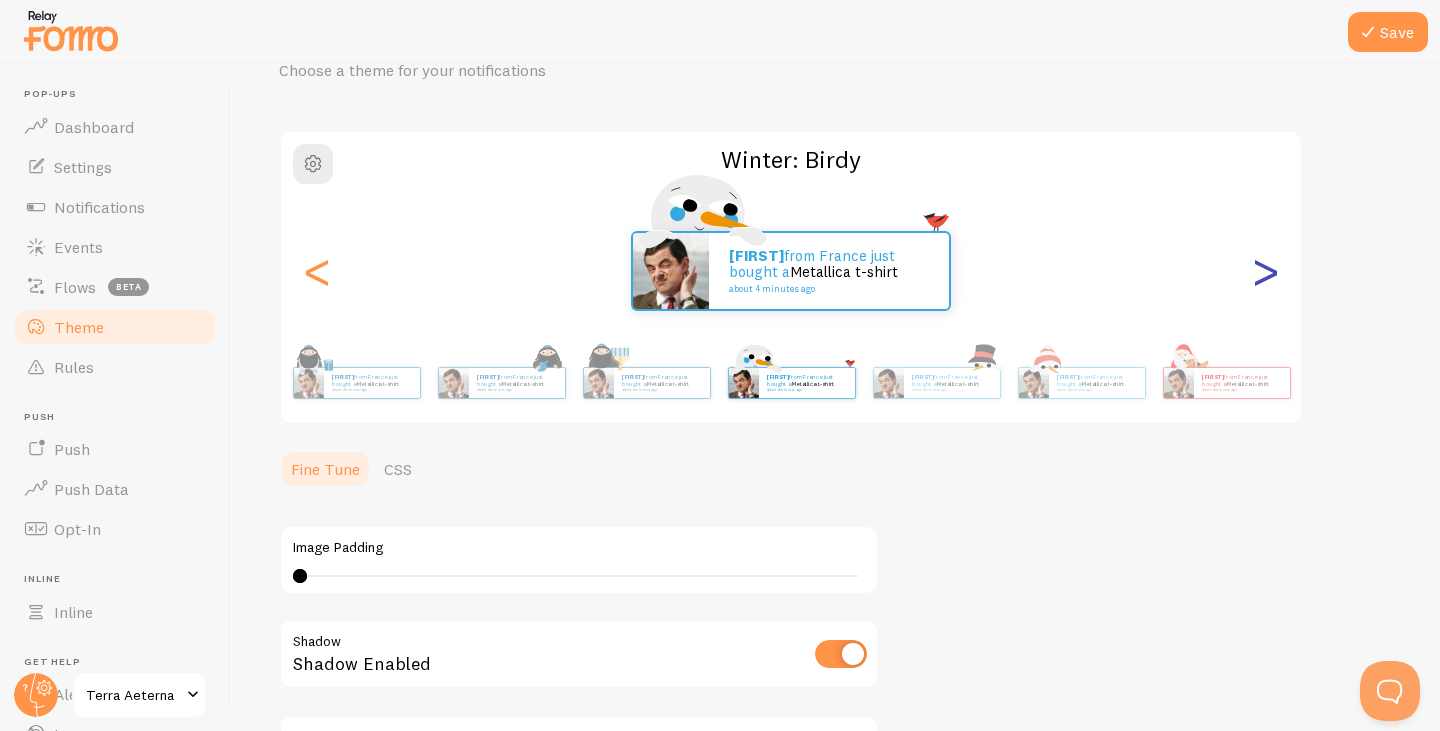 click on ">" at bounding box center (1265, 271) 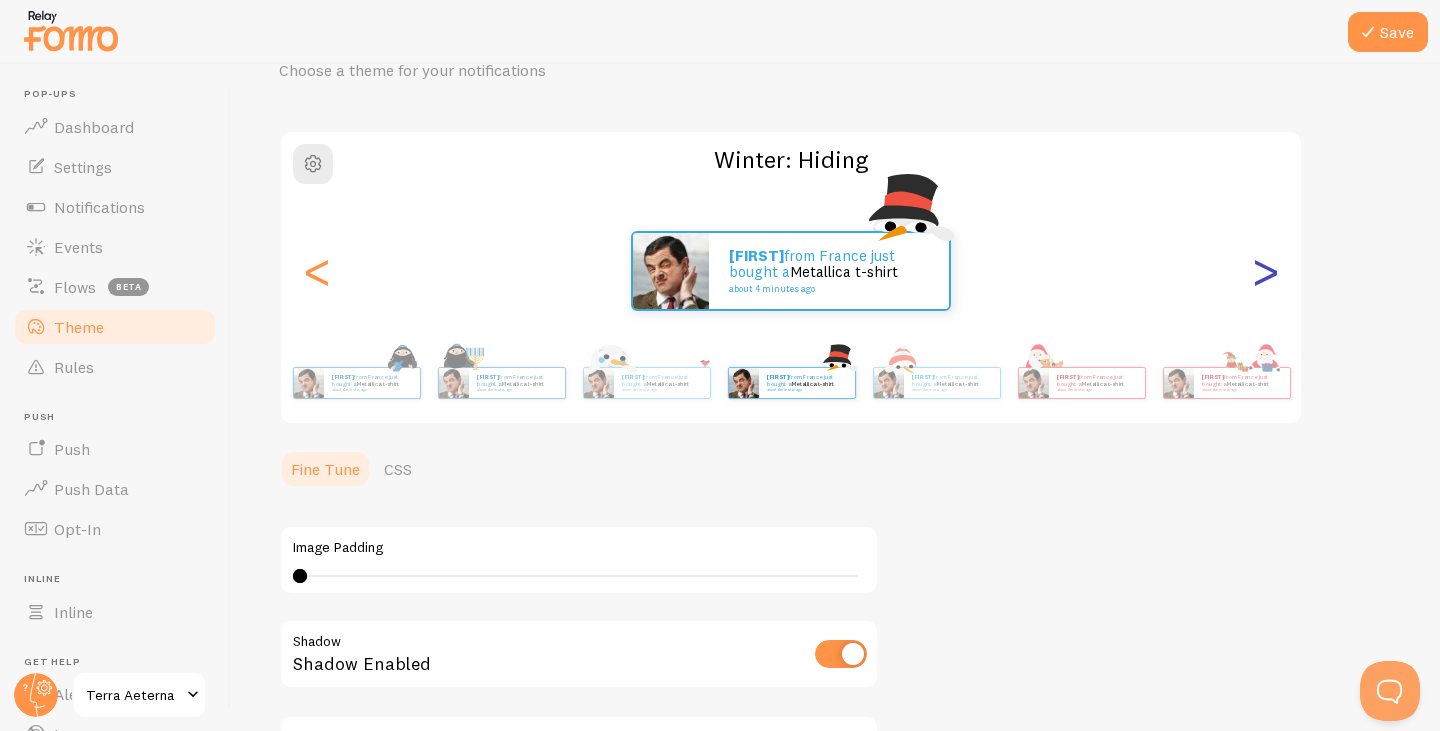 click on ">" at bounding box center [1265, 271] 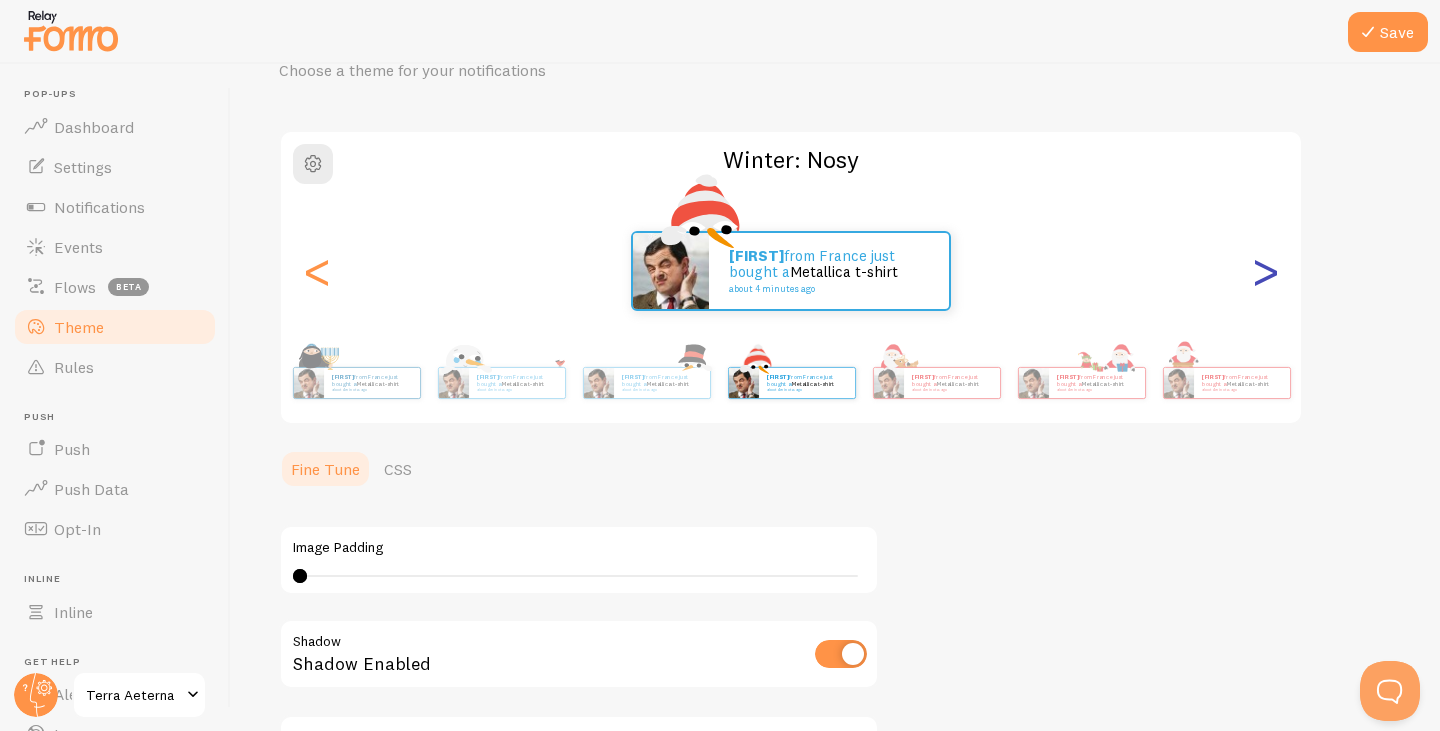 click on ">" at bounding box center [1265, 271] 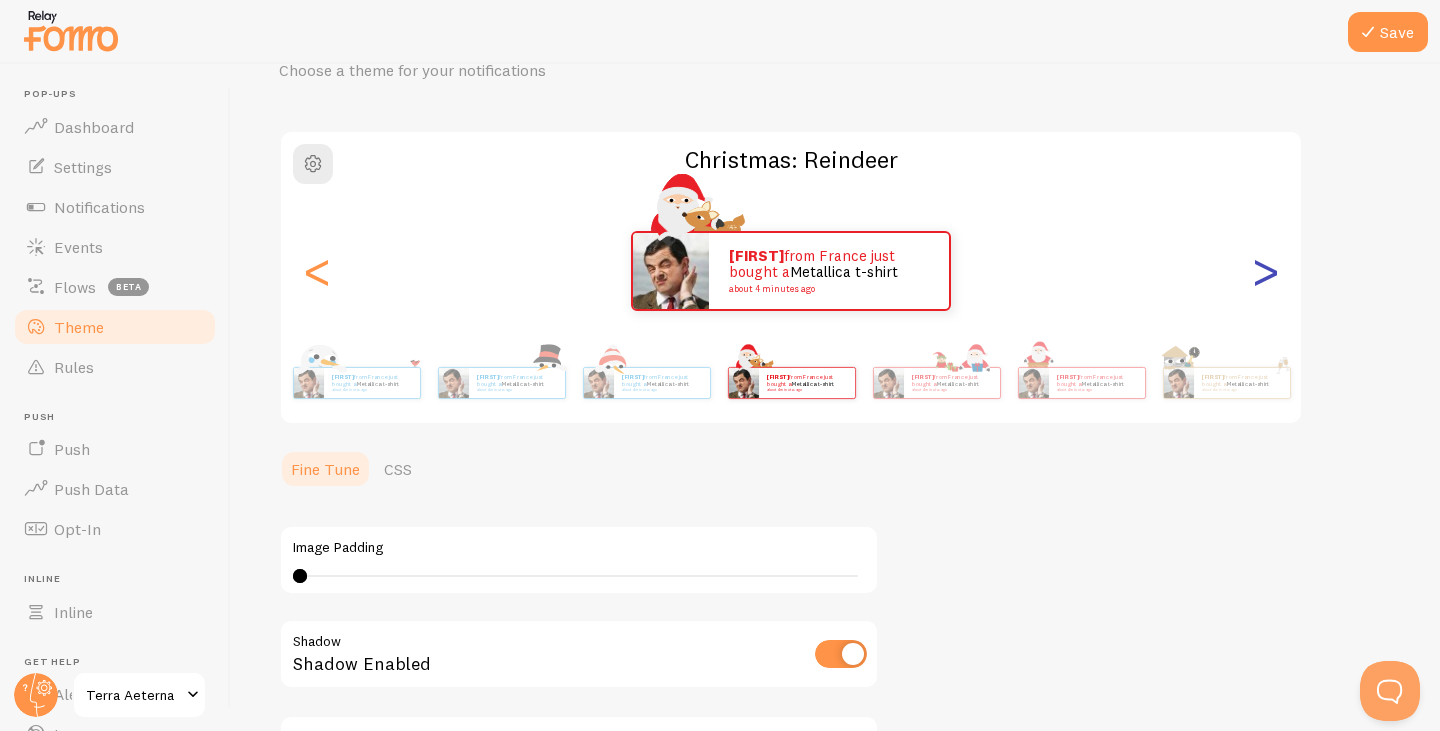 click on ">" at bounding box center [1265, 271] 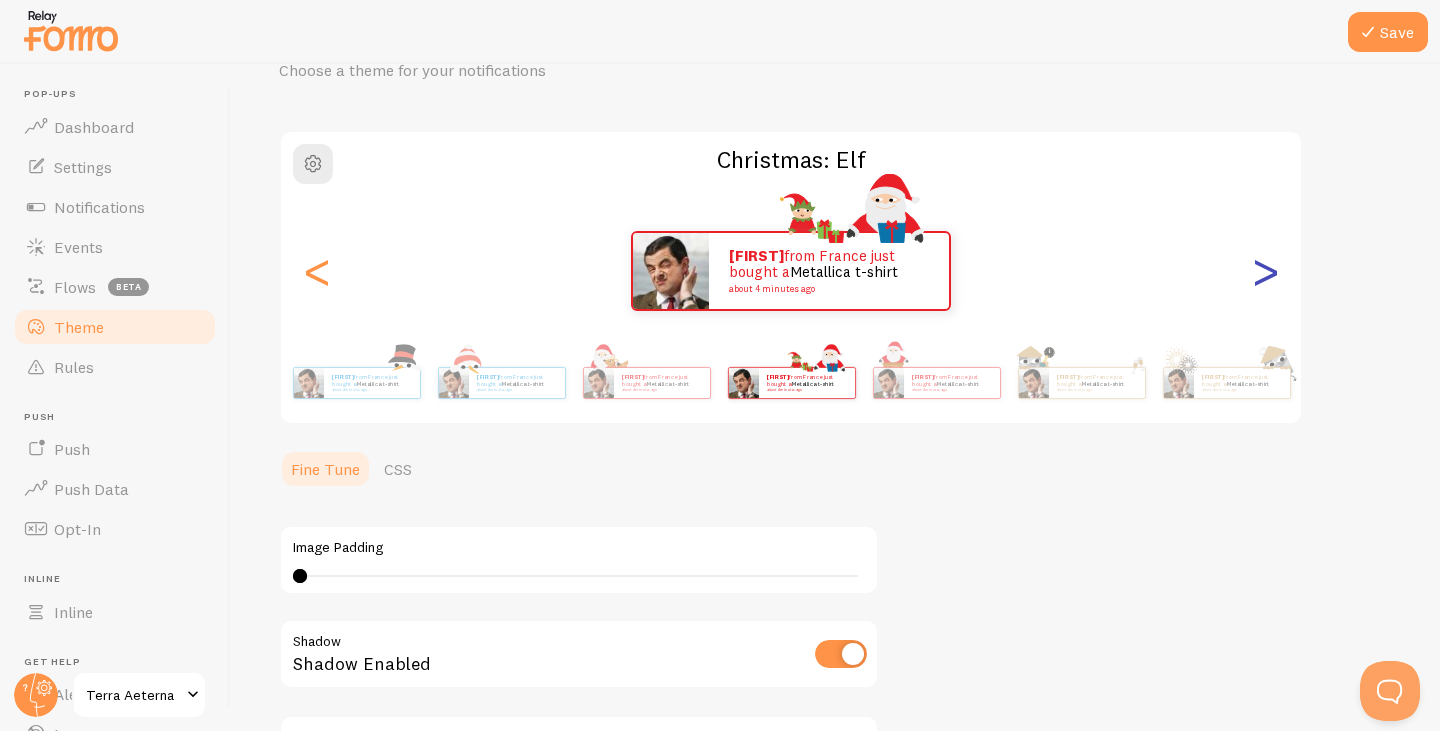 click on ">" at bounding box center [1265, 271] 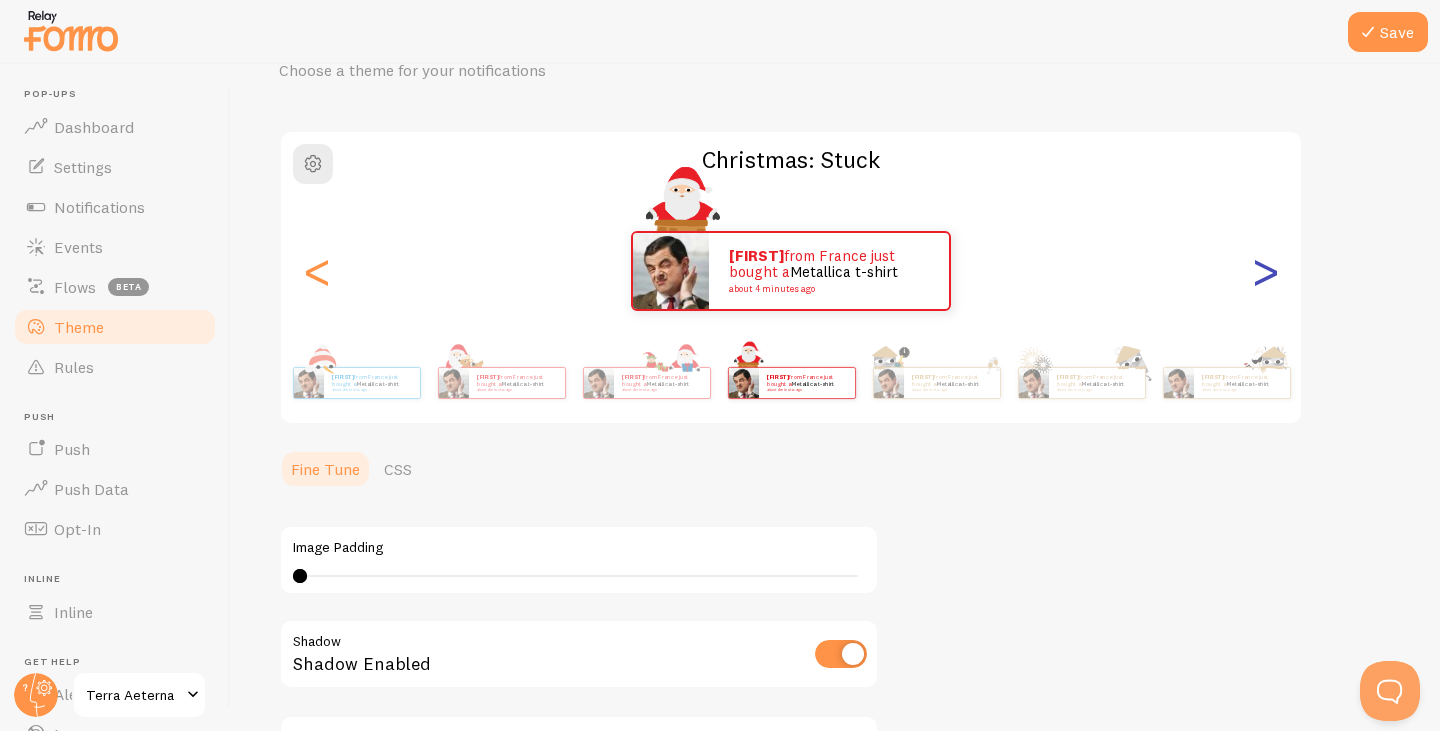 click on ">" at bounding box center (1265, 271) 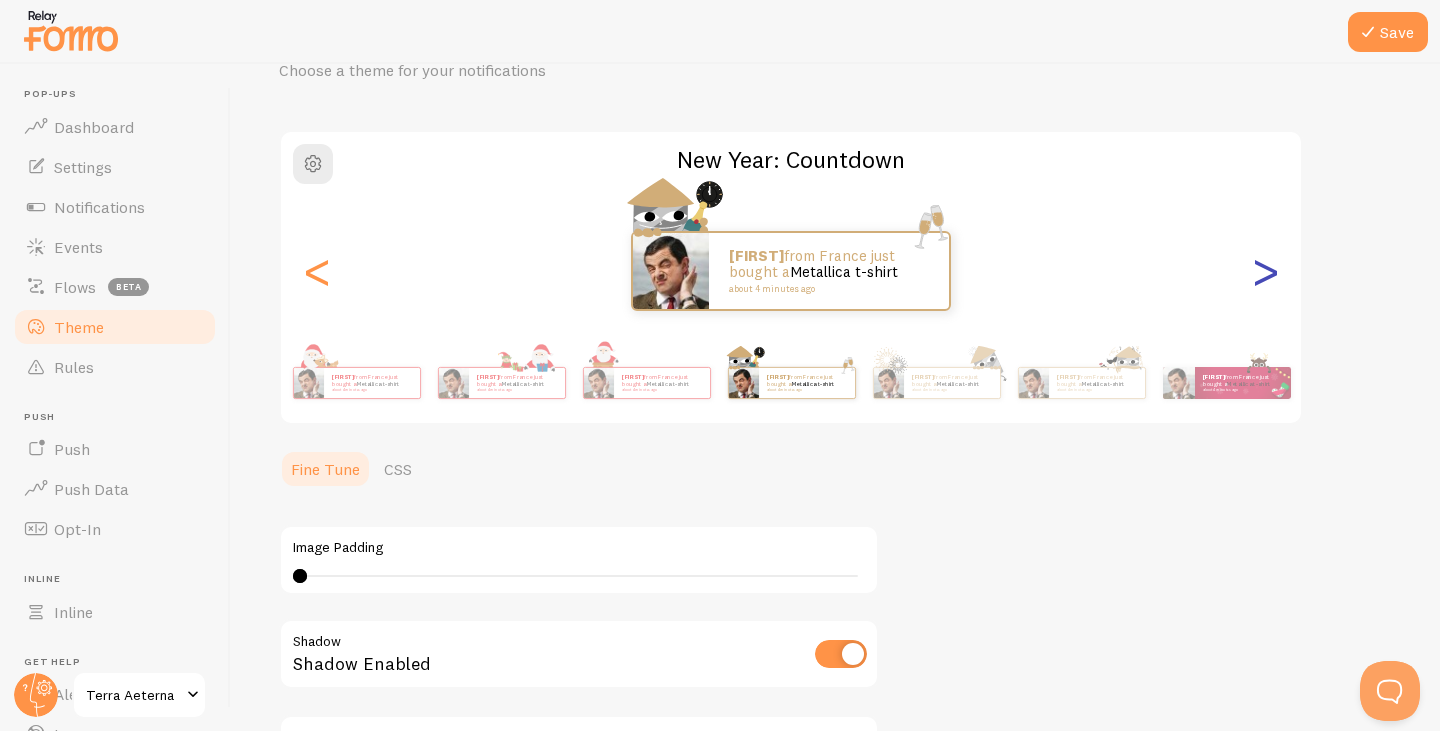 click on ">" at bounding box center [1265, 271] 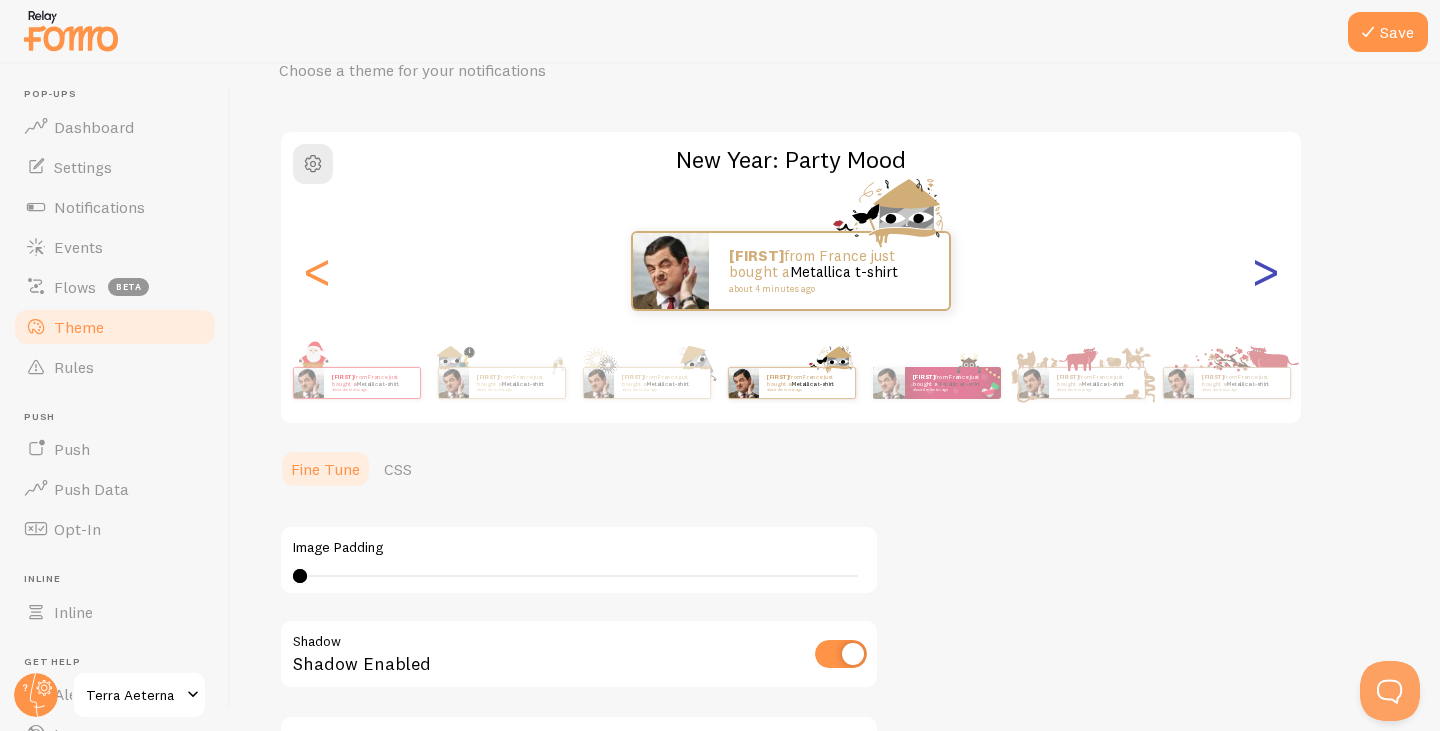 click on ">" at bounding box center [1265, 271] 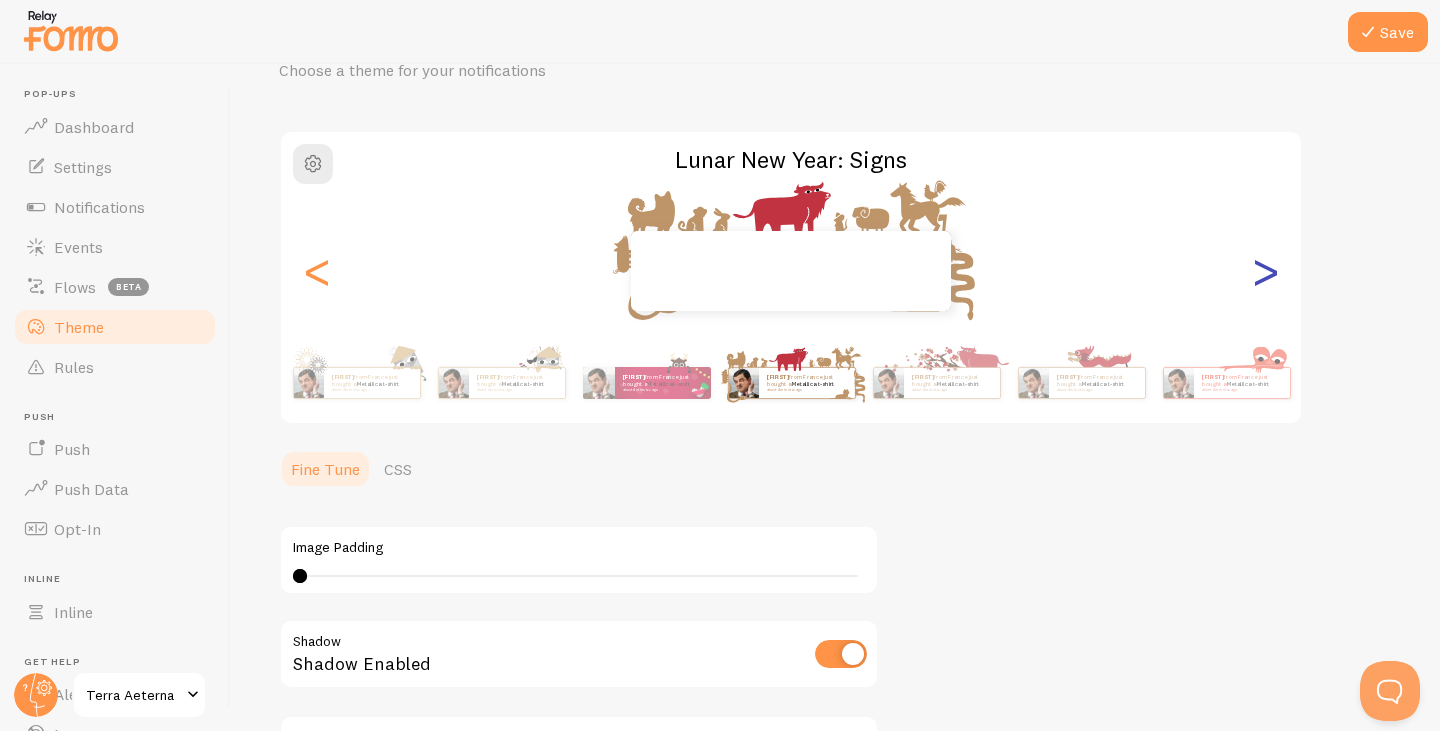 click on ">" at bounding box center (1265, 271) 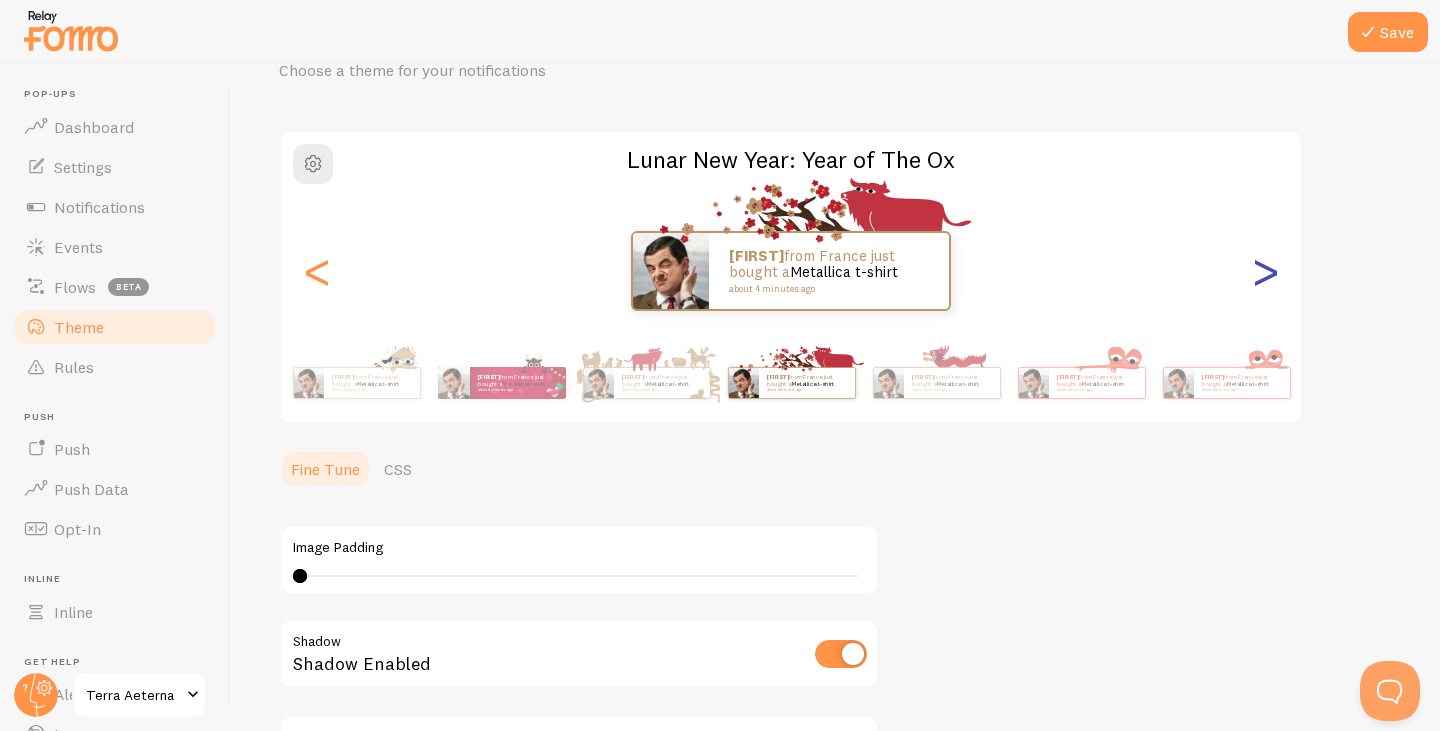 click on ">" at bounding box center [1265, 271] 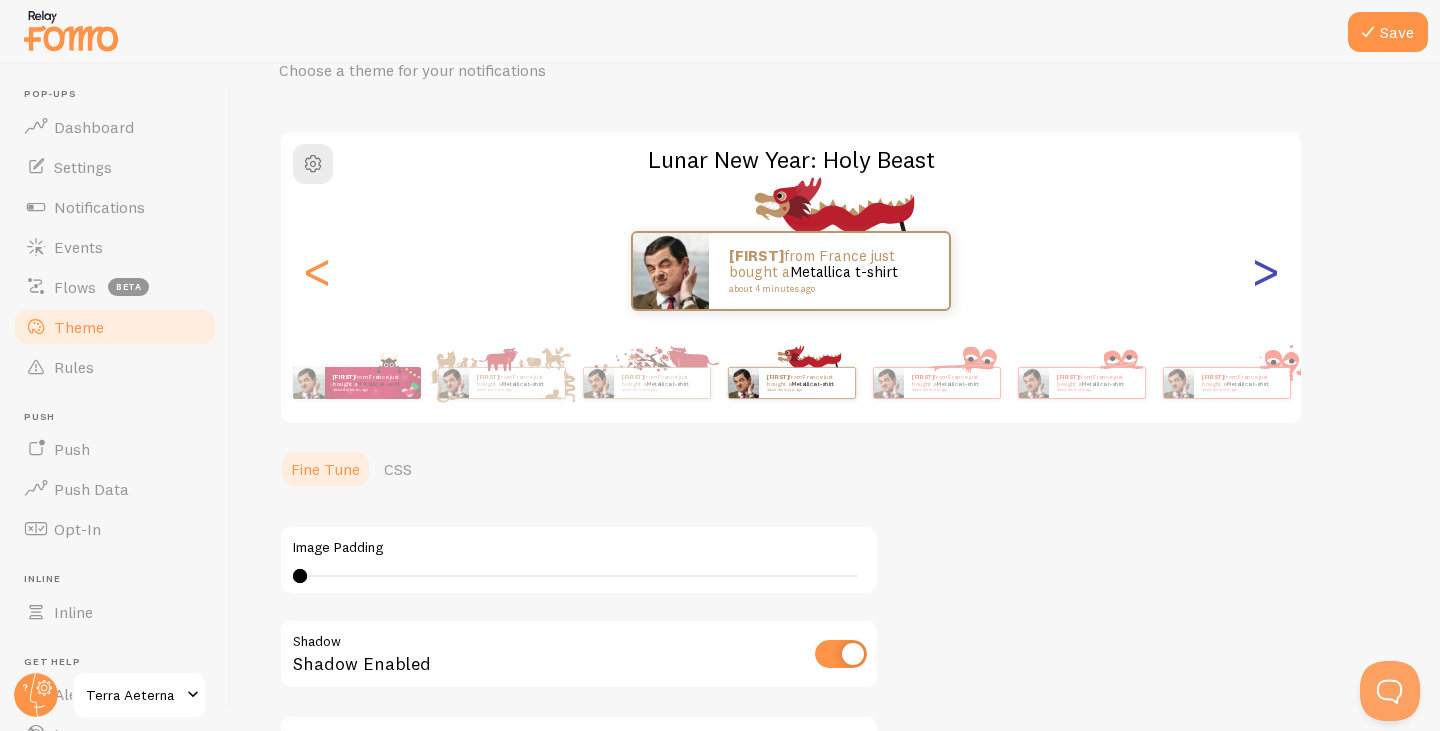 click on ">" at bounding box center [1265, 271] 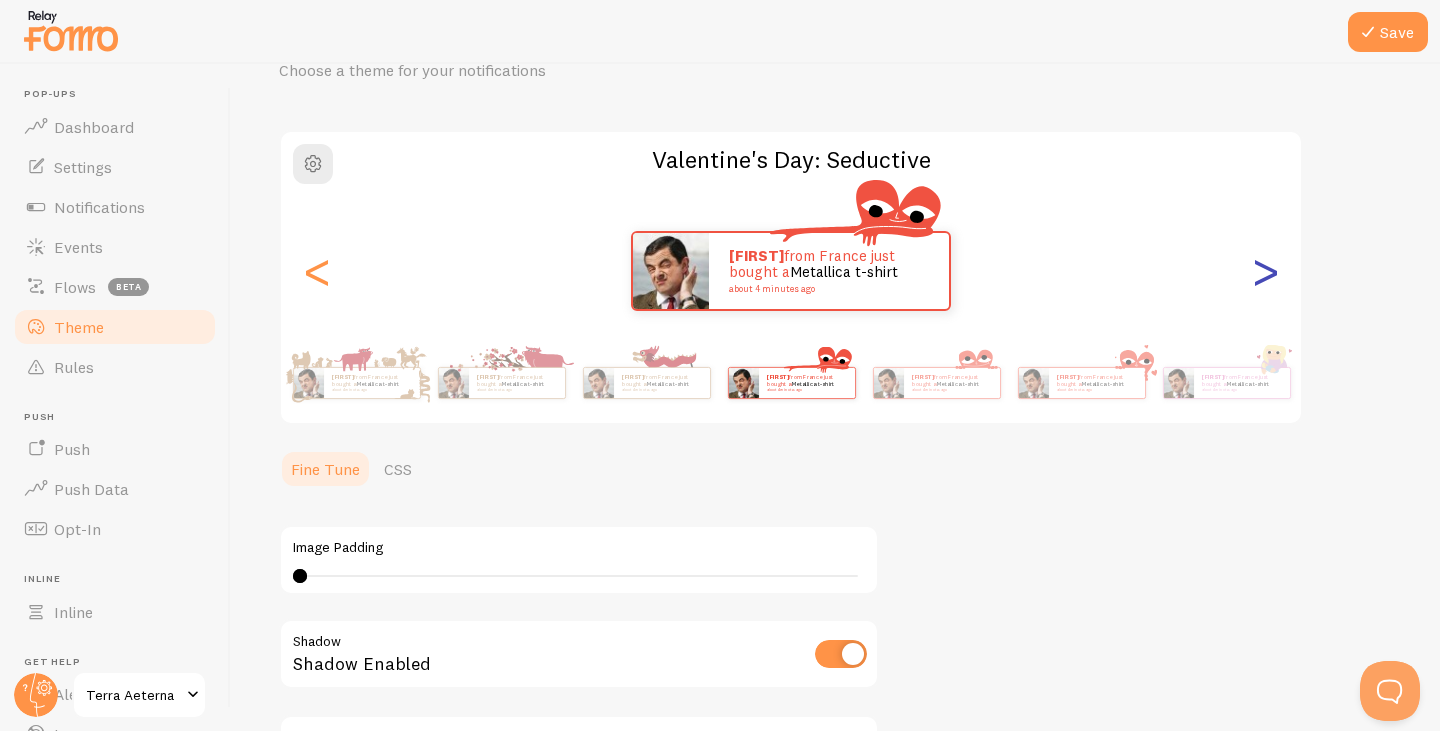 click on ">" at bounding box center [1265, 271] 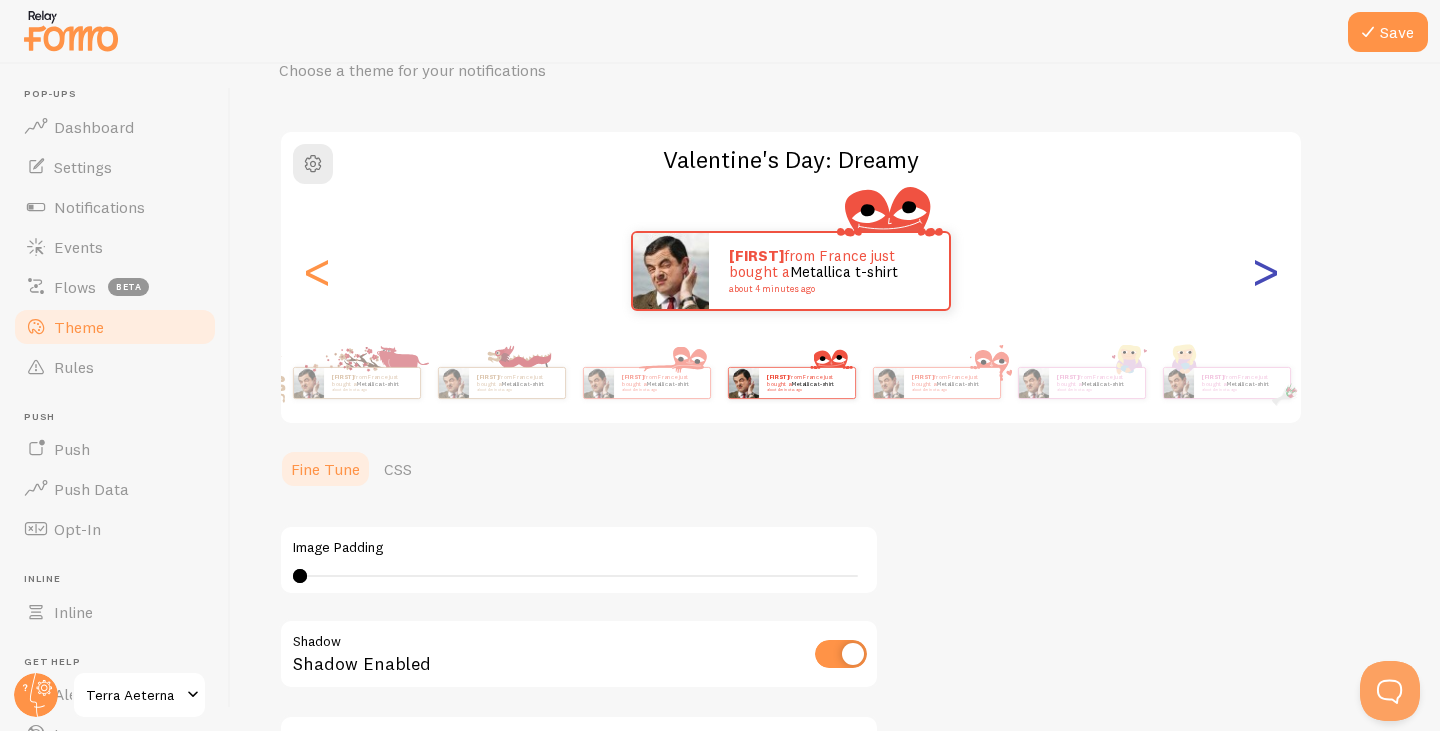 click on ">" at bounding box center (1265, 271) 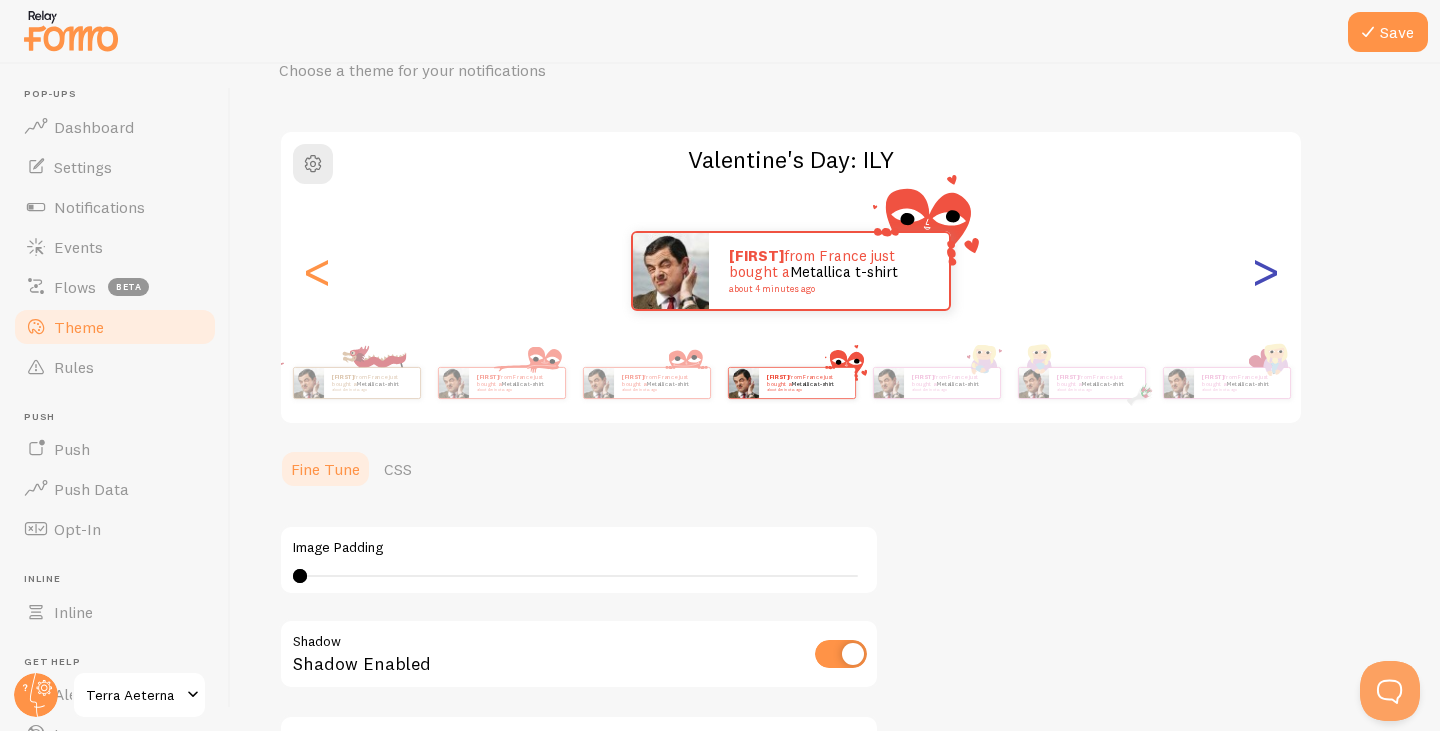 click on ">" at bounding box center [1265, 271] 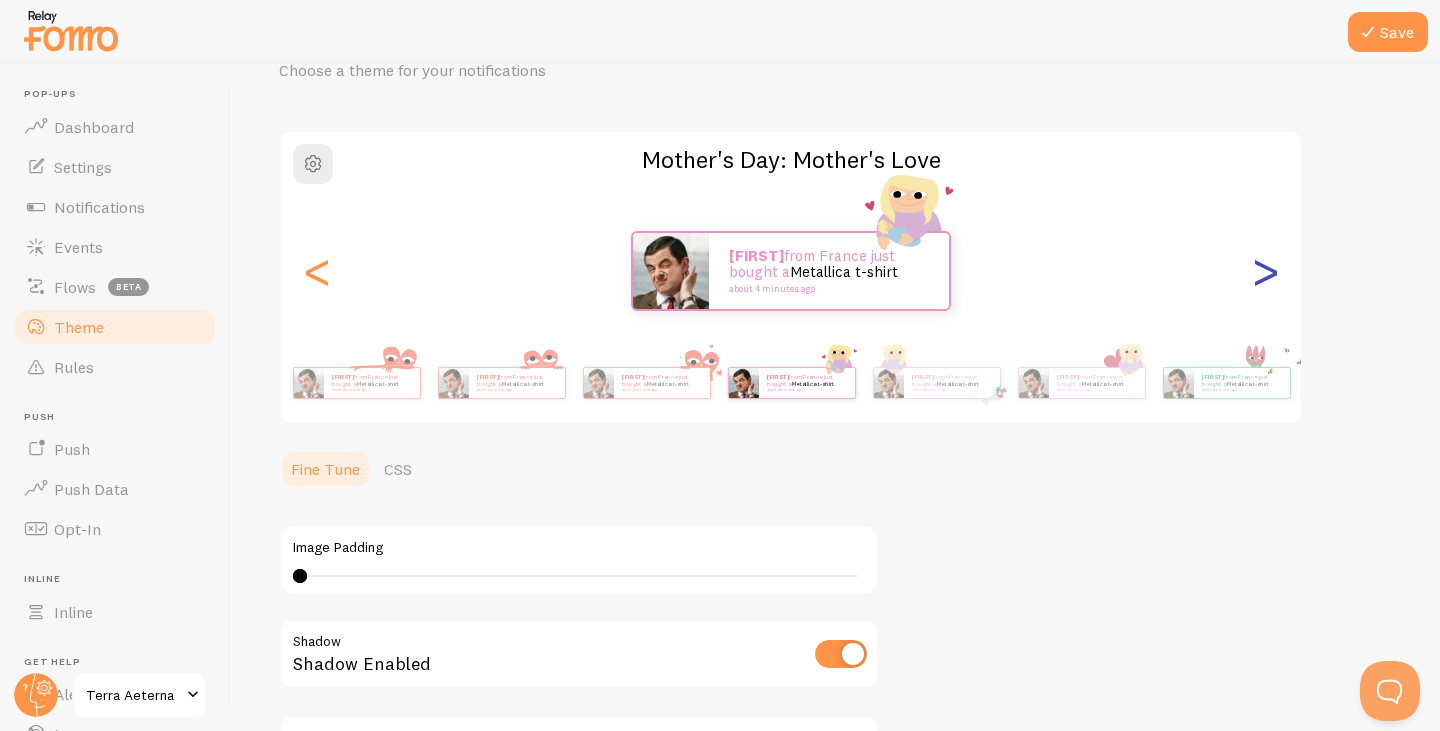 click on ">" at bounding box center [1265, 271] 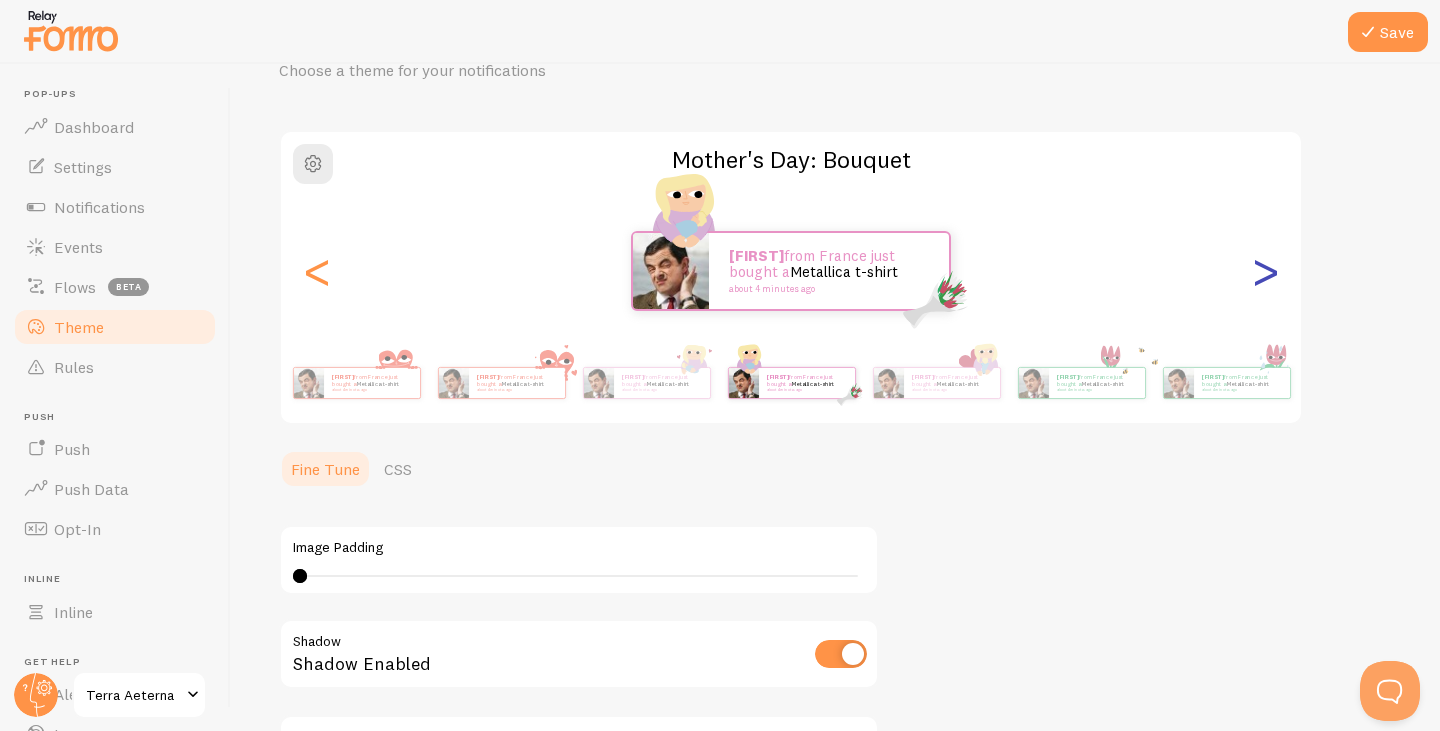 click on ">" at bounding box center (1265, 271) 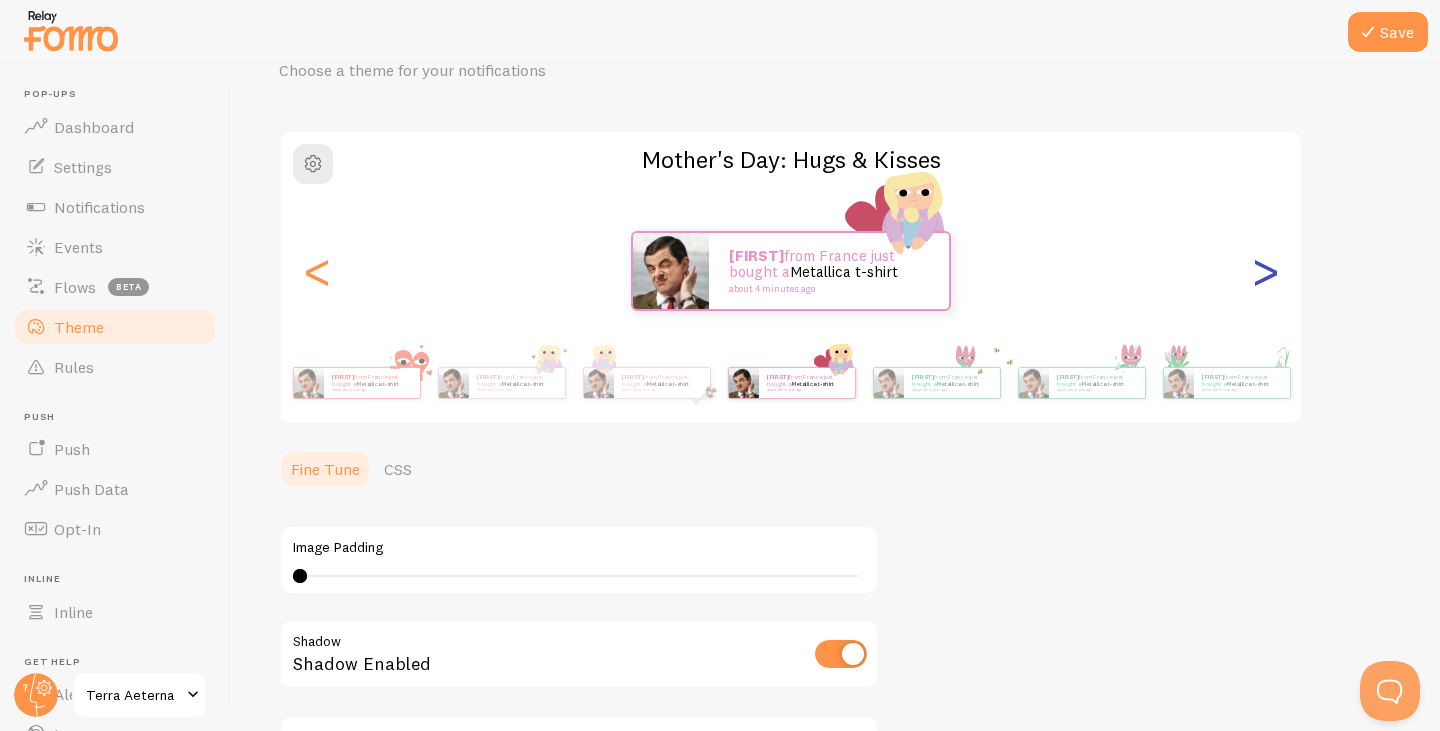 click on ">" at bounding box center [1265, 271] 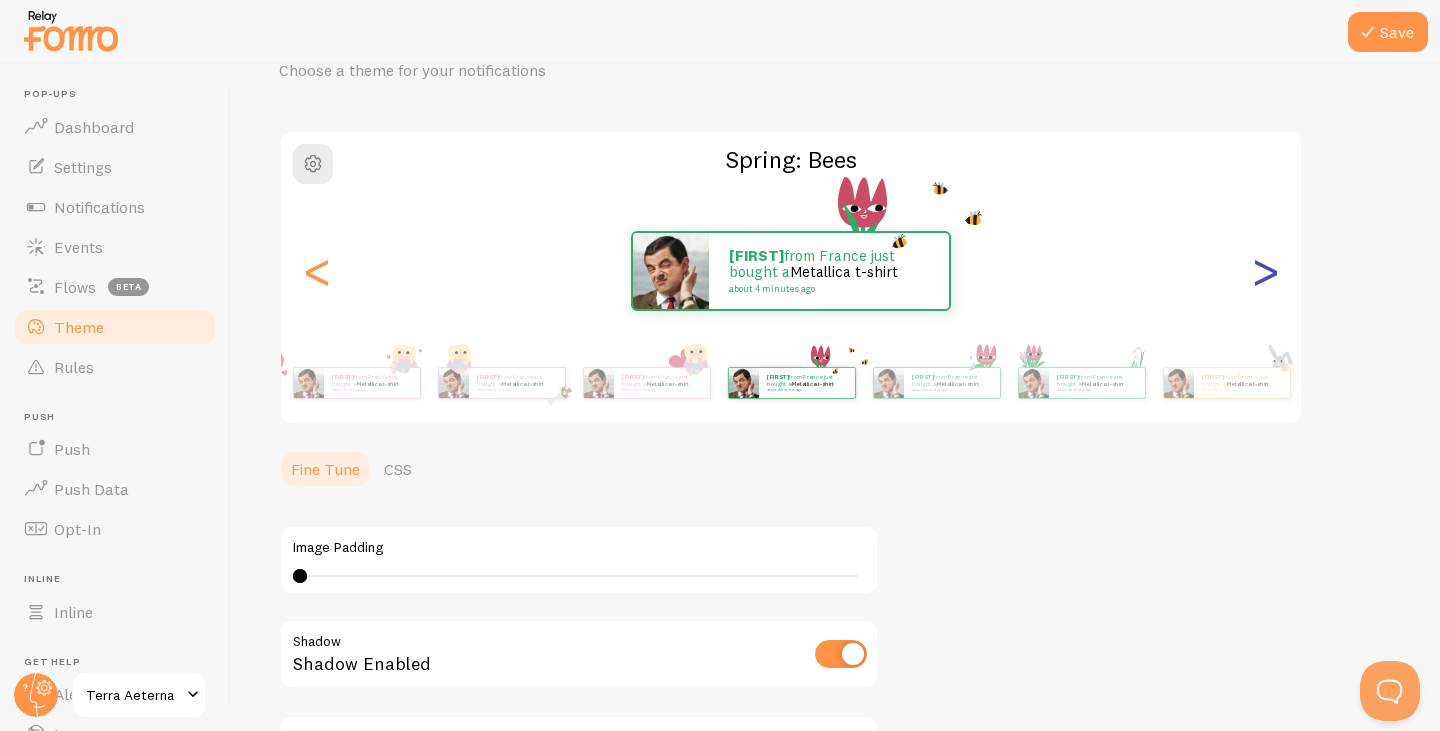 click on ">" at bounding box center (1265, 271) 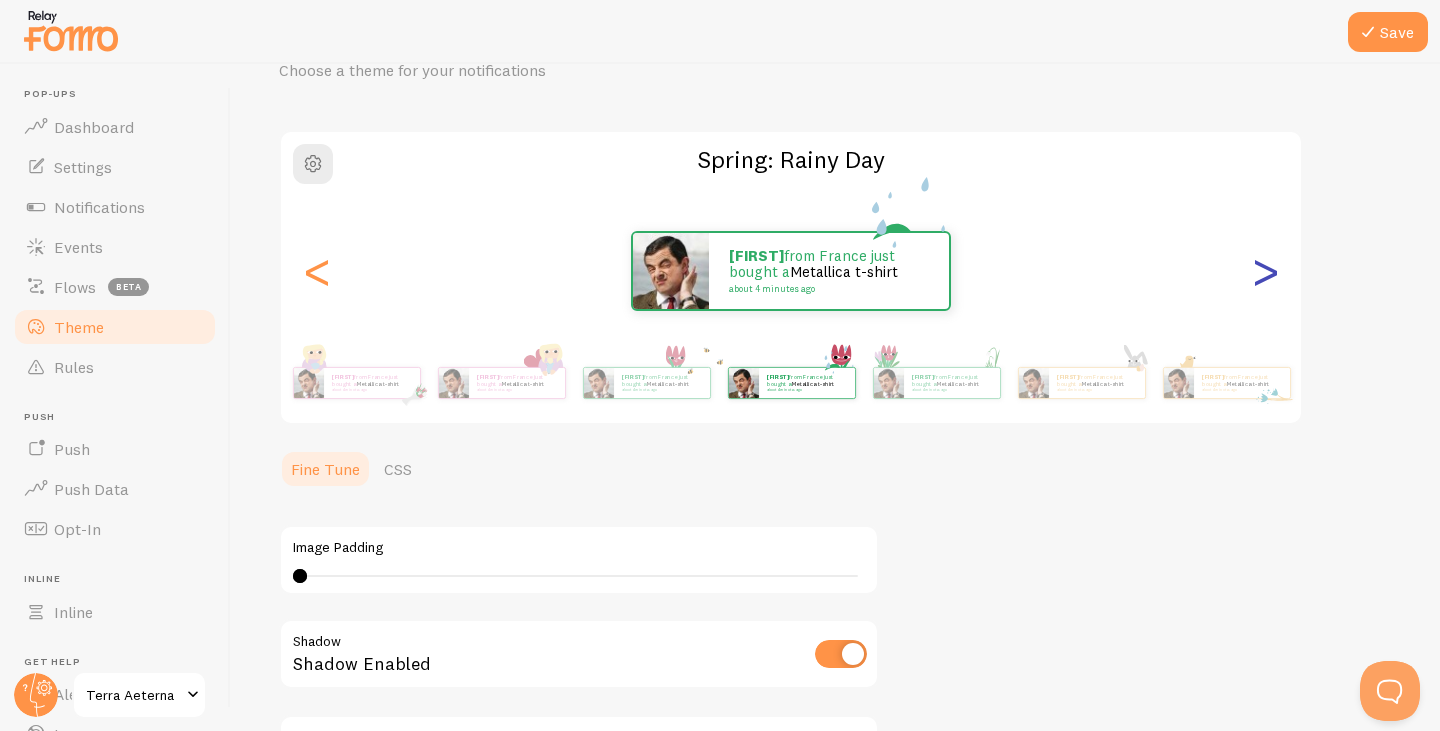 click on ">" at bounding box center (1265, 271) 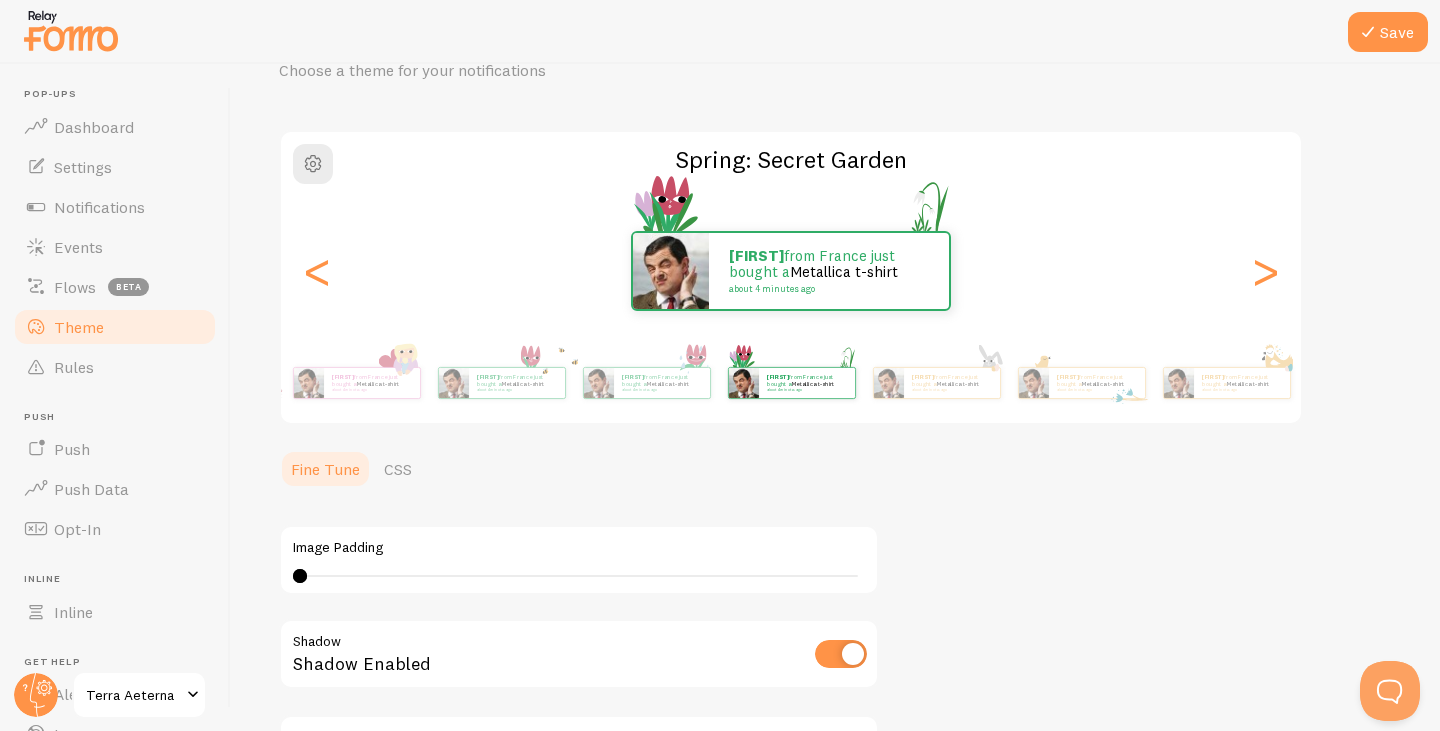 click on "Spring: Secret Garden
Mykhailo  from France just bought a  Metallica t-shirt   about 4 minutes ago Mykhailo  from France just bought a  Metallica t-shirt   about 4 minutes ago Mykhailo  from France just bought a  Metallica t-shirt   about 4 minutes ago Mykhailo  from France just bought a  Metallica t-shirt   about 4 minutes ago Mykhailo  from France just bought a  Metallica t-shirt   about 4 minutes ago Mykhailo  from France just bought a  Metallica t-shirt   about 4 minutes ago Mykhailo  from France just bought a  Metallica t-shirt   about 4 minutes ago Mykhailo  from France just bought a  Metallica t-shirt   about 4 minutes ago Mykhailo  from France just bought a  Metallica t-shirt   about 4 minutes ago Mykhailo  from France just bought a  Metallica t-shirt   about 4 minutes ago Mykhailo  from France just bought a  Metallica t-shirt   about 4 minutes ago Mykhailo  from France just bought a  Metallica t-shirt   about 4 minutes ago Mykhailo  from France just bought a    Mykhailo" at bounding box center [791, 277] 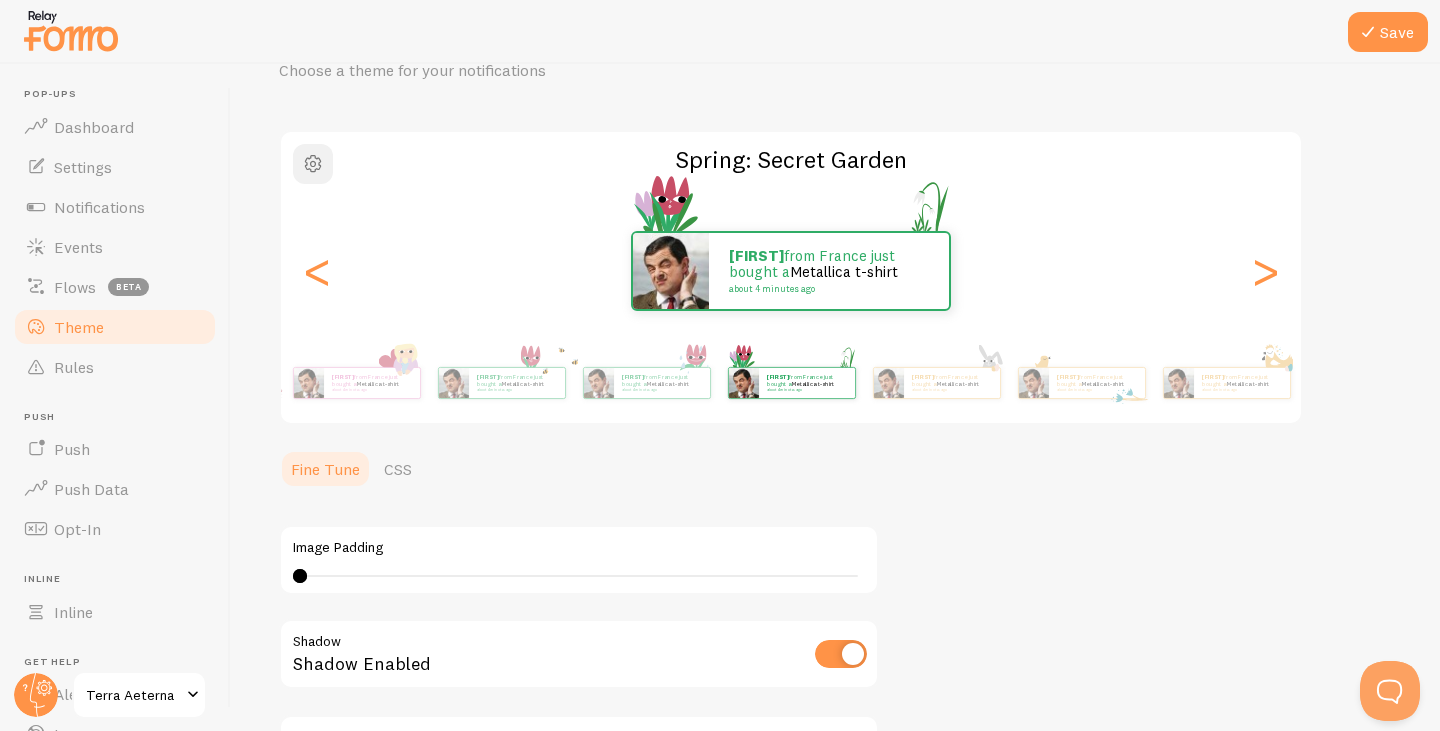 click at bounding box center [313, 164] 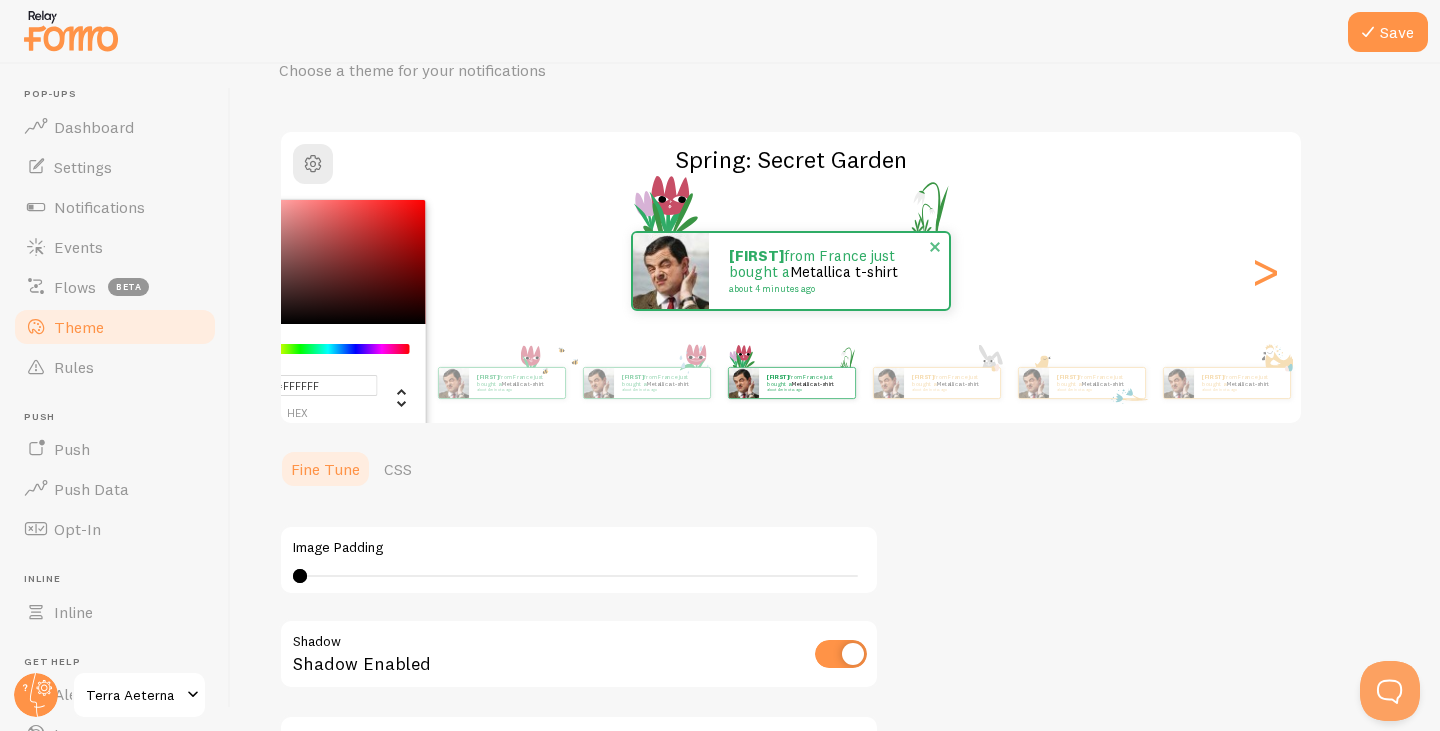 click at bounding box center (671, 271) 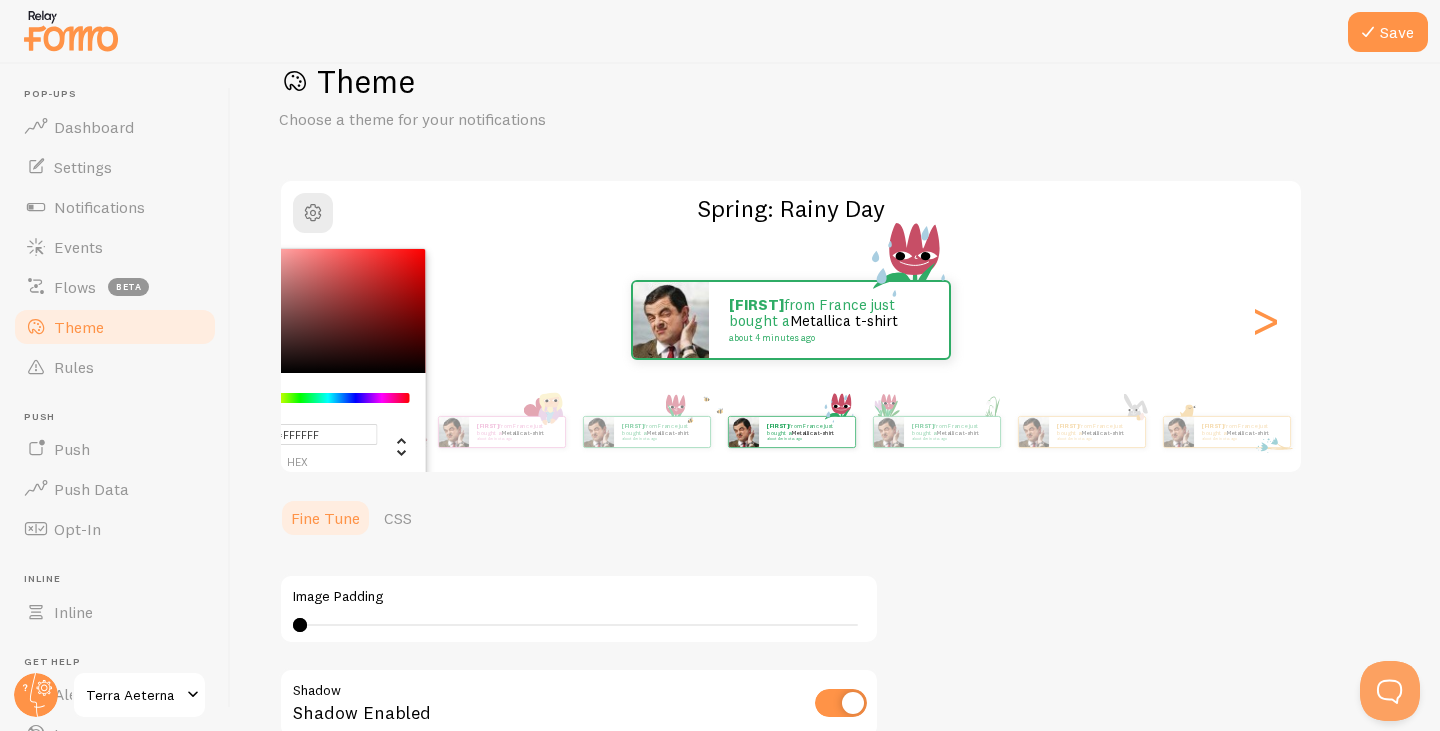 scroll, scrollTop: 100, scrollLeft: 0, axis: vertical 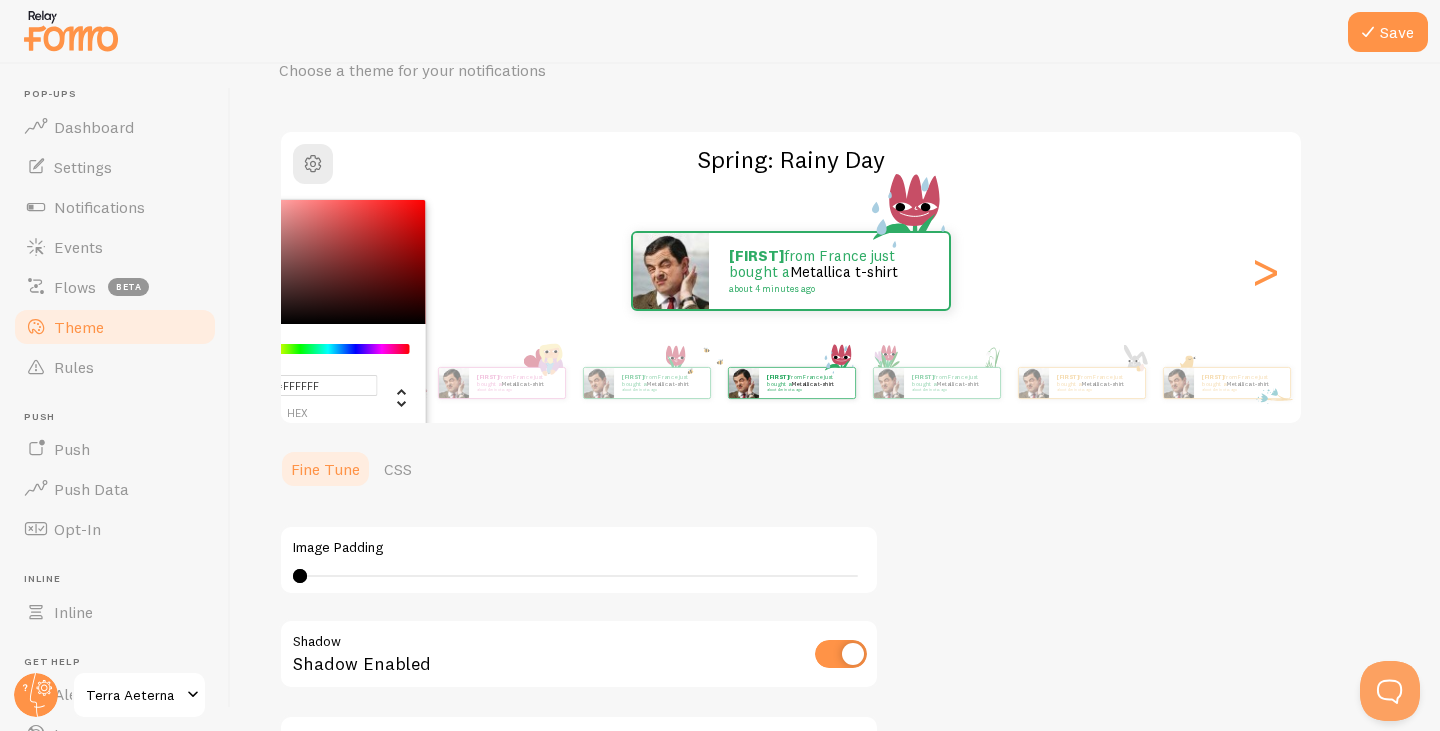 click on "Mykhailo  from France just bought a  Metallica t-shirt   about 4 minutes ago" at bounding box center (791, 271) 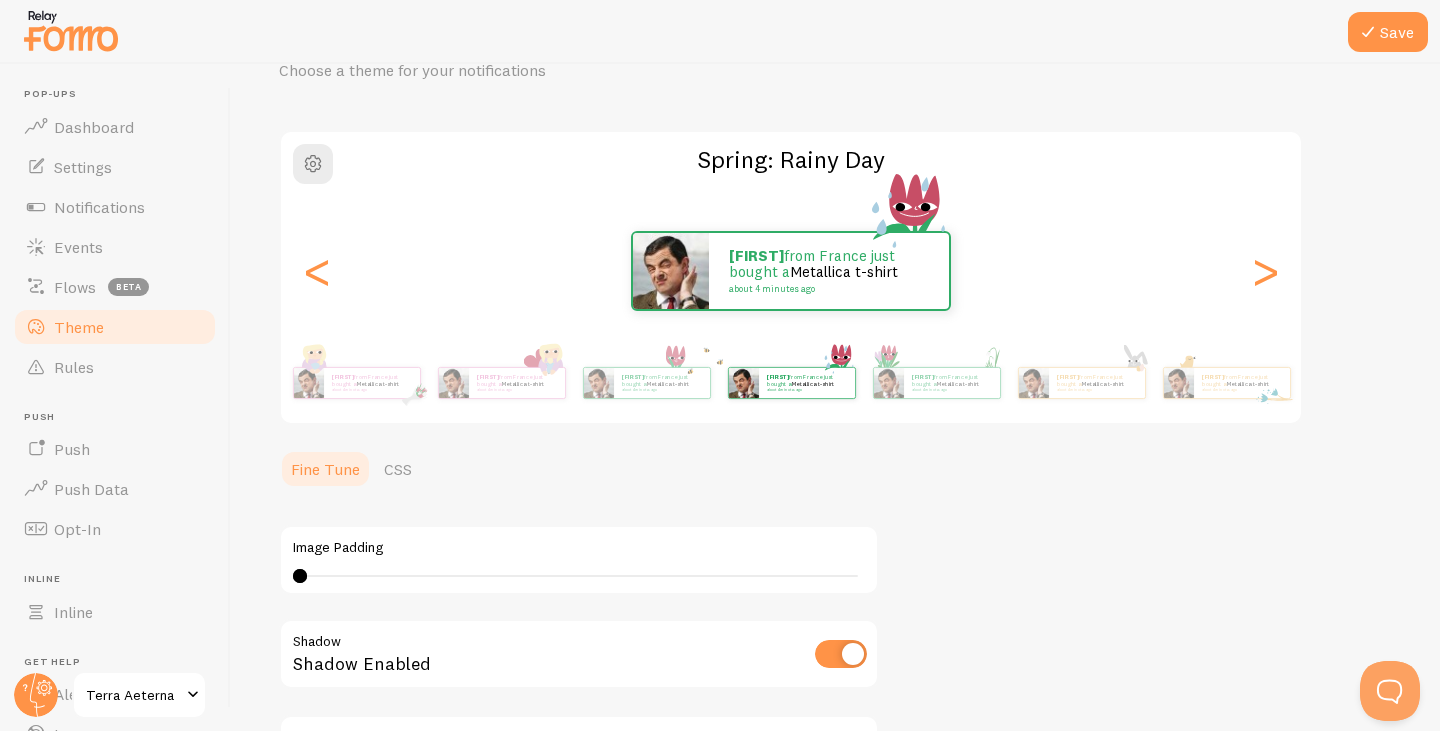 scroll, scrollTop: 0, scrollLeft: 0, axis: both 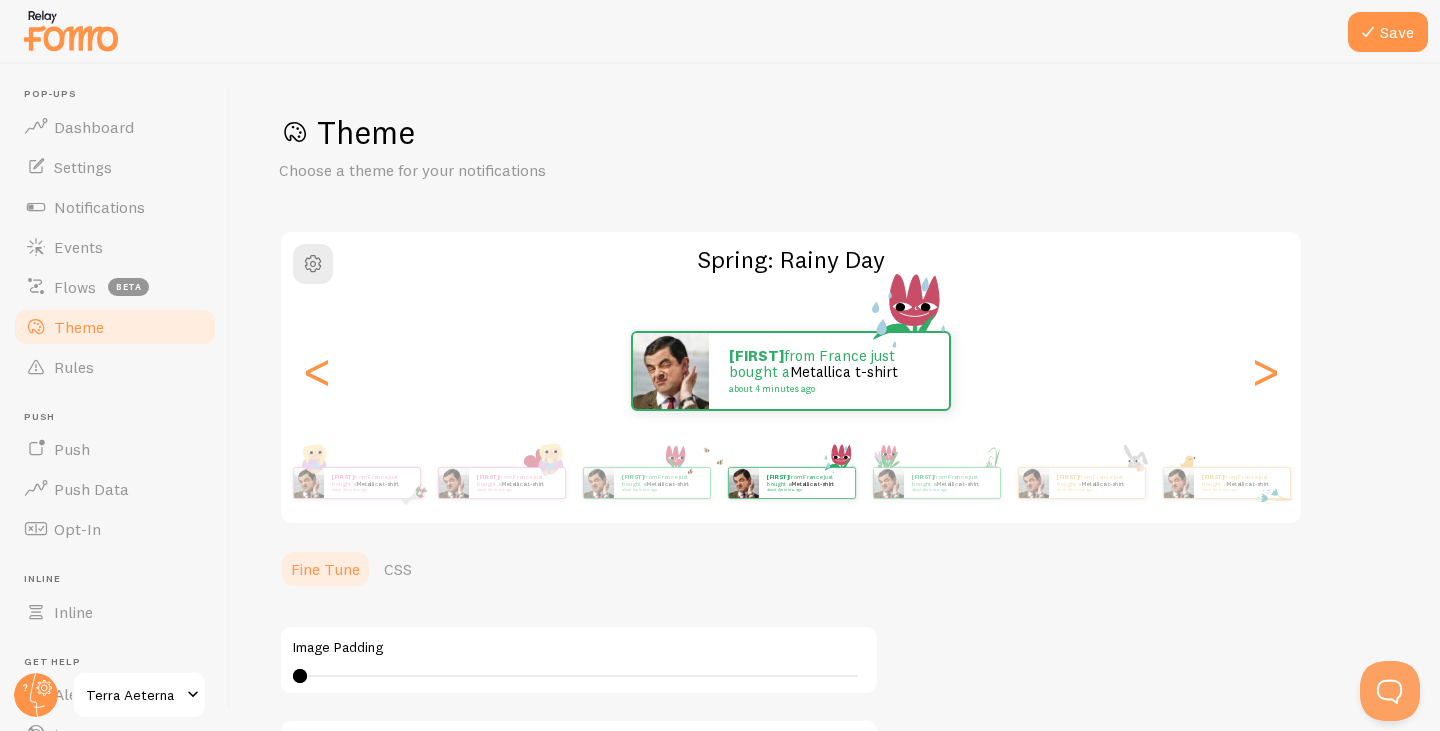 click on "Theme" at bounding box center [79, 327] 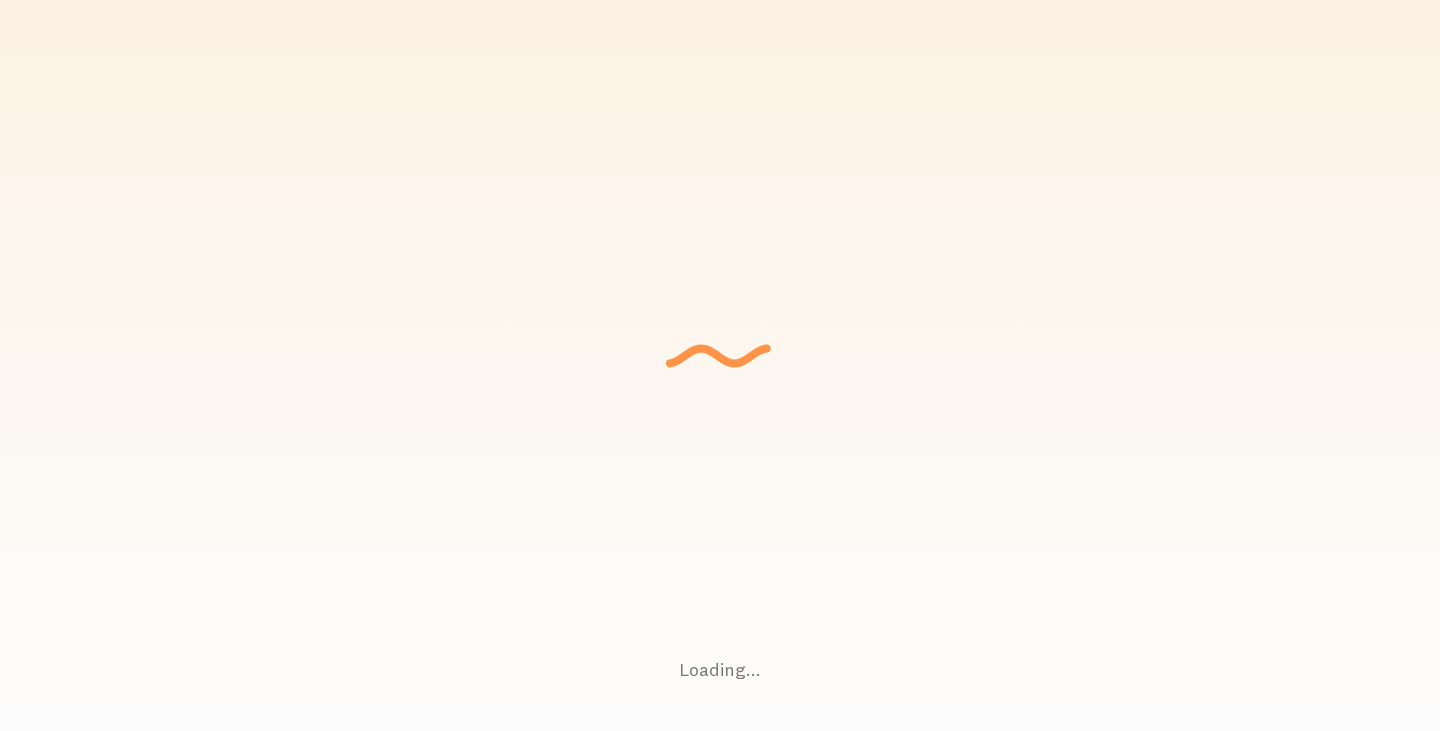 scroll, scrollTop: 0, scrollLeft: 0, axis: both 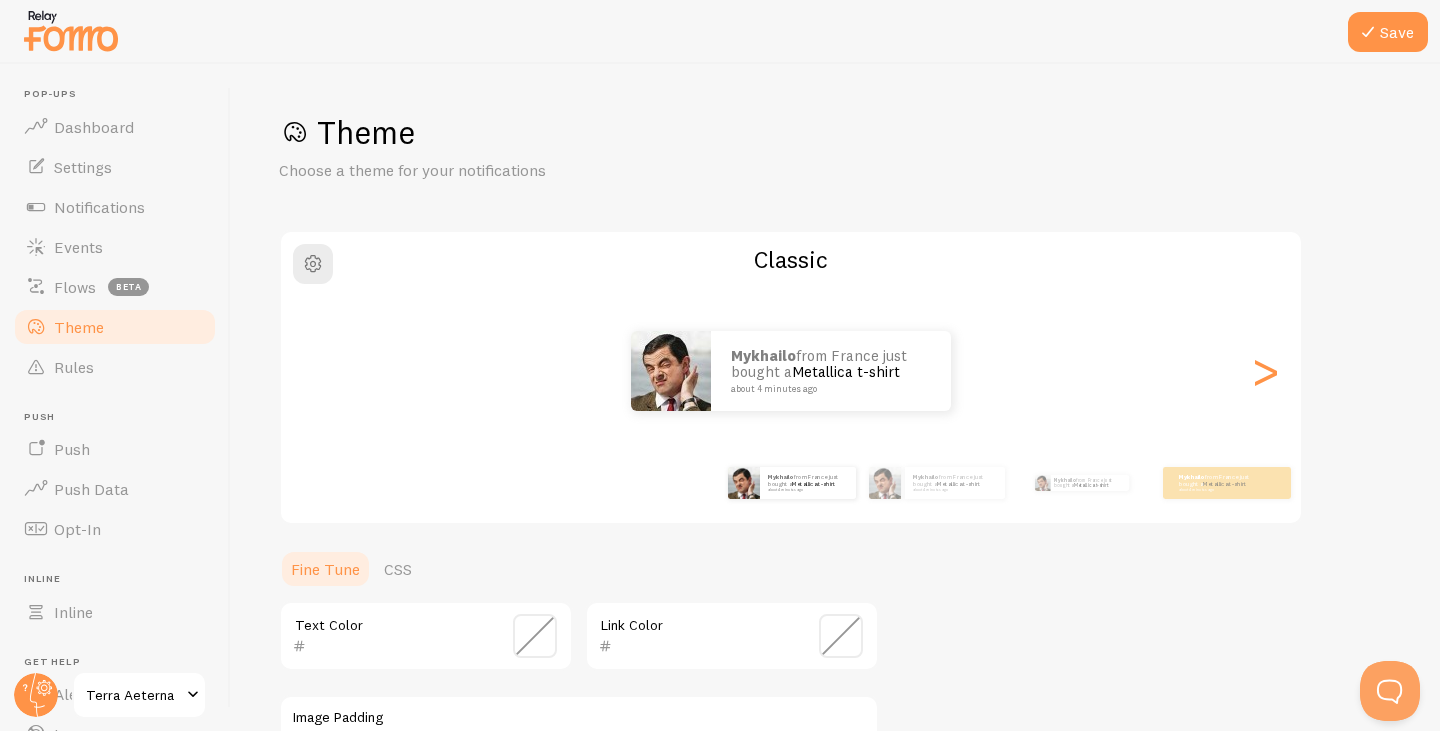 drag, startPoint x: 279, startPoint y: 1, endPoint x: 999, endPoint y: 248, distance: 761.1892 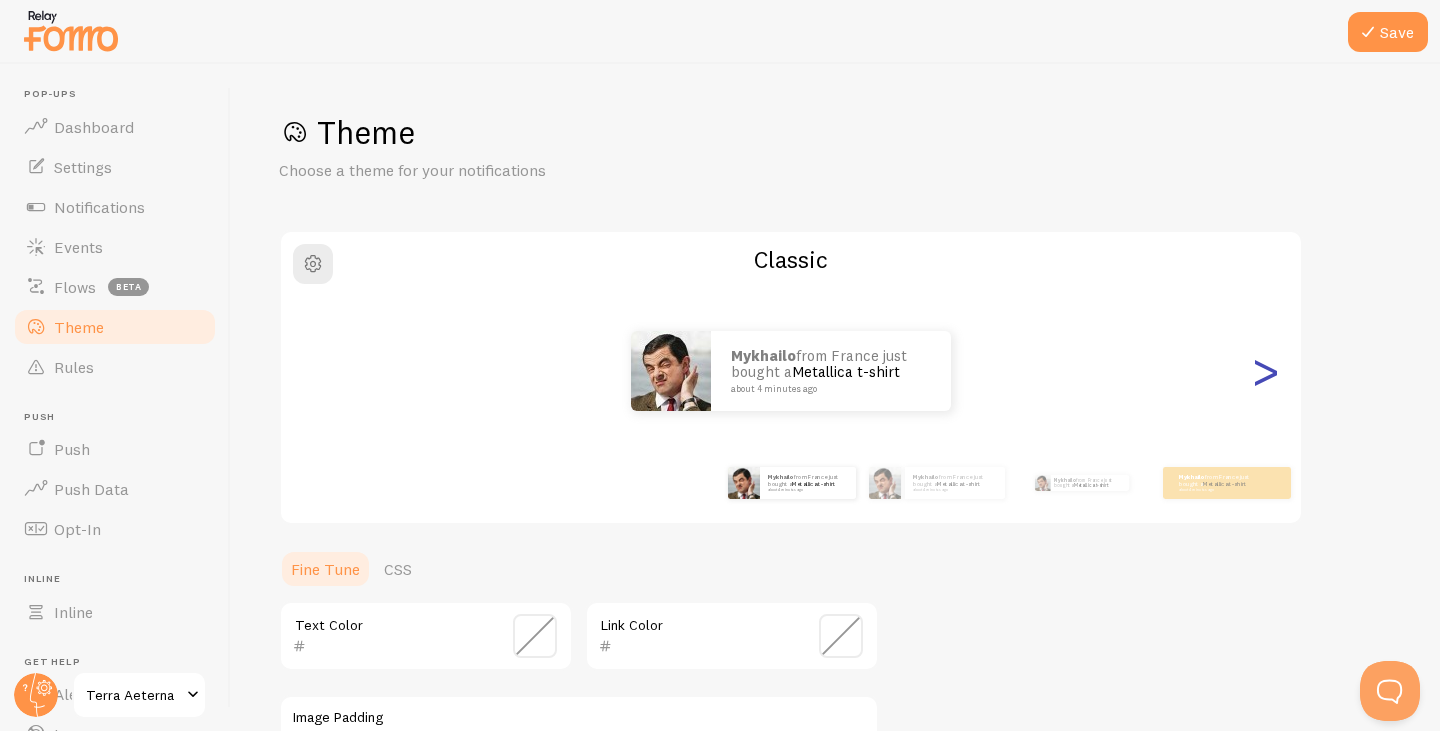 click on ">" at bounding box center [1265, 371] 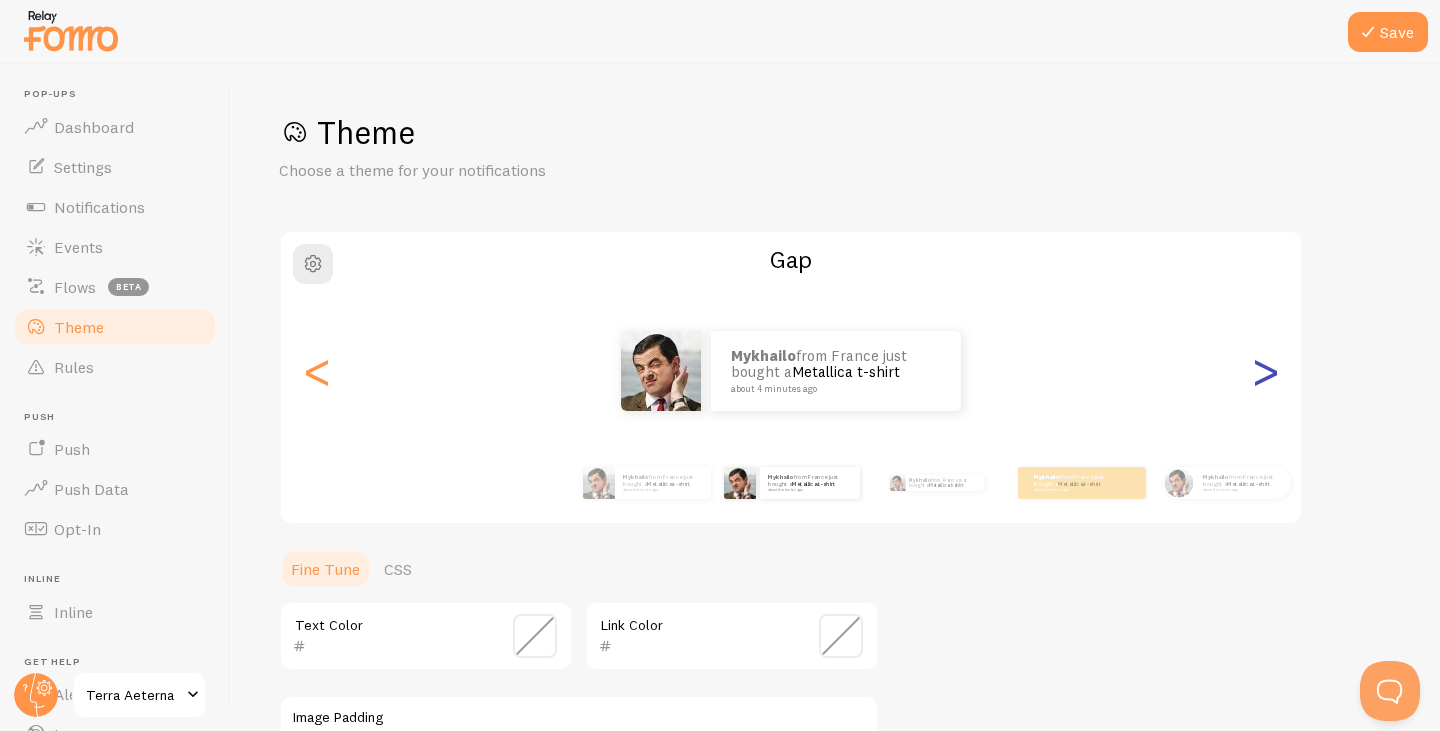 click on ">" at bounding box center (1265, 371) 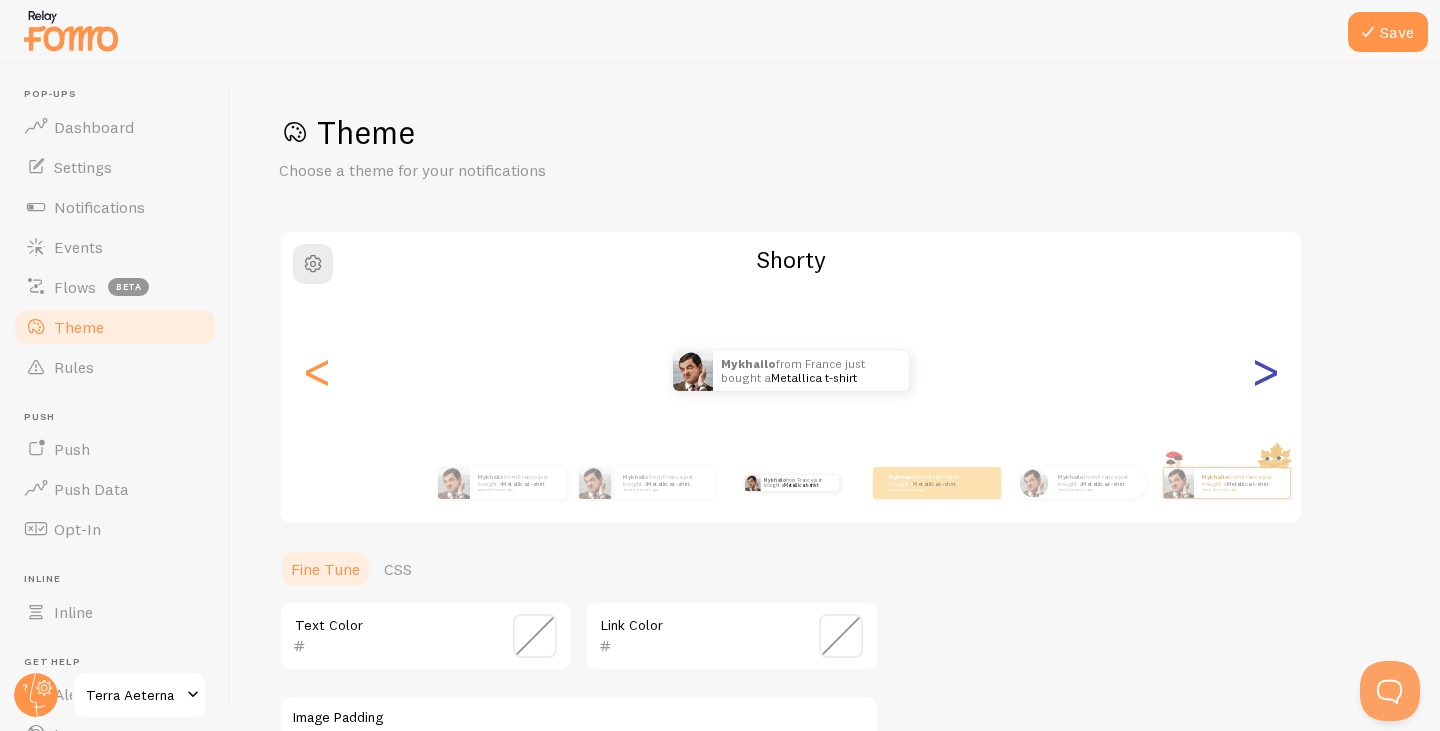 click on ">" at bounding box center (1265, 371) 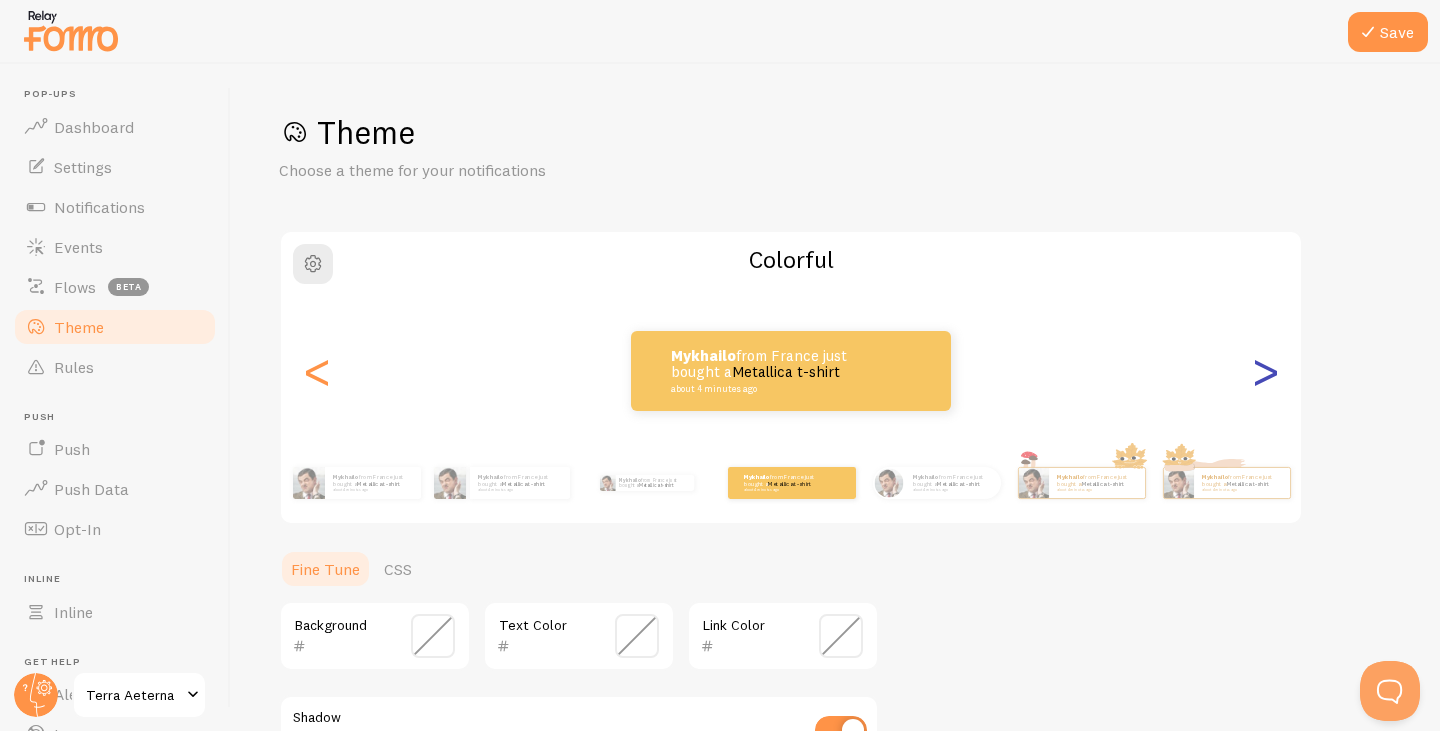 click on ">" at bounding box center [1265, 371] 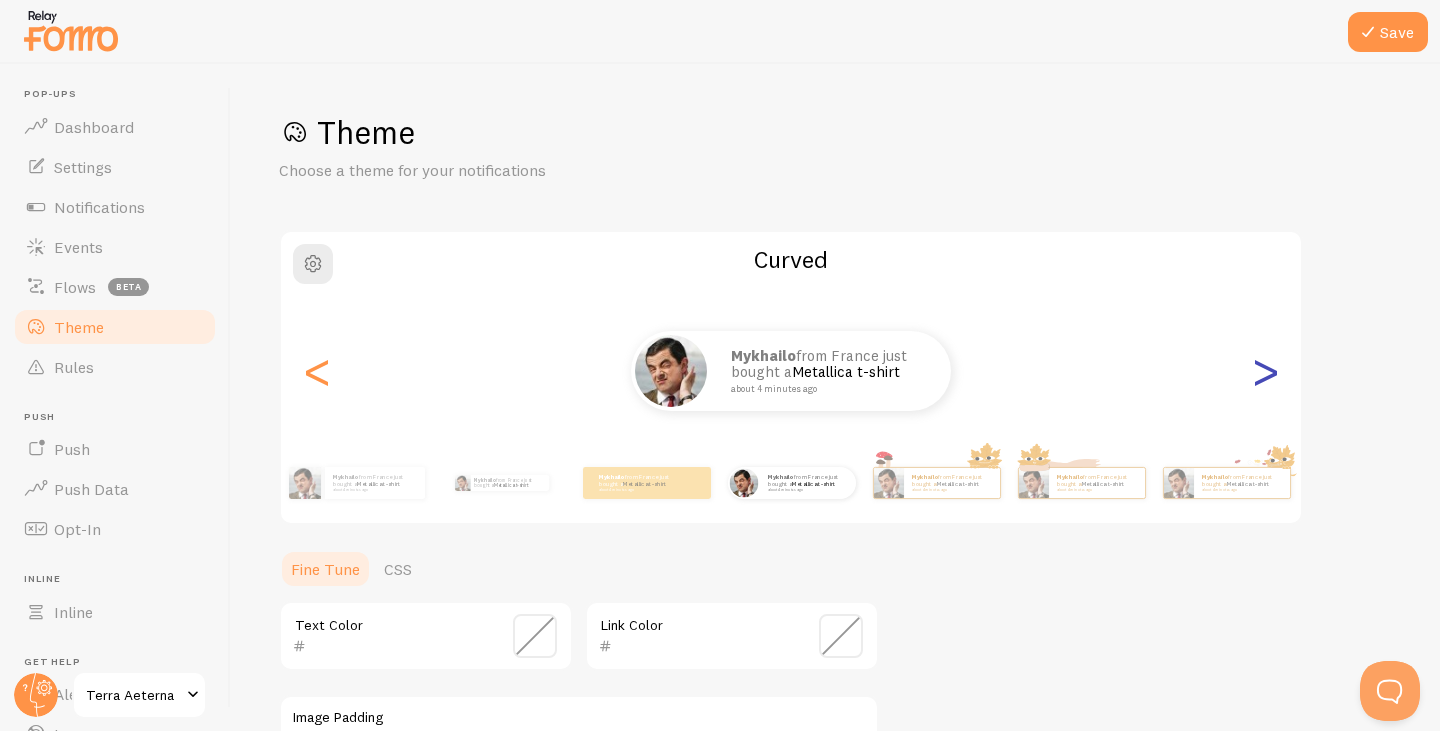 click on ">" at bounding box center (1265, 371) 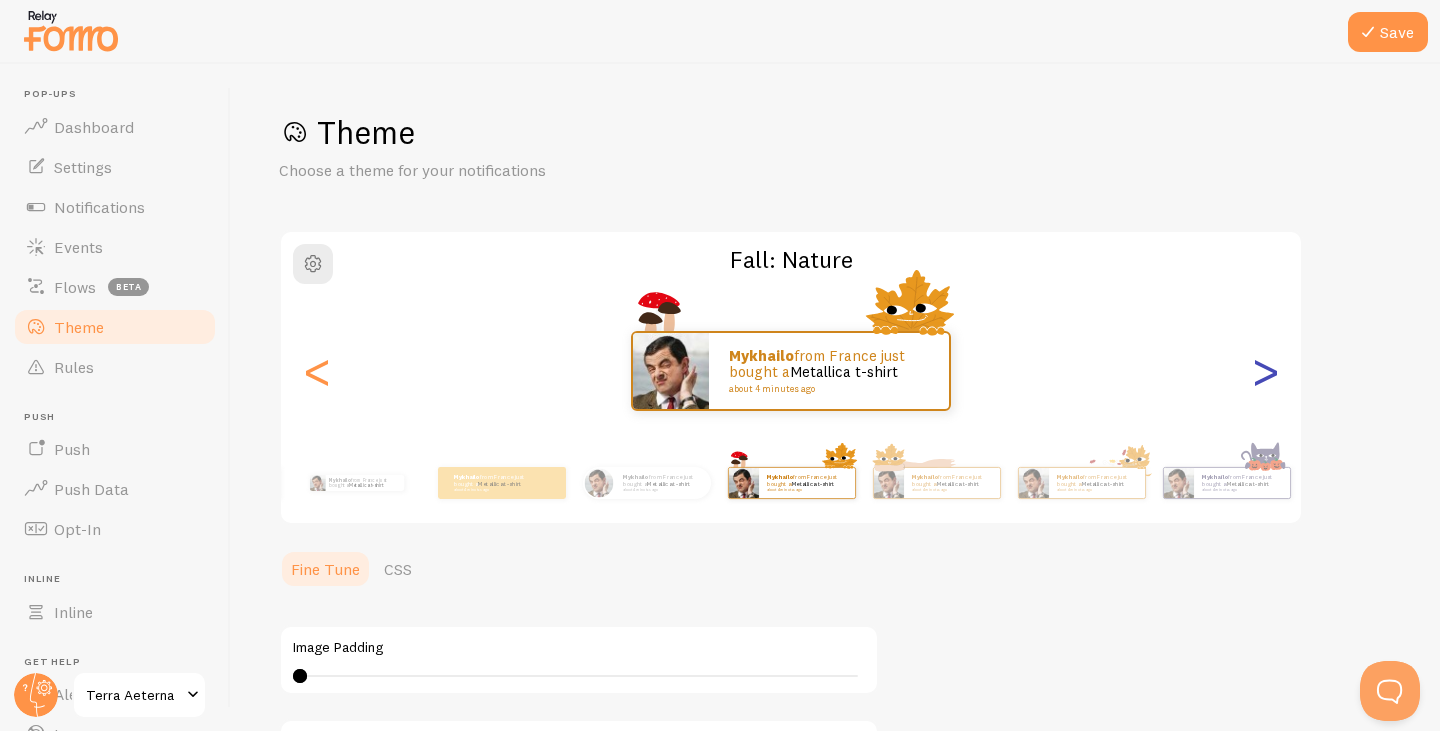 type on "0" 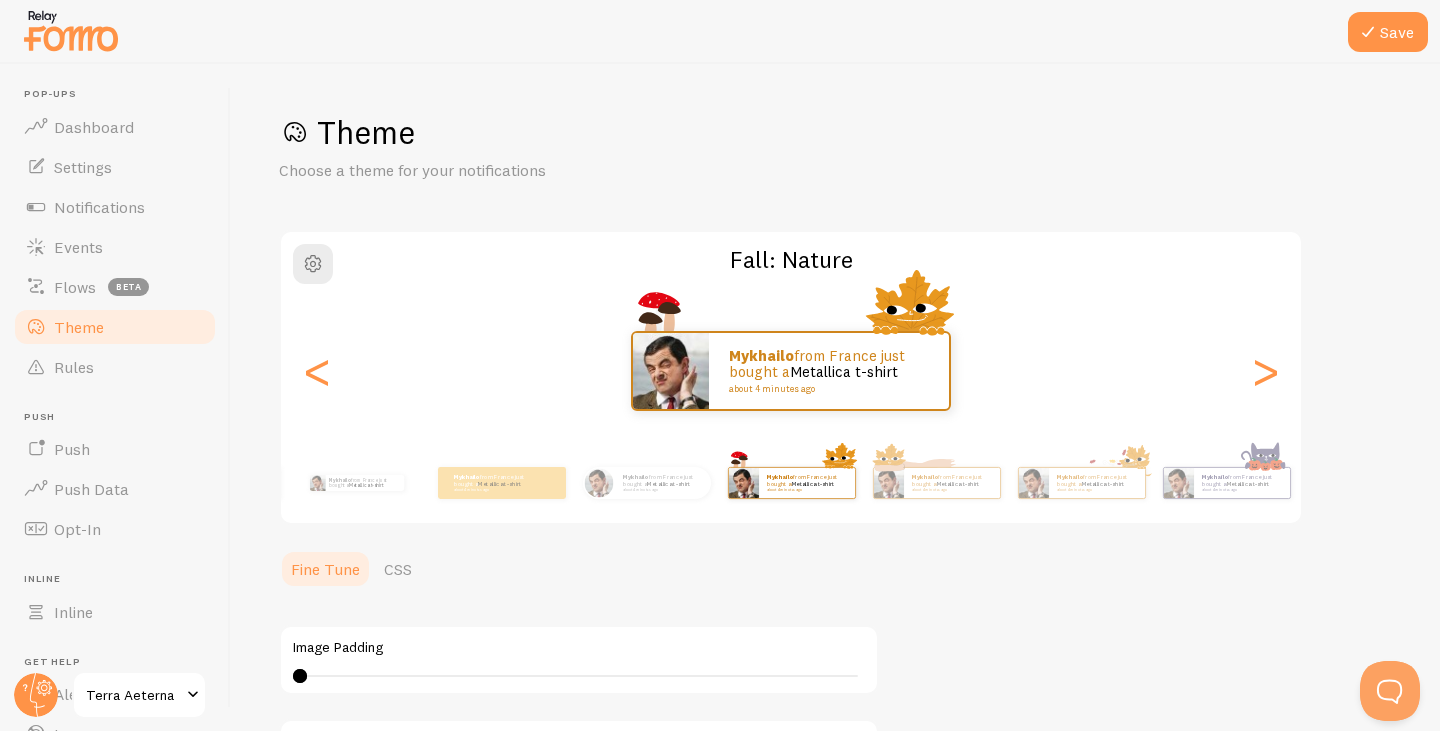drag, startPoint x: 1243, startPoint y: 369, endPoint x: 573, endPoint y: 160, distance: 701.8411 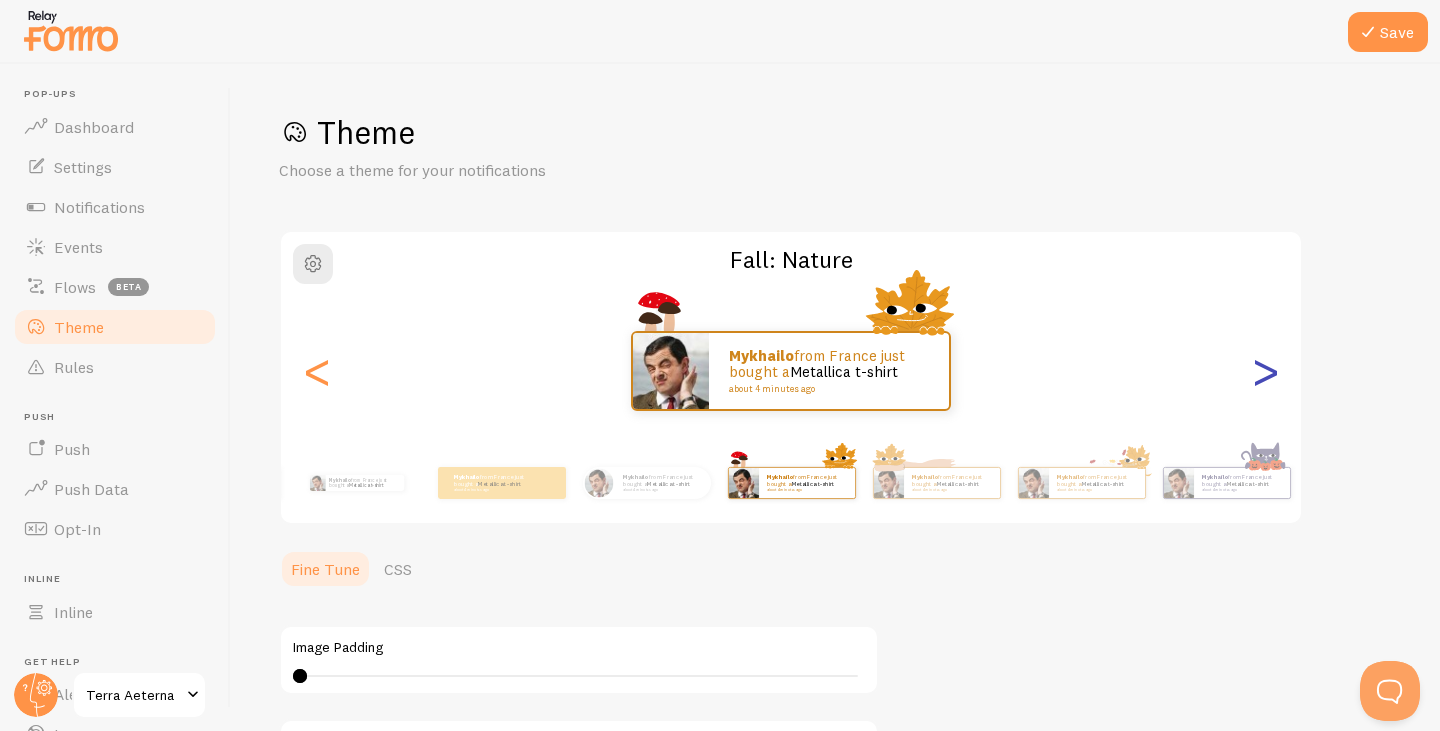 click on ">" at bounding box center [1265, 371] 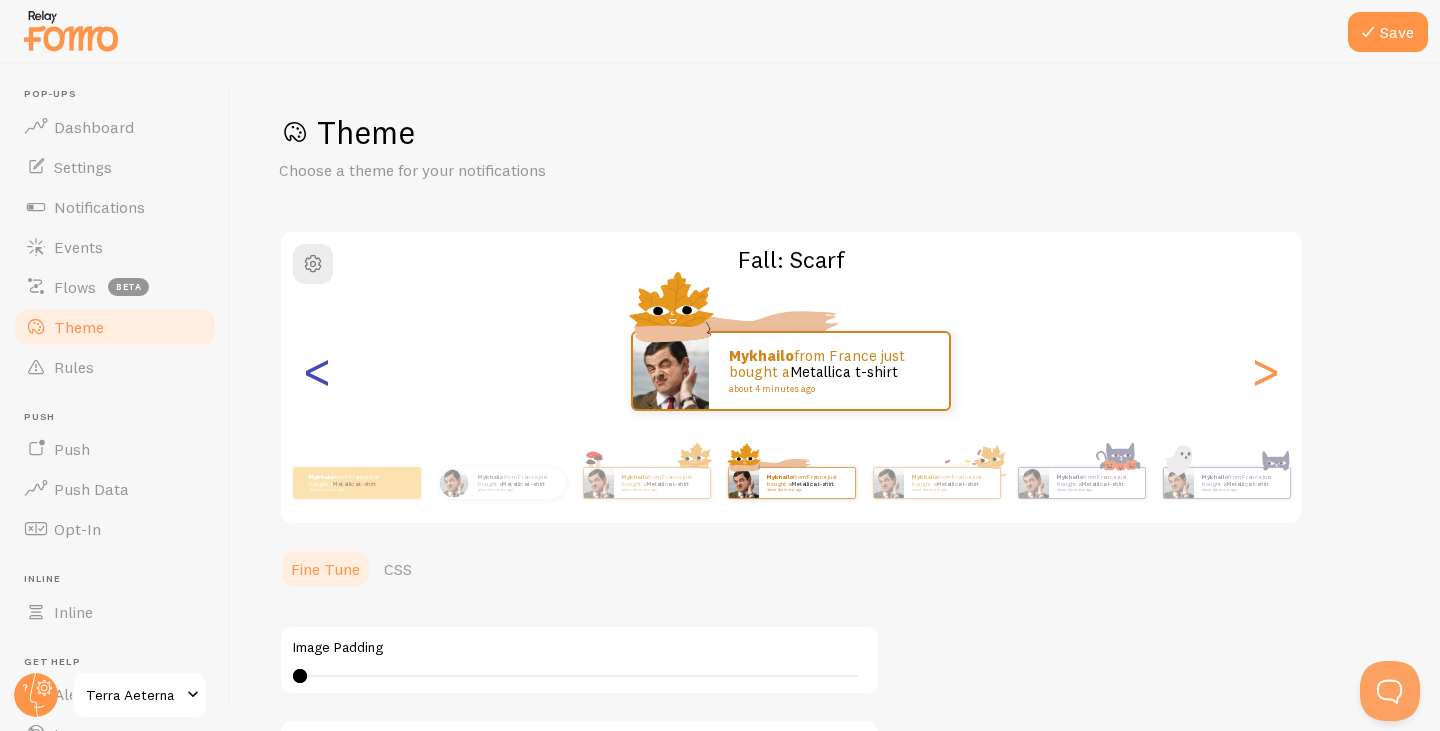 click on "<" at bounding box center [317, 371] 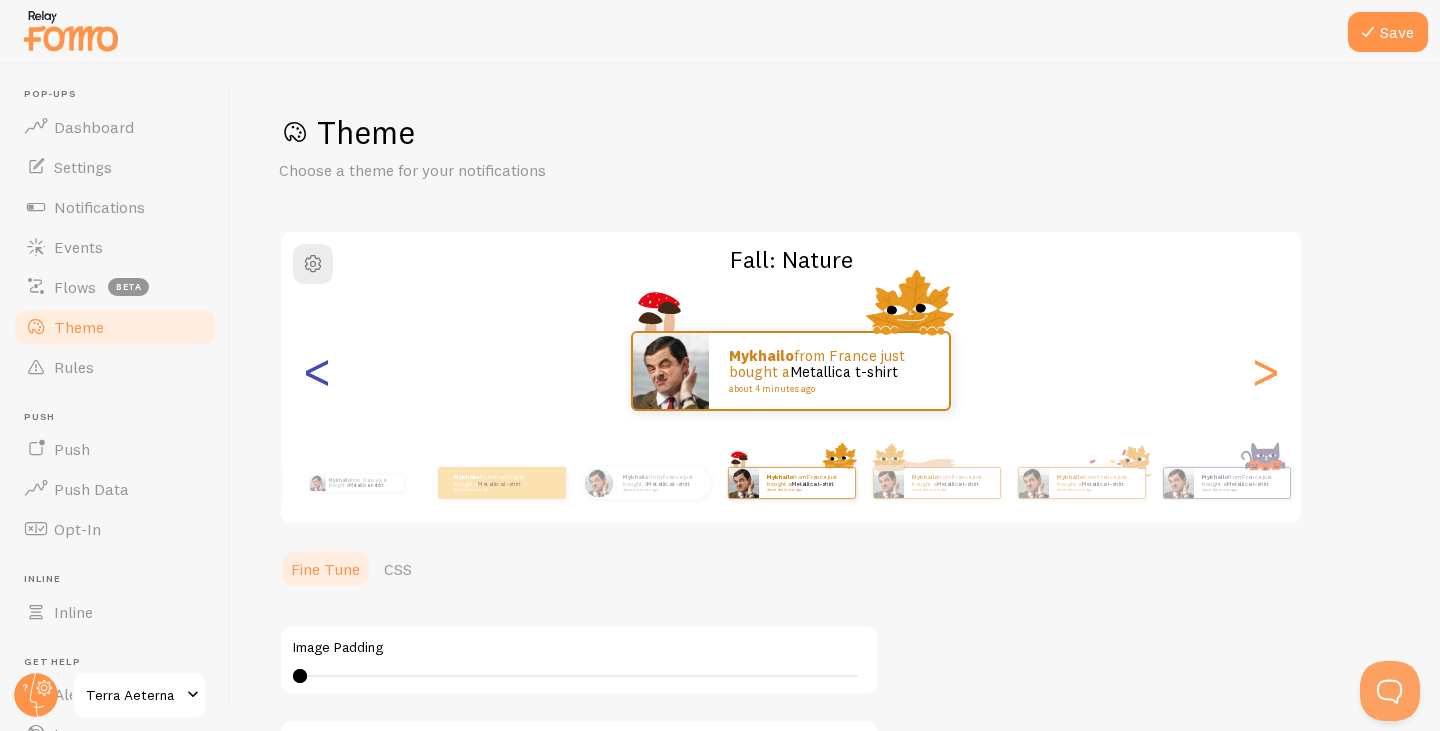 click on "<" at bounding box center [317, 371] 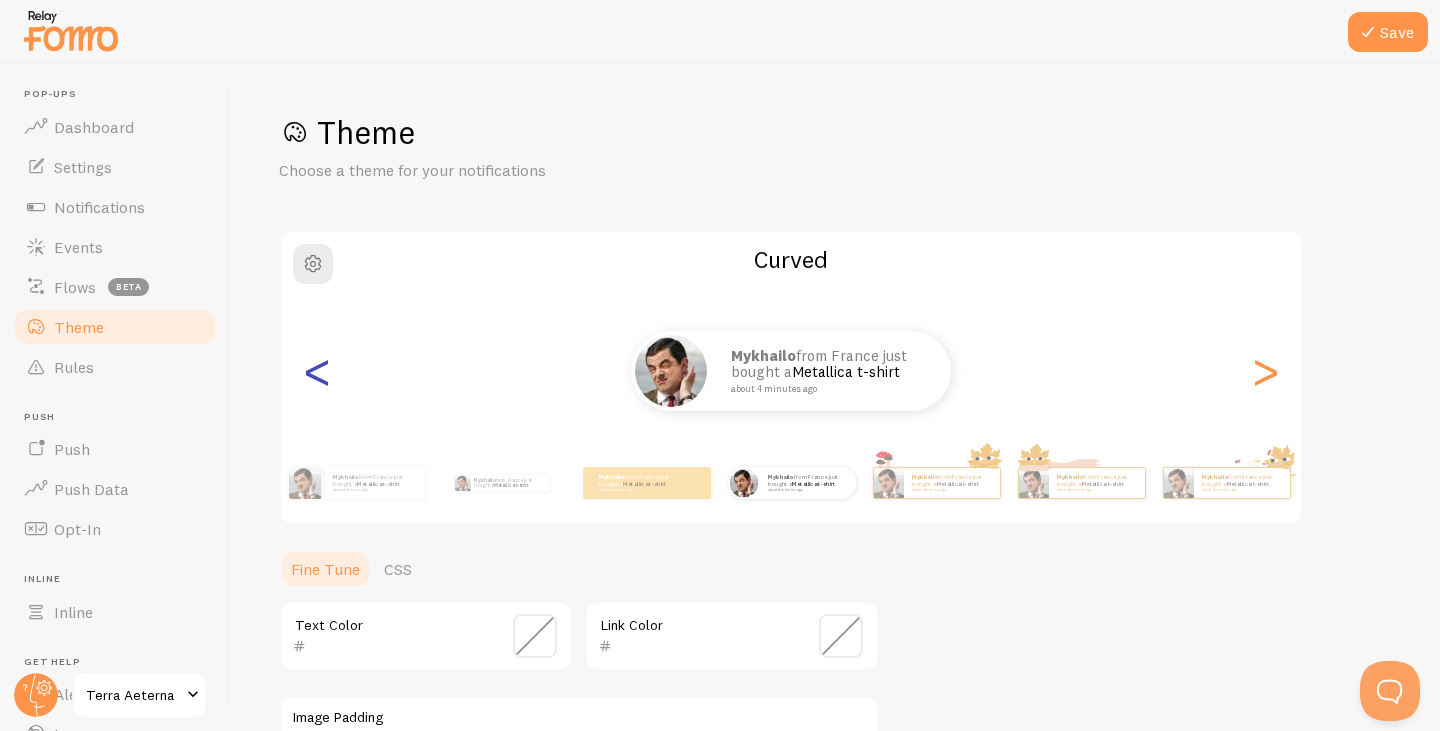 click on "<" at bounding box center (317, 371) 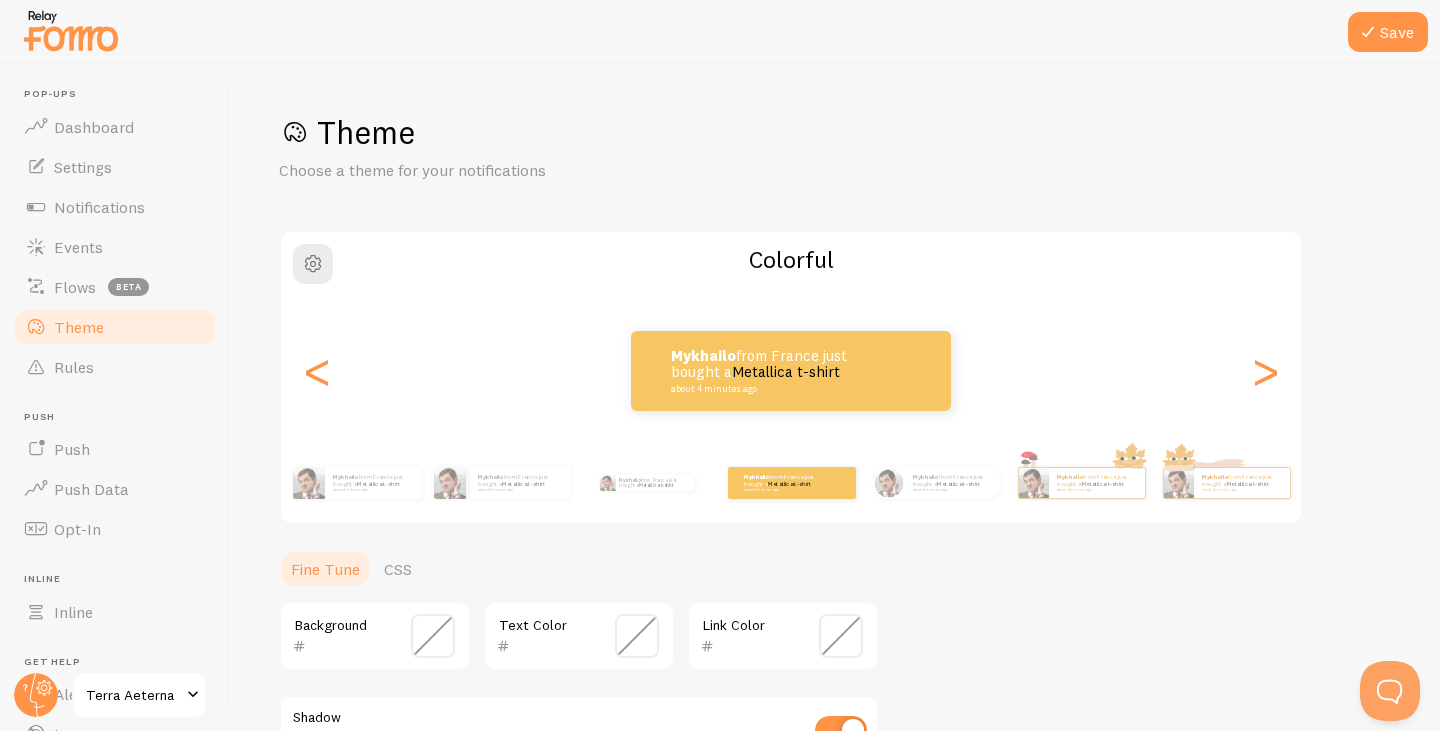click on "Mykhailo  from France just bought a  Metallica t-shirt   about 4 minutes ago" at bounding box center (791, 371) 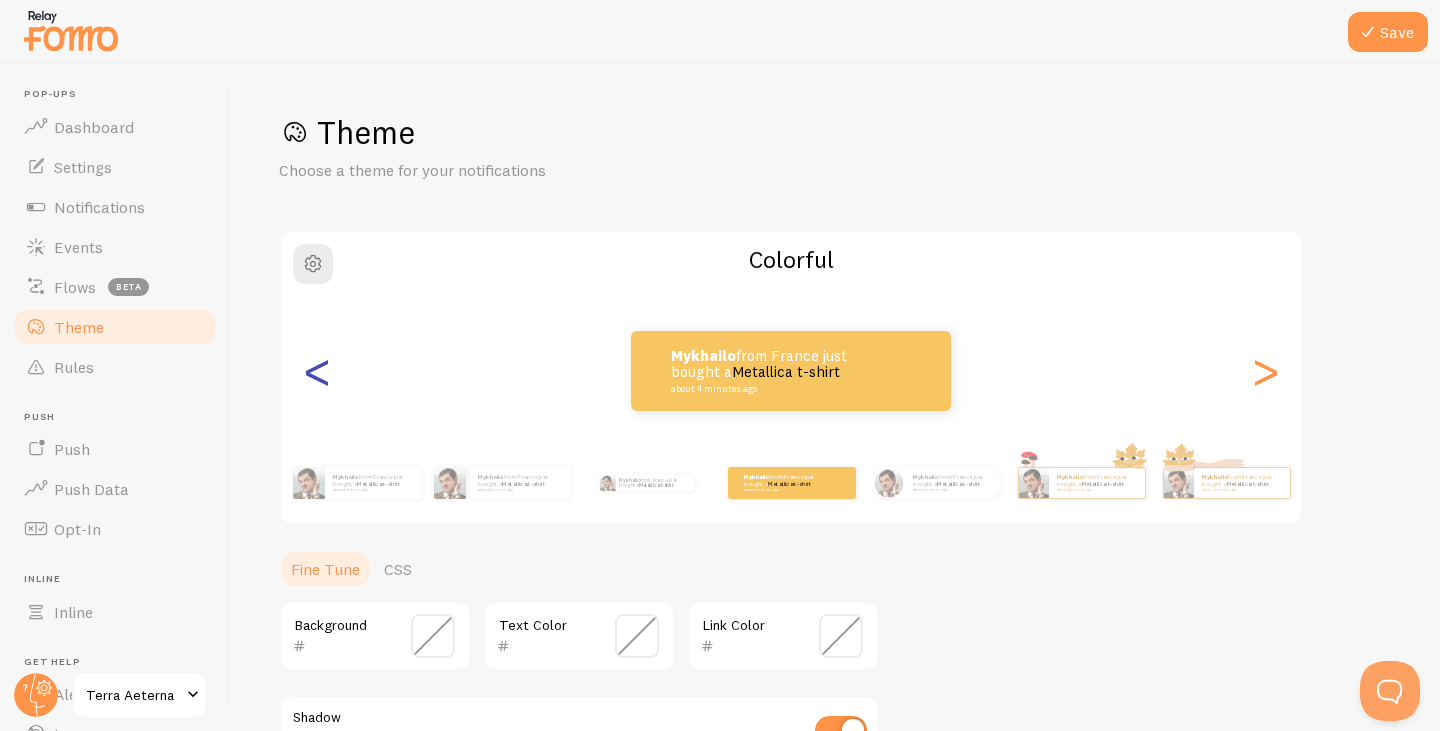 click on "<" at bounding box center [317, 371] 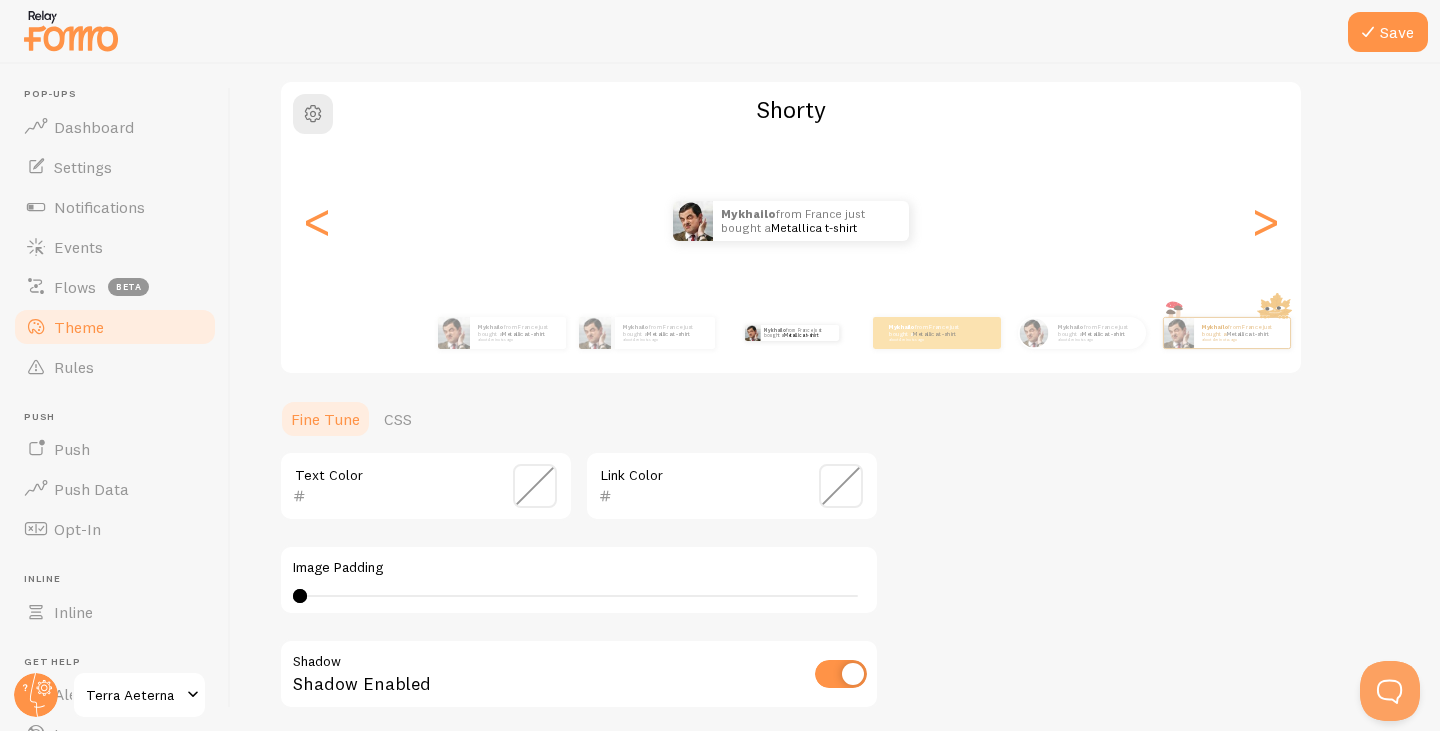 scroll, scrollTop: 200, scrollLeft: 0, axis: vertical 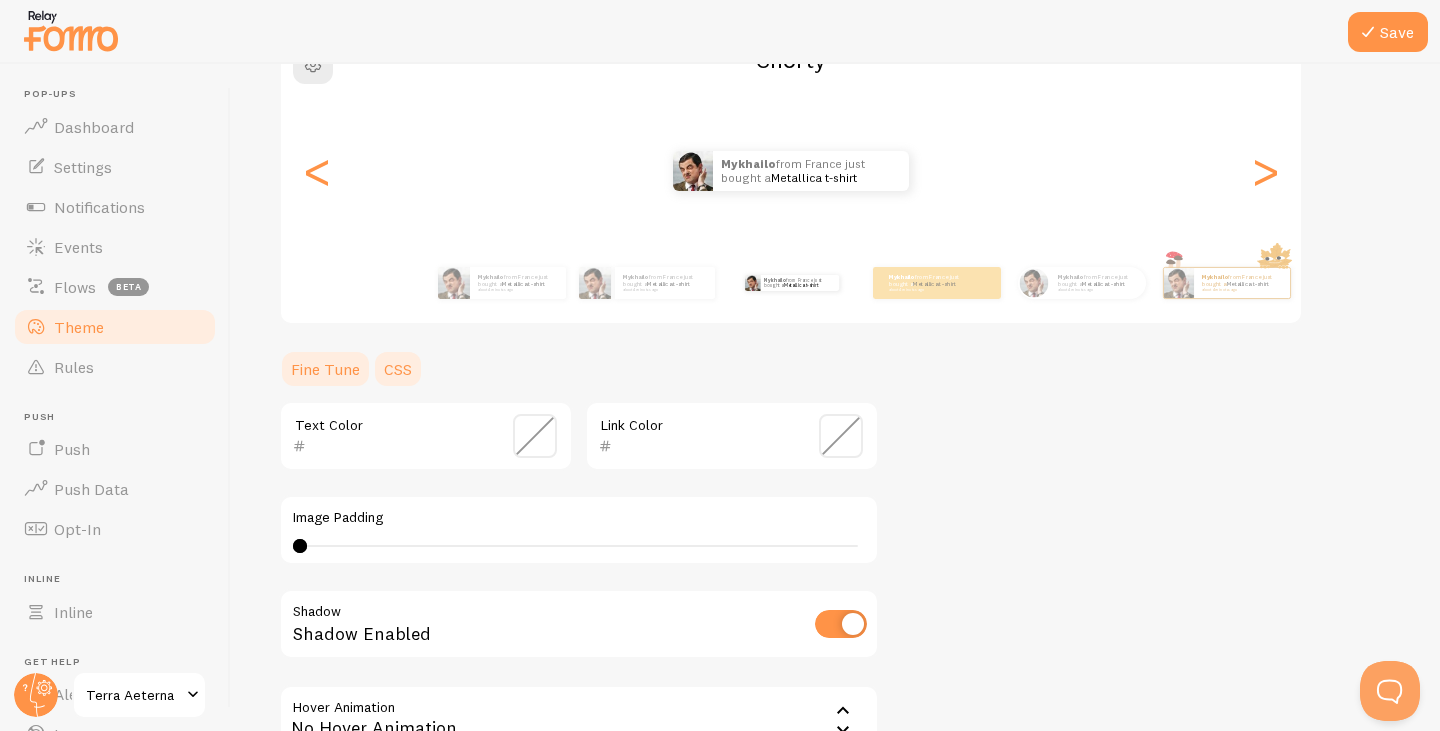 click on "CSS" at bounding box center [398, 369] 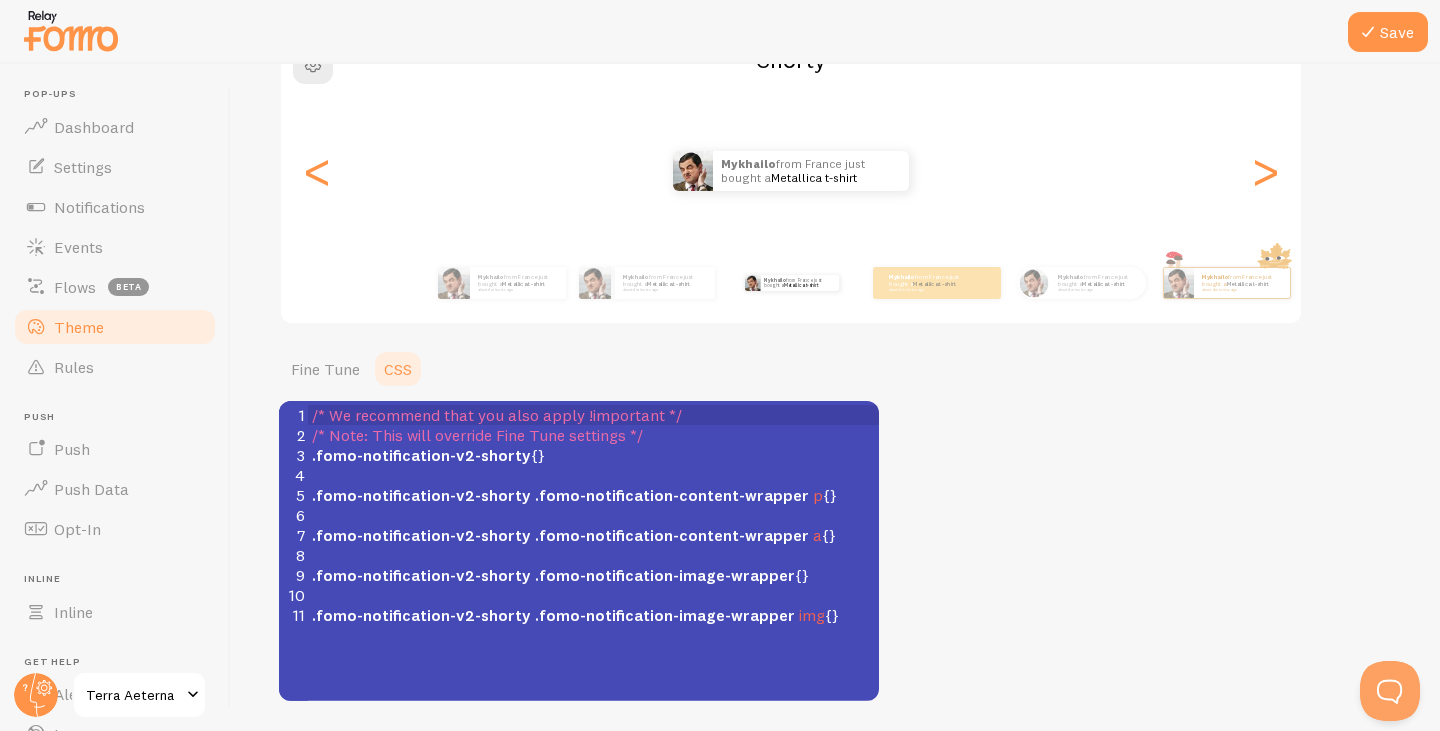 click on "Theme
Choose a theme for your notifications
Shorty
Mykhailo  from France just bought a  Metallica t-shirt   about 4 minutes ago Mykhailo  from France just bought a  Metallica t-shirt   about 4 minutes ago Mykhailo  from France just bought a  Metallica t-shirt   about 4 minutes ago Mykhailo  from France just bought a  Metallica t-shirt   about 4 minutes ago Mykhailo  from France just bought a  Metallica t-shirt   about 4 minutes ago Mykhailo  from France just bought a  Metallica t-shirt   about 4 minutes ago Mykhailo  from France just bought a  Metallica t-shirt   about 4 minutes ago Mykhailo  from France just bought a  Metallica t-shirt   about 4 minutes ago Mykhailo  from France just bought a  Metallica t-shirt   about 4 minutes ago Mykhailo  from France just bought a  Metallica t-shirt   about 4 minutes ago Mykhailo  from France just bought a  Metallica t-shirt   about 4 minutes ago Mykhailo  from France just bought a  Metallica t-shirt   Mykhailo" at bounding box center (835, 306) 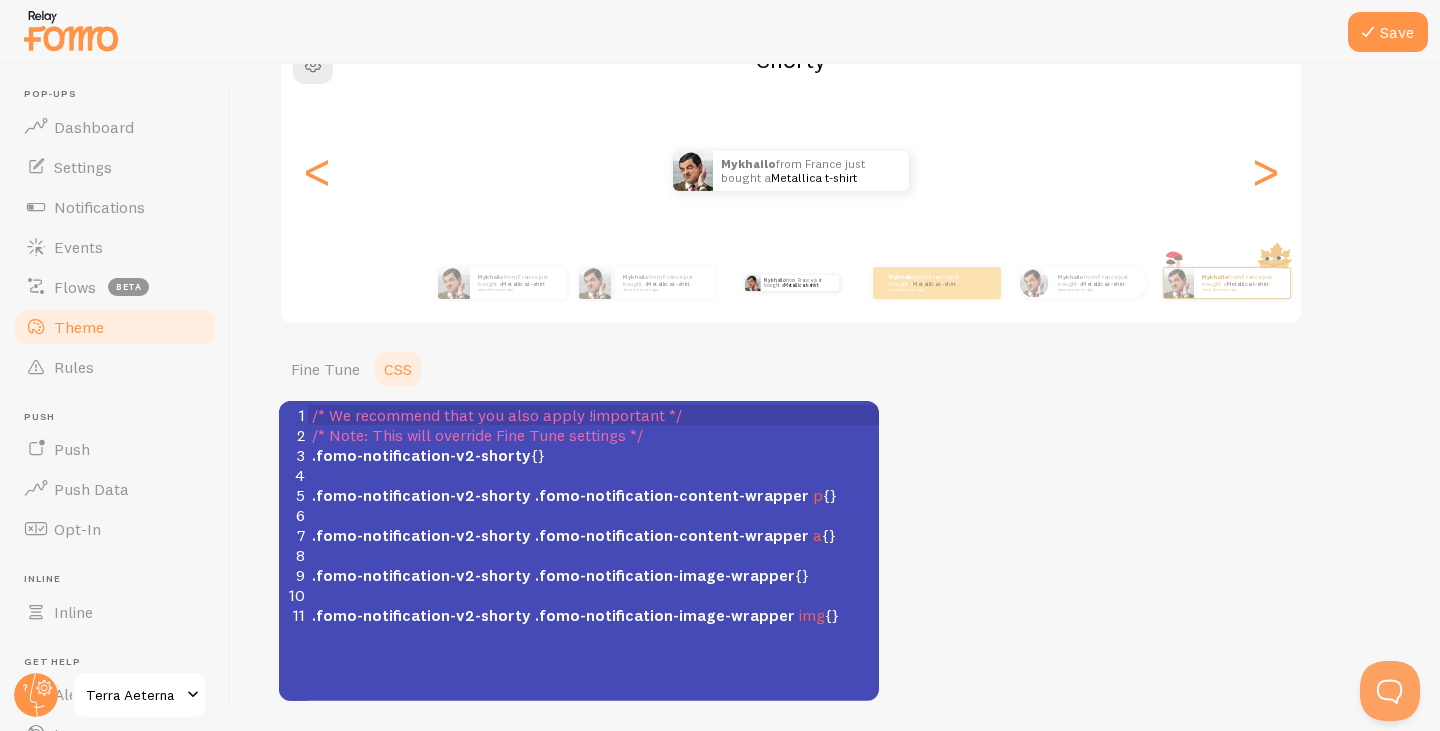click on "CSS" at bounding box center (398, 369) 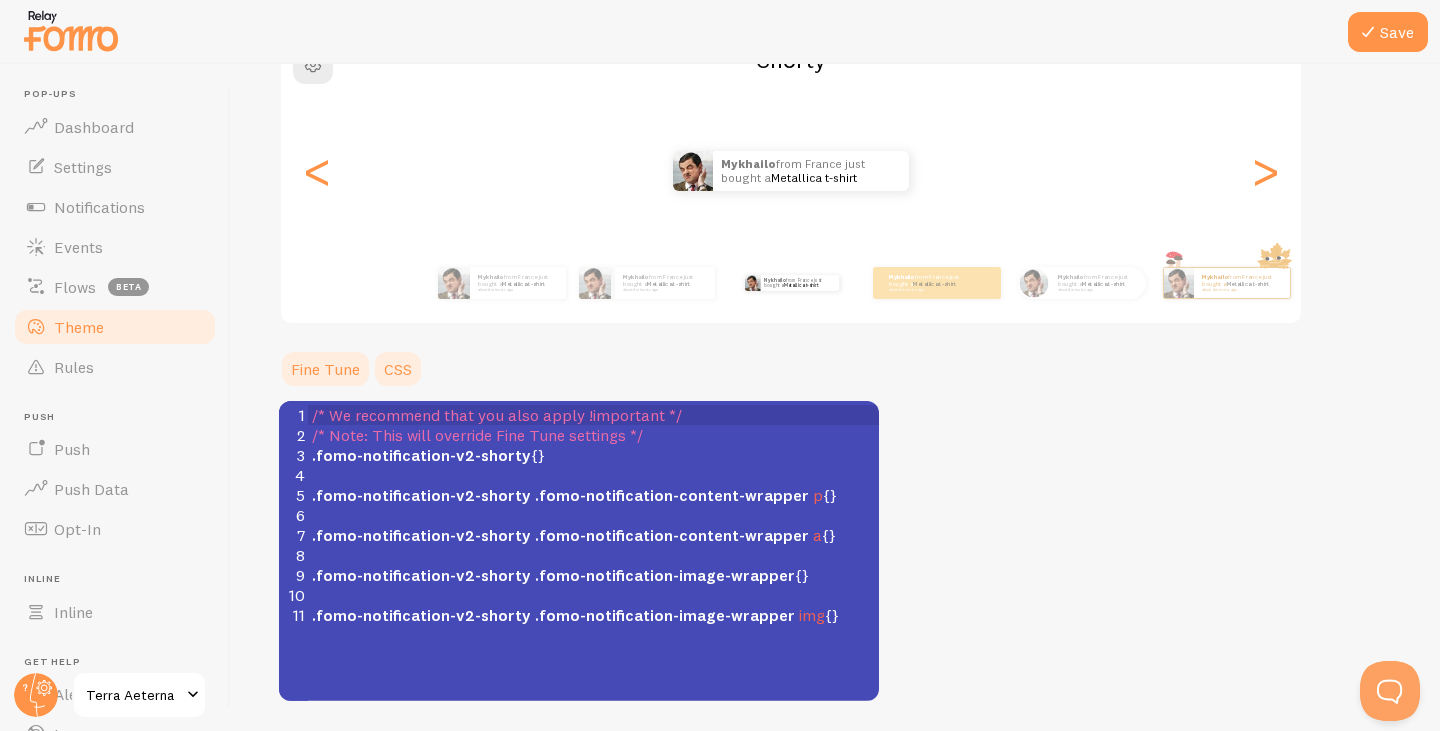 click on "Fine Tune" at bounding box center [325, 369] 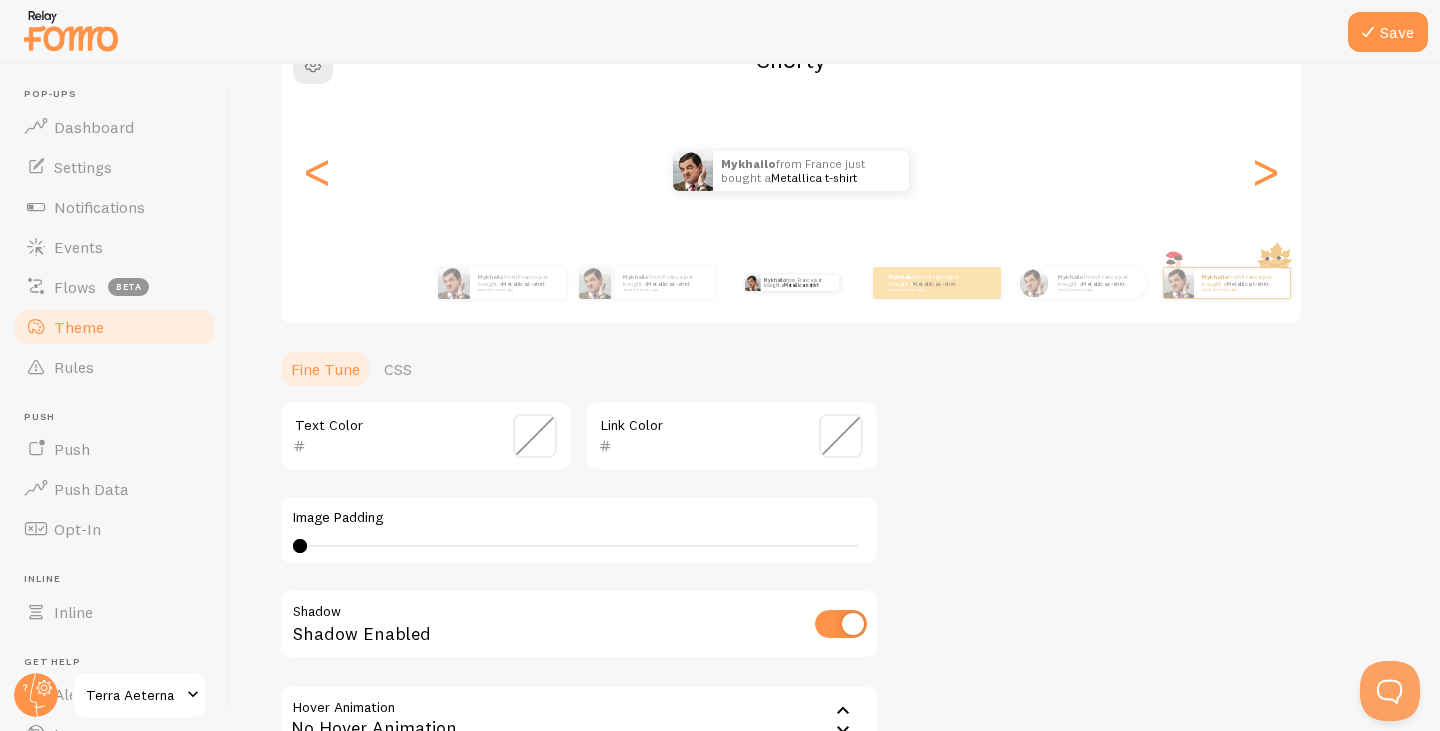 click at bounding box center (535, 436) 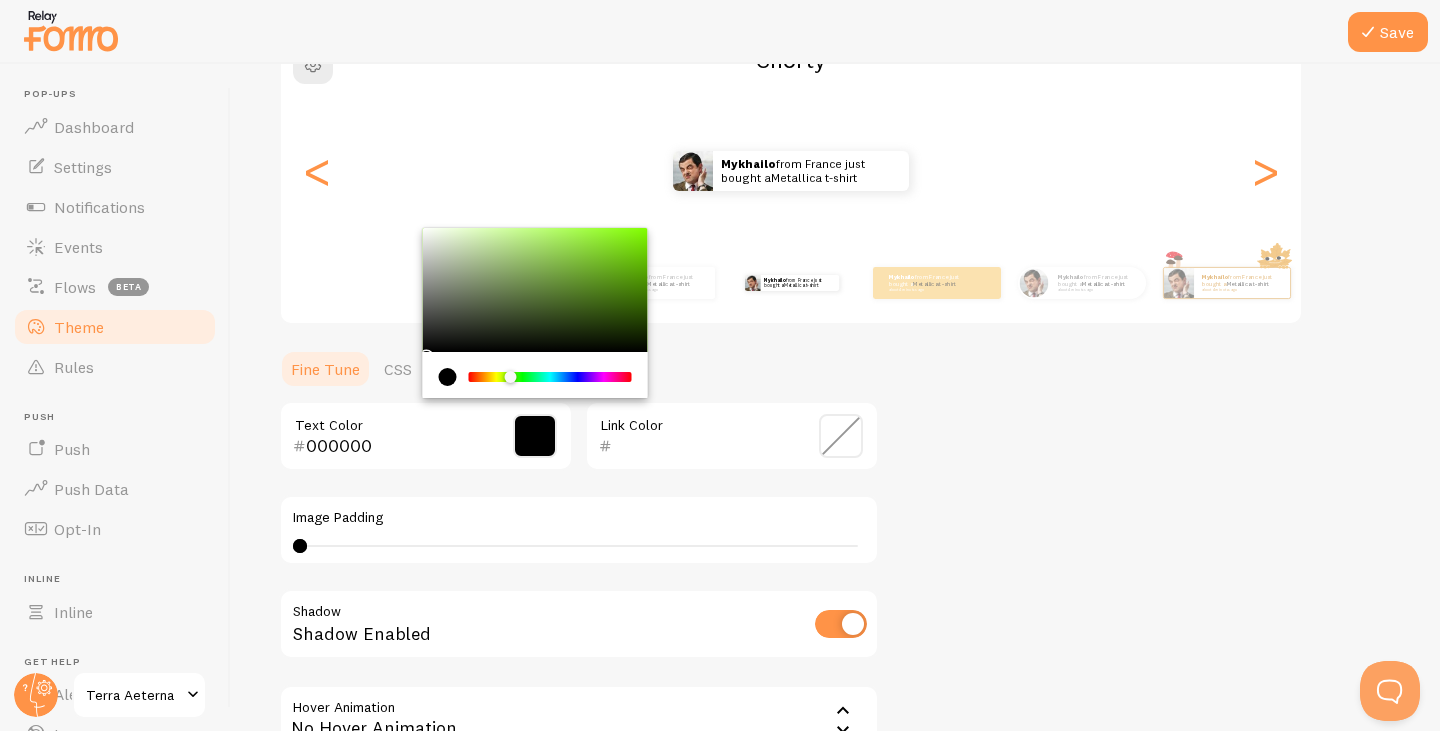 drag, startPoint x: 476, startPoint y: 377, endPoint x: 510, endPoint y: 384, distance: 34.713108 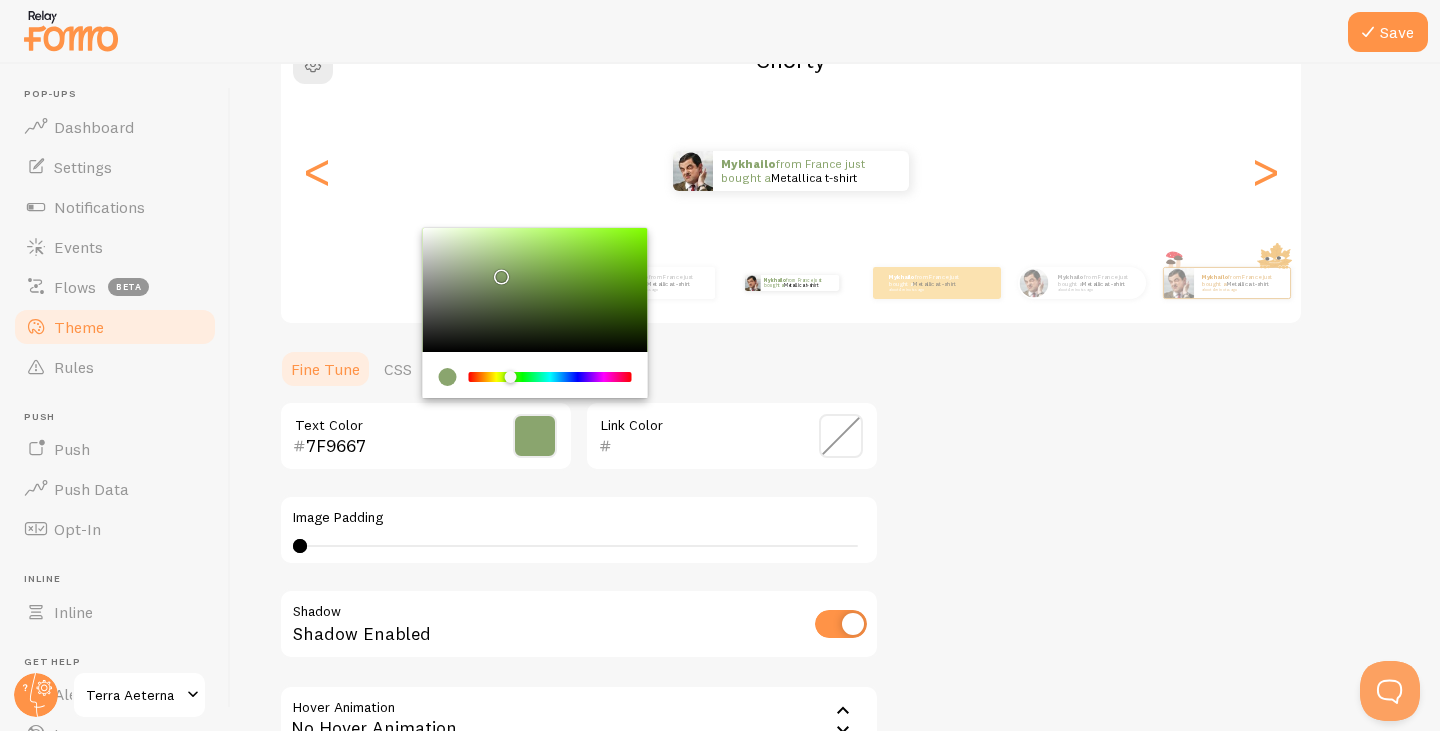 type on "7A9062" 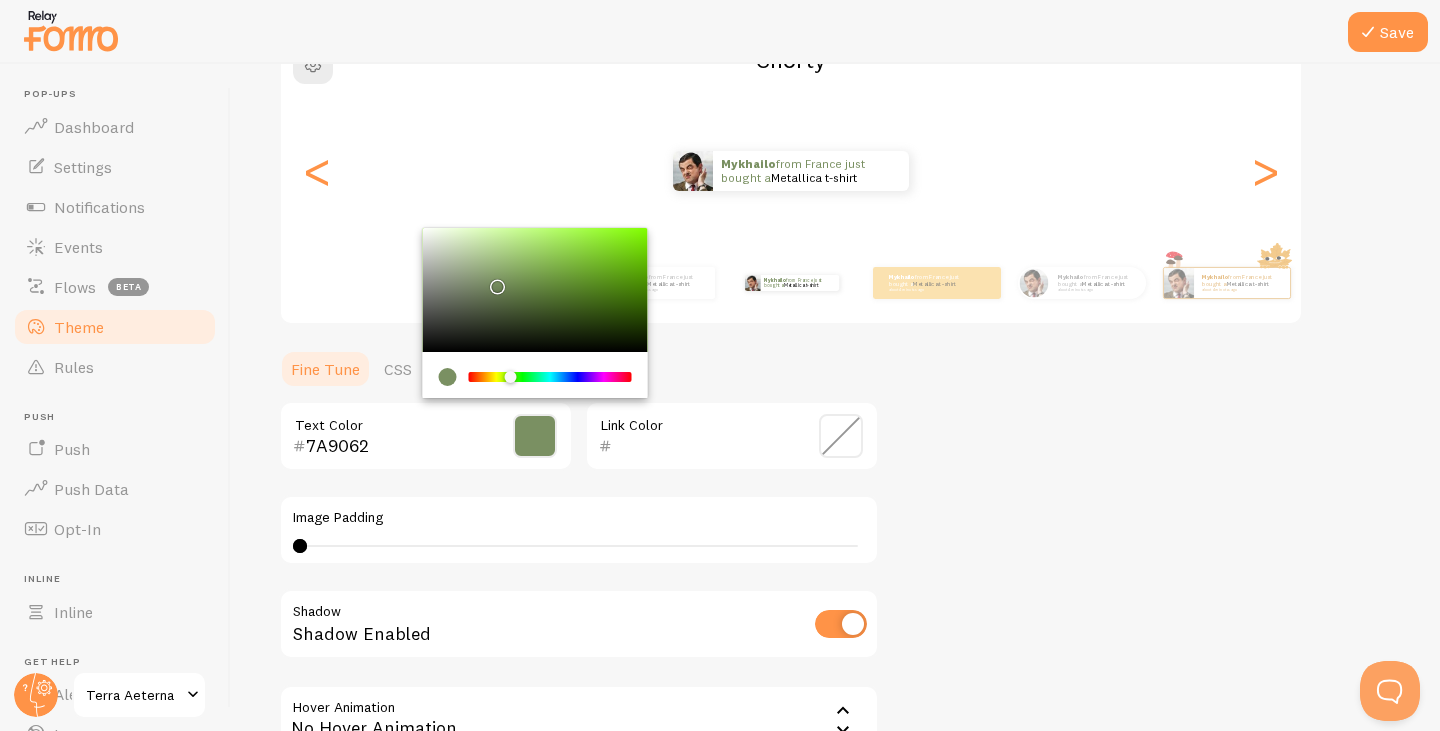 drag, startPoint x: 528, startPoint y: 300, endPoint x: 494, endPoint y: 282, distance: 38.470768 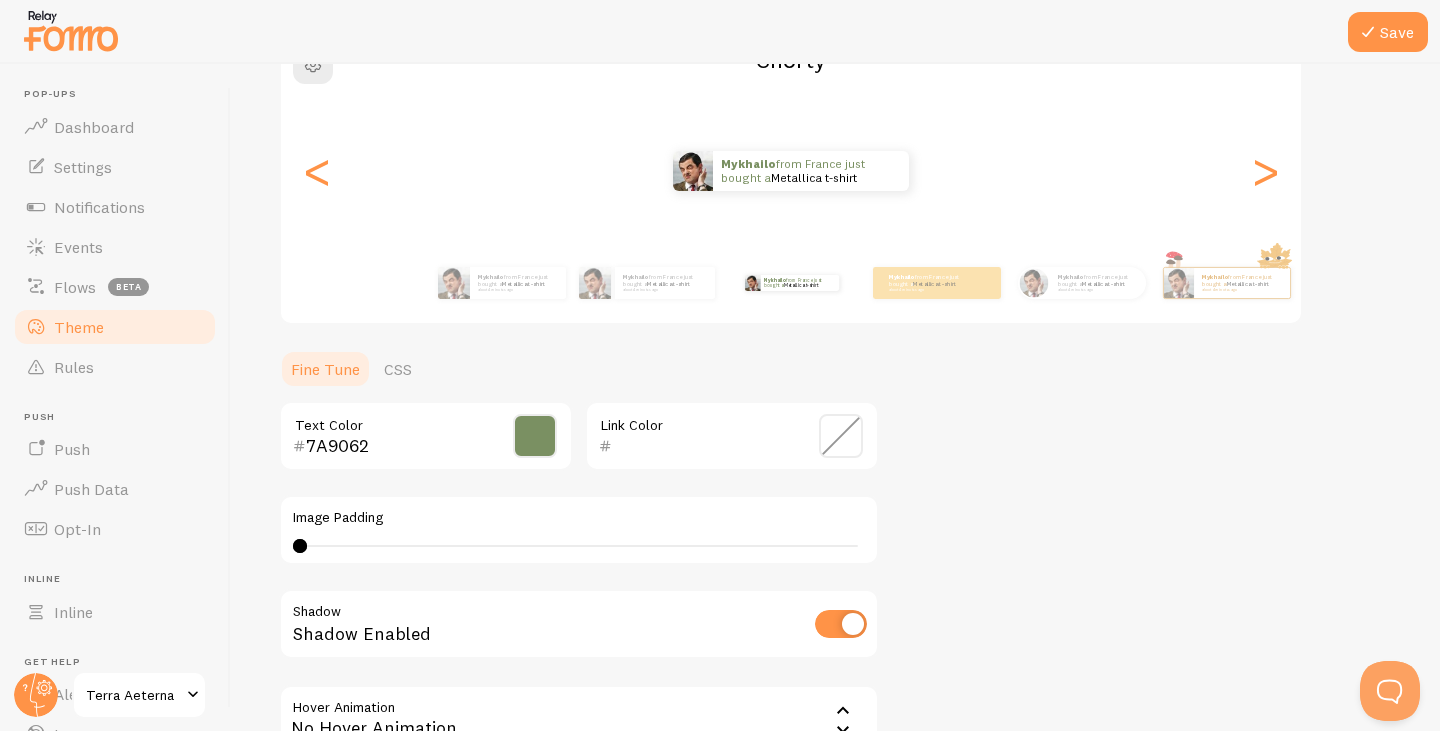 click at bounding box center [841, 436] 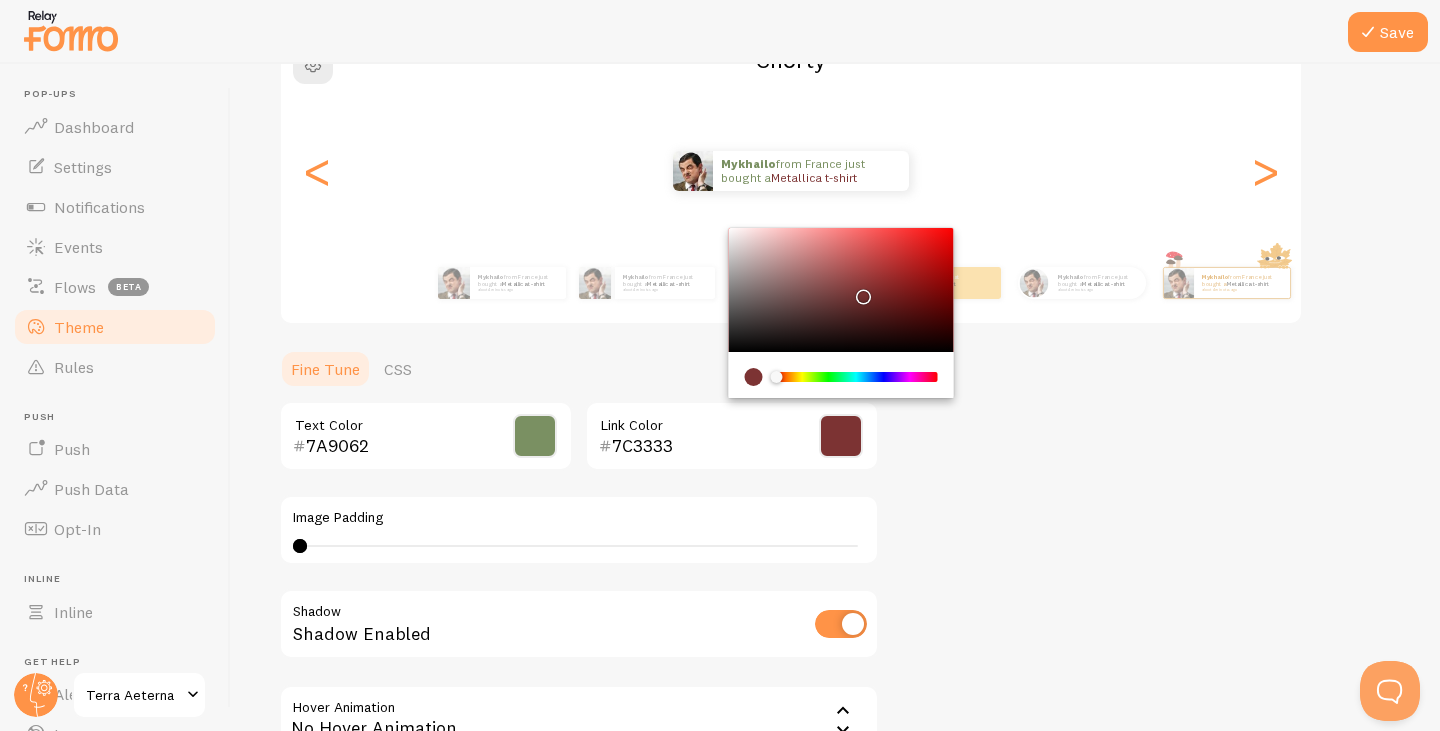 drag, startPoint x: 743, startPoint y: 317, endPoint x: 860, endPoint y: 292, distance: 119.64113 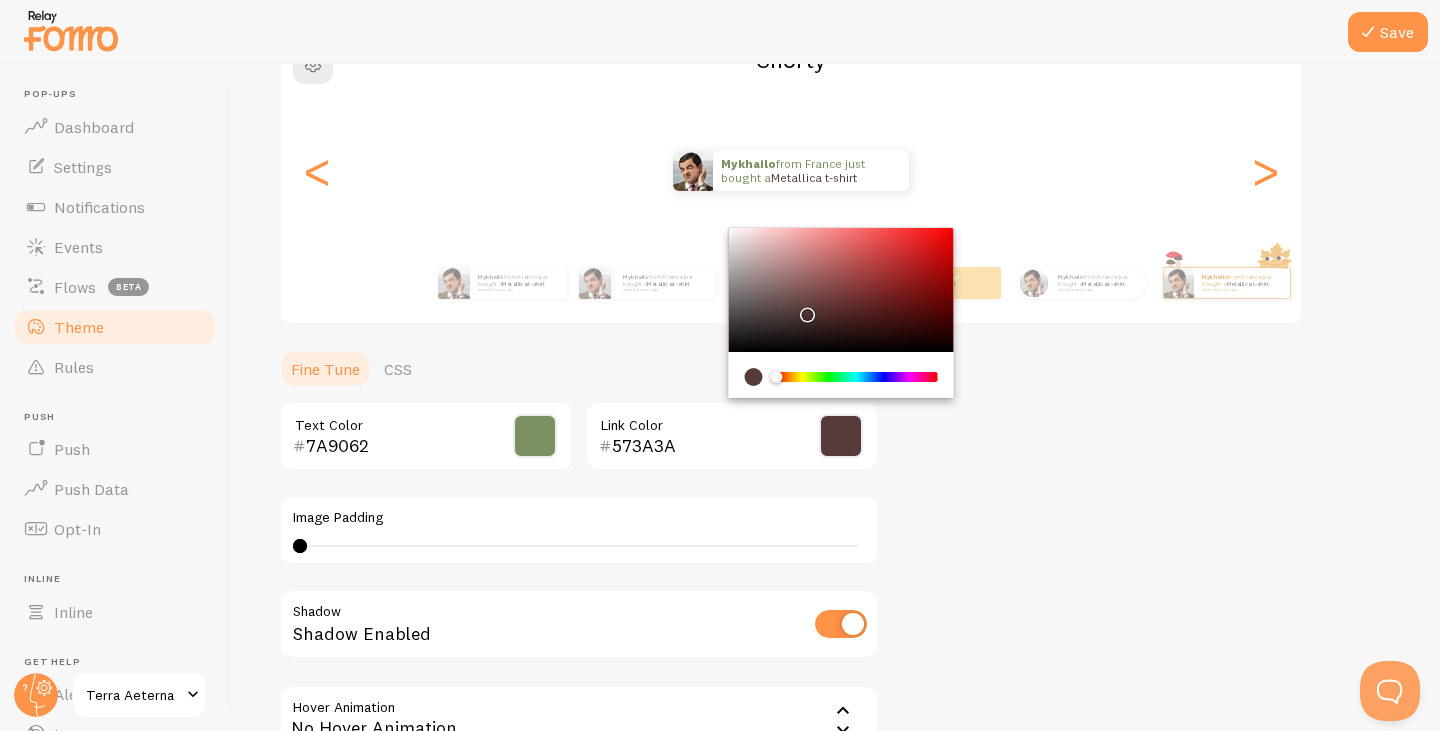 drag, startPoint x: 869, startPoint y: 297, endPoint x: 804, endPoint y: 310, distance: 66.287254 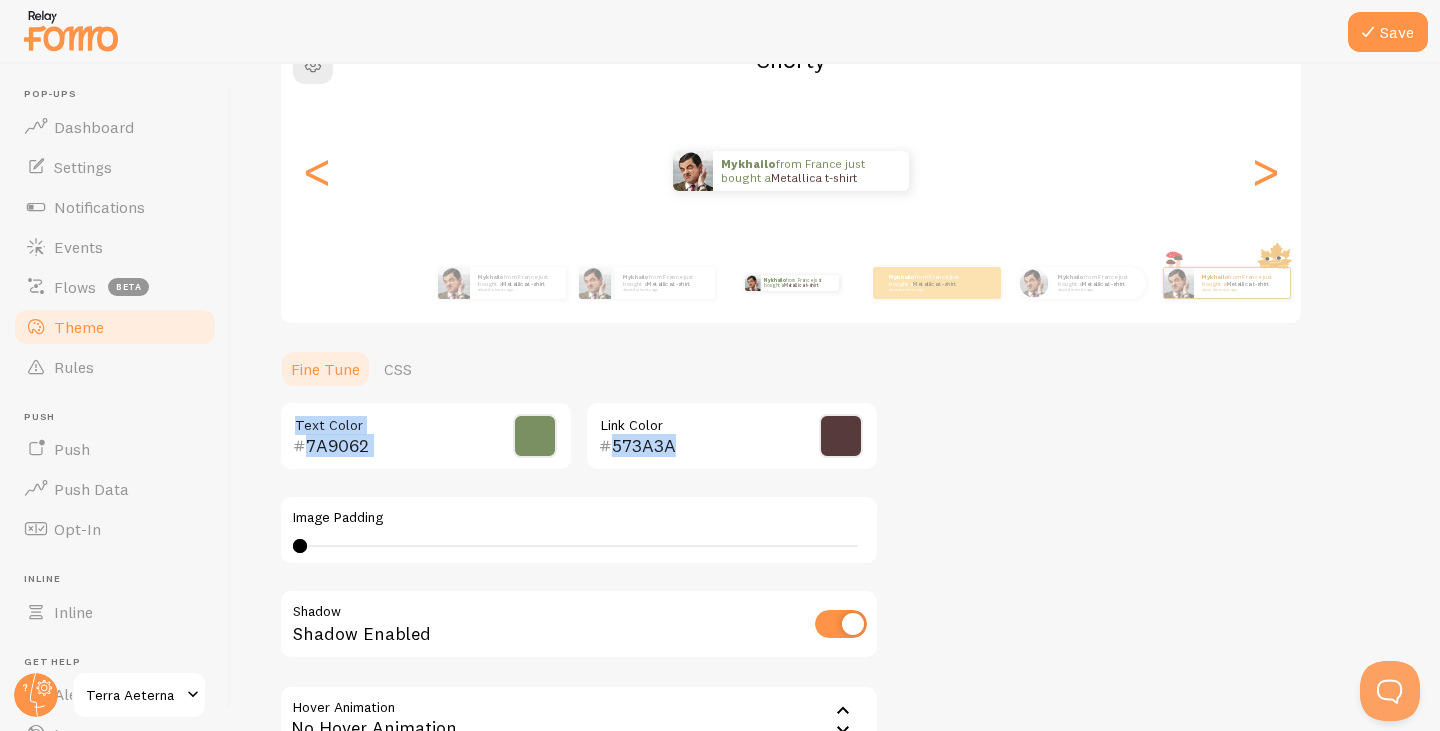drag, startPoint x: 805, startPoint y: 318, endPoint x: 814, endPoint y: 342, distance: 25.632011 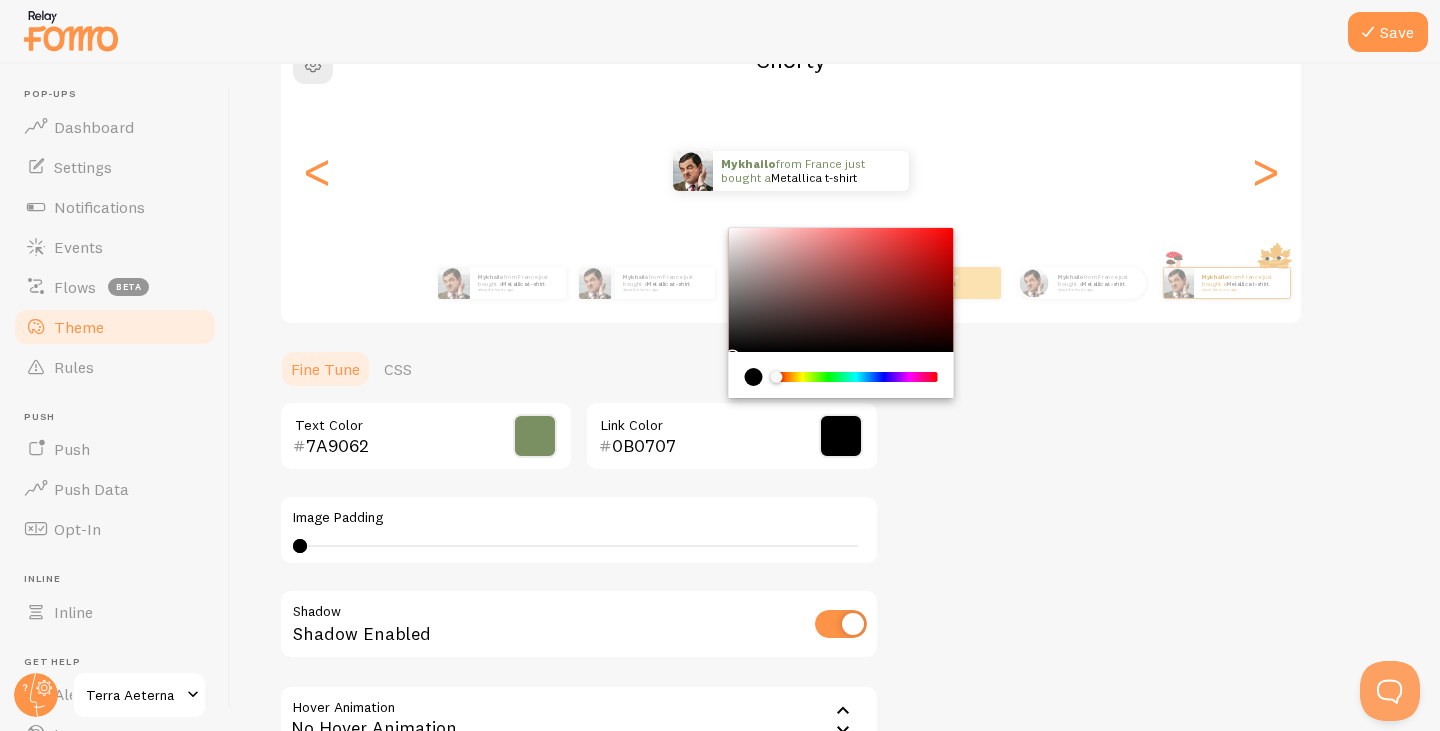 type on "000000" 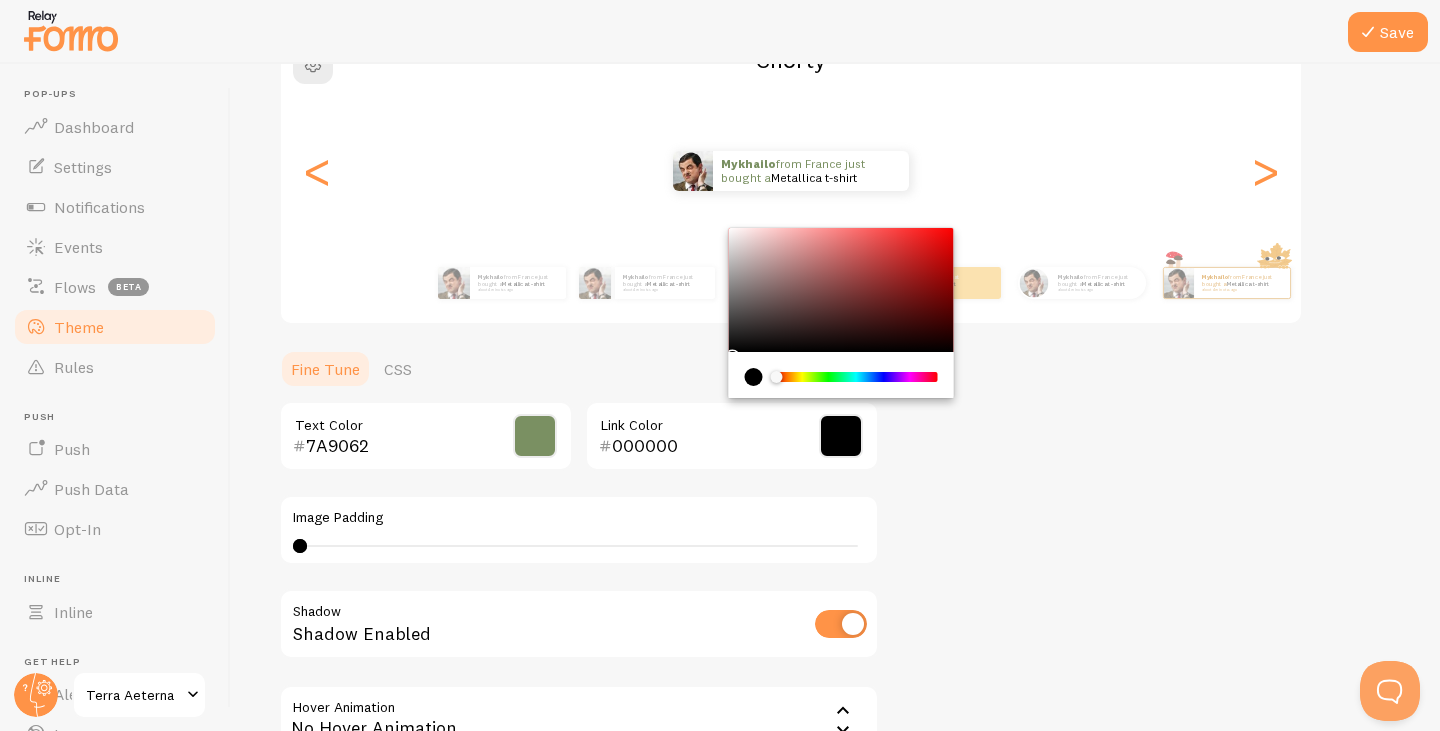 drag, startPoint x: 806, startPoint y: 328, endPoint x: 819, endPoint y: 381, distance: 54.571056 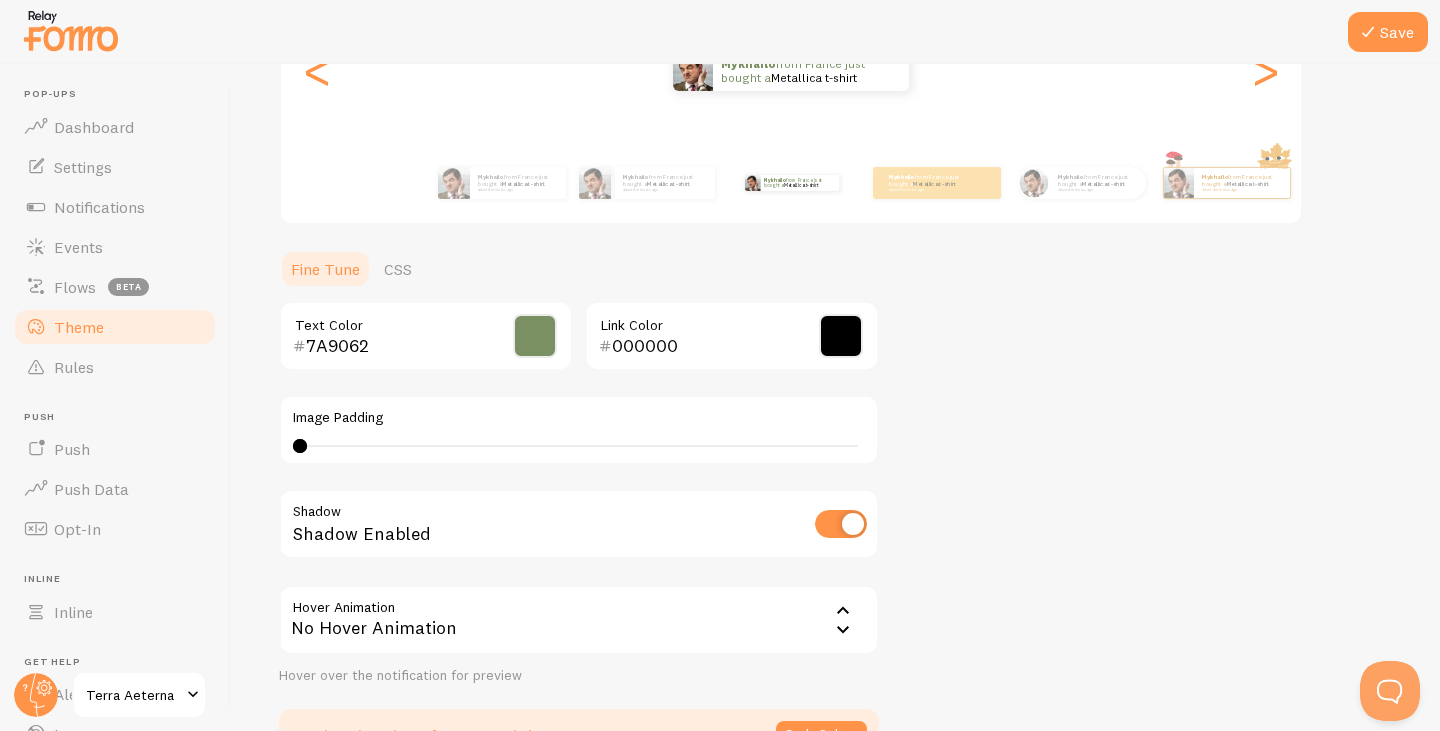 scroll, scrollTop: 200, scrollLeft: 0, axis: vertical 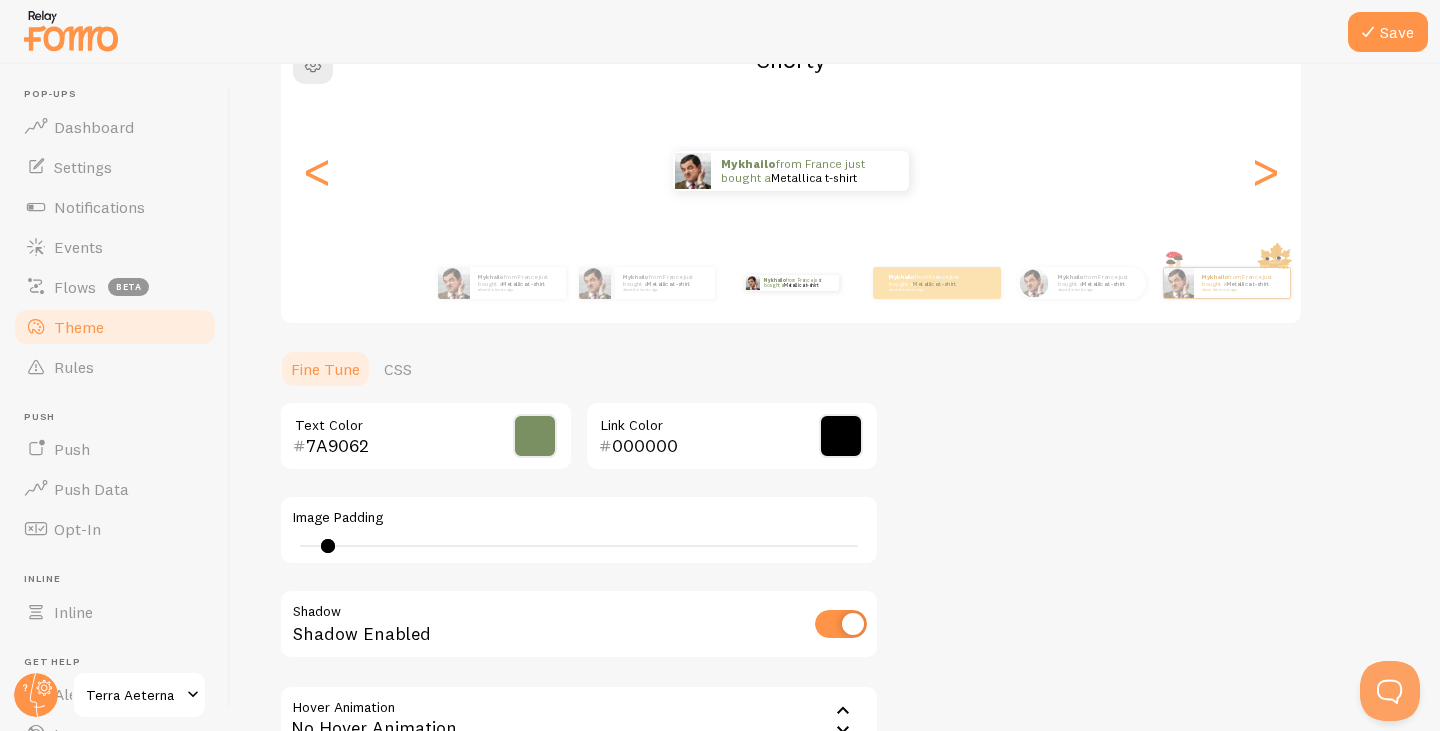 type on "0" 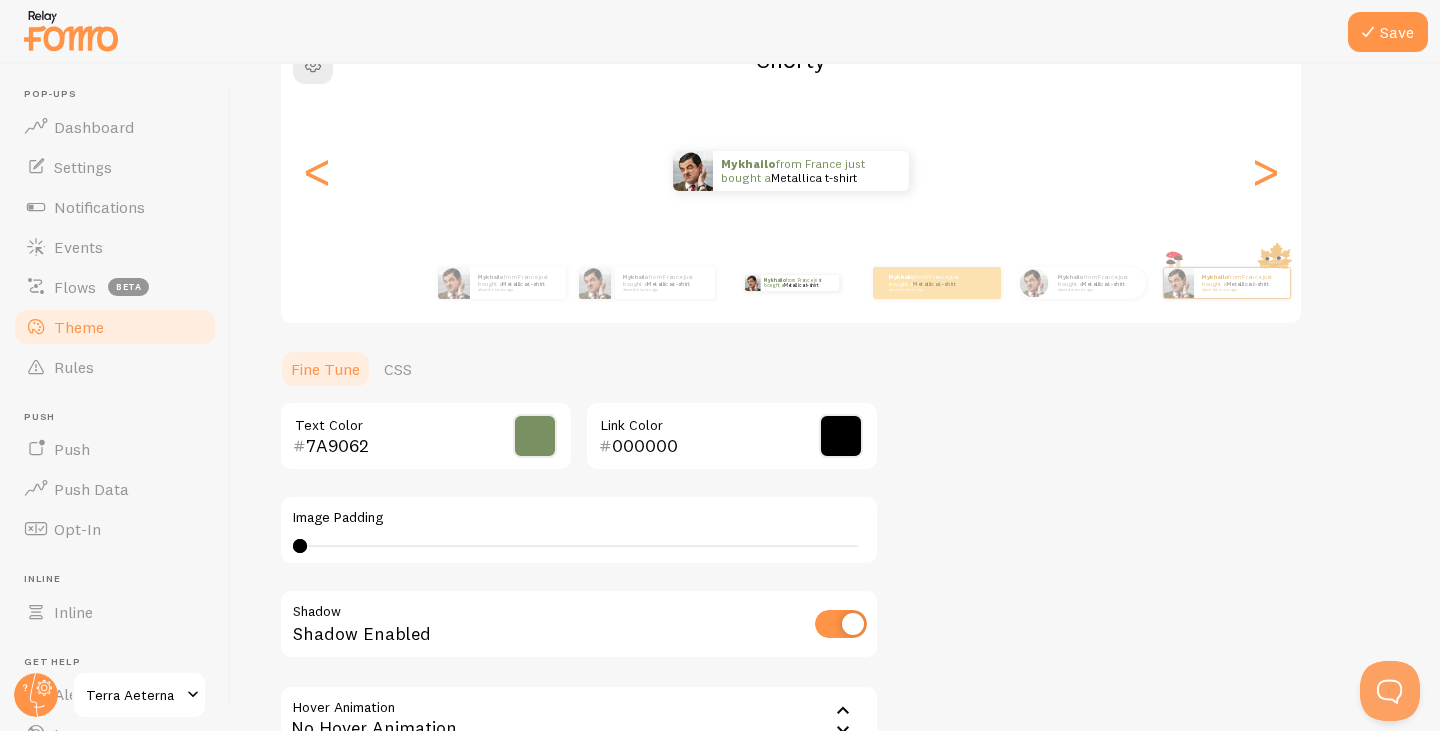 drag, startPoint x: 304, startPoint y: 544, endPoint x: 263, endPoint y: 516, distance: 49.648766 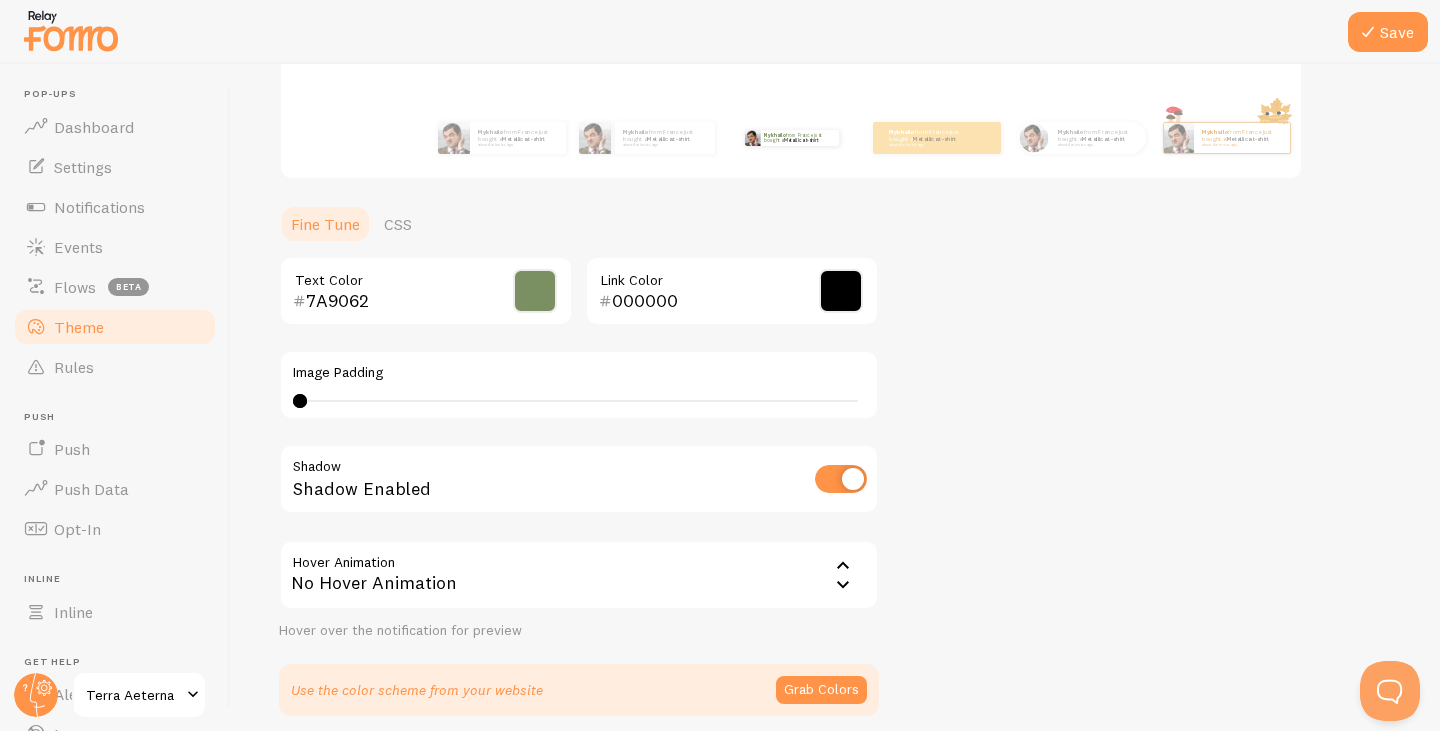 scroll, scrollTop: 200, scrollLeft: 0, axis: vertical 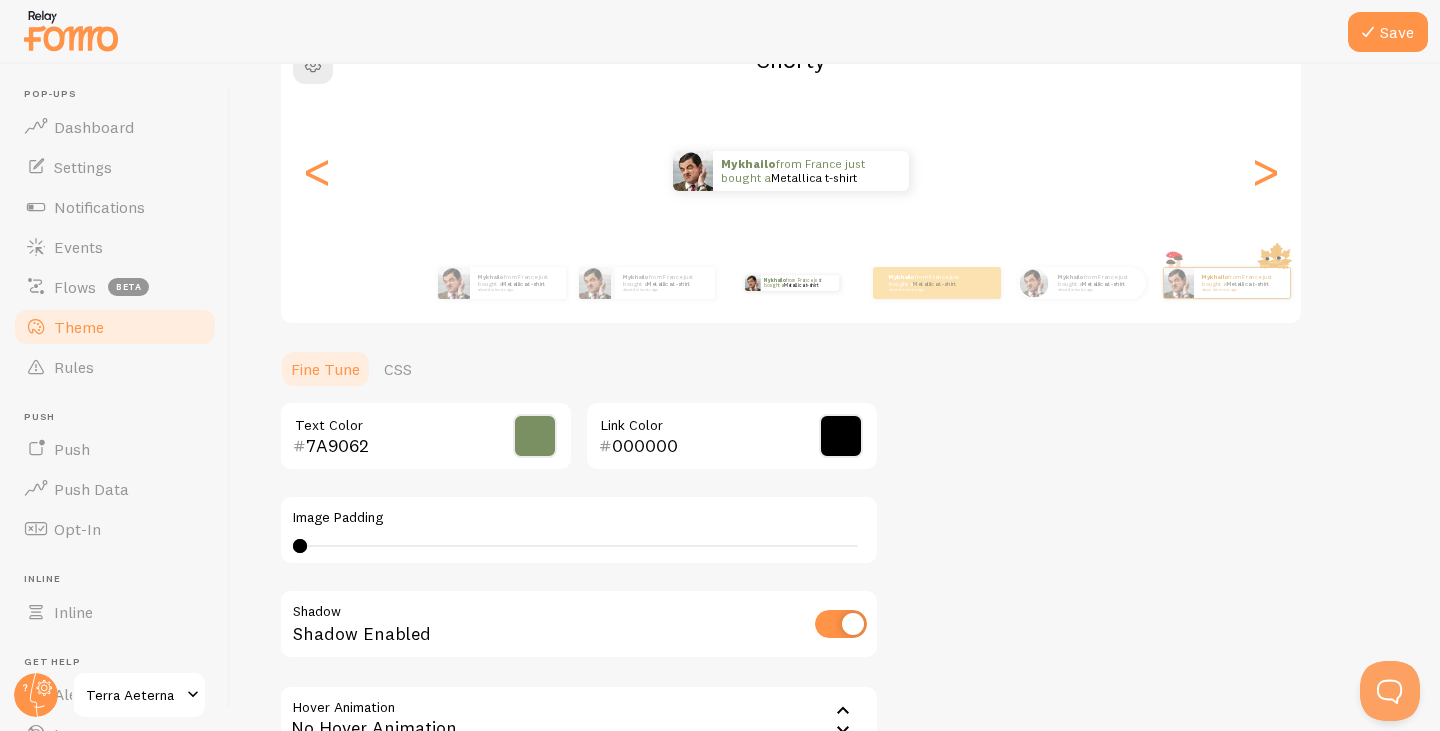 click at bounding box center [841, 624] 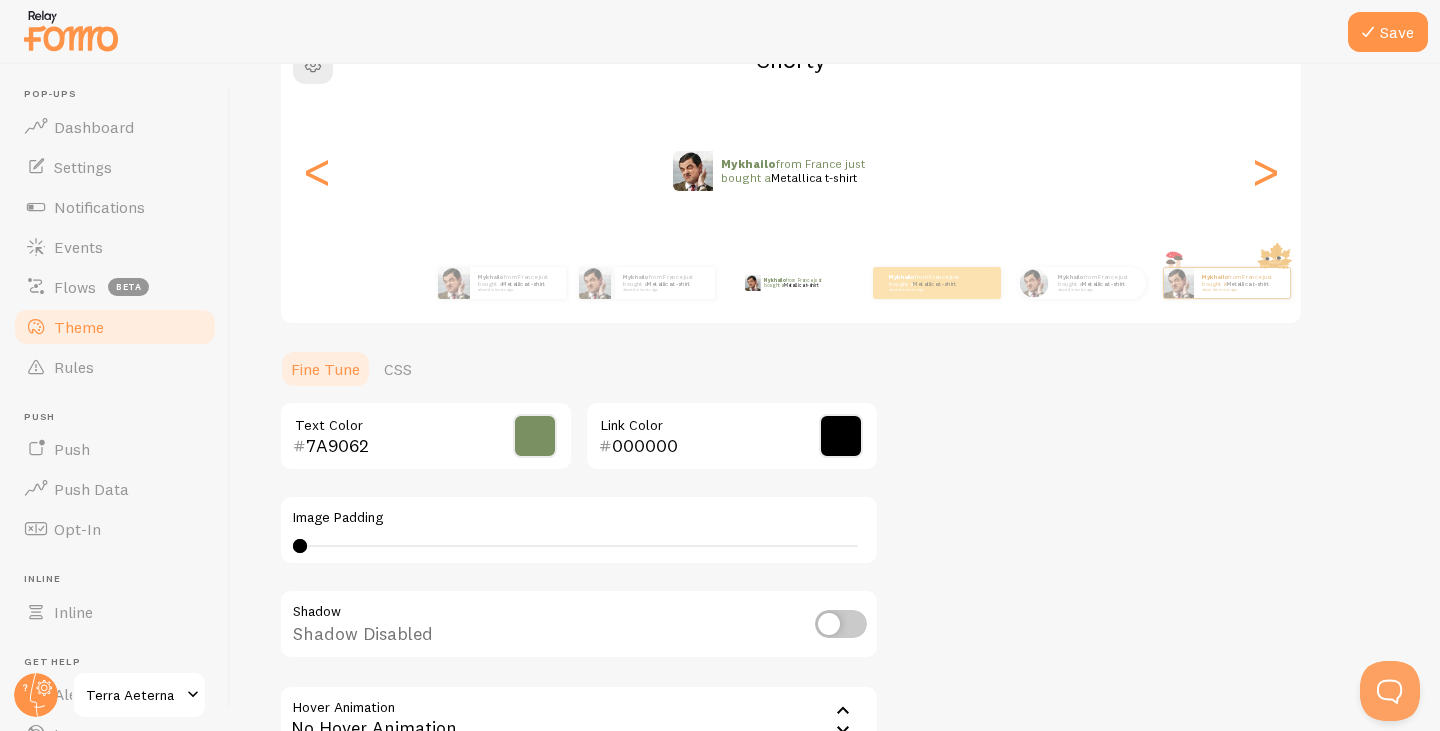 click at bounding box center [841, 624] 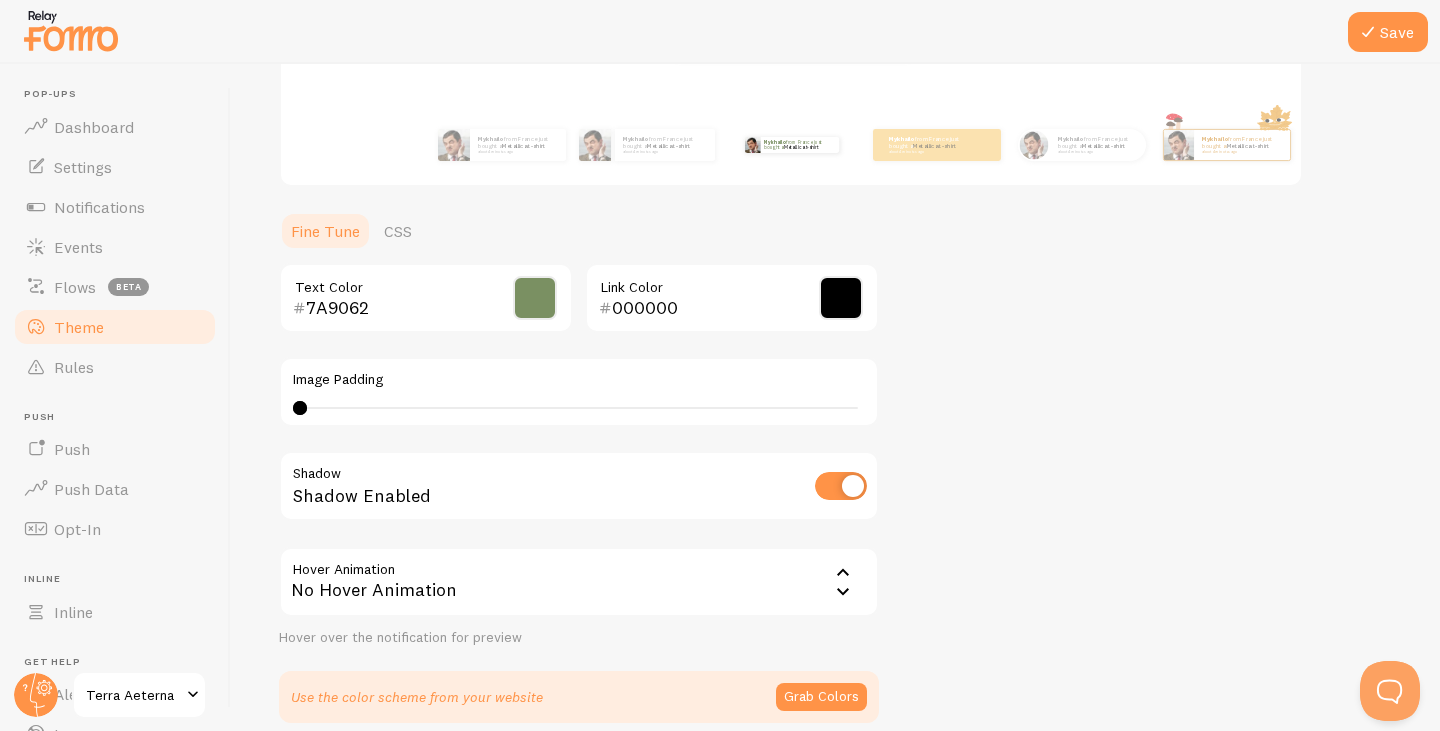 scroll, scrollTop: 300, scrollLeft: 0, axis: vertical 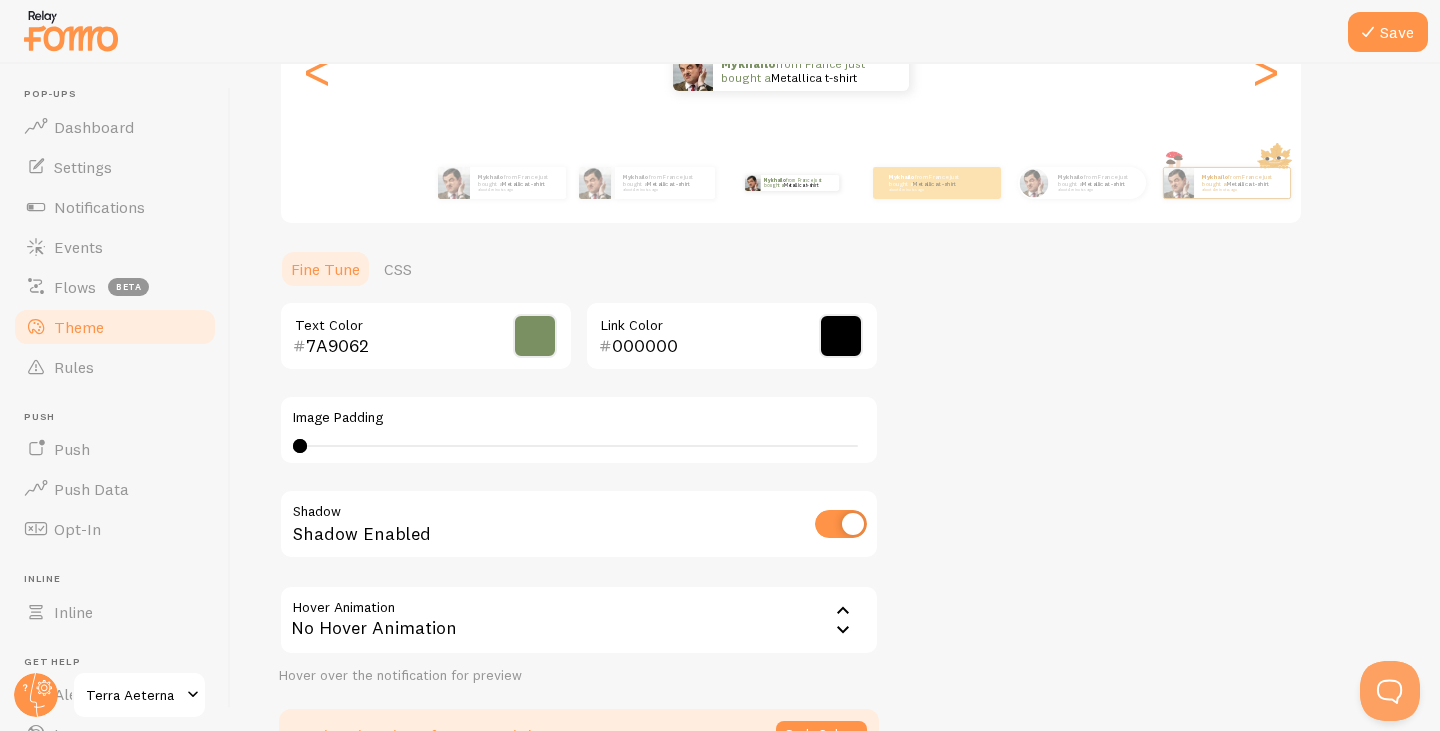 click 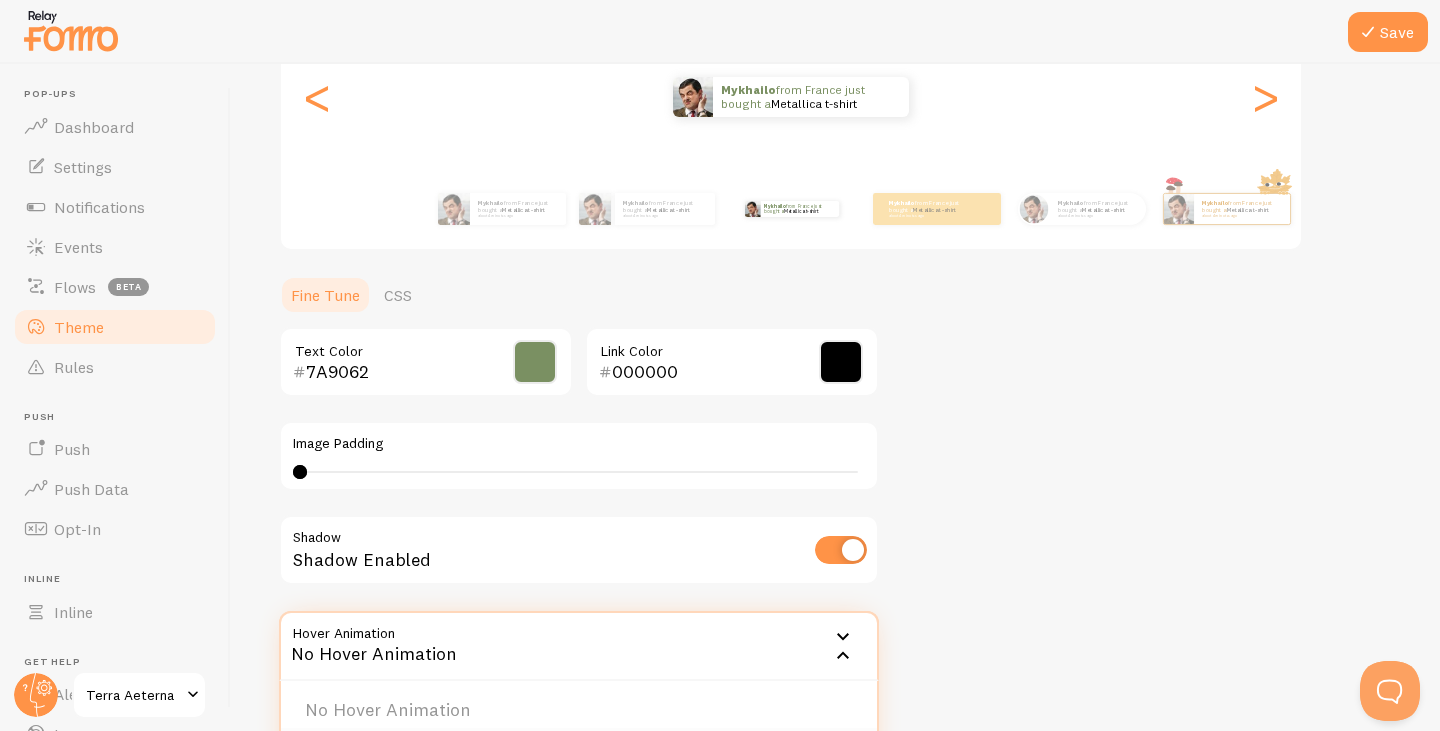 scroll, scrollTop: 400, scrollLeft: 0, axis: vertical 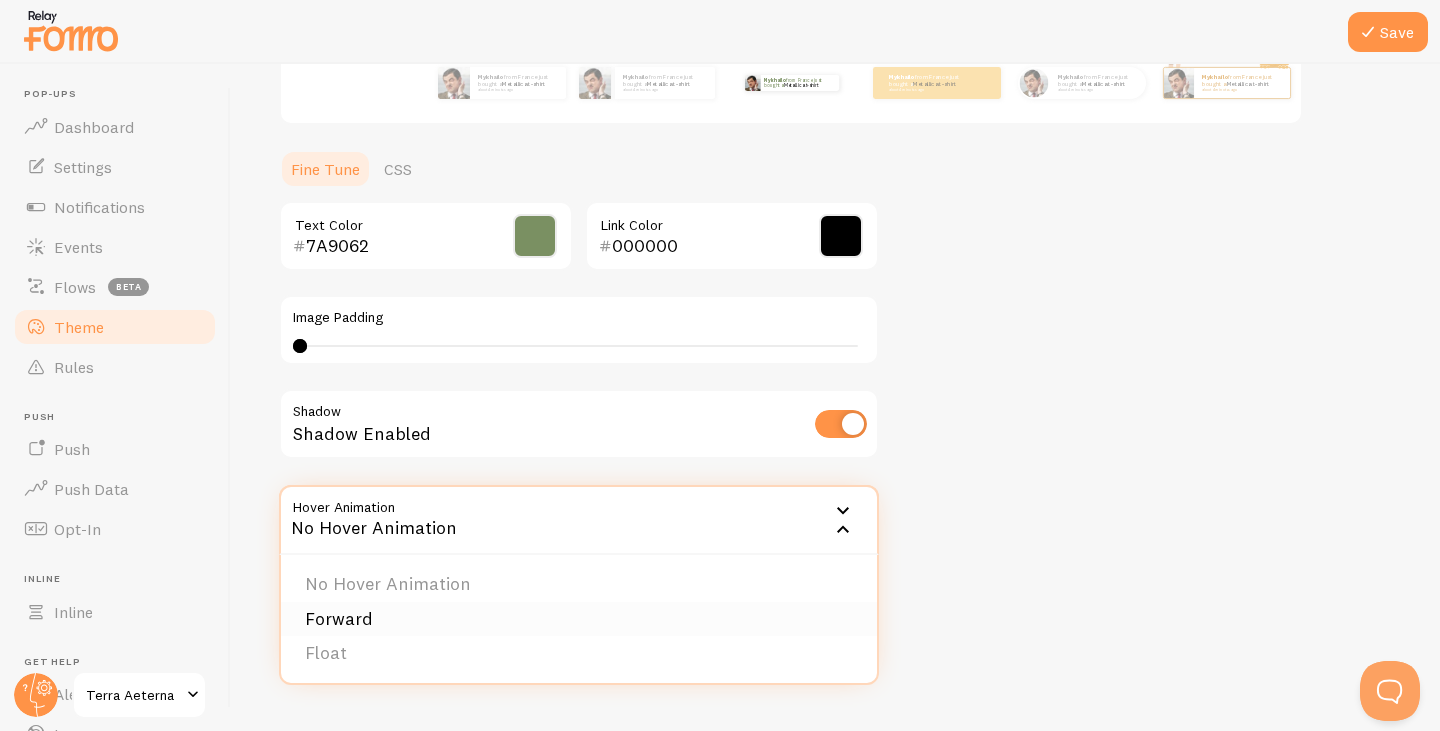click on "Forward" at bounding box center [579, 619] 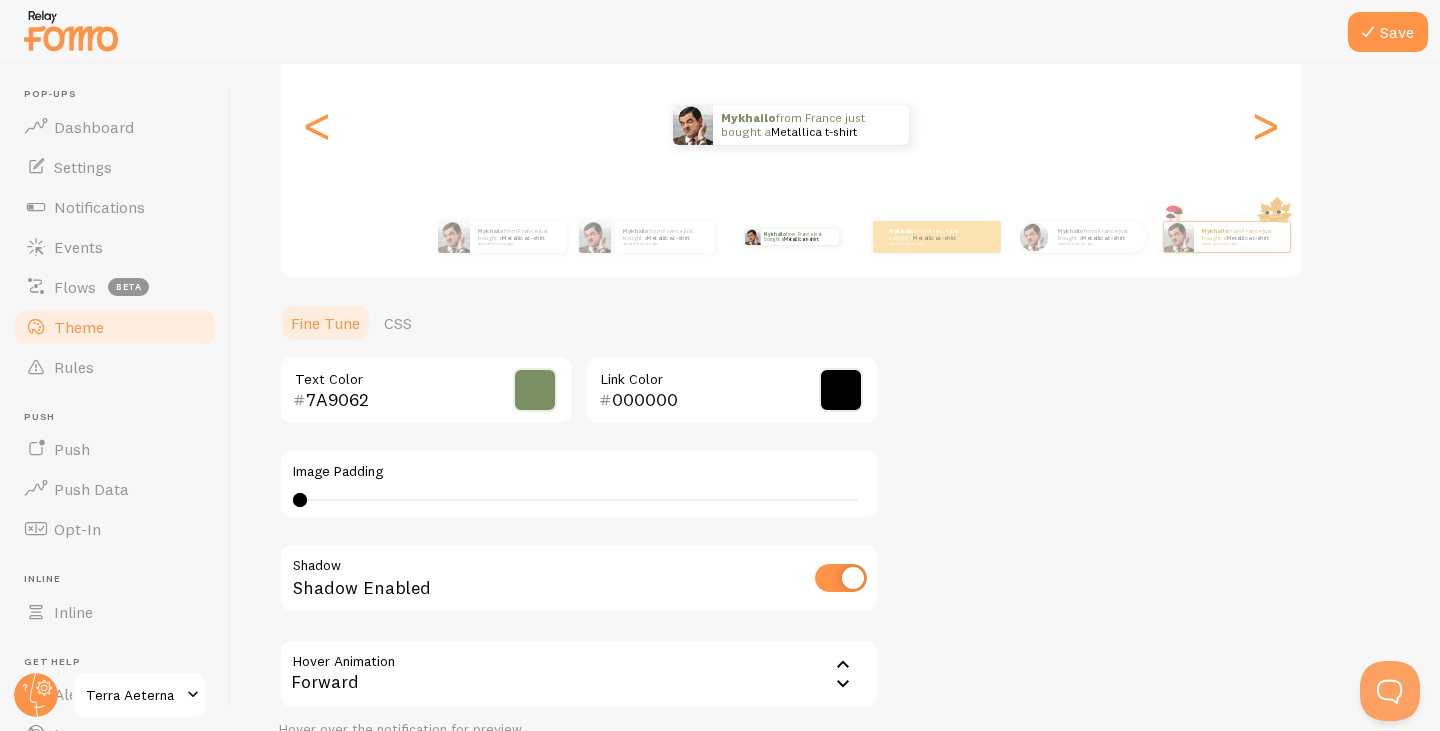 scroll, scrollTop: 200, scrollLeft: 0, axis: vertical 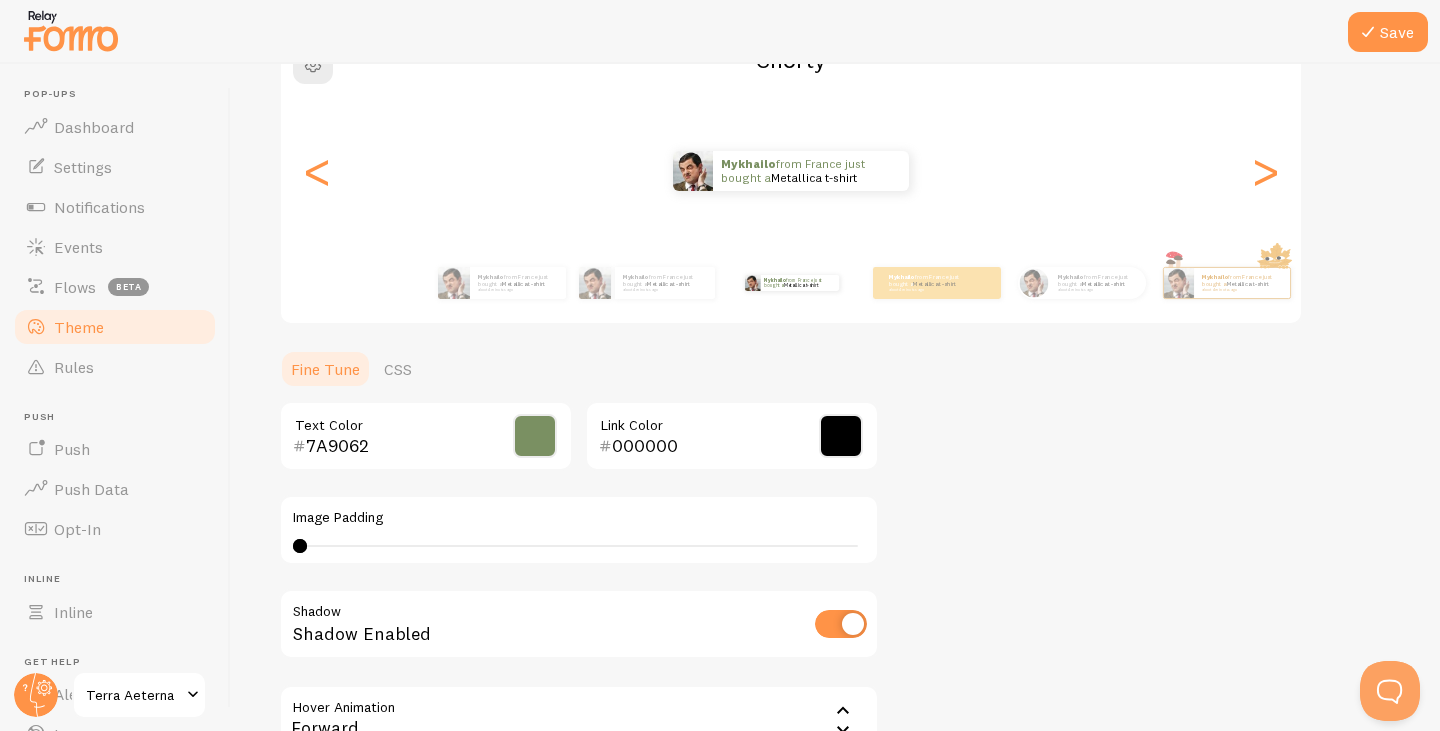 click on "Forward" at bounding box center [579, 720] 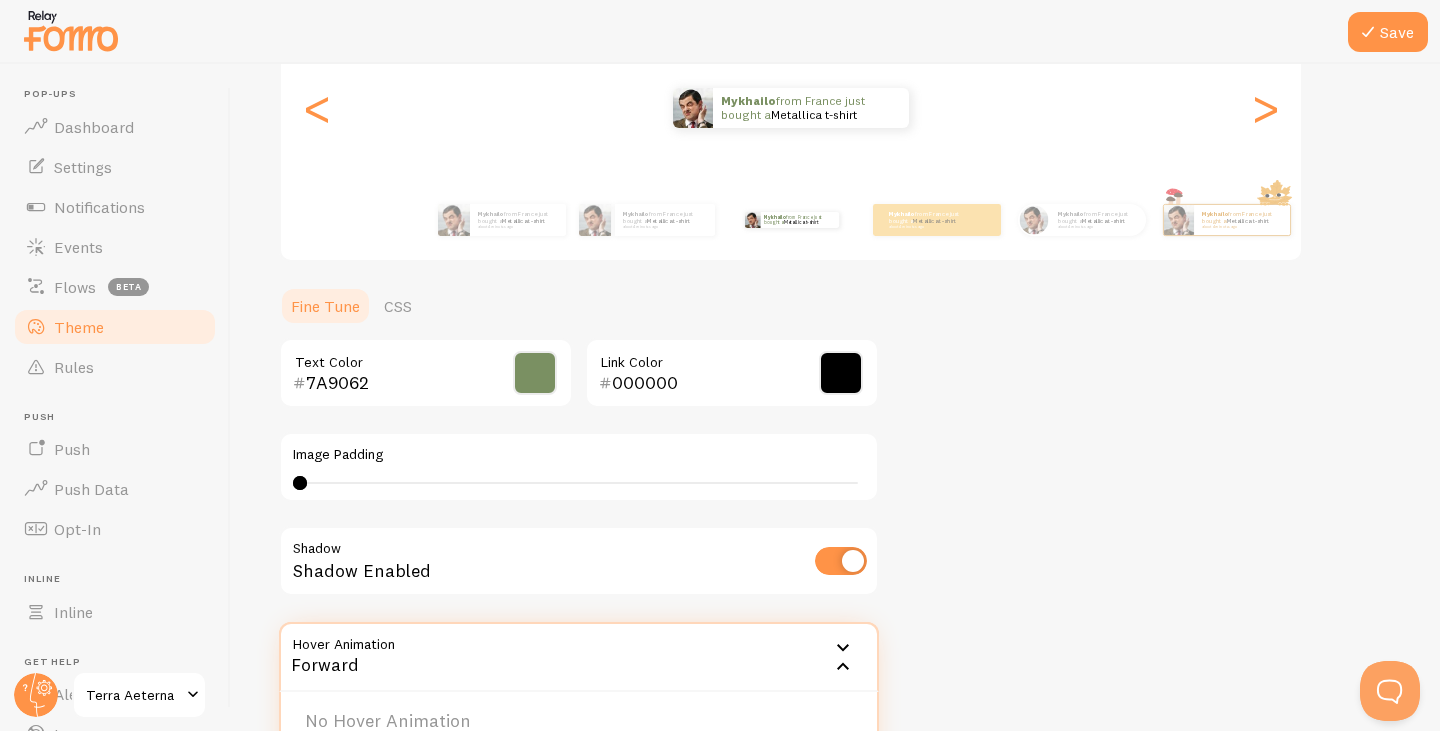 scroll, scrollTop: 300, scrollLeft: 0, axis: vertical 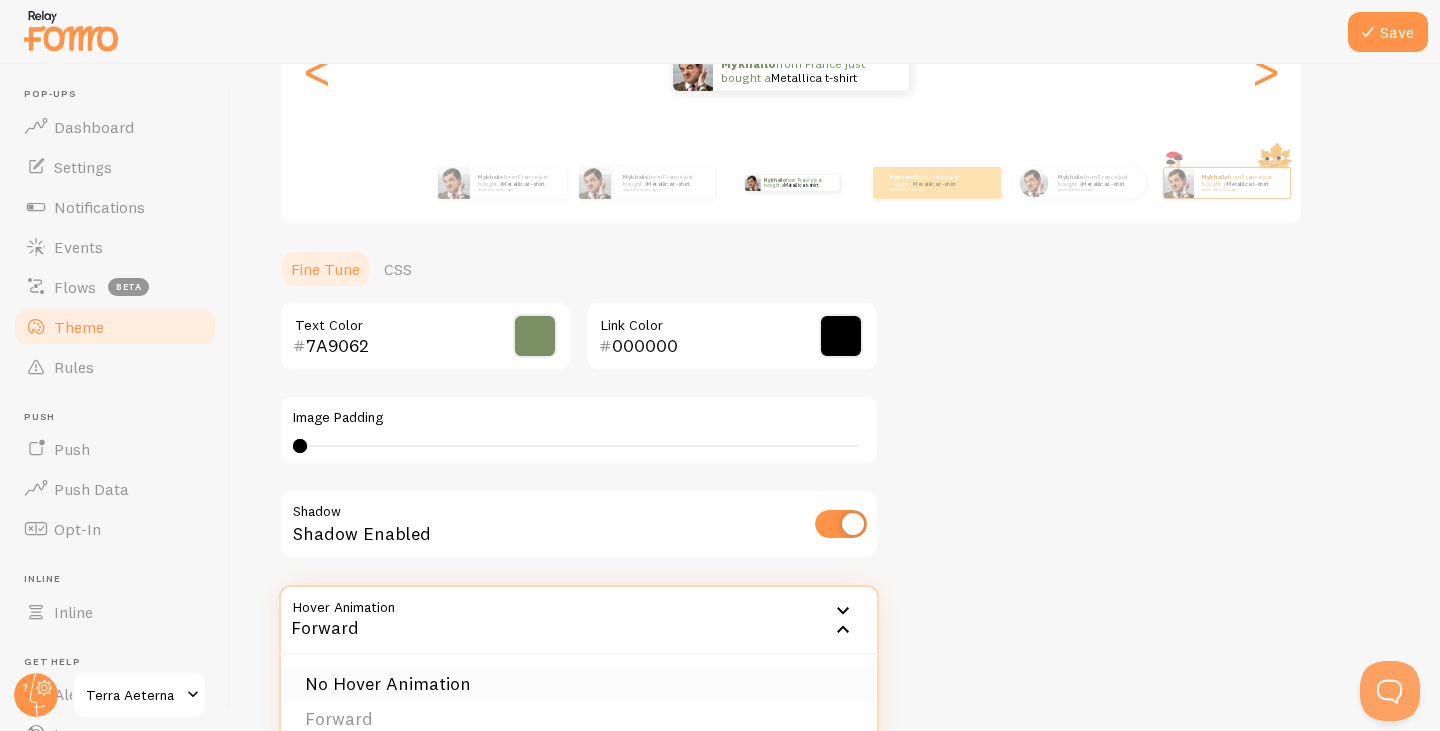 click on "No Hover Animation" at bounding box center (579, 684) 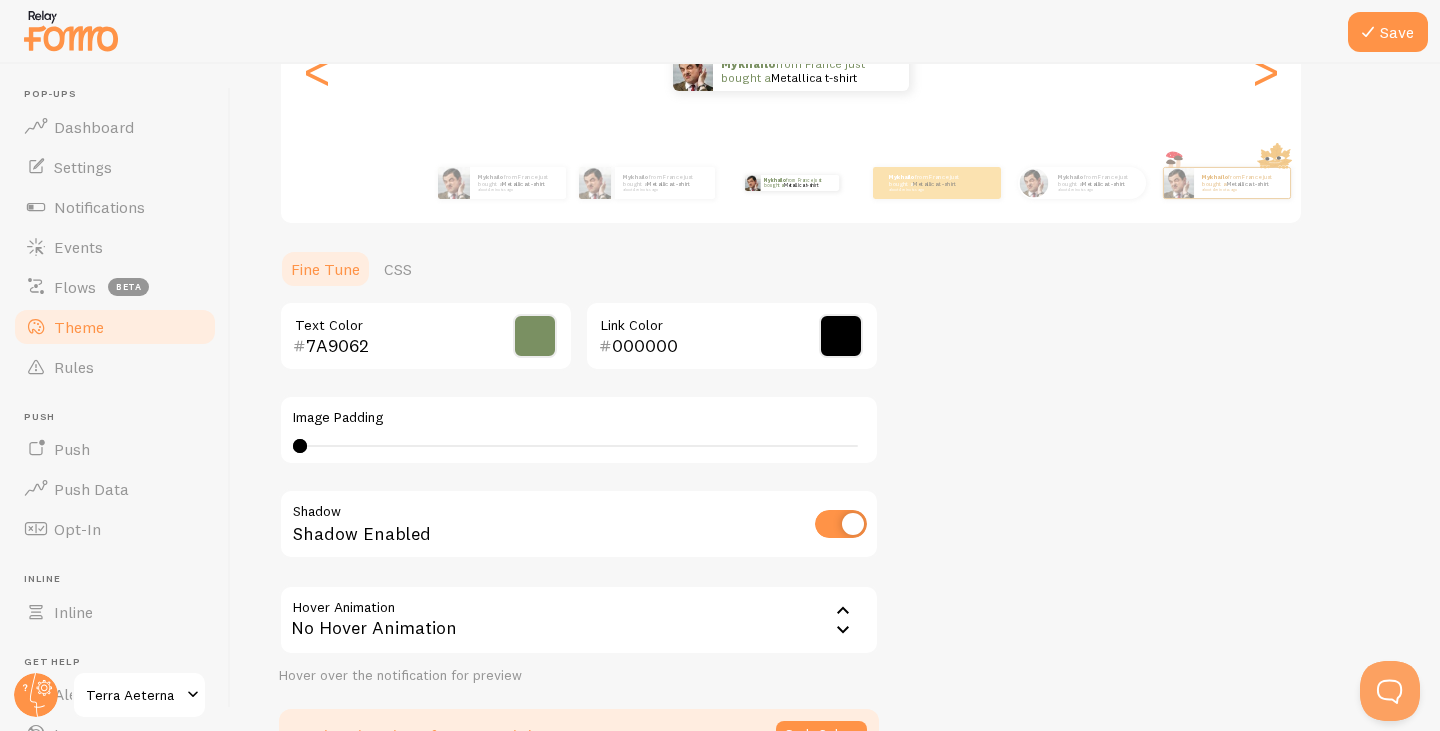 click on "No Hover Animation" at bounding box center (579, 620) 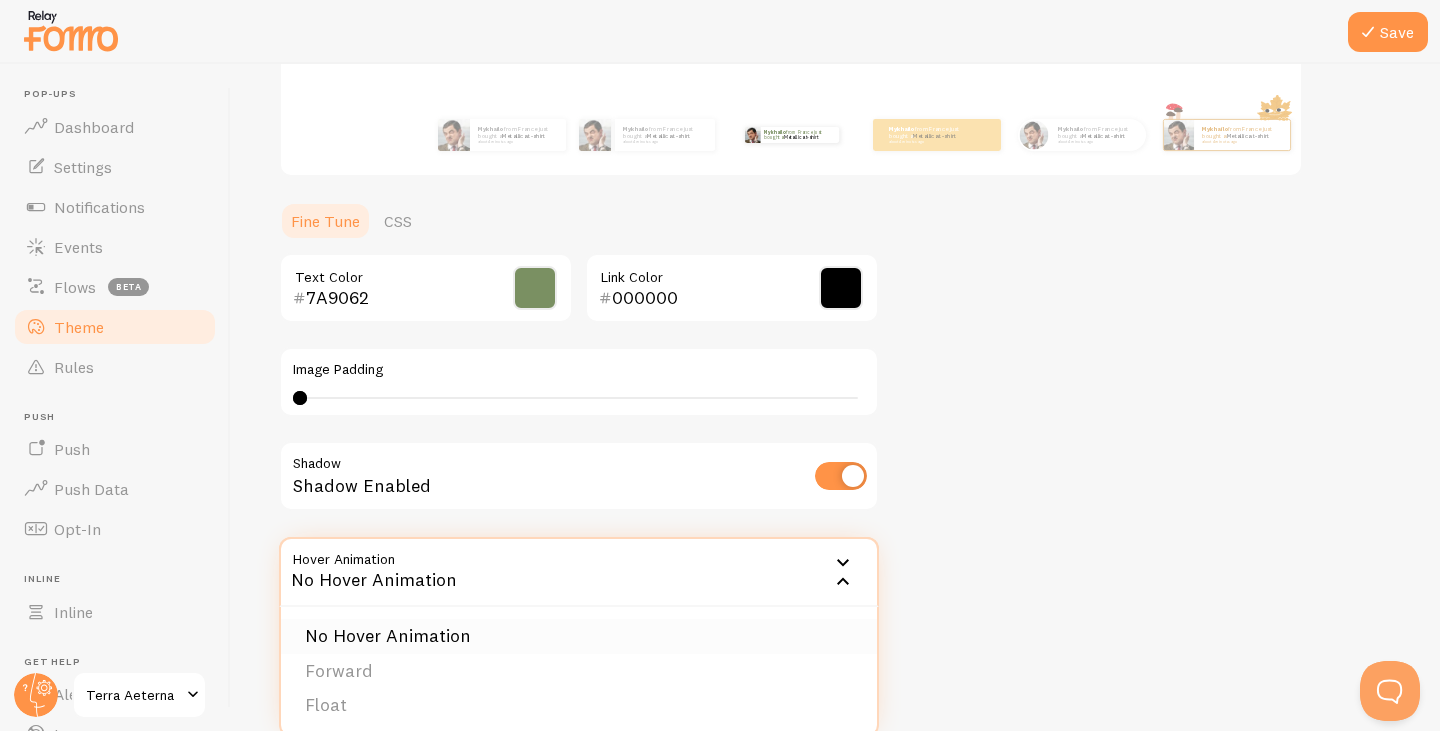 scroll, scrollTop: 300, scrollLeft: 0, axis: vertical 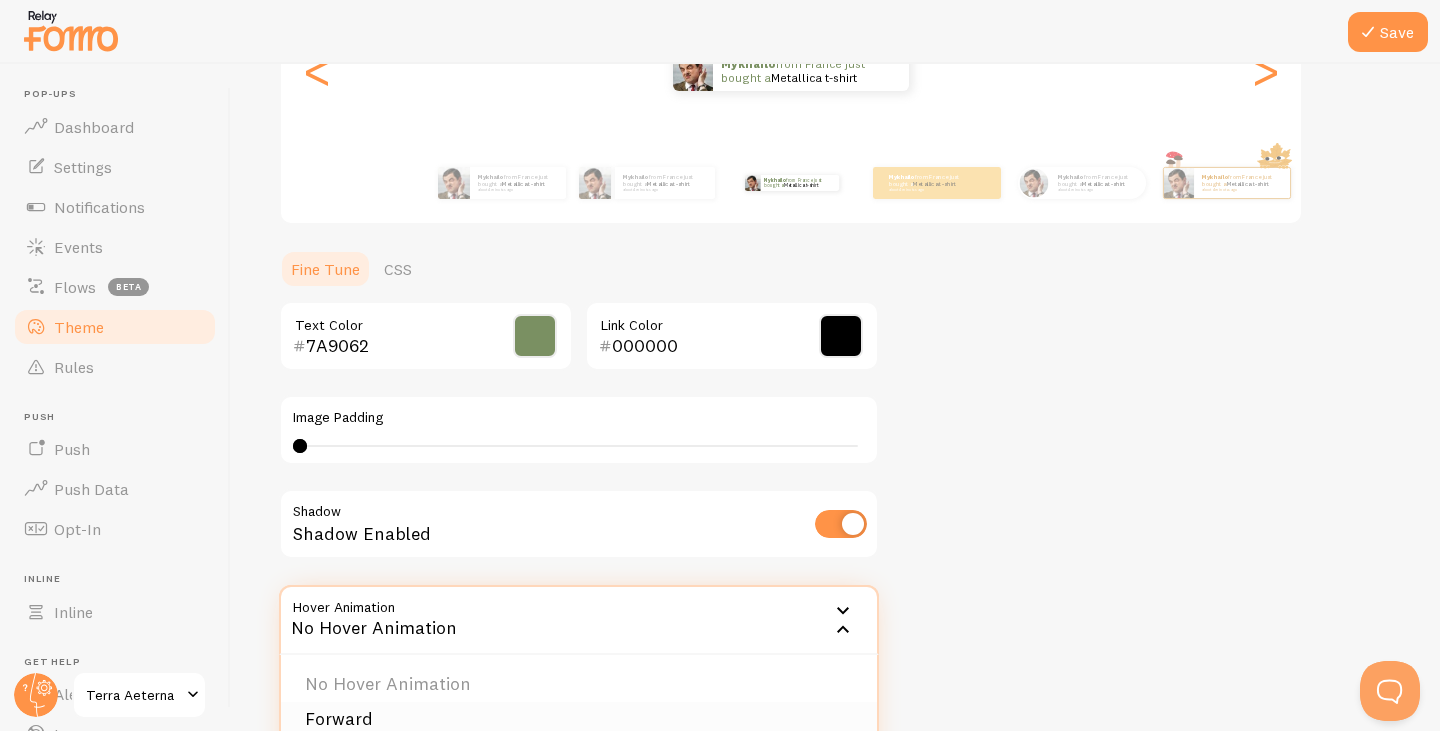 click on "Forward" at bounding box center [579, 719] 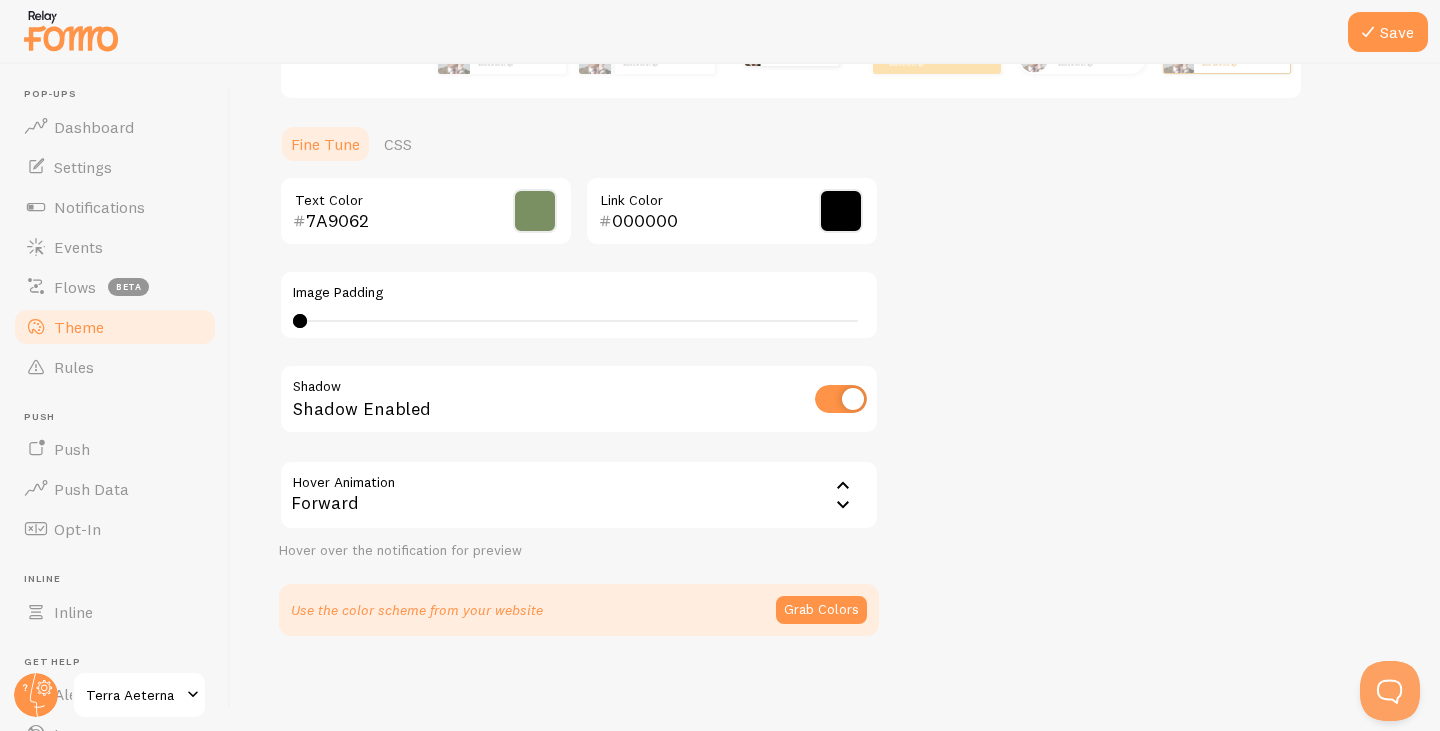 scroll, scrollTop: 426, scrollLeft: 0, axis: vertical 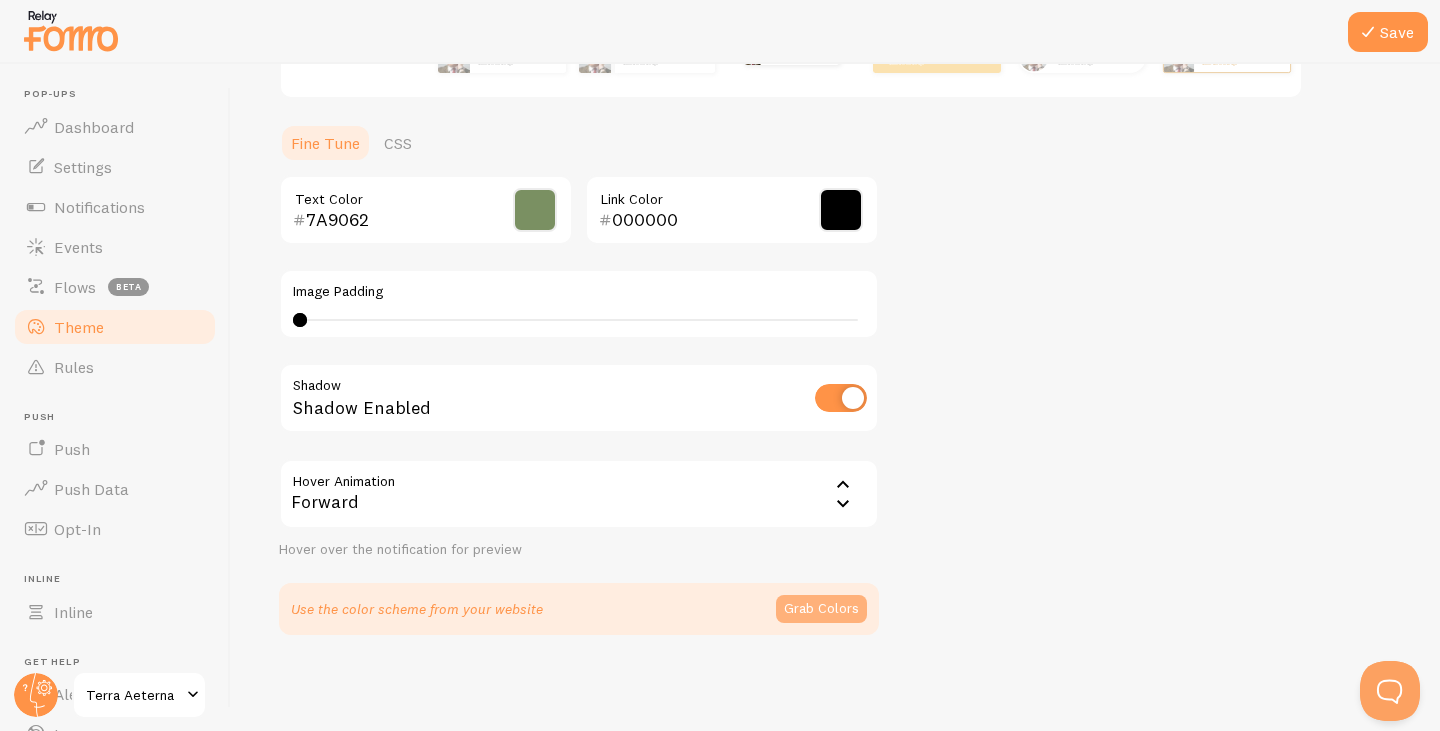 click on "Grab Colors" at bounding box center [821, 609] 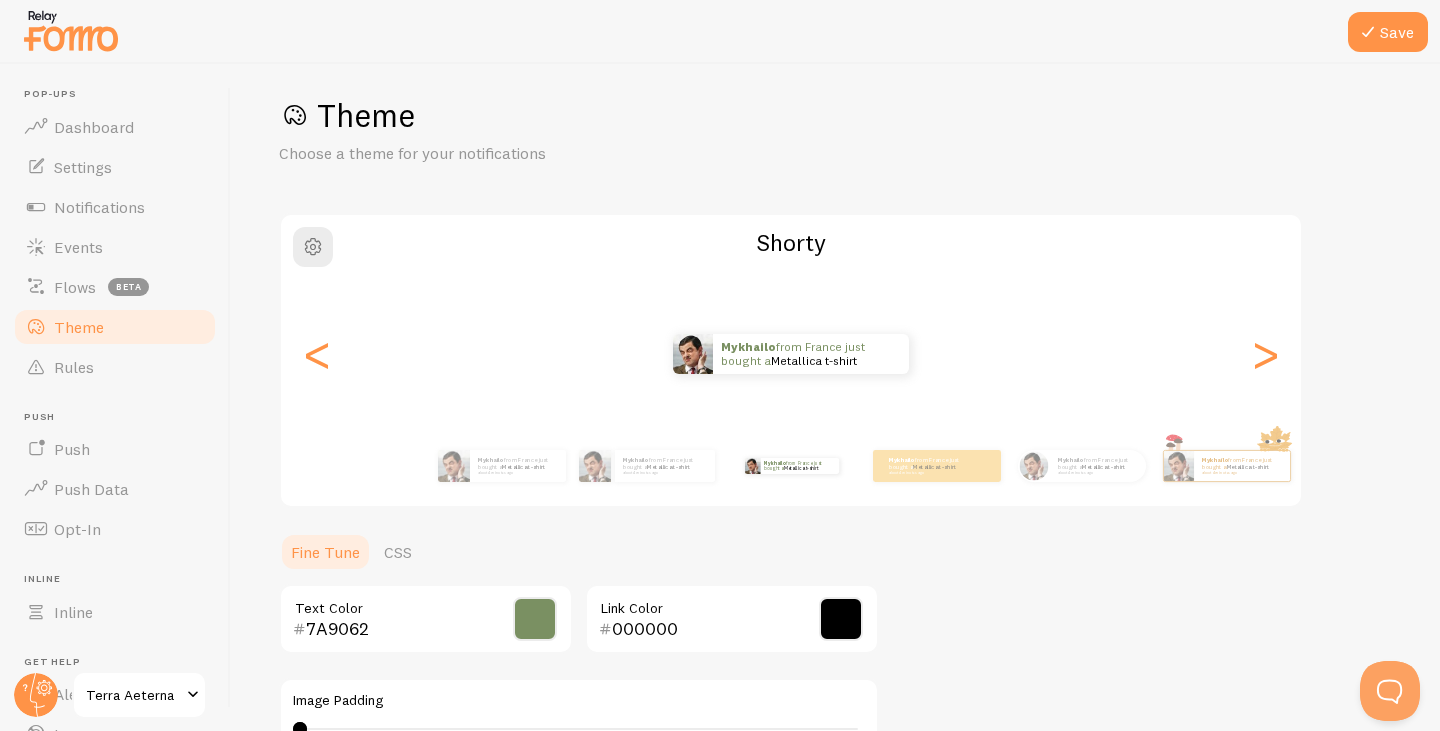 scroll, scrollTop: 0, scrollLeft: 0, axis: both 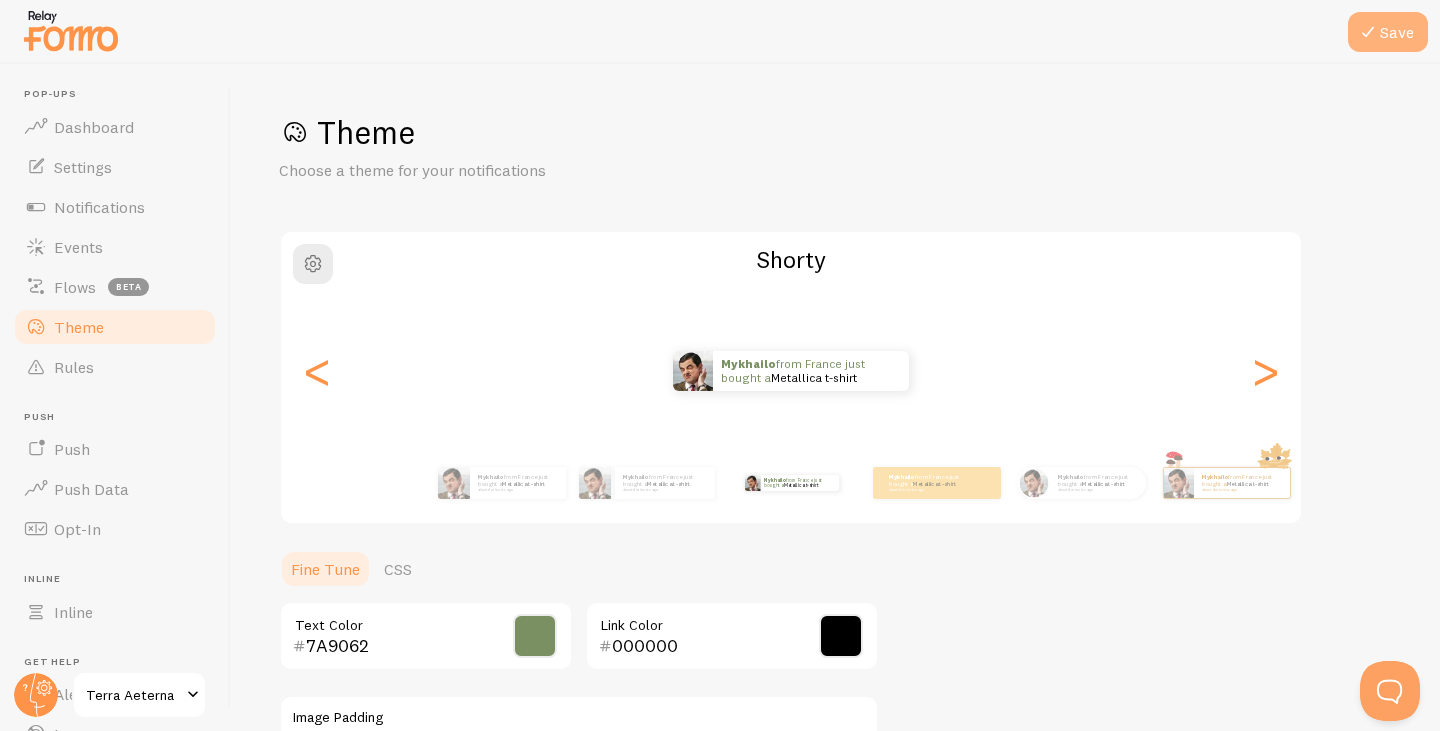 click at bounding box center (1368, 32) 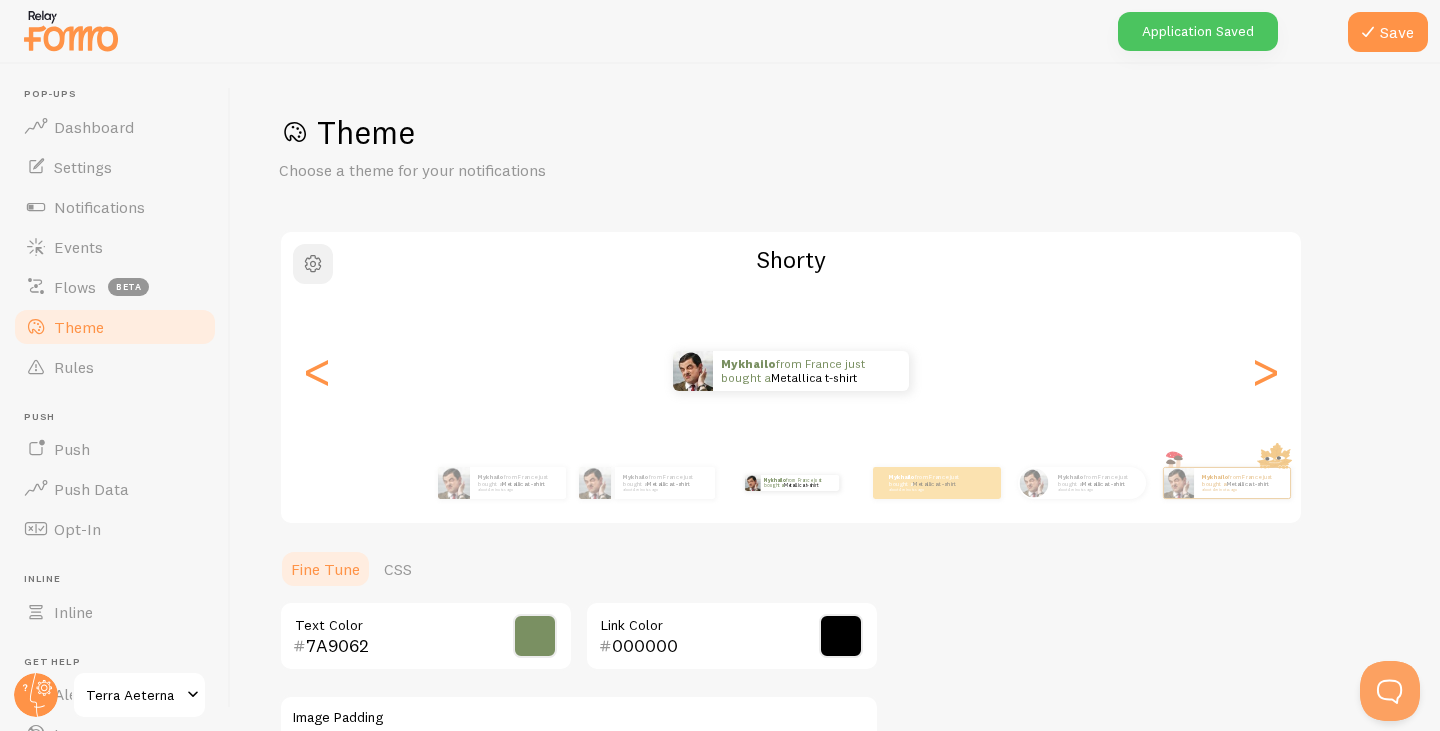 click at bounding box center [313, 264] 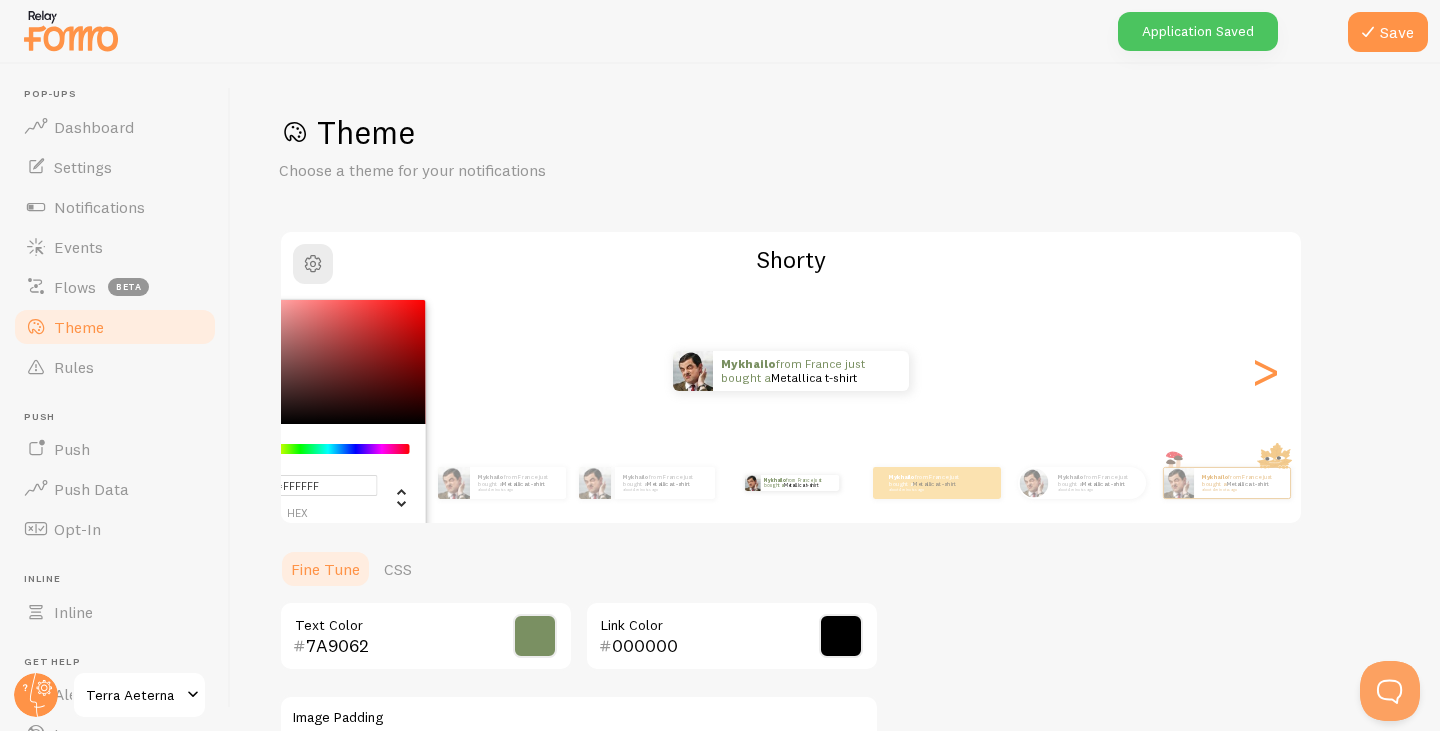 click on "Theme
Choose a theme for your notifications                   #FFFFFF   hex       255   r     255   g     255   b       0   h     0%   s     100%   l
Shorty
Mykhailo  from France just bought a  Metallica t-shirt   about 4 minutes ago Mykhailo  from France just bought a  Metallica t-shirt   about 4 minutes ago Mykhailo  from France just bought a  Metallica t-shirt   about 4 minutes ago Mykhailo  from France just bought a  Metallica t-shirt   about 4 minutes ago Mykhailo  from France just bought a  Metallica t-shirt   about 4 minutes ago Mykhailo  from France just bought a  Metallica t-shirt   about 4 minutes ago Mykhailo  from France just bought a  Metallica t-shirt   about 4 minutes ago Mykhailo  from France just bought a  Metallica t-shirt   about 4 minutes ago Mykhailo  from France just bought a  Metallica t-shirt   about 4 minutes ago Mykhailo  from France just bought a  Metallica t-shirt   about 4 minutes ago Mykhailo  from France just bought a" at bounding box center [835, 582] 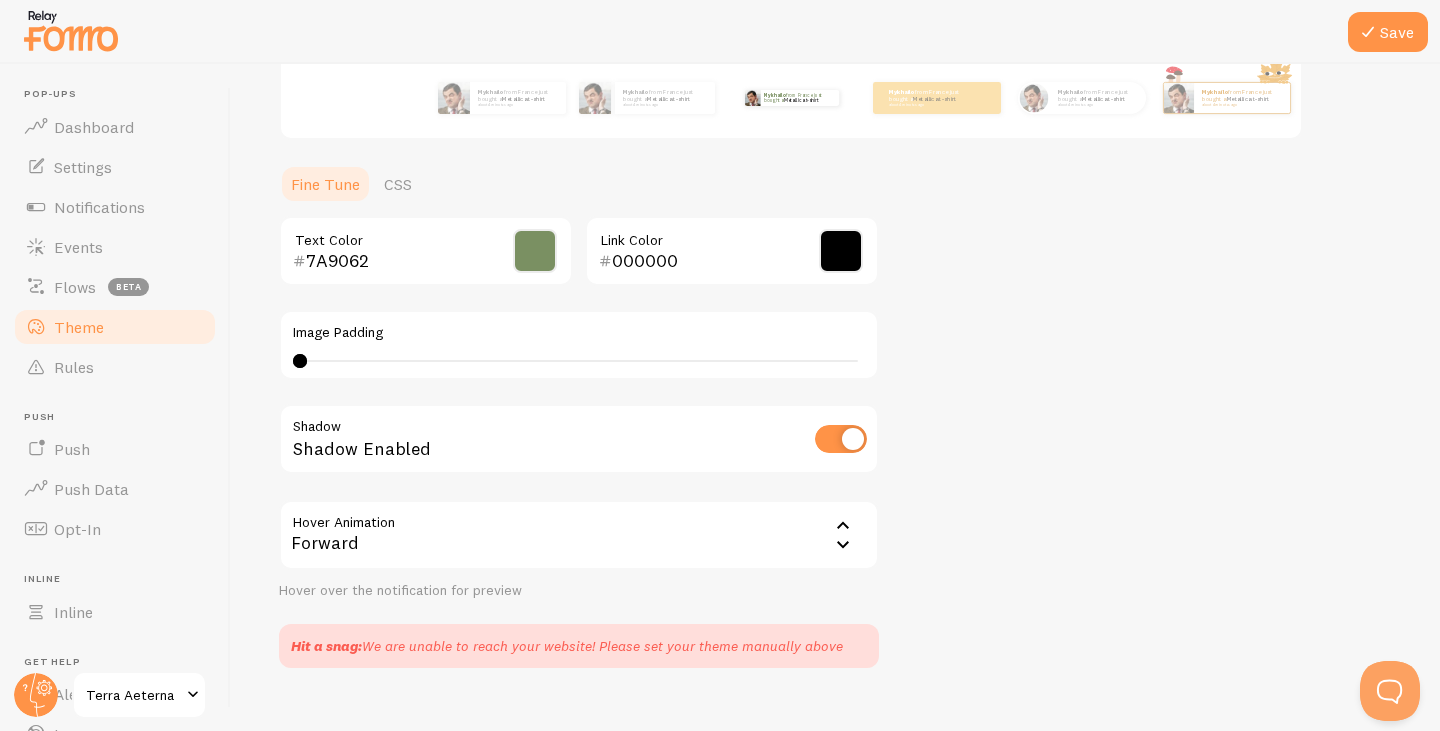 scroll, scrollTop: 418, scrollLeft: 0, axis: vertical 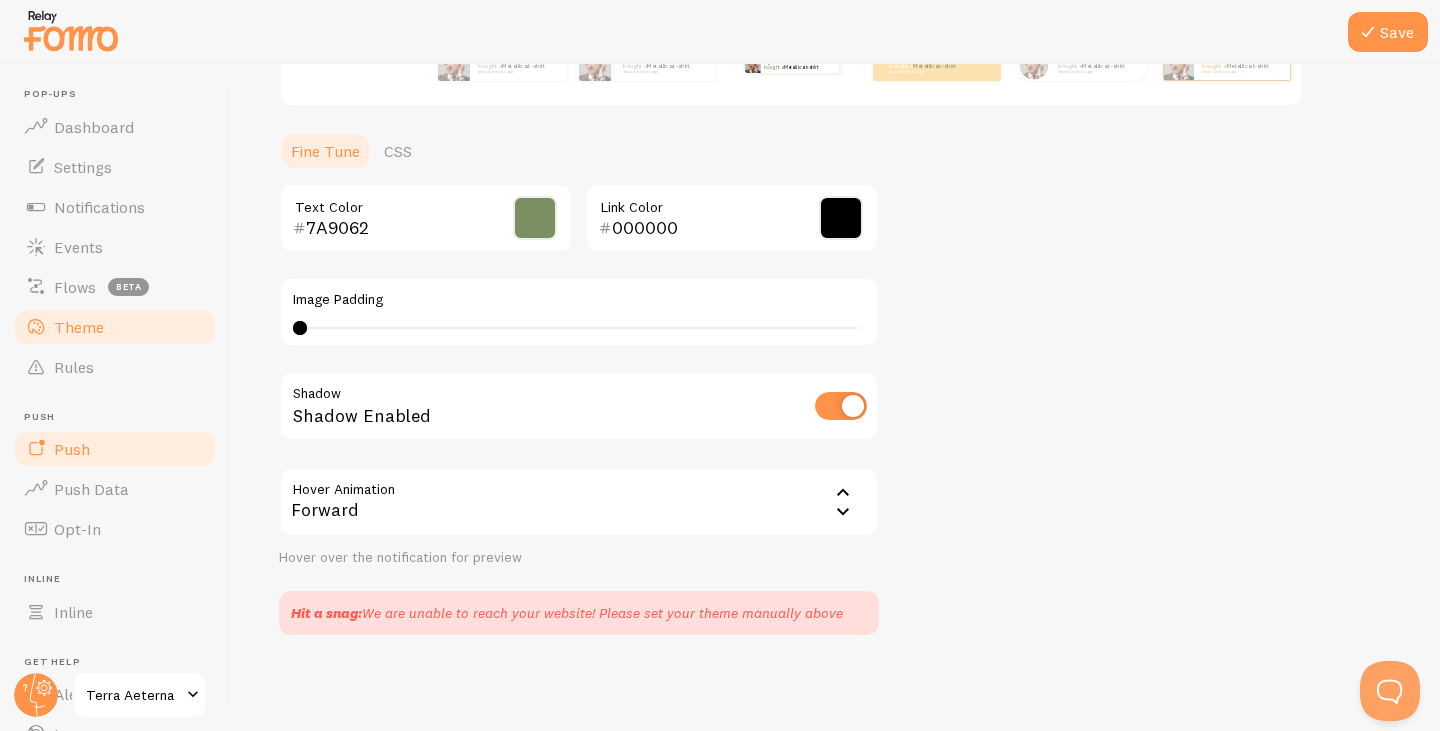 click on "Push" at bounding box center (72, 449) 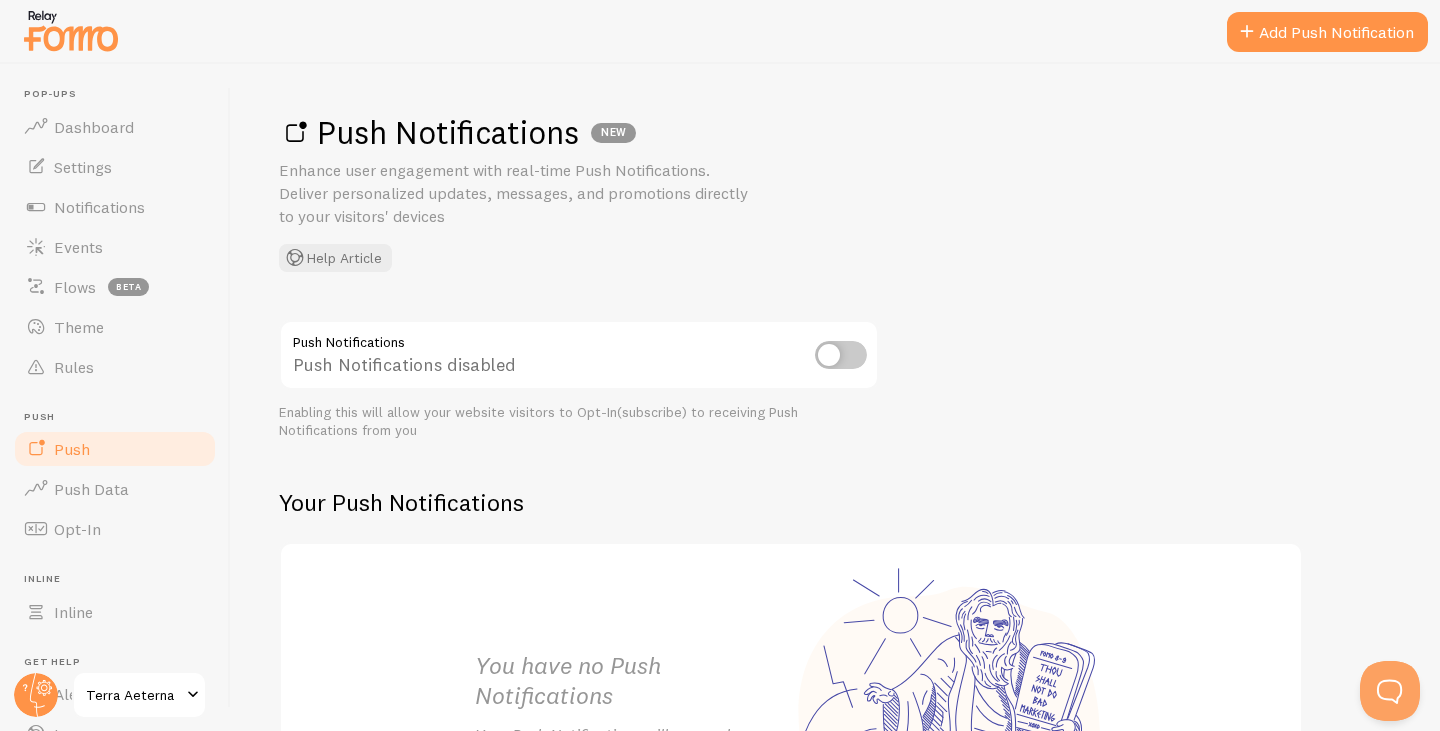 click at bounding box center [841, 355] 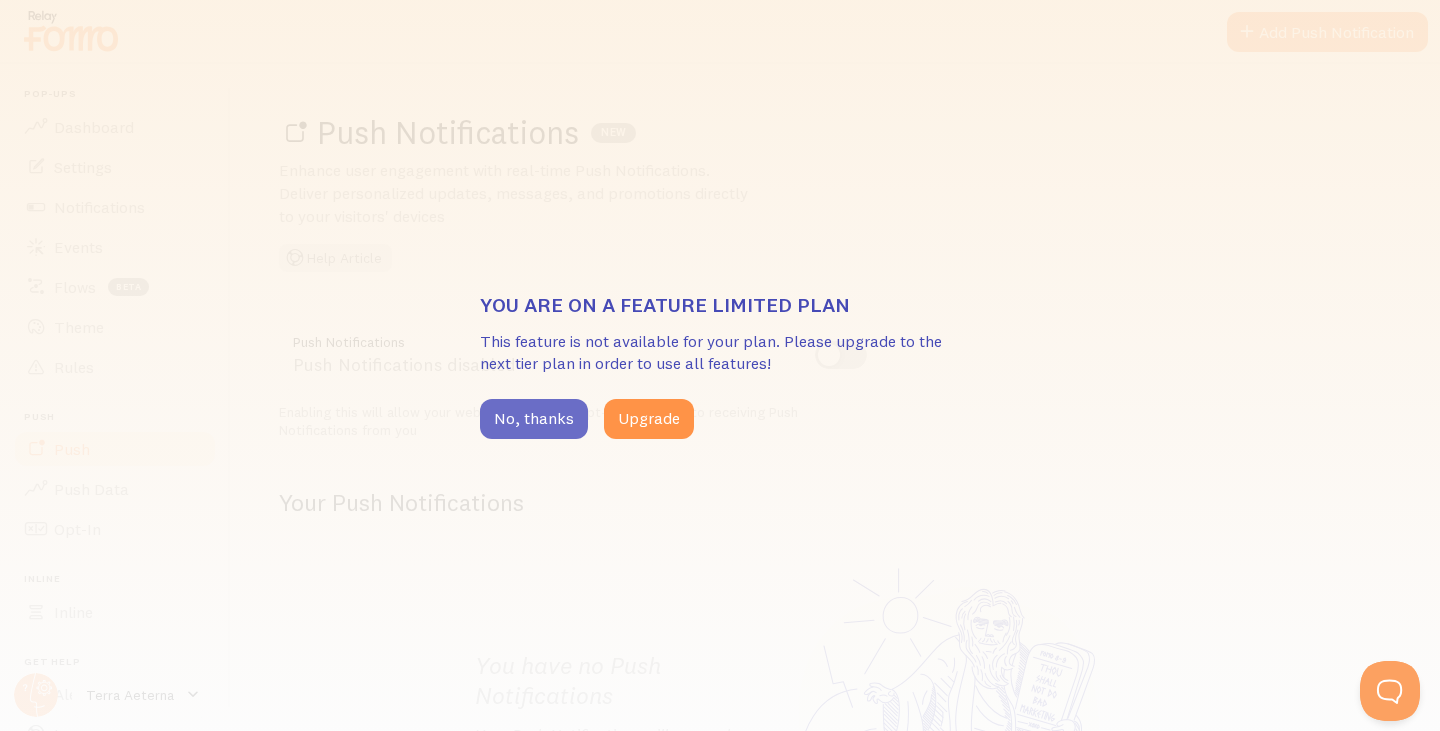 click on "No, thanks" at bounding box center [534, 419] 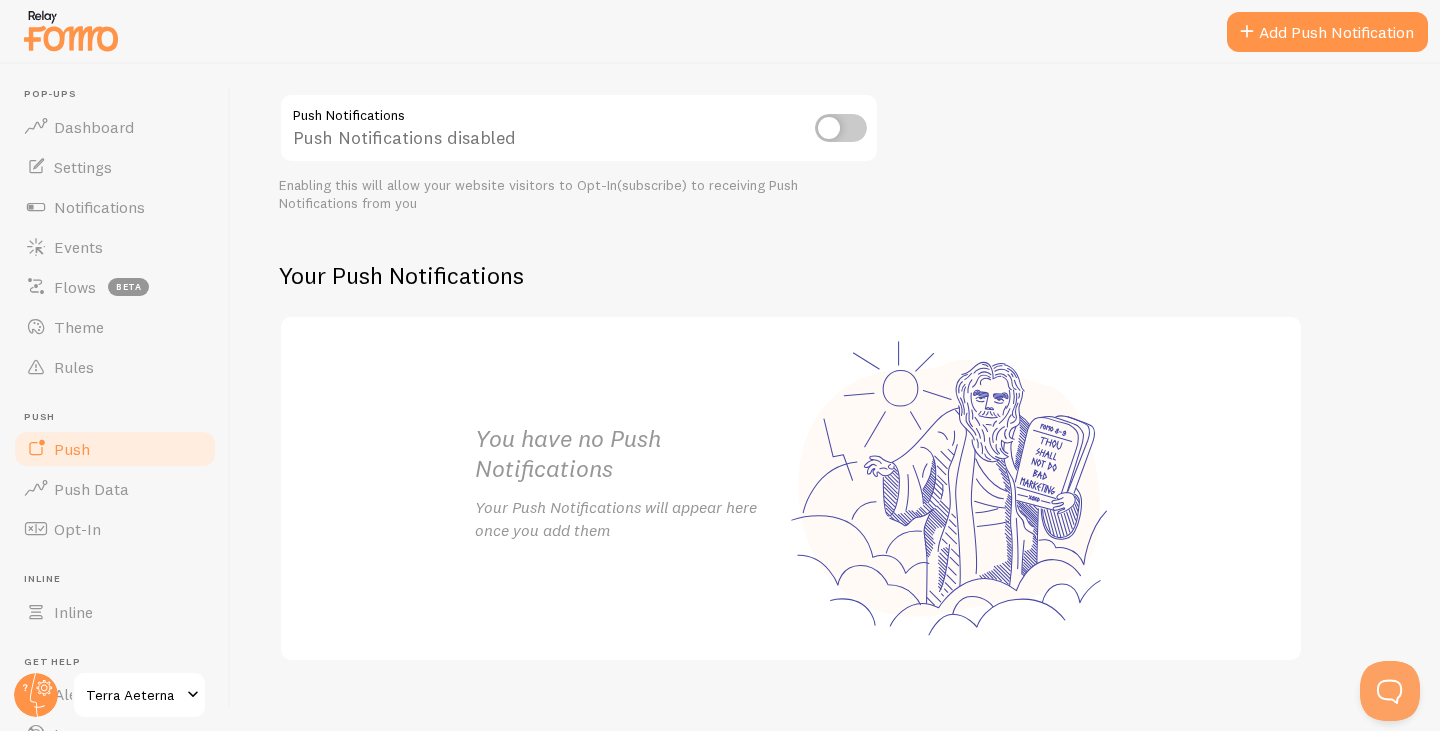 scroll, scrollTop: 253, scrollLeft: 0, axis: vertical 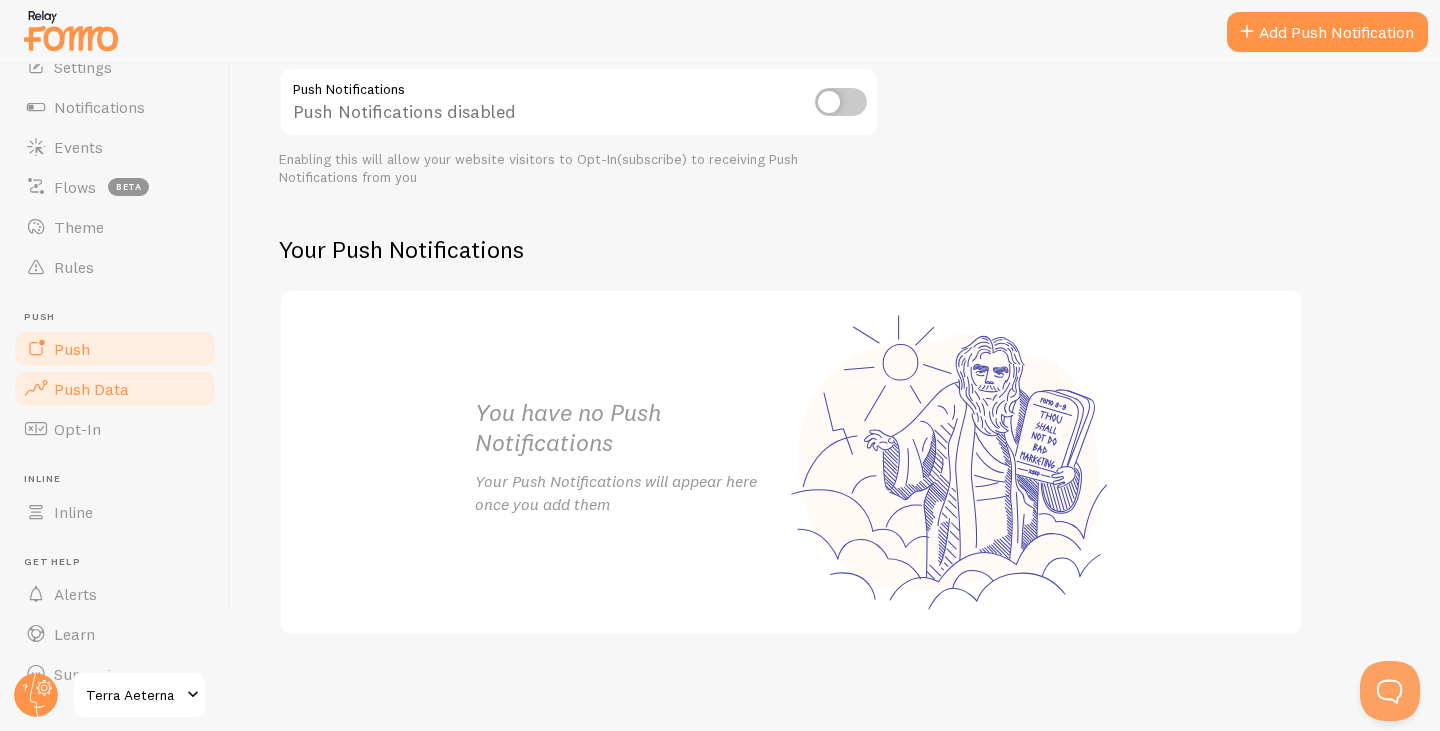 click on "Push Data" at bounding box center (91, 389) 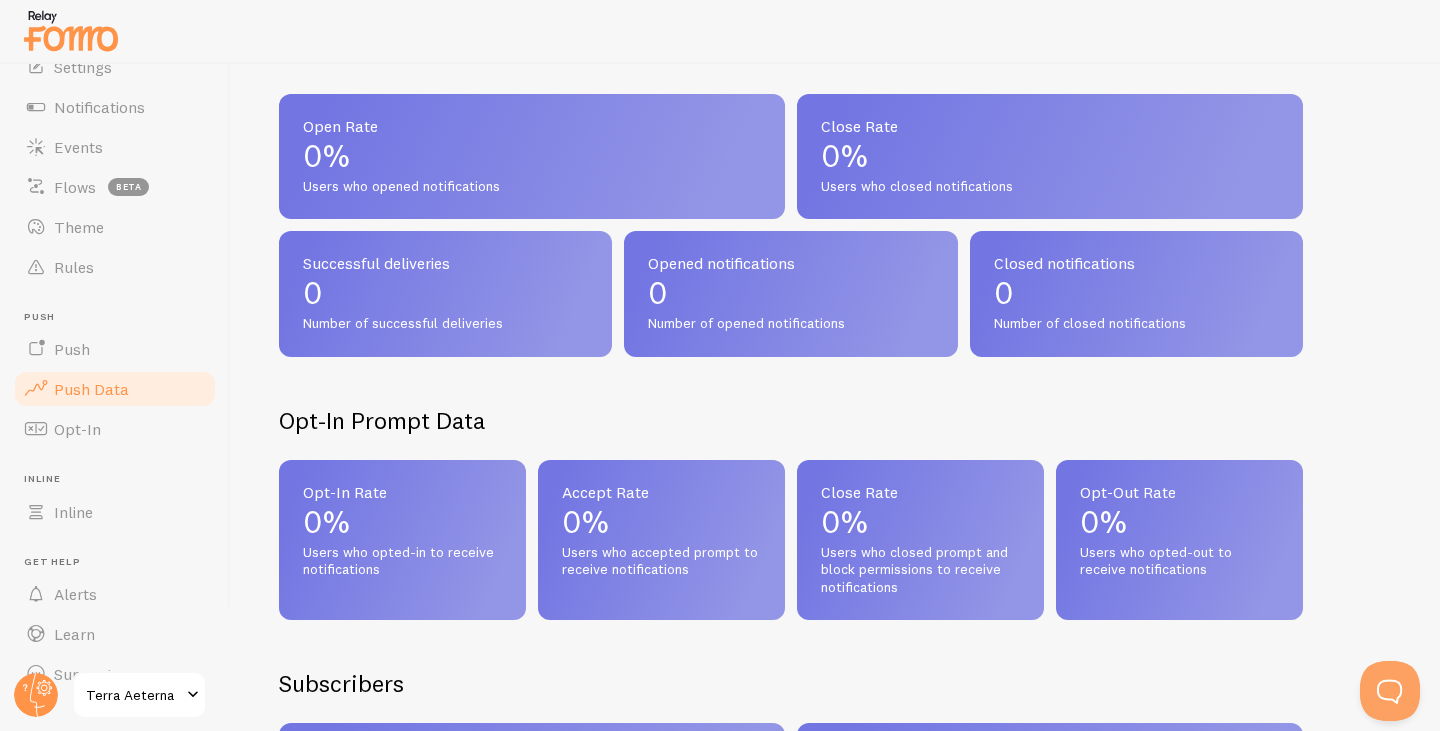 scroll, scrollTop: 100, scrollLeft: 0, axis: vertical 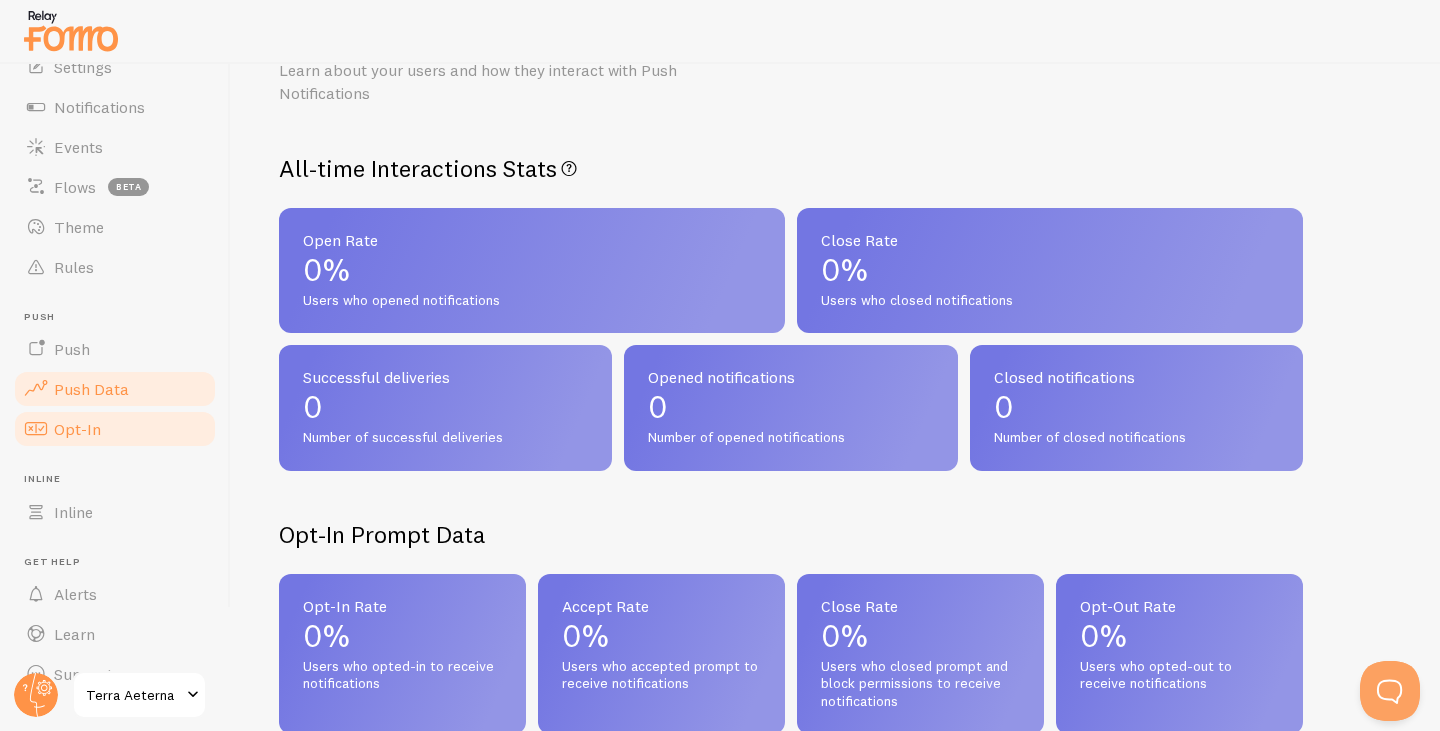 click at bounding box center (36, 429) 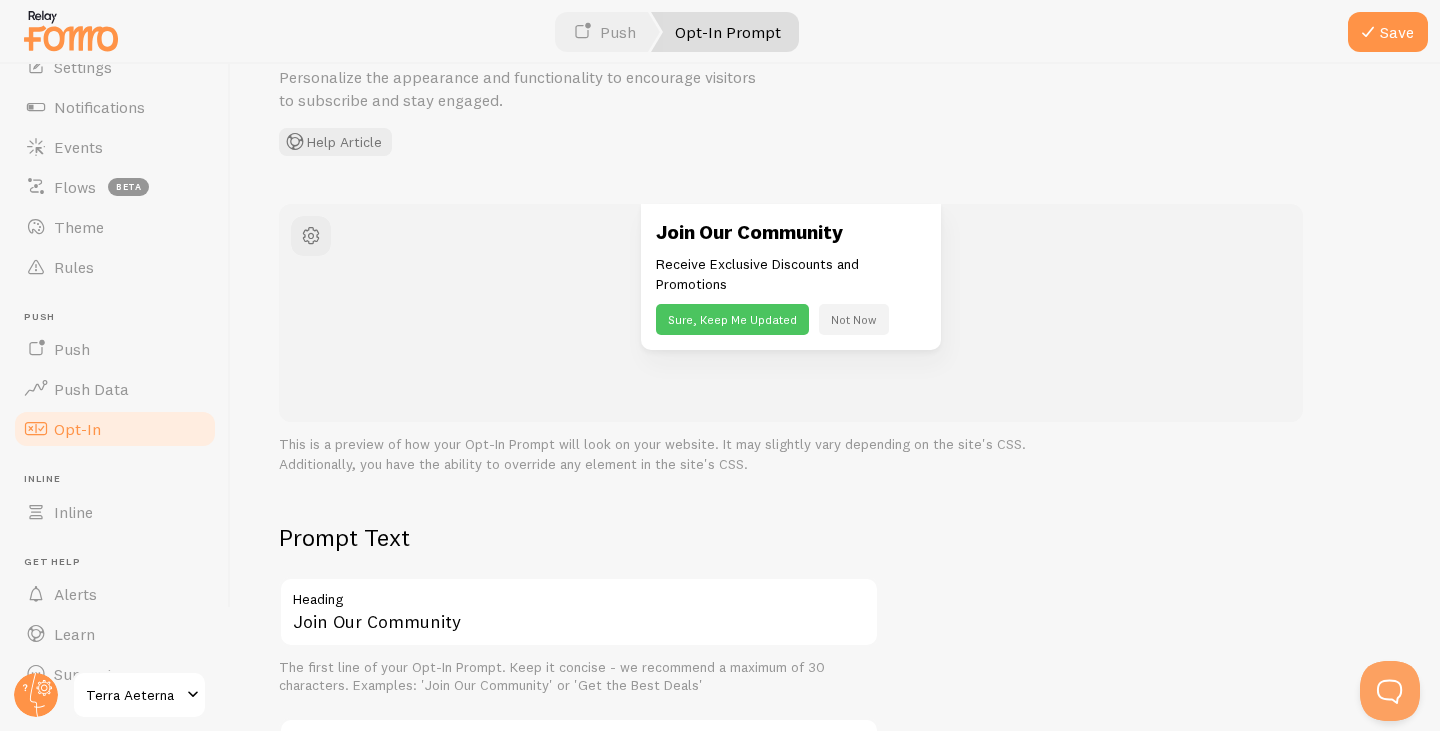 scroll, scrollTop: 0, scrollLeft: 0, axis: both 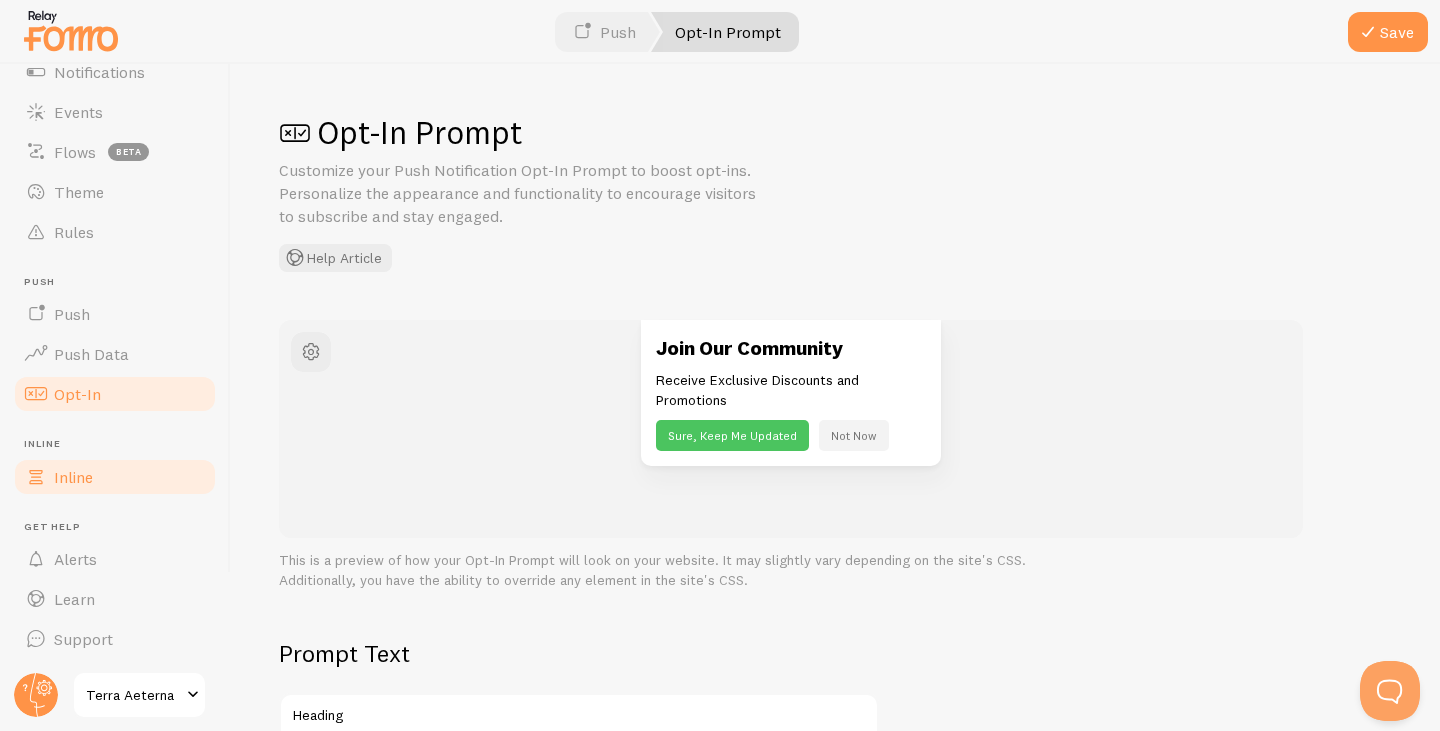 click on "Inline" at bounding box center (115, 477) 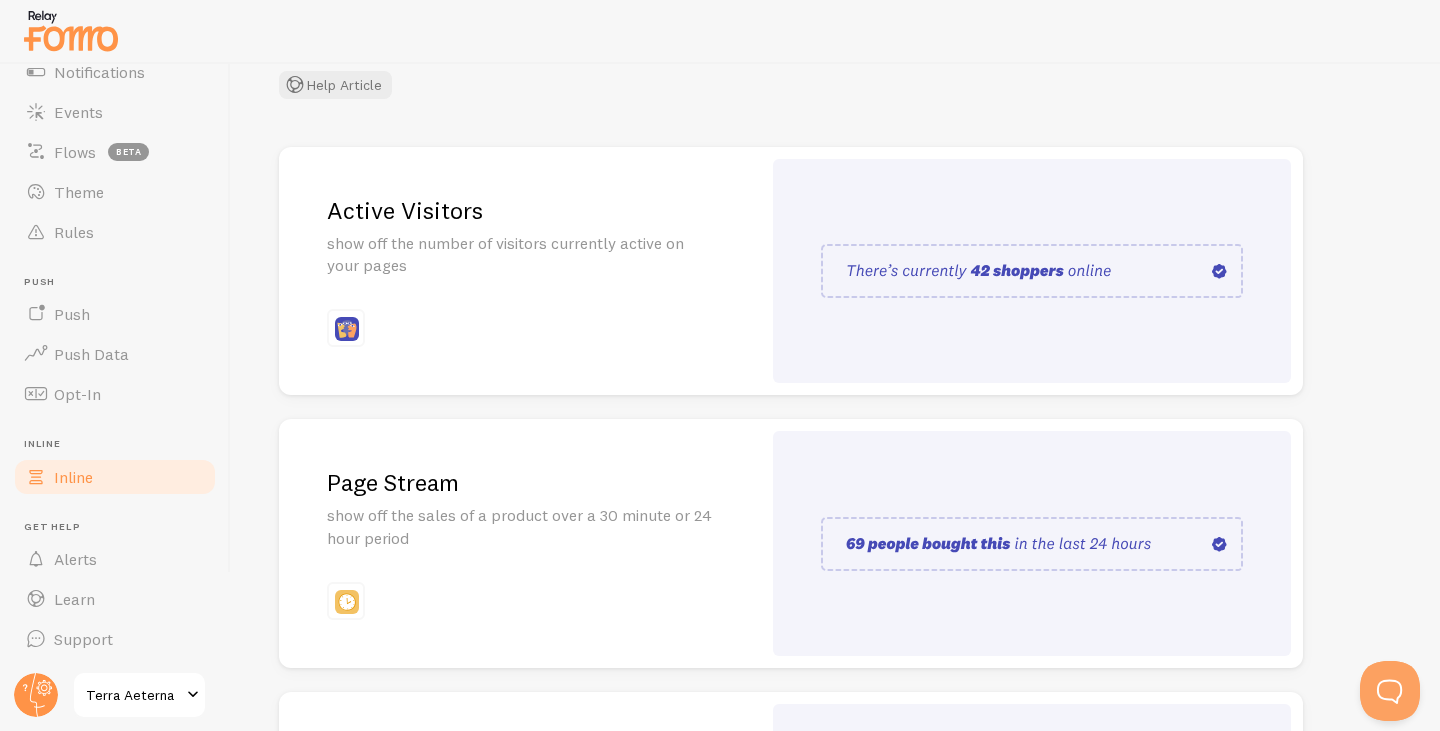 scroll, scrollTop: 200, scrollLeft: 0, axis: vertical 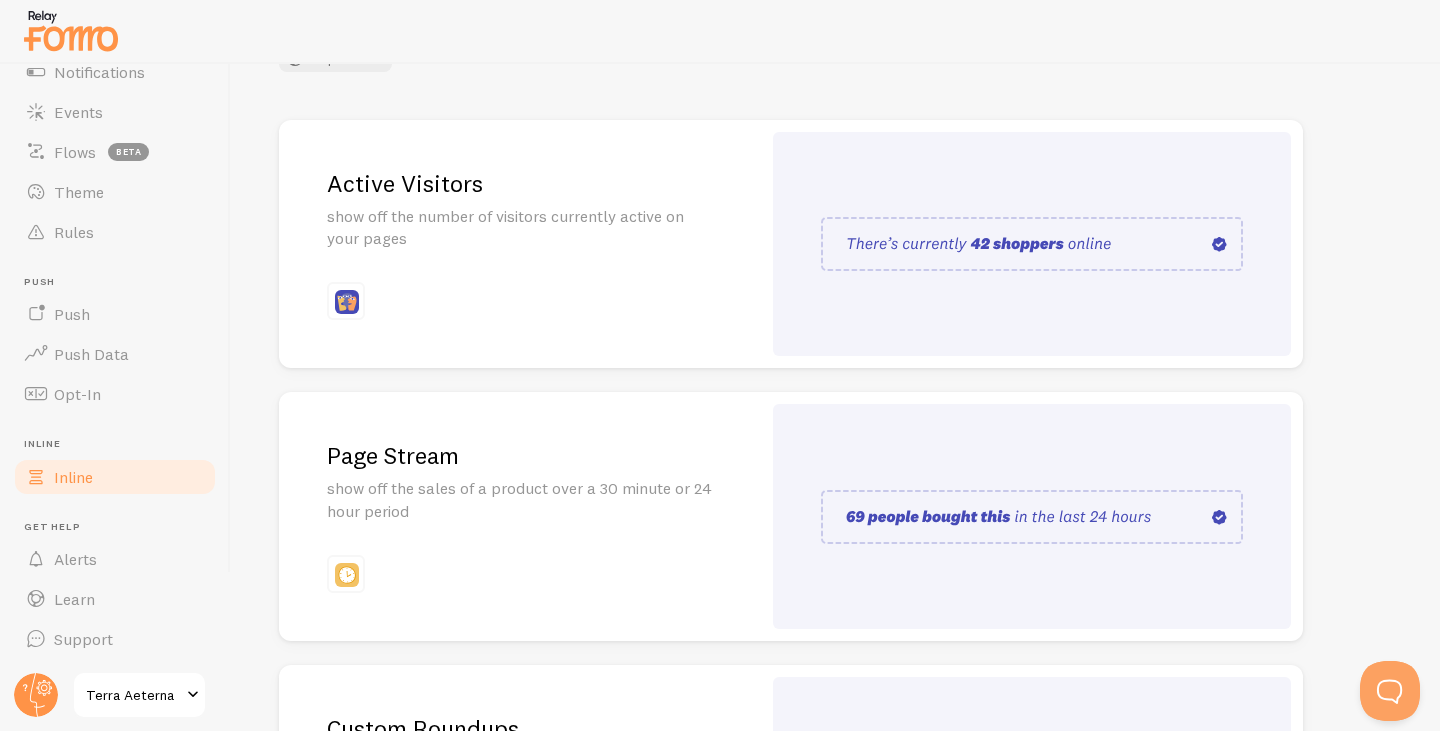 click at bounding box center [1032, 244] 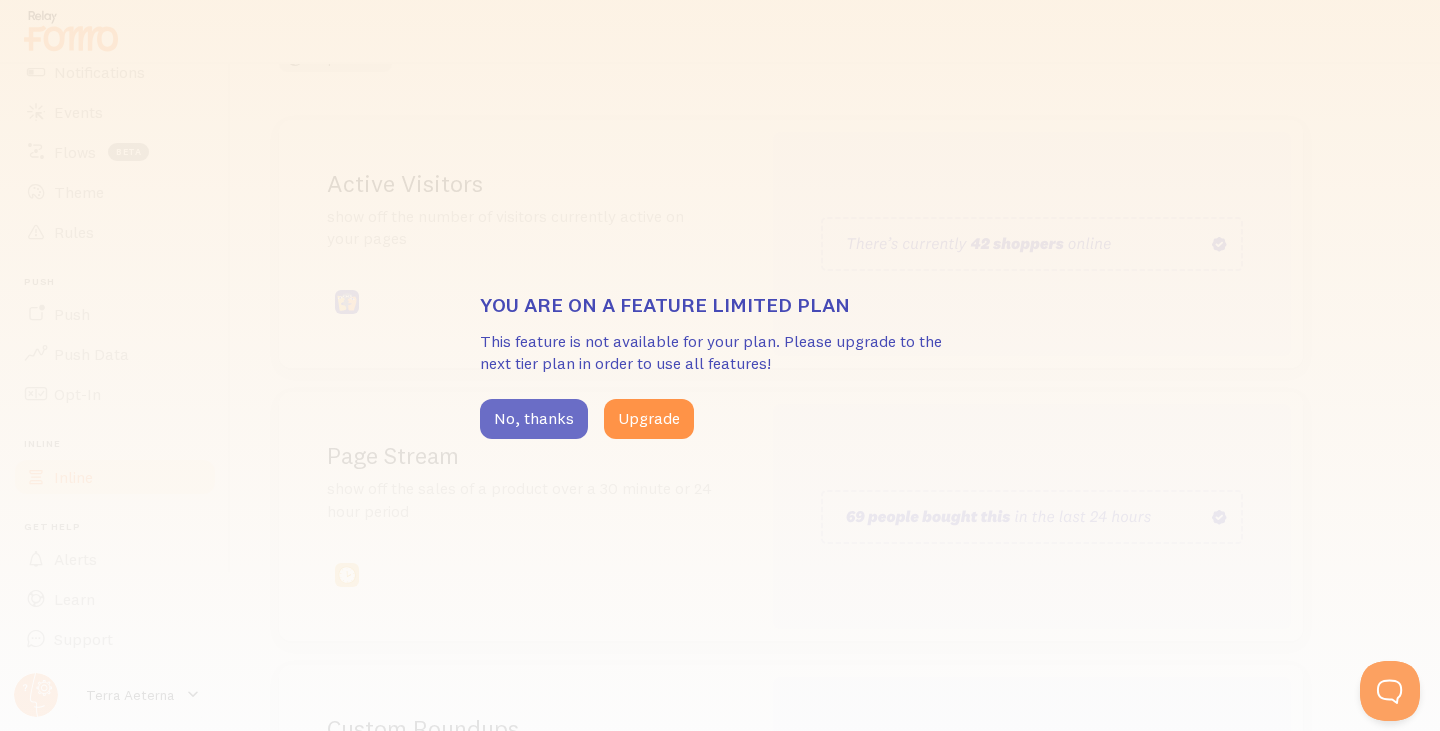 click on "No, thanks" at bounding box center (534, 419) 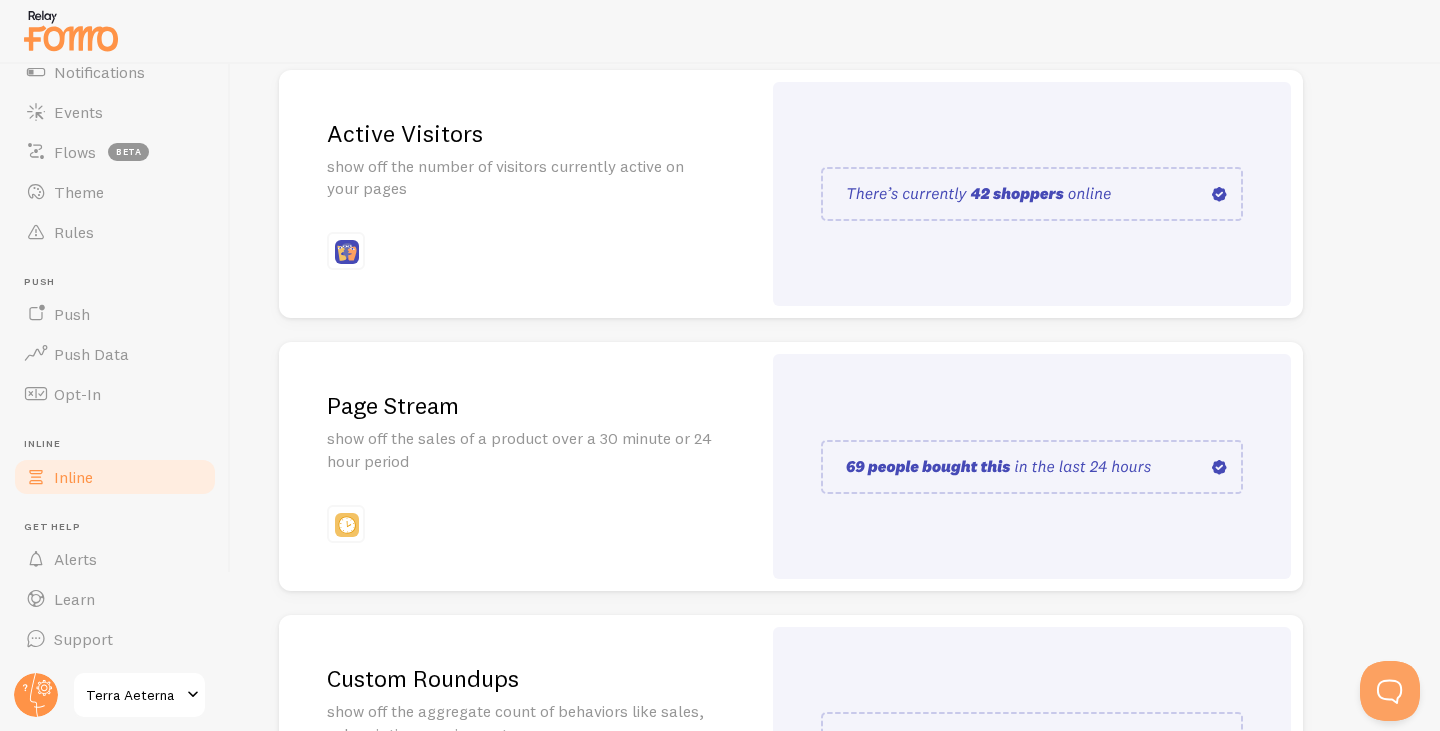 scroll, scrollTop: 300, scrollLeft: 0, axis: vertical 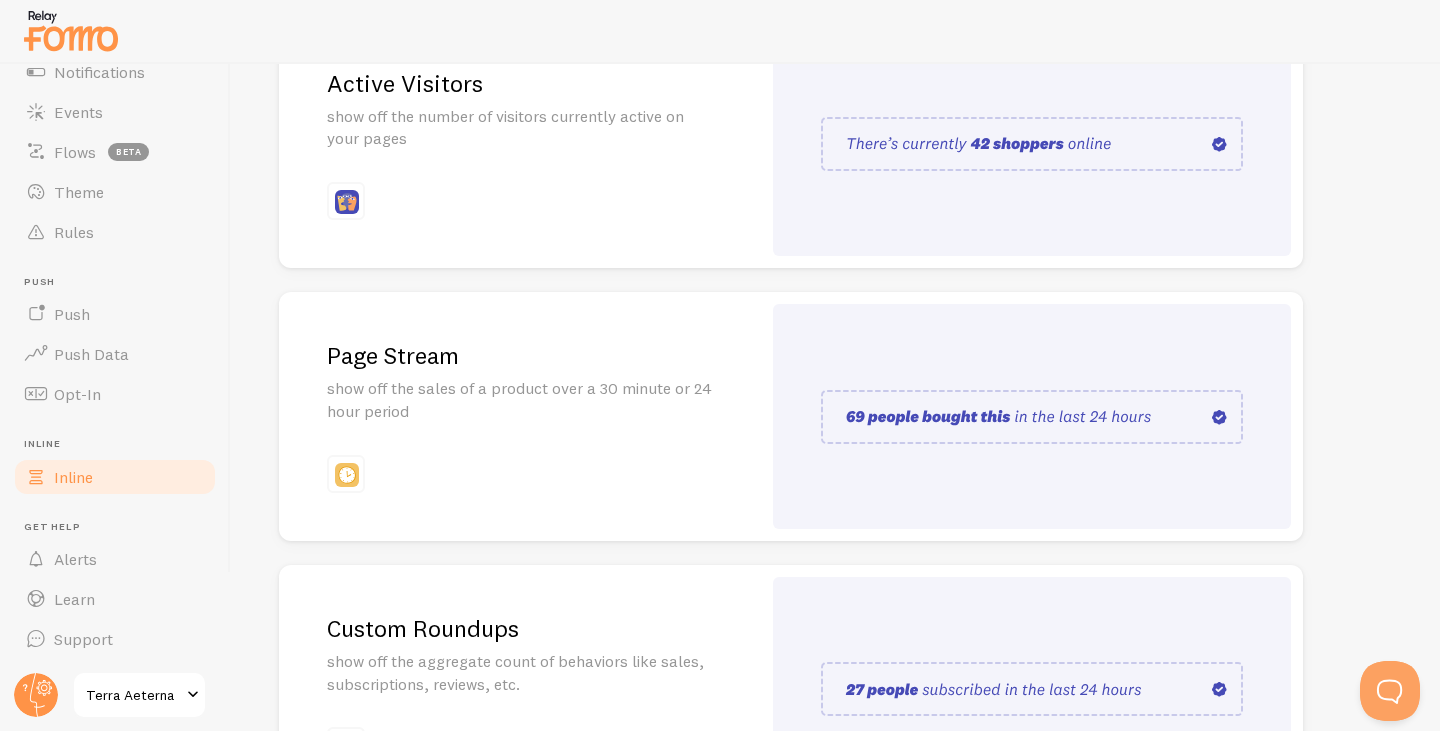 click at bounding box center [1032, 417] 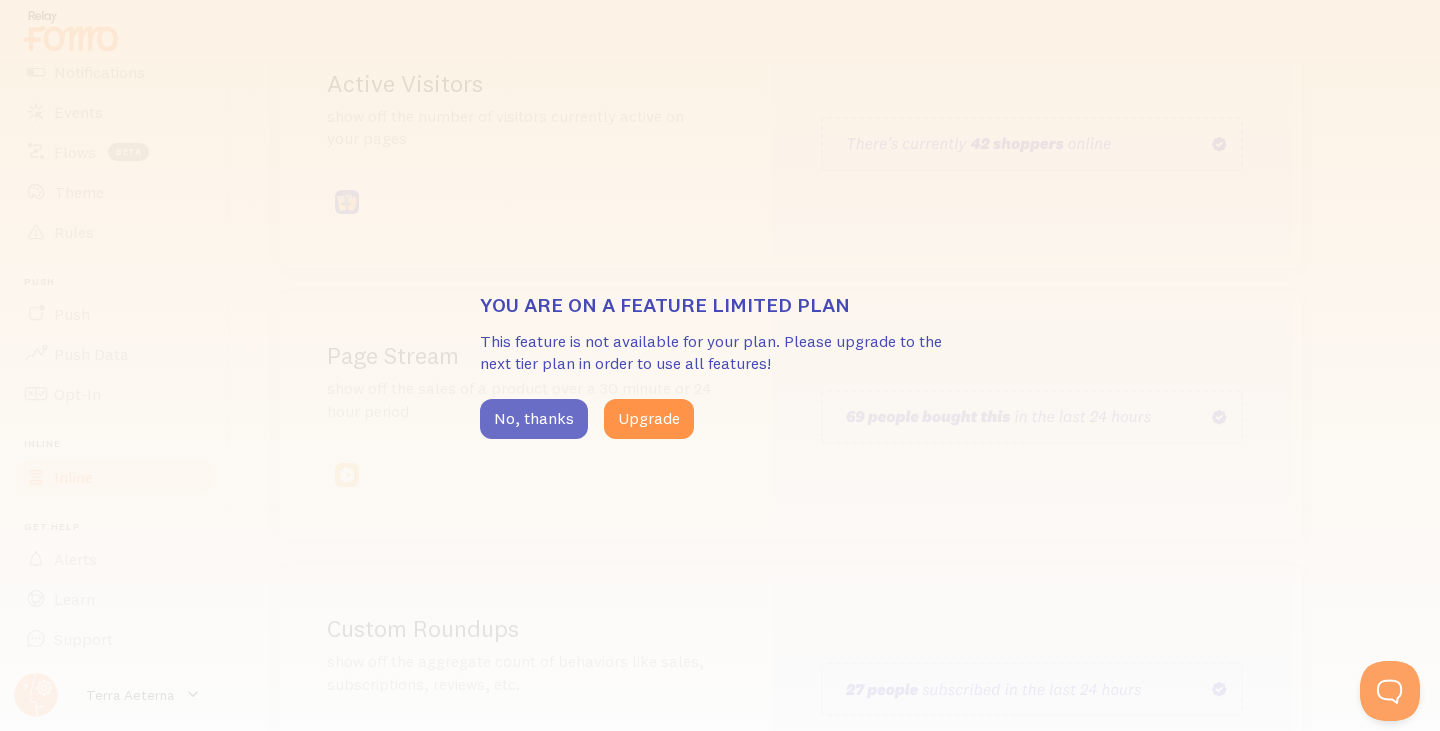 click on "No, thanks" at bounding box center [534, 419] 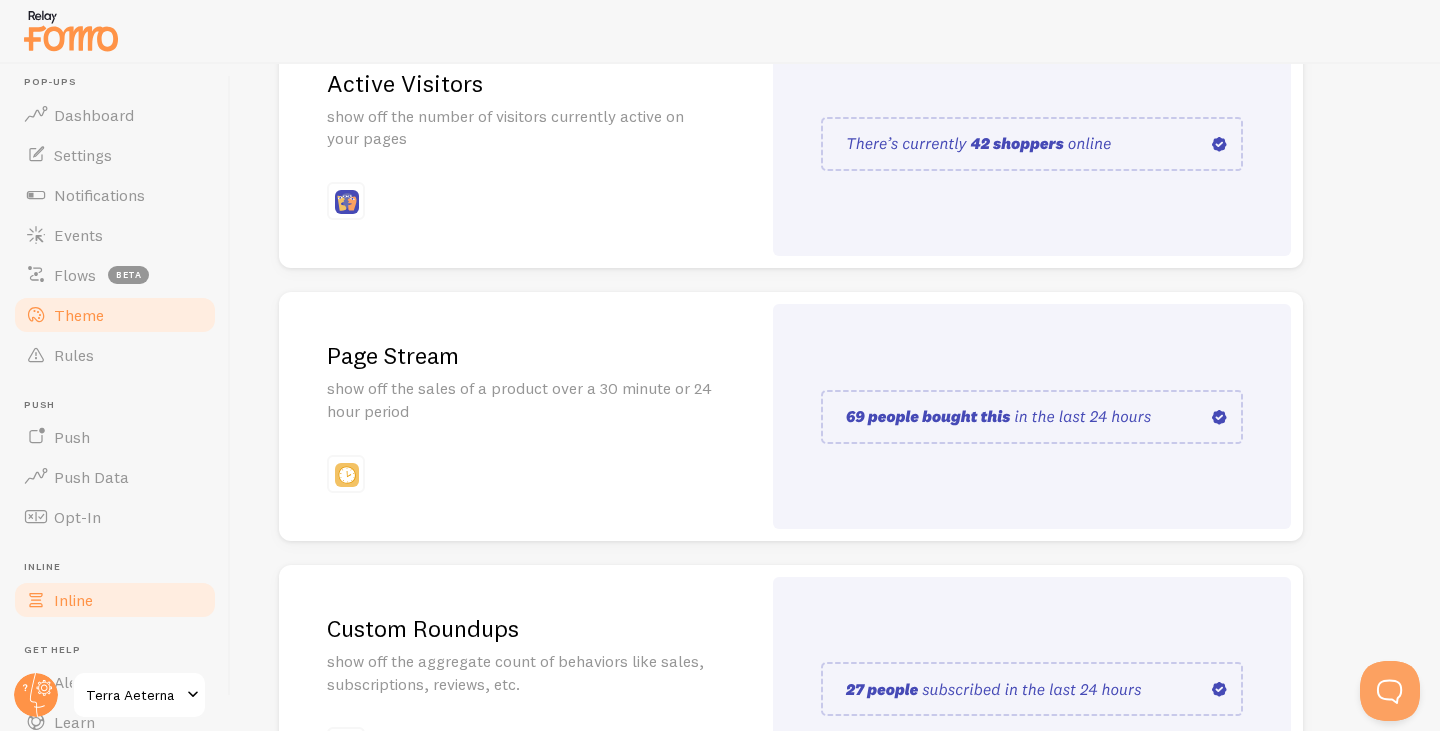 scroll, scrollTop: 0, scrollLeft: 0, axis: both 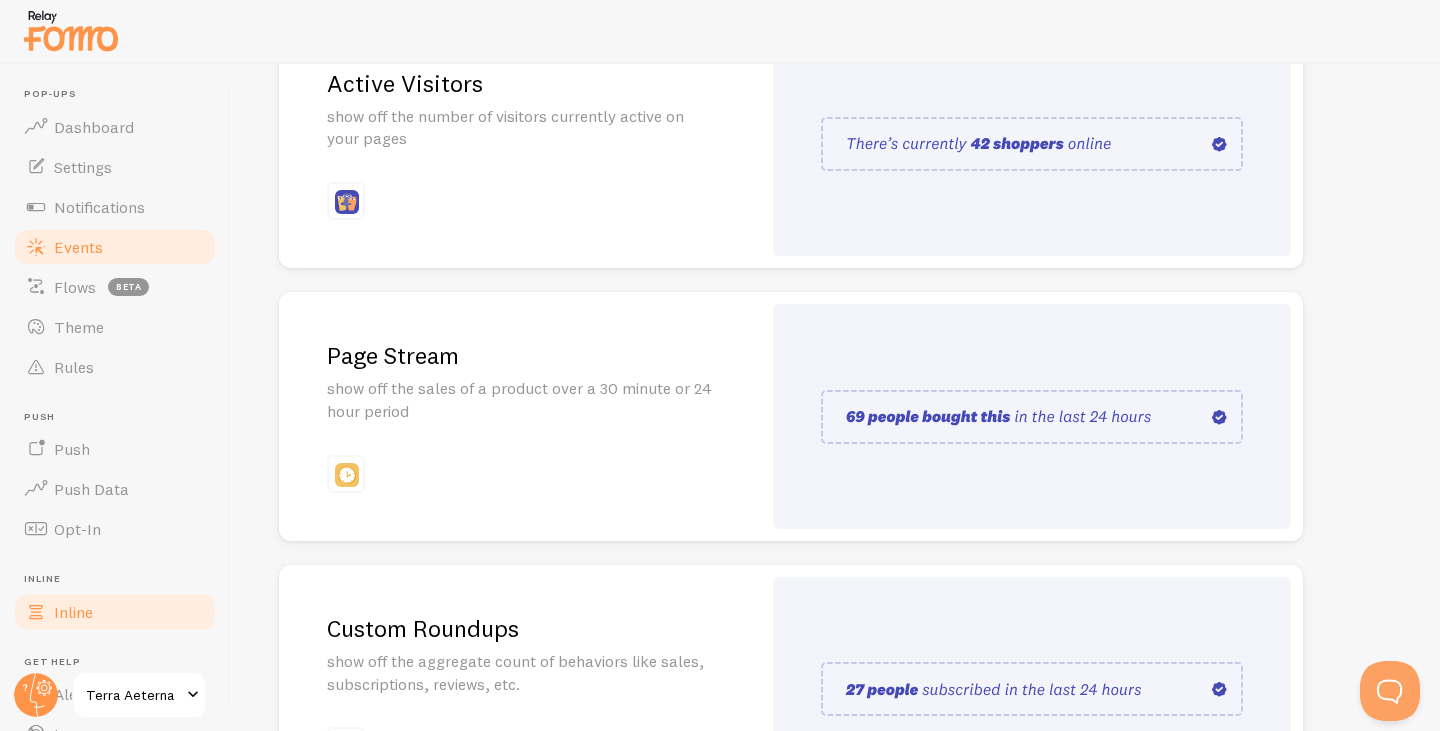 click on "Events" at bounding box center [78, 247] 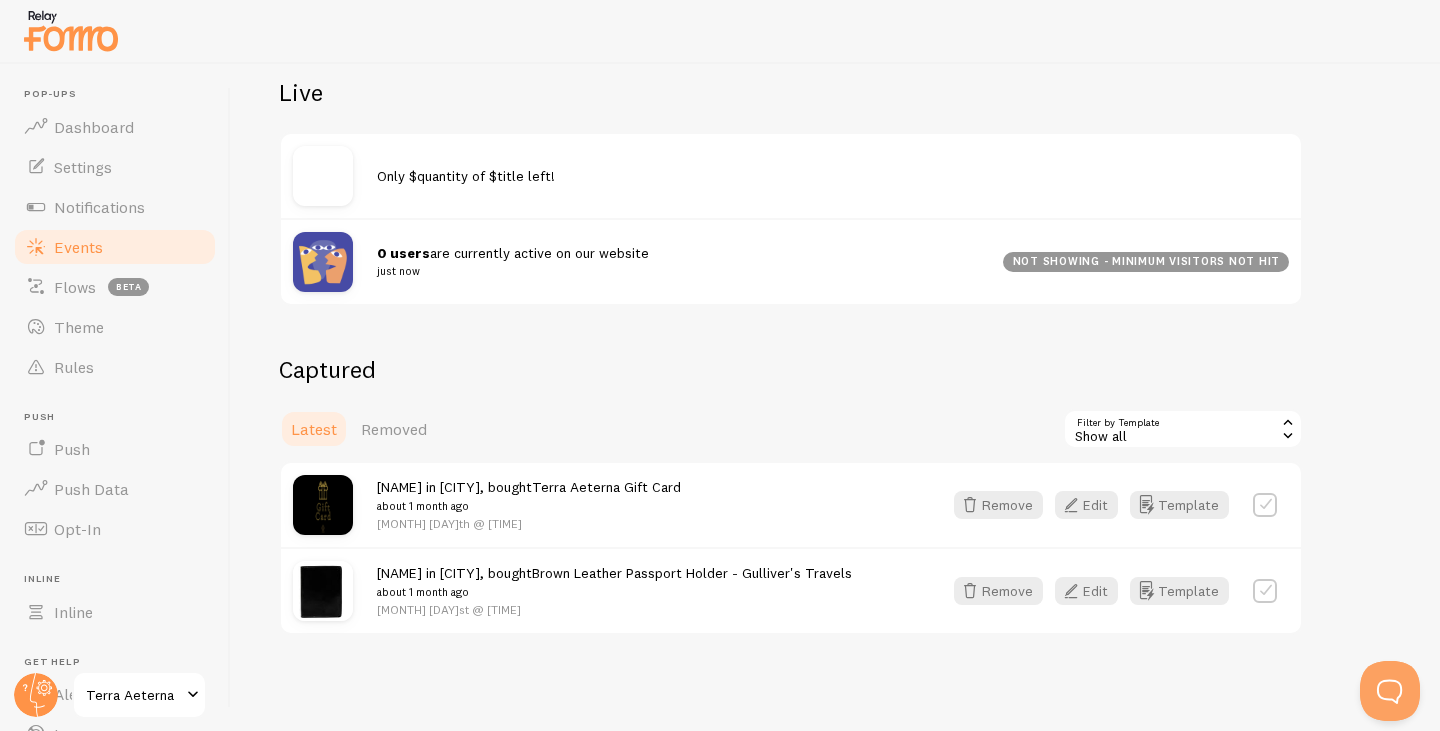 scroll, scrollTop: 34, scrollLeft: 0, axis: vertical 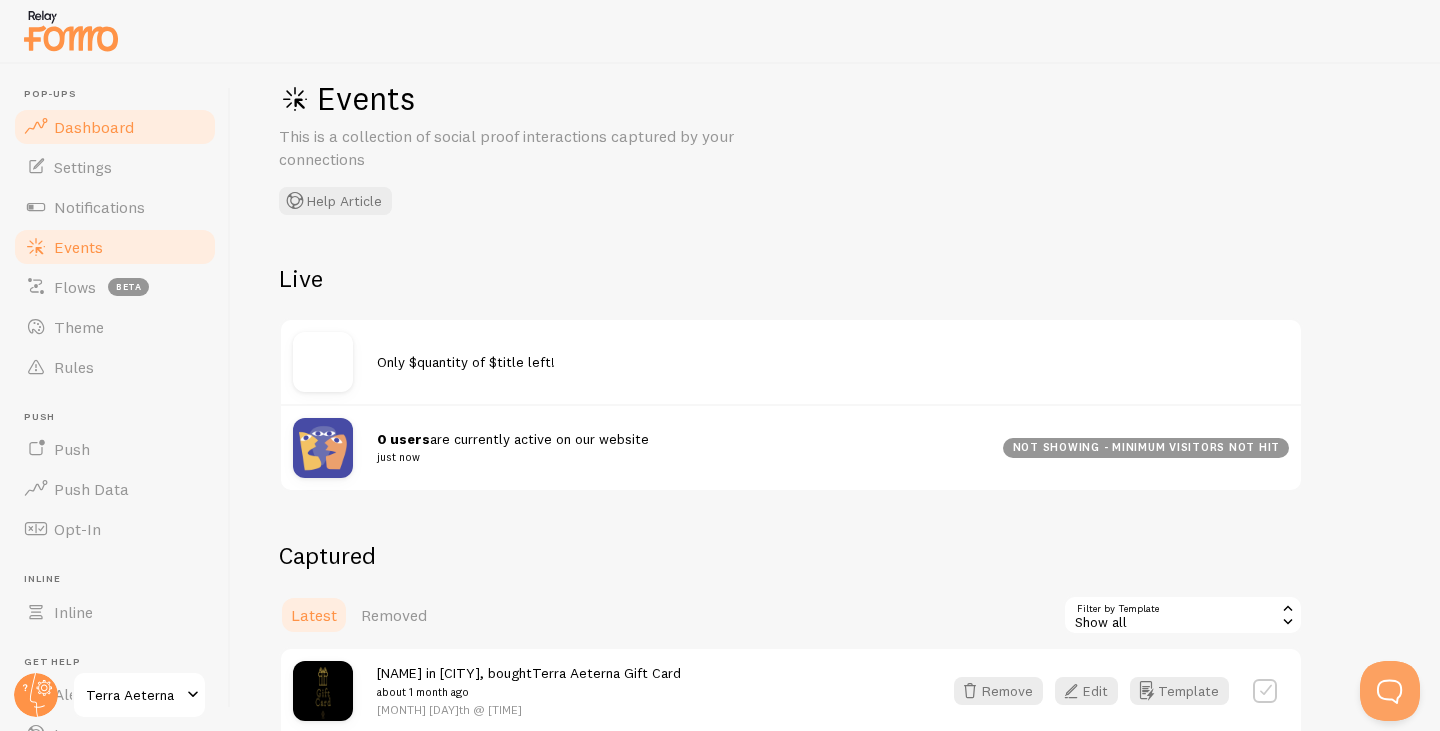 click on "Dashboard" at bounding box center (115, 127) 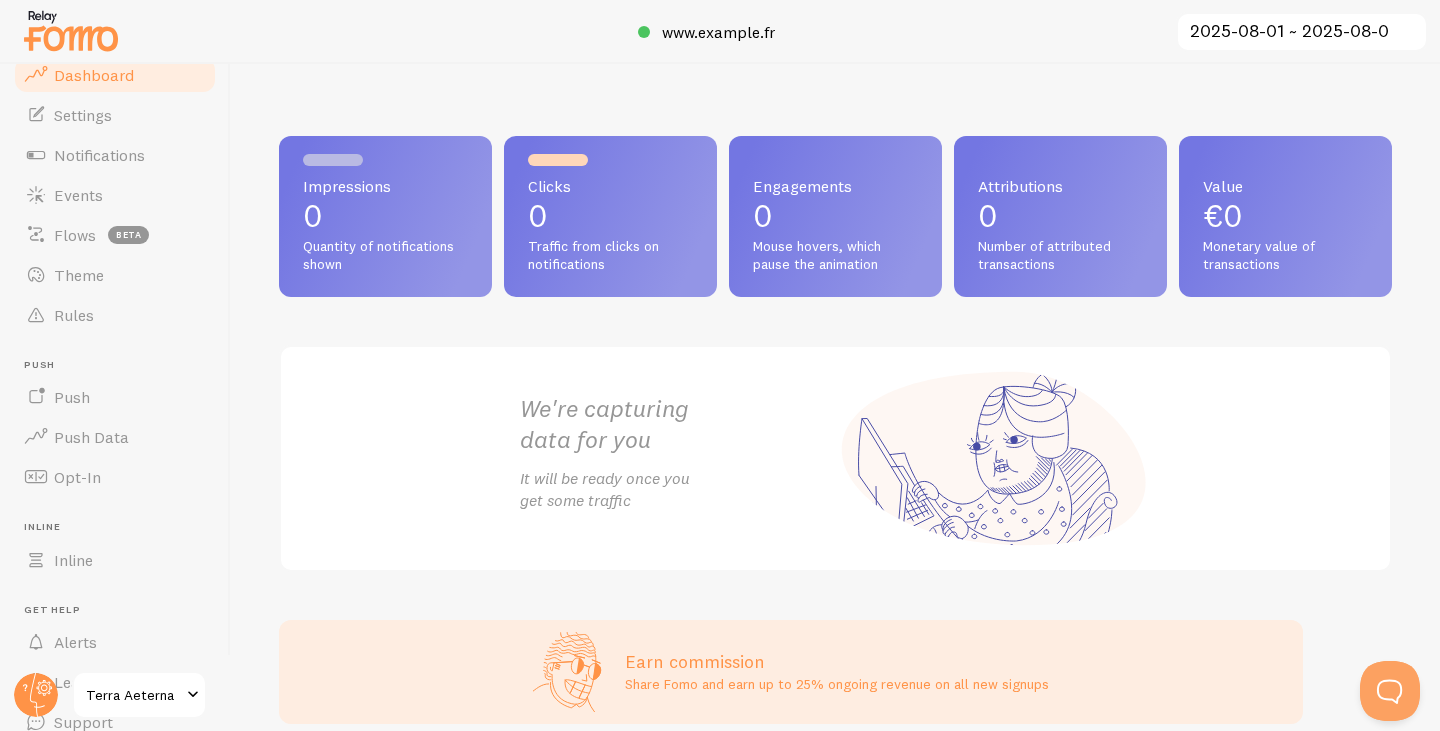 scroll, scrollTop: 135, scrollLeft: 0, axis: vertical 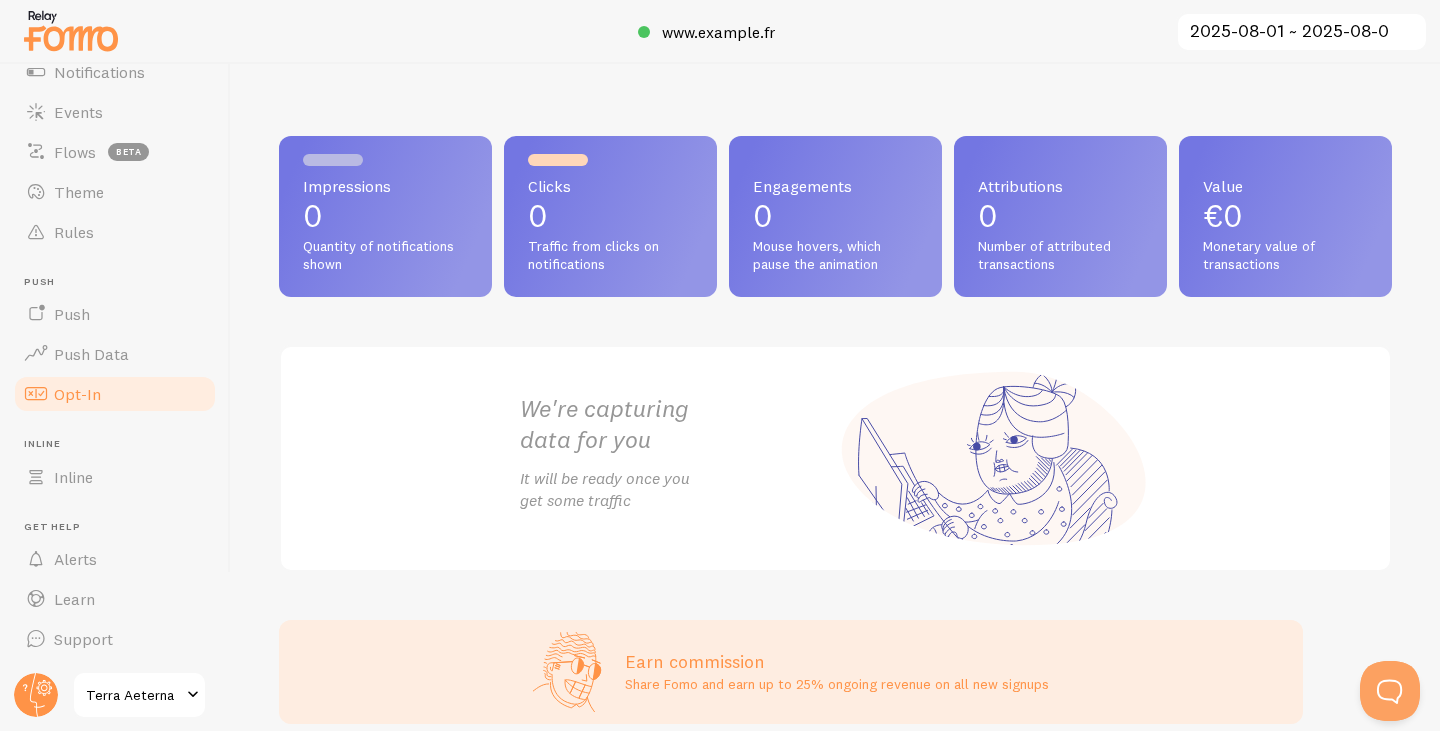 click on "Opt-In" at bounding box center (115, 394) 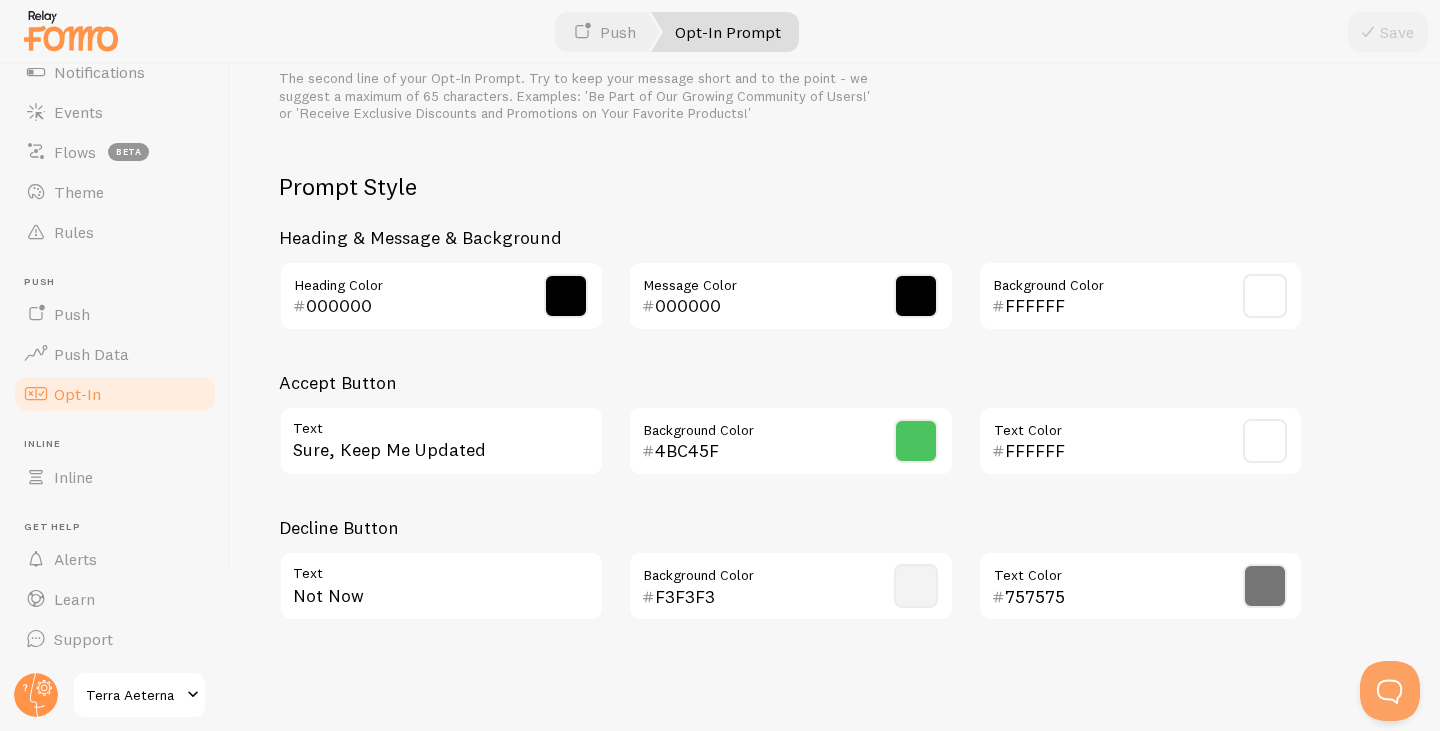 scroll, scrollTop: 906, scrollLeft: 0, axis: vertical 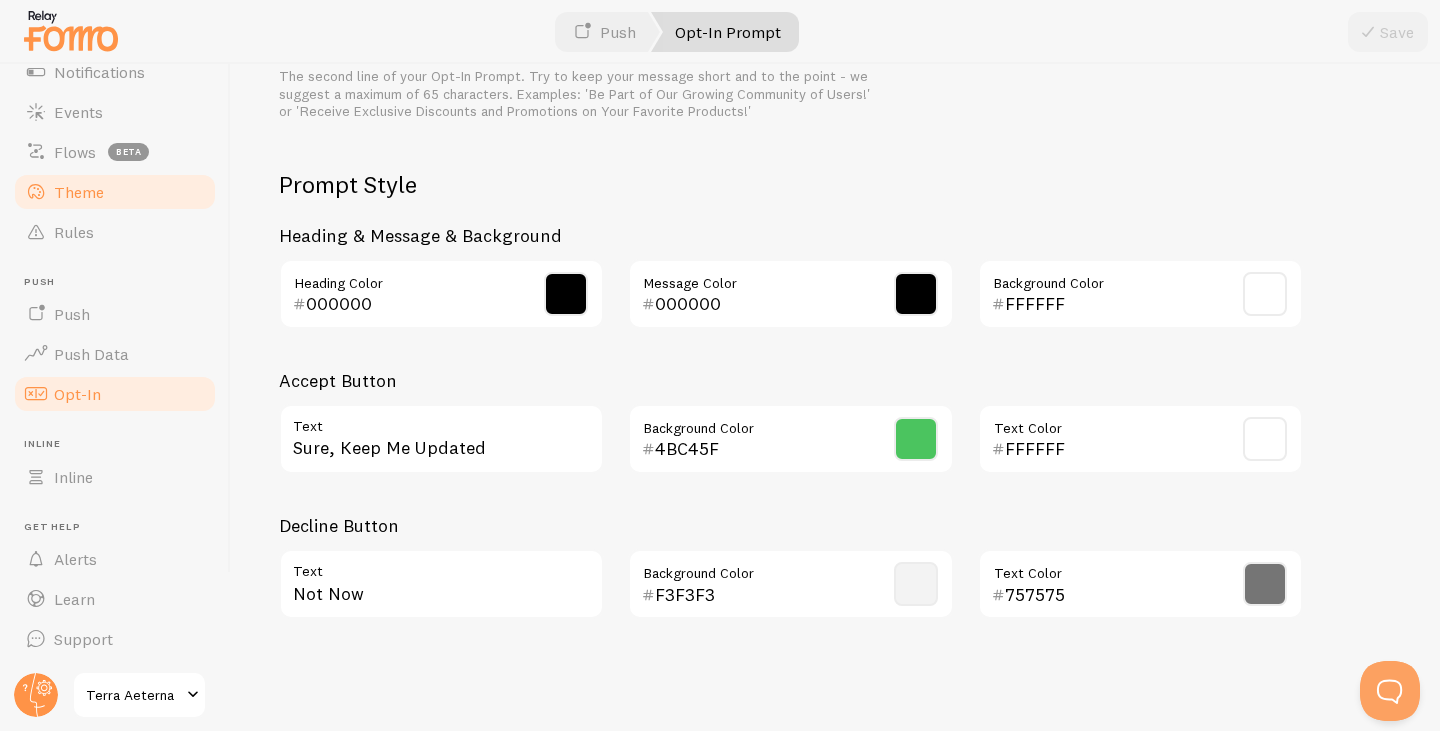 click on "Theme" at bounding box center (115, 192) 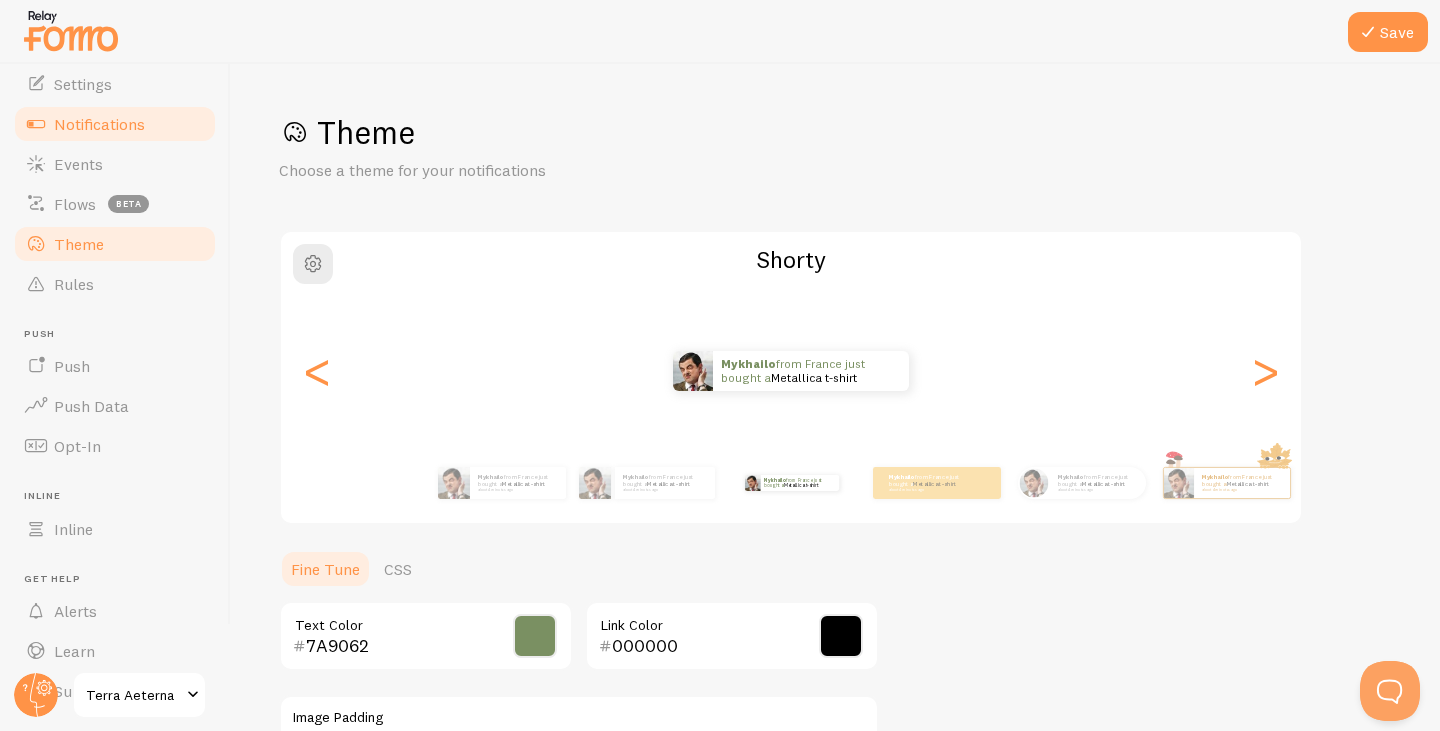 scroll, scrollTop: 0, scrollLeft: 0, axis: both 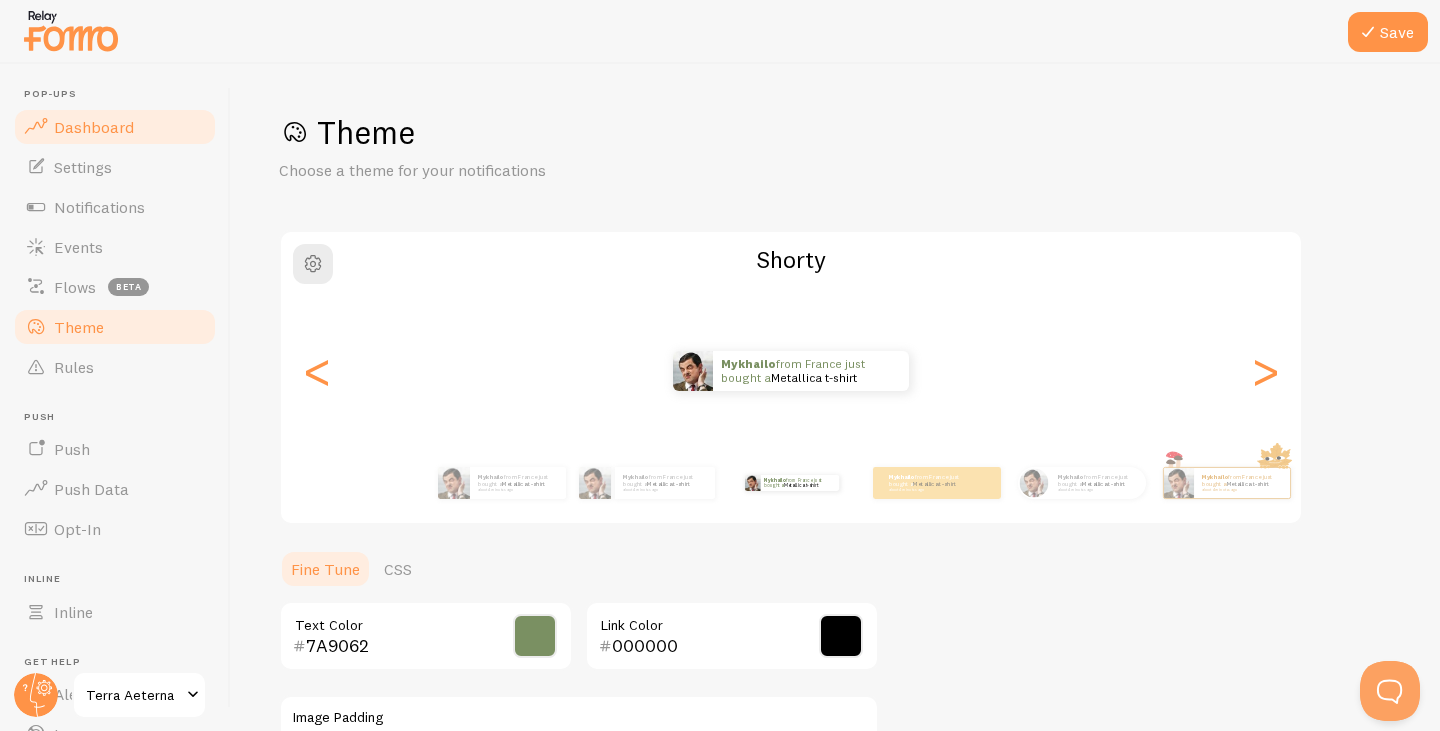 click on "Dashboard" at bounding box center [94, 127] 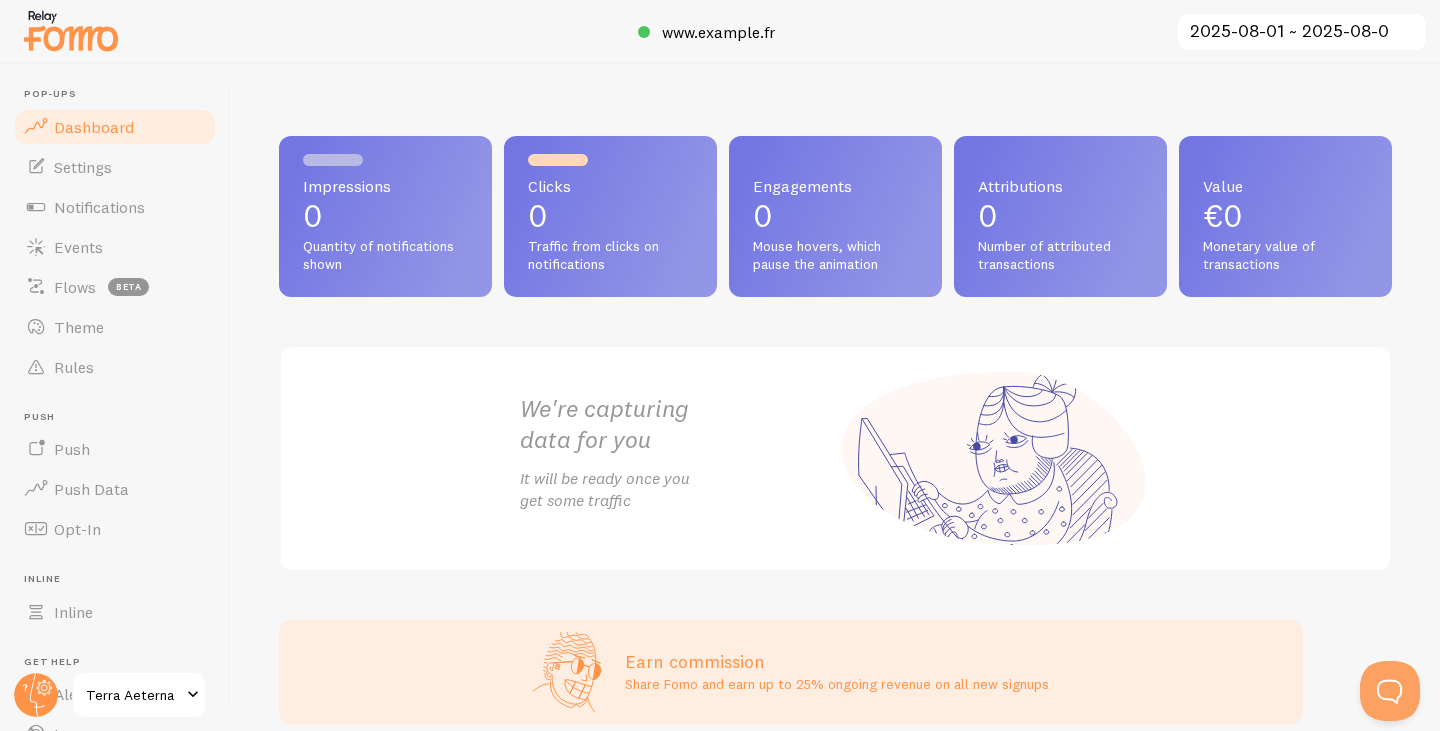 scroll, scrollTop: 366, scrollLeft: 0, axis: vertical 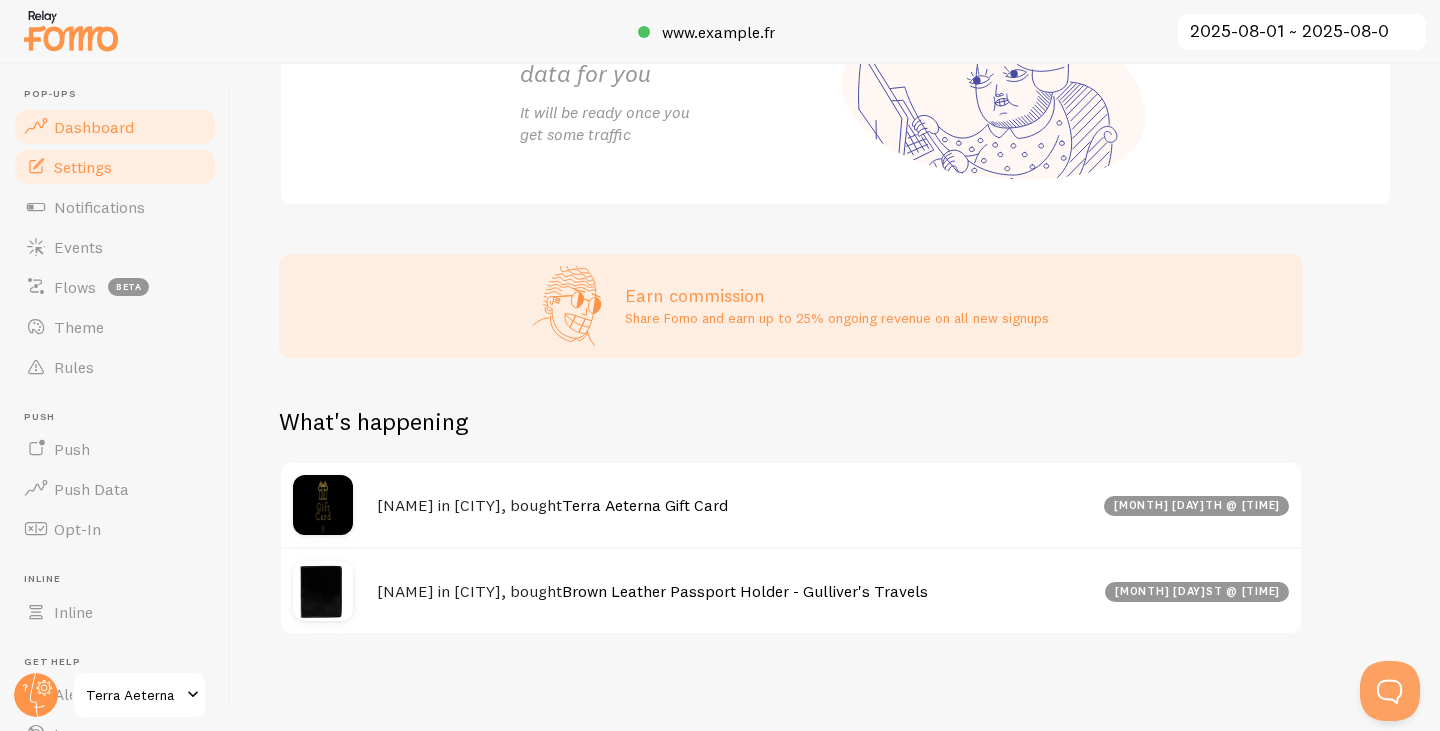 click on "Settings" at bounding box center (115, 167) 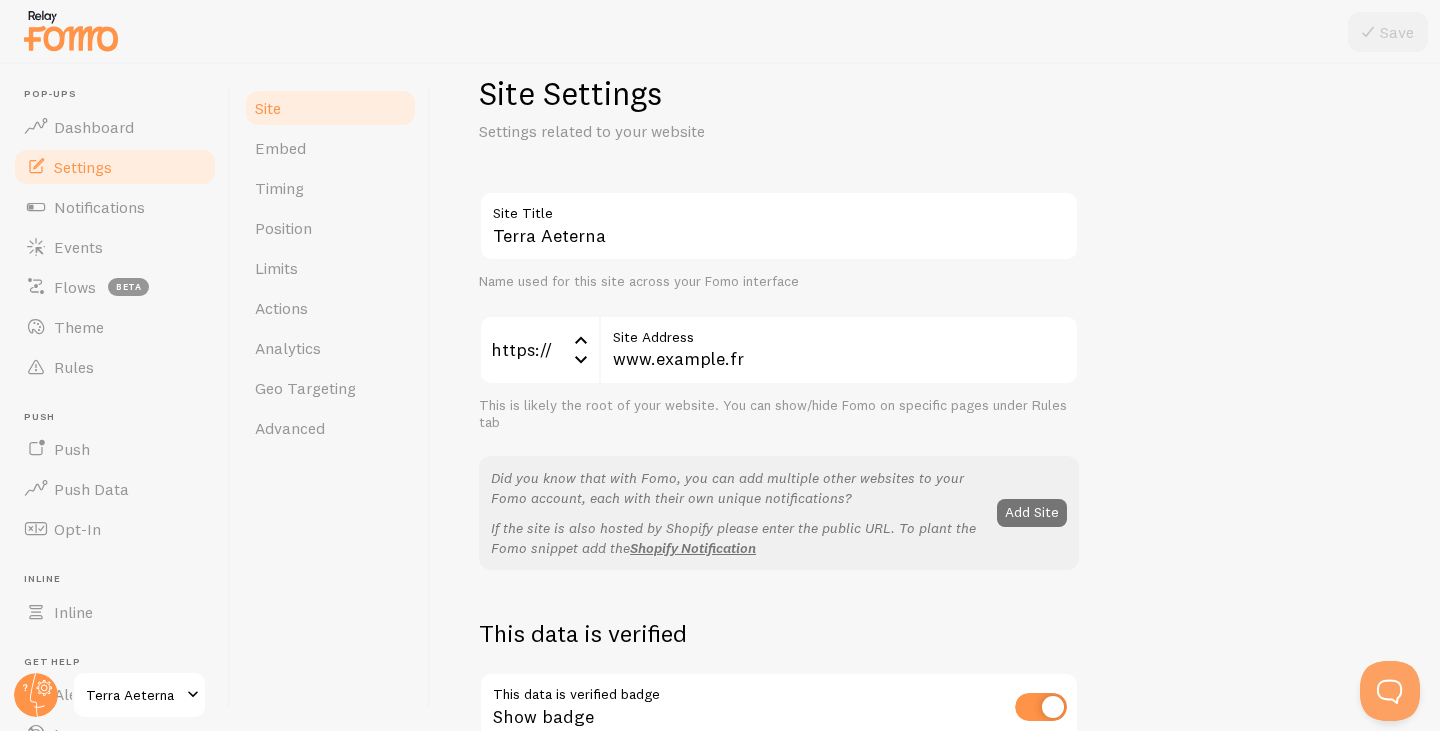 scroll, scrollTop: 0, scrollLeft: 0, axis: both 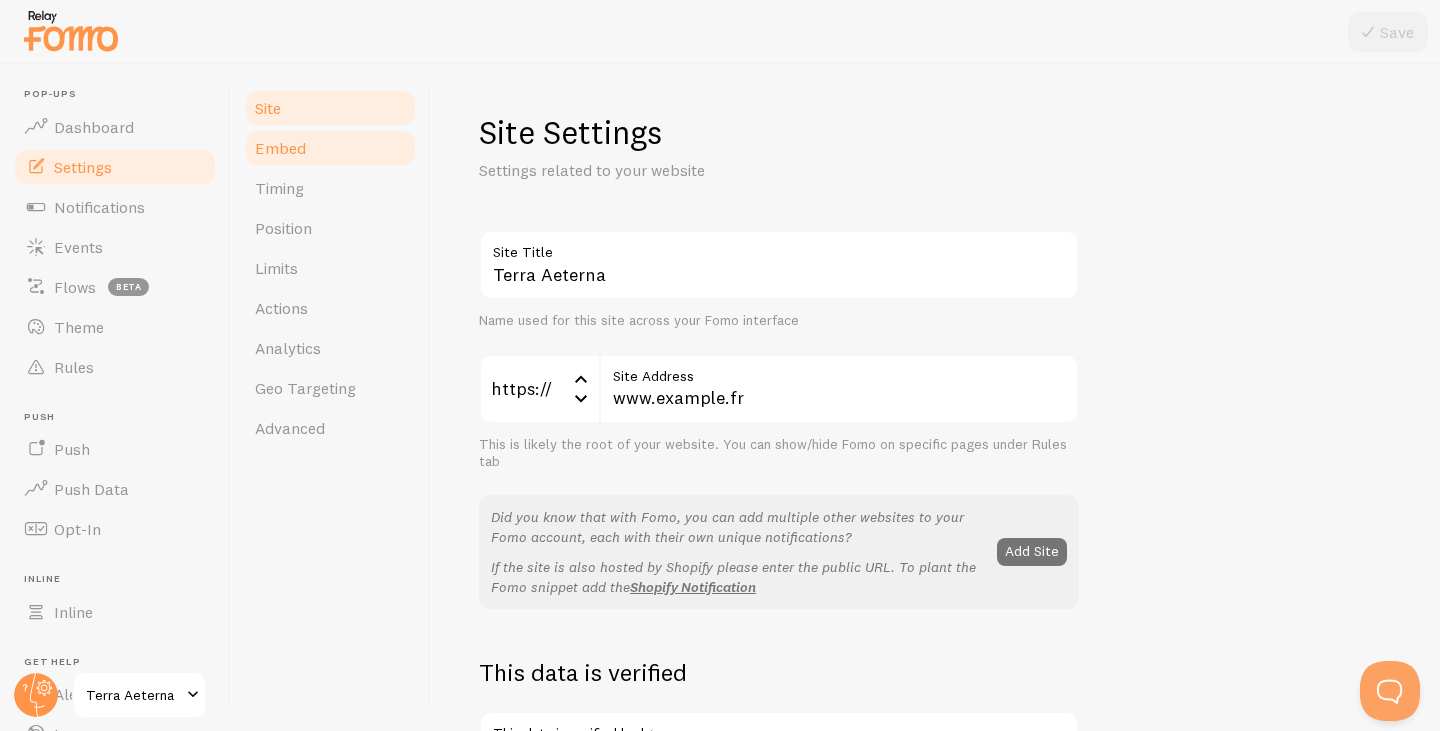 click on "Embed" at bounding box center [280, 148] 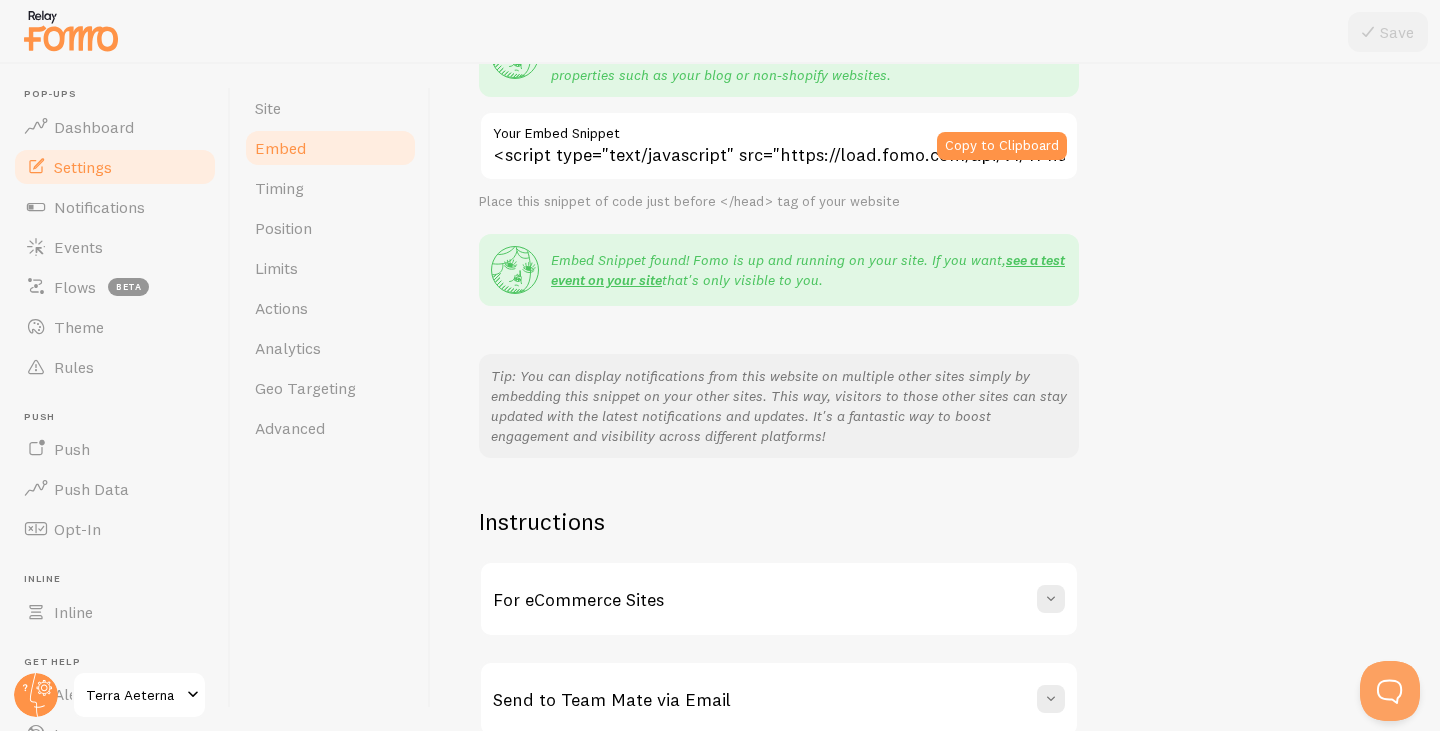 scroll, scrollTop: 142, scrollLeft: 0, axis: vertical 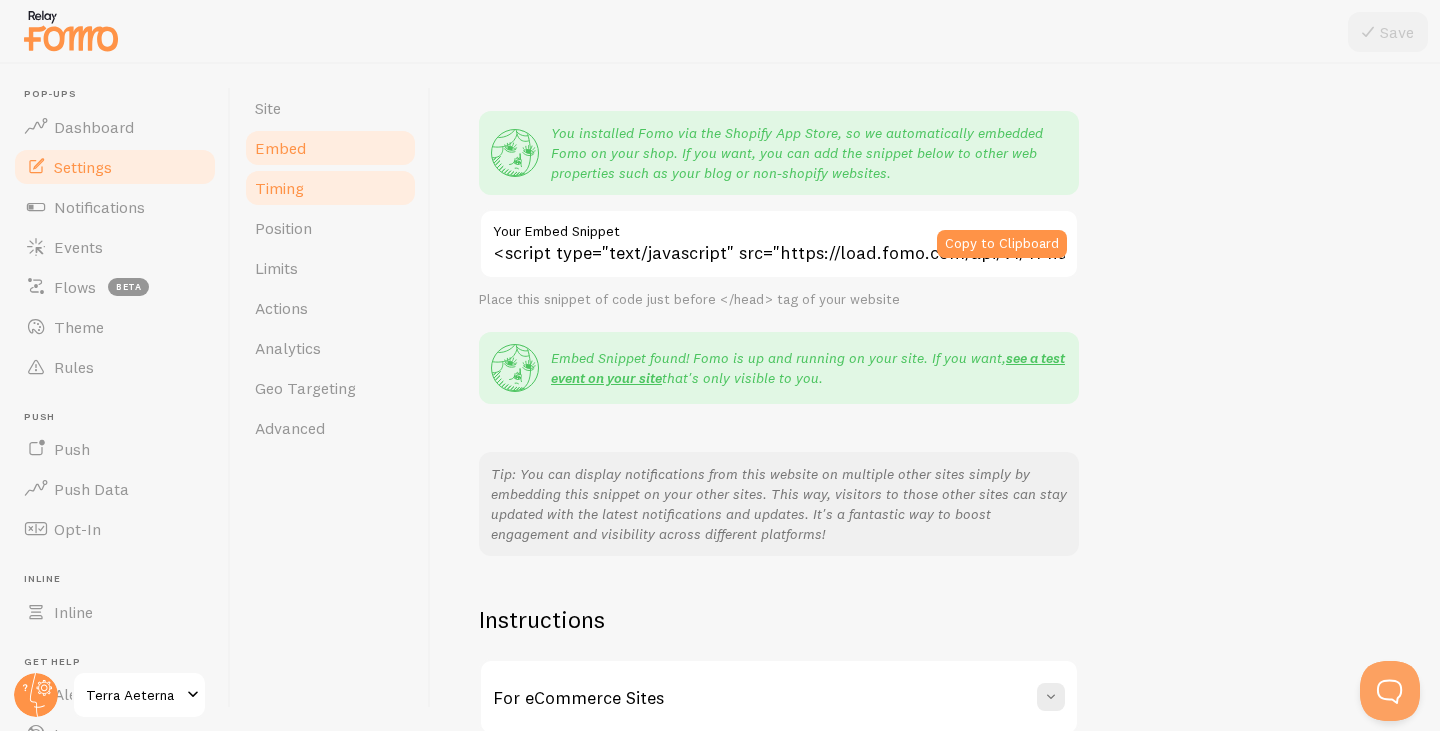 click on "Timing" at bounding box center (279, 188) 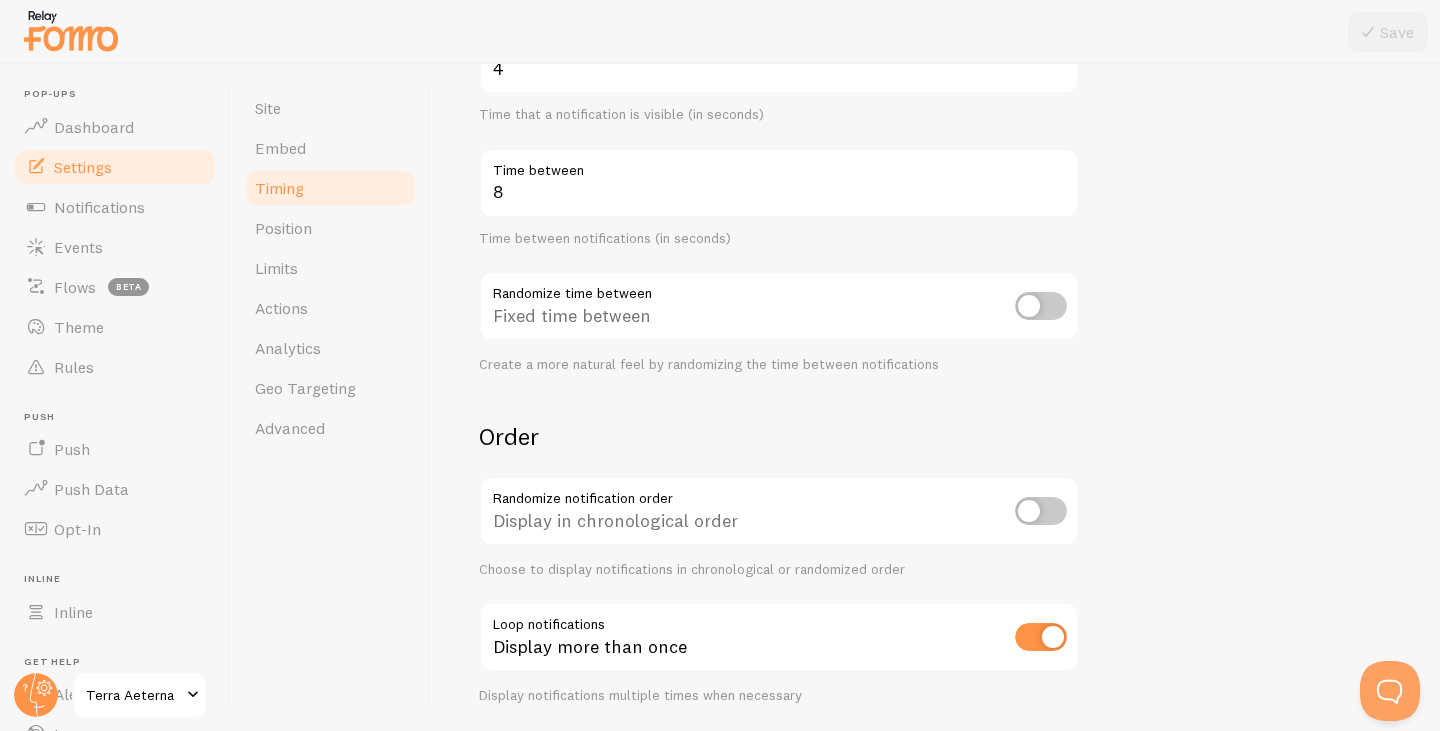 scroll, scrollTop: 400, scrollLeft: 0, axis: vertical 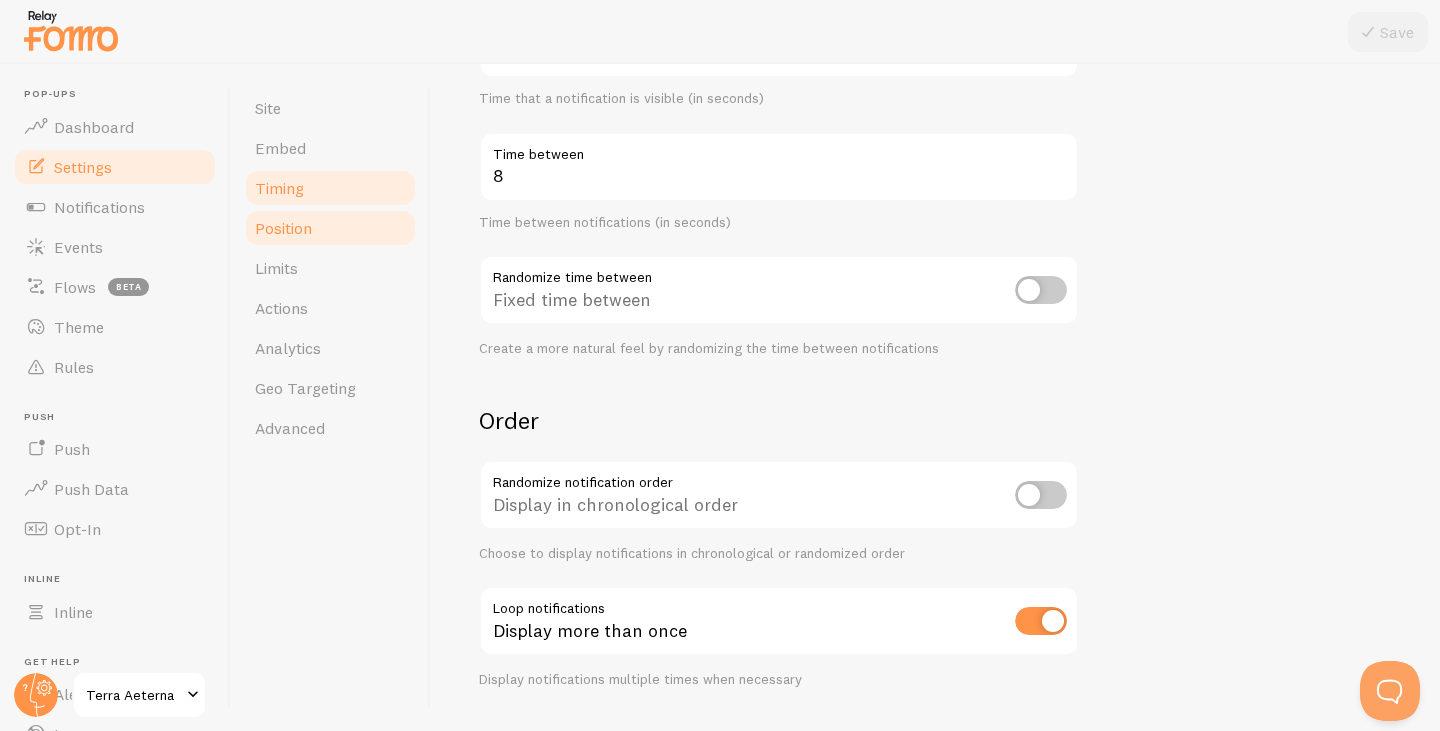 click on "Position" at bounding box center [330, 228] 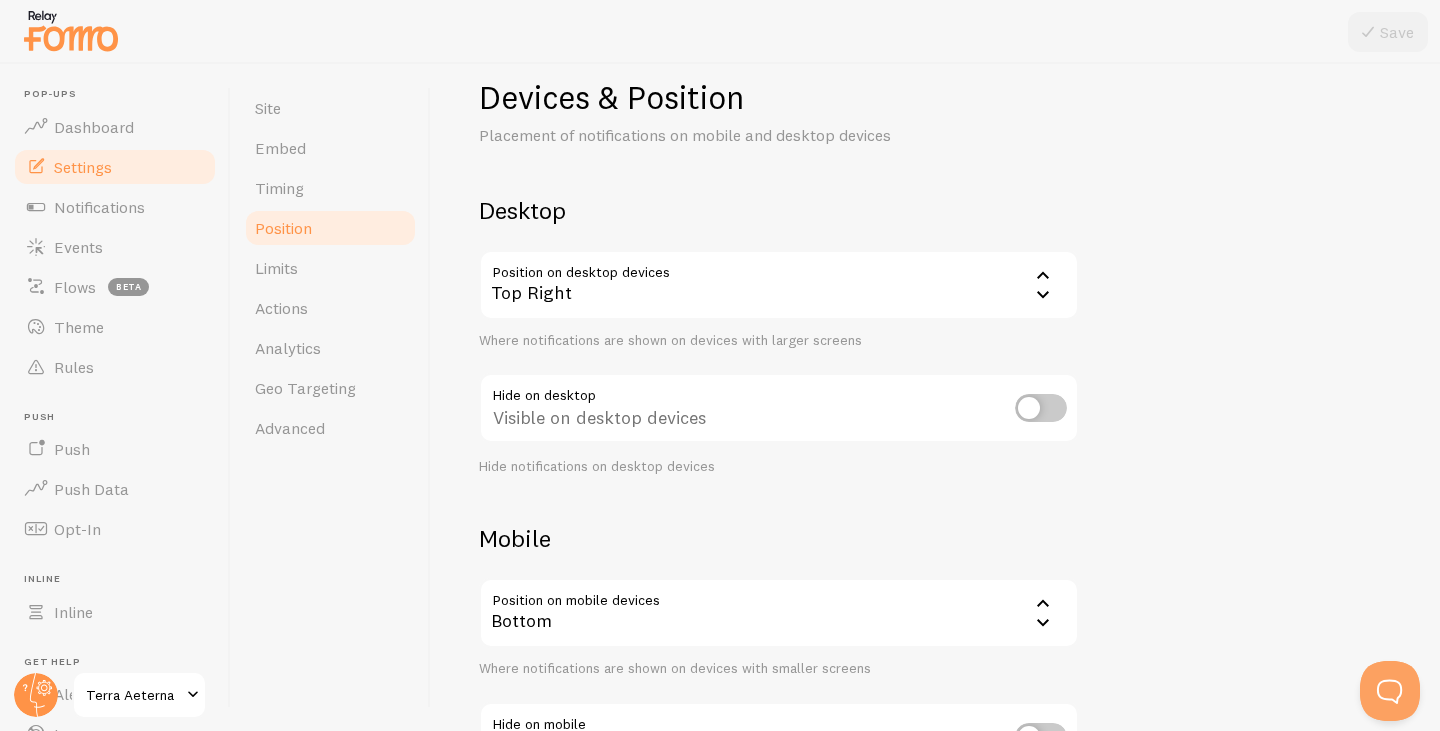 scroll, scrollTop: 0, scrollLeft: 0, axis: both 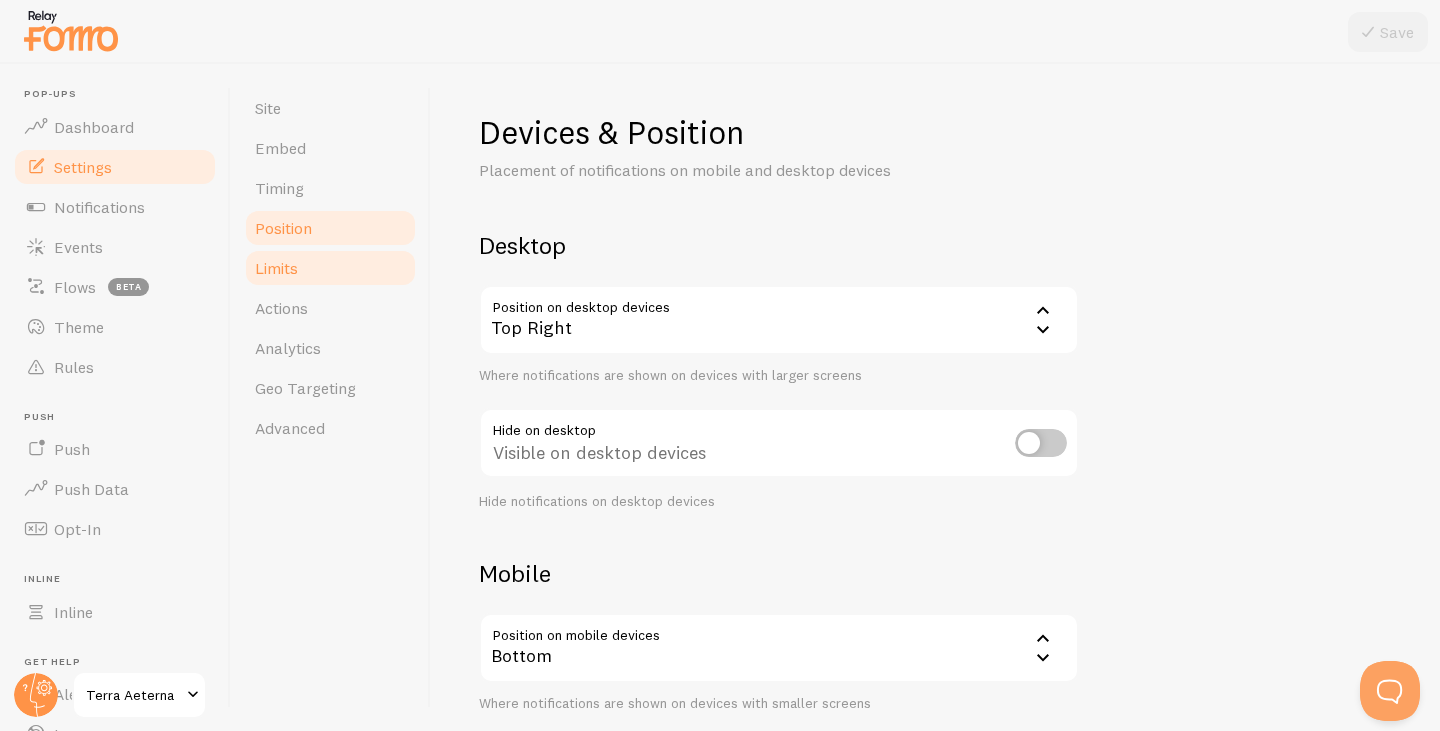 click on "Limits" at bounding box center [330, 268] 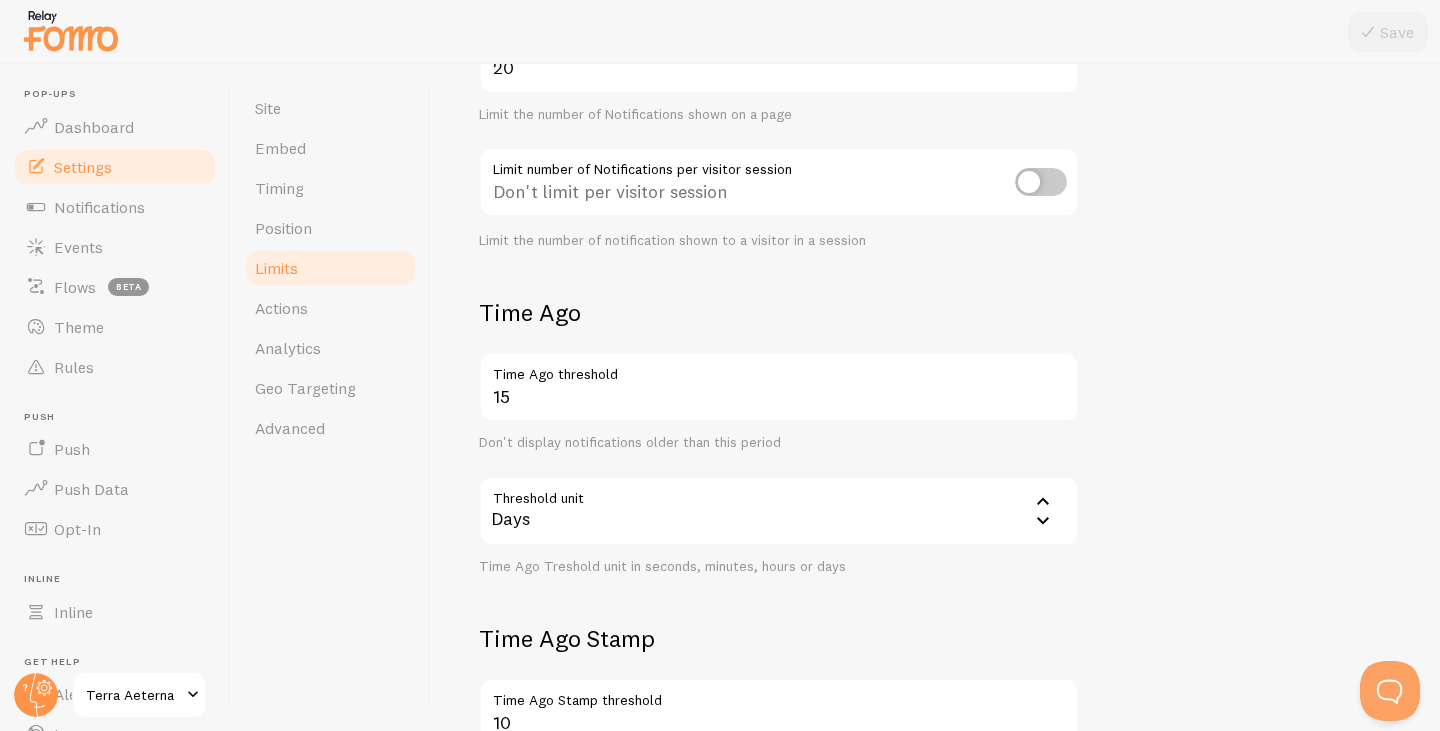 scroll, scrollTop: 300, scrollLeft: 0, axis: vertical 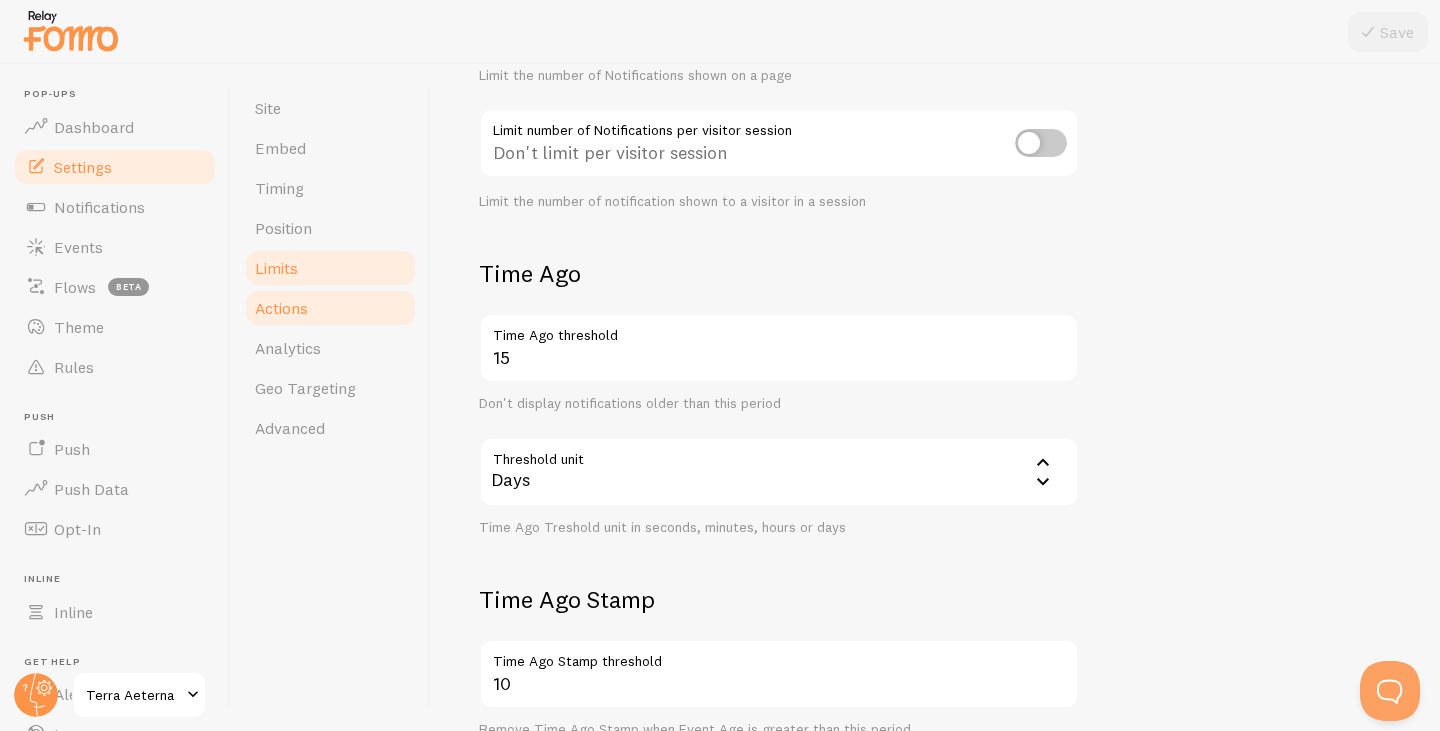 click on "Actions" at bounding box center [330, 308] 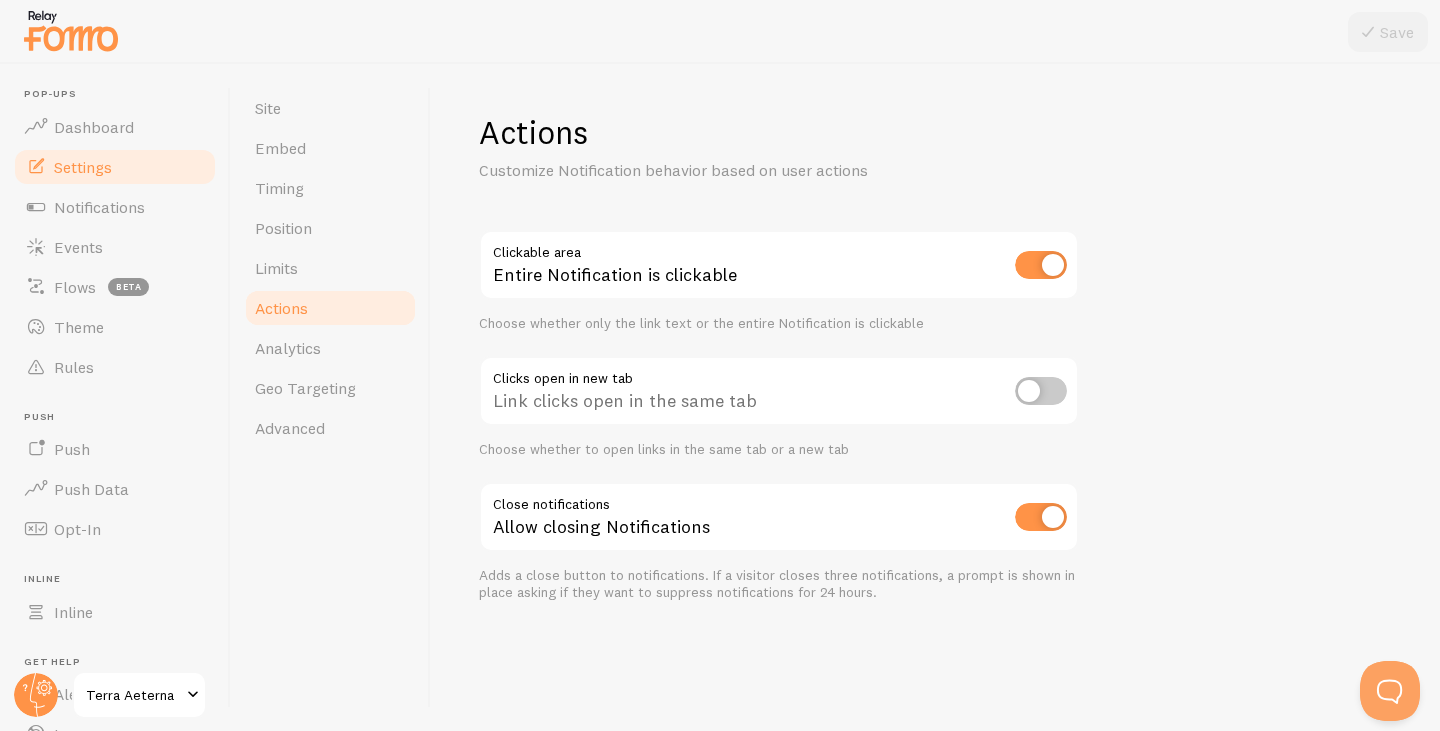 scroll, scrollTop: 0, scrollLeft: 0, axis: both 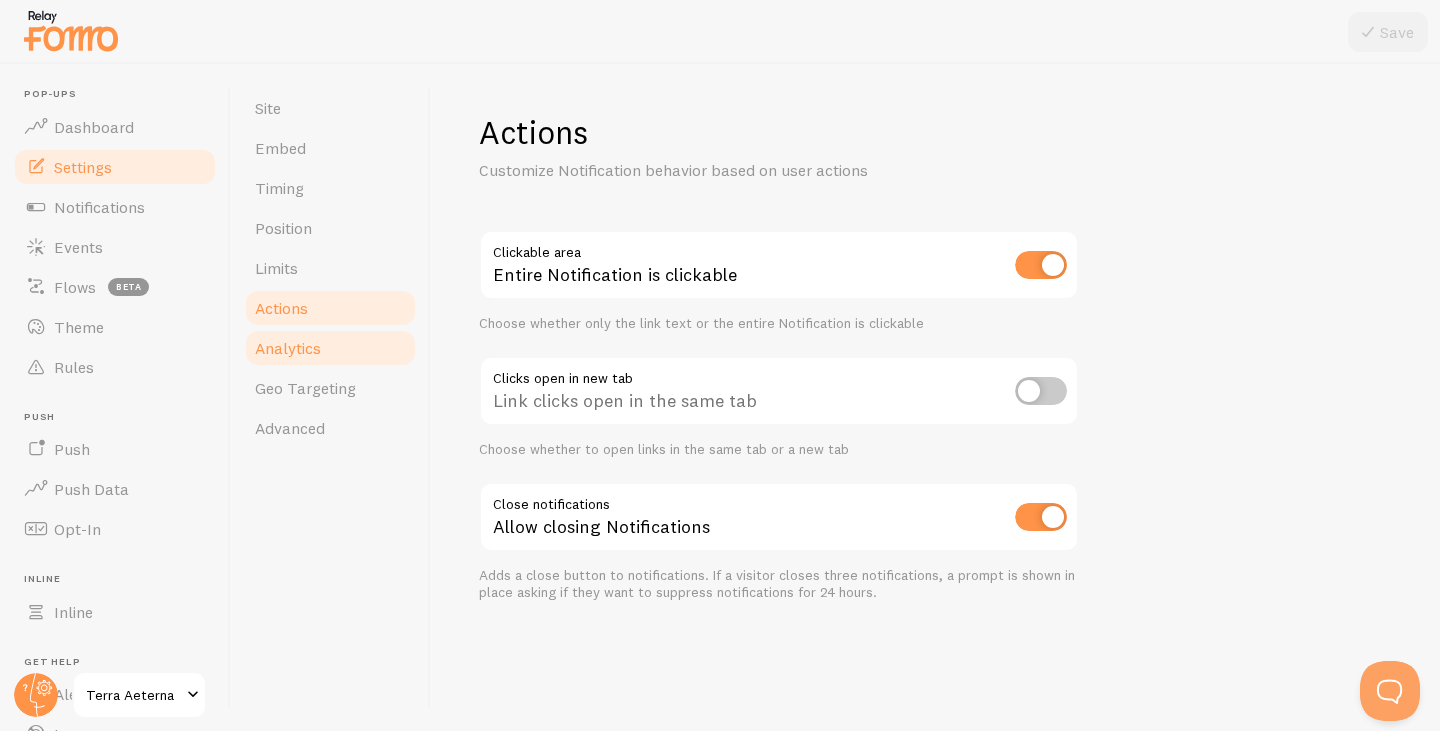 click on "Analytics" at bounding box center [330, 348] 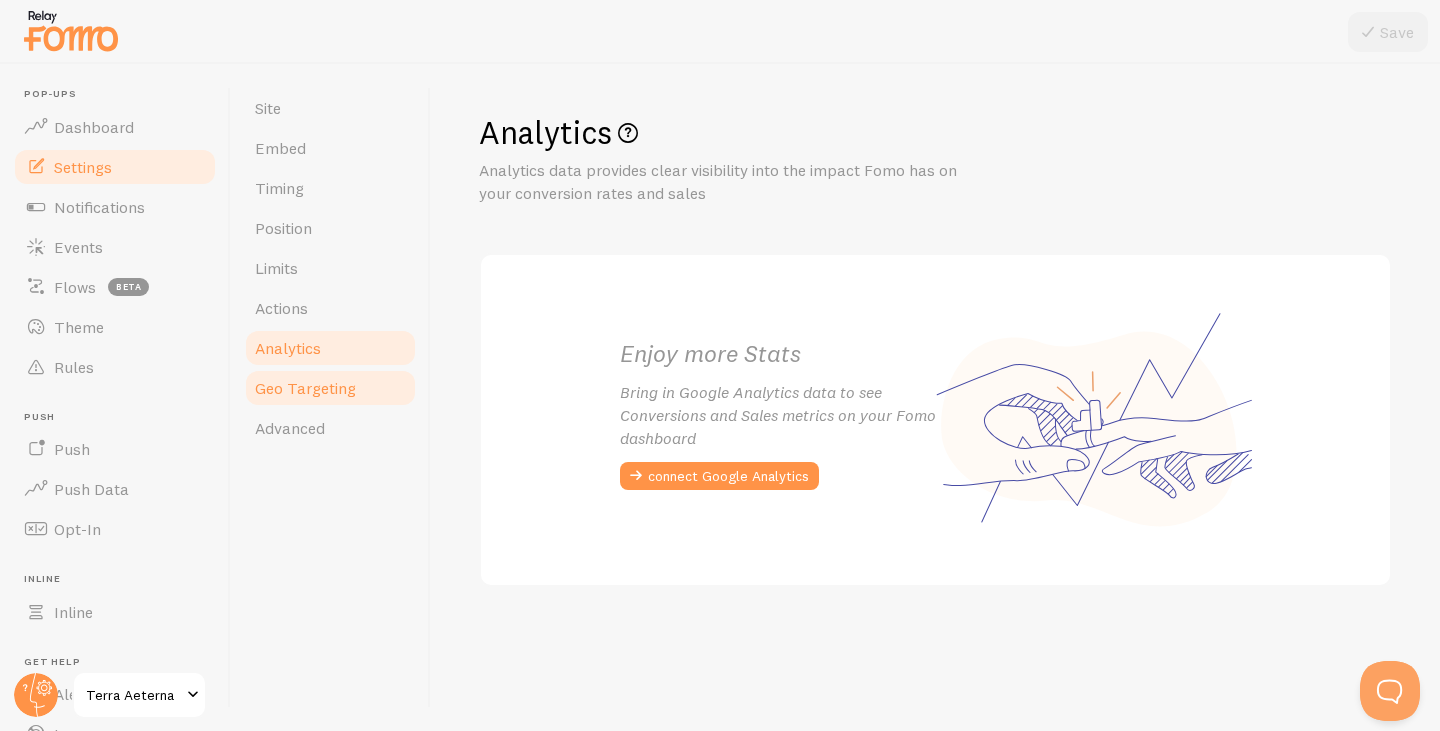 click on "Geo Targeting" at bounding box center (305, 388) 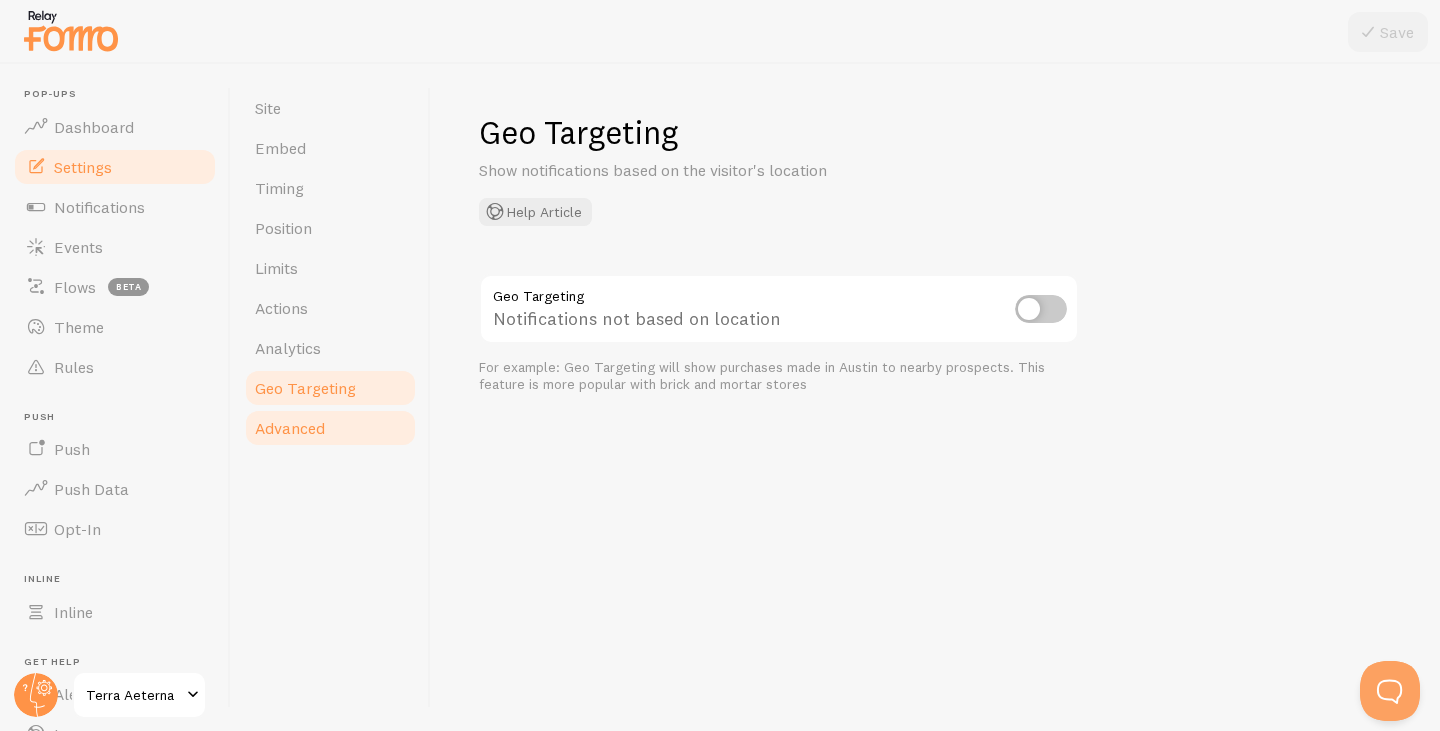 click on "Advanced" at bounding box center (330, 428) 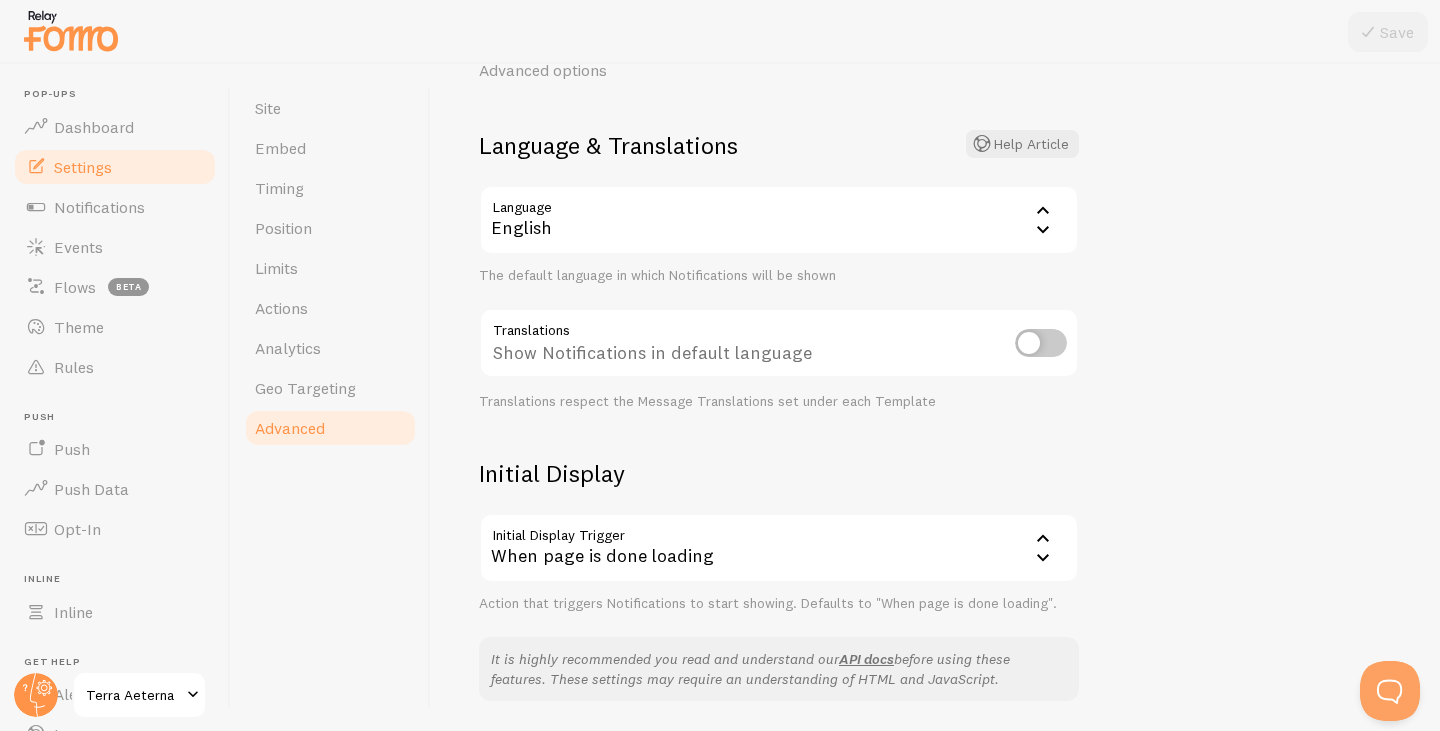 scroll, scrollTop: 100, scrollLeft: 0, axis: vertical 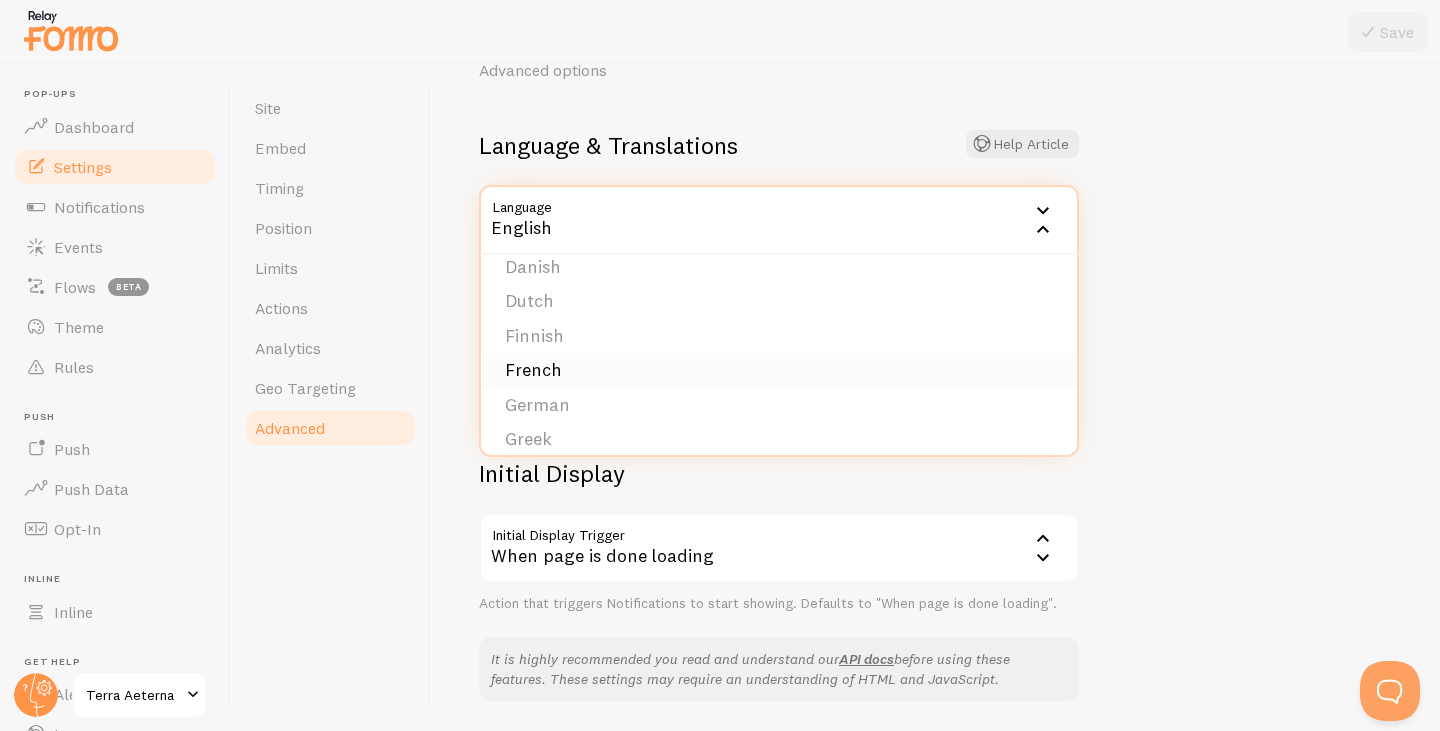 click on "French" at bounding box center [779, 370] 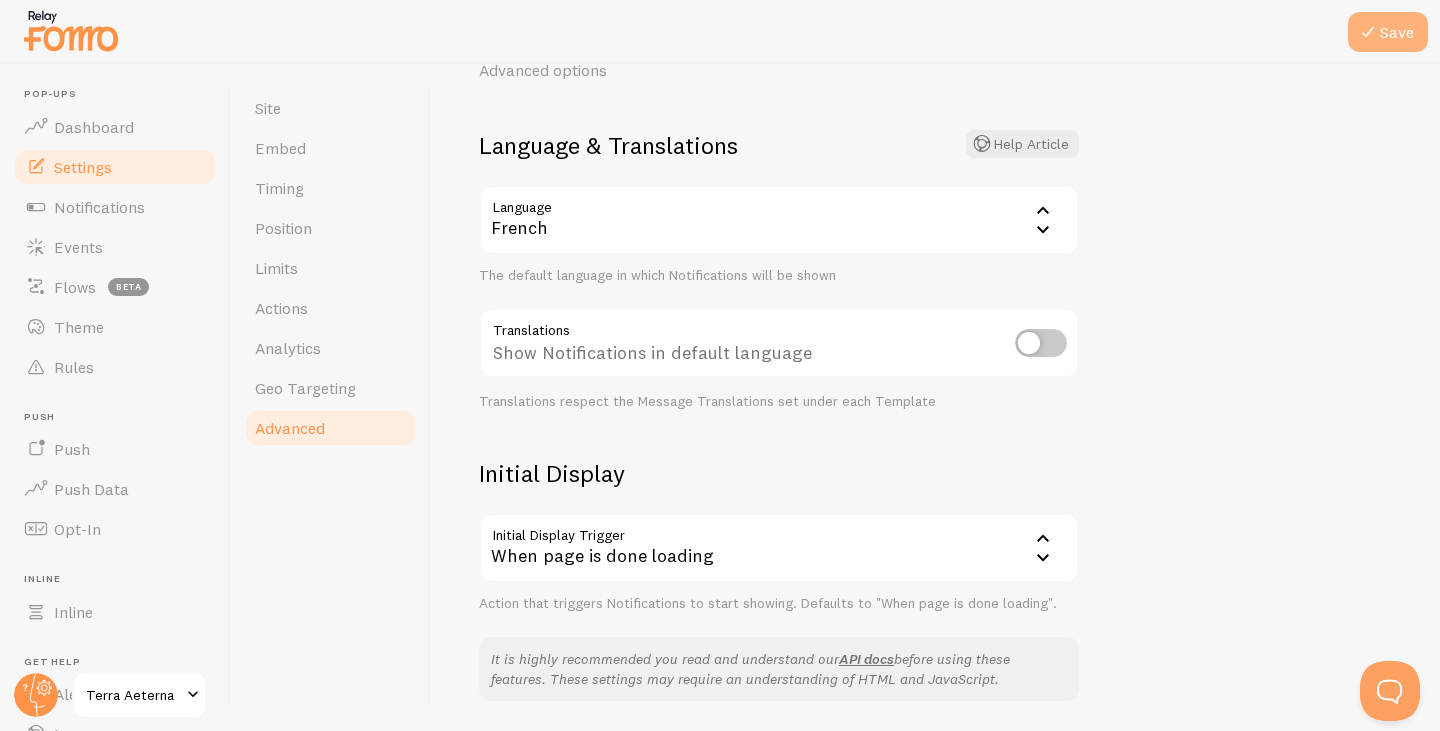 click on "Save" at bounding box center (1388, 32) 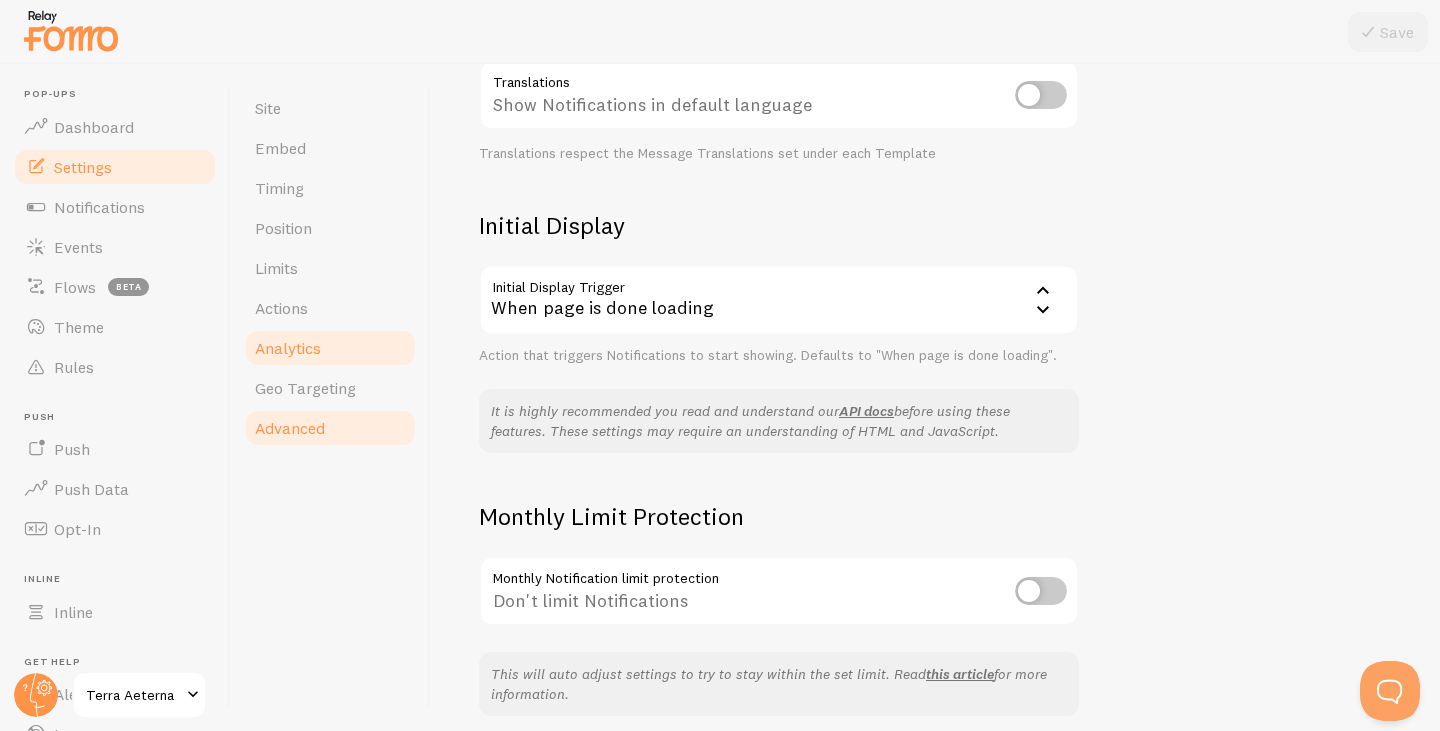 scroll, scrollTop: 429, scrollLeft: 0, axis: vertical 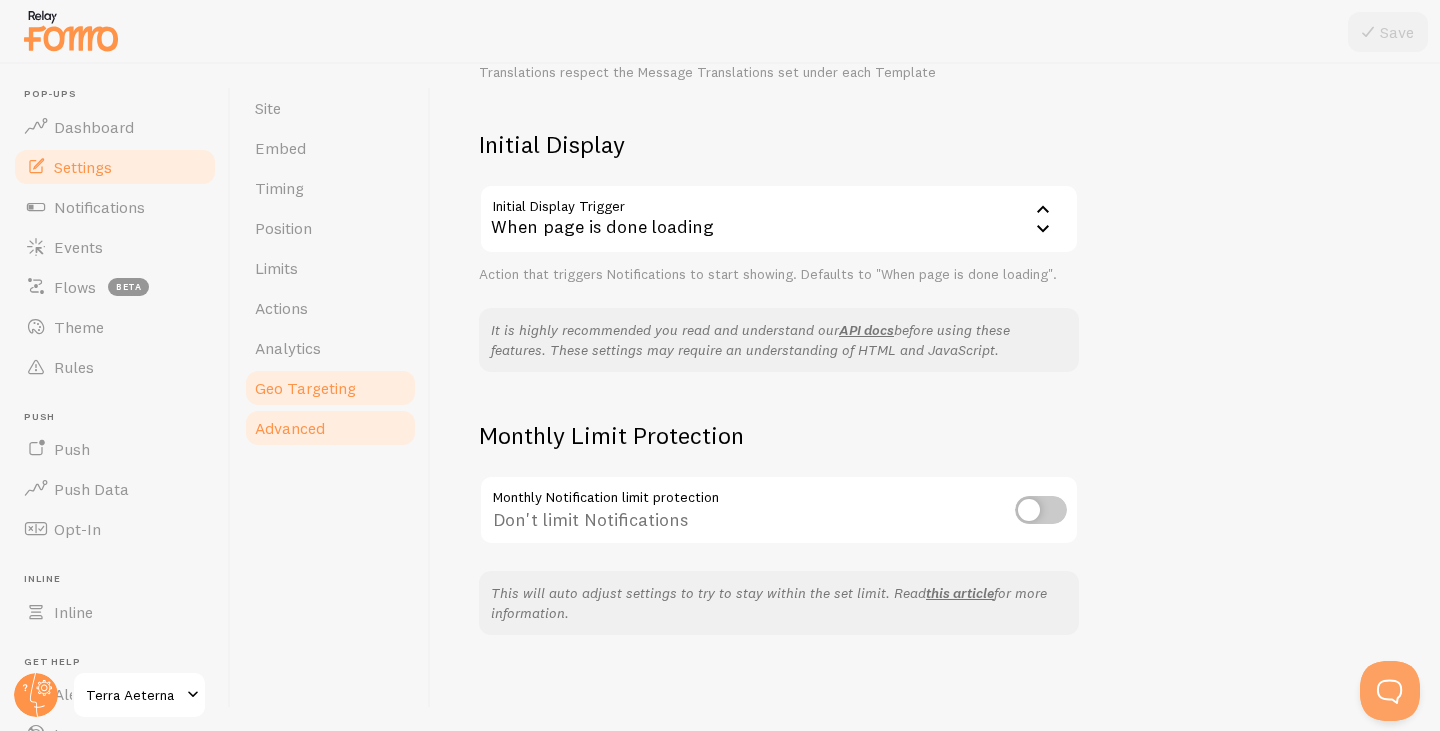 click on "Geo Targeting" at bounding box center [305, 388] 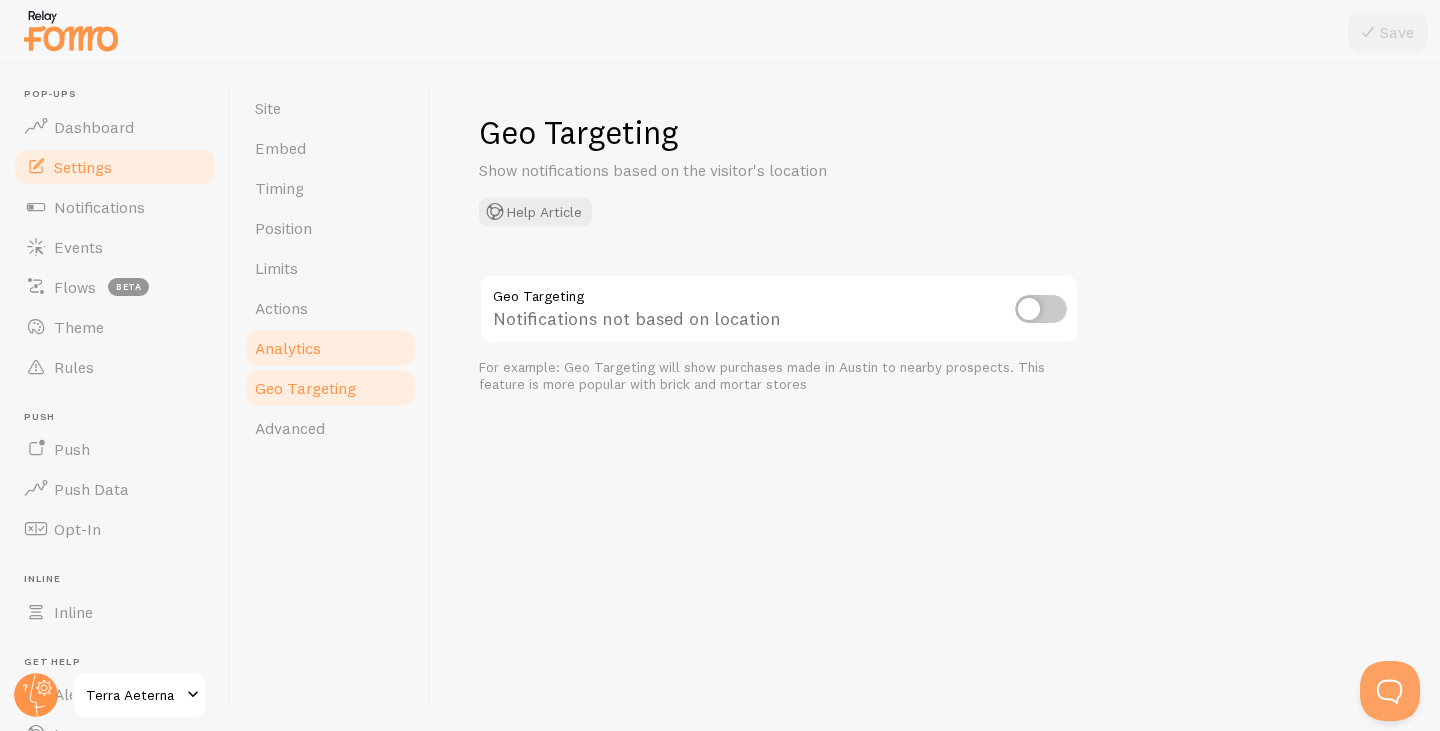 scroll, scrollTop: 0, scrollLeft: 0, axis: both 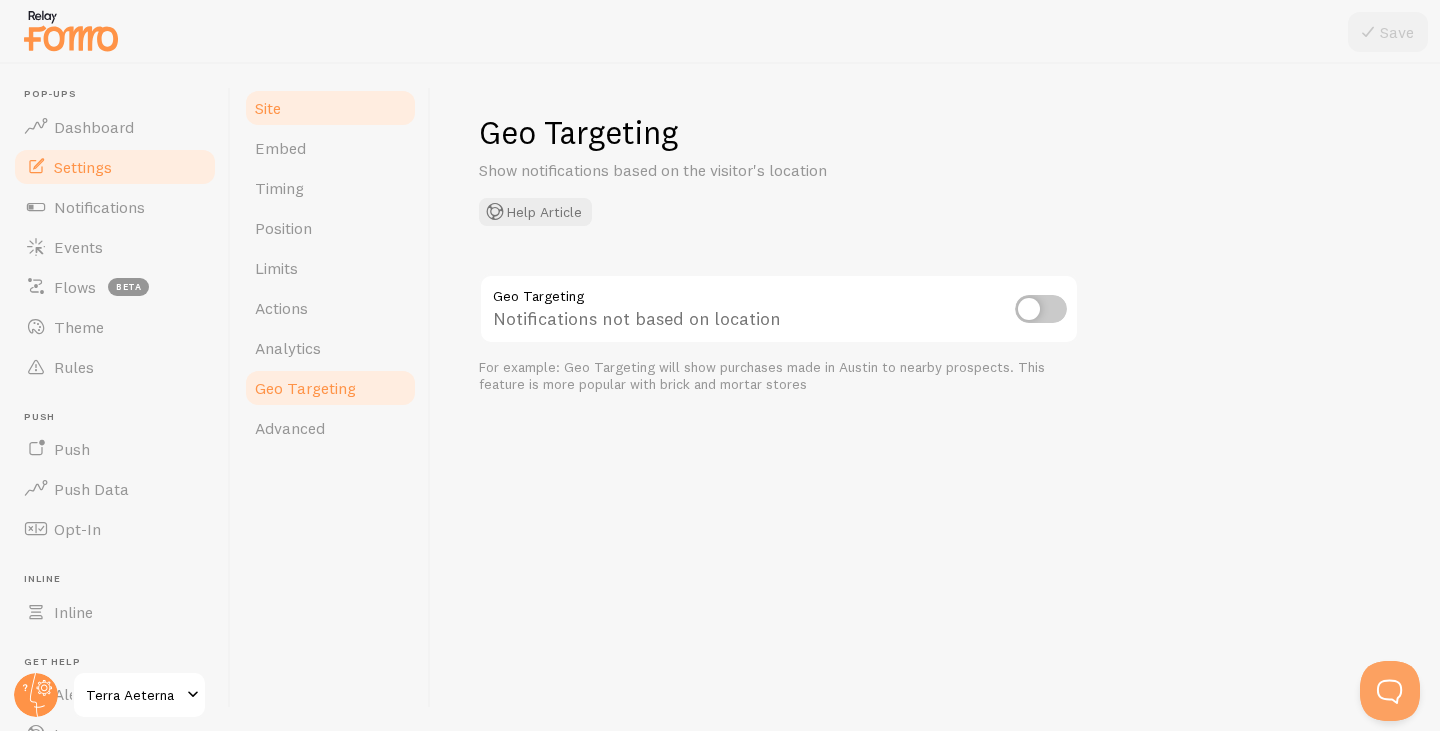 click on "Site" at bounding box center [330, 108] 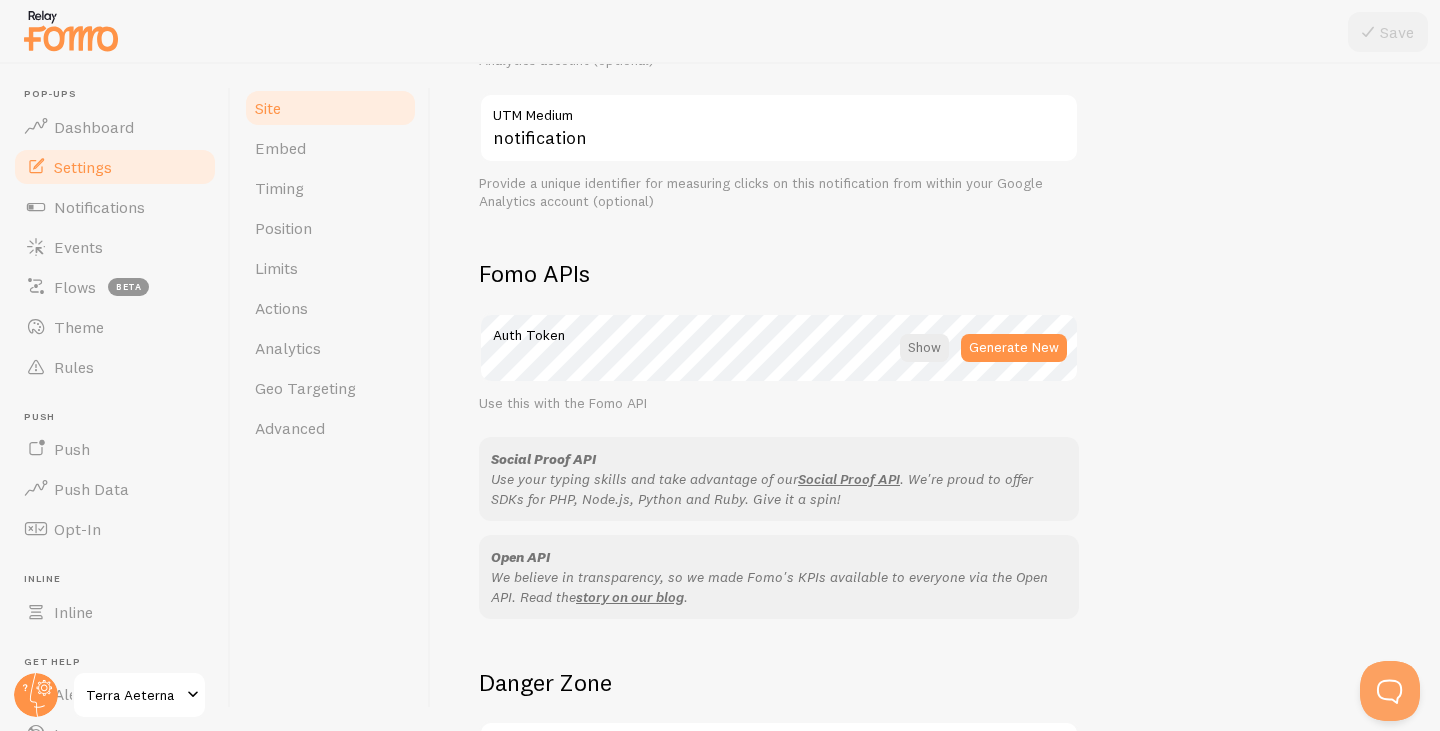 scroll, scrollTop: 1157, scrollLeft: 0, axis: vertical 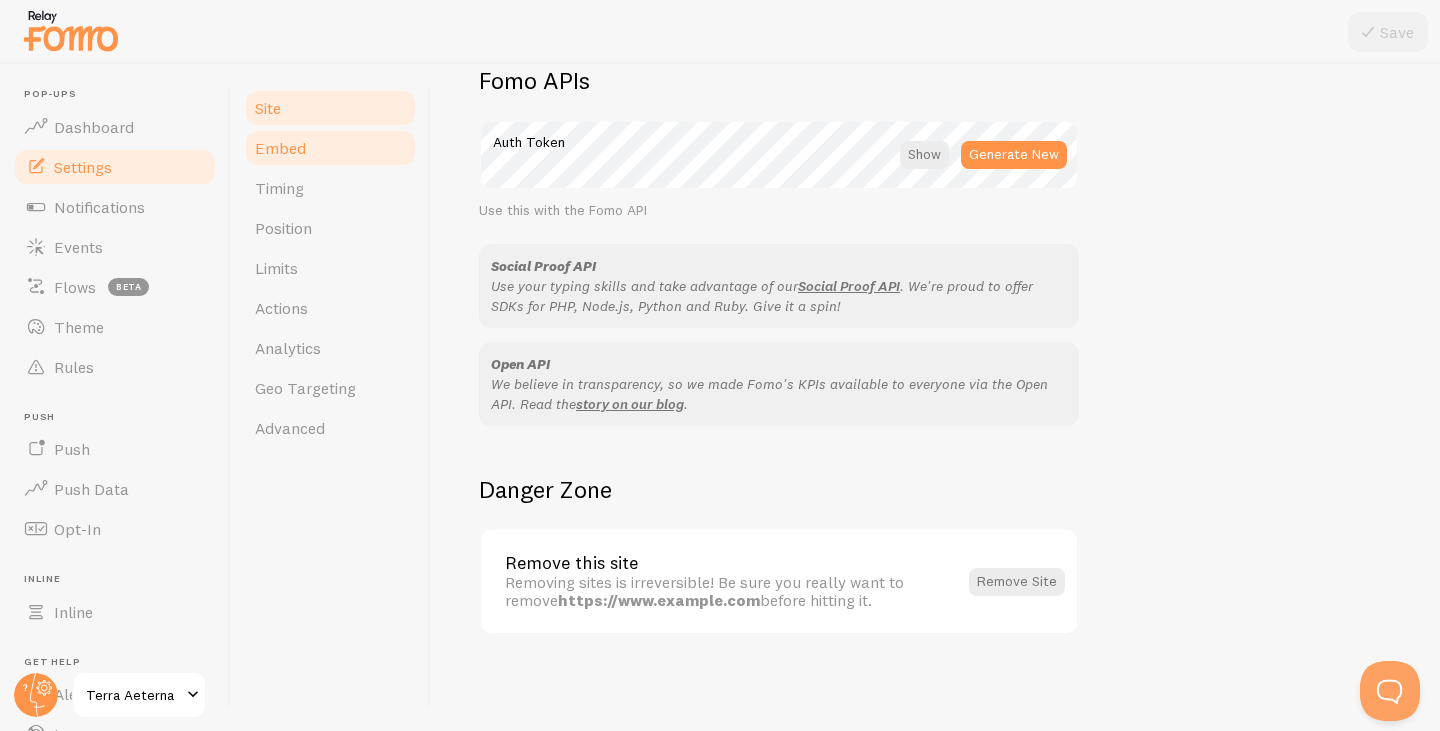 click on "Embed" at bounding box center [330, 148] 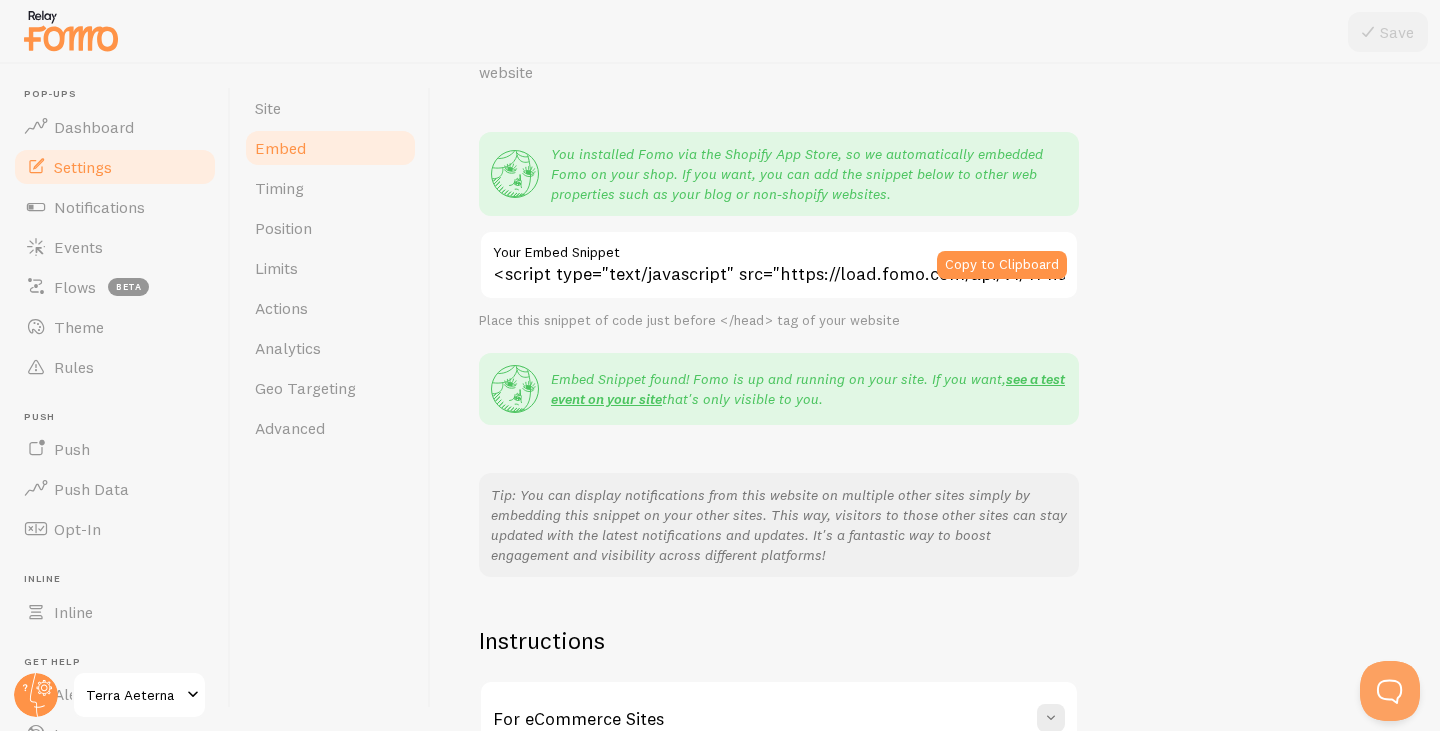 scroll, scrollTop: 300, scrollLeft: 0, axis: vertical 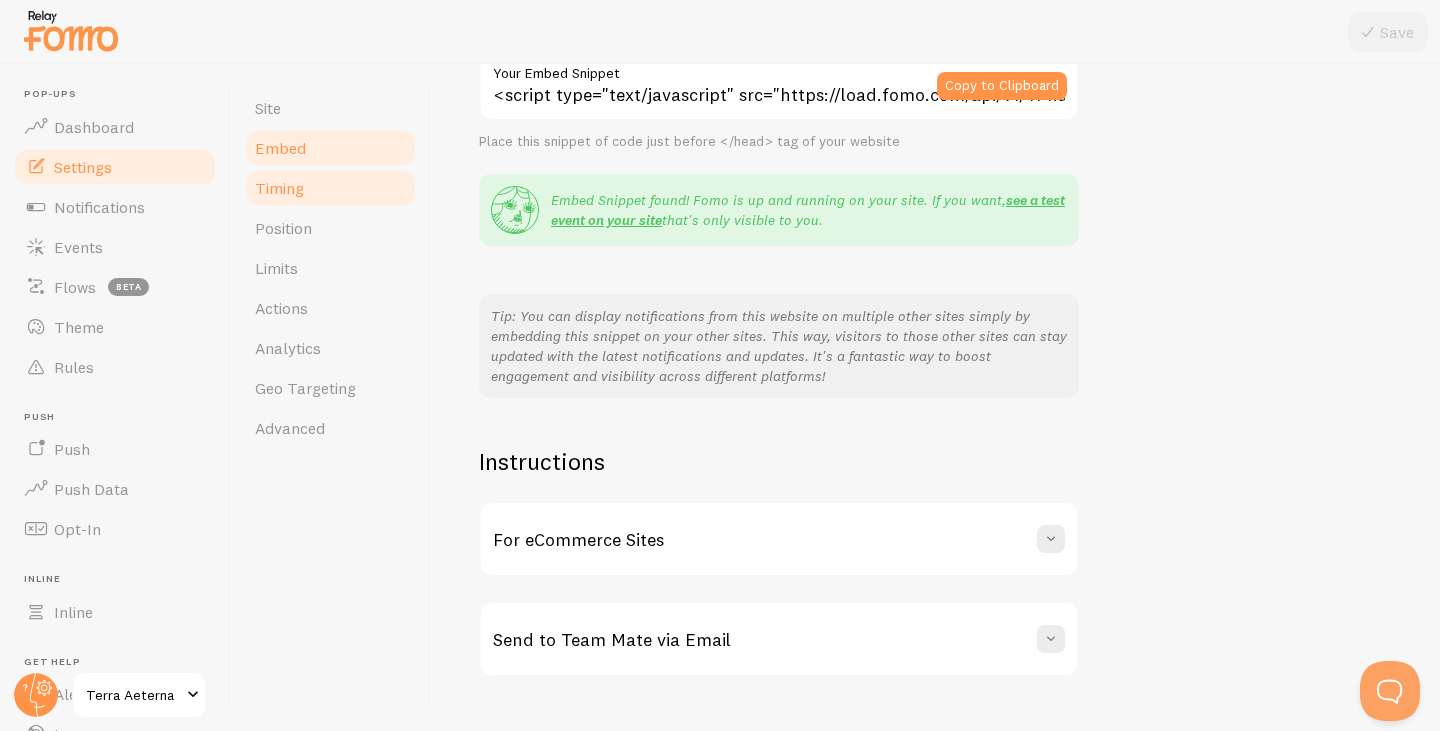 click on "Timing" at bounding box center [279, 188] 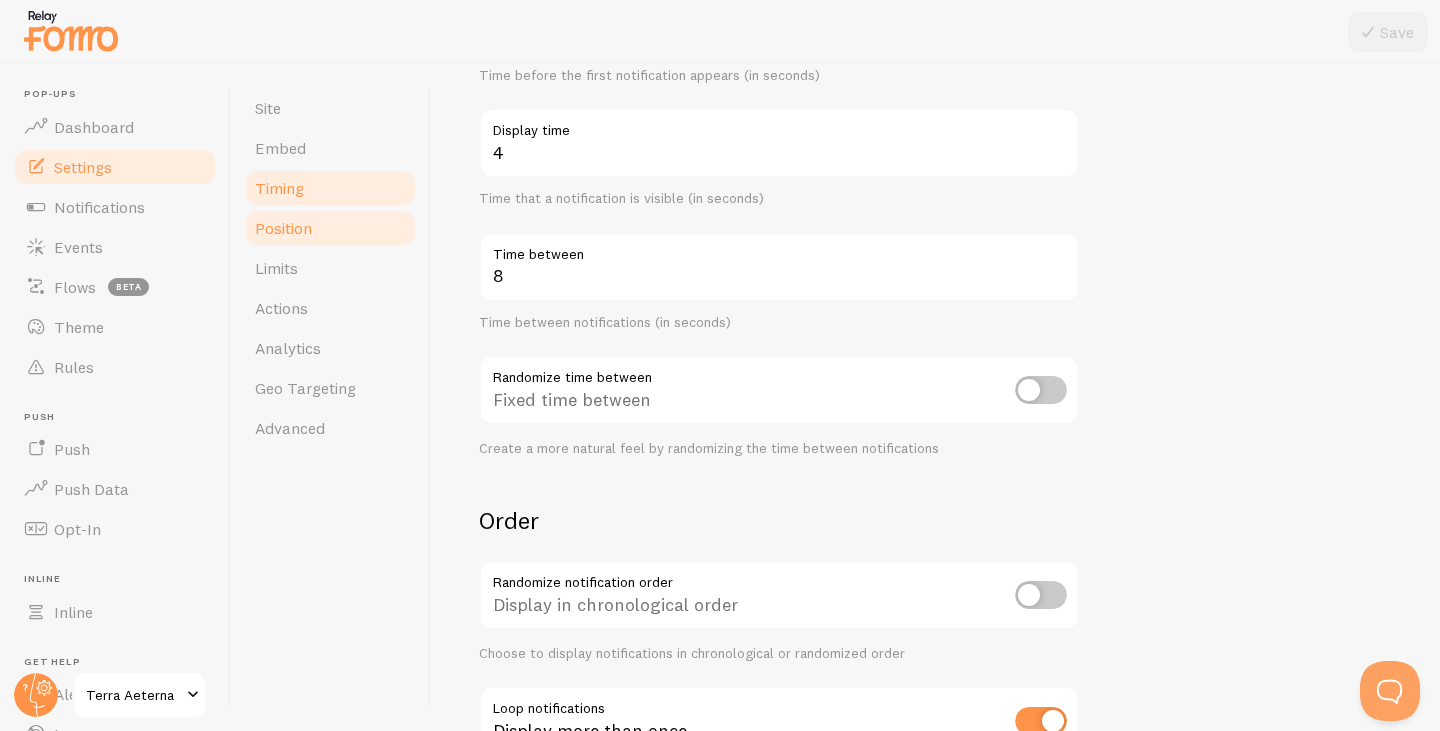 scroll, scrollTop: 0, scrollLeft: 0, axis: both 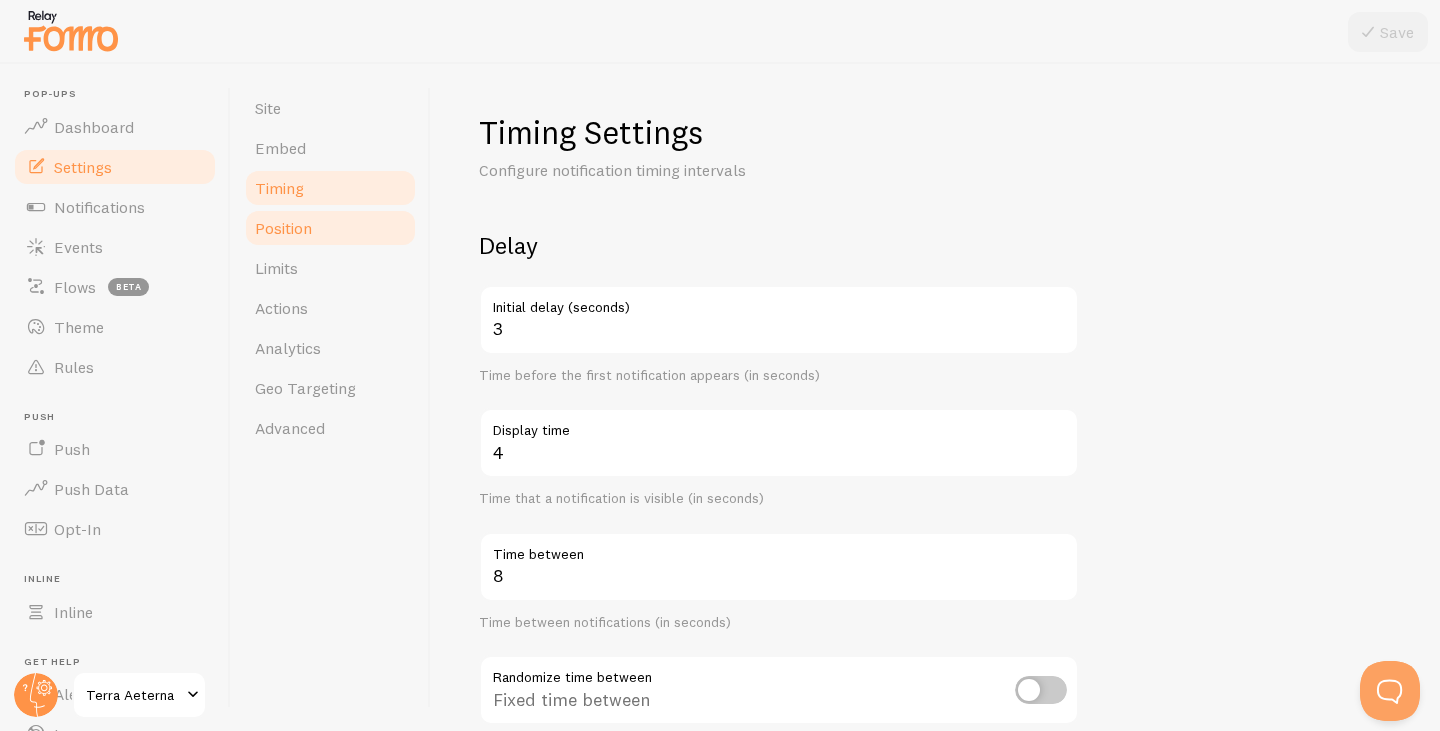 click on "Position" at bounding box center [283, 228] 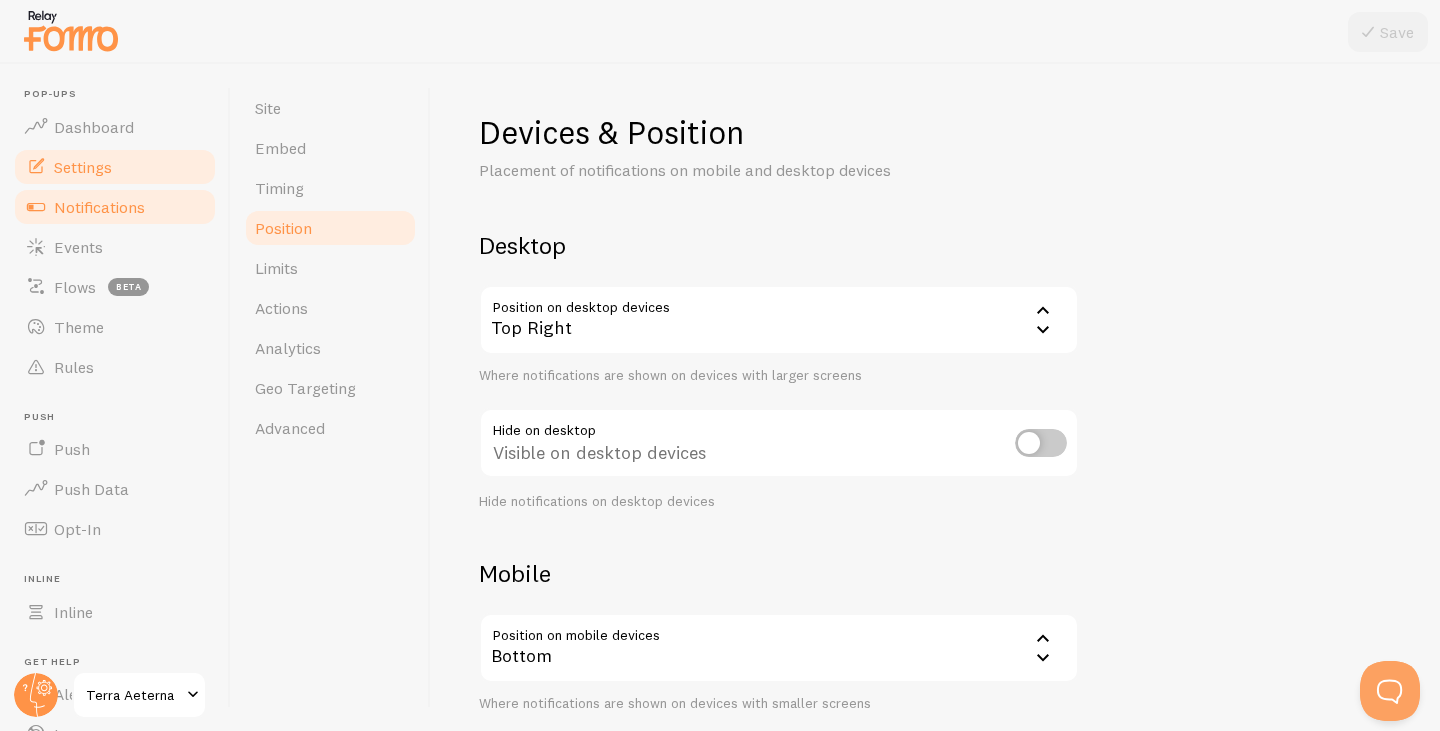 click on "Notifications" at bounding box center [99, 207] 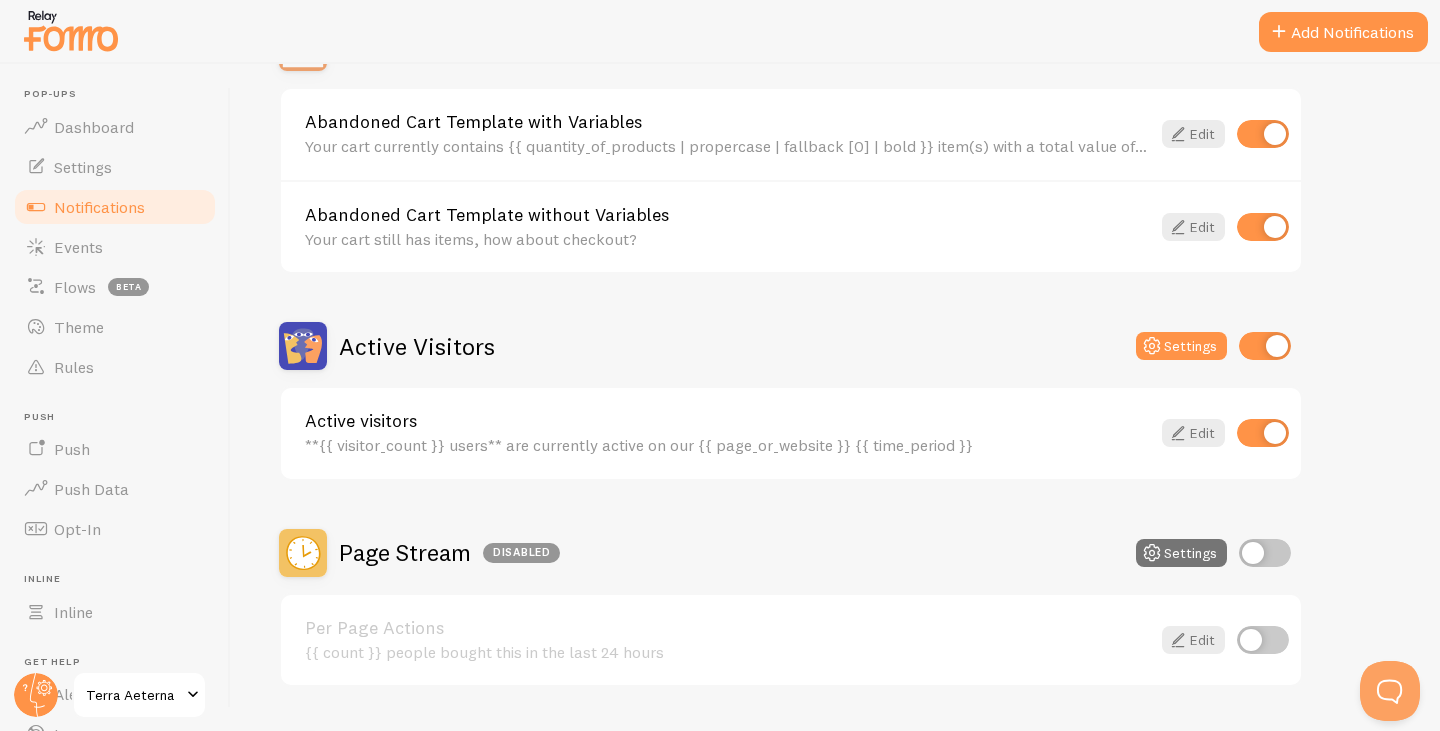 scroll, scrollTop: 300, scrollLeft: 0, axis: vertical 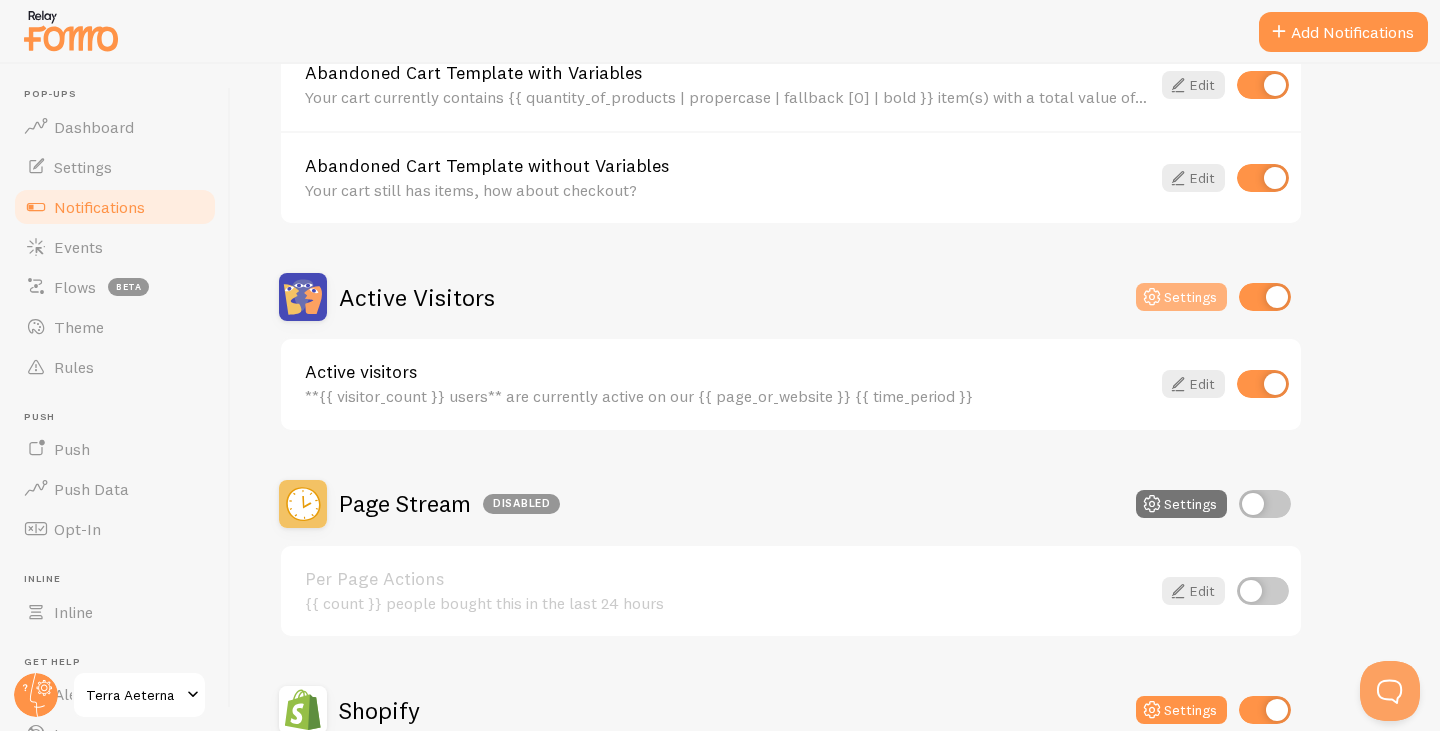 click on "Settings" at bounding box center (1181, 297) 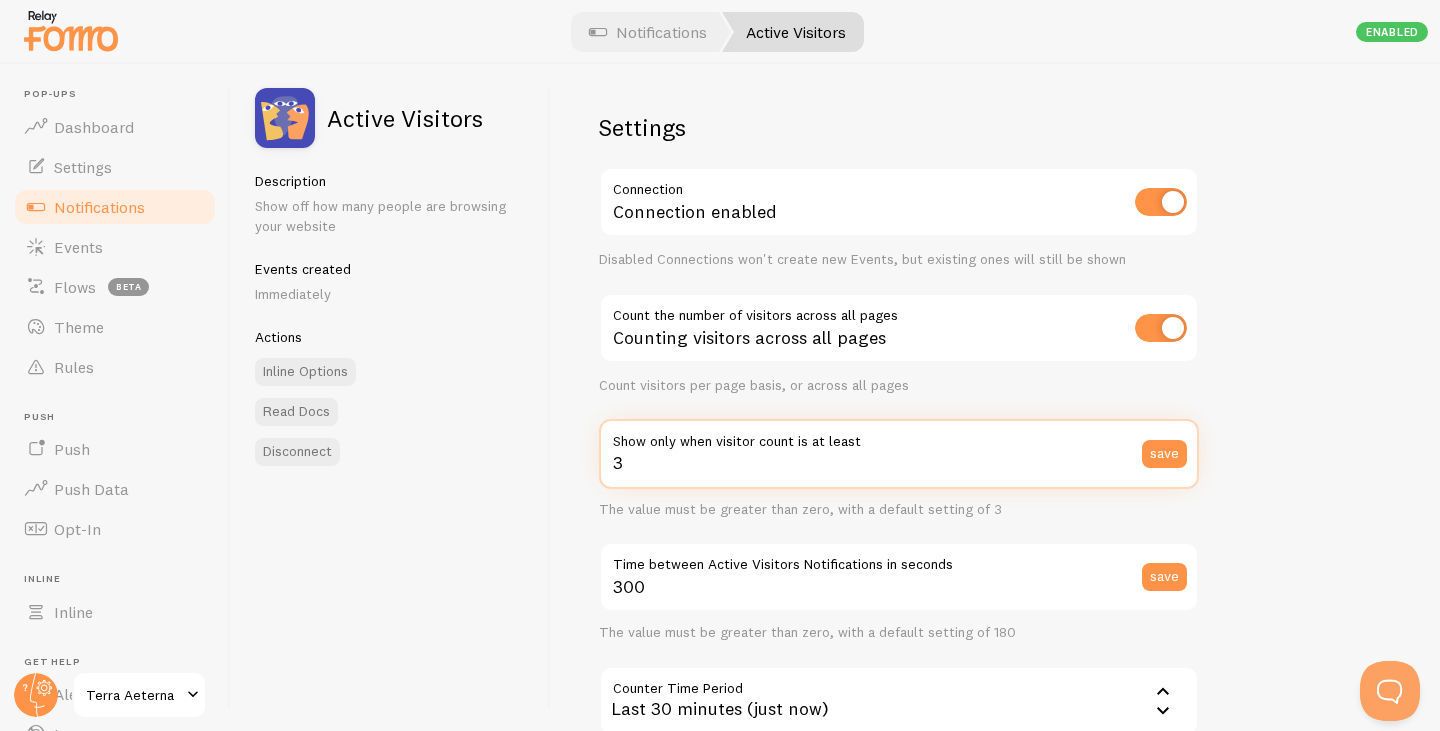 click on "3" at bounding box center (899, 454) 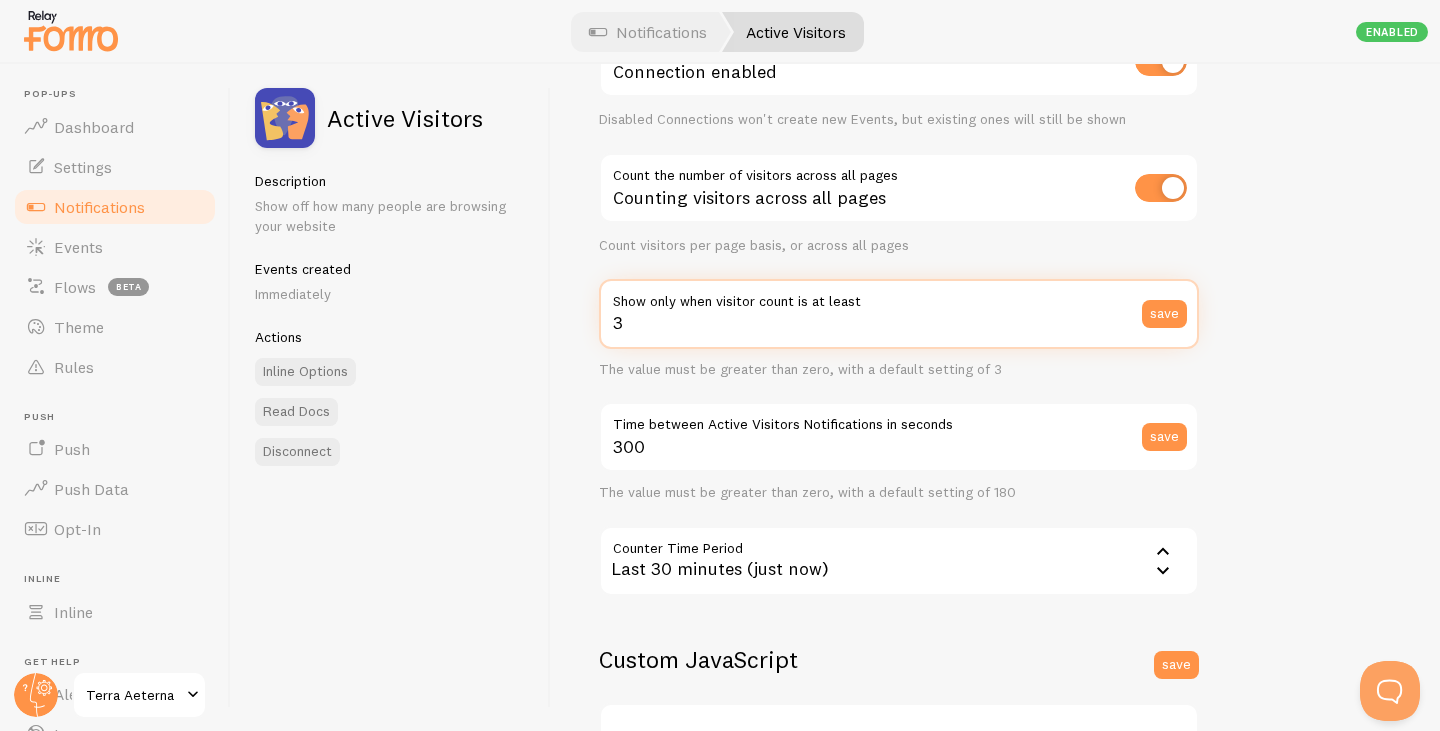 scroll, scrollTop: 200, scrollLeft: 0, axis: vertical 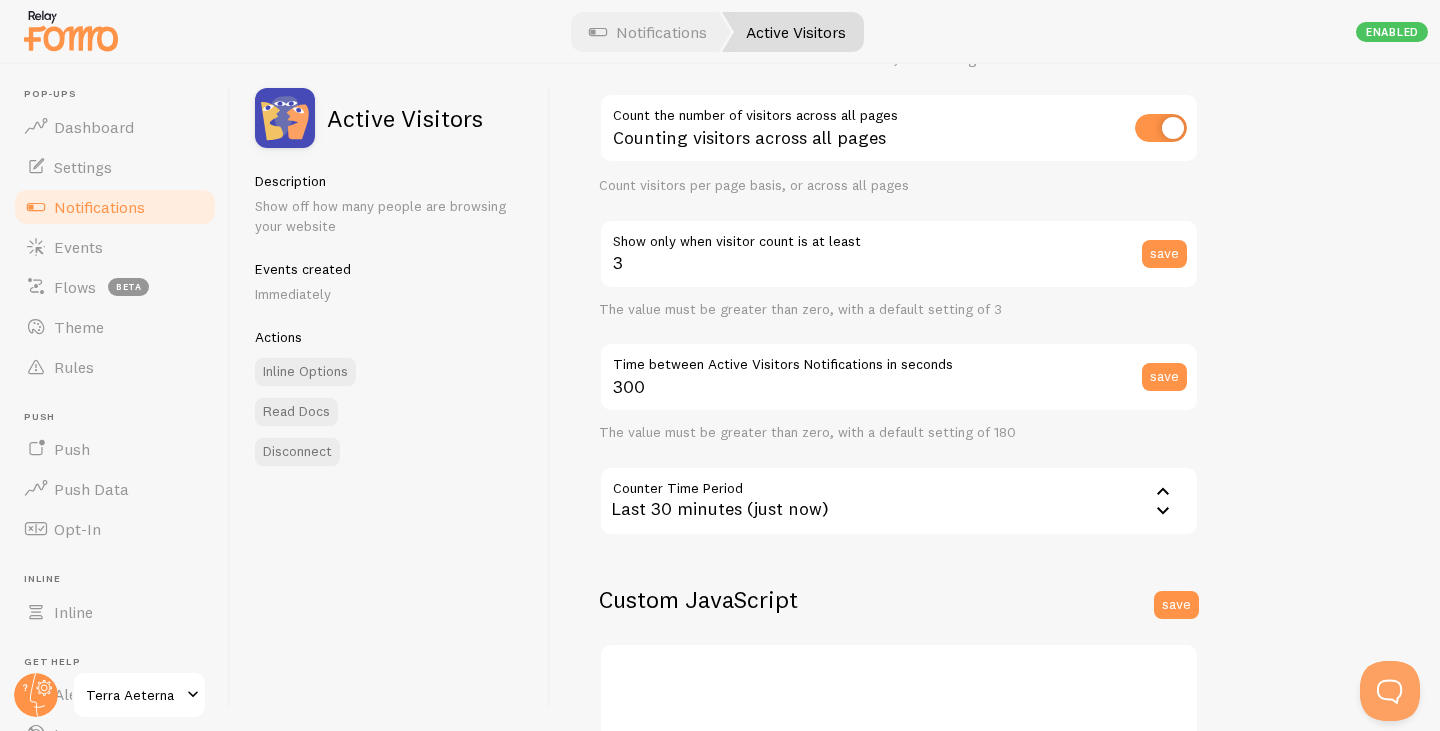 click on "Last 30 minutes (just now)" at bounding box center (899, 501) 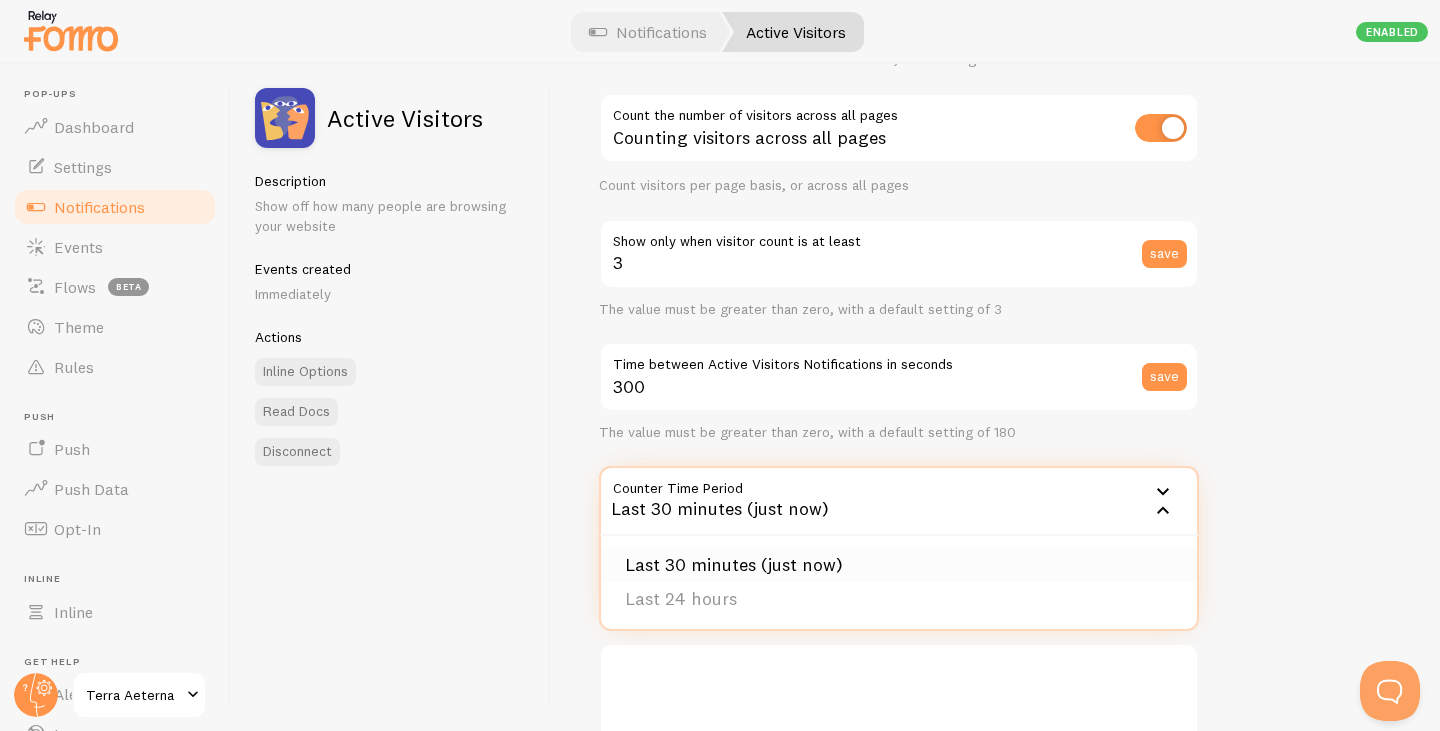 click on "Last 30 minutes (just now)" at bounding box center [899, 565] 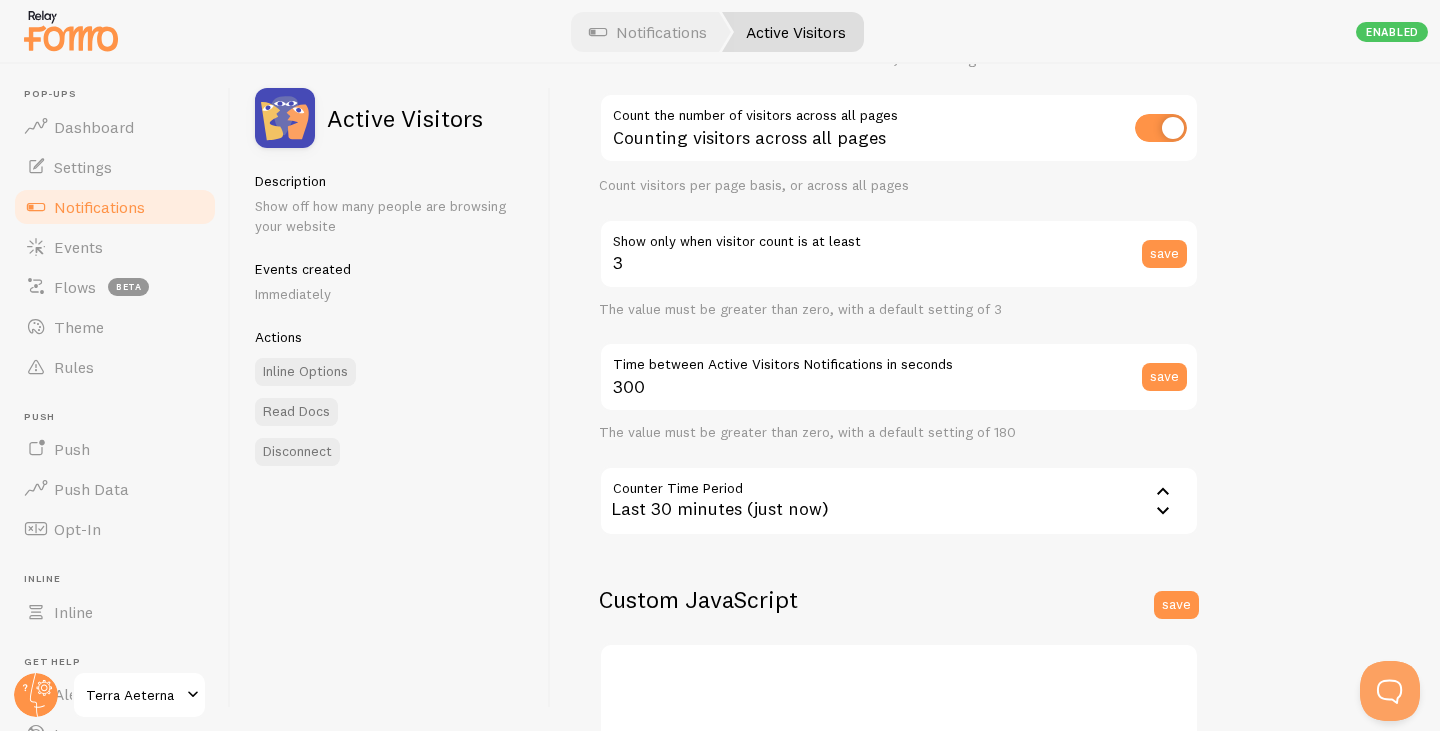 drag, startPoint x: 1034, startPoint y: 389, endPoint x: 499, endPoint y: 432, distance: 536.7253 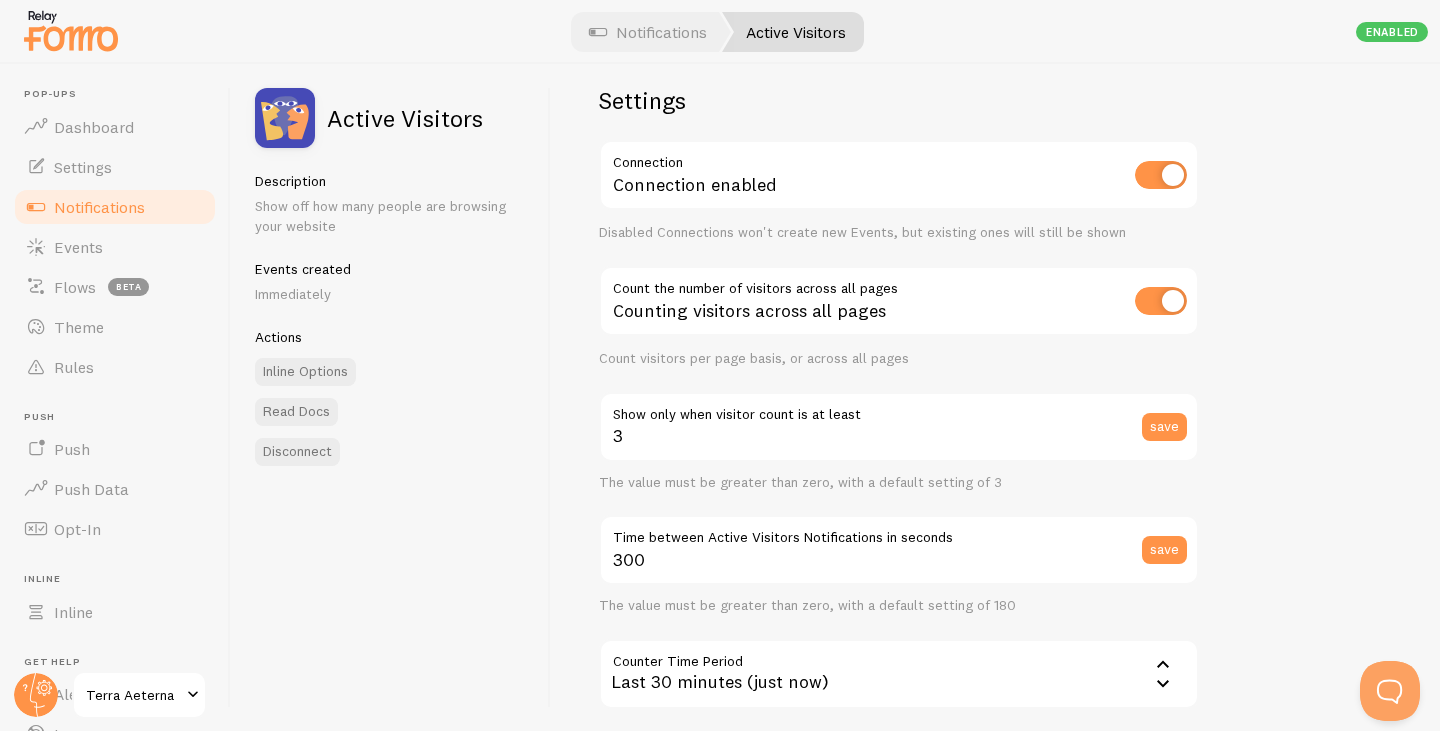 scroll, scrollTop: 0, scrollLeft: 0, axis: both 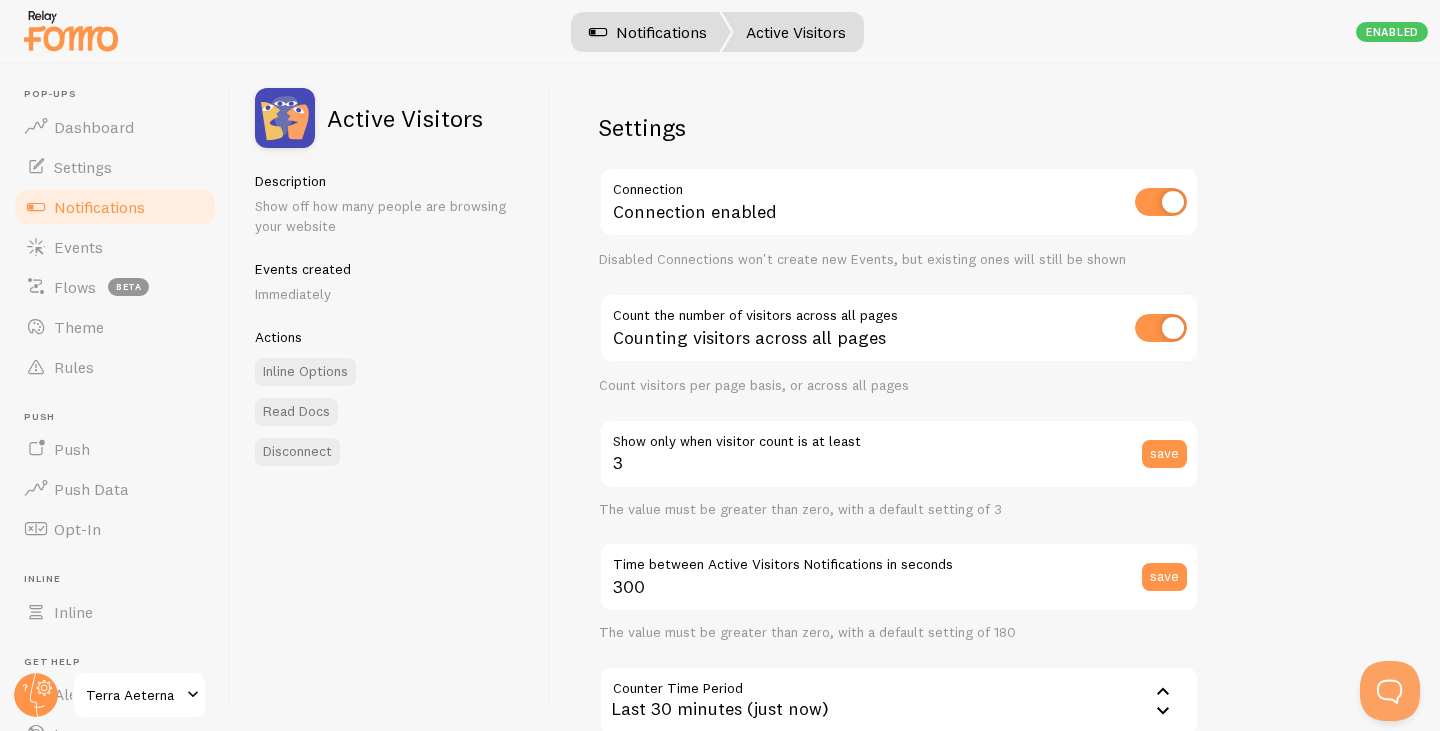 click on "Notifications" at bounding box center [648, 32] 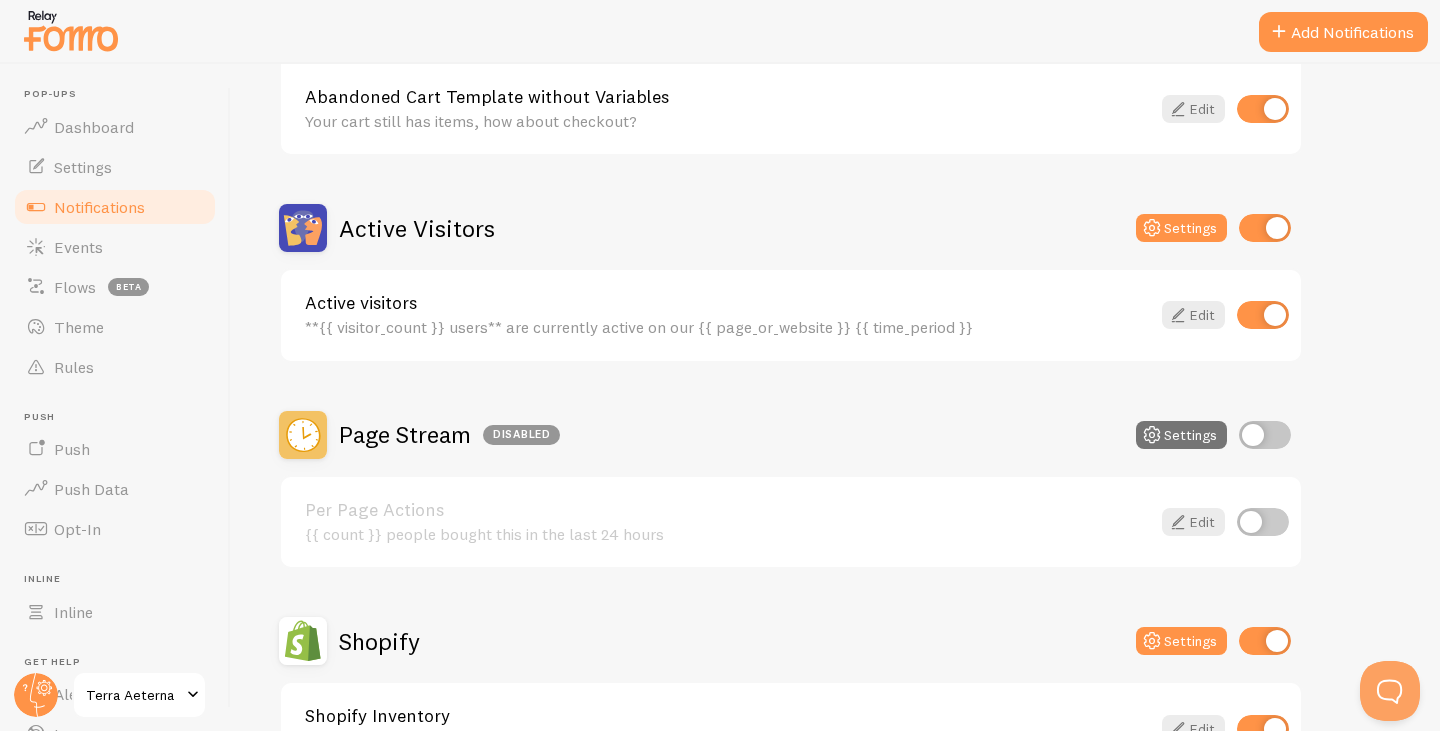 scroll, scrollTop: 400, scrollLeft: 0, axis: vertical 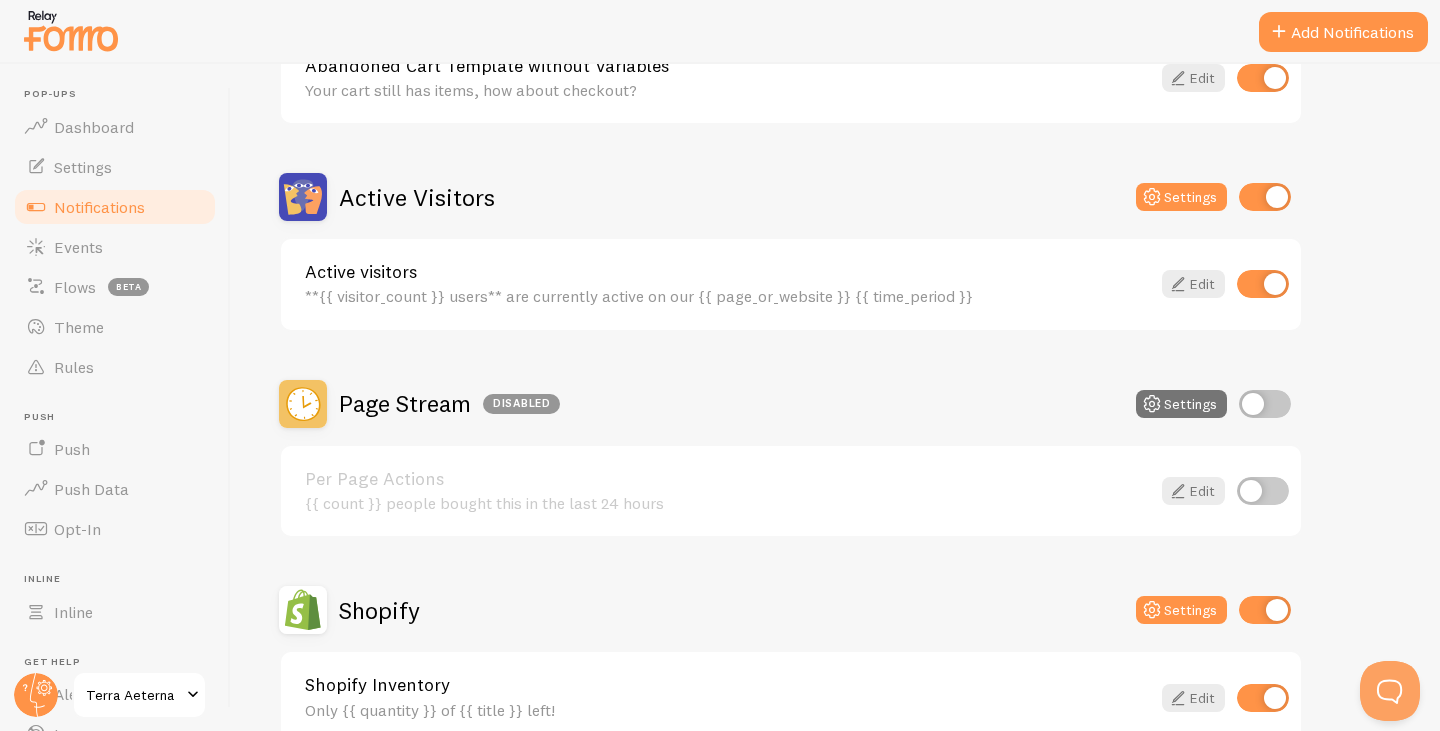 click at bounding box center [1265, 404] 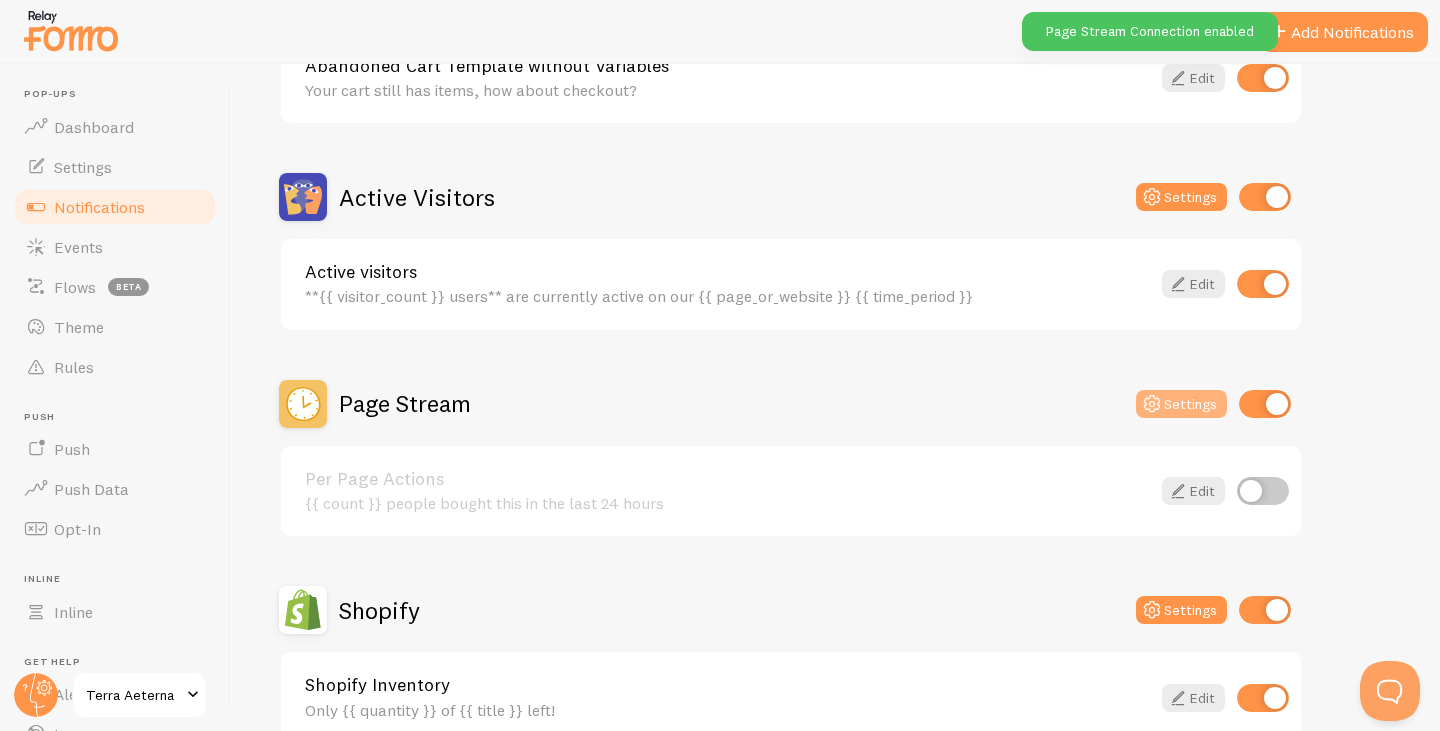 click on "Settings" at bounding box center [1181, 404] 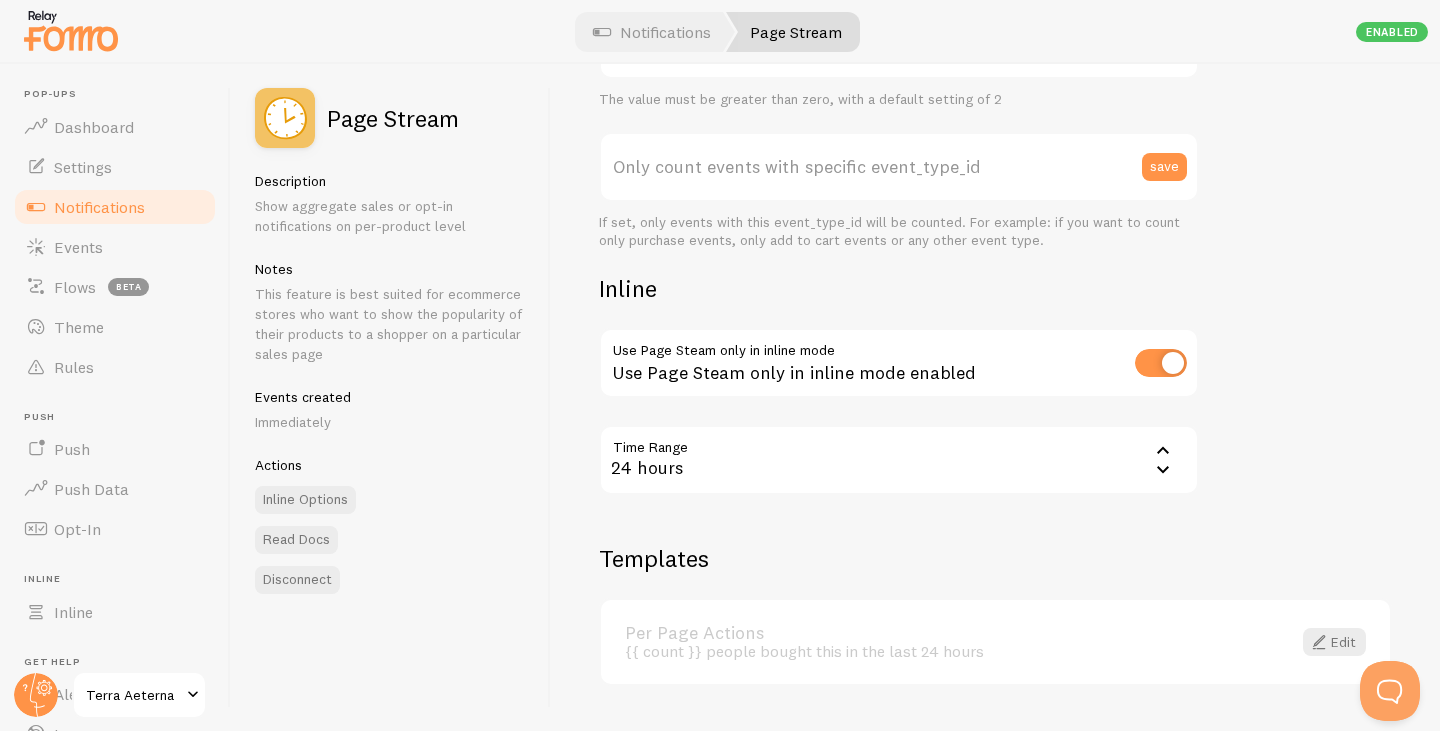 scroll, scrollTop: 563, scrollLeft: 0, axis: vertical 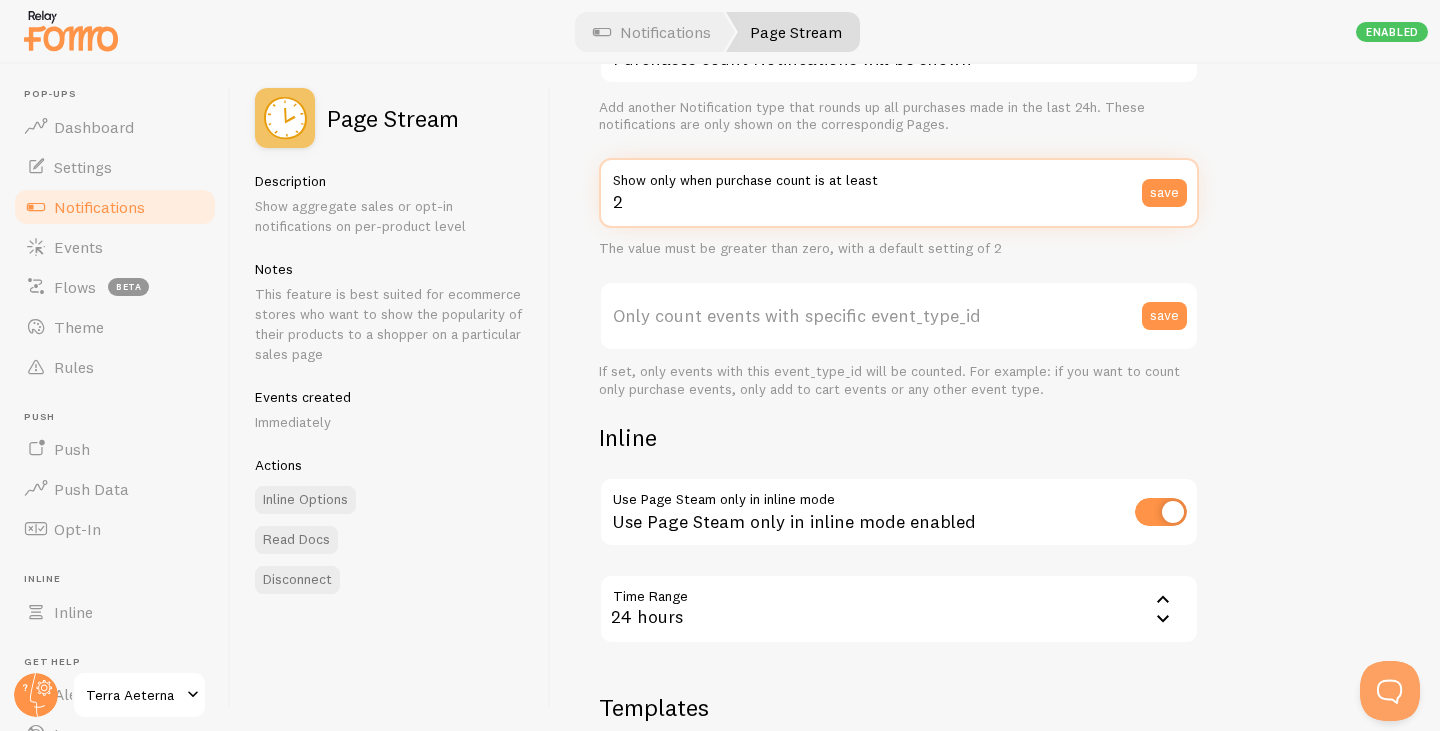 click on "2" at bounding box center [899, 193] 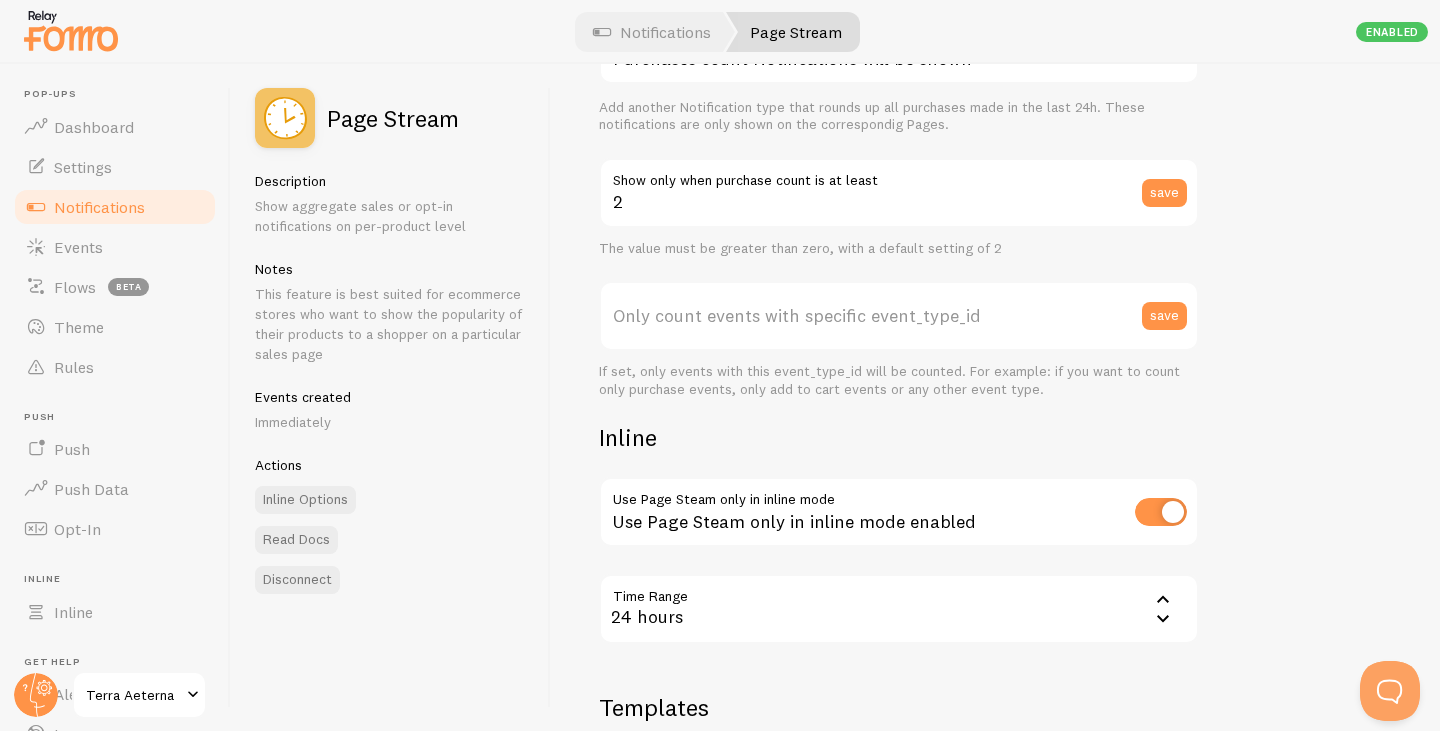 click on "Only count events with specific event_type_id" at bounding box center [899, 316] 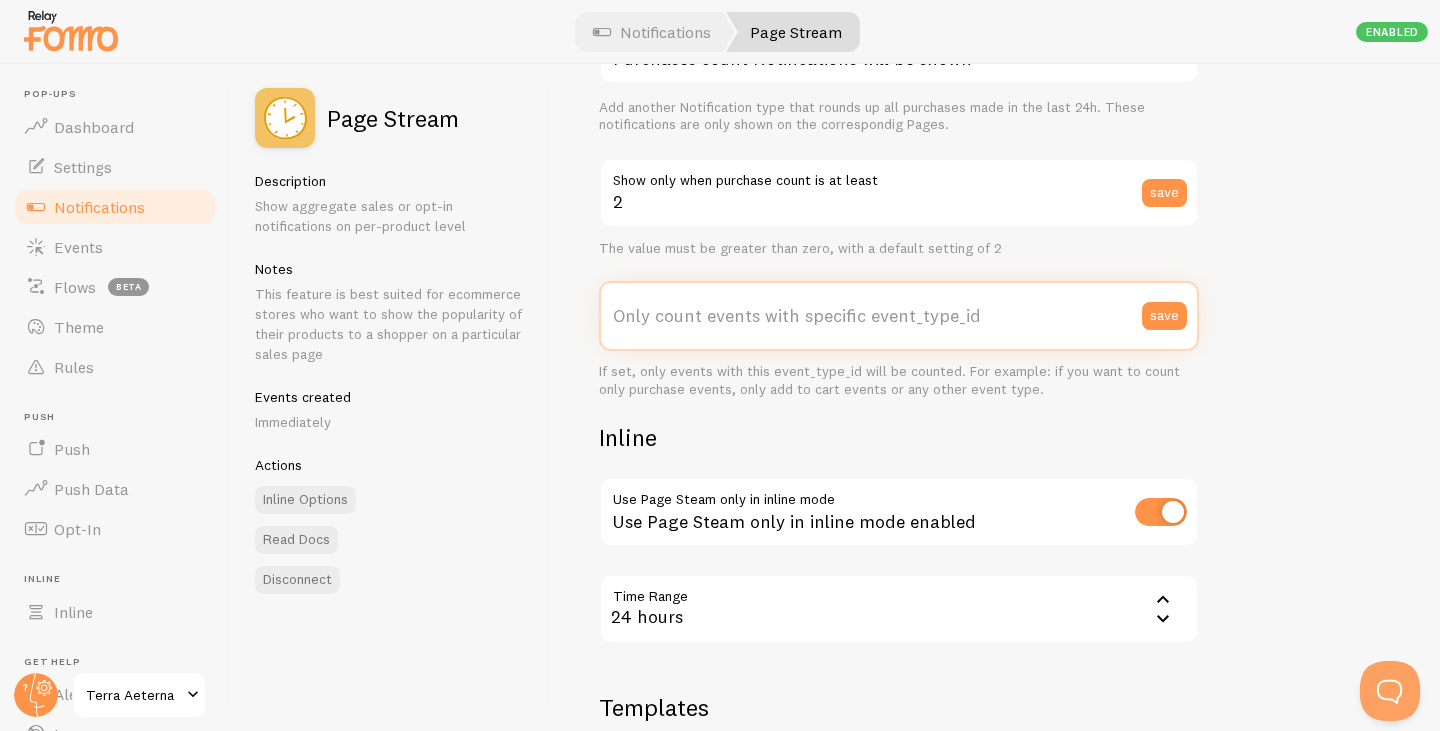 click on "Only count events with specific event_type_id" at bounding box center (899, 316) 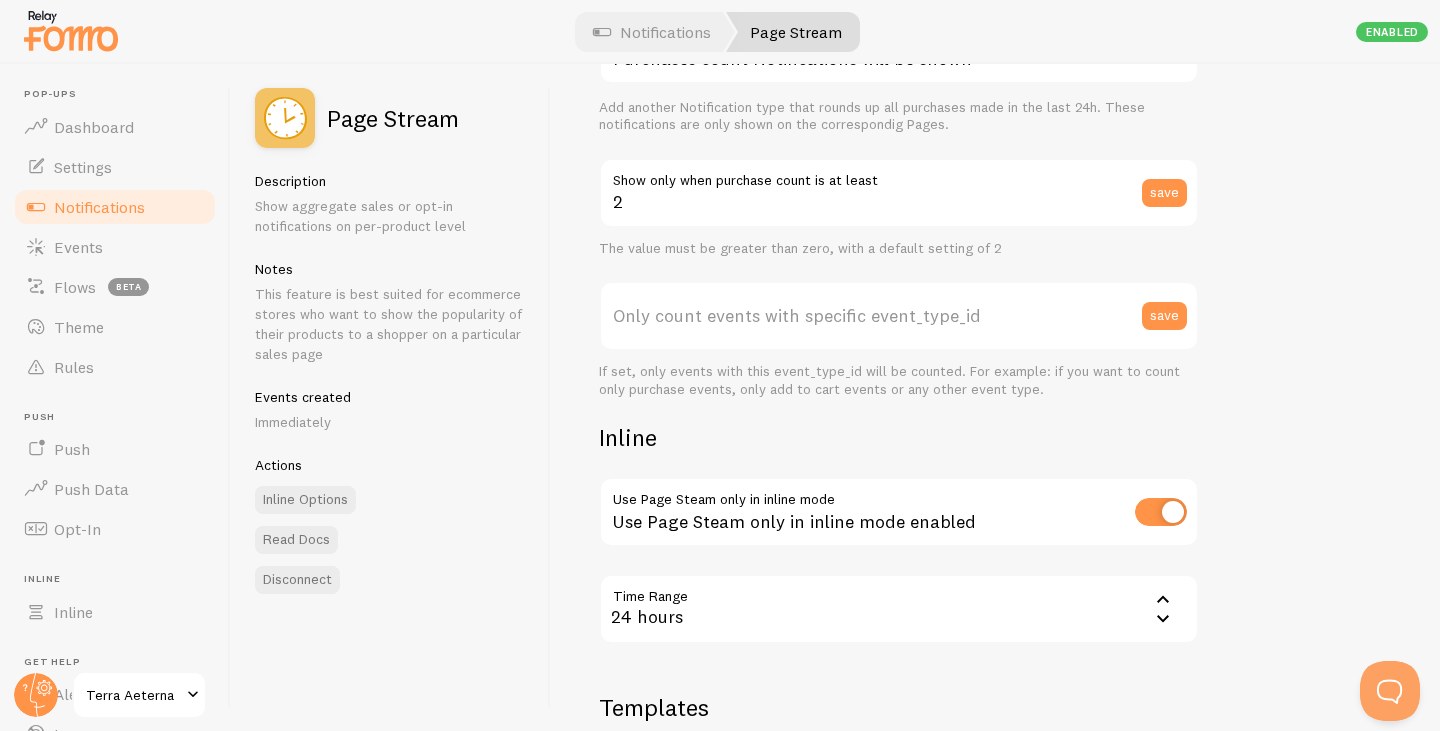 click on "Only count events with specific event_type_id" at bounding box center (899, 316) 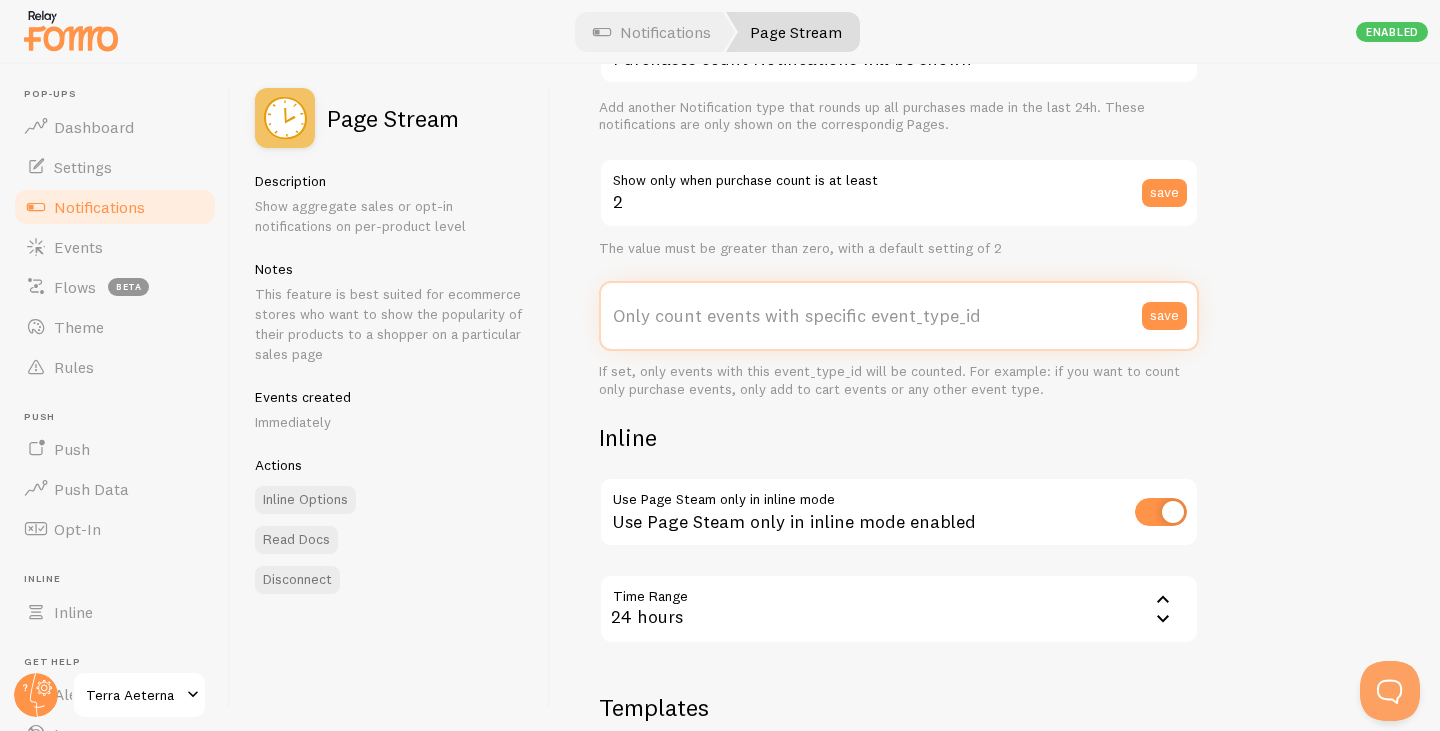 click on "Only count events with specific event_type_id" at bounding box center [899, 316] 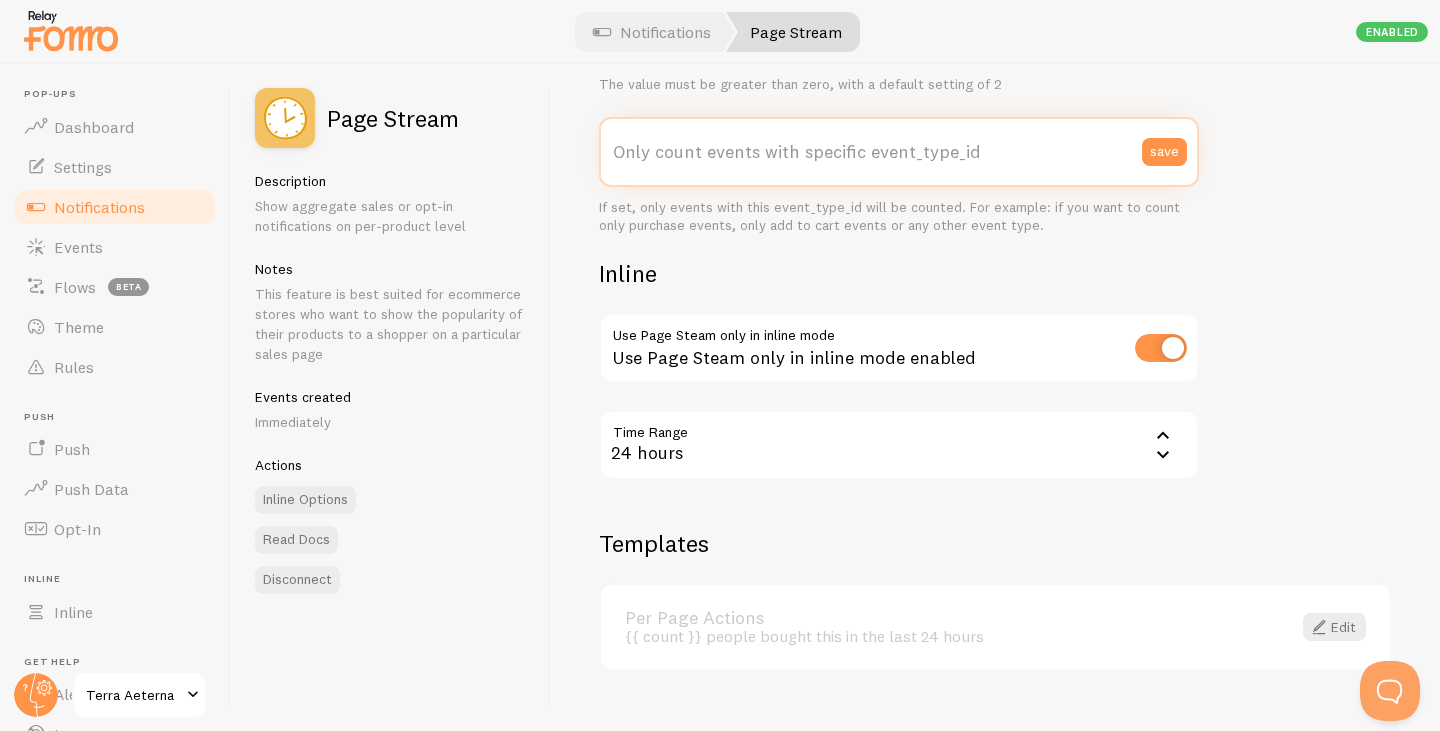 scroll, scrollTop: 763, scrollLeft: 0, axis: vertical 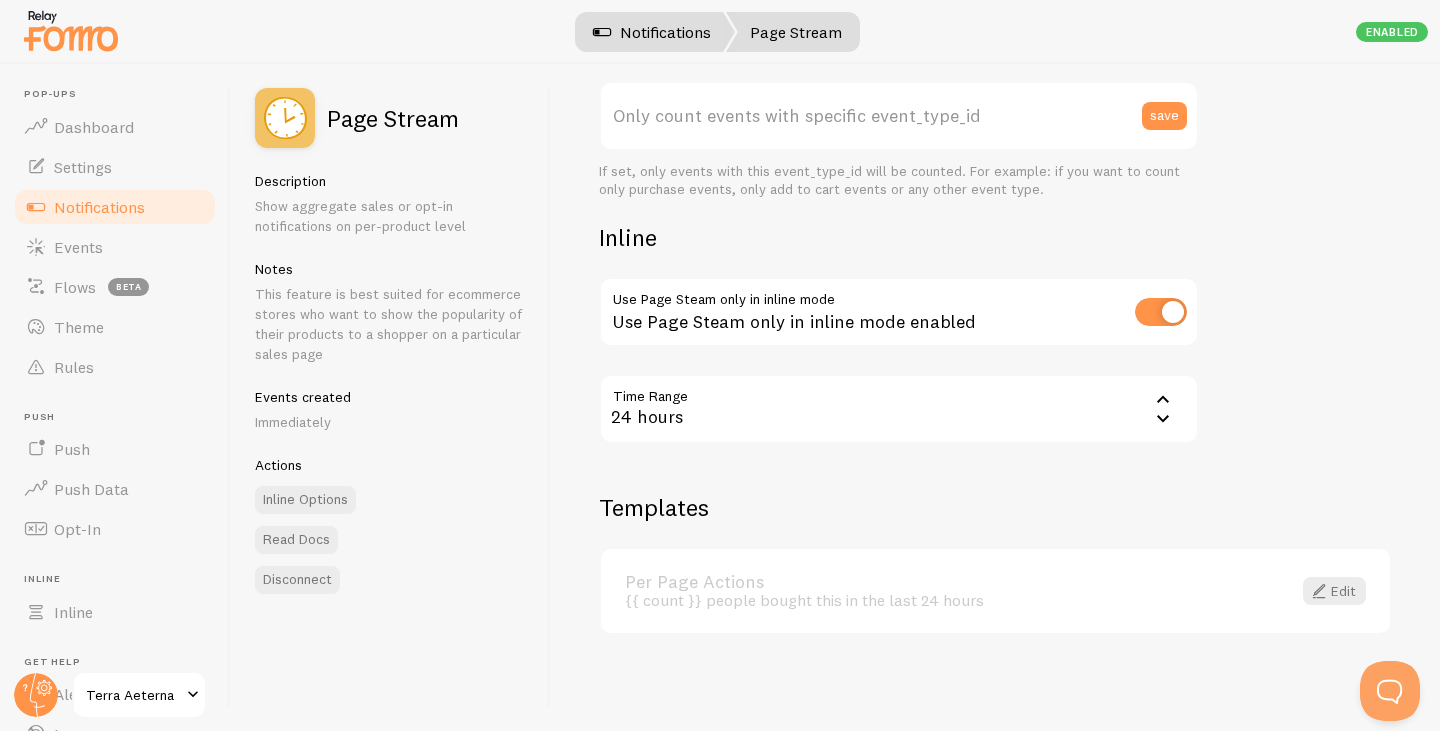 click on "Notifications" at bounding box center [652, 32] 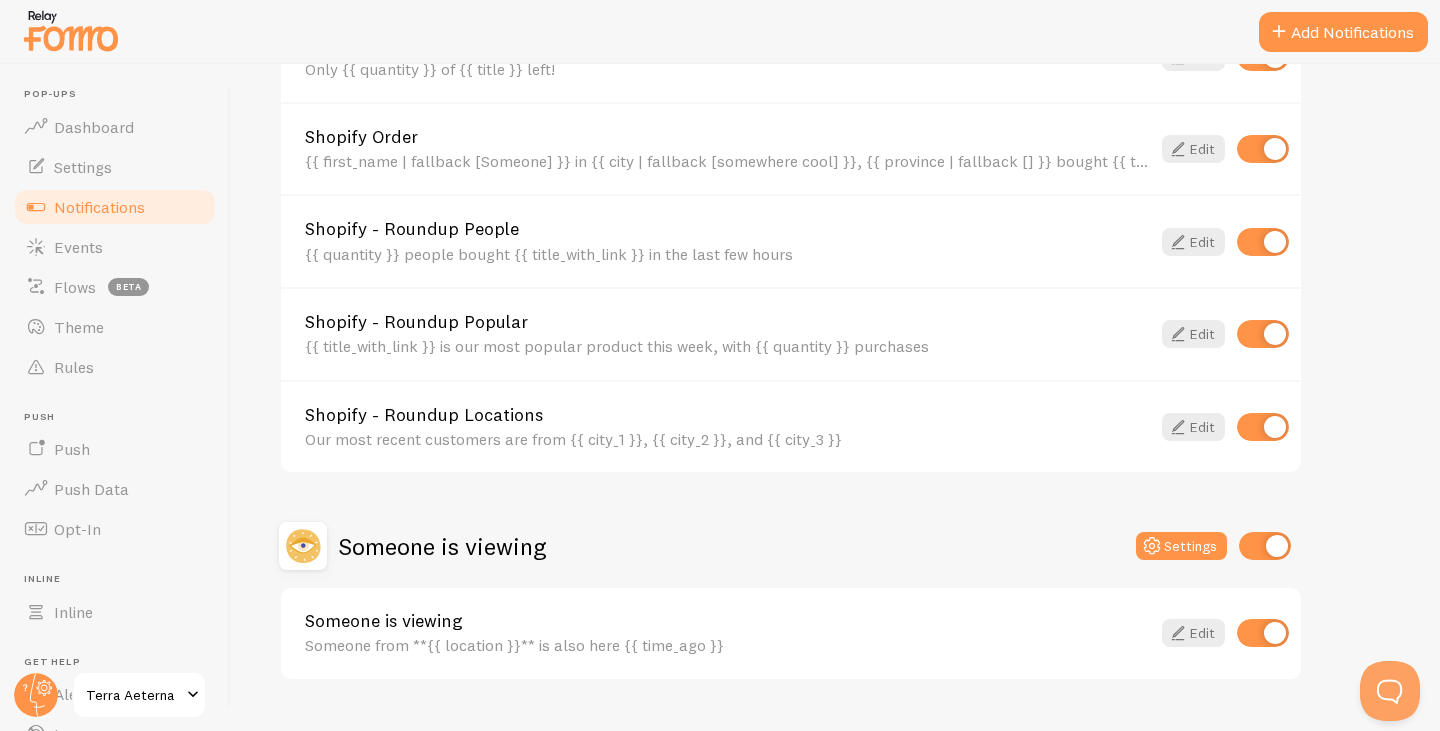 scroll, scrollTop: 1087, scrollLeft: 0, axis: vertical 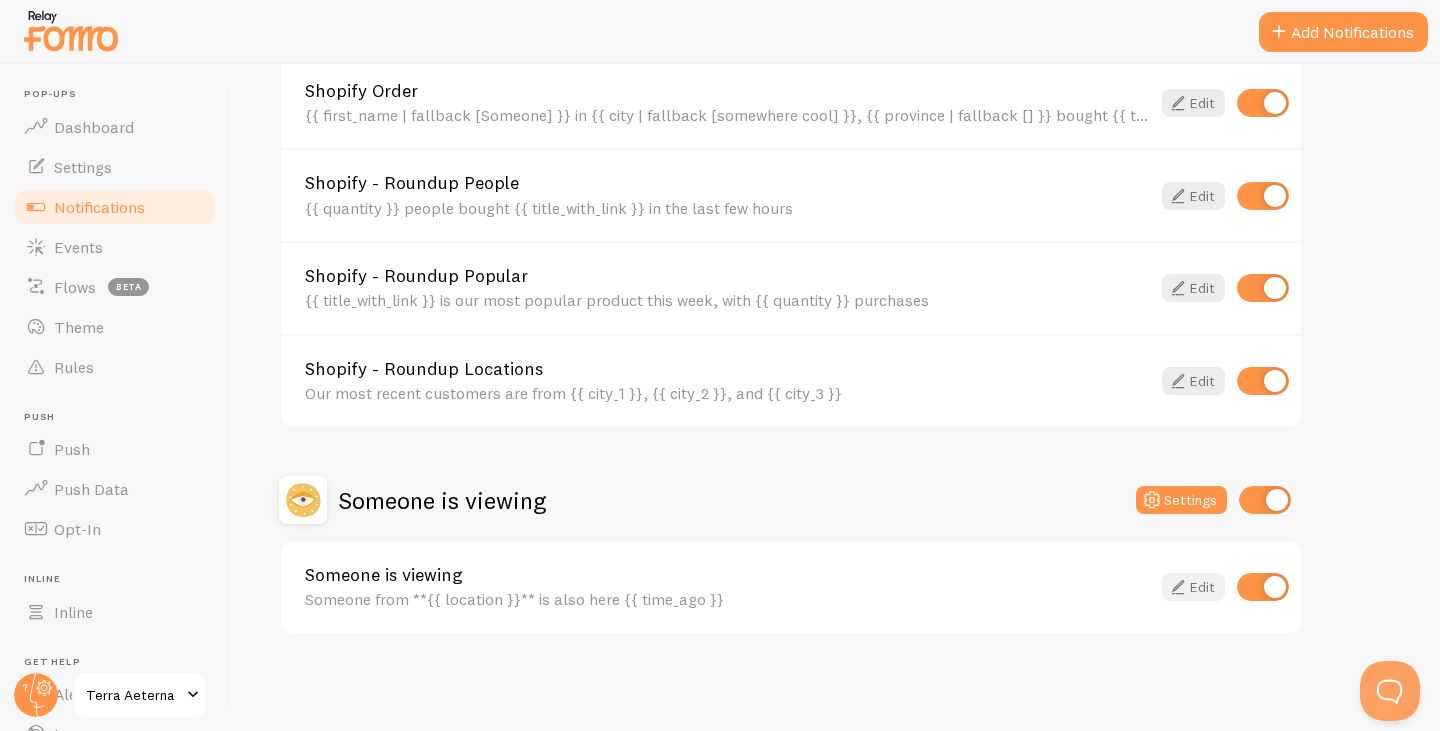 click on "Edit" at bounding box center [1193, 587] 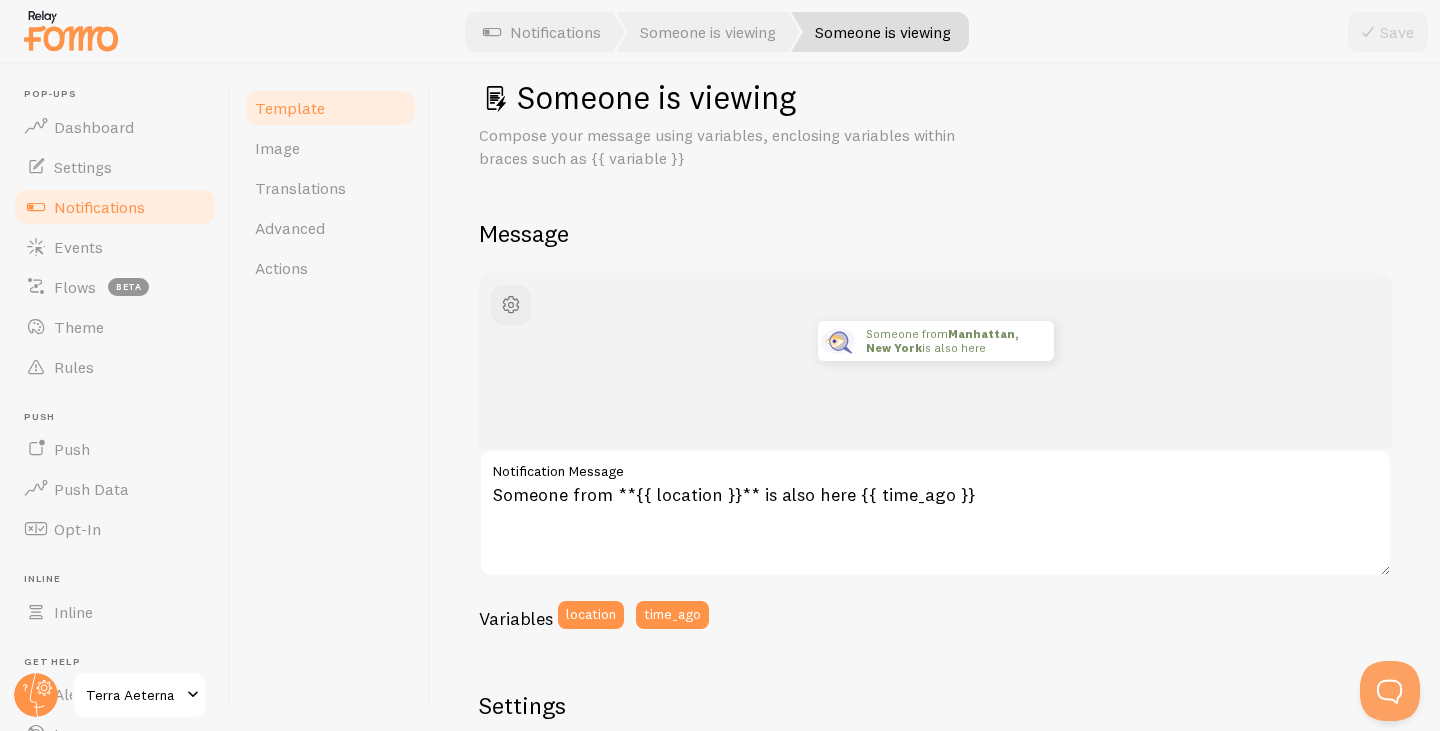 scroll, scrollTop: 0, scrollLeft: 0, axis: both 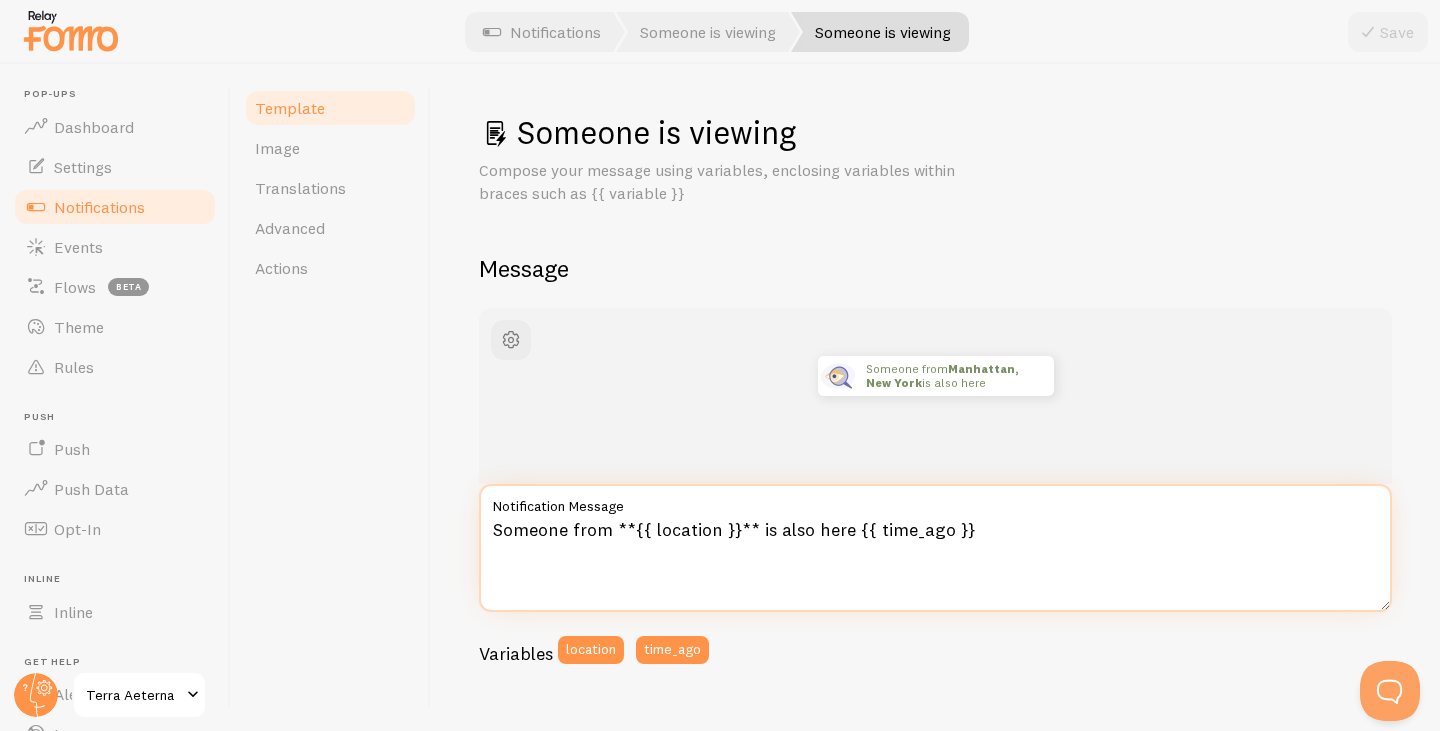 click on "Someone from **{{ location }}** is also here {{ time_ago }}" at bounding box center (935, 548) 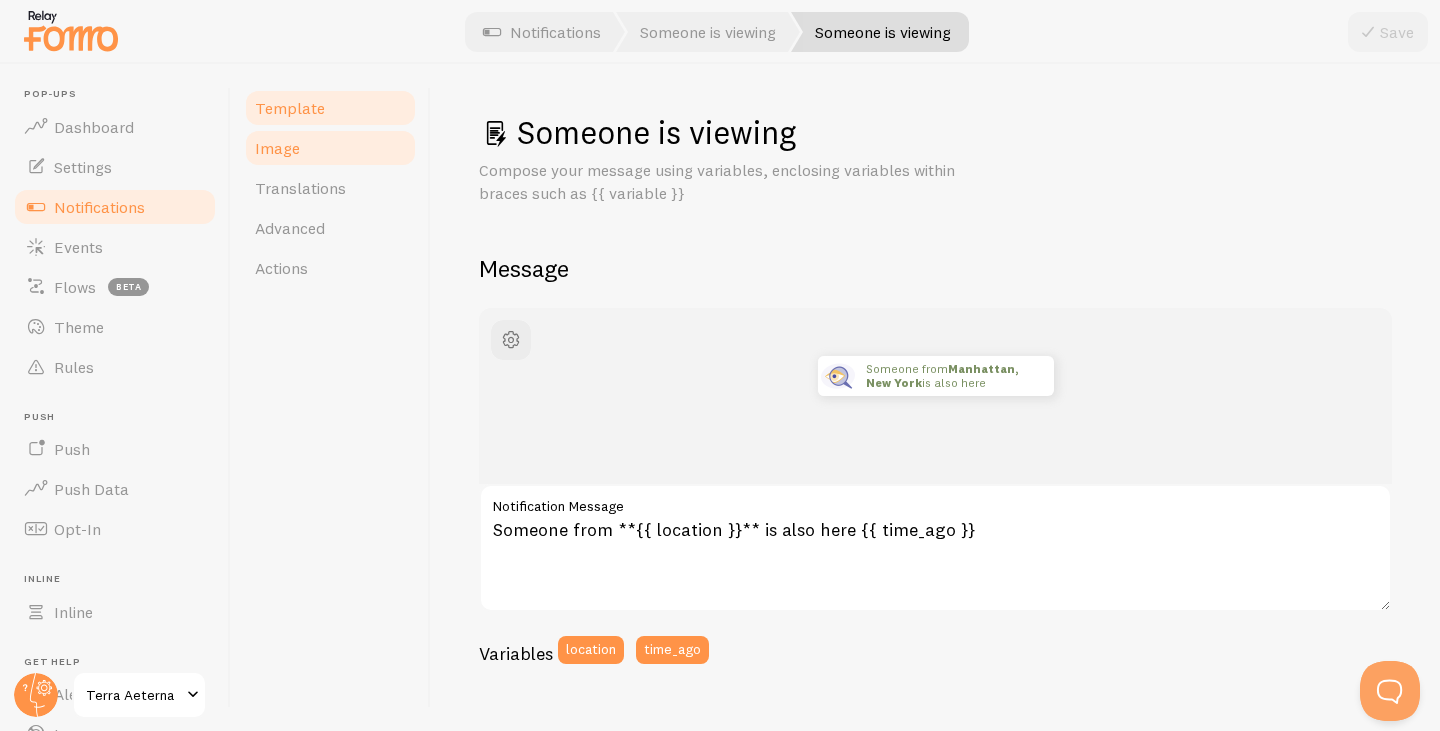 click on "Image" at bounding box center (277, 148) 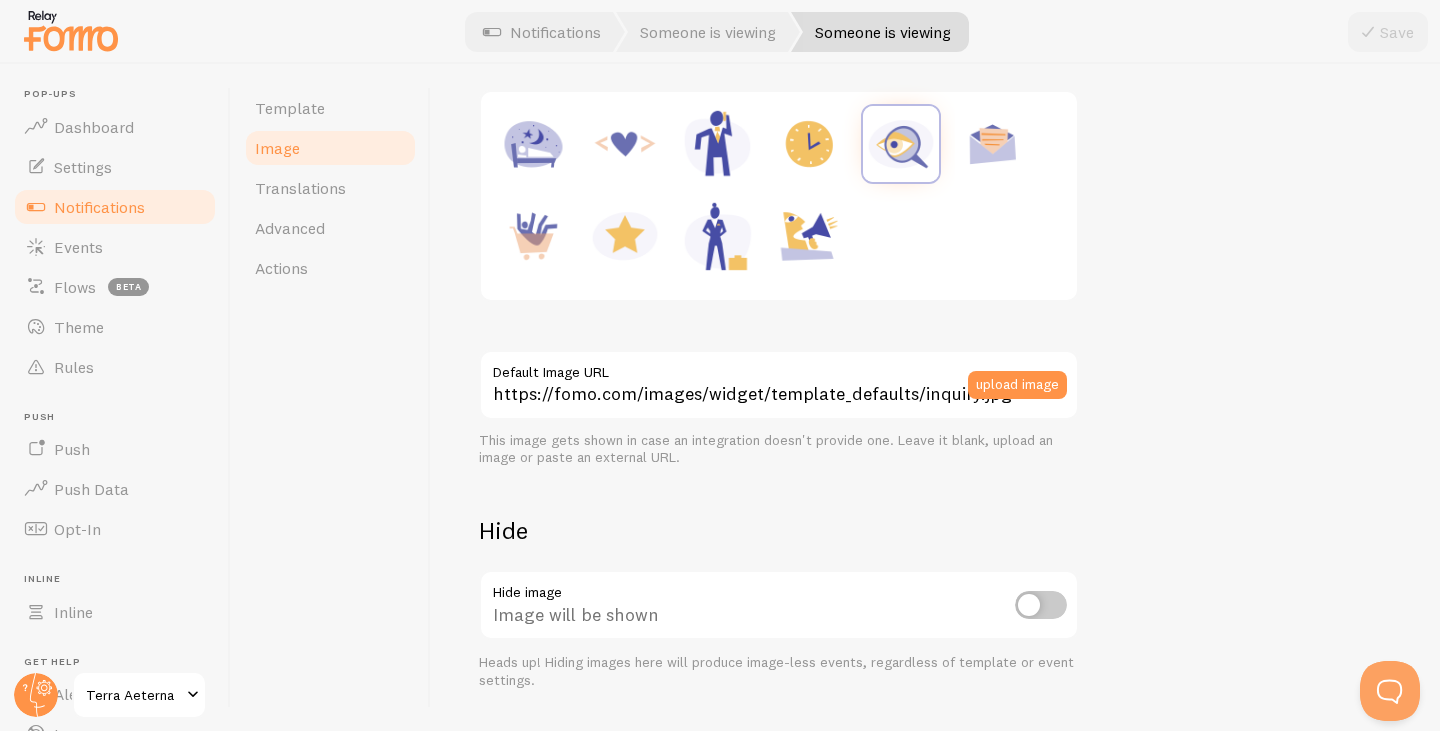 scroll, scrollTop: 264, scrollLeft: 0, axis: vertical 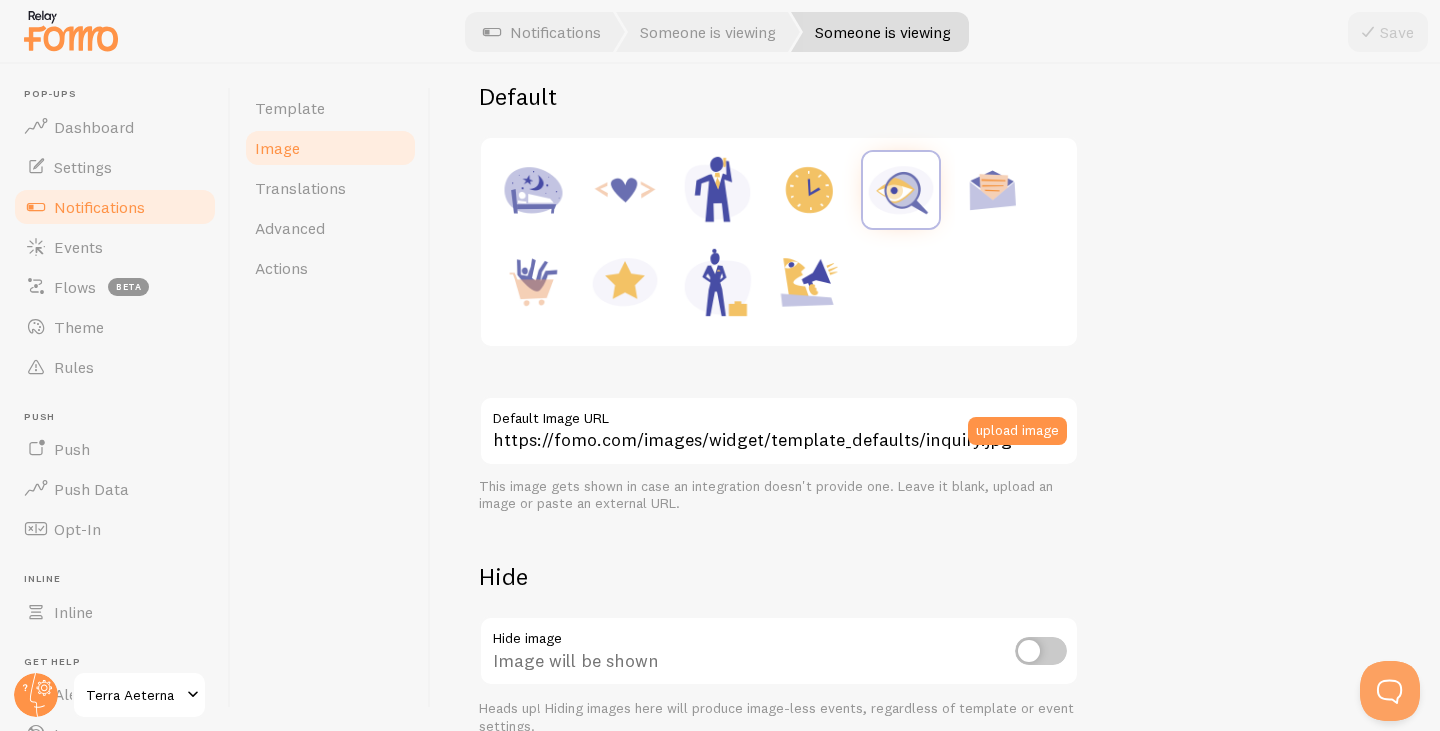 click at bounding box center (720, 32) 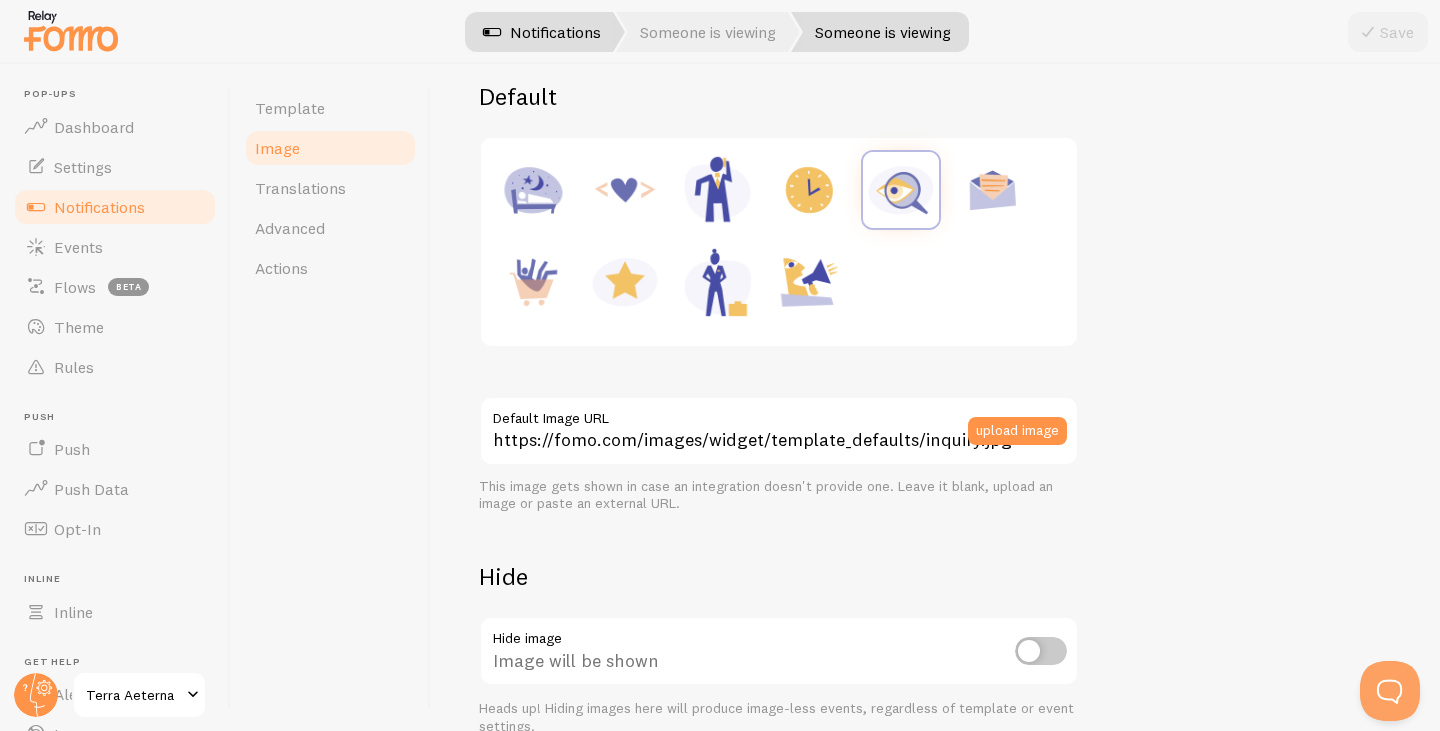 click on "Notifications" at bounding box center (542, 32) 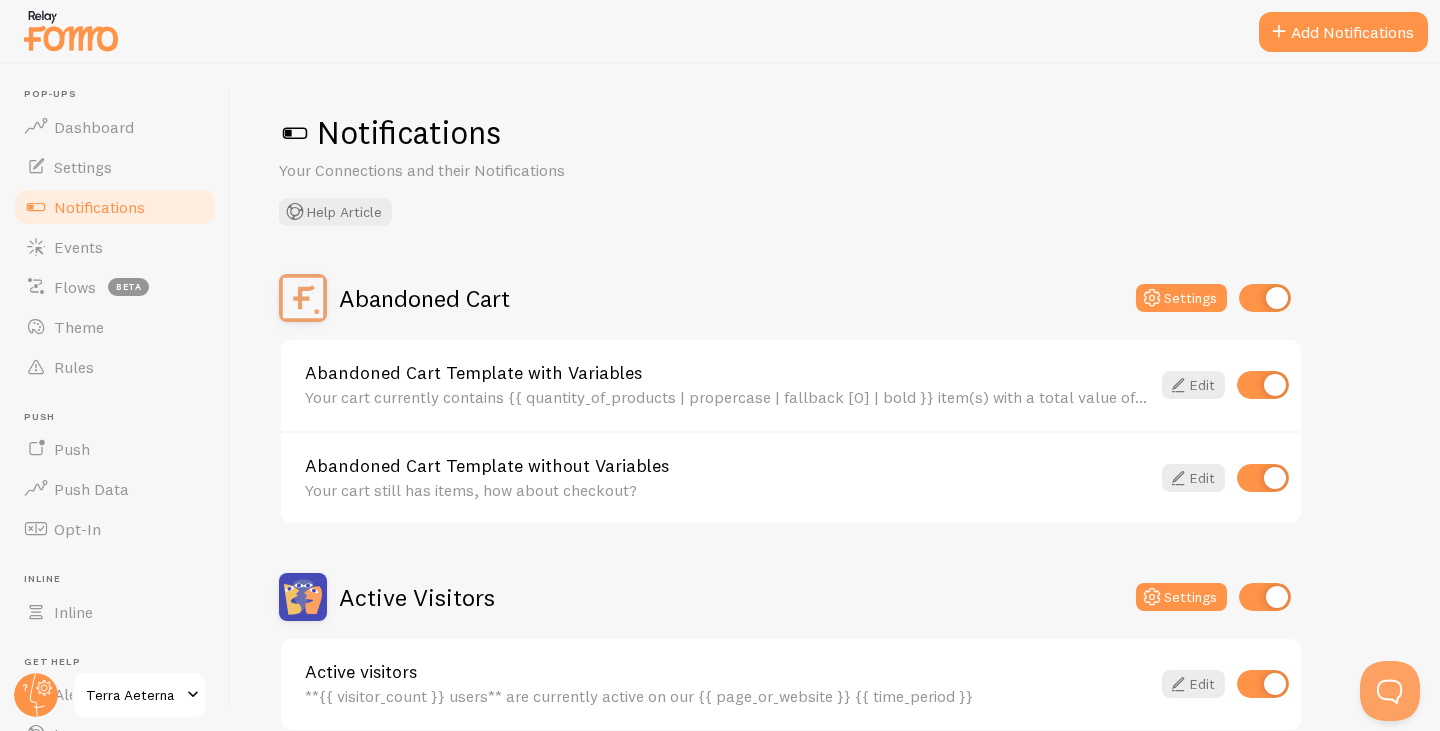 drag, startPoint x: 308, startPoint y: 131, endPoint x: 330, endPoint y: 138, distance: 23.086792 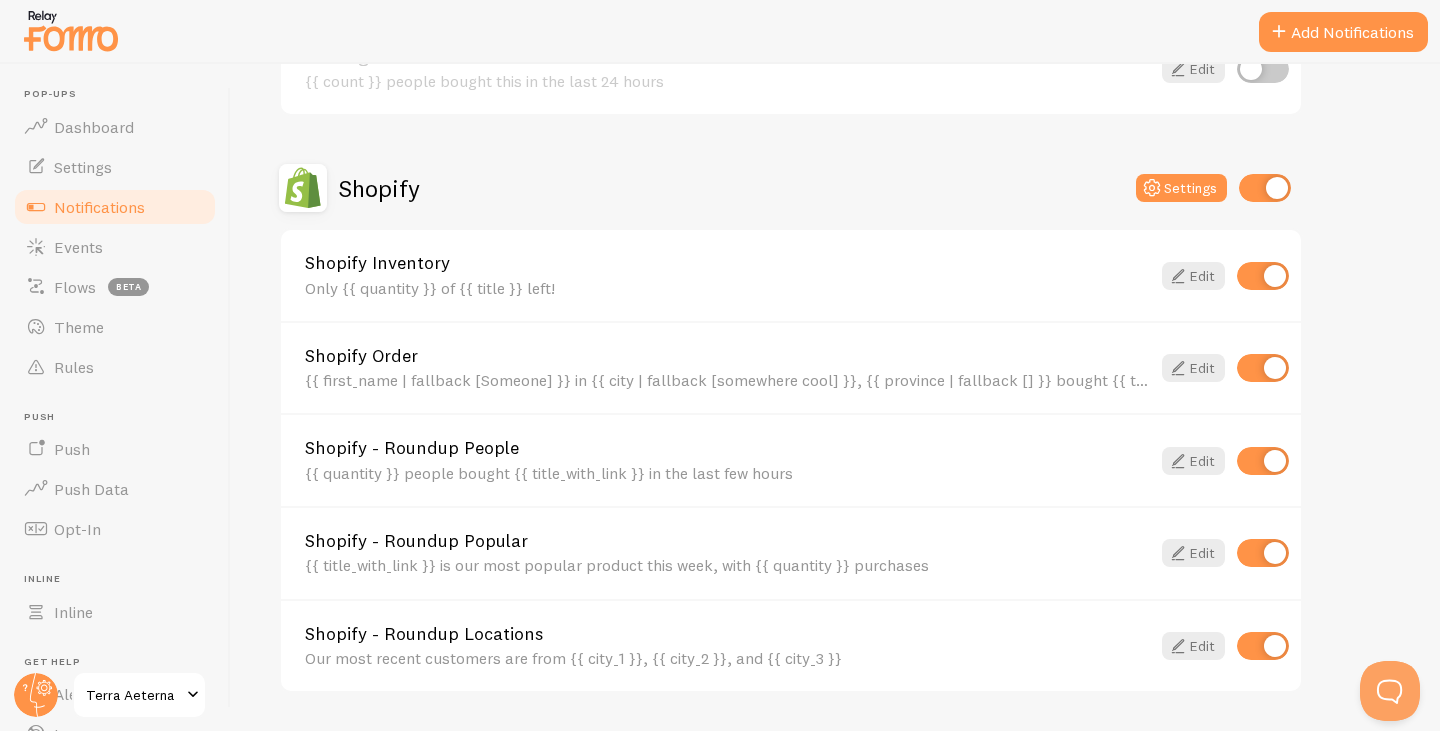 scroll, scrollTop: 1087, scrollLeft: 0, axis: vertical 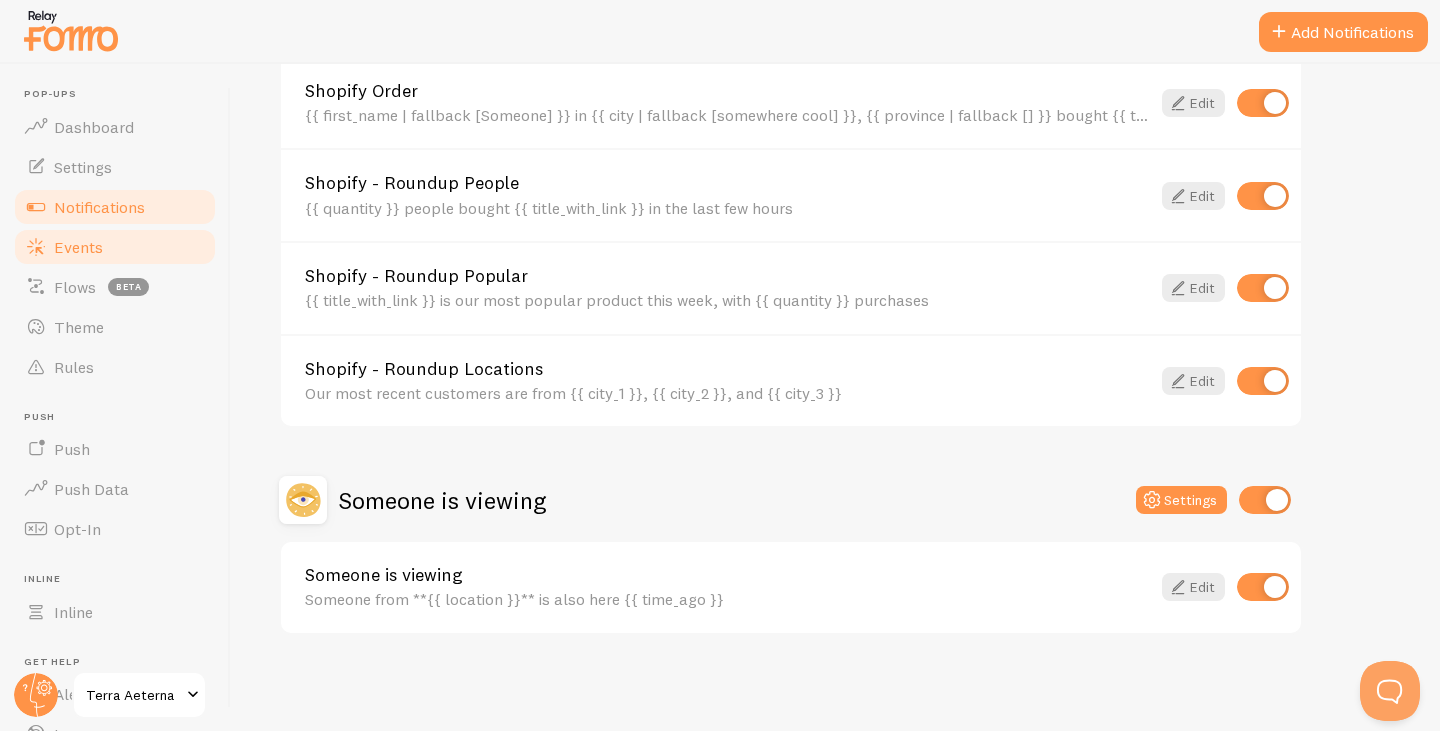 click on "Events" at bounding box center (78, 247) 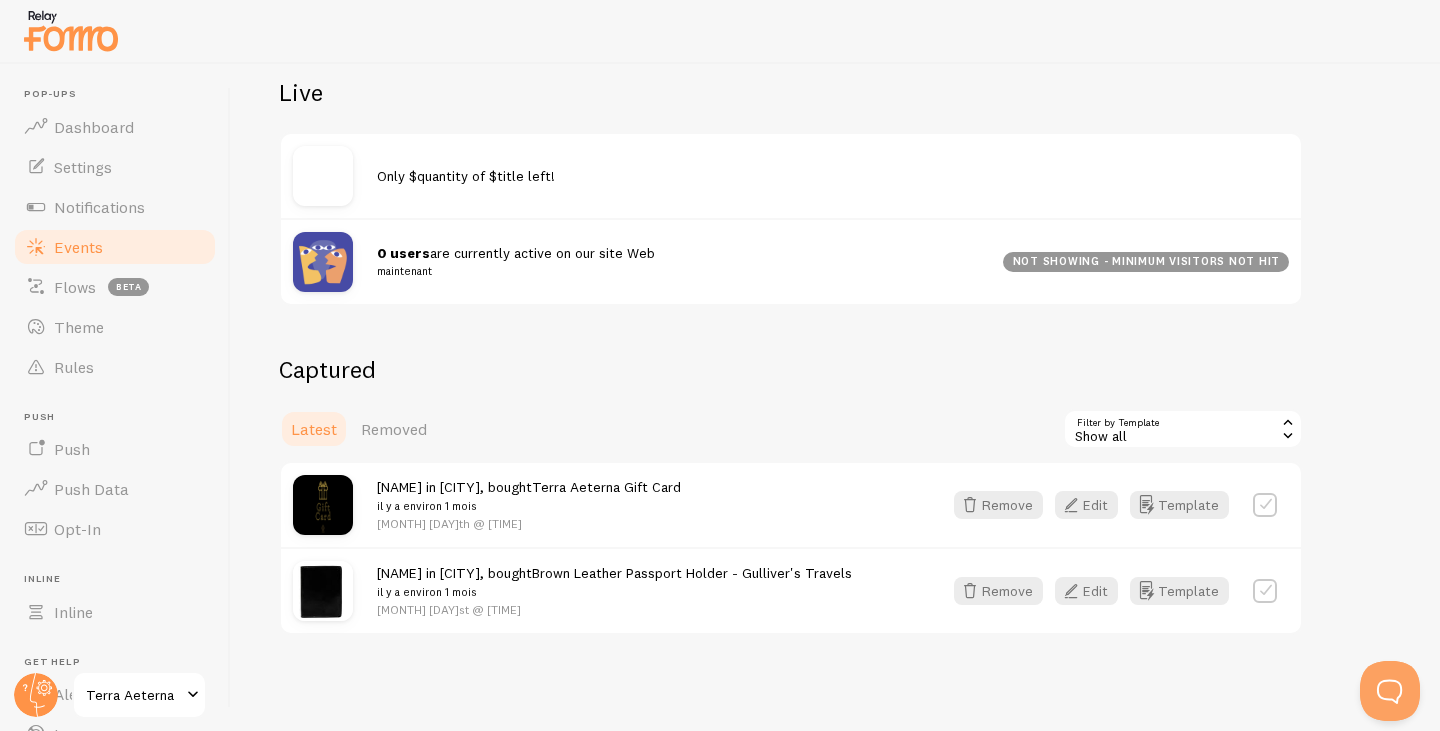 scroll, scrollTop: 234, scrollLeft: 0, axis: vertical 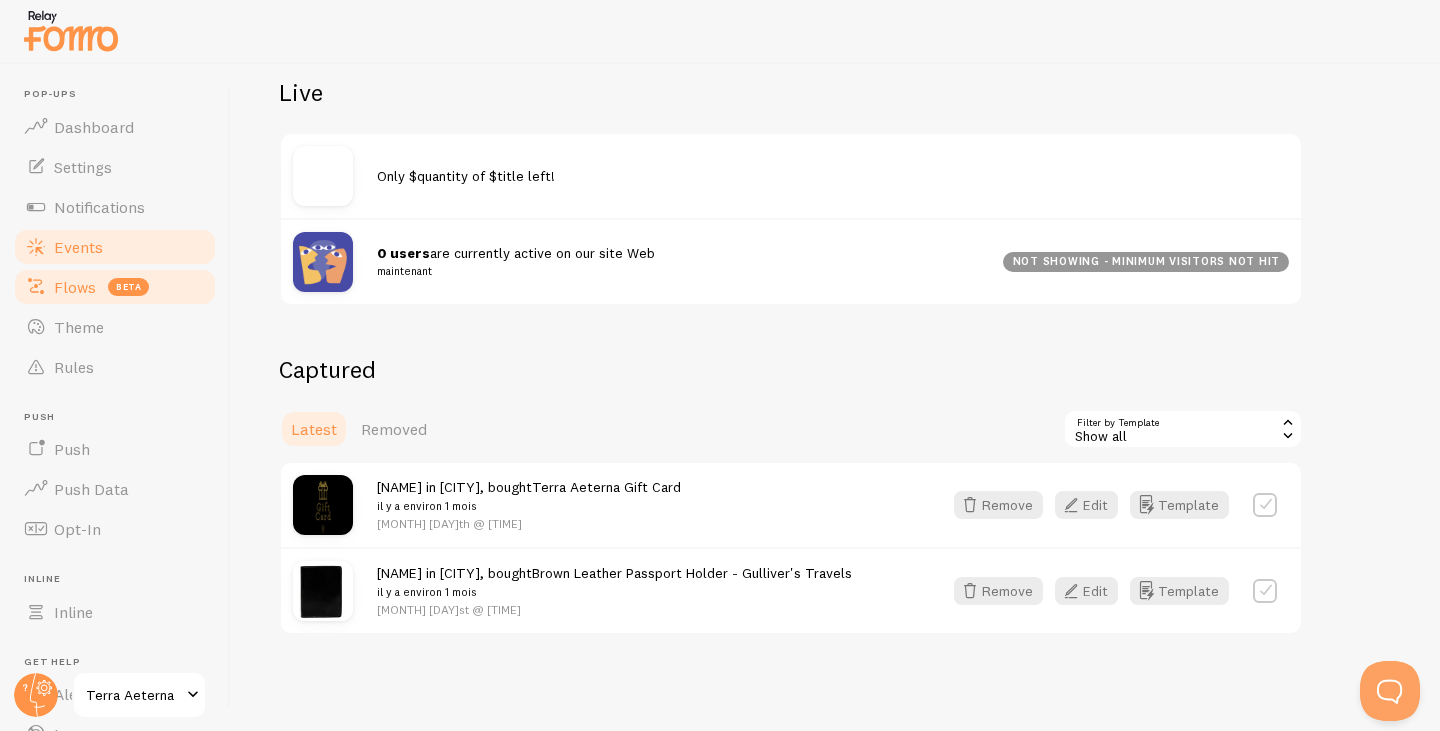 click on "Flows" at bounding box center [75, 287] 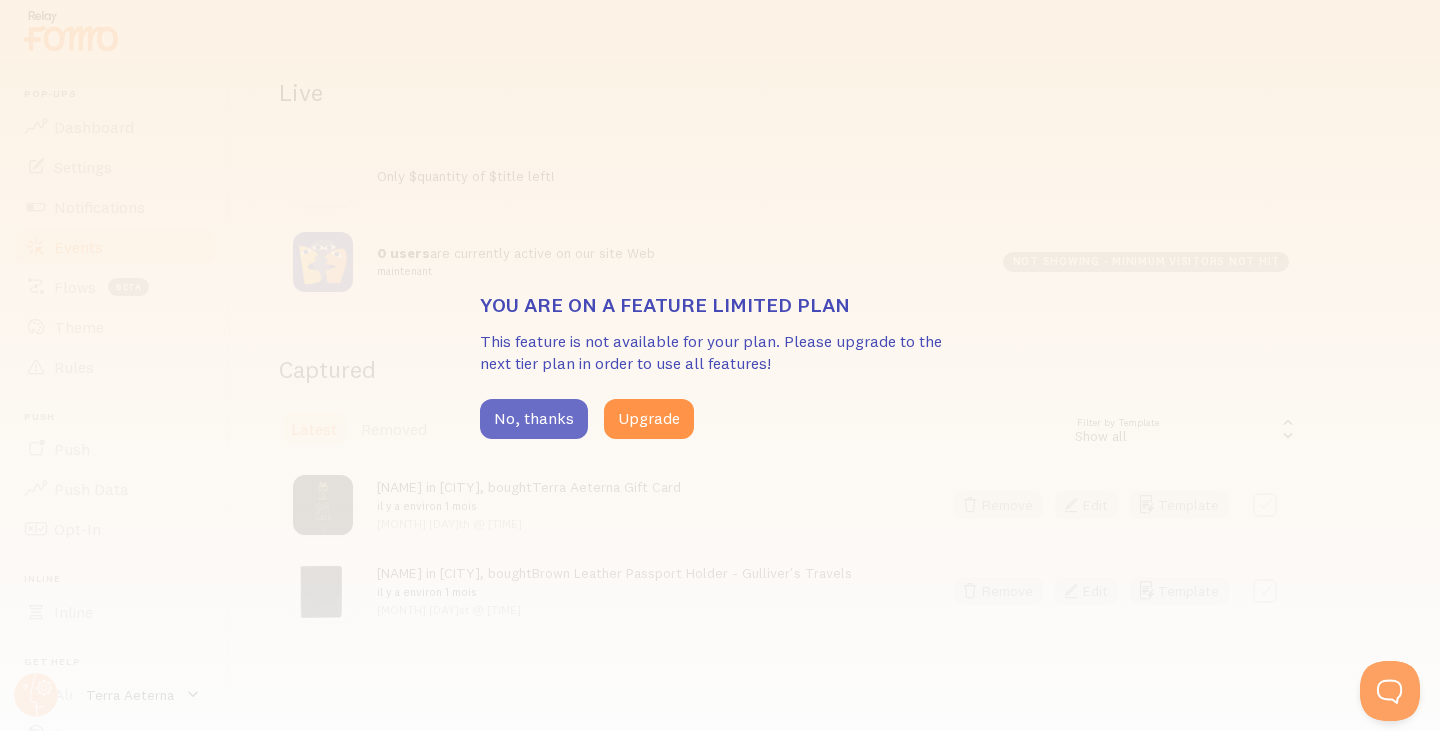click on "No, thanks" at bounding box center [534, 419] 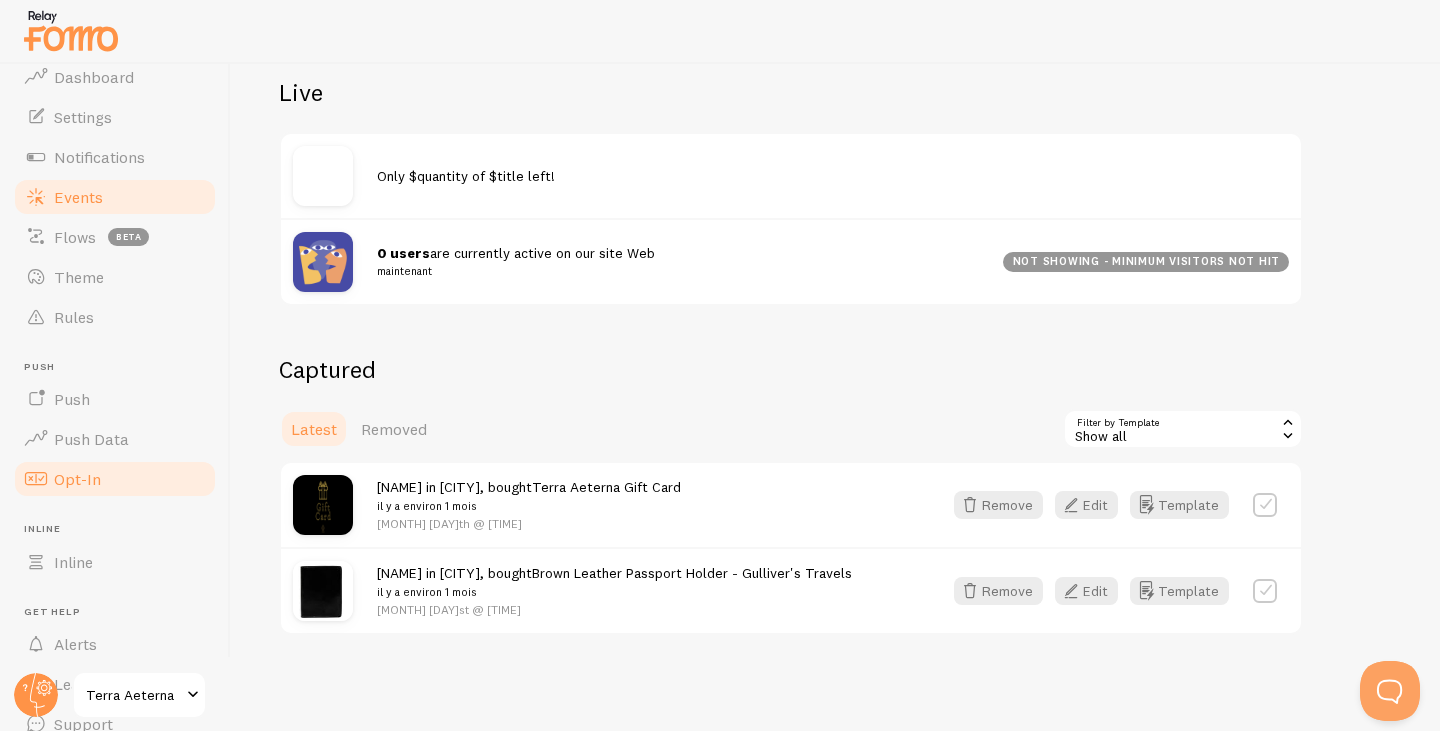 scroll, scrollTop: 135, scrollLeft: 0, axis: vertical 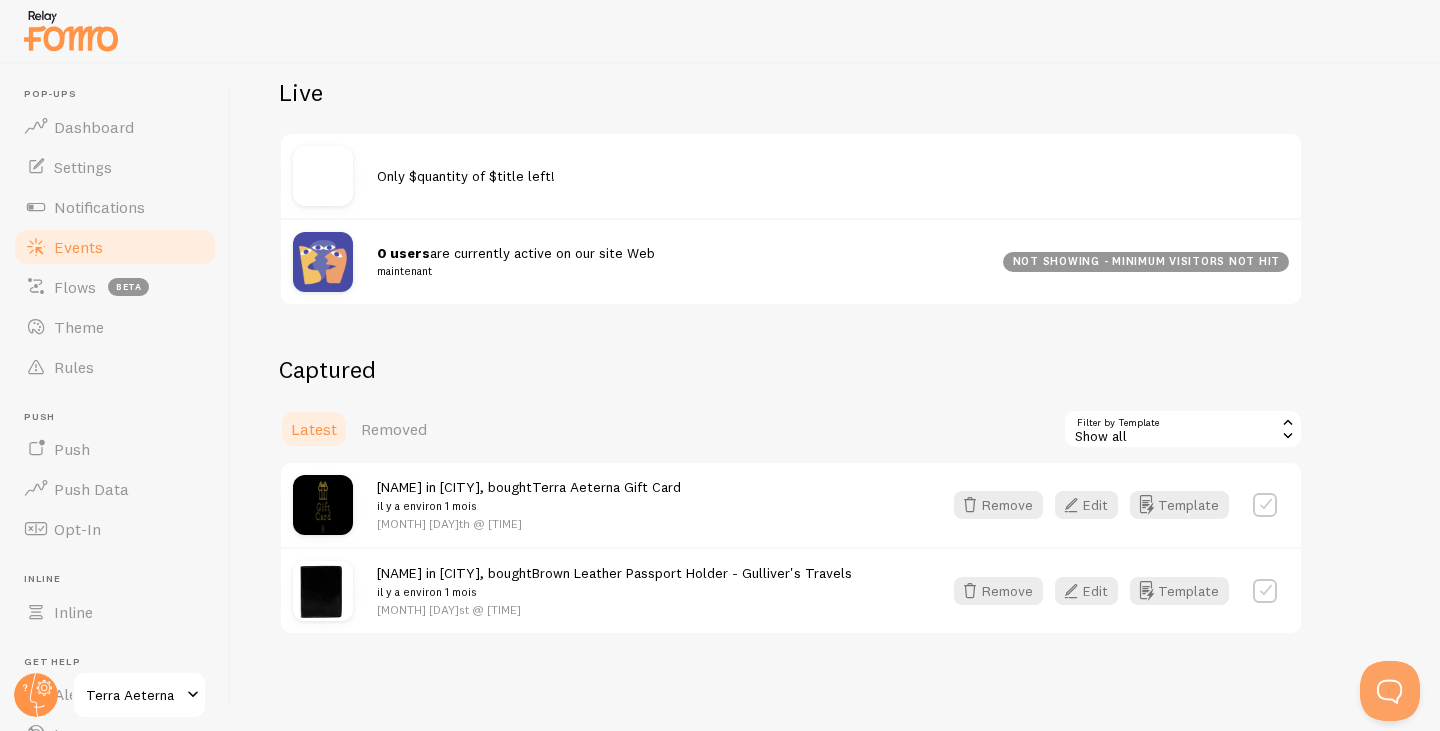 click at bounding box center [71, 30] 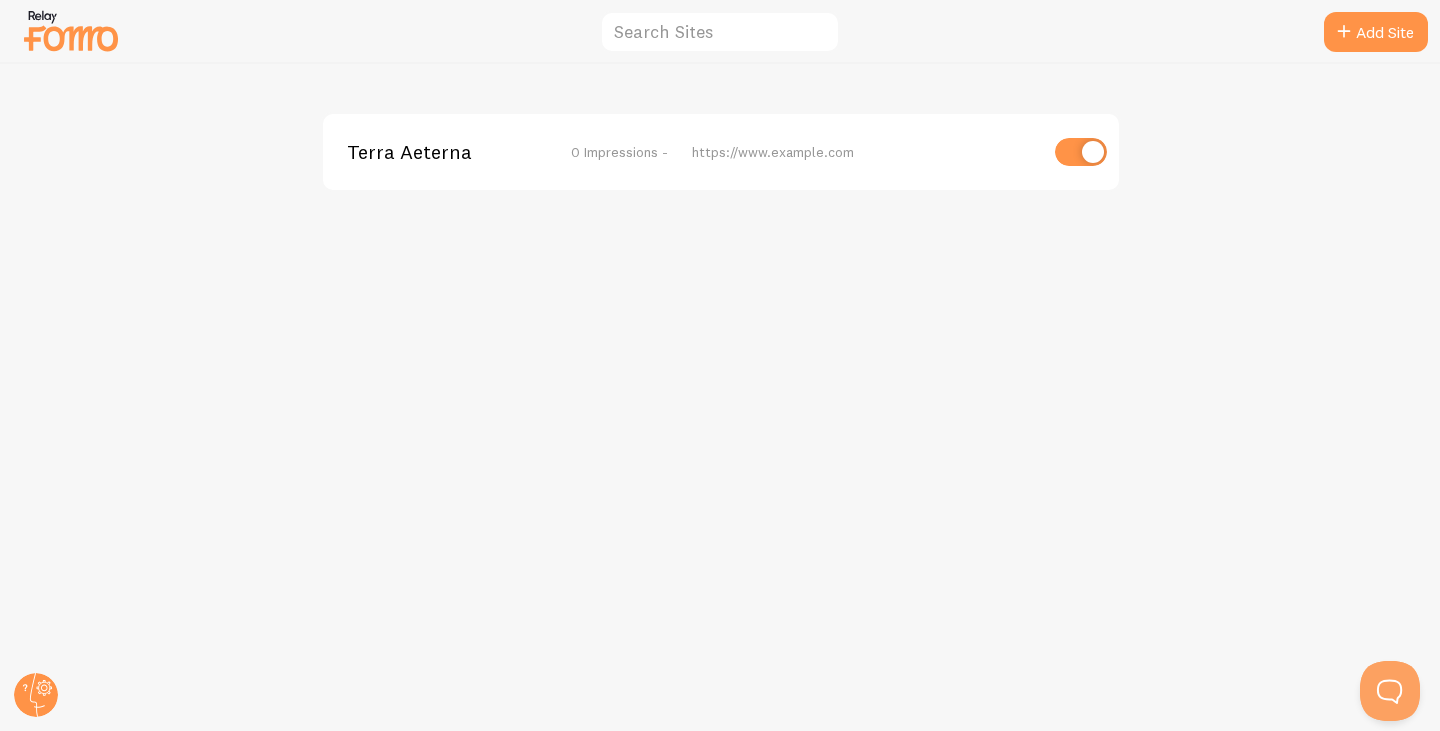 click at bounding box center (71, 30) 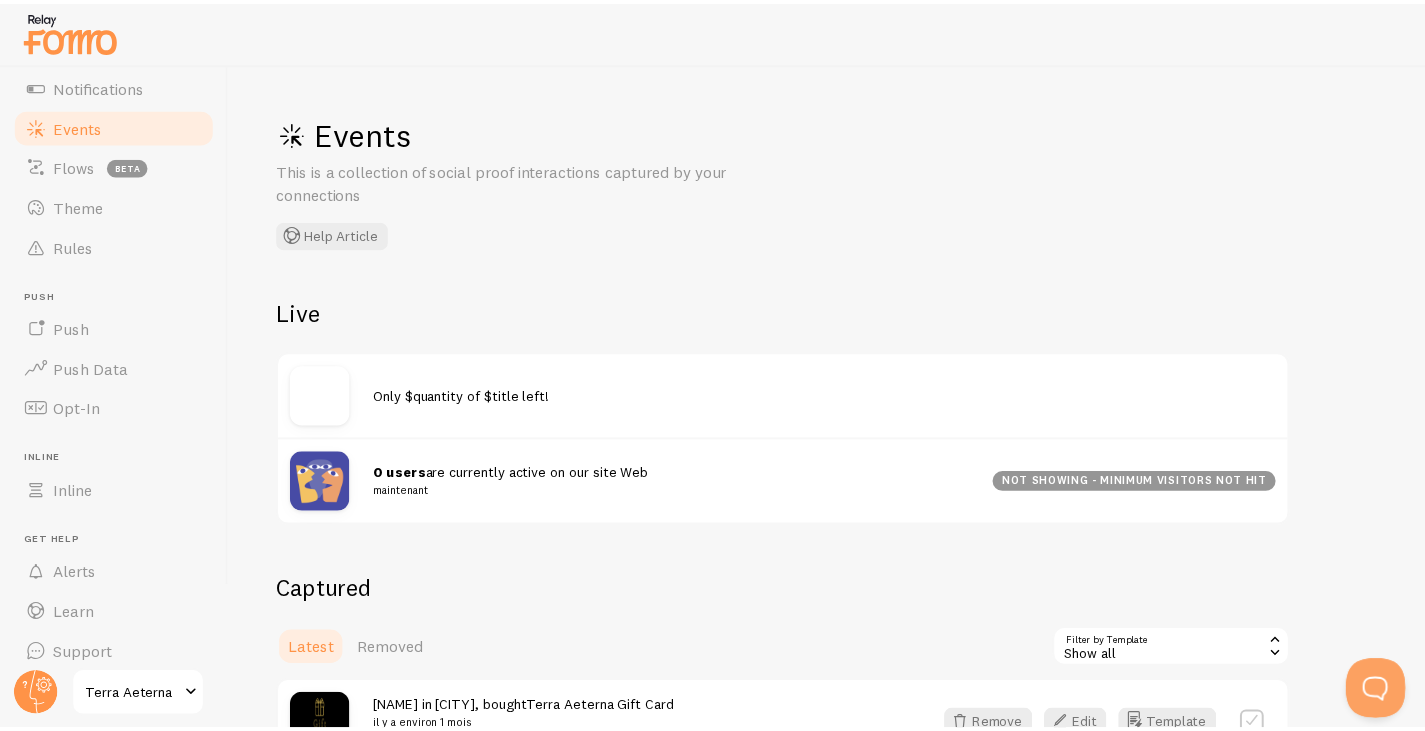 scroll, scrollTop: 135, scrollLeft: 0, axis: vertical 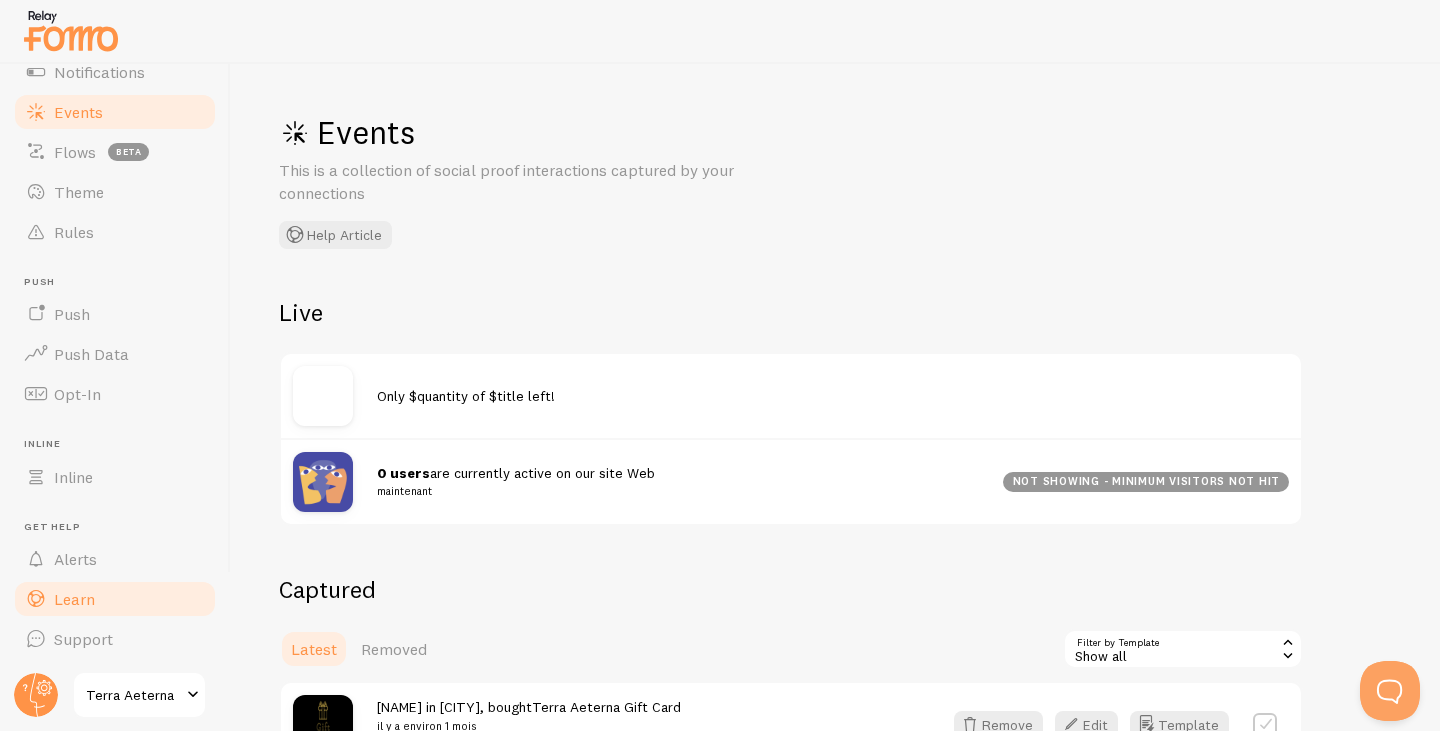 click on "Learn" at bounding box center [115, 599] 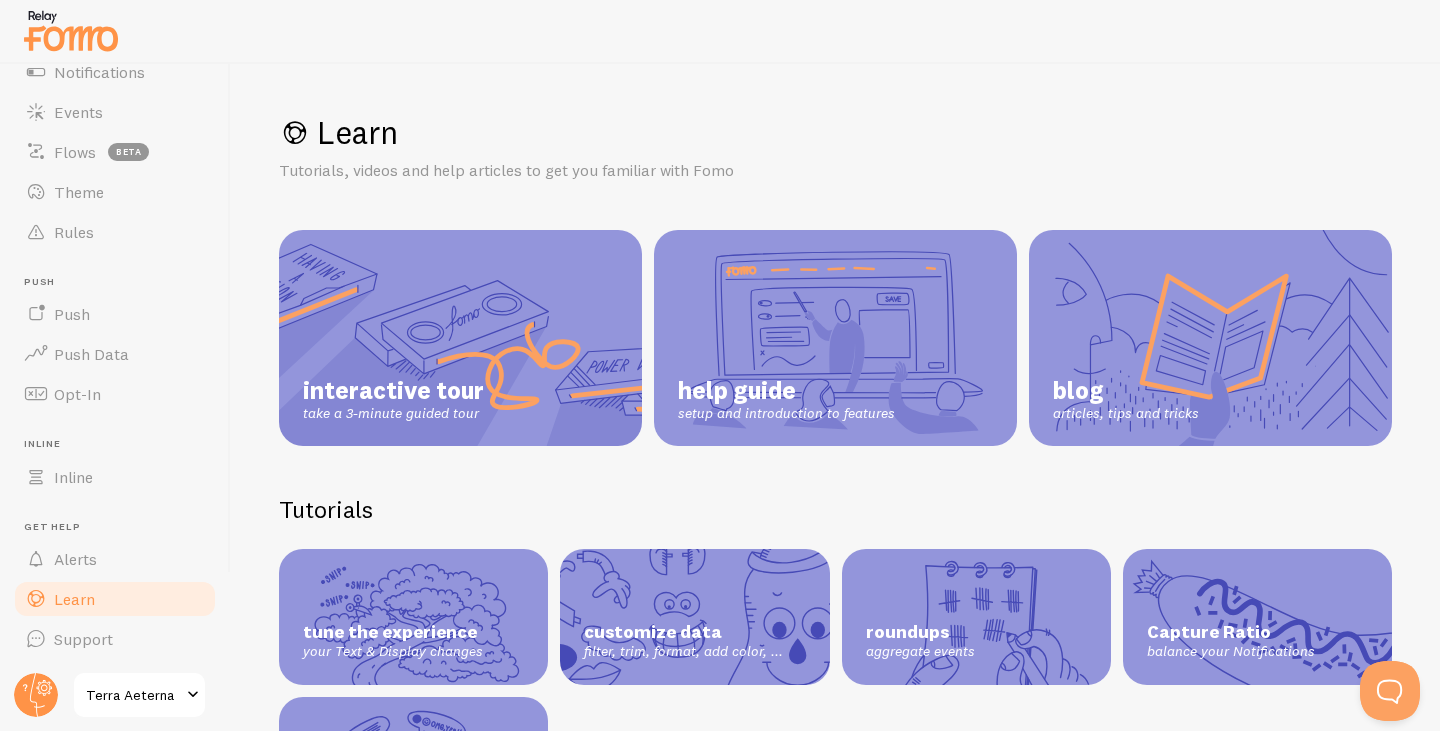 click on "interactive tour
take a 3-minute guided tour" at bounding box center (460, 338) 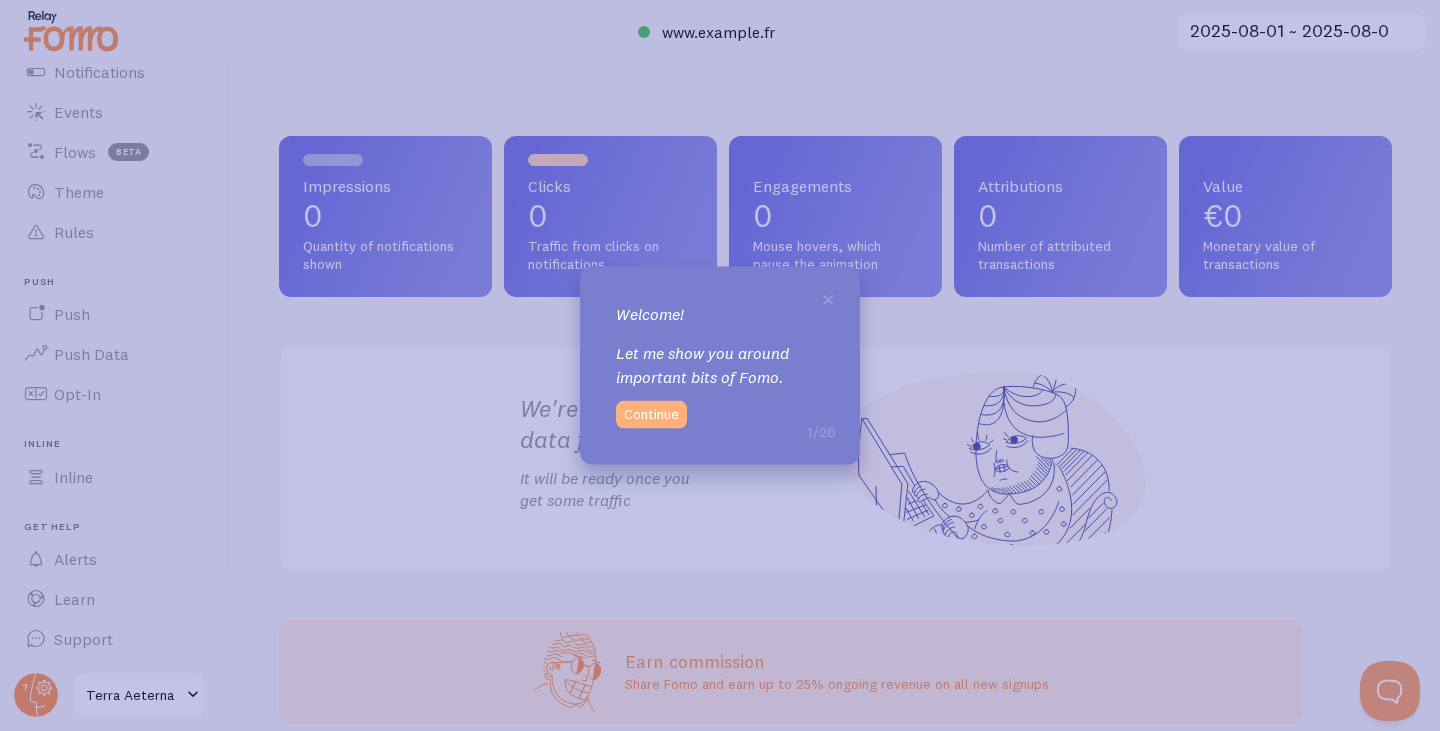 click on "Continue" at bounding box center [651, 415] 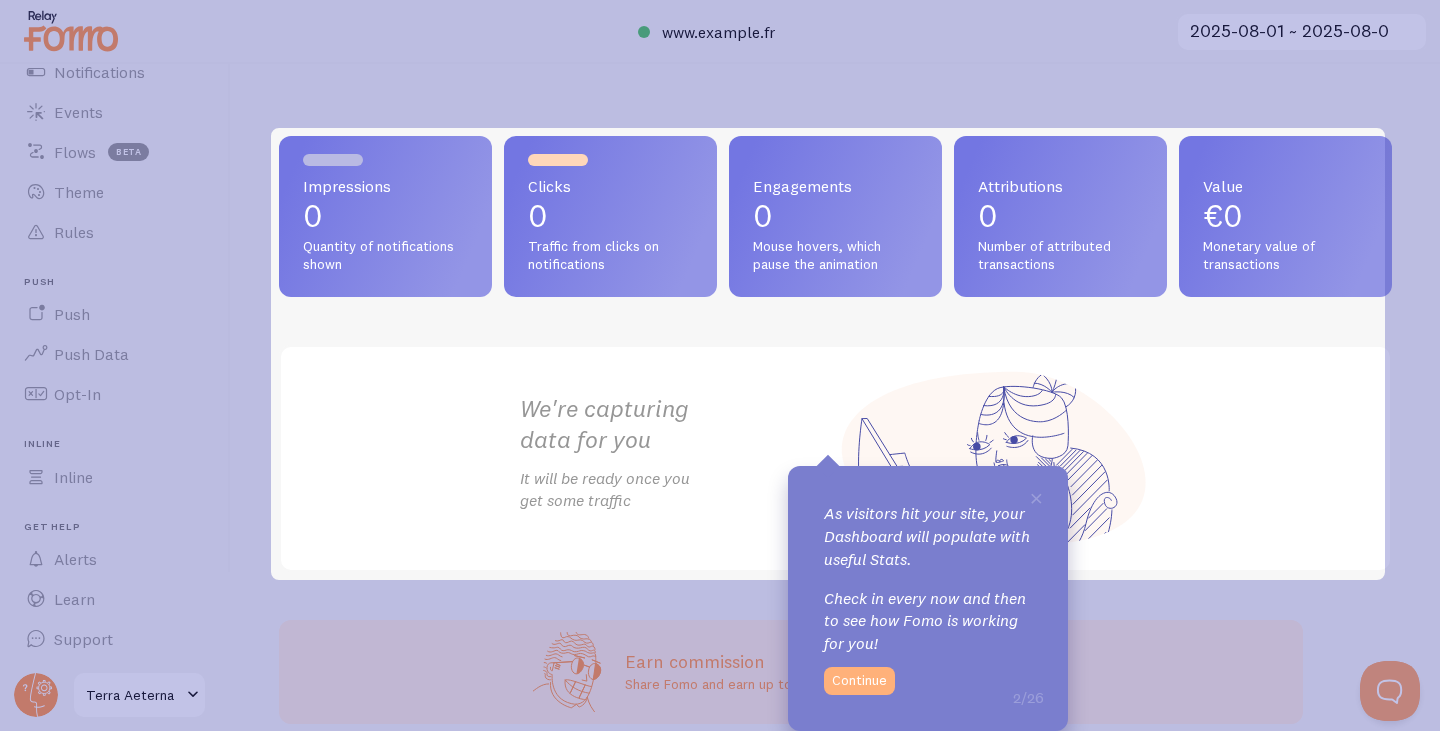 click on "Continue" at bounding box center (859, 681) 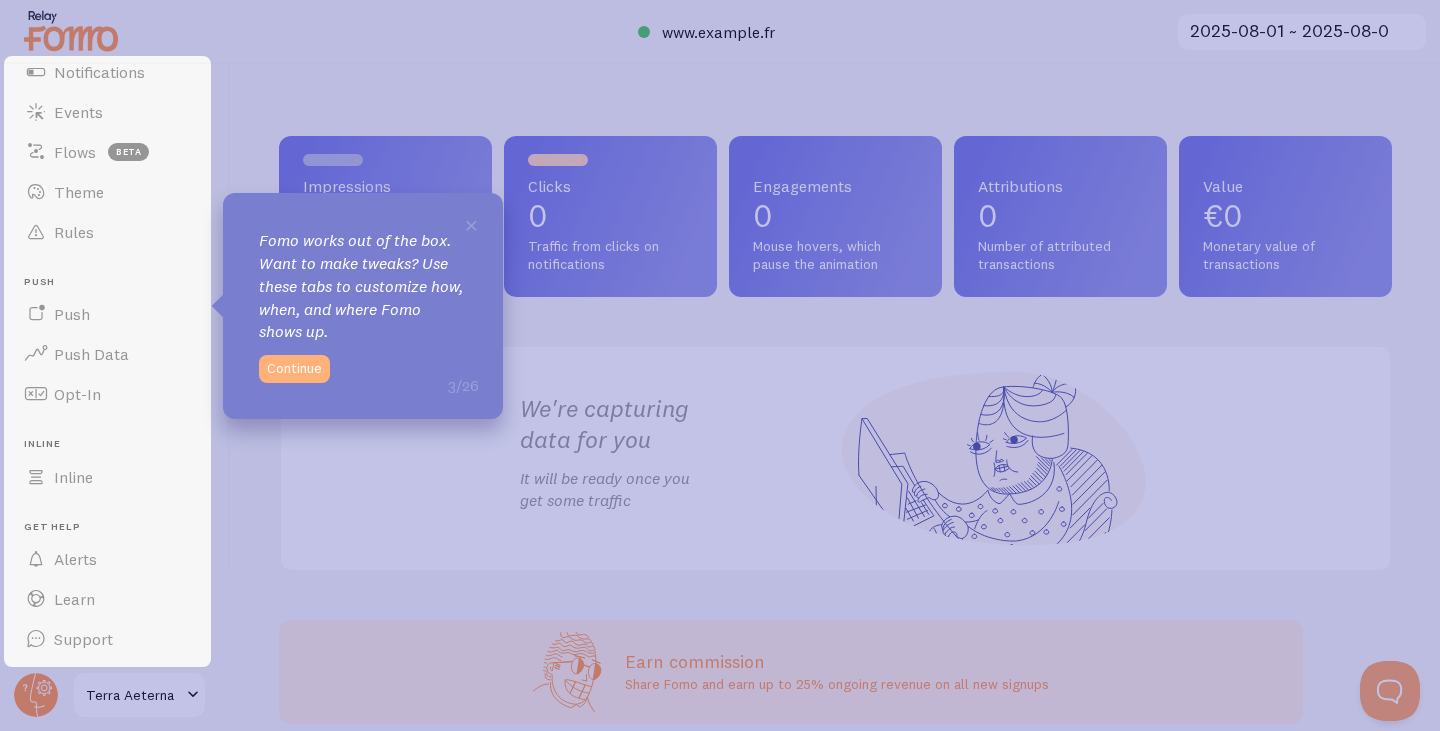 click on "Continue" at bounding box center [294, 369] 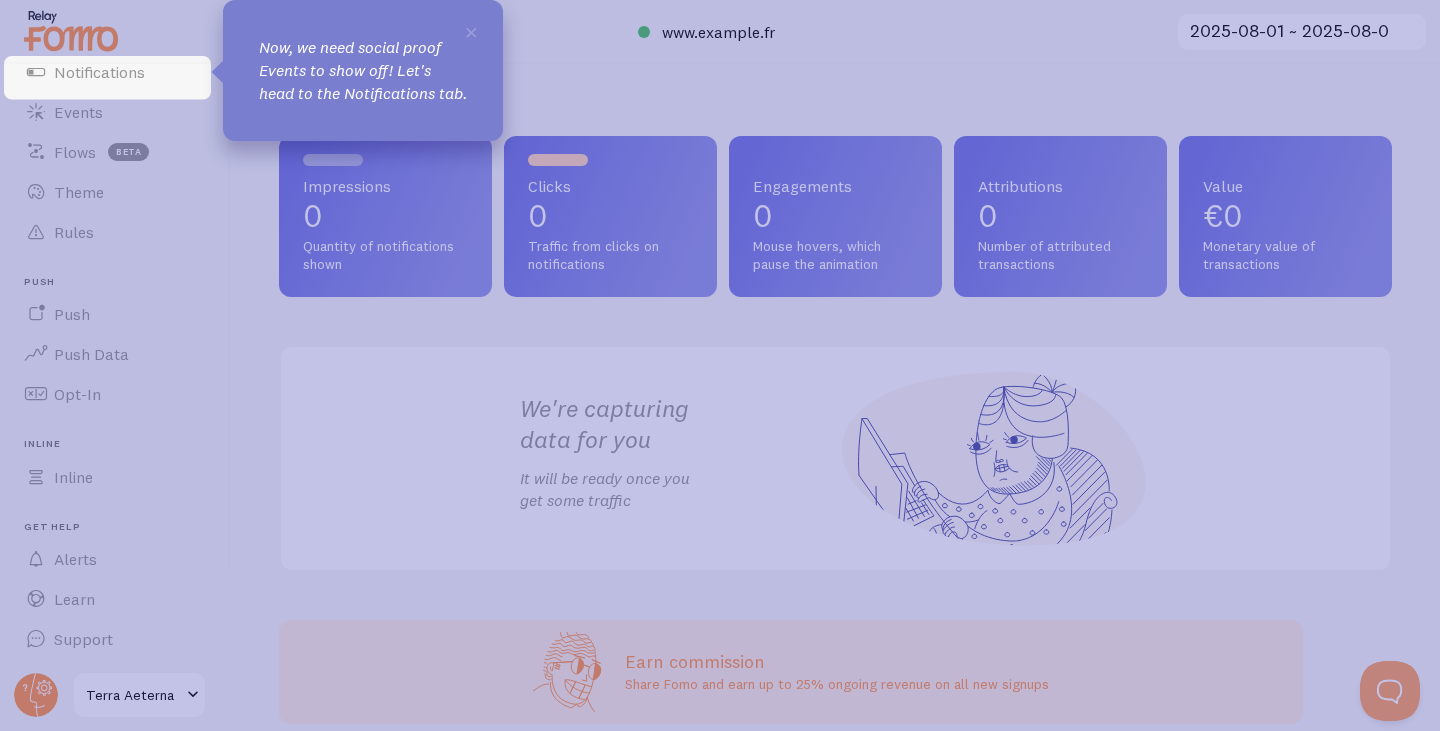 click on "Now, we need social proof Events to show off! Let's head to the Notifications tab." at bounding box center [363, 70] 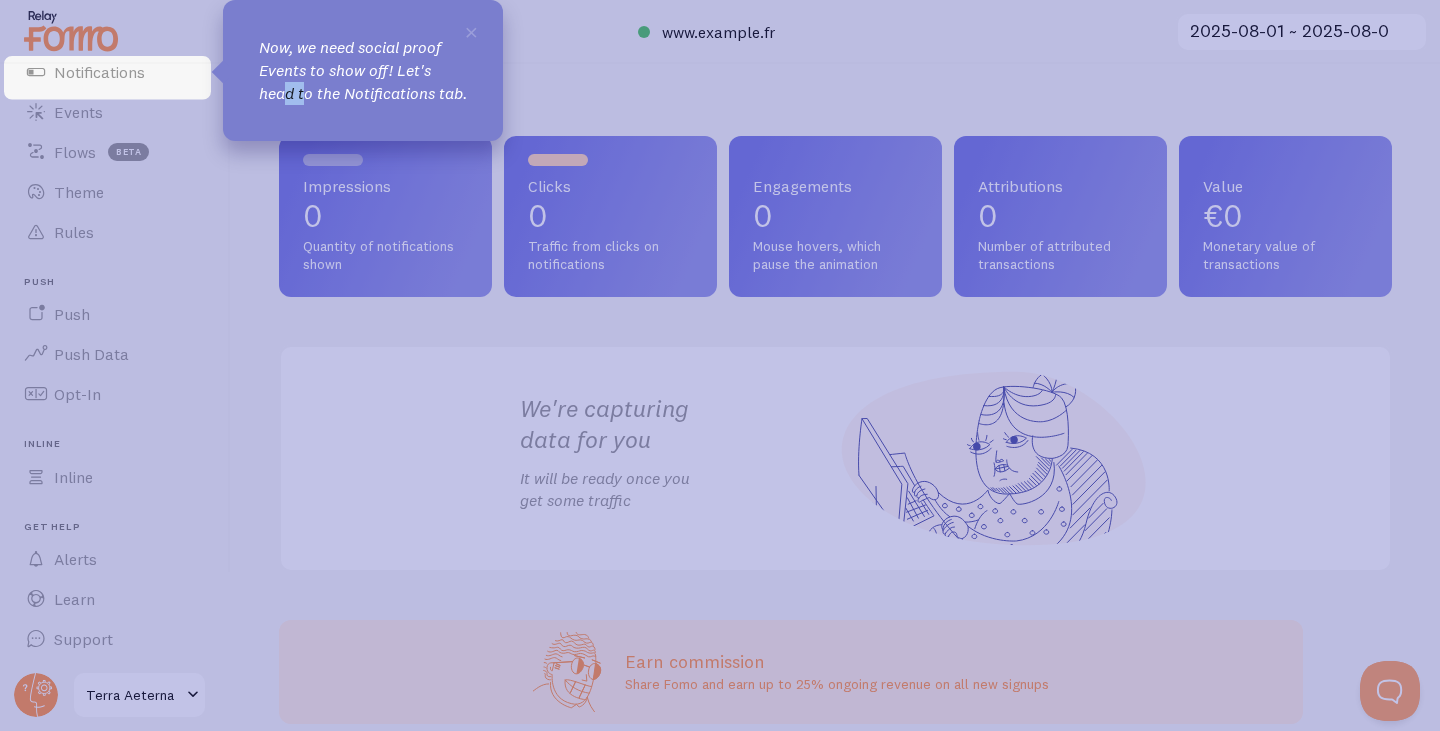 drag, startPoint x: 296, startPoint y: 101, endPoint x: 398, endPoint y: 56, distance: 111.48543 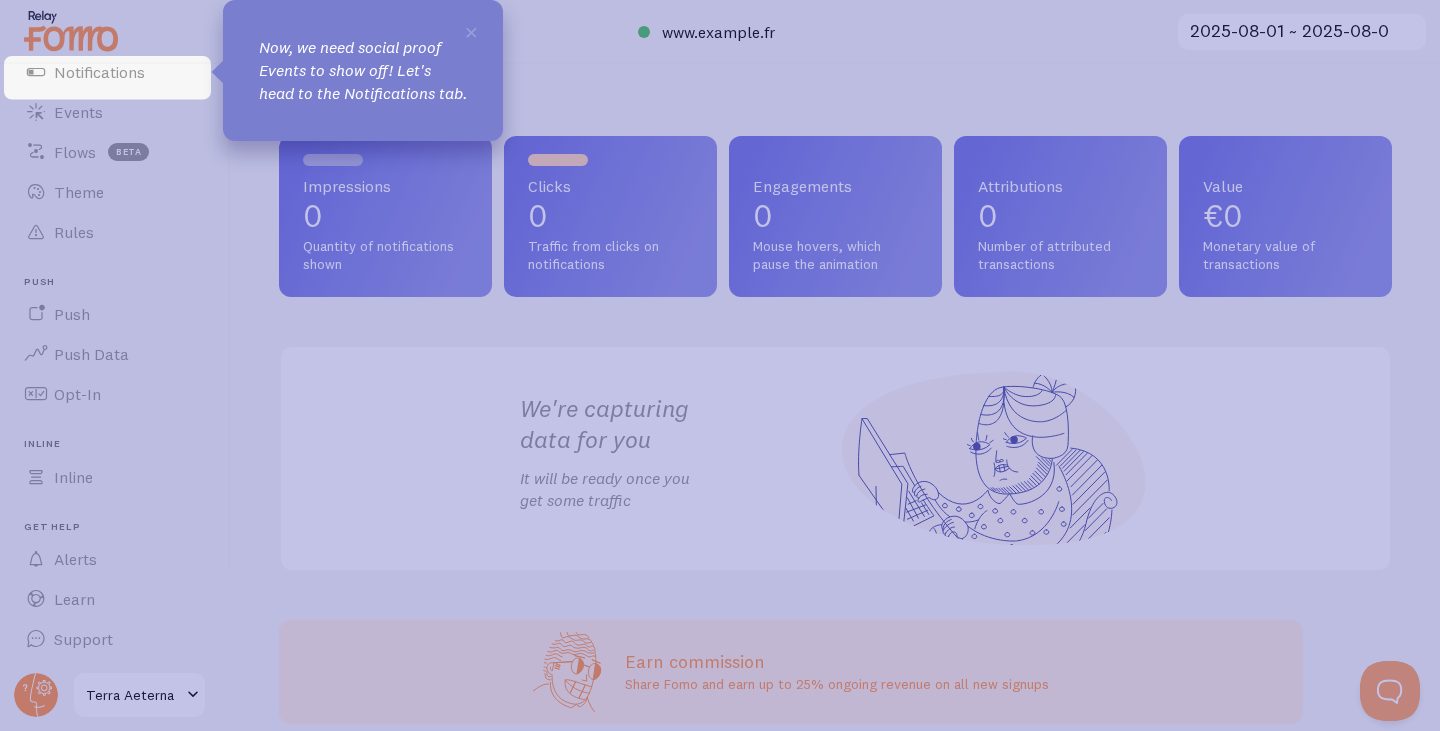 click 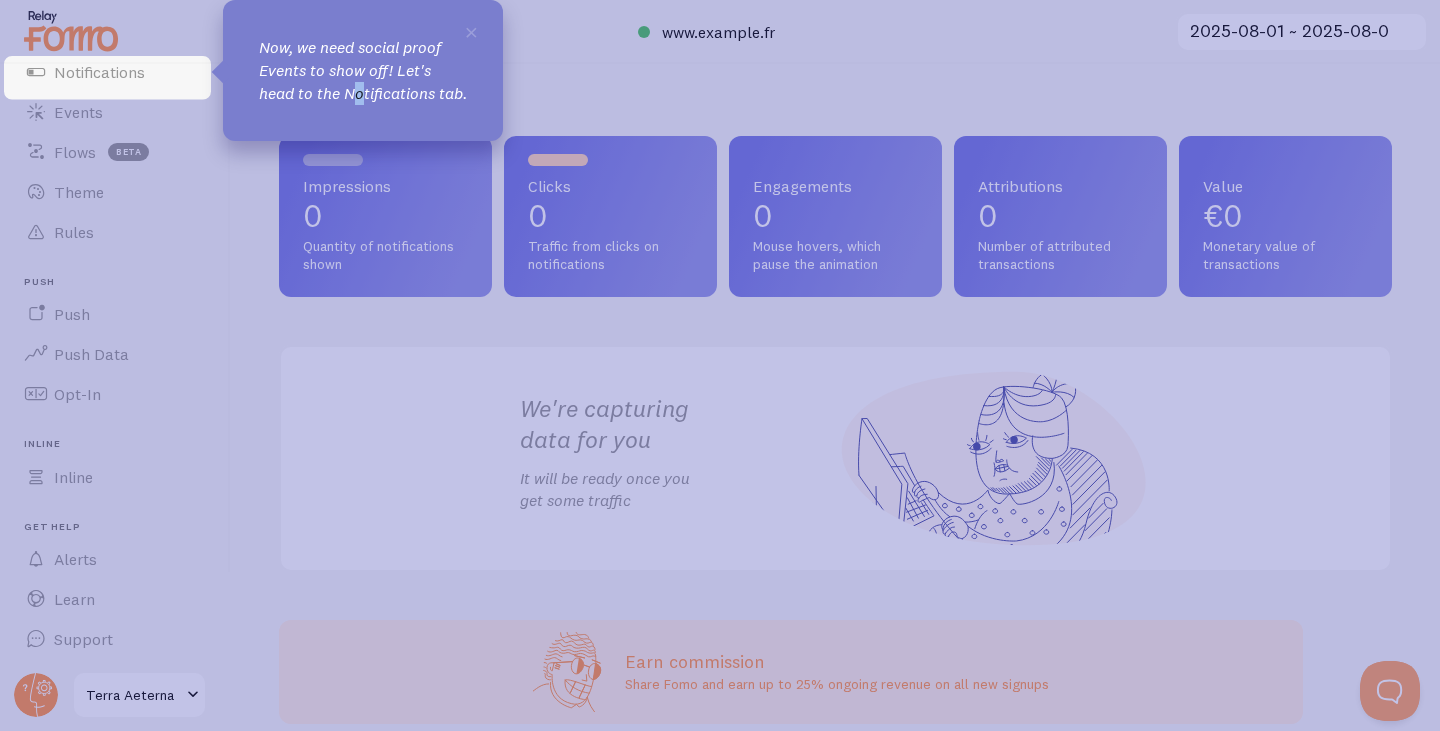 drag, startPoint x: 362, startPoint y: 89, endPoint x: 348, endPoint y: 97, distance: 16.124516 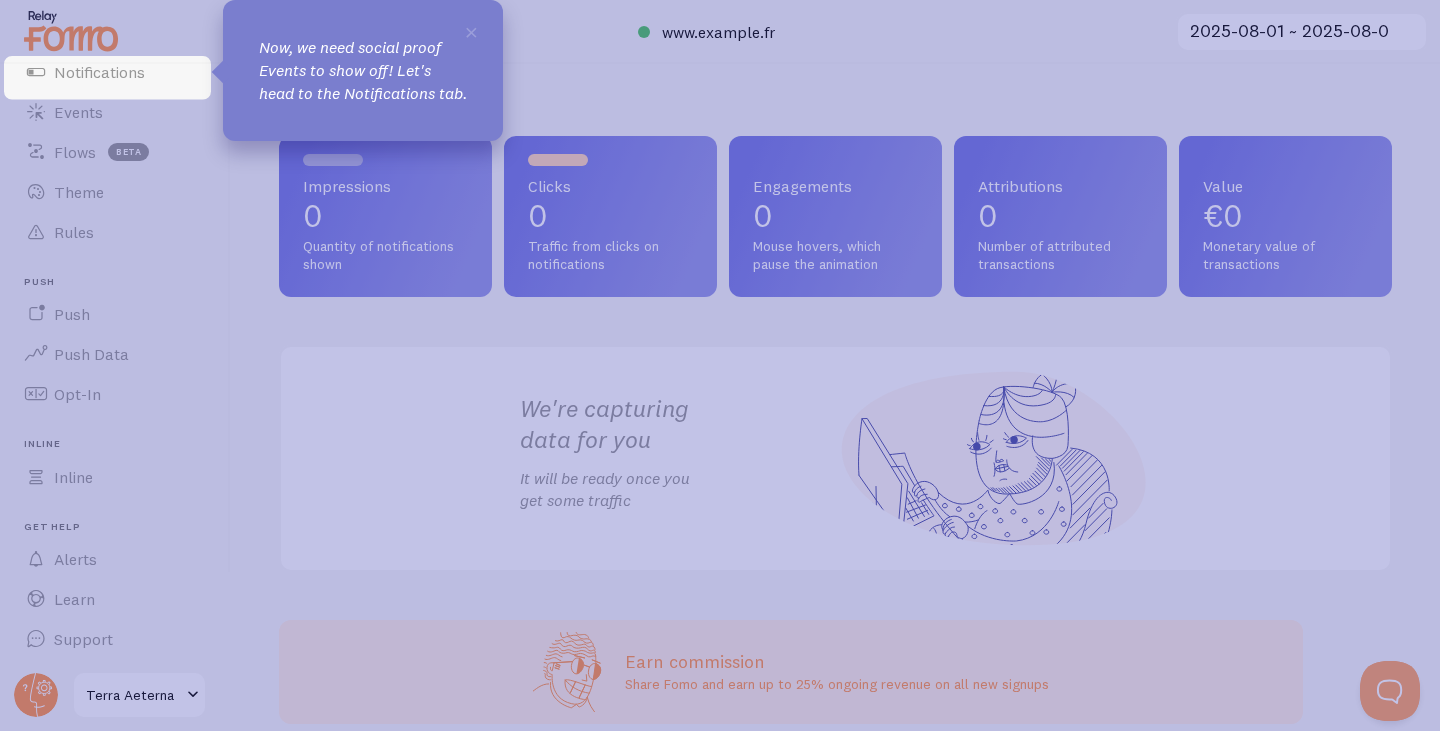 click 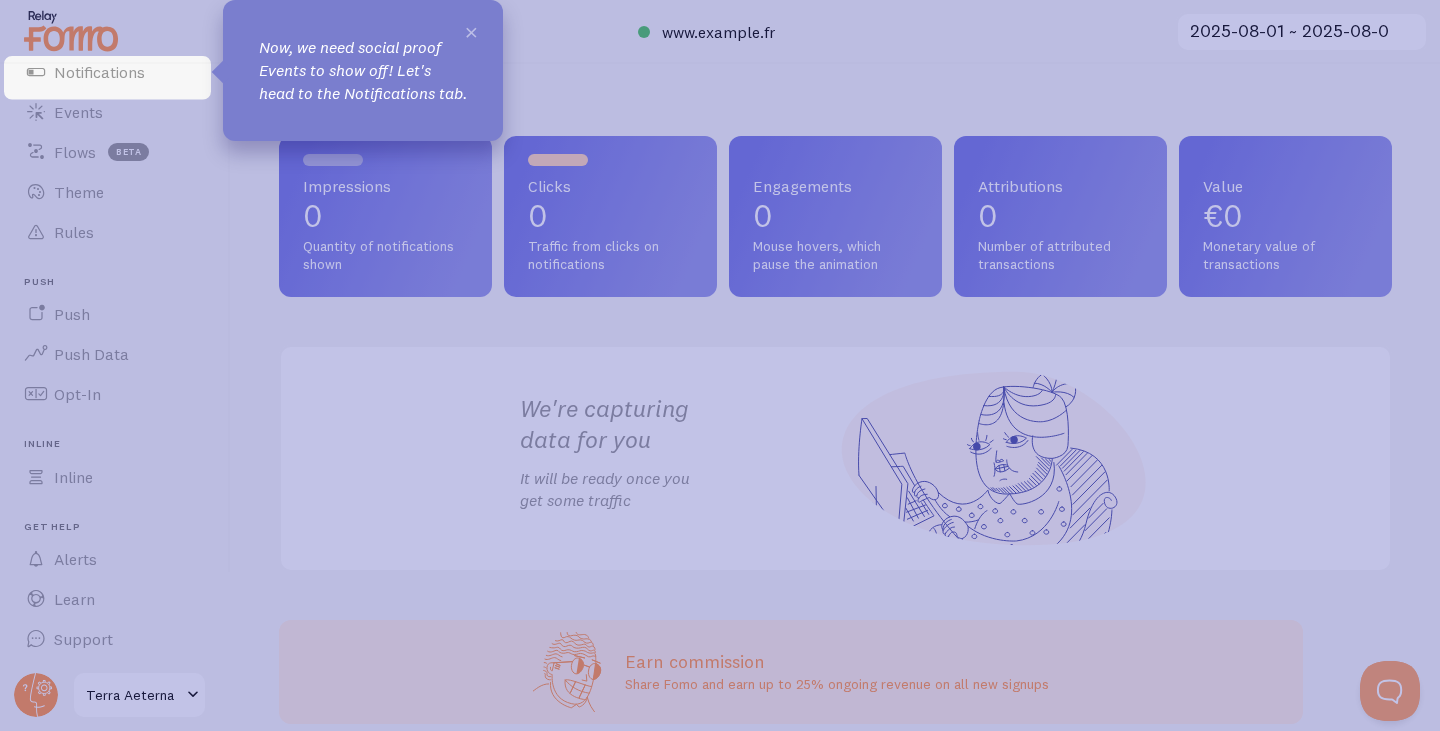 click on "×" at bounding box center [471, 31] 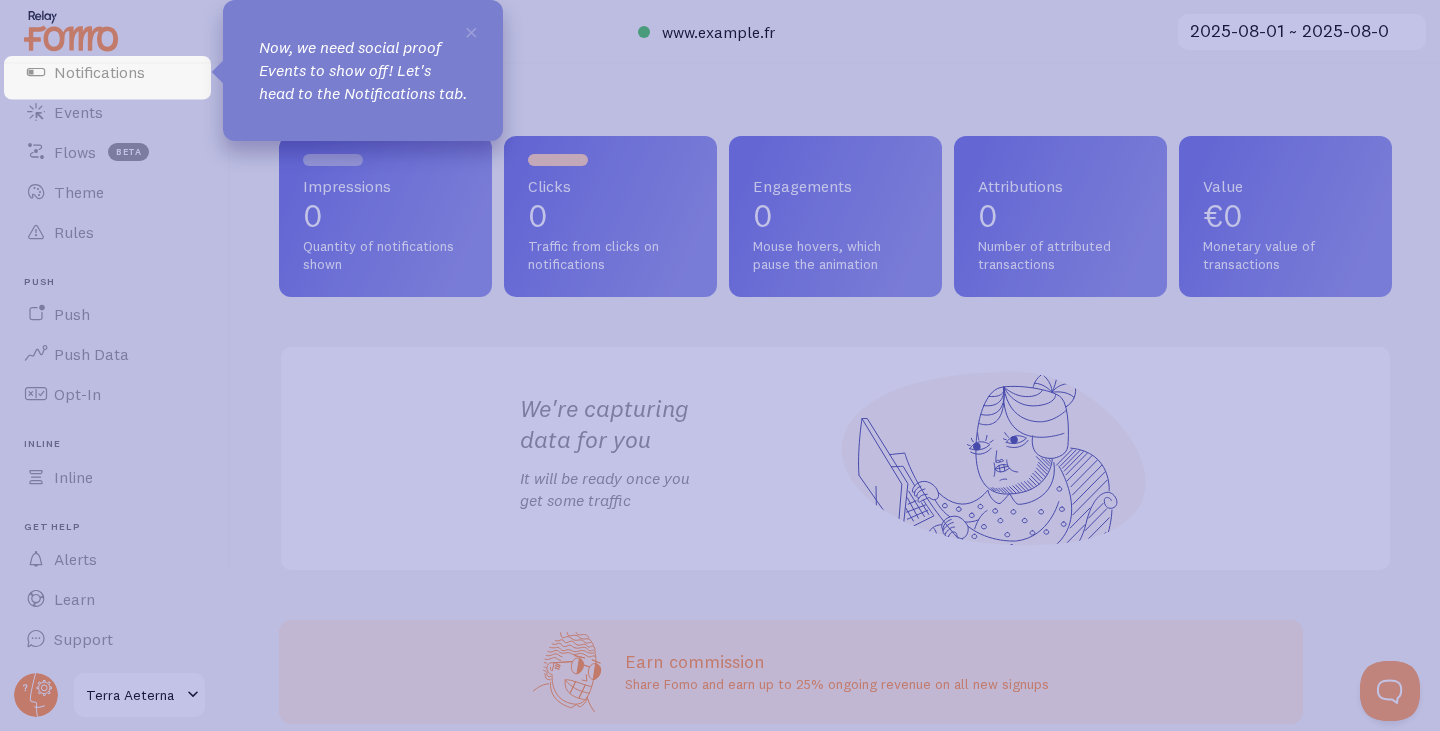 click 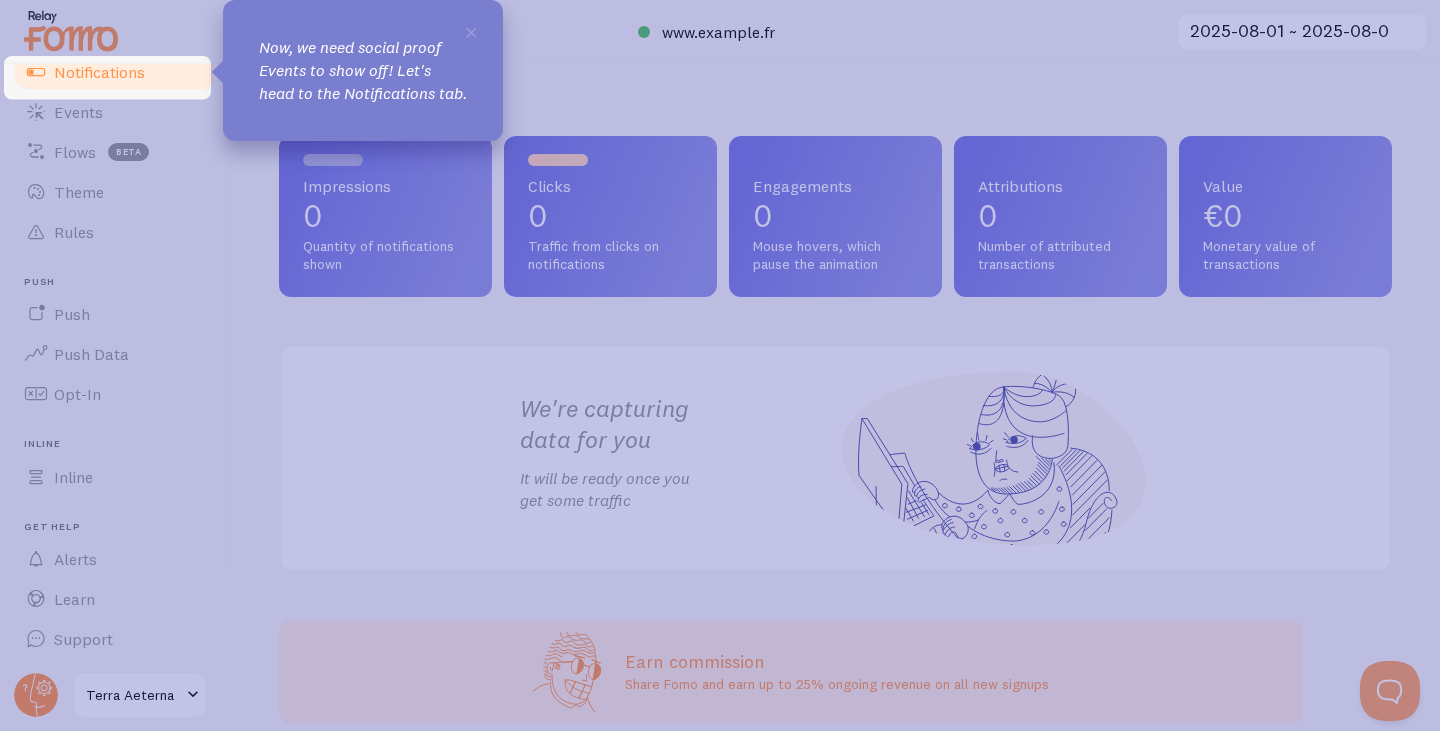 click on "Notifications" at bounding box center (99, 72) 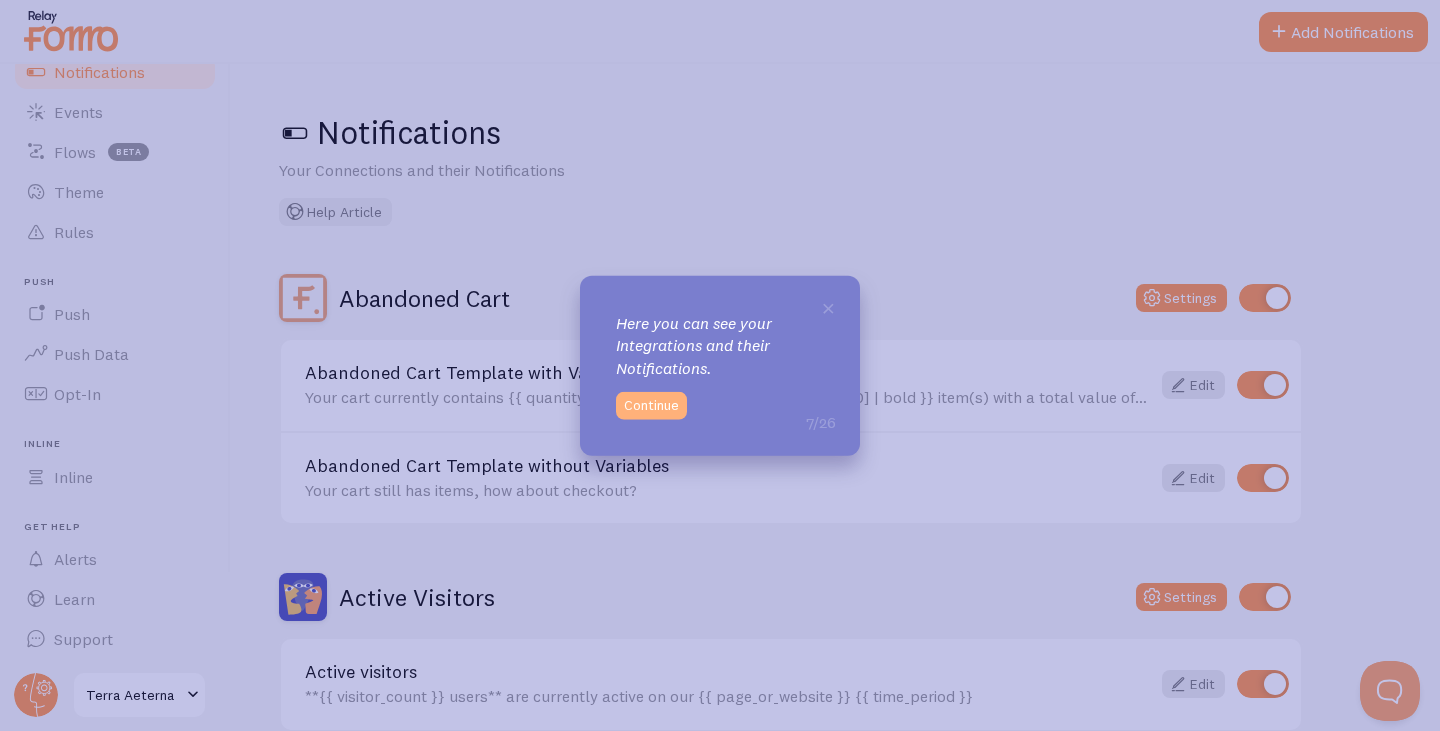 click on "Continue" at bounding box center (651, 406) 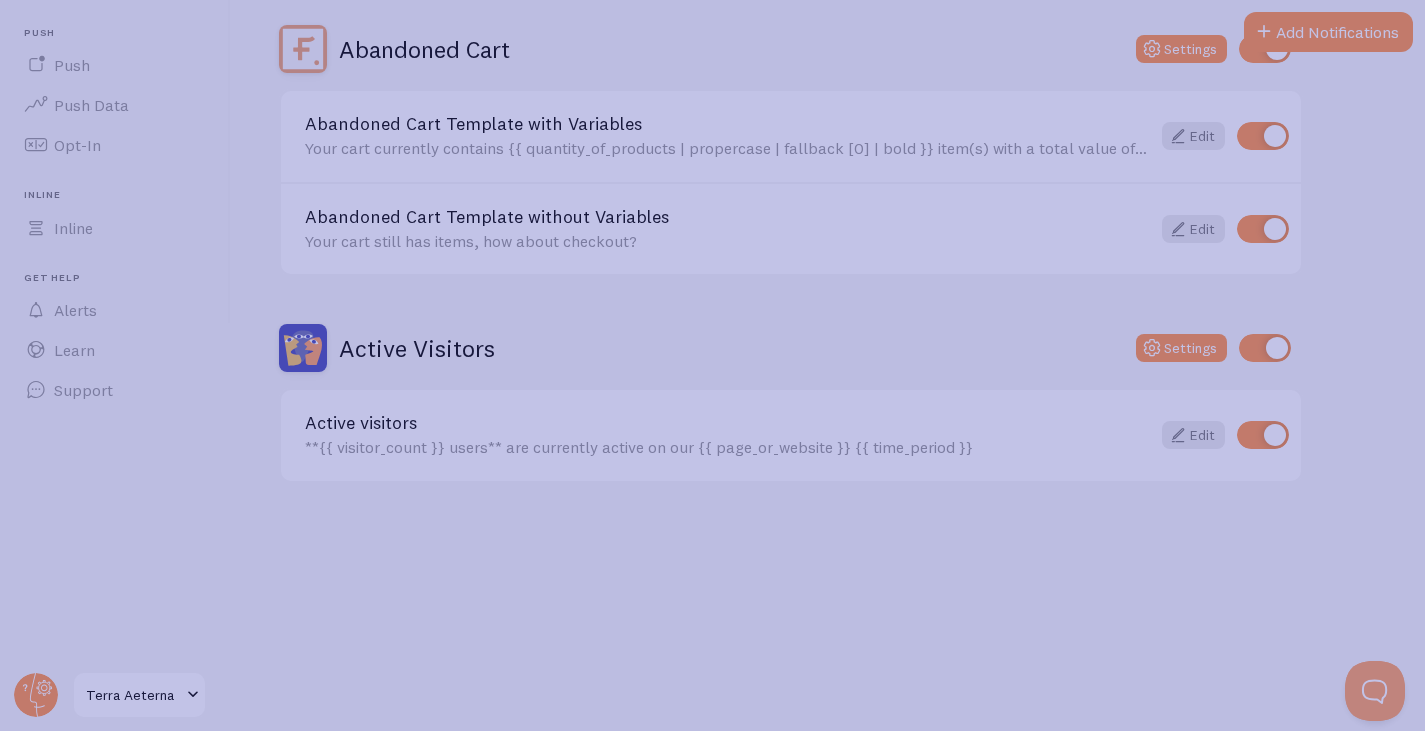 scroll, scrollTop: 257, scrollLeft: 0, axis: vertical 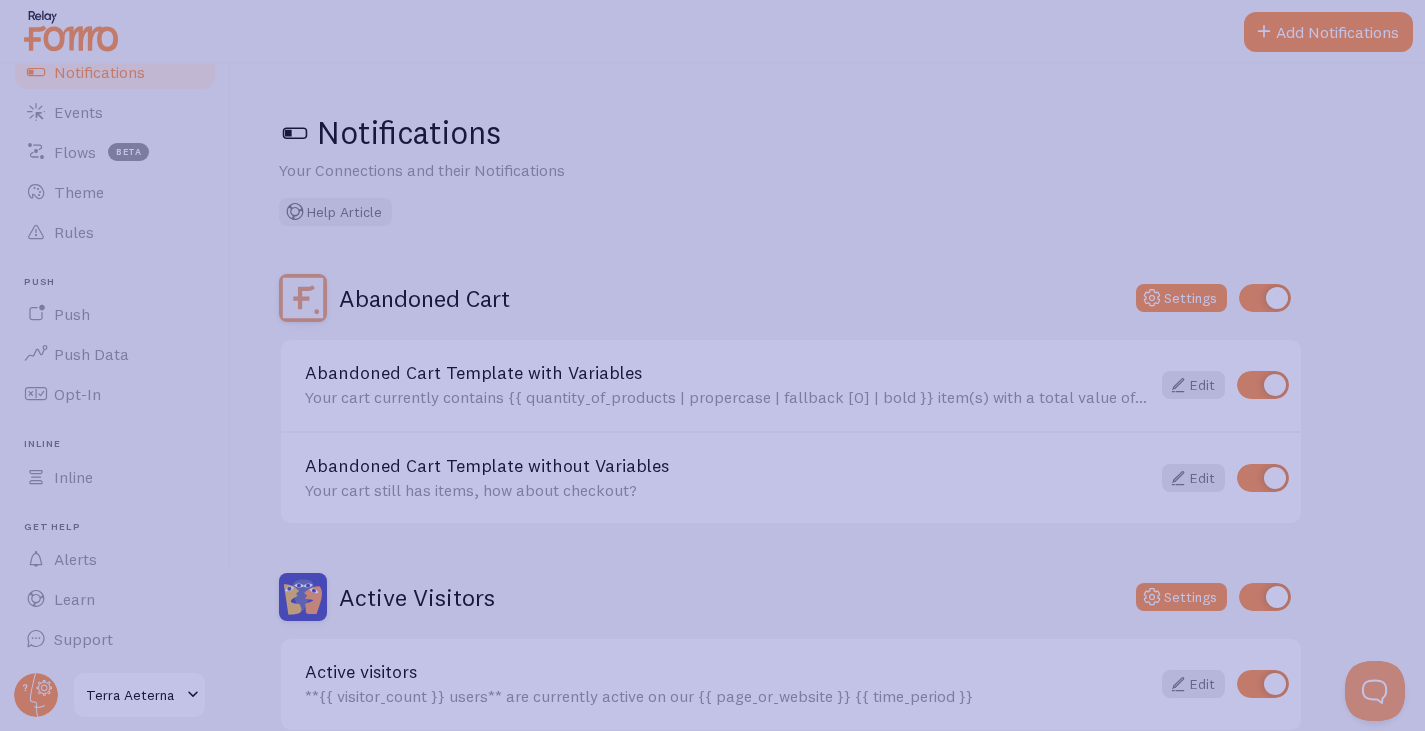 click 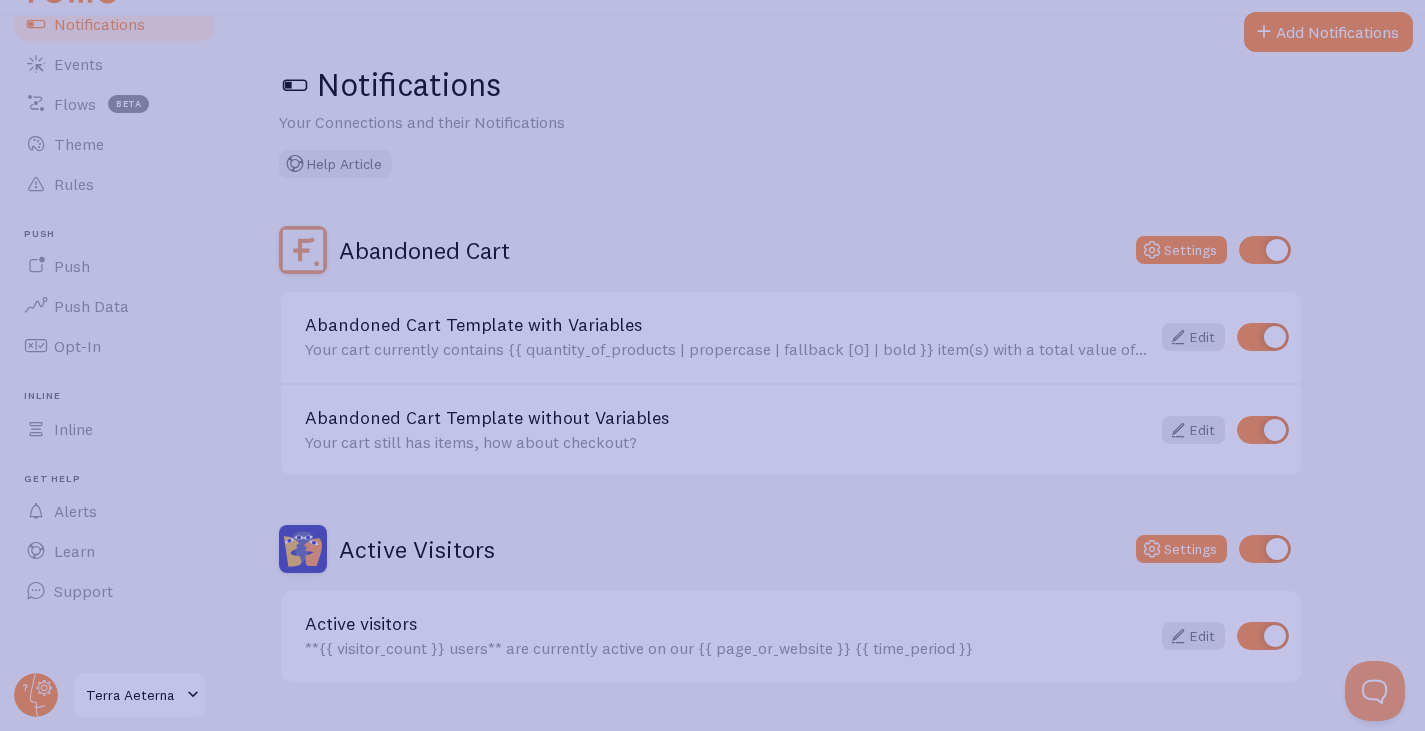 scroll, scrollTop: 60, scrollLeft: 0, axis: vertical 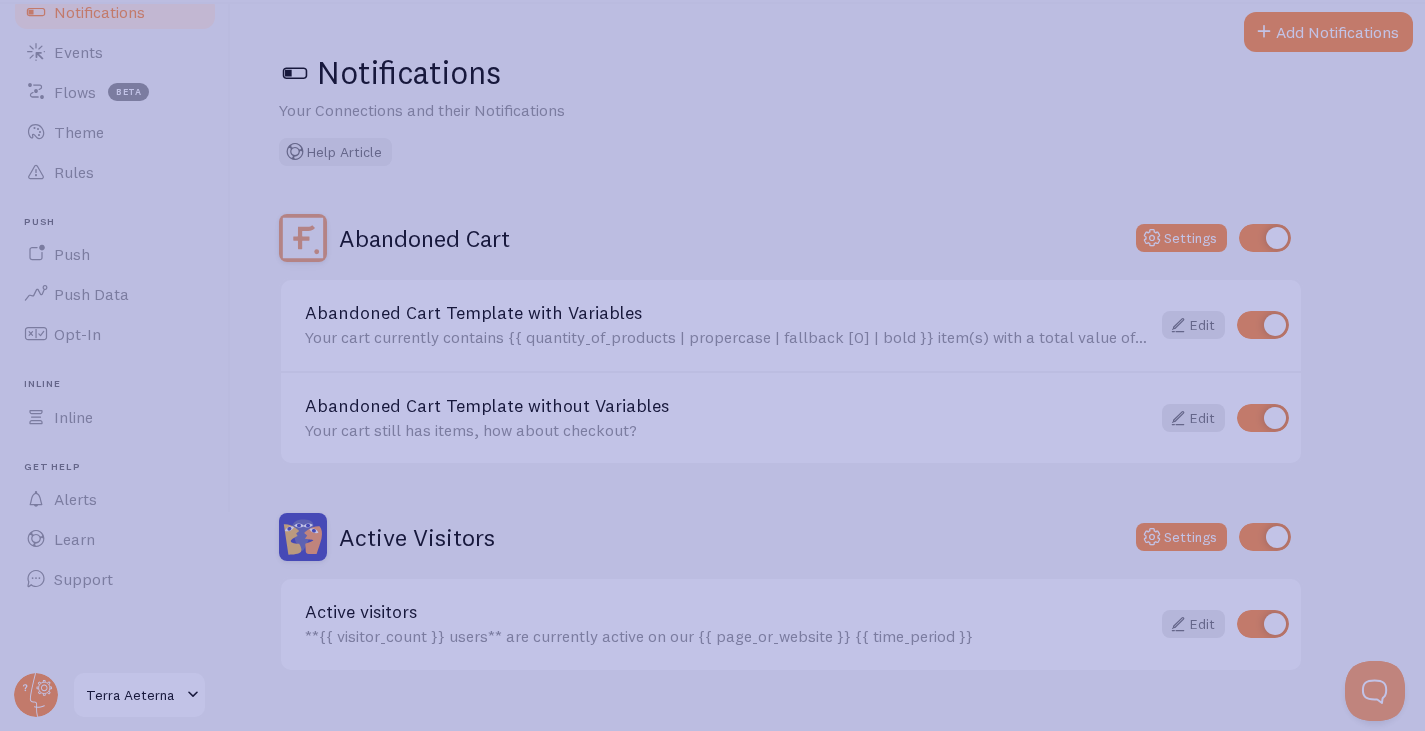 drag, startPoint x: 214, startPoint y: 622, endPoint x: 184, endPoint y: 645, distance: 37.802116 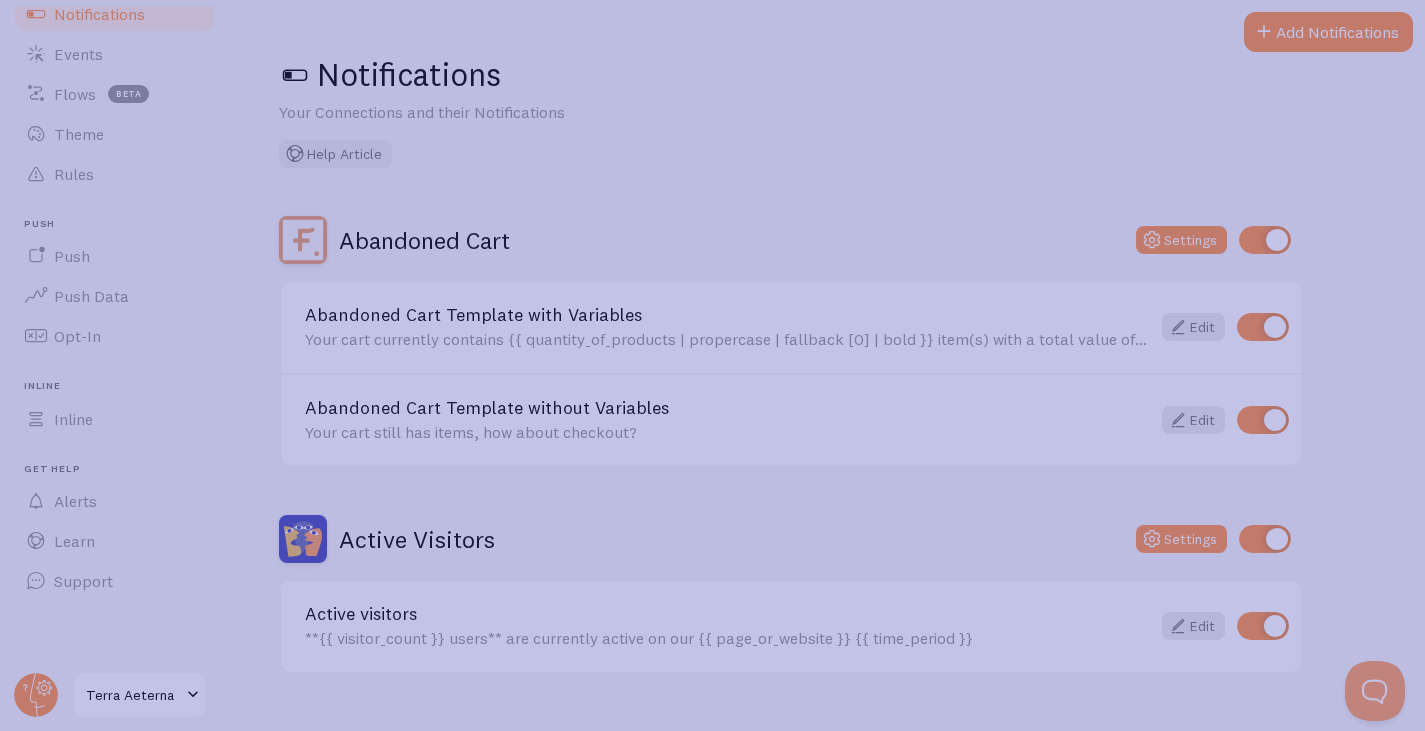 scroll, scrollTop: 49, scrollLeft: 0, axis: vertical 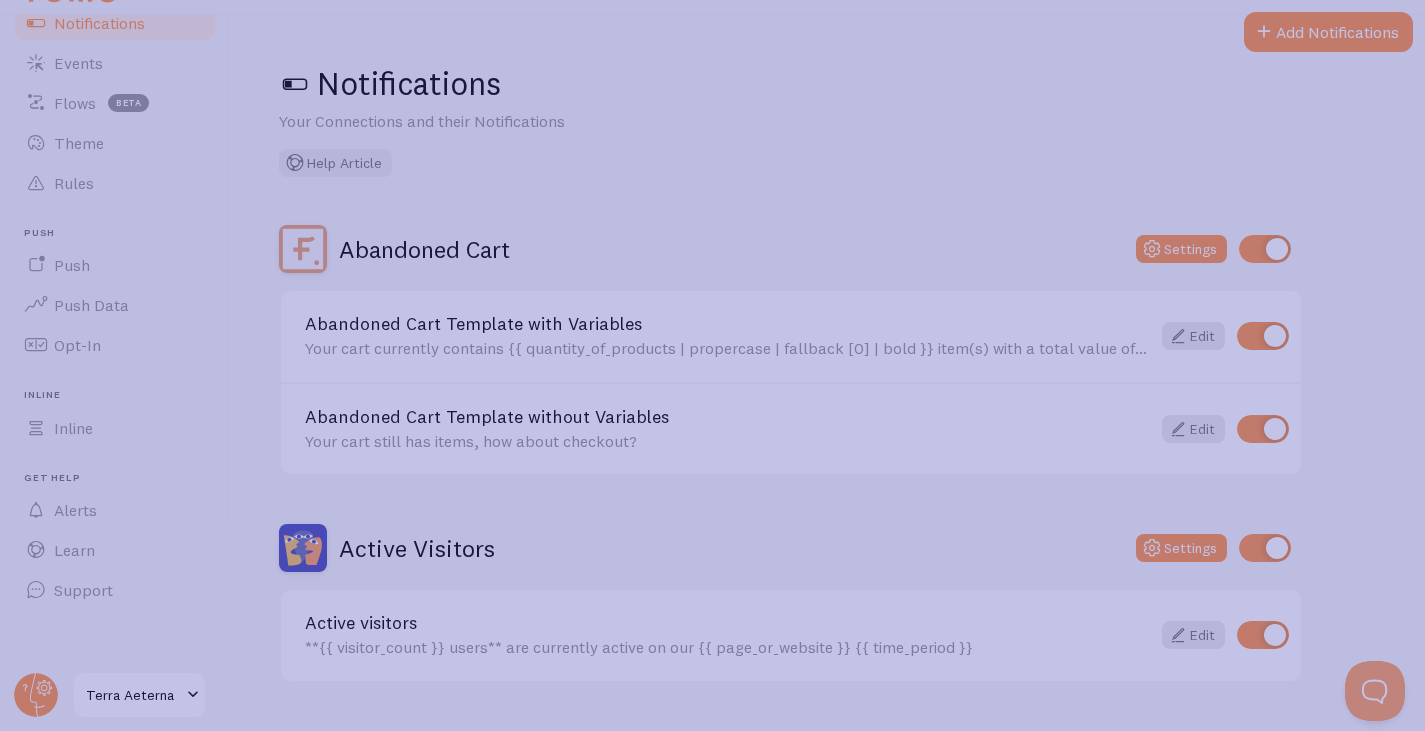 drag, startPoint x: 1320, startPoint y: 129, endPoint x: 1272, endPoint y: 192, distance: 79.20227 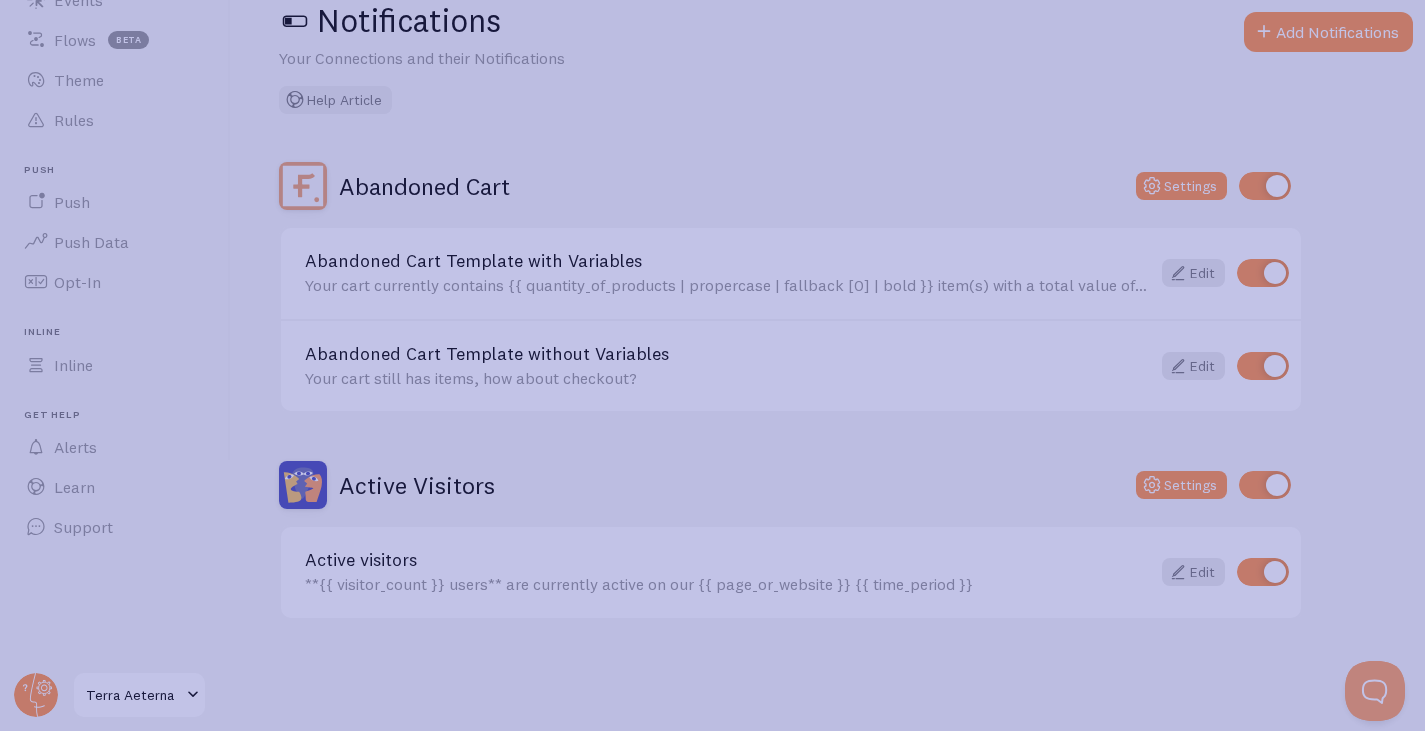 scroll, scrollTop: 0, scrollLeft: 0, axis: both 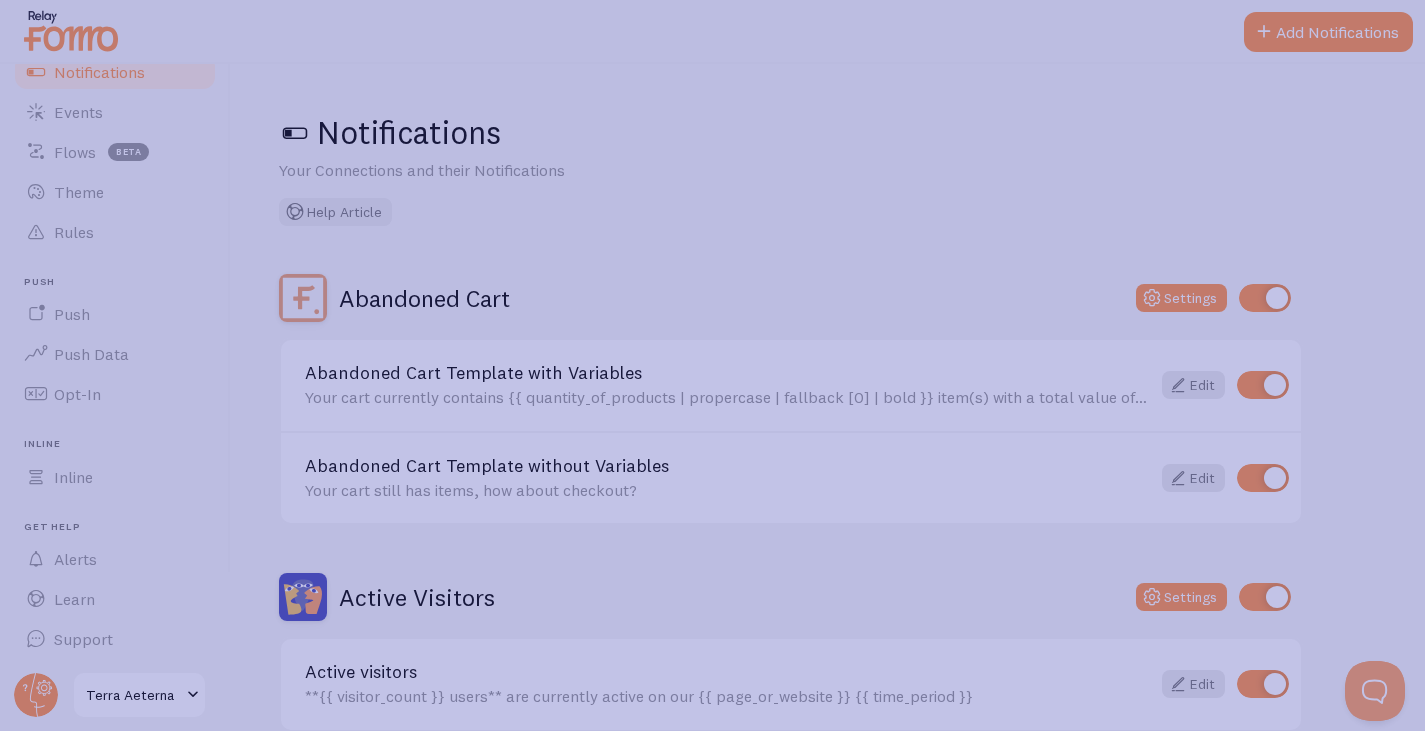click 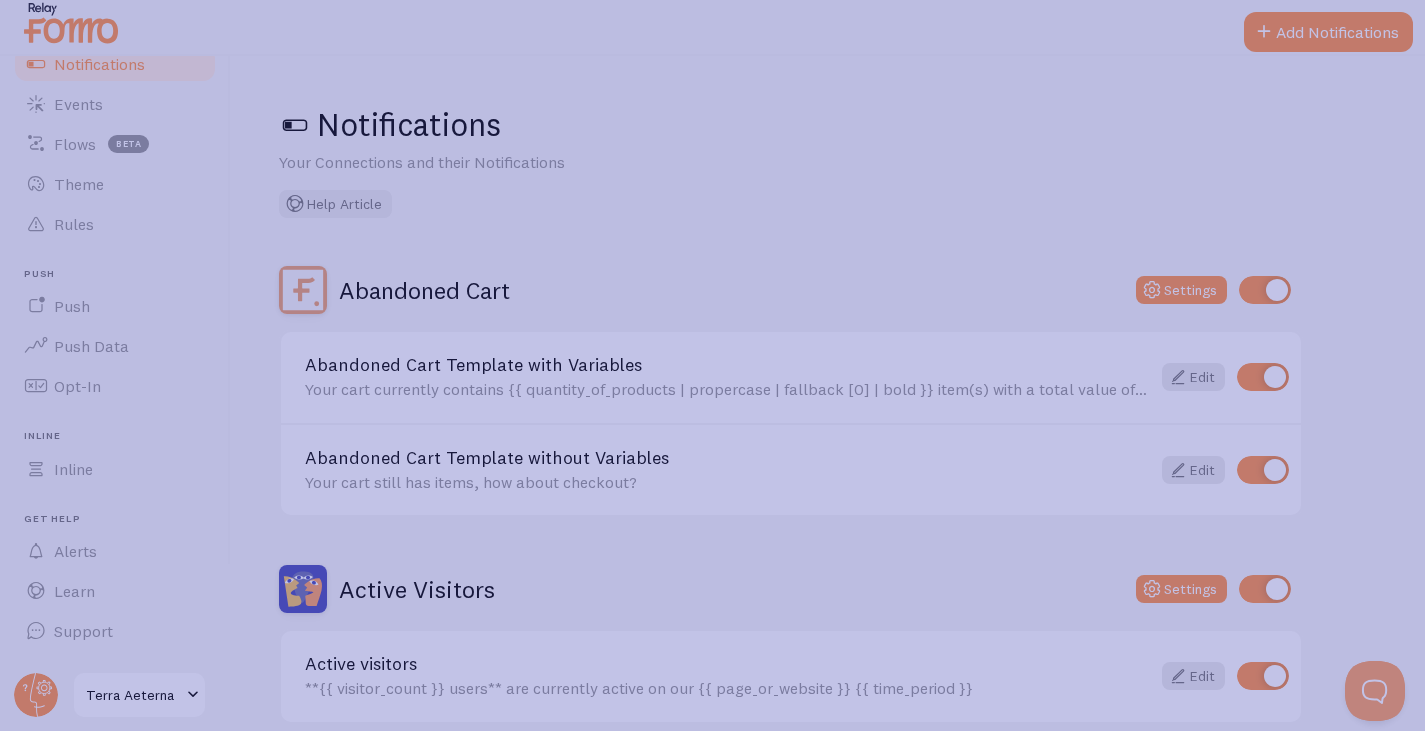 scroll, scrollTop: 20, scrollLeft: 0, axis: vertical 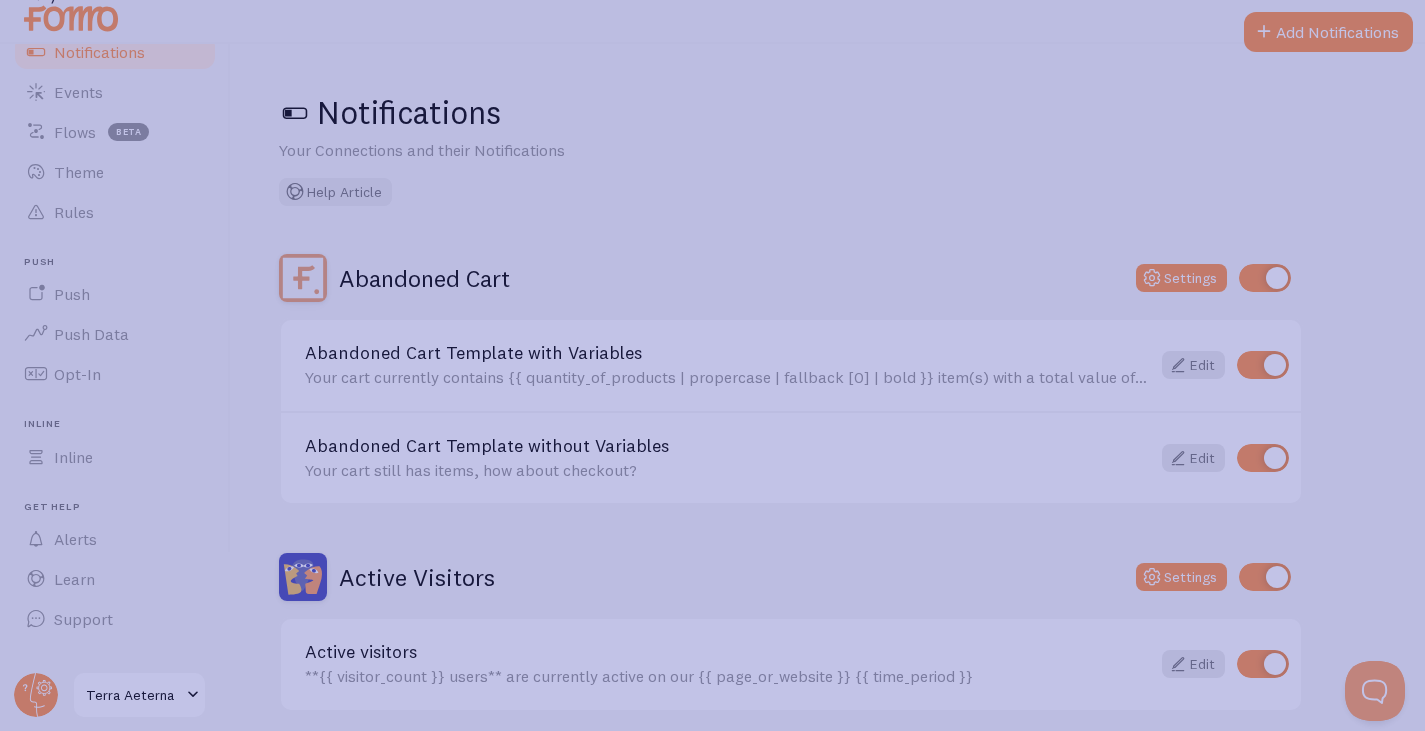 drag, startPoint x: 202, startPoint y: 631, endPoint x: 194, endPoint y: 645, distance: 16.124516 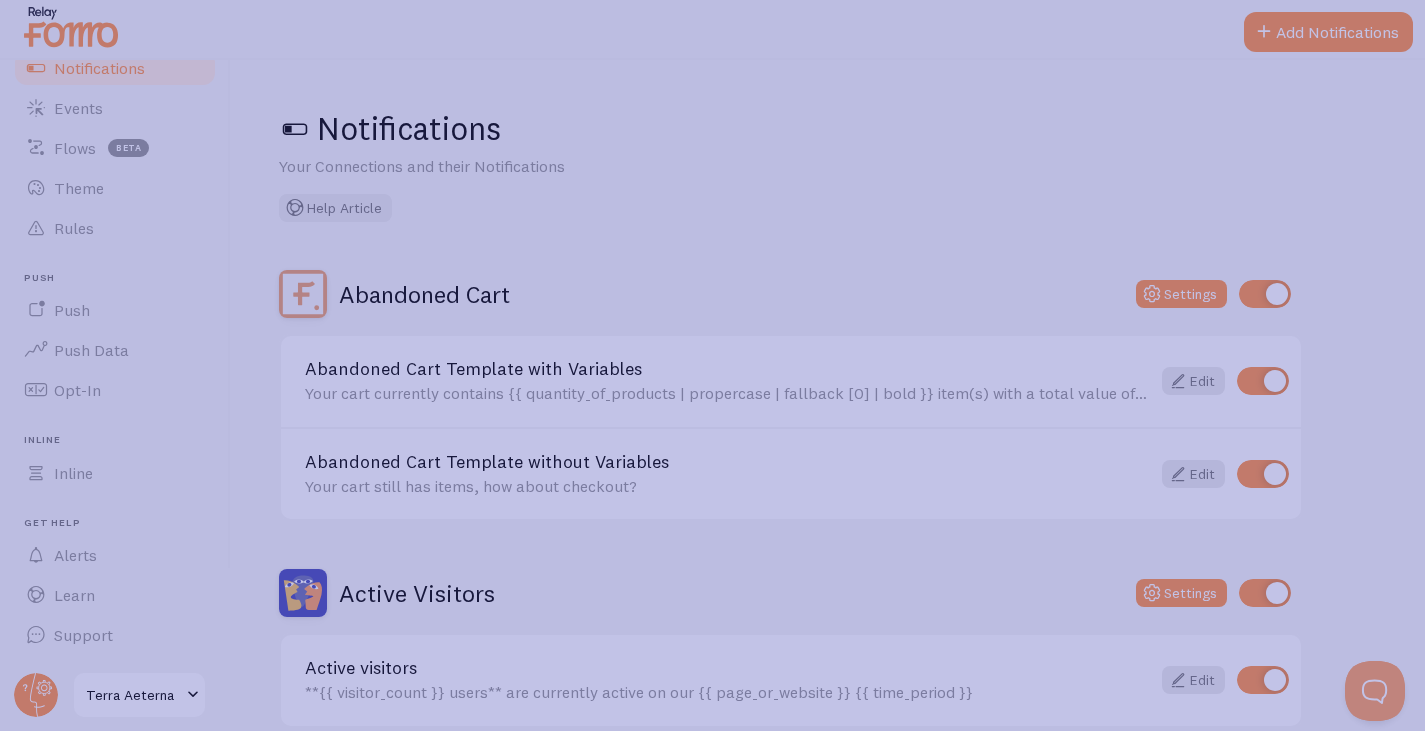 scroll, scrollTop: 0, scrollLeft: 0, axis: both 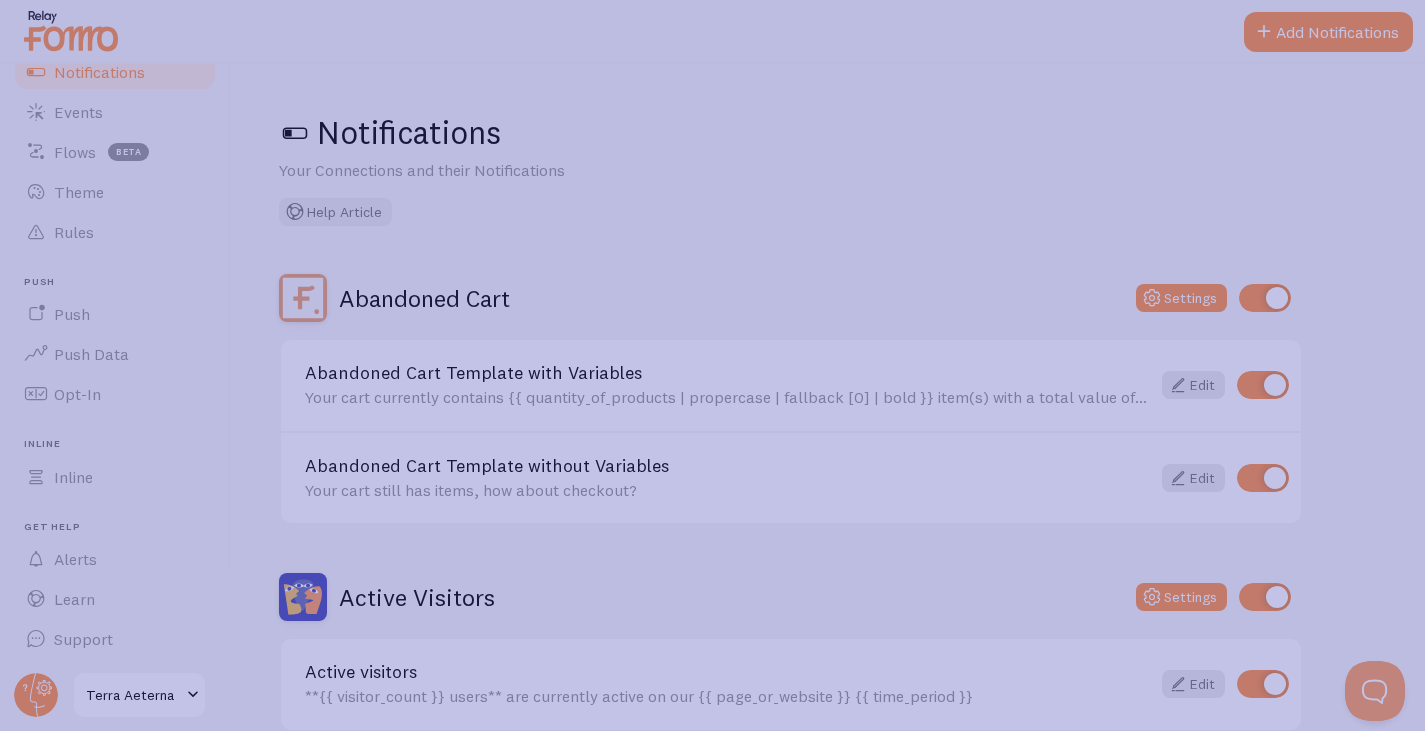 click 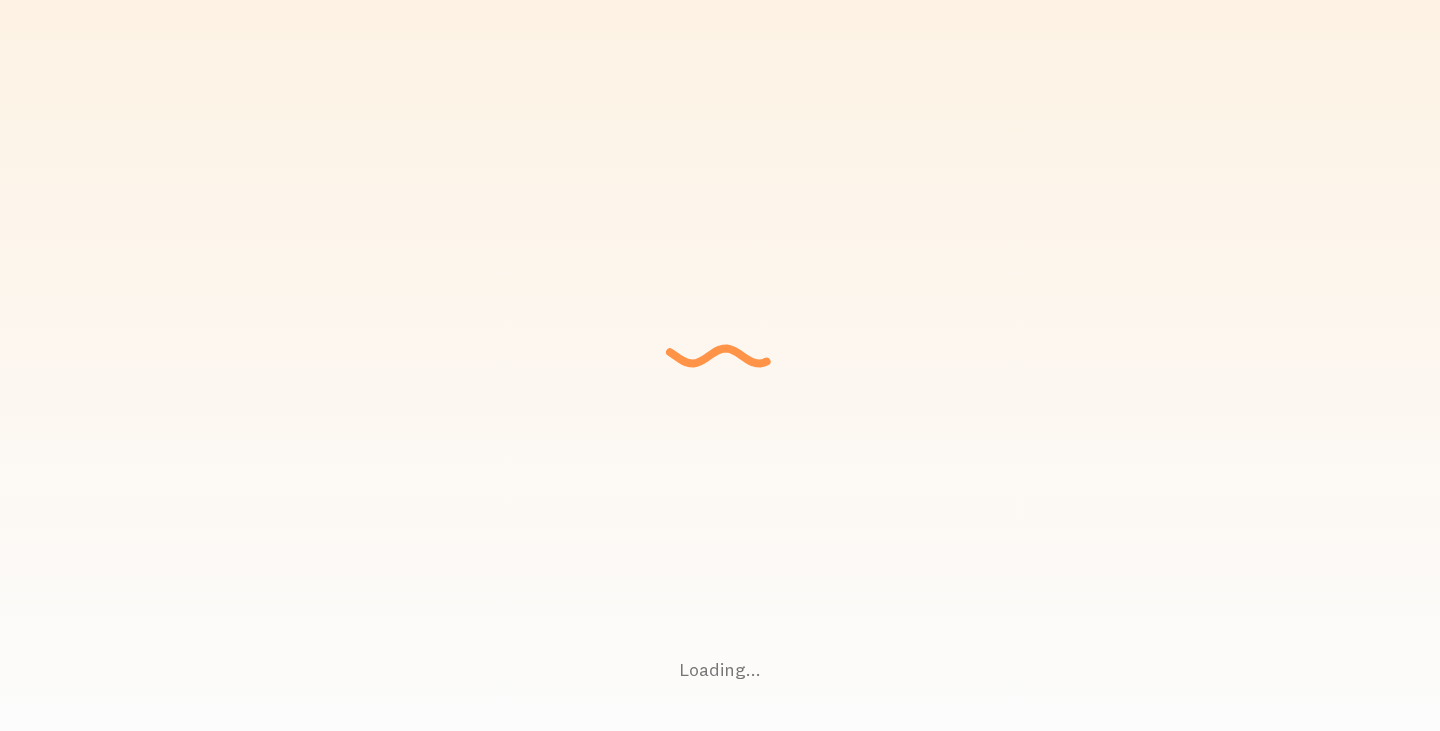 scroll, scrollTop: 0, scrollLeft: 0, axis: both 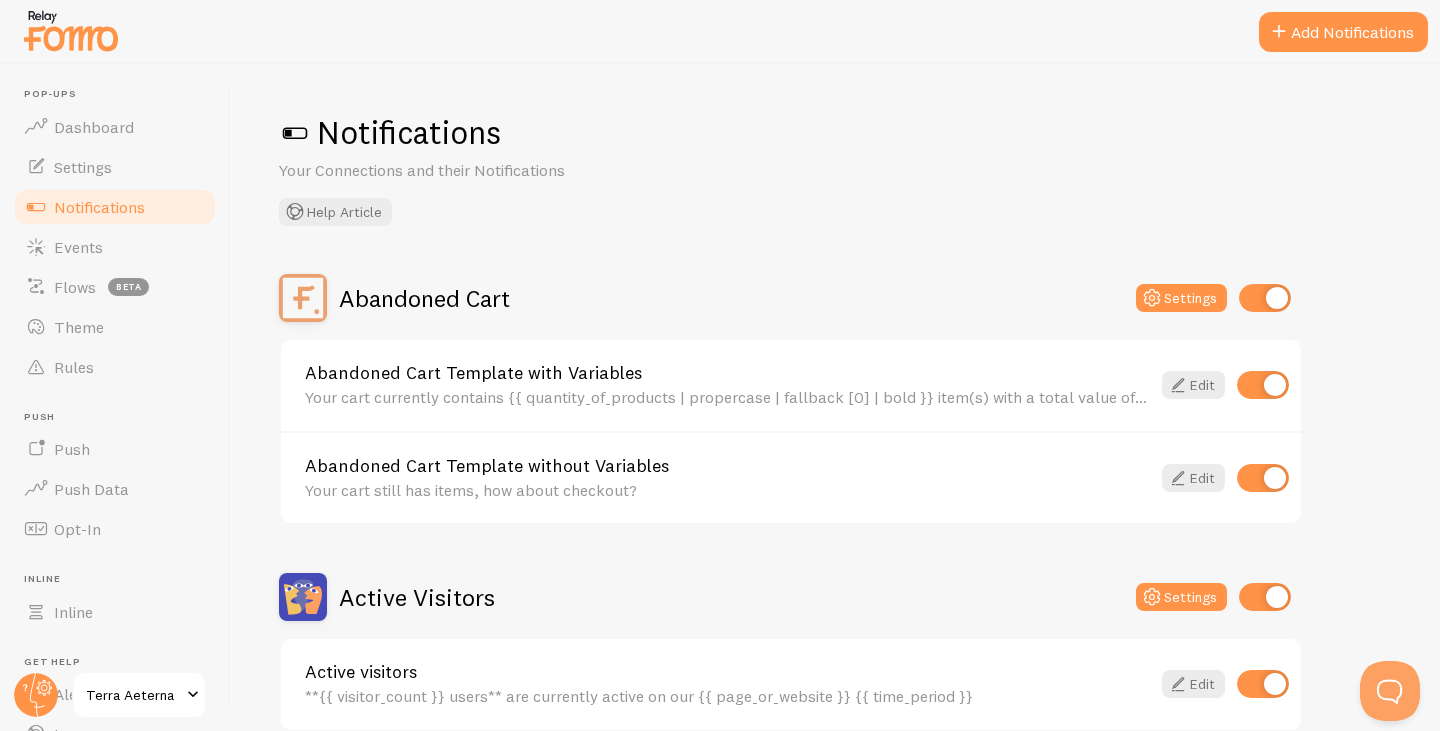 click on "Notifications" at bounding box center [99, 207] 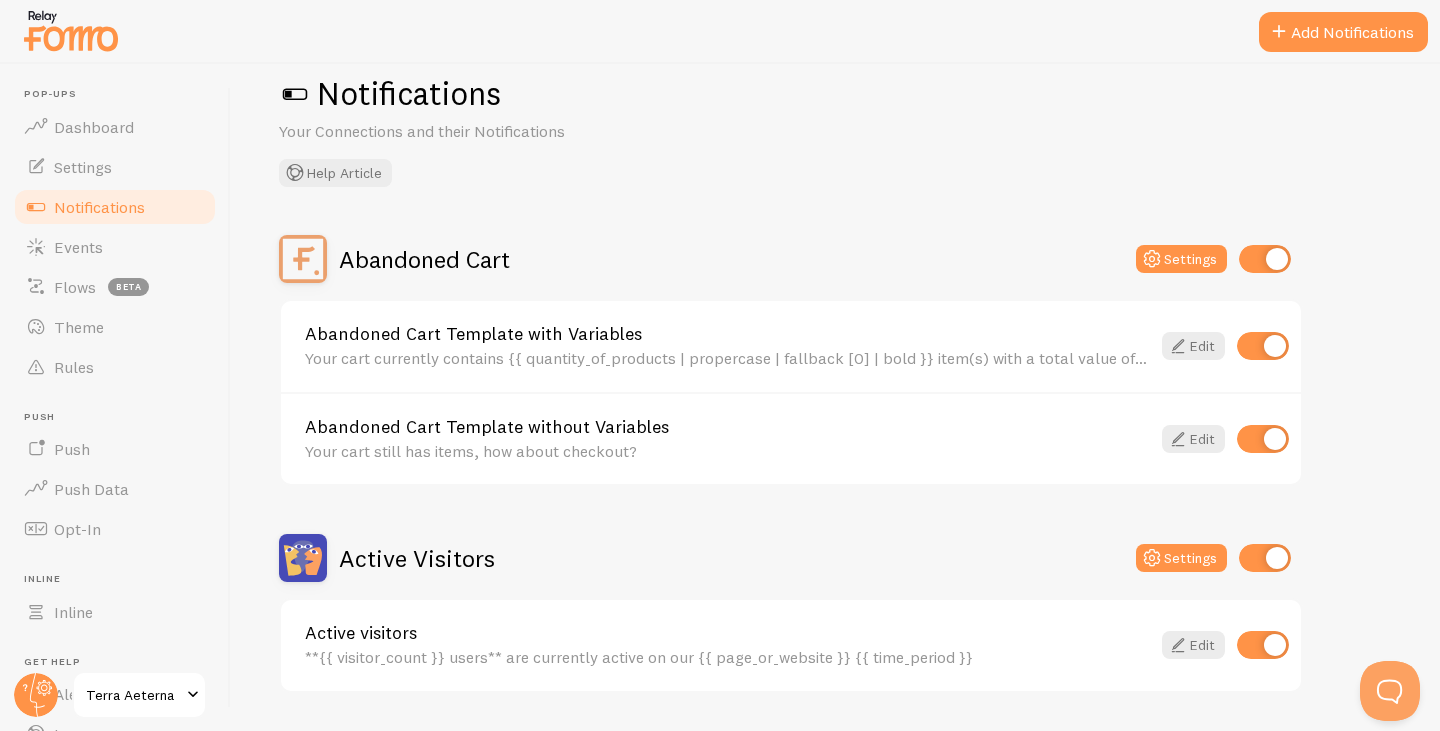 scroll, scrollTop: 0, scrollLeft: 0, axis: both 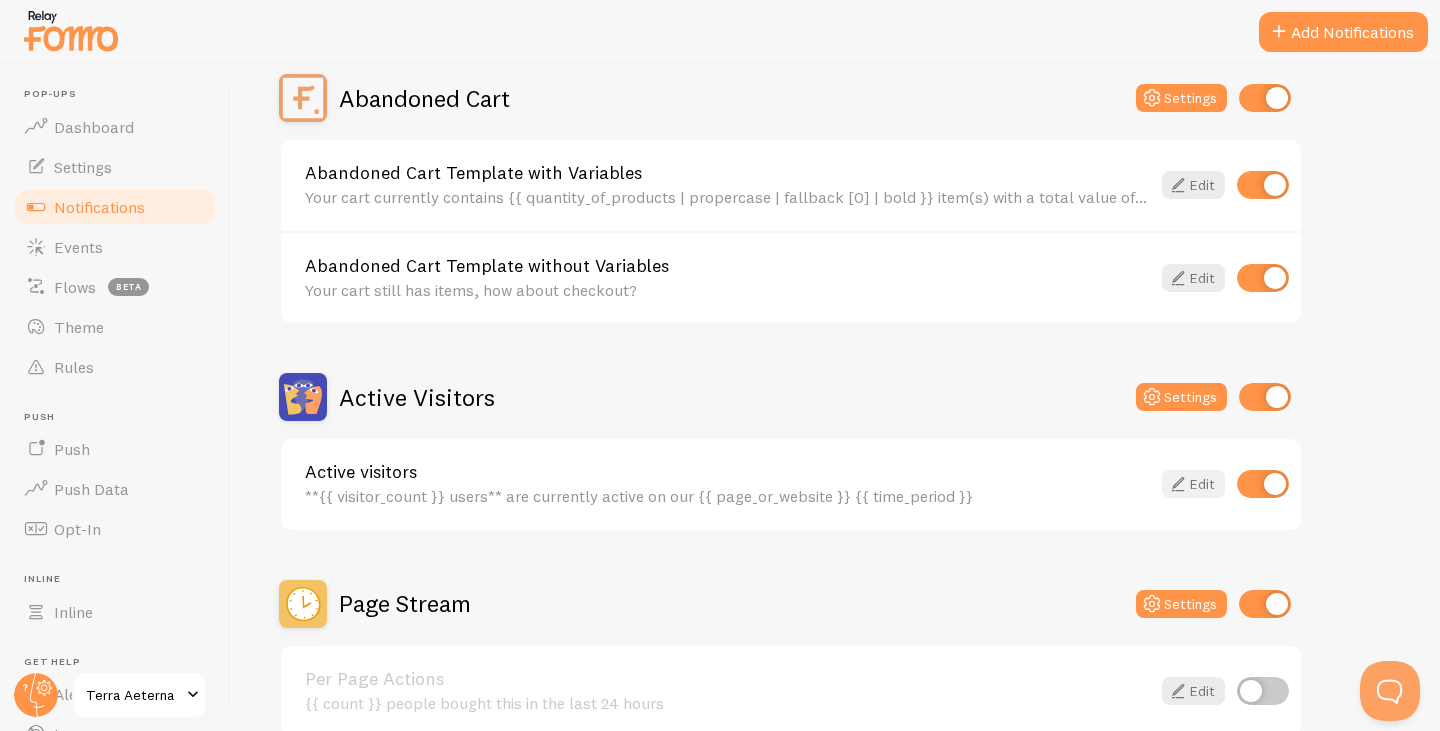 click at bounding box center [1178, 484] 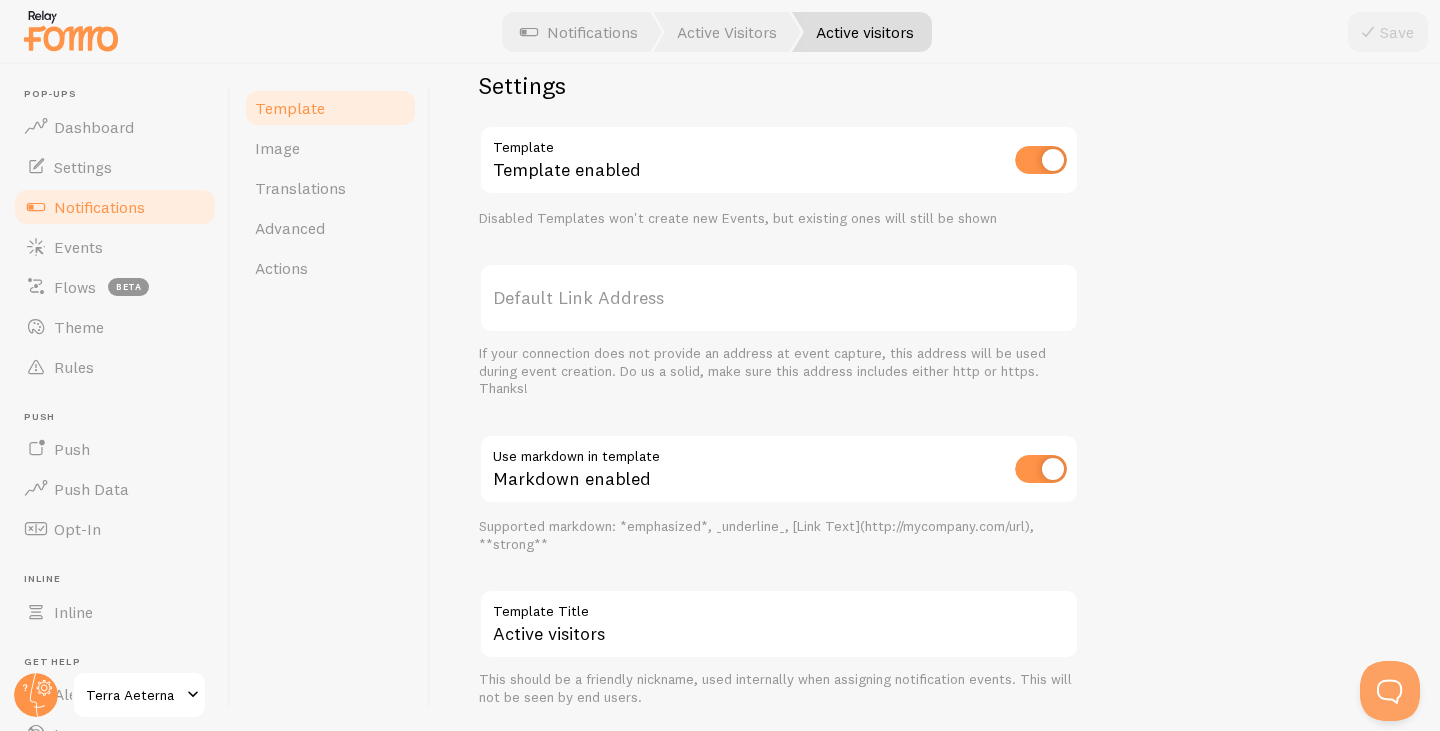 scroll, scrollTop: 714, scrollLeft: 0, axis: vertical 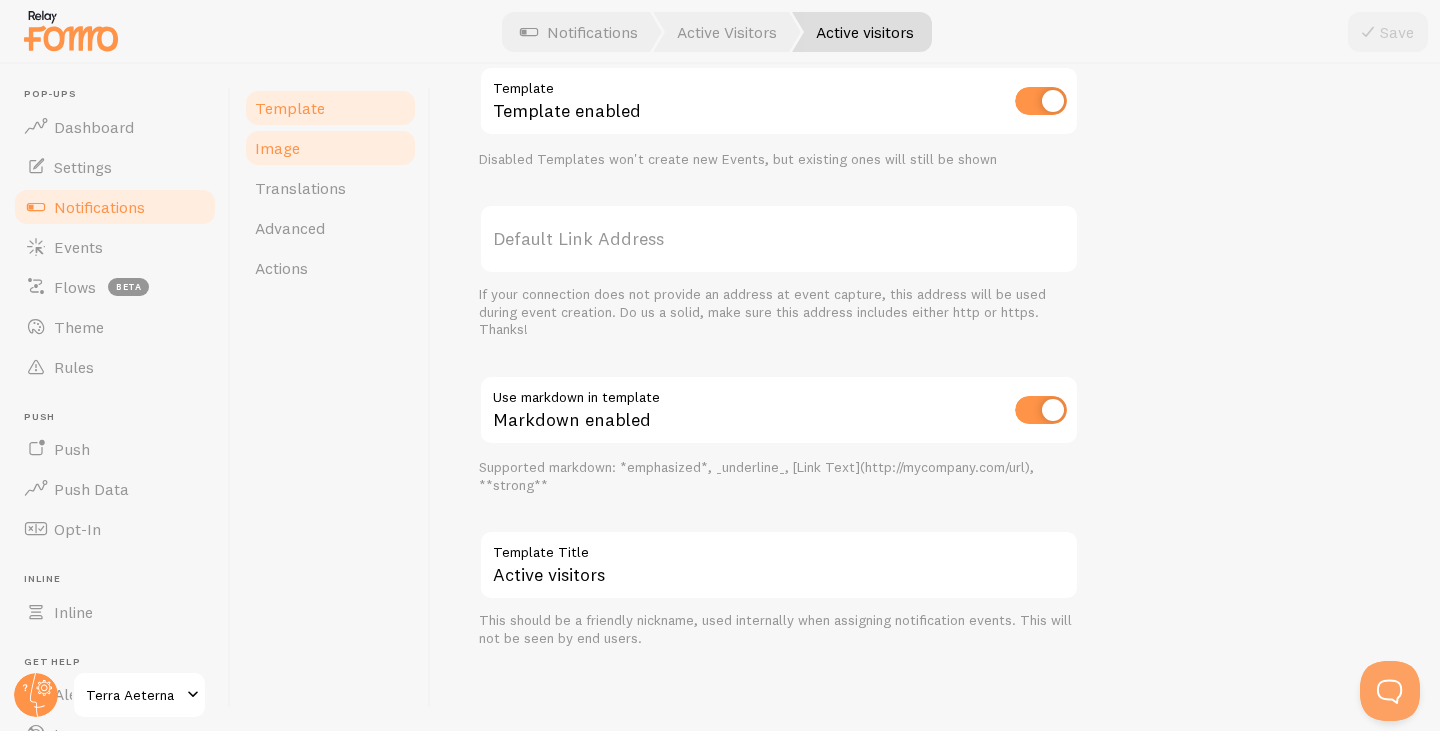 click on "Image" at bounding box center [277, 148] 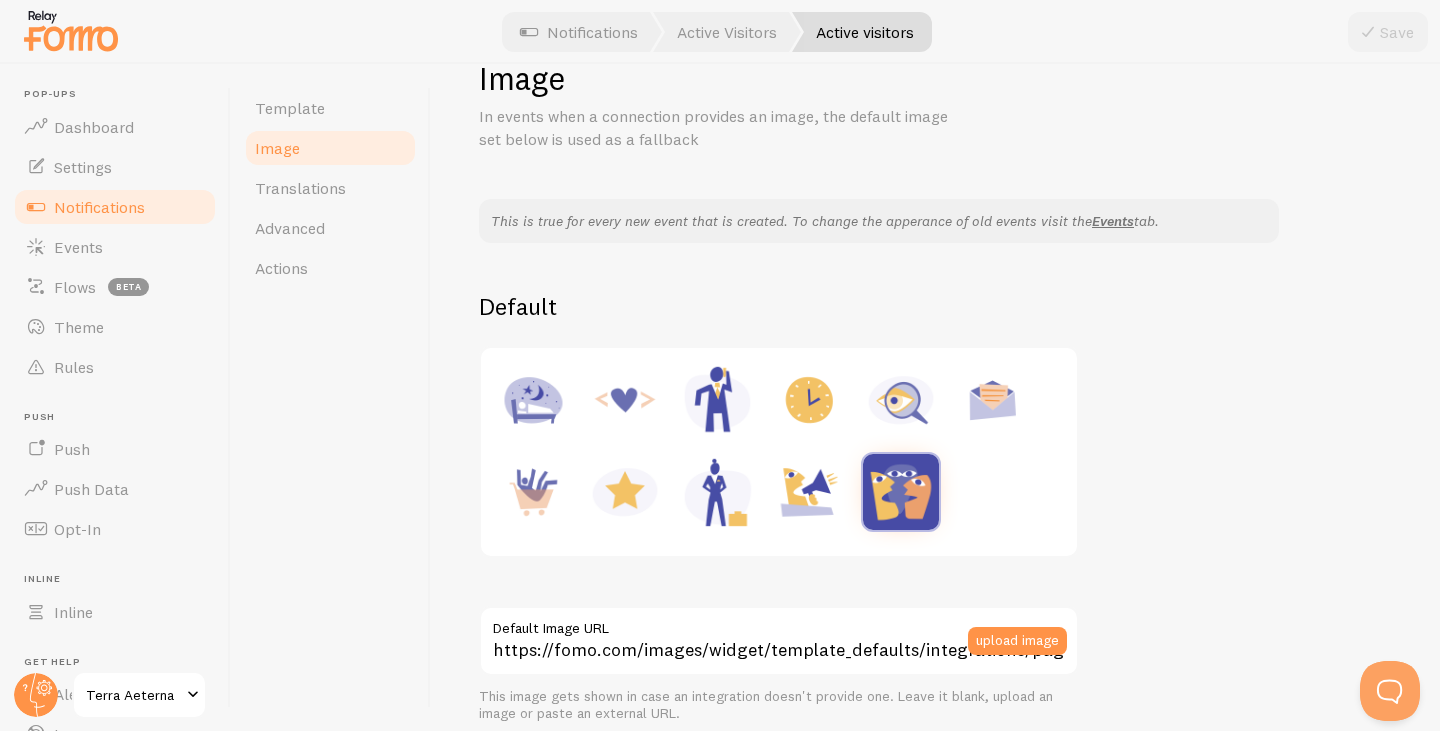 scroll, scrollTop: 100, scrollLeft: 0, axis: vertical 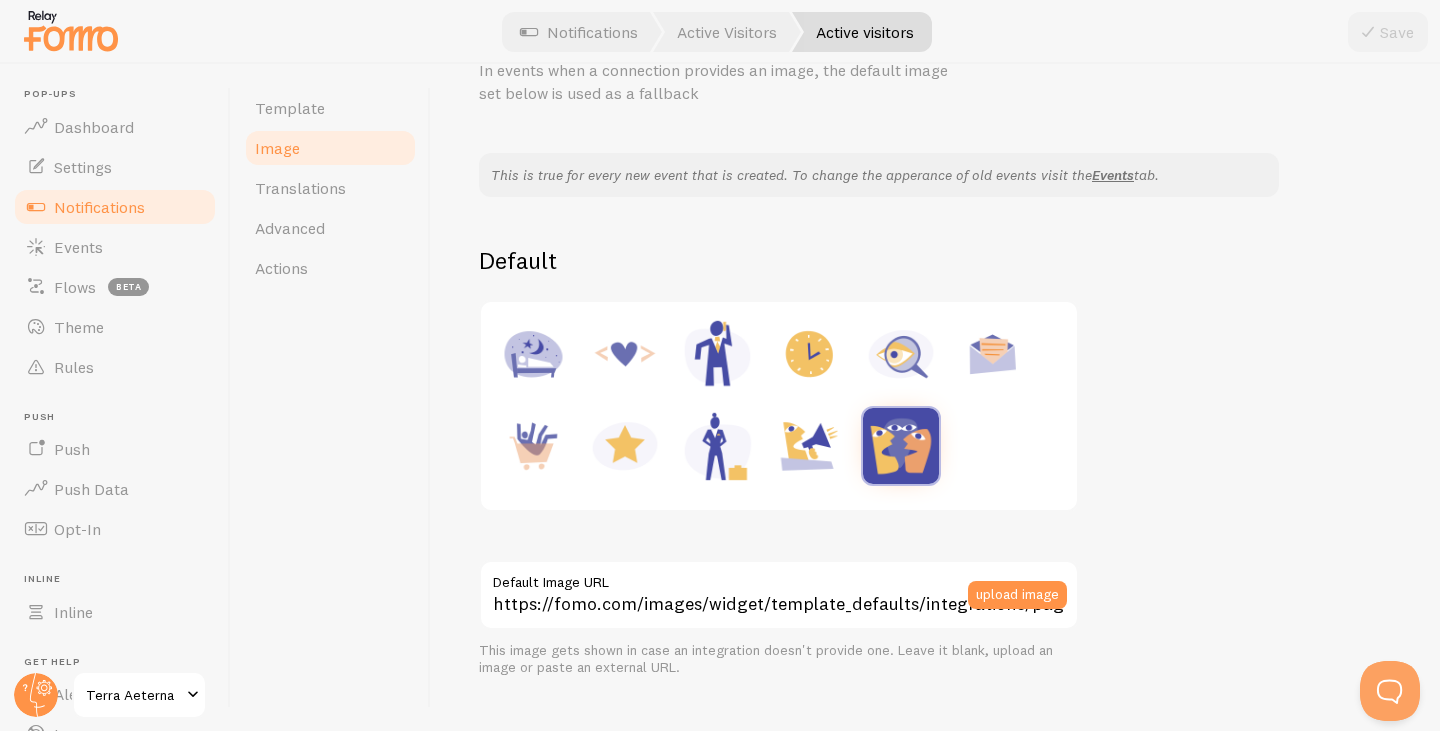 click at bounding box center (809, 446) 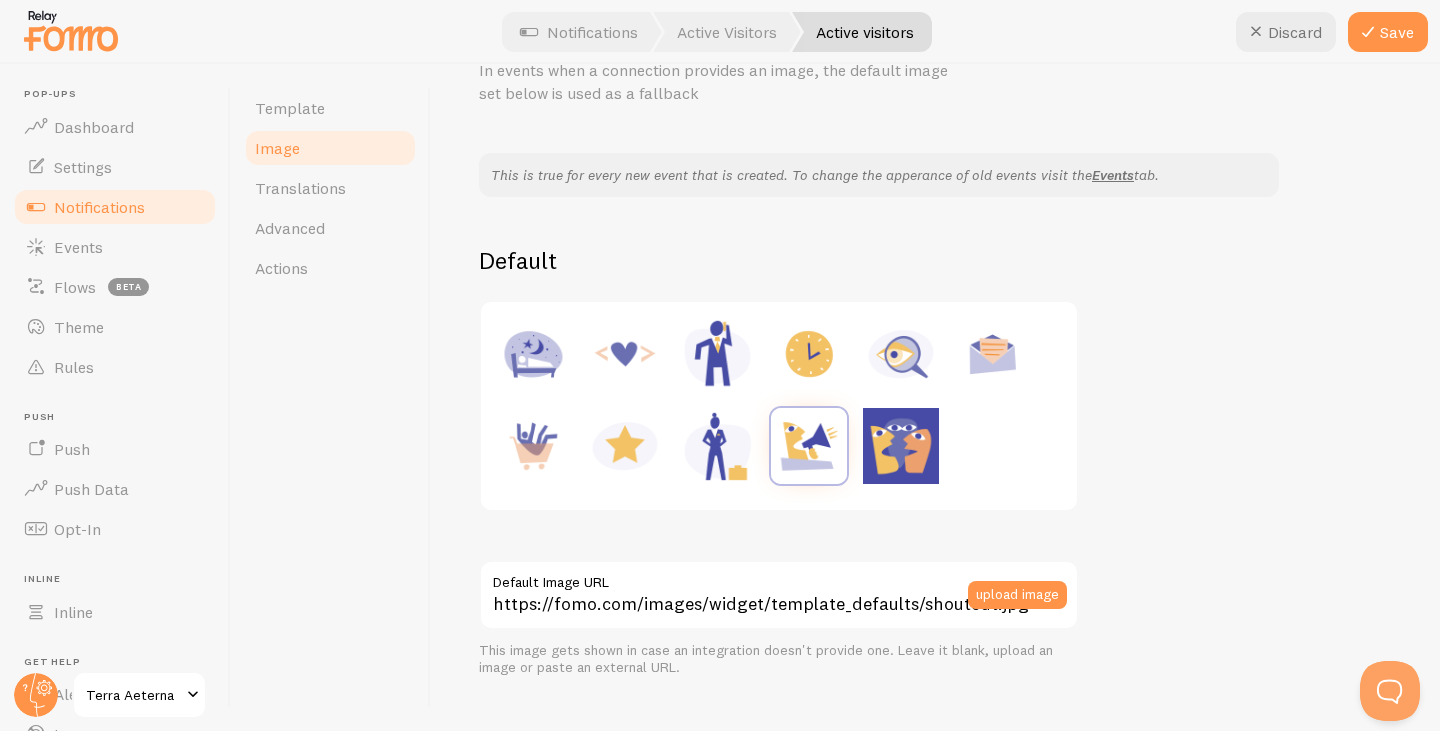 click at bounding box center [717, 446] 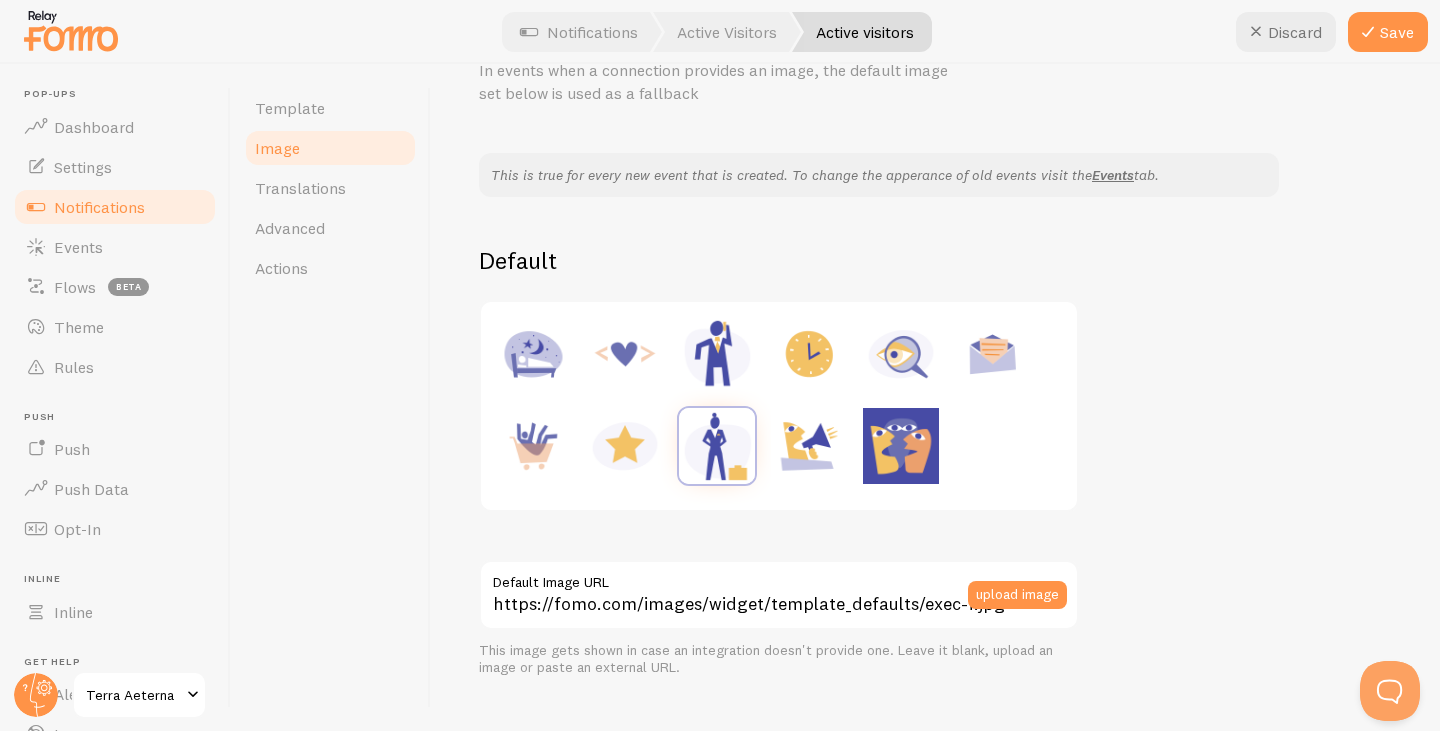 click at bounding box center [625, 446] 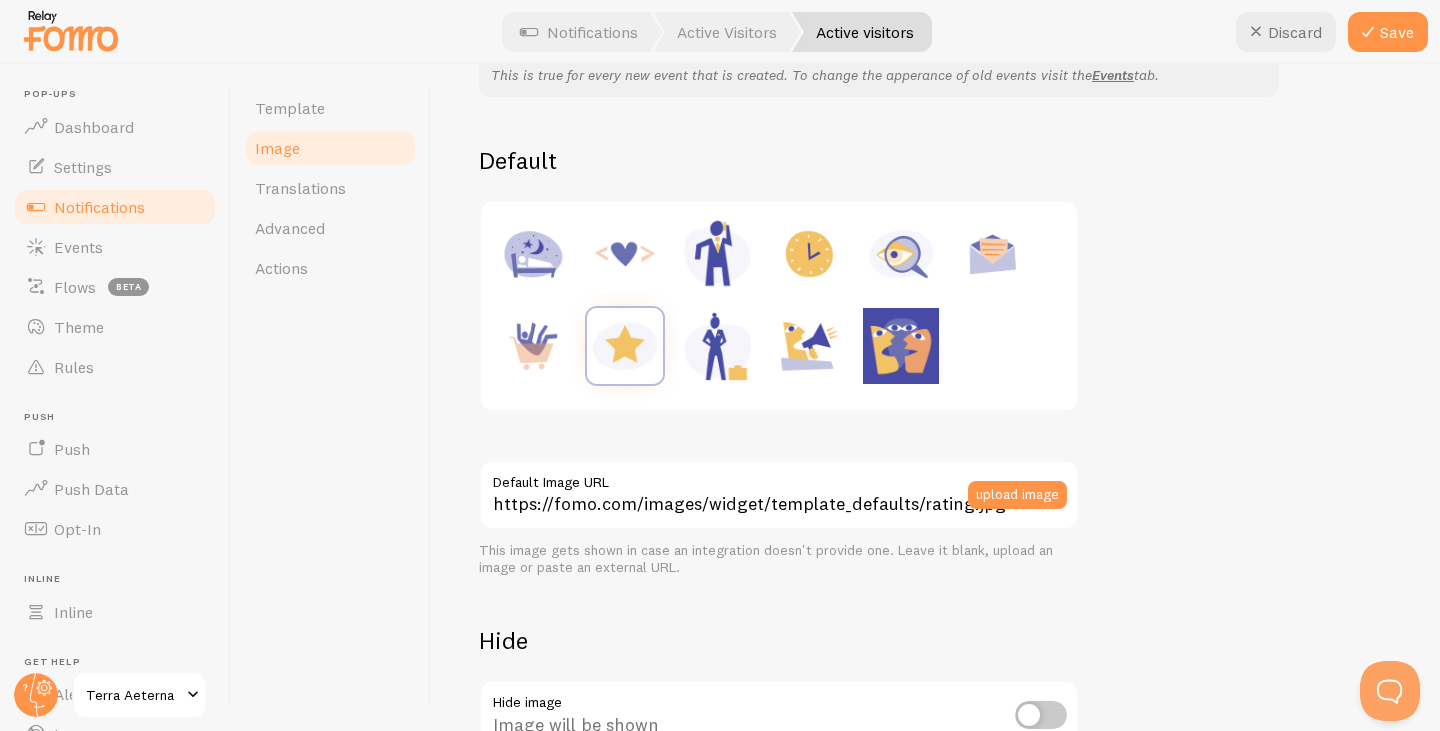 scroll, scrollTop: 300, scrollLeft: 0, axis: vertical 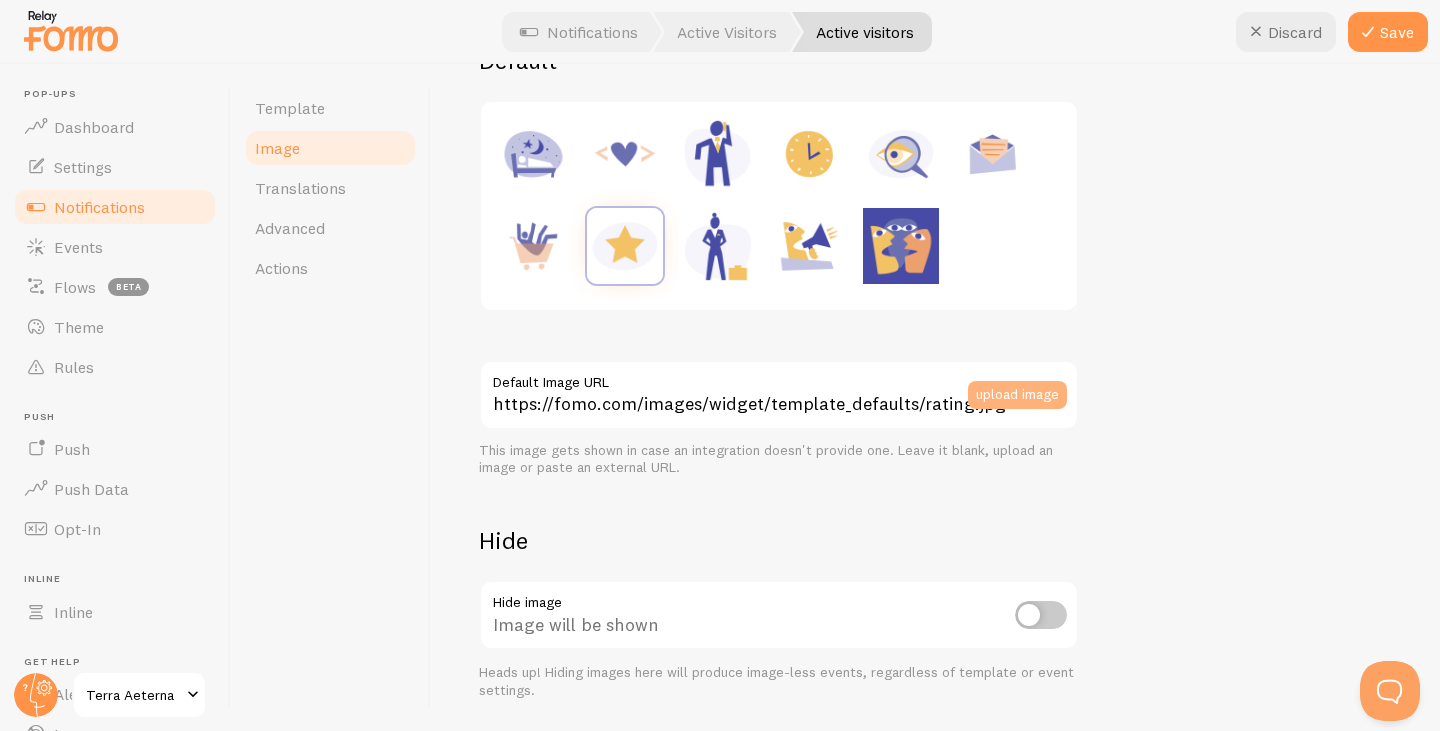 click on "upload image" at bounding box center [1017, 395] 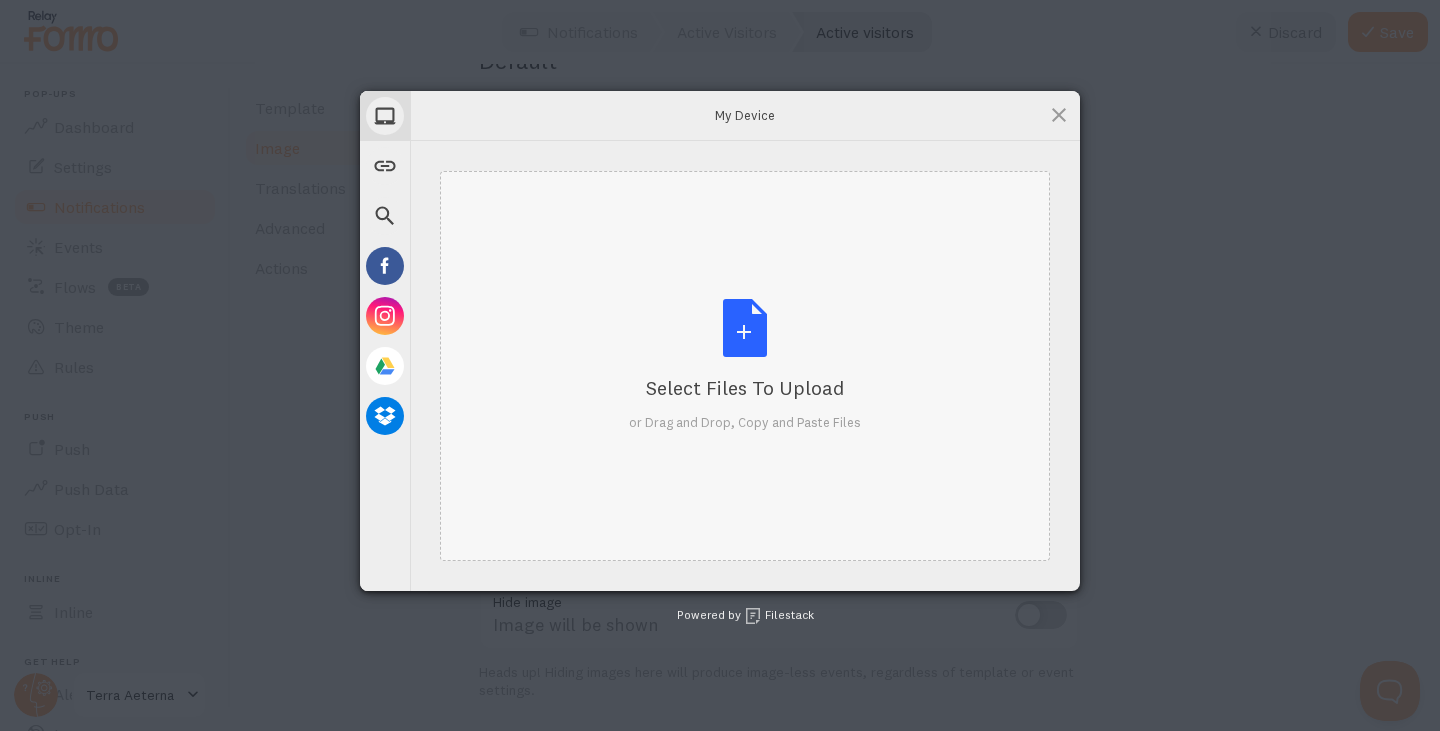 click on "Select Files to Upload     or Drag and Drop, Copy and Paste Files" at bounding box center [745, 365] 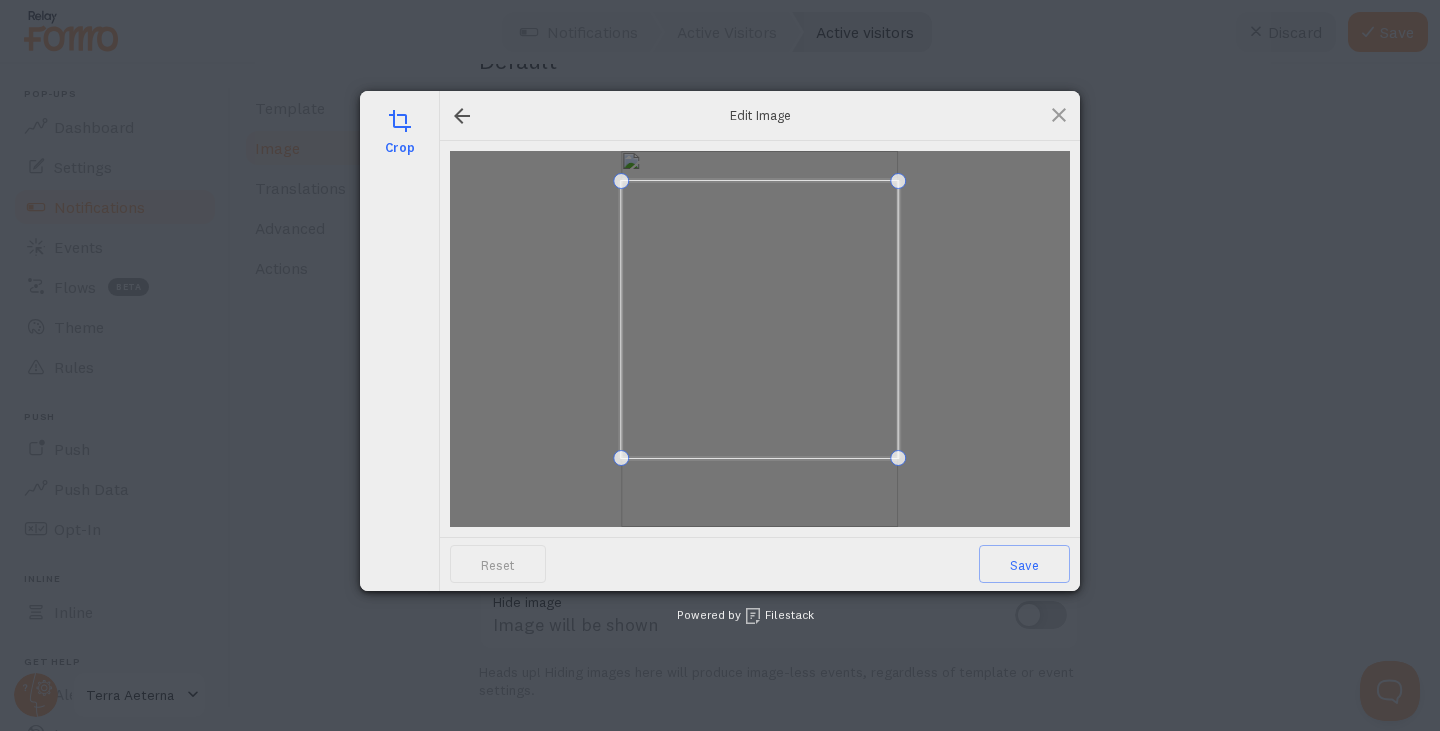 click at bounding box center [759, 319] 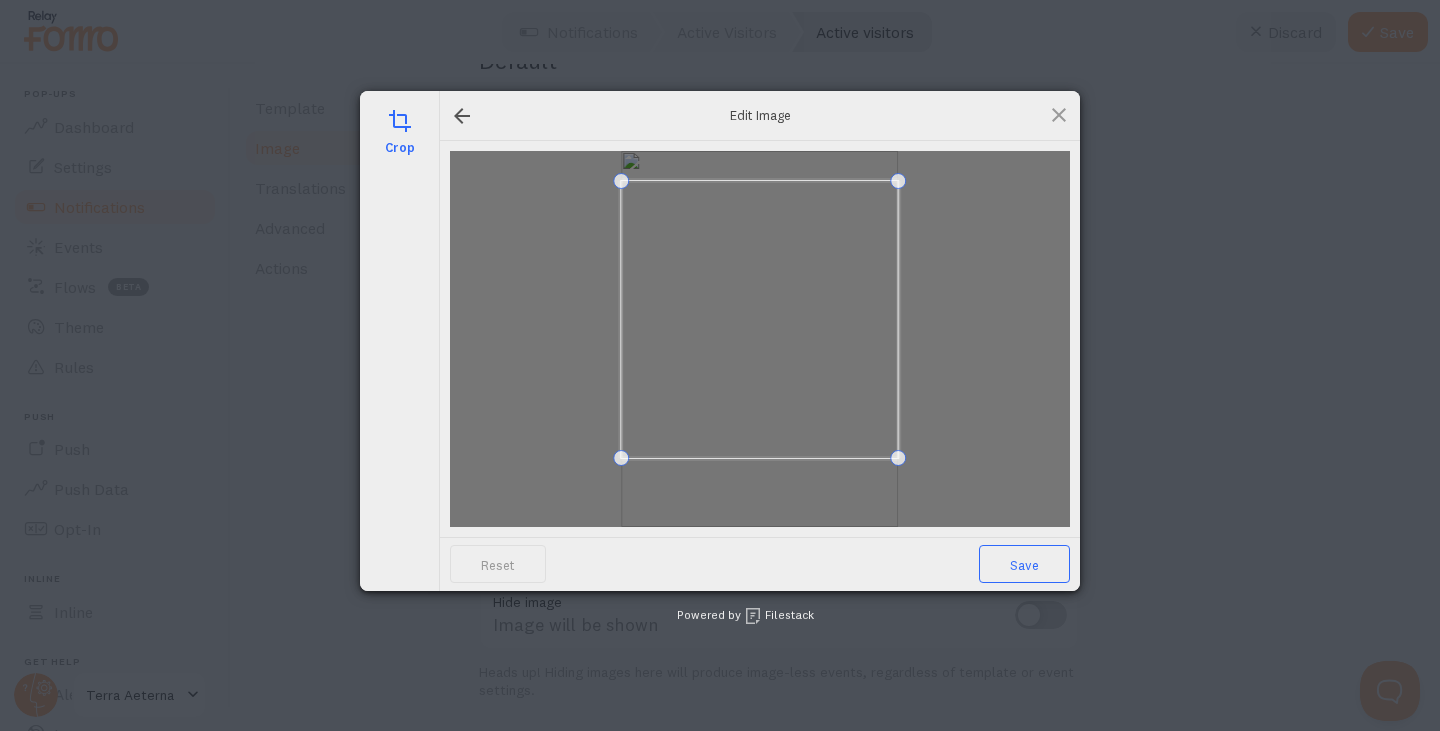 click on "Save" at bounding box center [1024, 564] 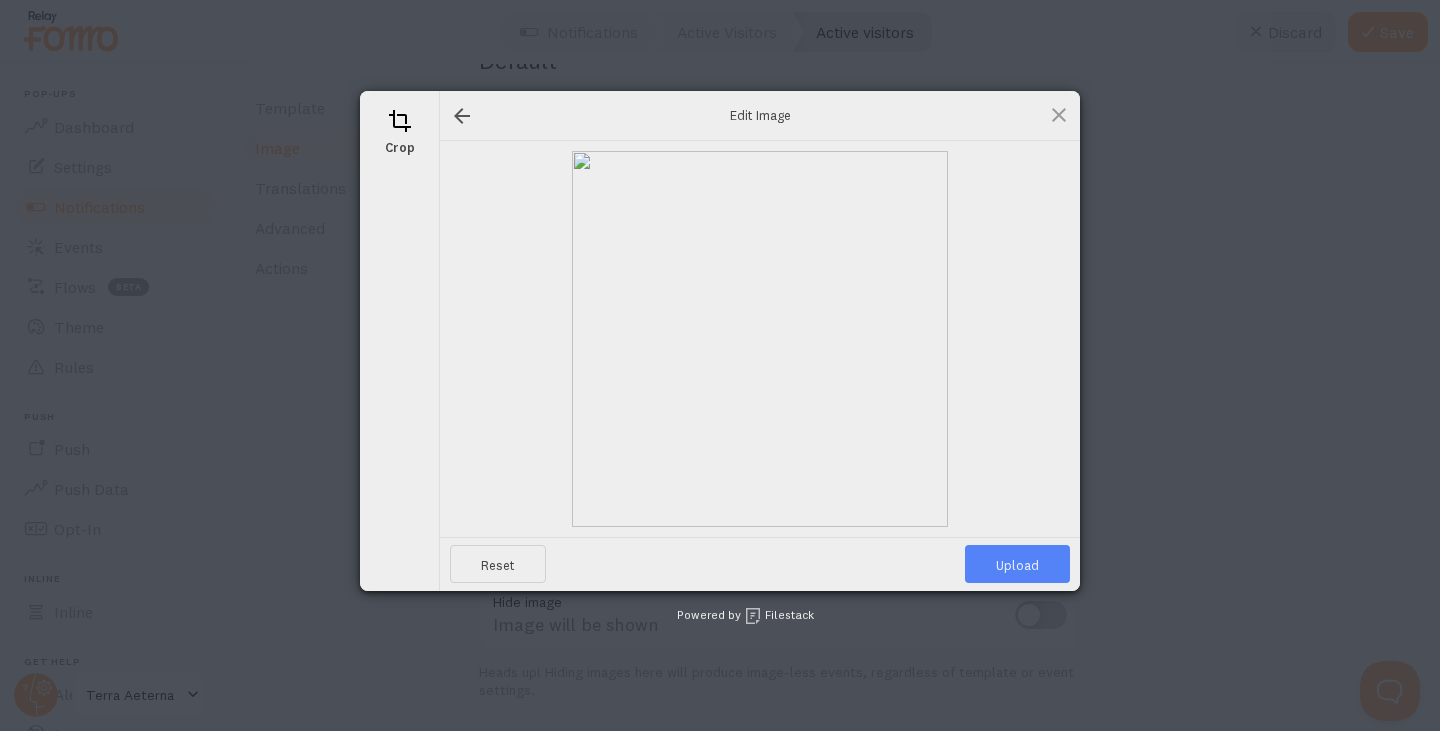 click on "Upload" at bounding box center (1017, 564) 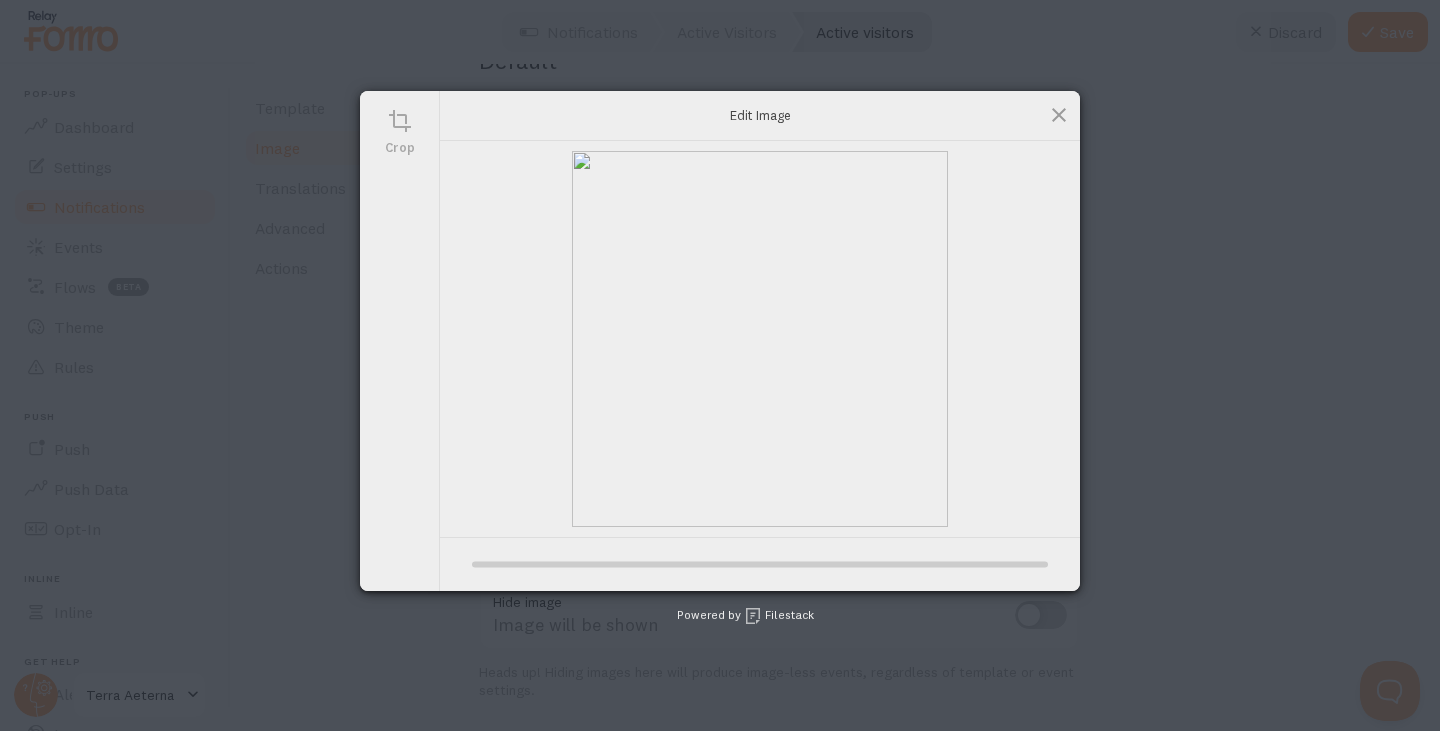 type on "https://process.filestackapi.com/ApqhzE1ldTzuKSj33adqez/resize=width:170,height:170/https://cdn.filestackcontent.com/8vGOLxWUSt6ow1RNEbcB" 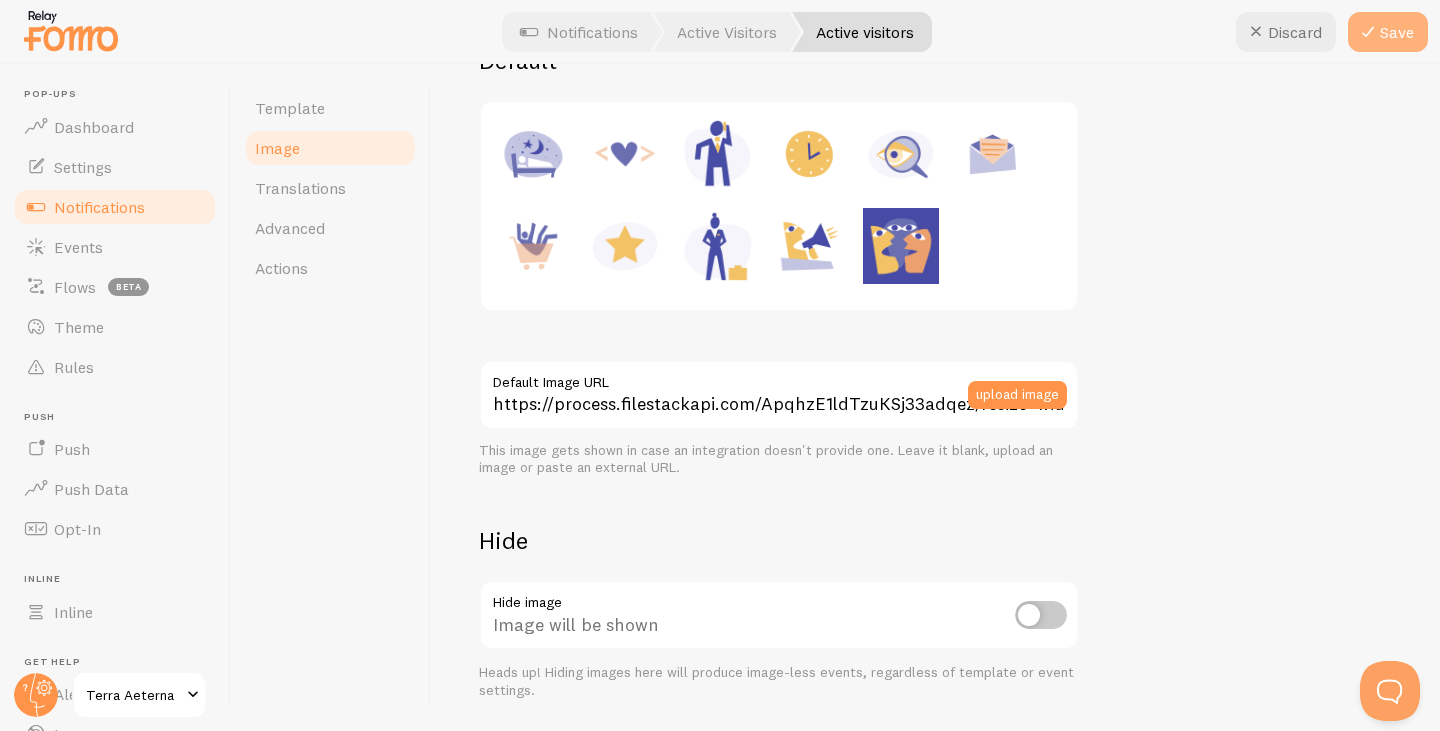 drag, startPoint x: 1397, startPoint y: 25, endPoint x: 1381, endPoint y: 39, distance: 21.260292 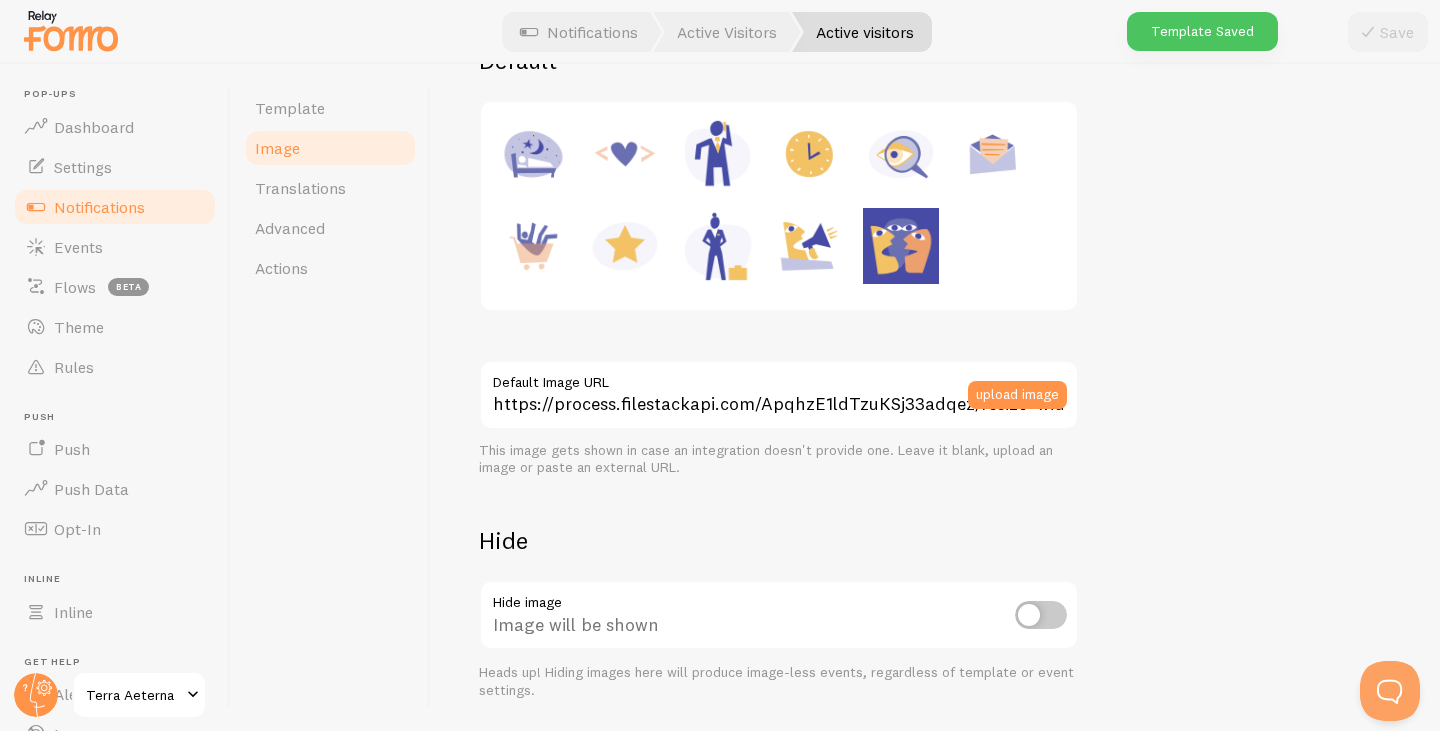 scroll, scrollTop: 364, scrollLeft: 0, axis: vertical 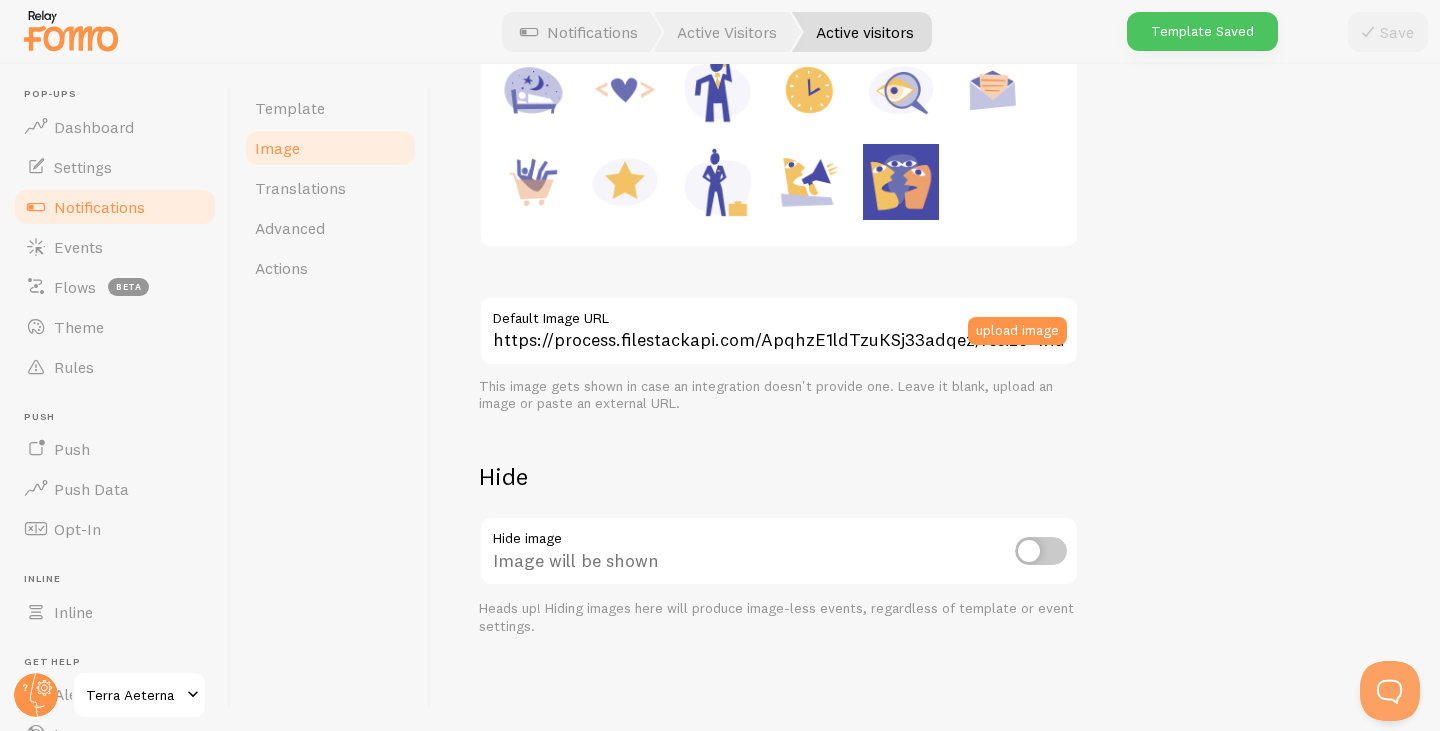 click at bounding box center [1041, 551] 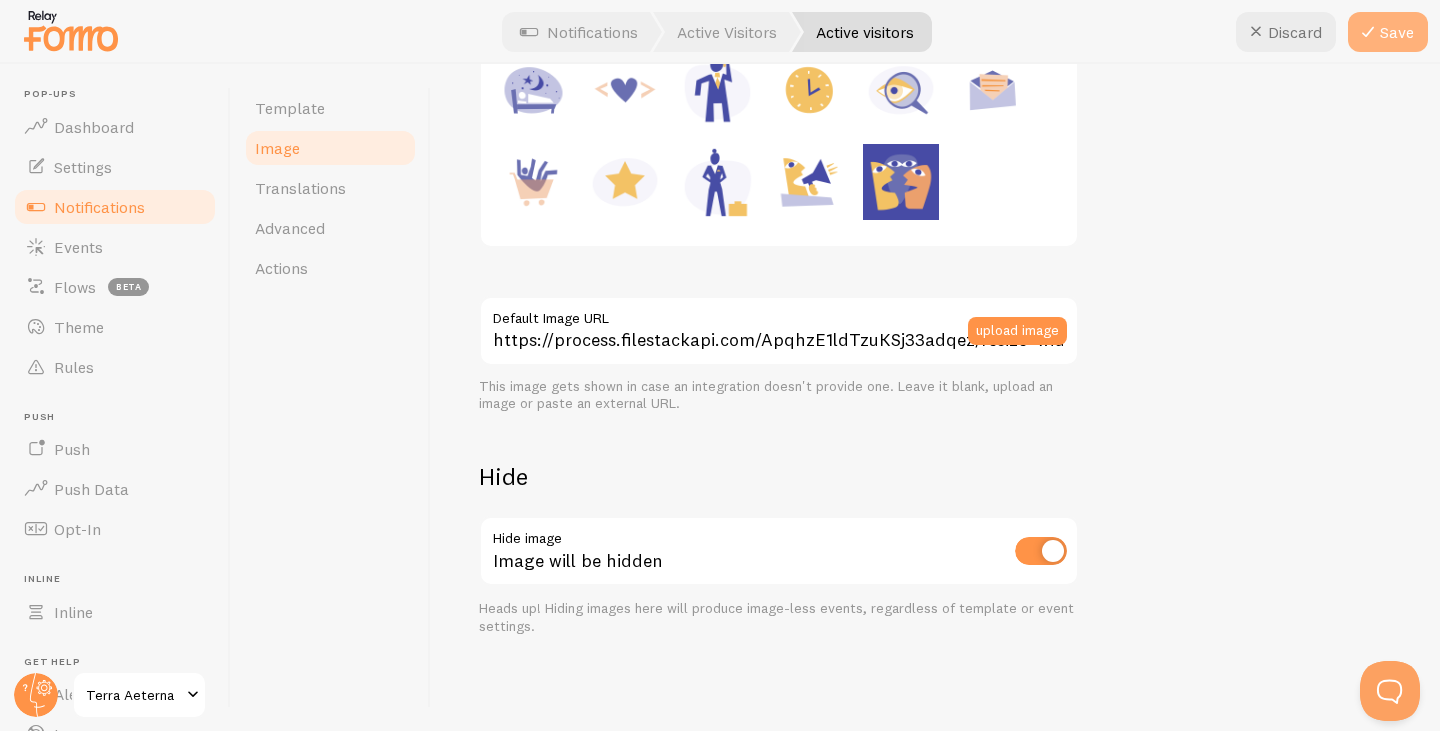 click on "Save" at bounding box center (1388, 32) 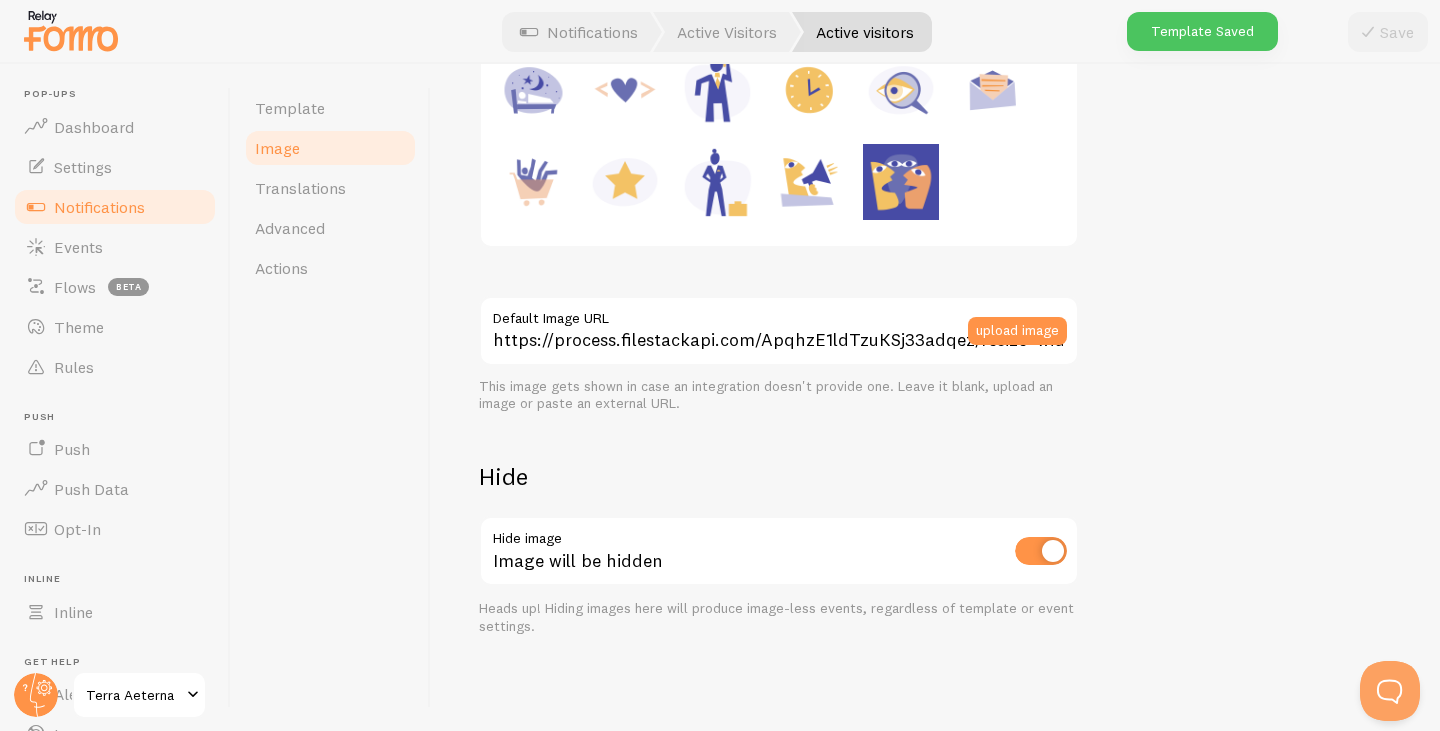 click at bounding box center [1041, 551] 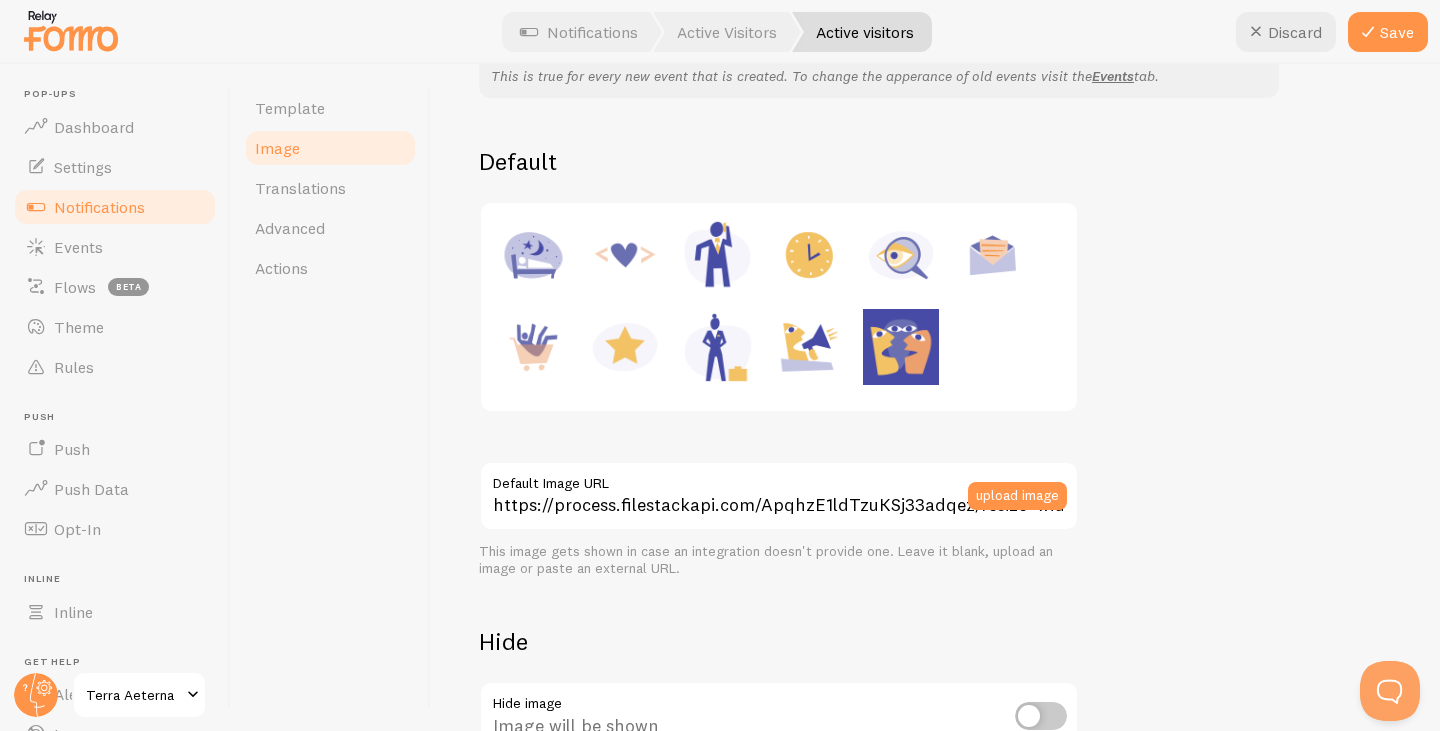 scroll, scrollTop: 0, scrollLeft: 0, axis: both 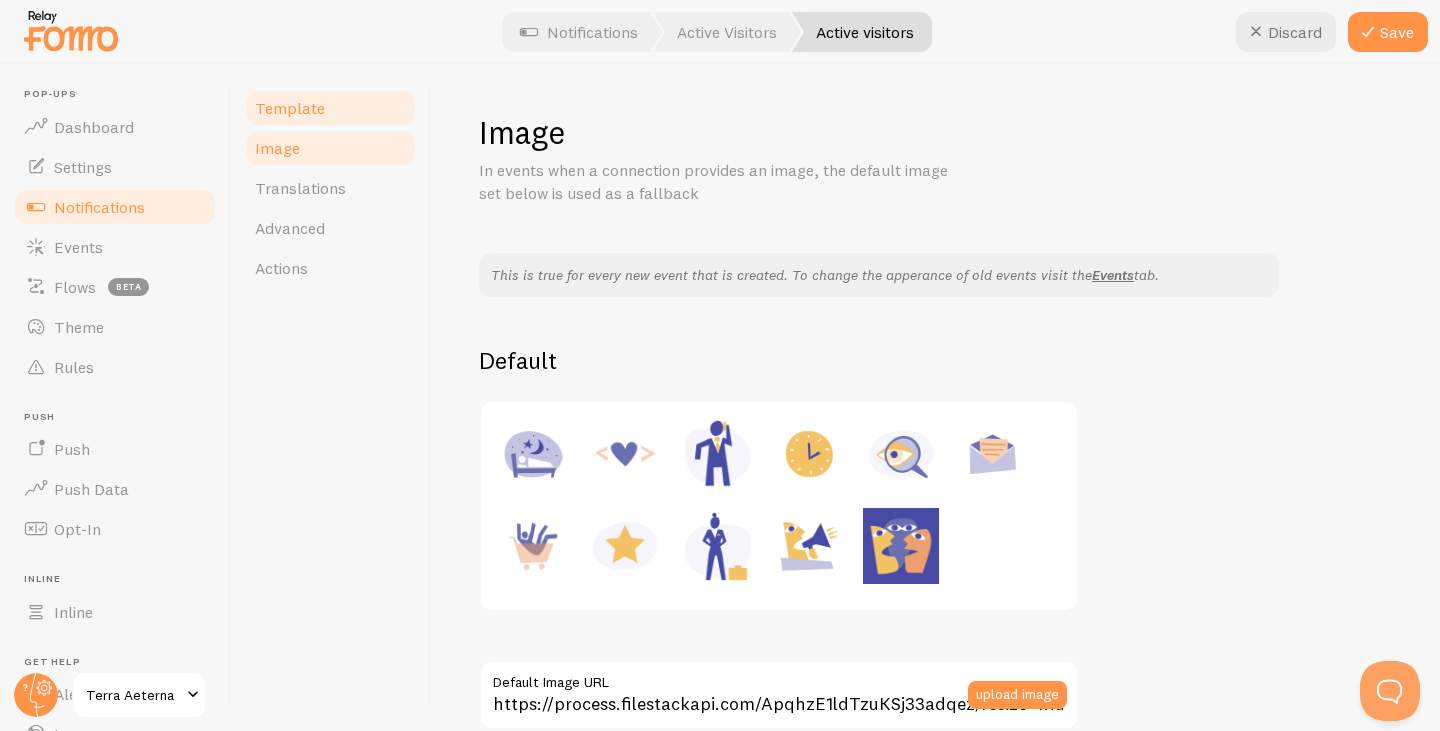 click on "Template" at bounding box center [290, 108] 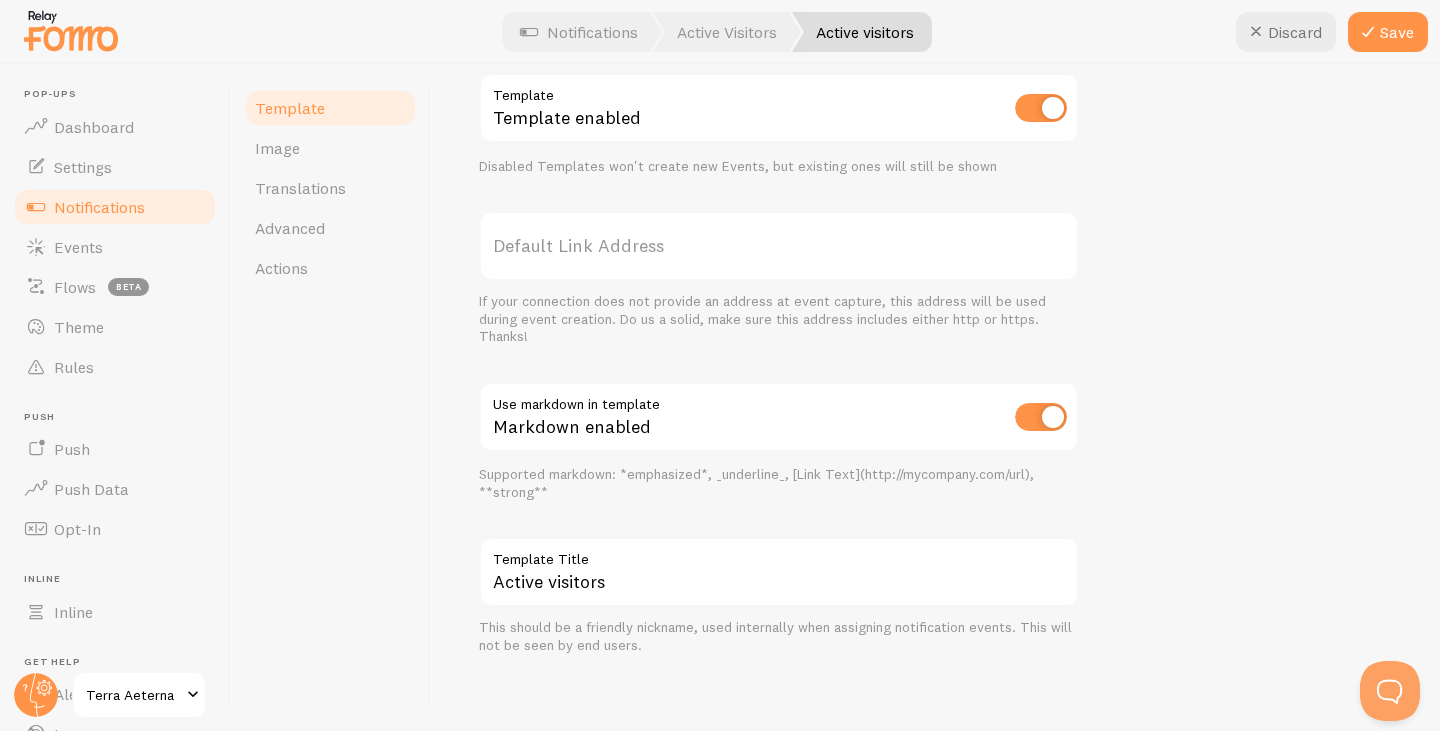 scroll, scrollTop: 714, scrollLeft: 0, axis: vertical 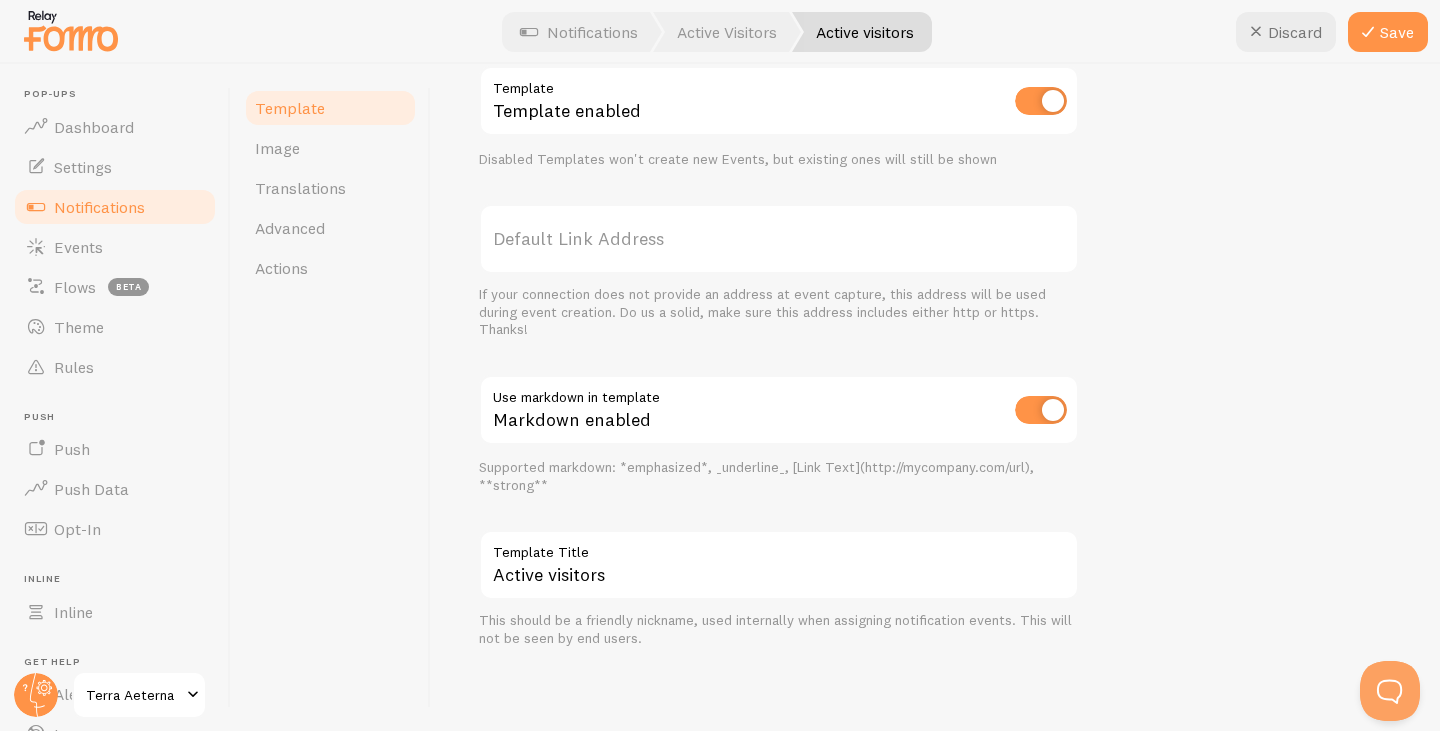 click on "Default Link Address" at bounding box center (779, 239) 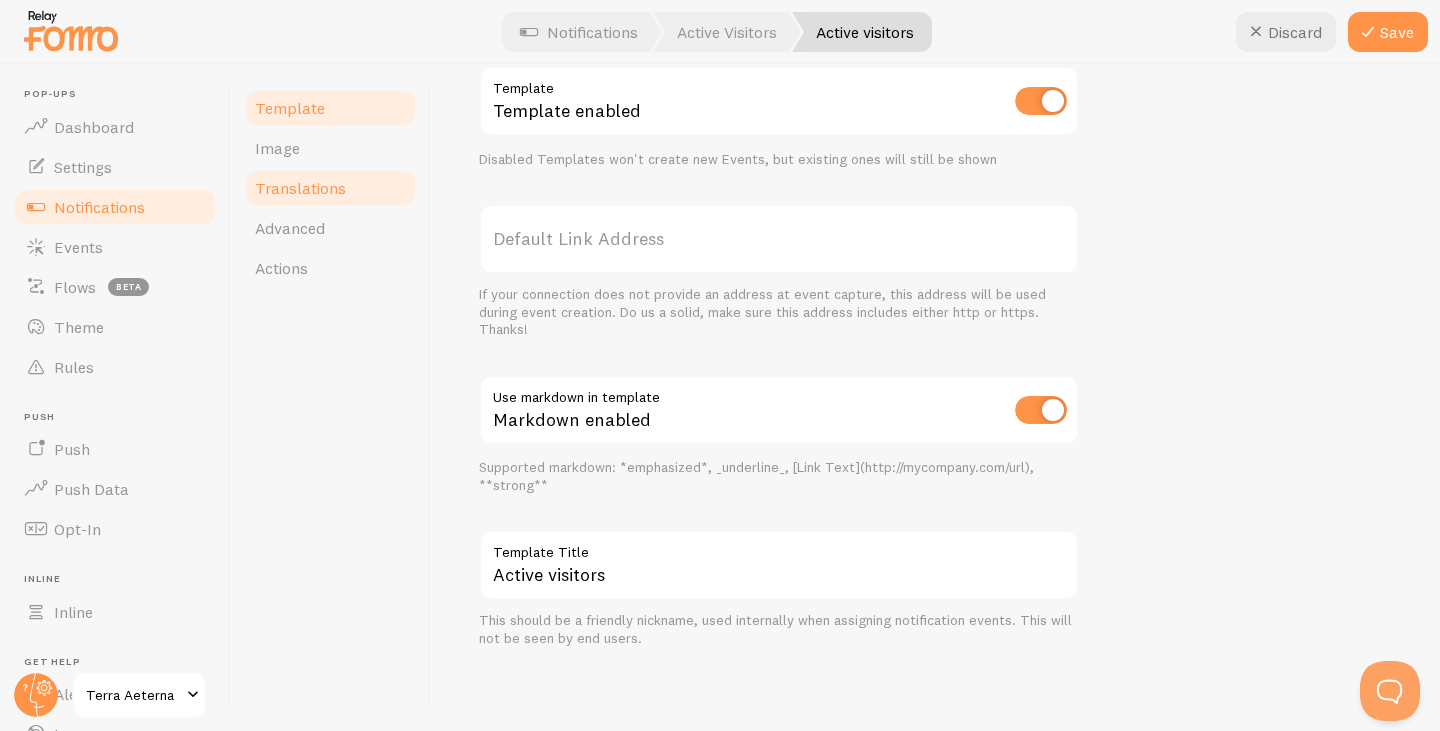 click on "Translations" at bounding box center (300, 188) 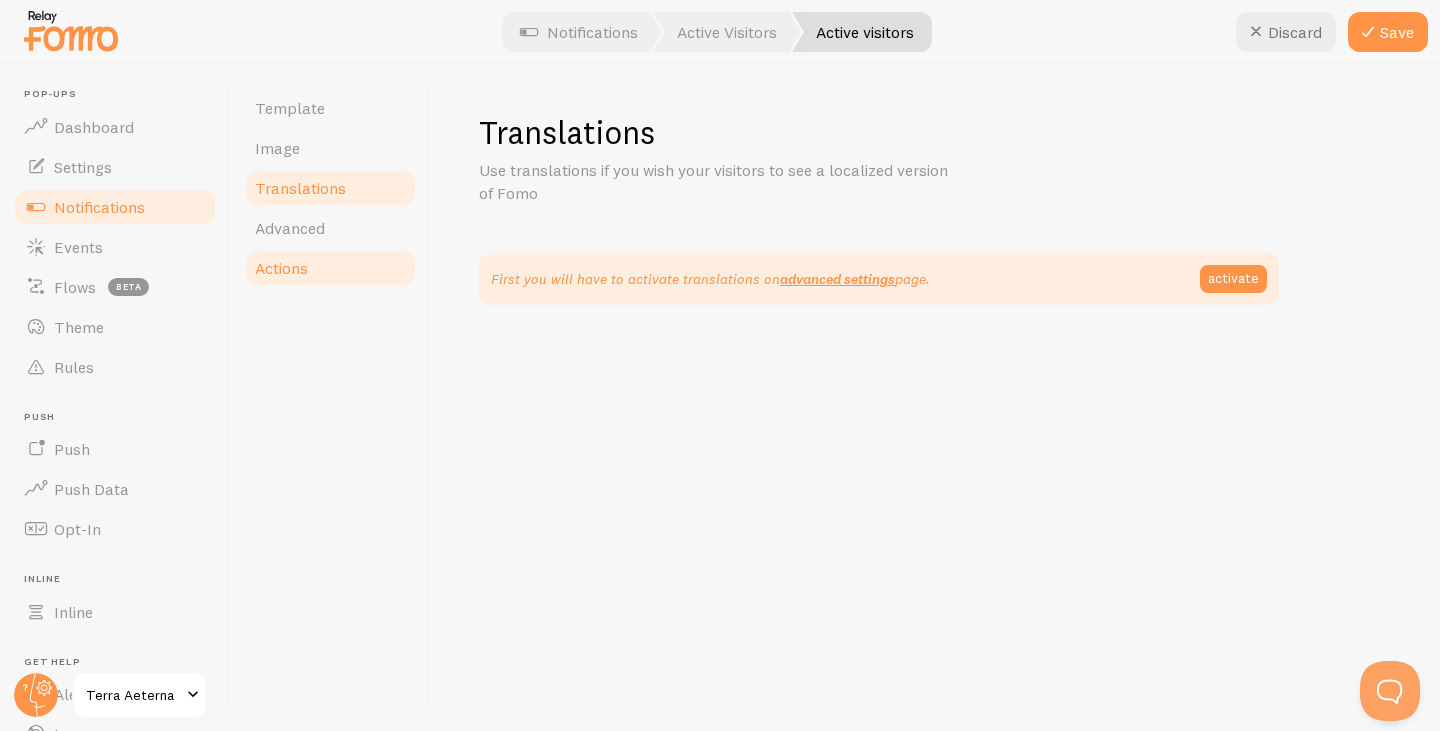 scroll, scrollTop: 0, scrollLeft: 0, axis: both 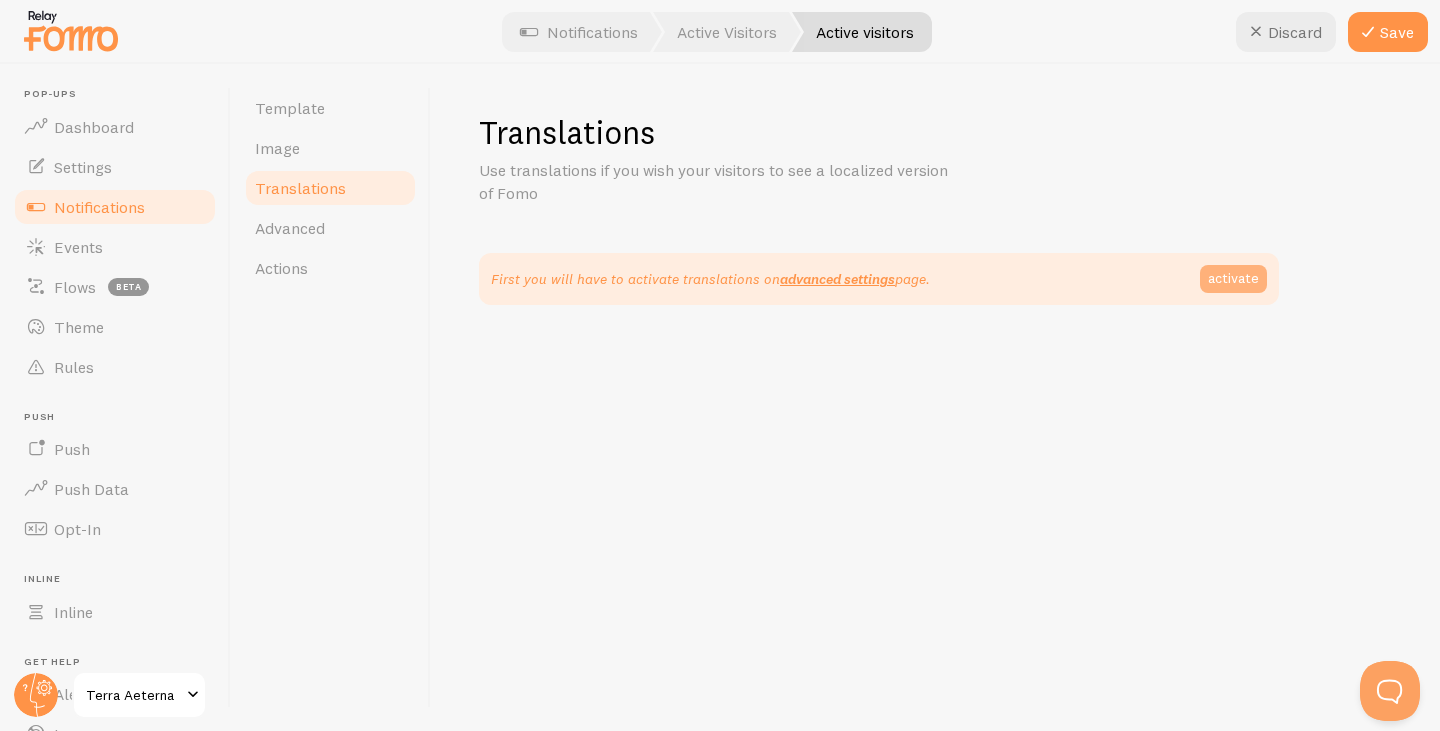 click on "activate" at bounding box center [1233, 279] 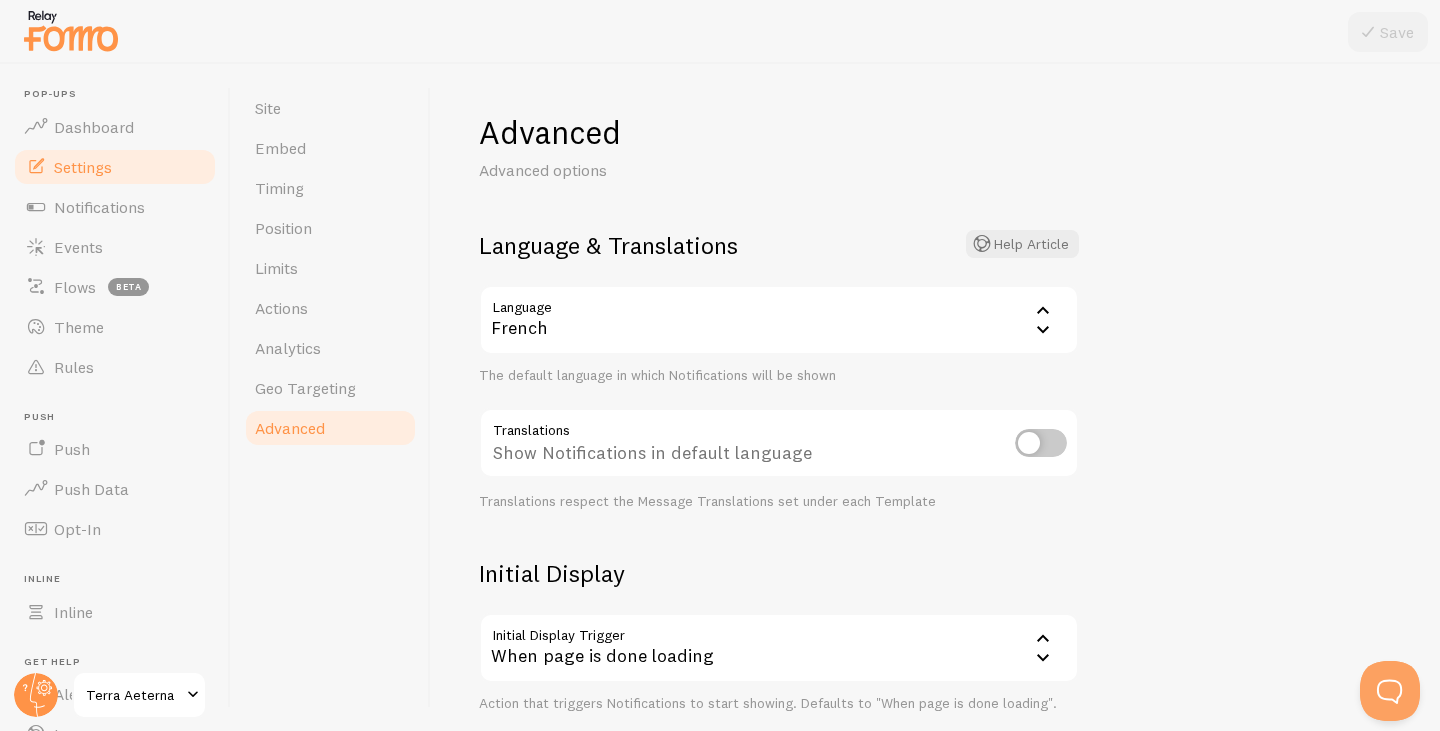 click on "French" at bounding box center [779, 320] 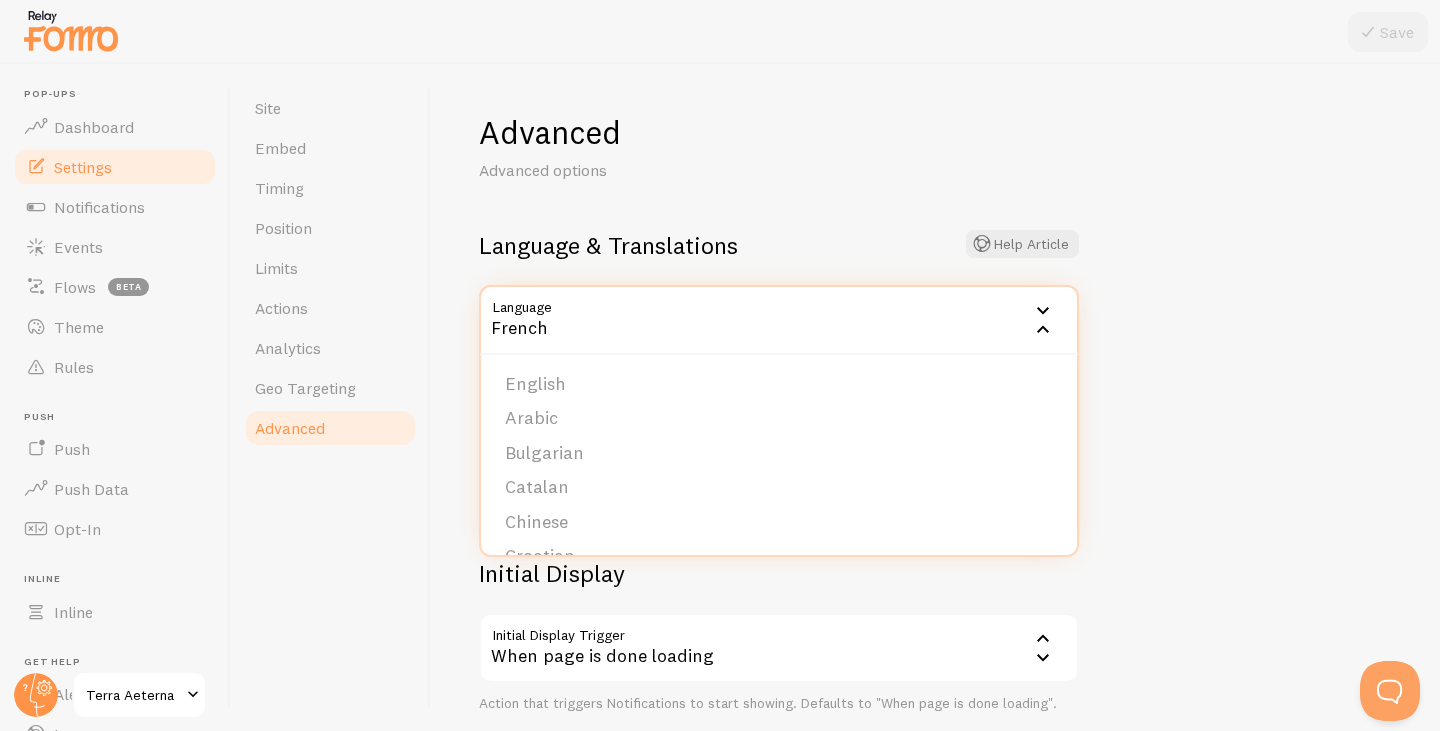 click on "French" at bounding box center (779, 320) 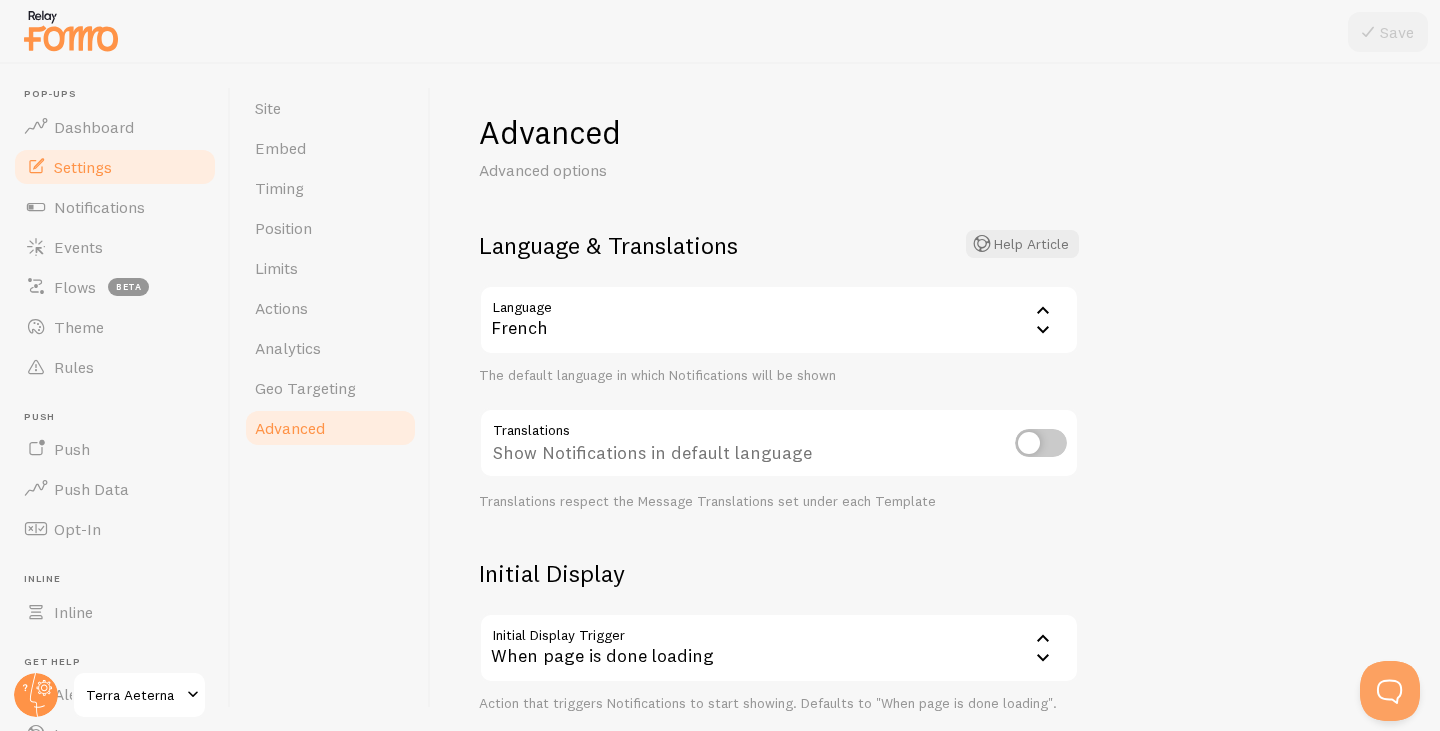 click at bounding box center (1041, 443) 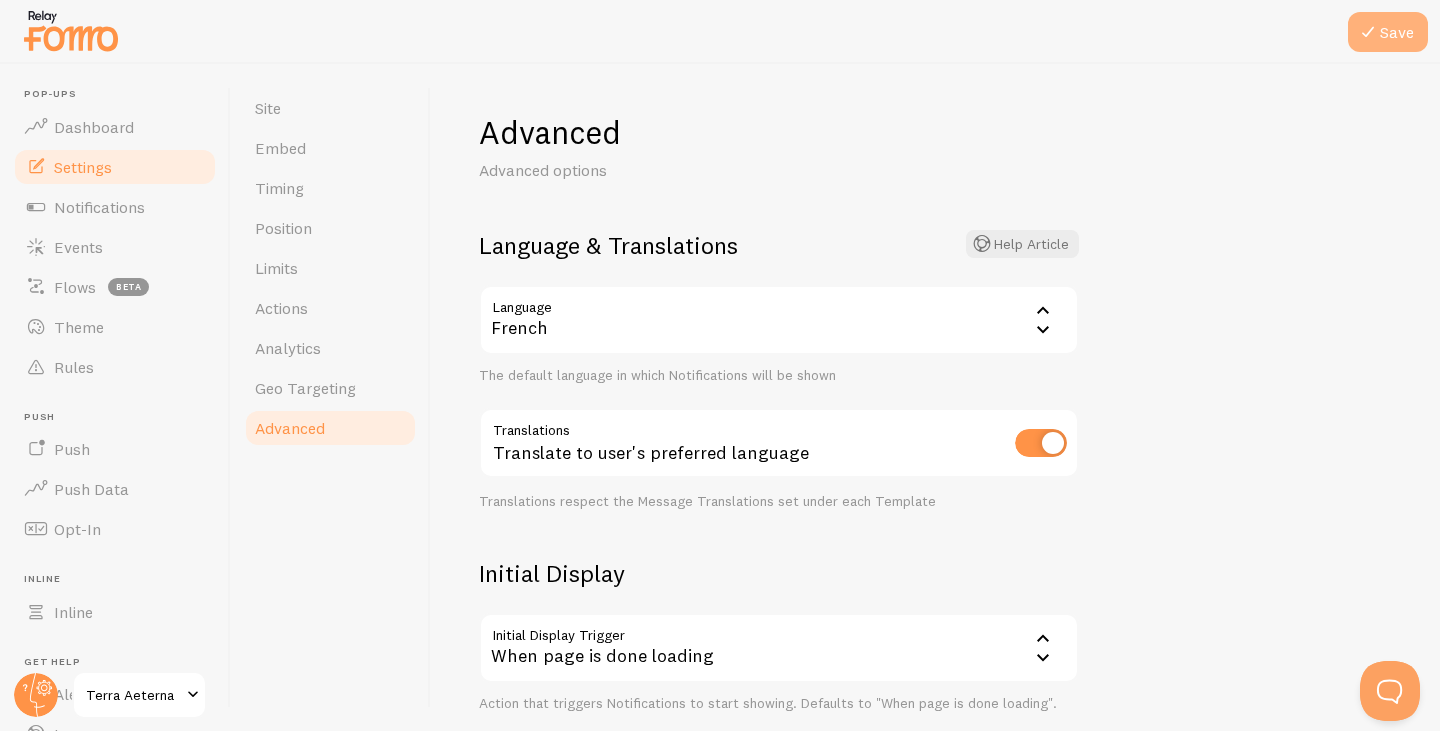 click on "Save" at bounding box center (1388, 32) 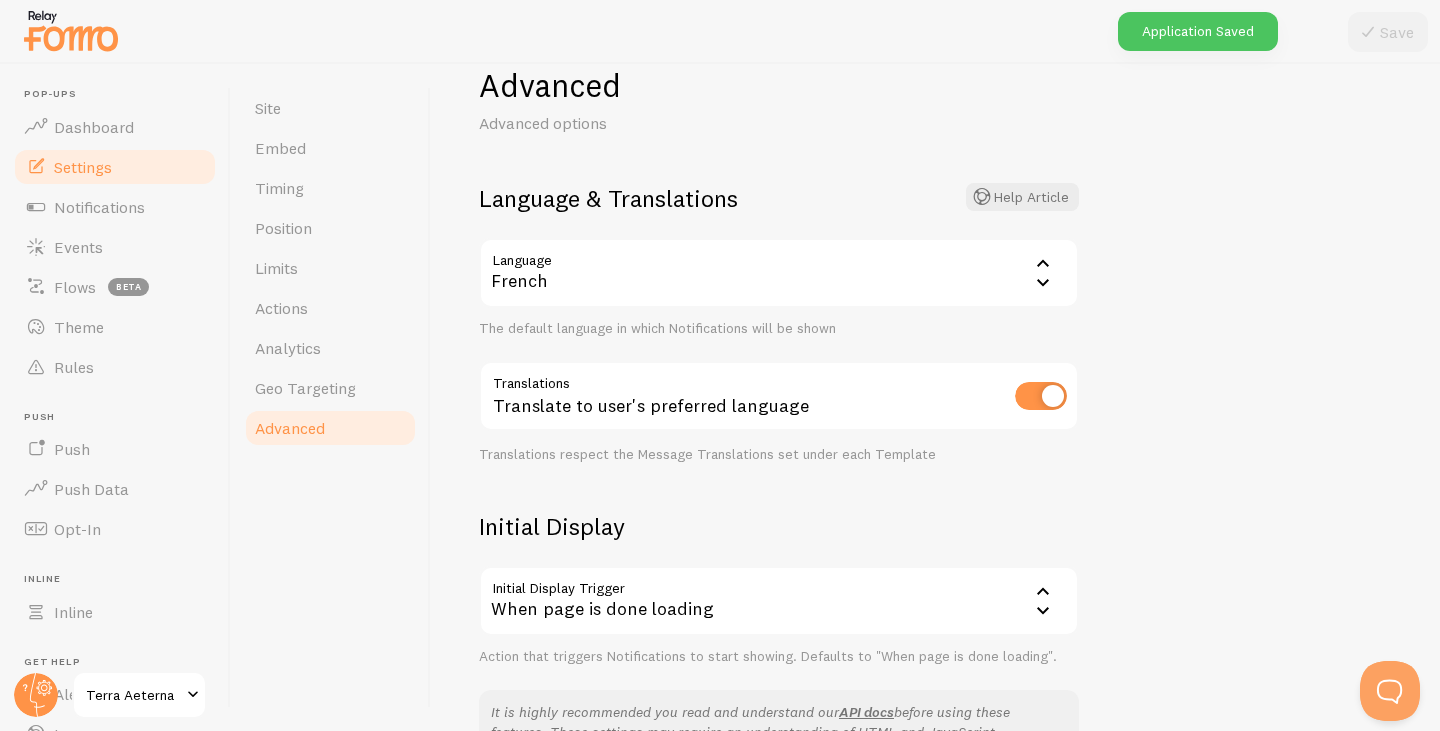 scroll, scrollTop: 200, scrollLeft: 0, axis: vertical 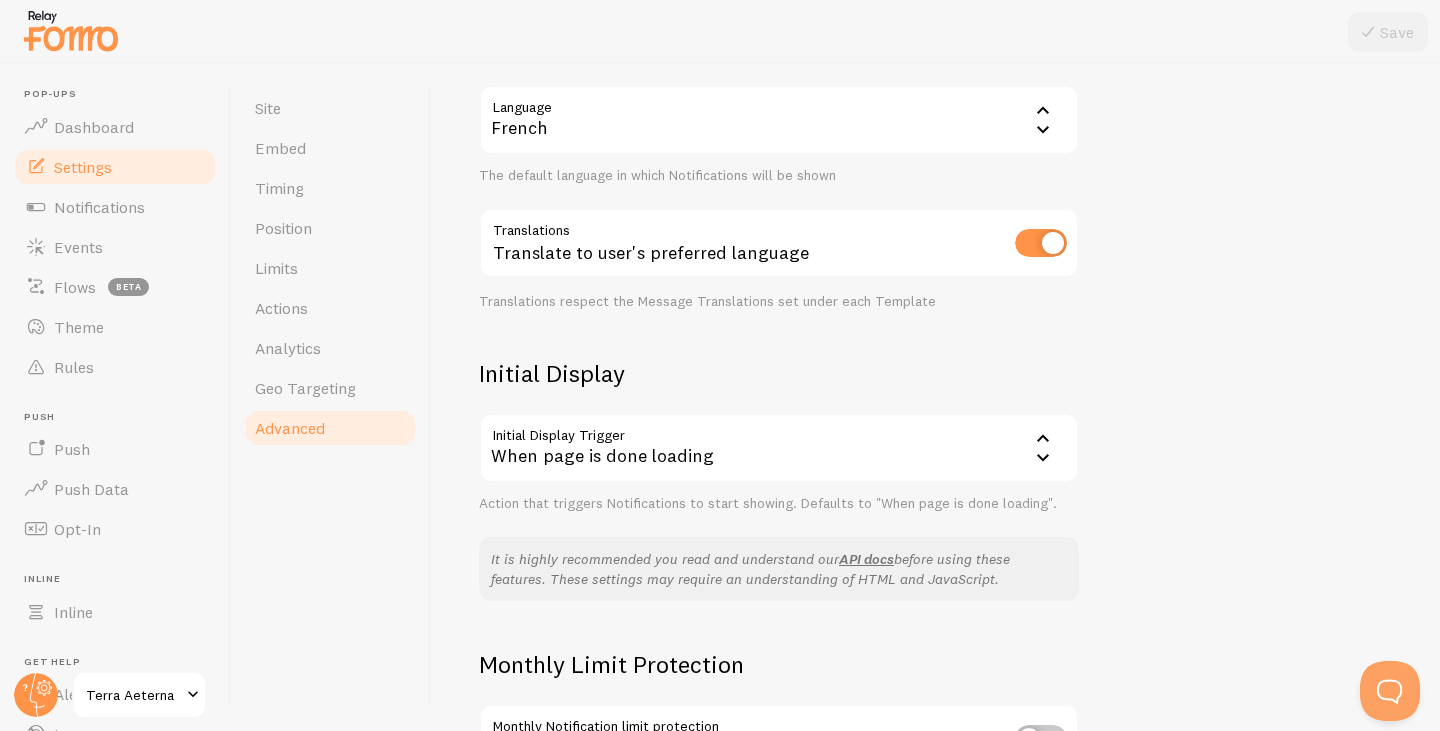 click on "When page is done loading" at bounding box center [779, 448] 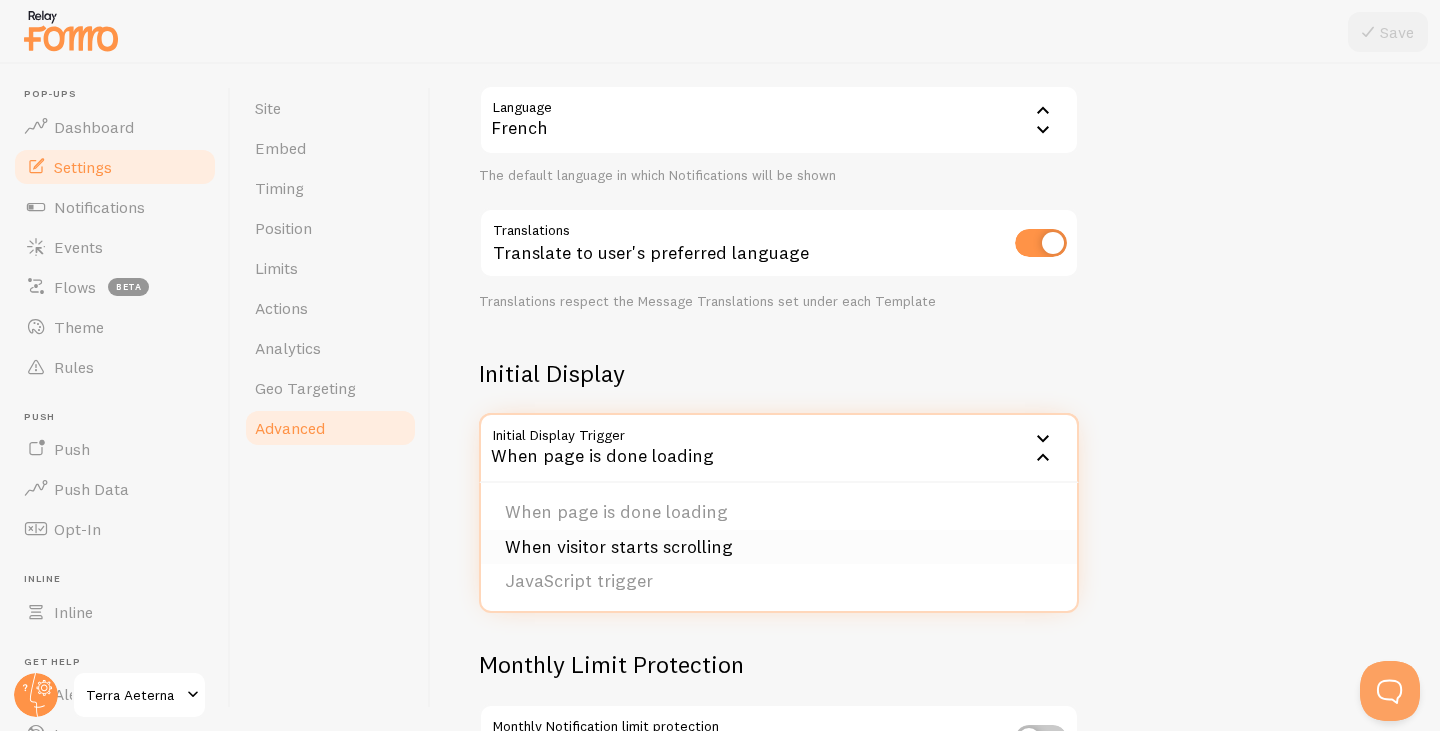 click on "When visitor starts scrolling" at bounding box center [779, 547] 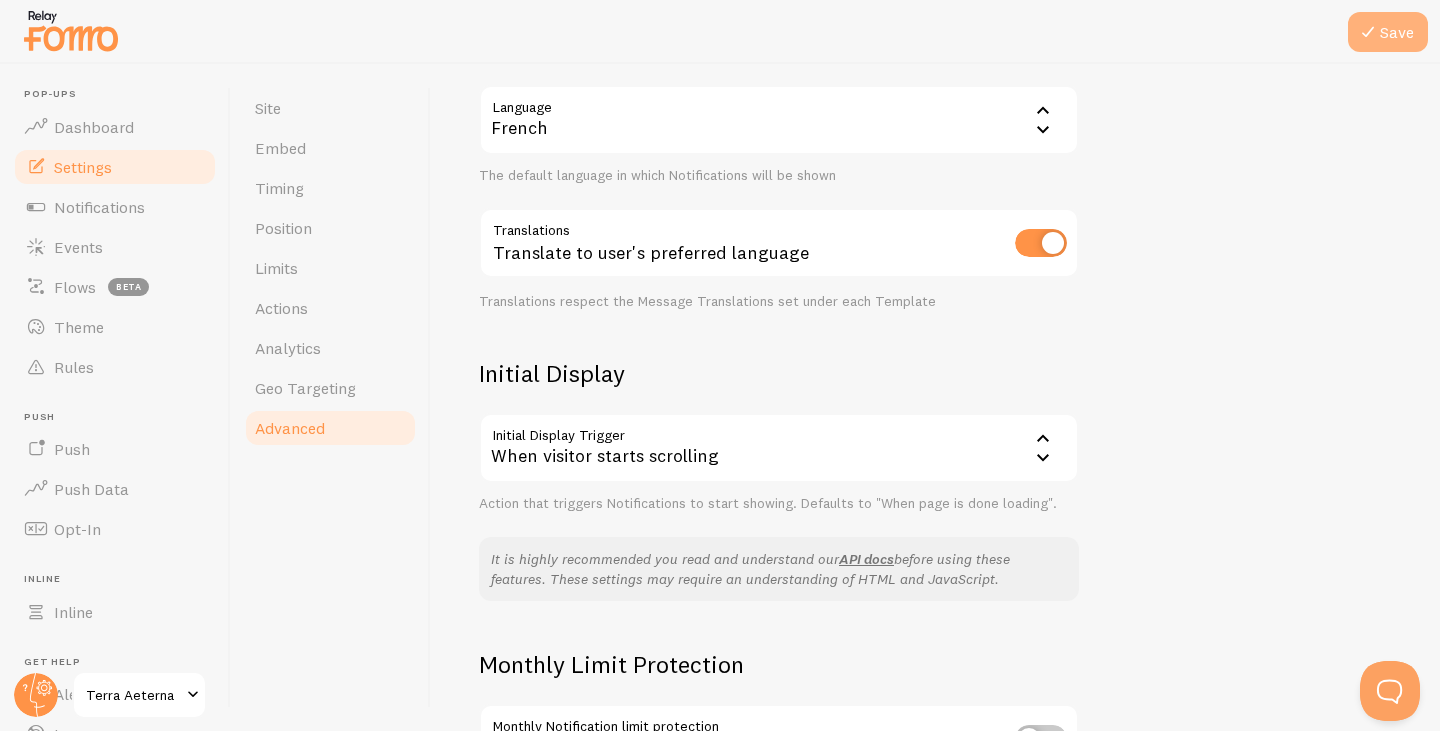 click on "Save" at bounding box center [1388, 32] 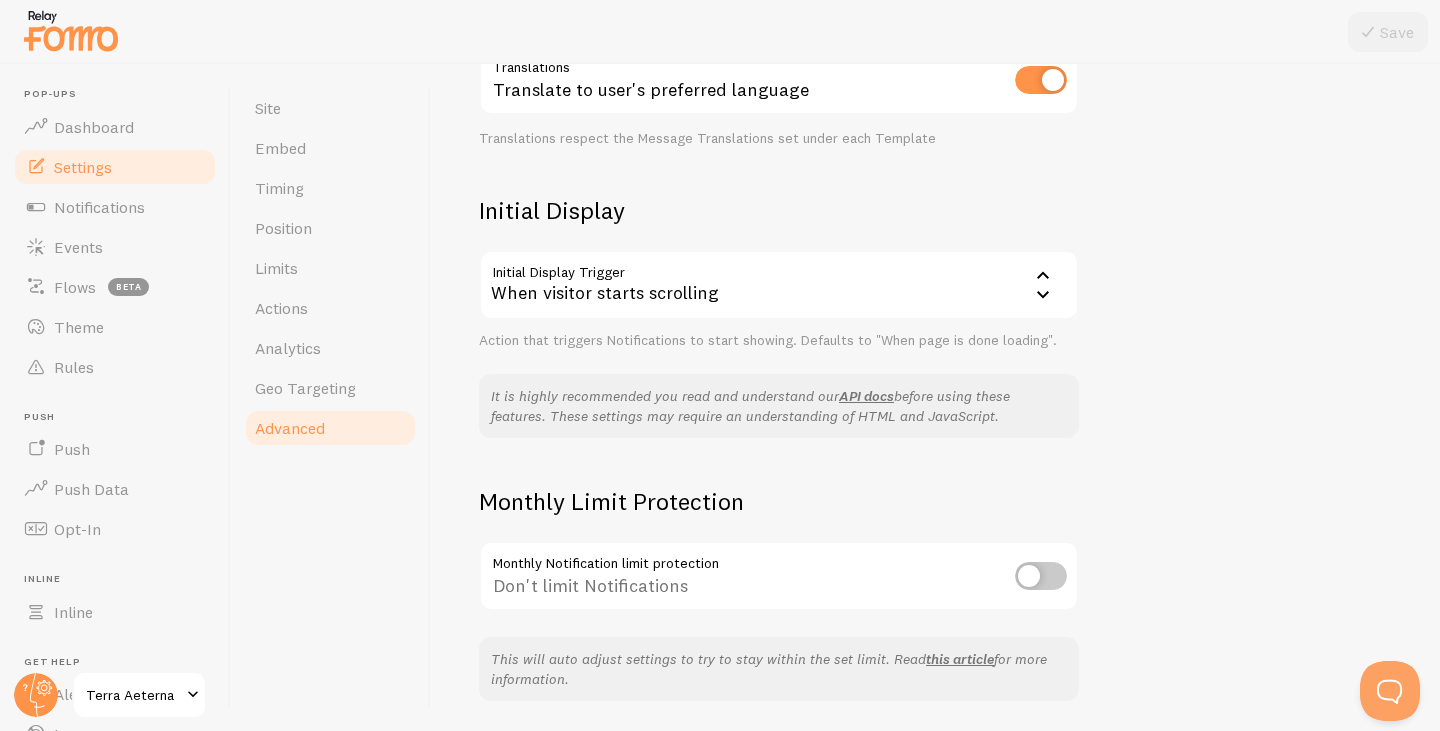 scroll, scrollTop: 429, scrollLeft: 0, axis: vertical 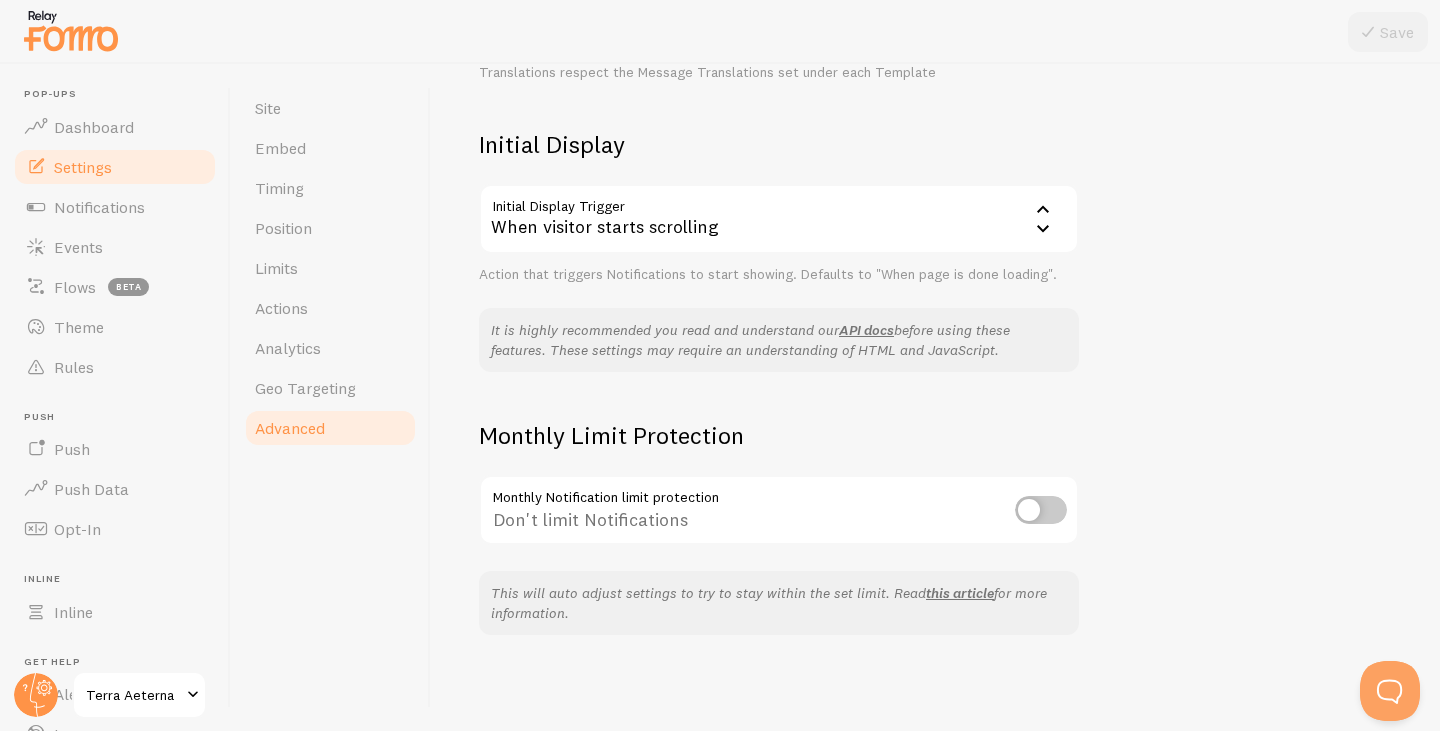 click at bounding box center (1041, 510) 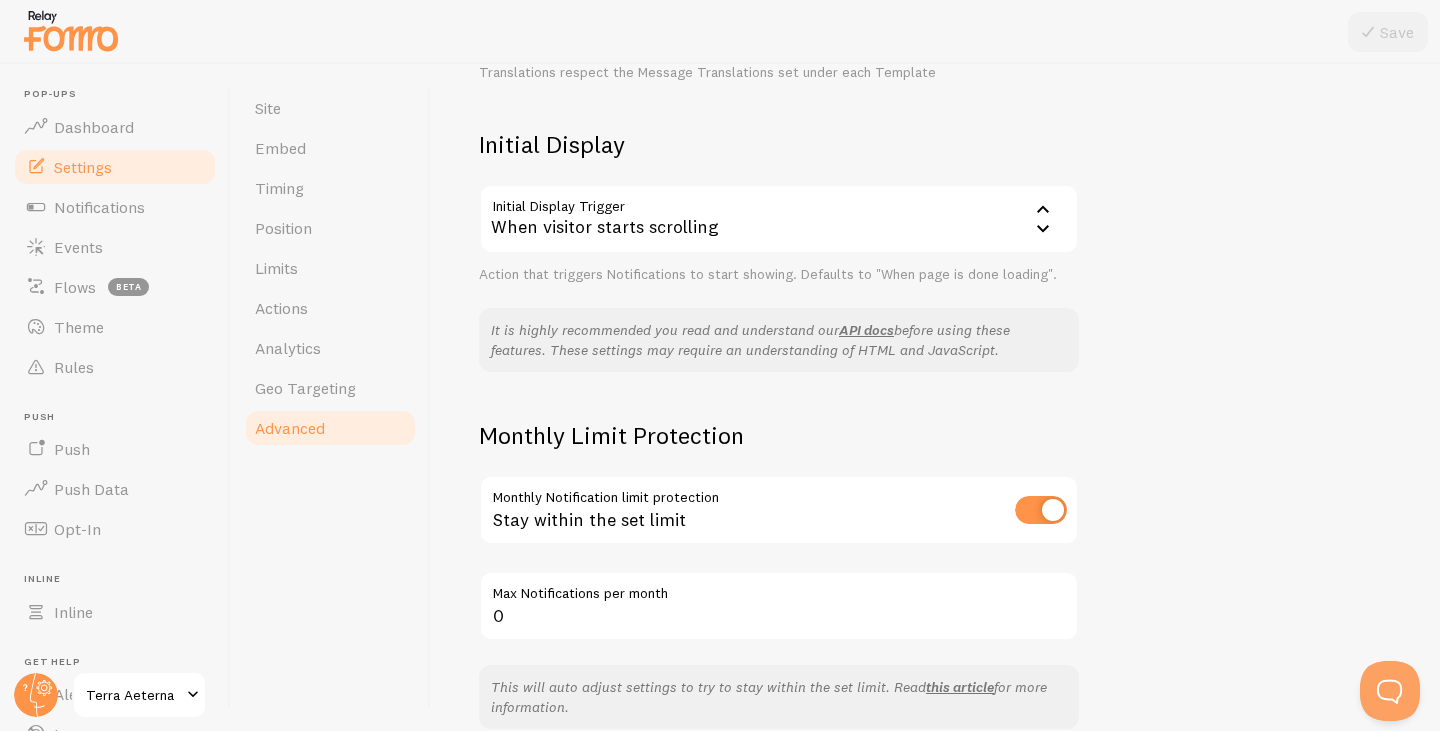 click at bounding box center [1041, 510] 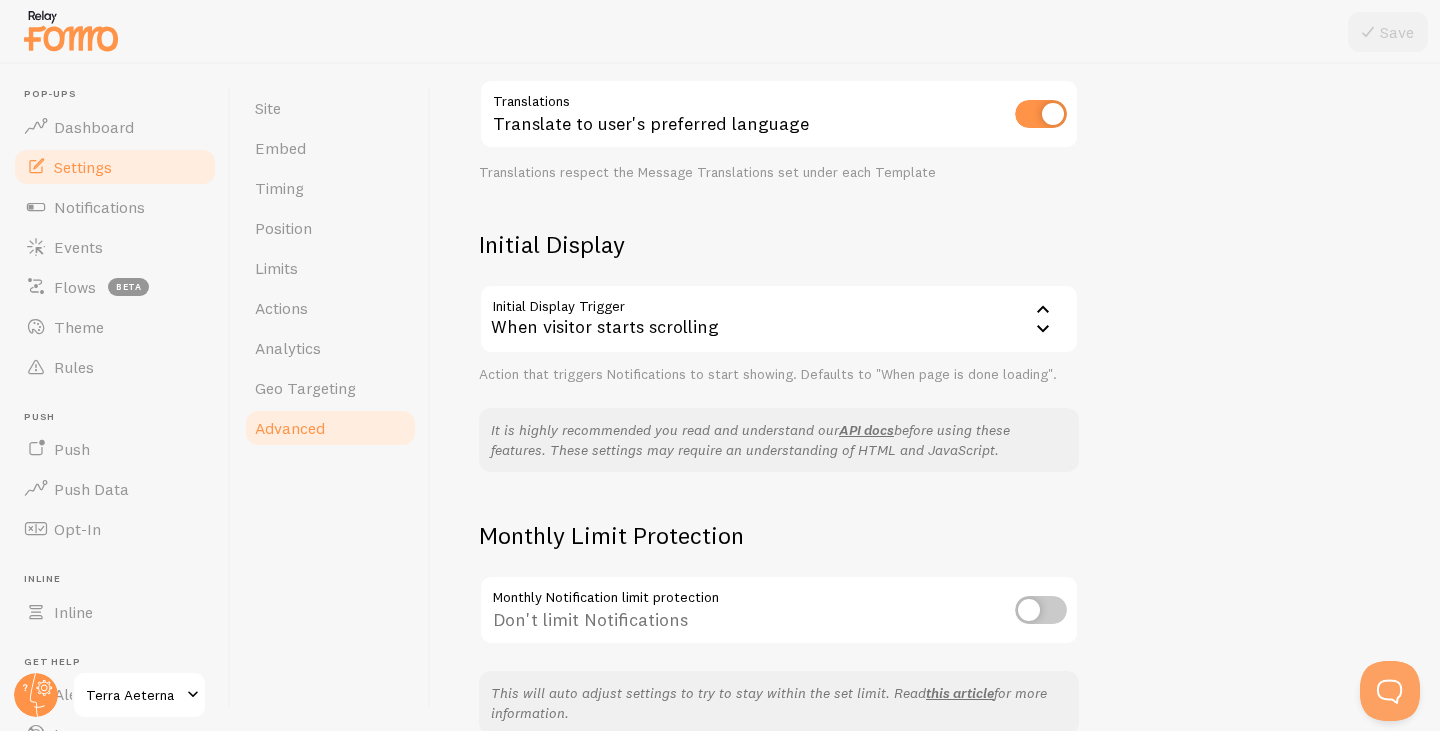 scroll, scrollTop: 429, scrollLeft: 0, axis: vertical 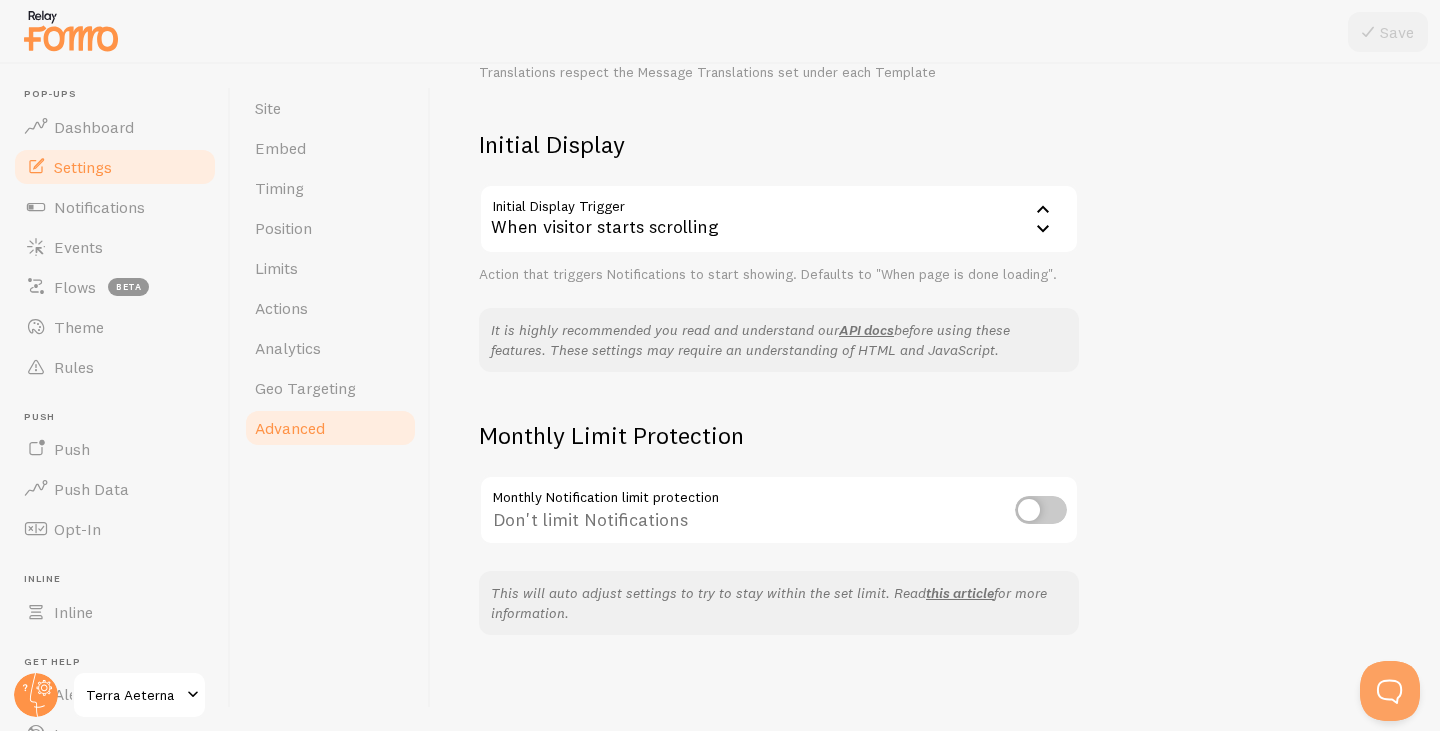 click at bounding box center [1041, 510] 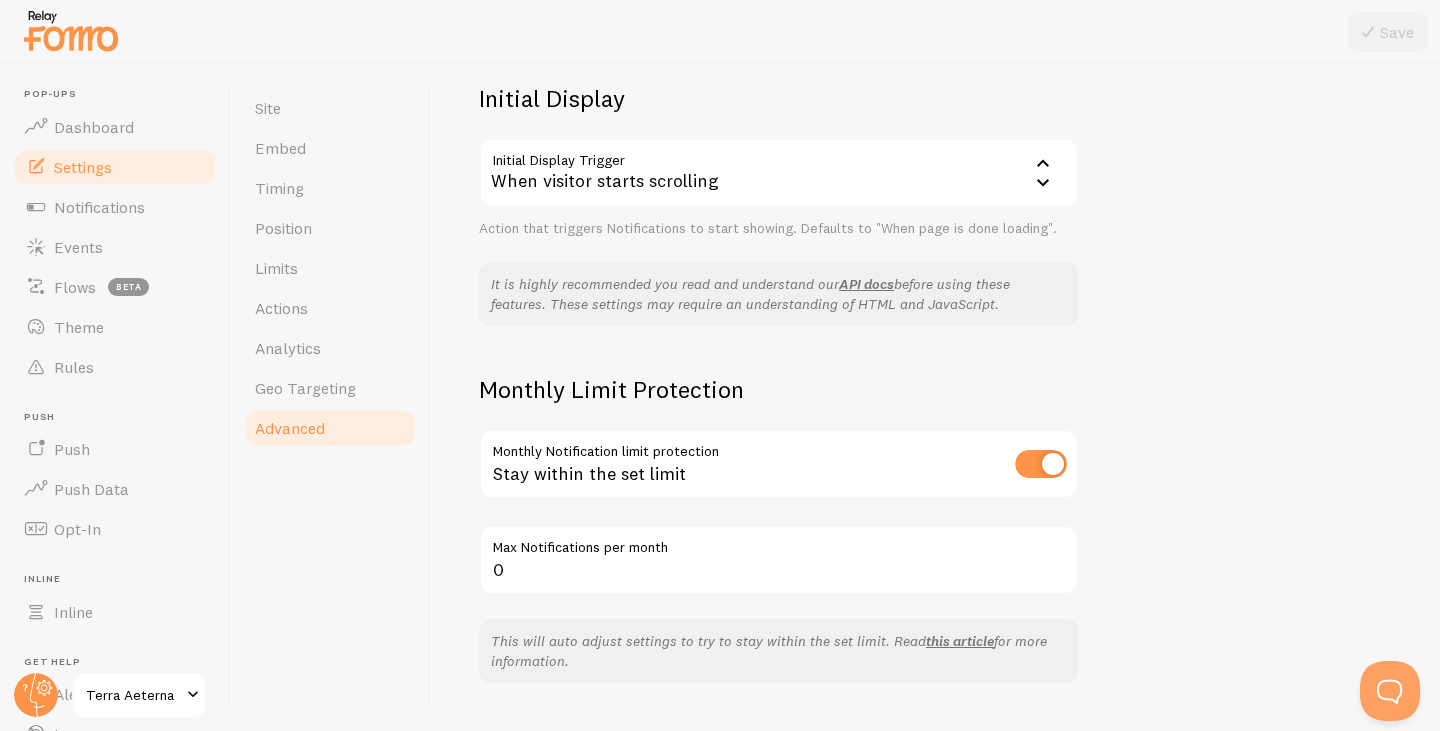 scroll, scrollTop: 523, scrollLeft: 0, axis: vertical 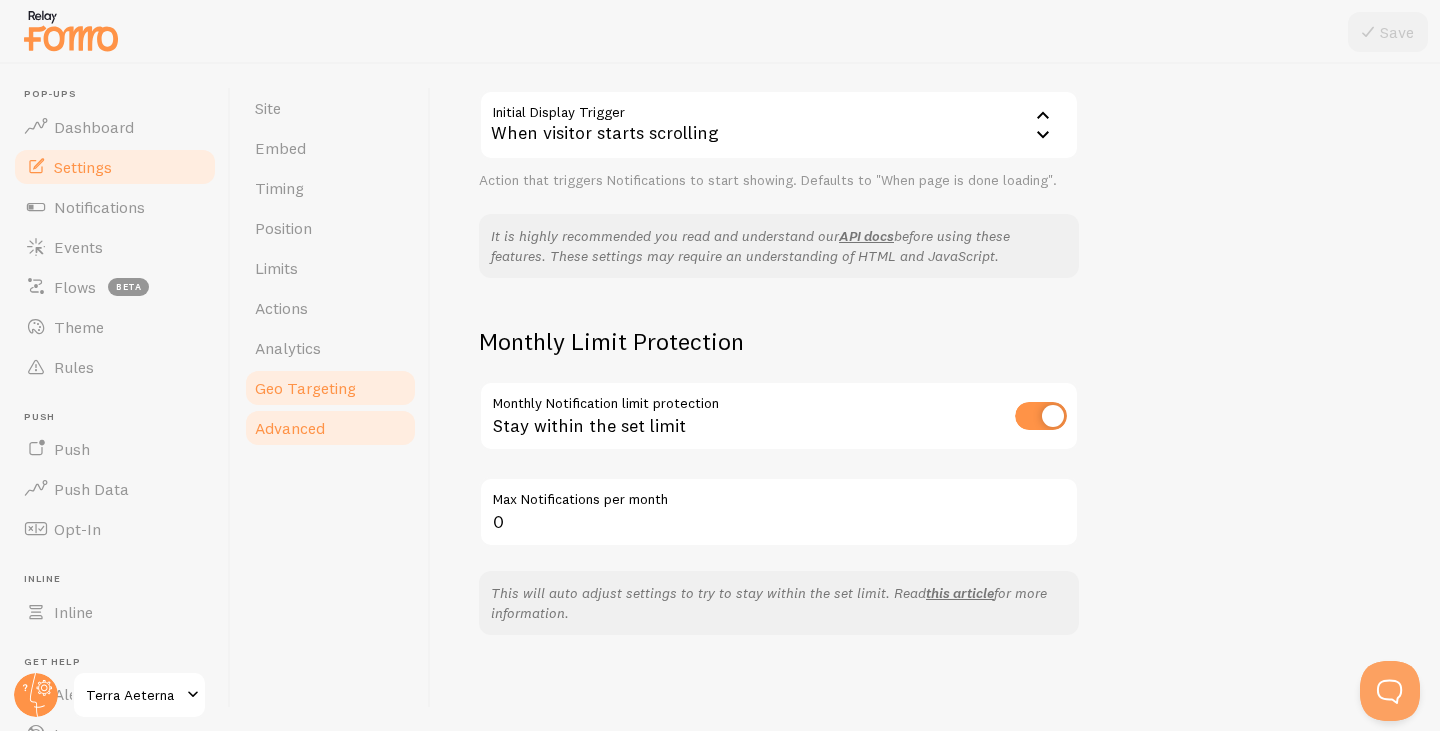 click on "Geo Targeting" at bounding box center [330, 388] 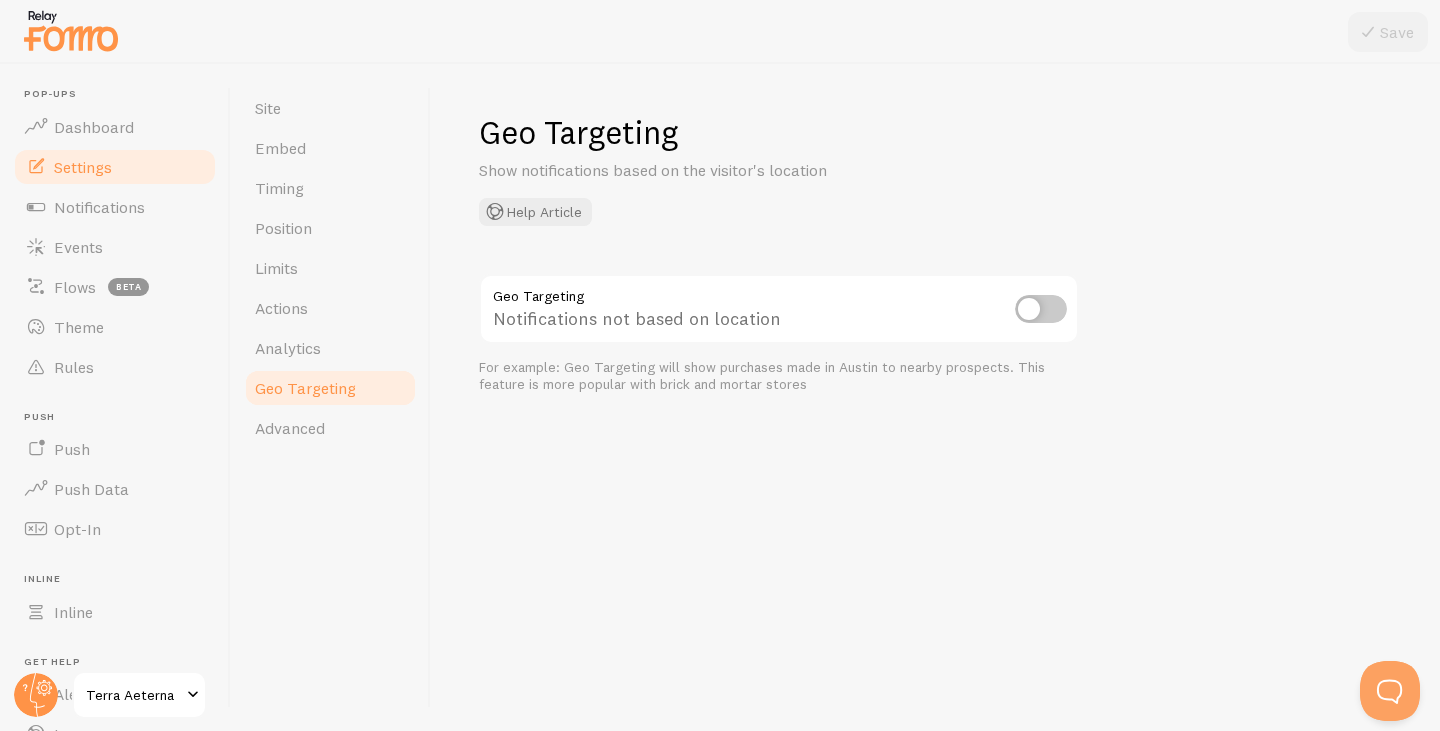 scroll, scrollTop: 0, scrollLeft: 0, axis: both 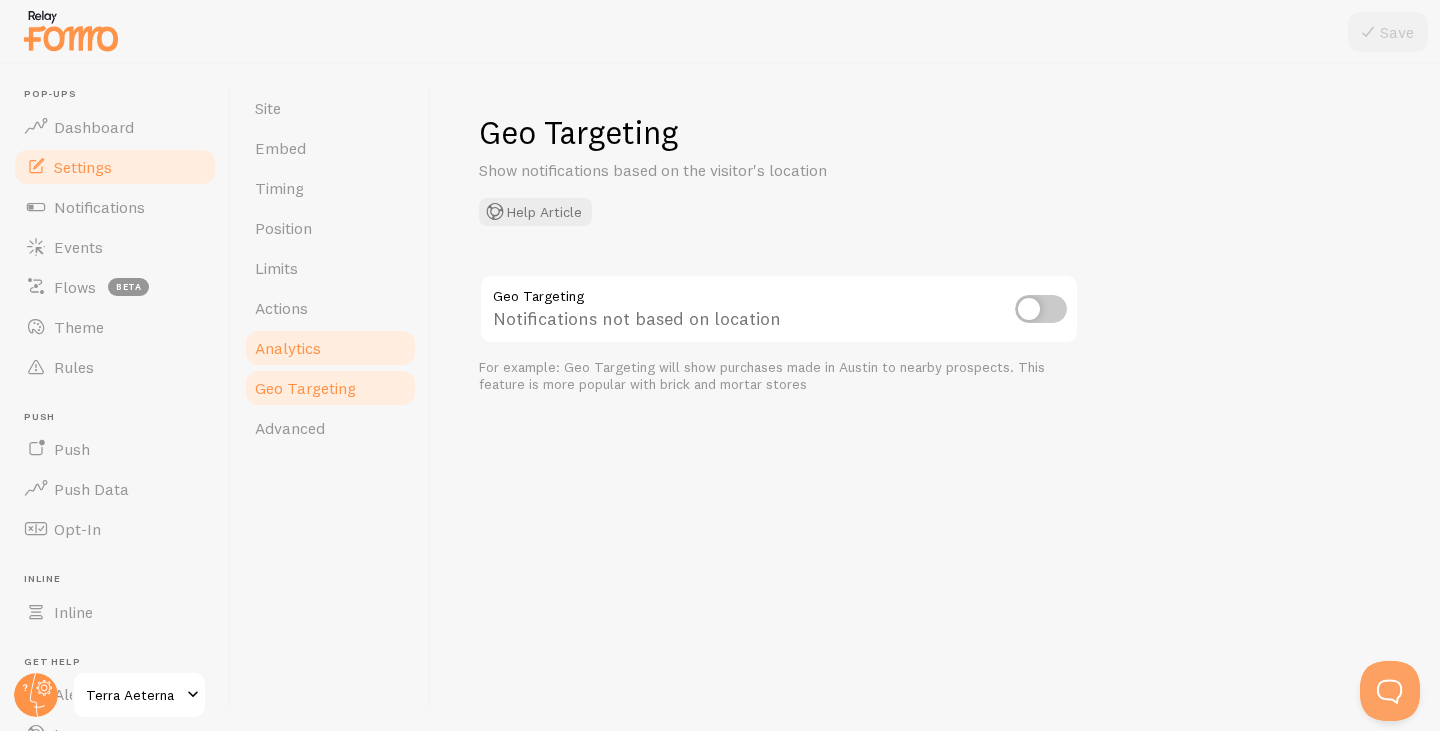 click on "Analytics" at bounding box center (288, 348) 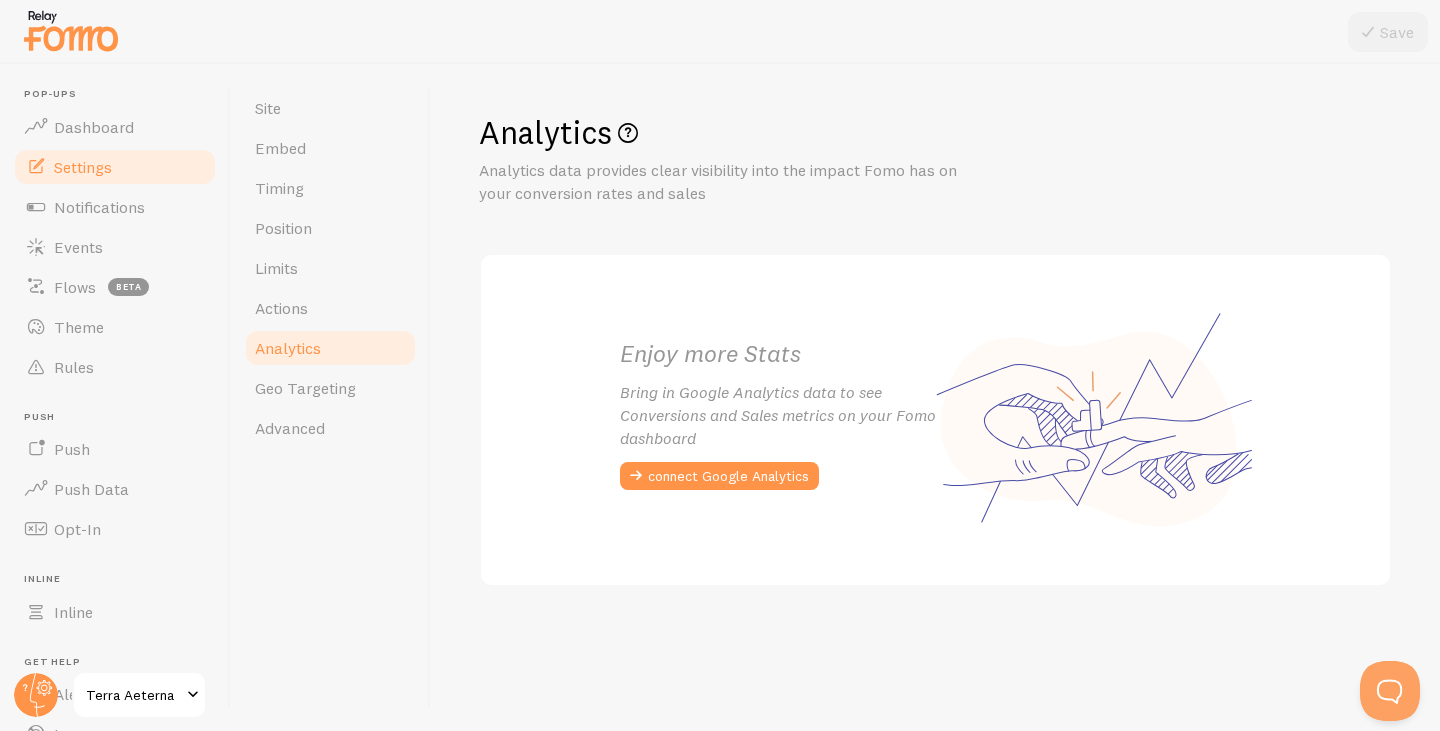 click on "Analytics" at bounding box center [330, 348] 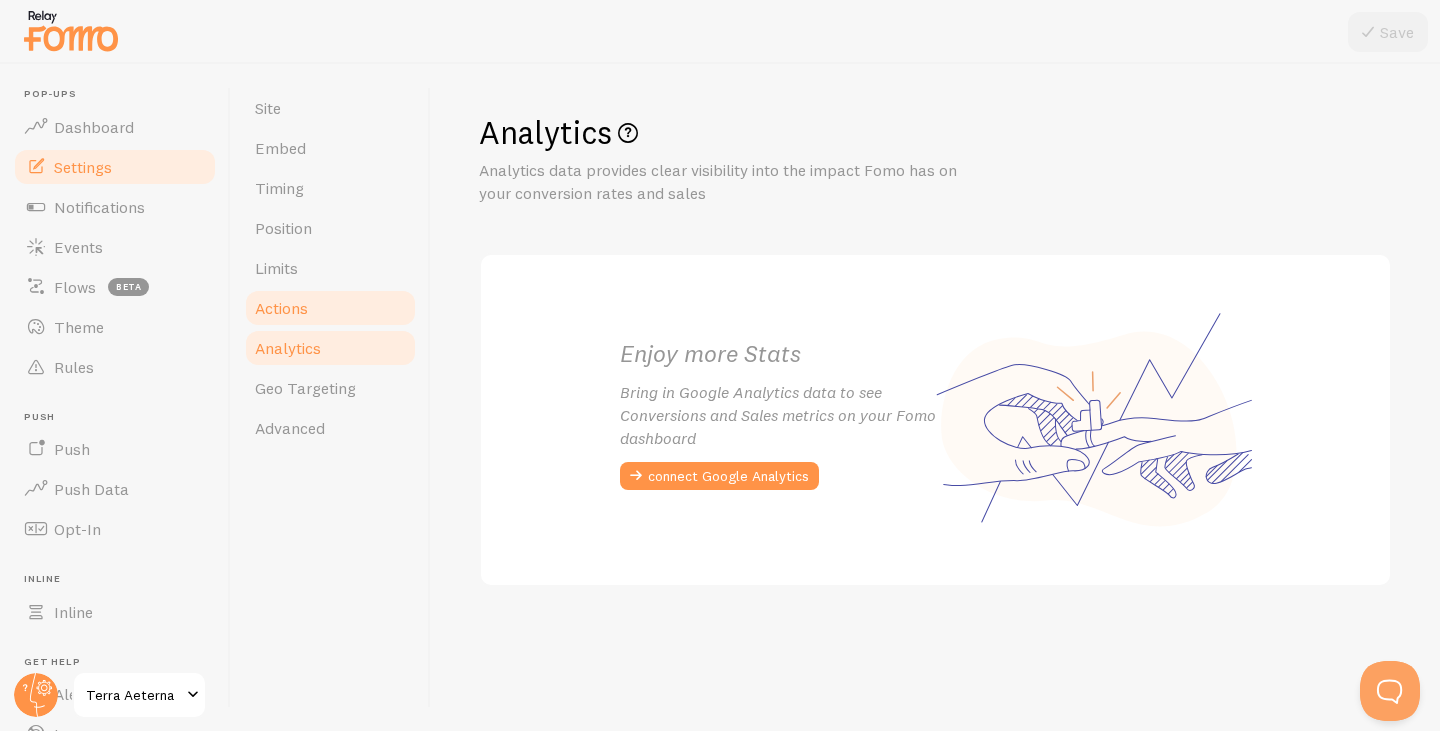 click on "Actions" at bounding box center [330, 308] 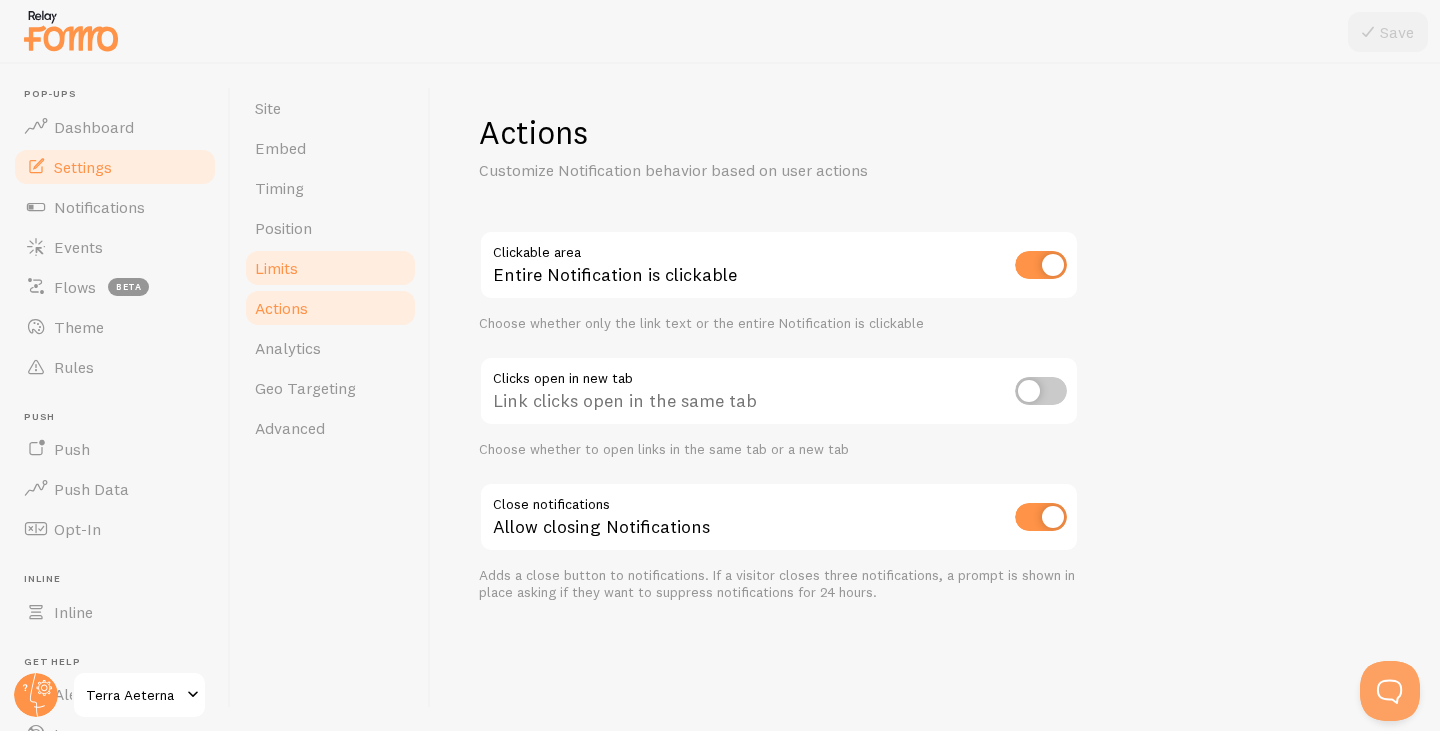 click on "Limits" at bounding box center [330, 268] 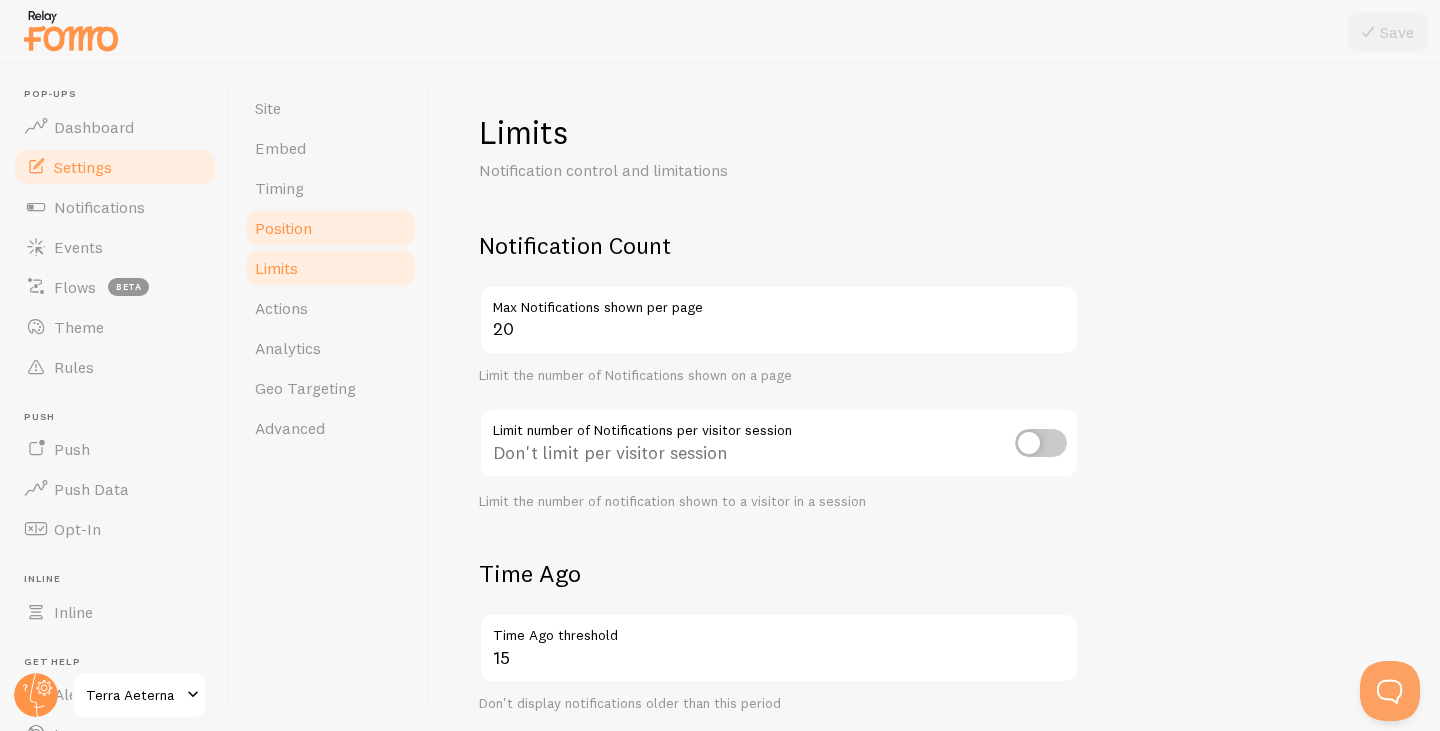 click on "Position" at bounding box center (283, 228) 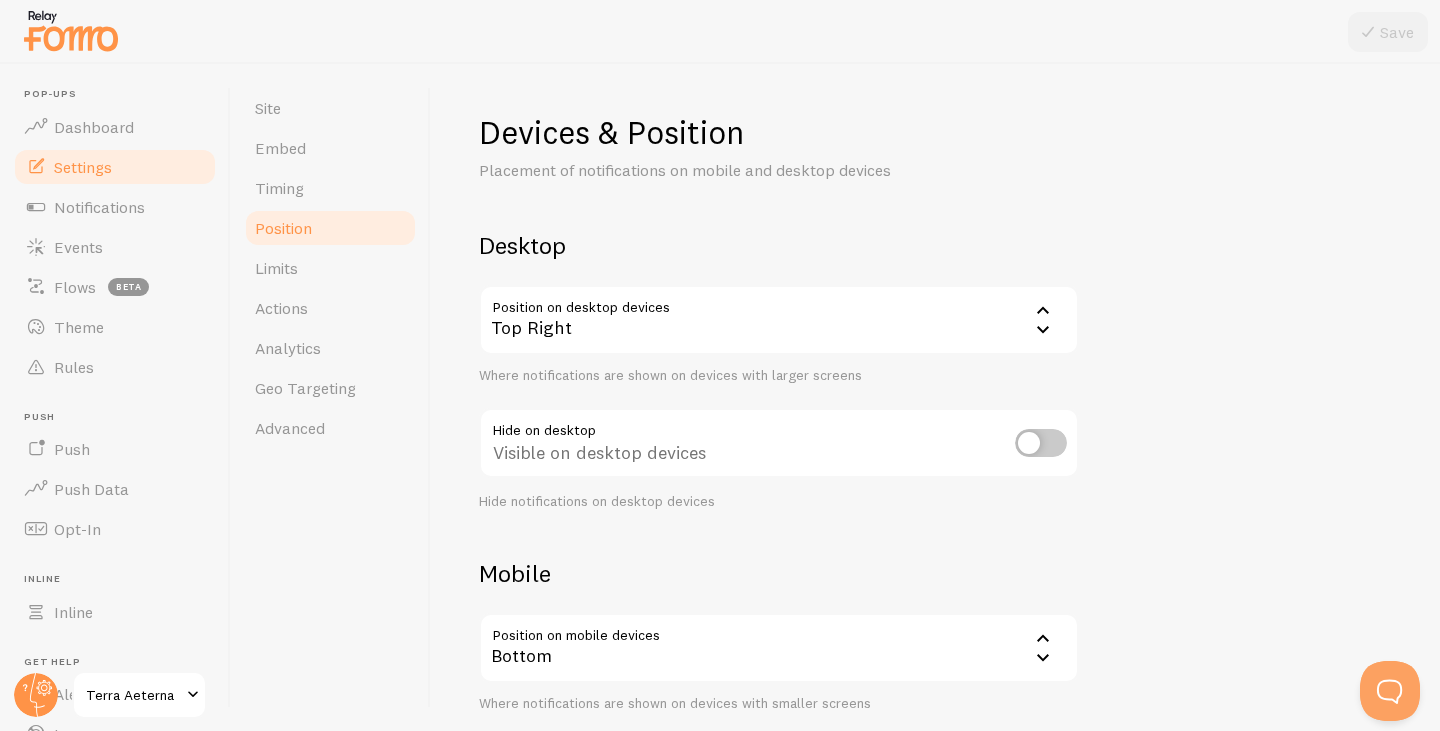 click on "Top Right" at bounding box center (779, 320) 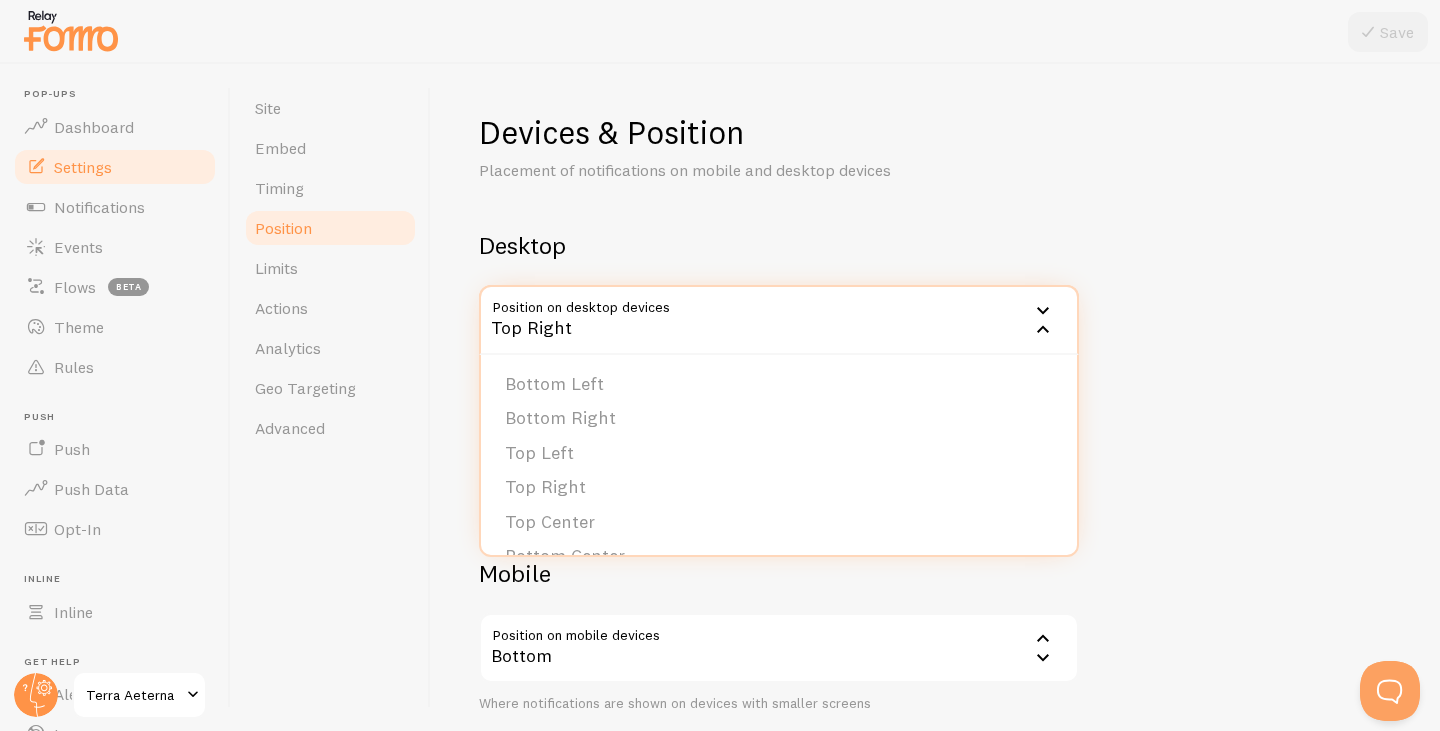 click on "Devices & Position
Placement of notifications on mobile and desktop devices
Desktop
Position on desktop devices   top_right   Top Right       Bottom Left  Bottom Right  Top Left  Top Right  Top Center  Bottom Center  Bottom Left - Slide In  Bottom Right - Slide In  Top Left - Slide In  Top Right - Slide In    Where notifications are shown on devices with larger screens       Hide on desktop   Visible on desktop devices   Hide notifications on desktop devices
Mobile
Position on mobile devices   bottom   Bottom       Bottom  Top    Where notifications are shown on devices with smaller screens       Hide on mobile   Visible on mobile devices   Hide Notifications on mobile devices" at bounding box center (935, 475) 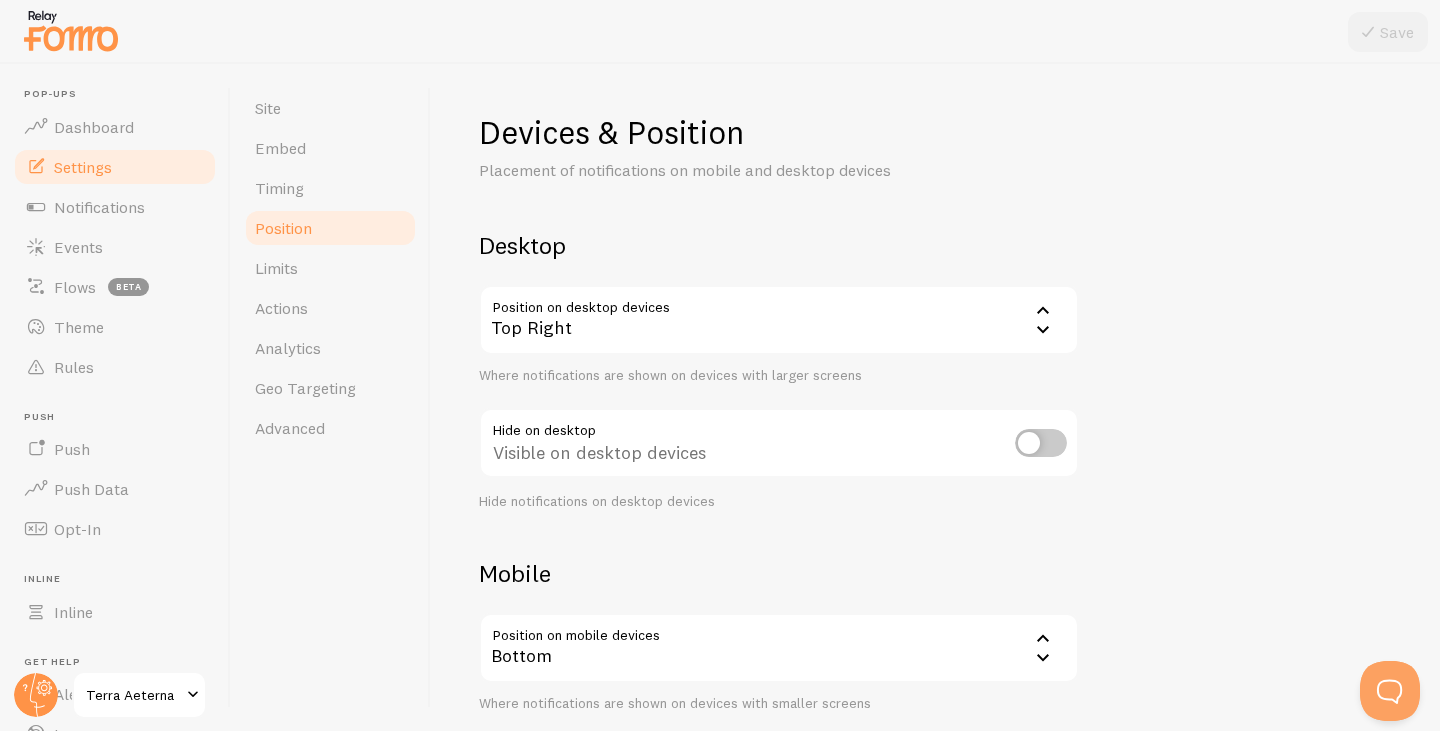 click at bounding box center (1041, 443) 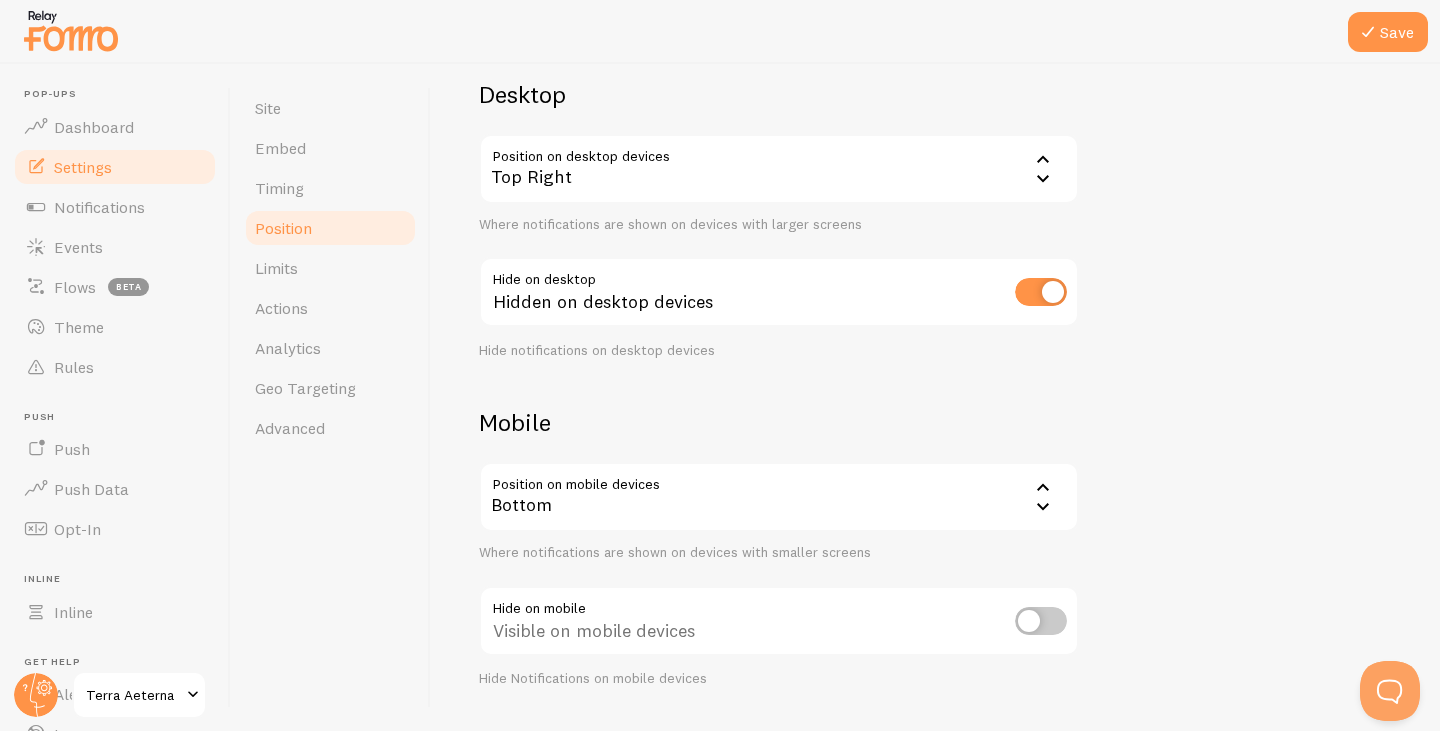 scroll, scrollTop: 200, scrollLeft: 0, axis: vertical 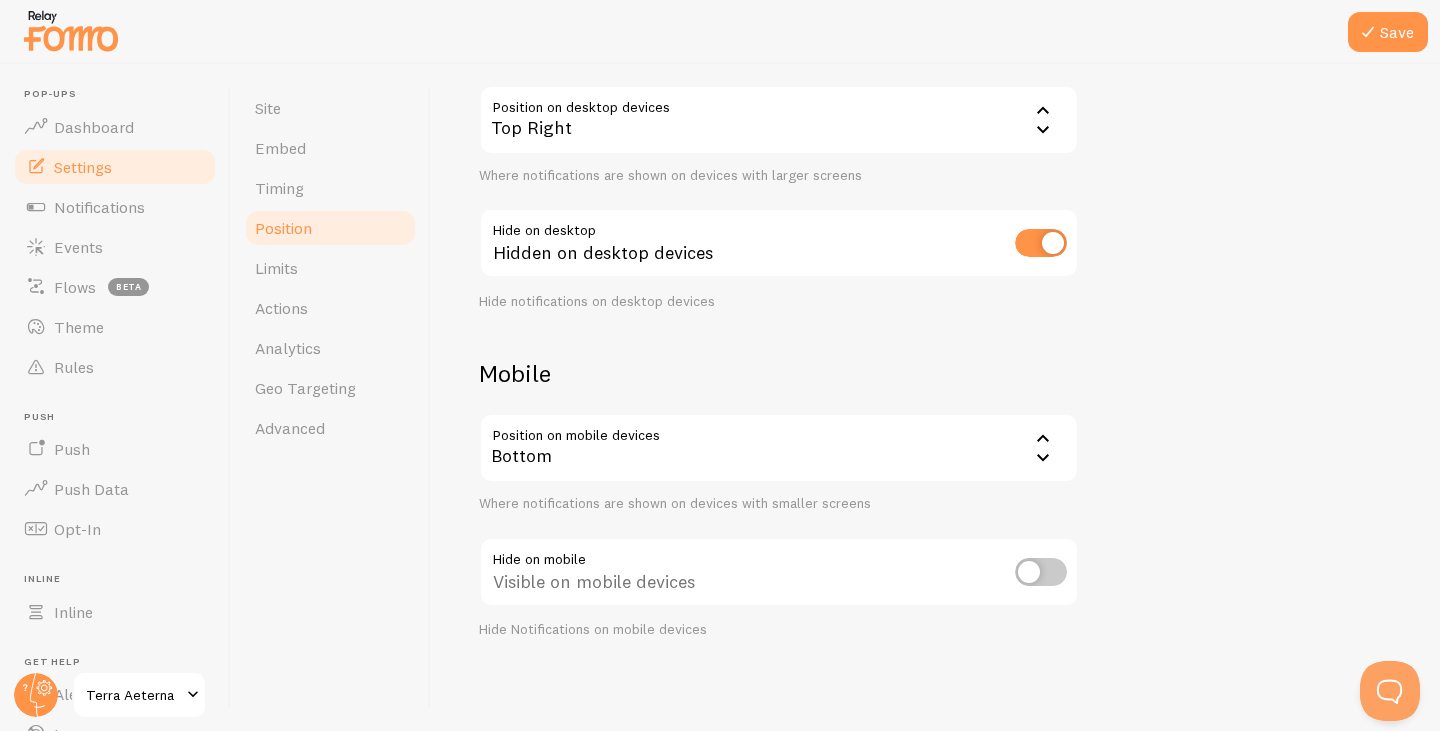 click on "Bottom" at bounding box center [779, 448] 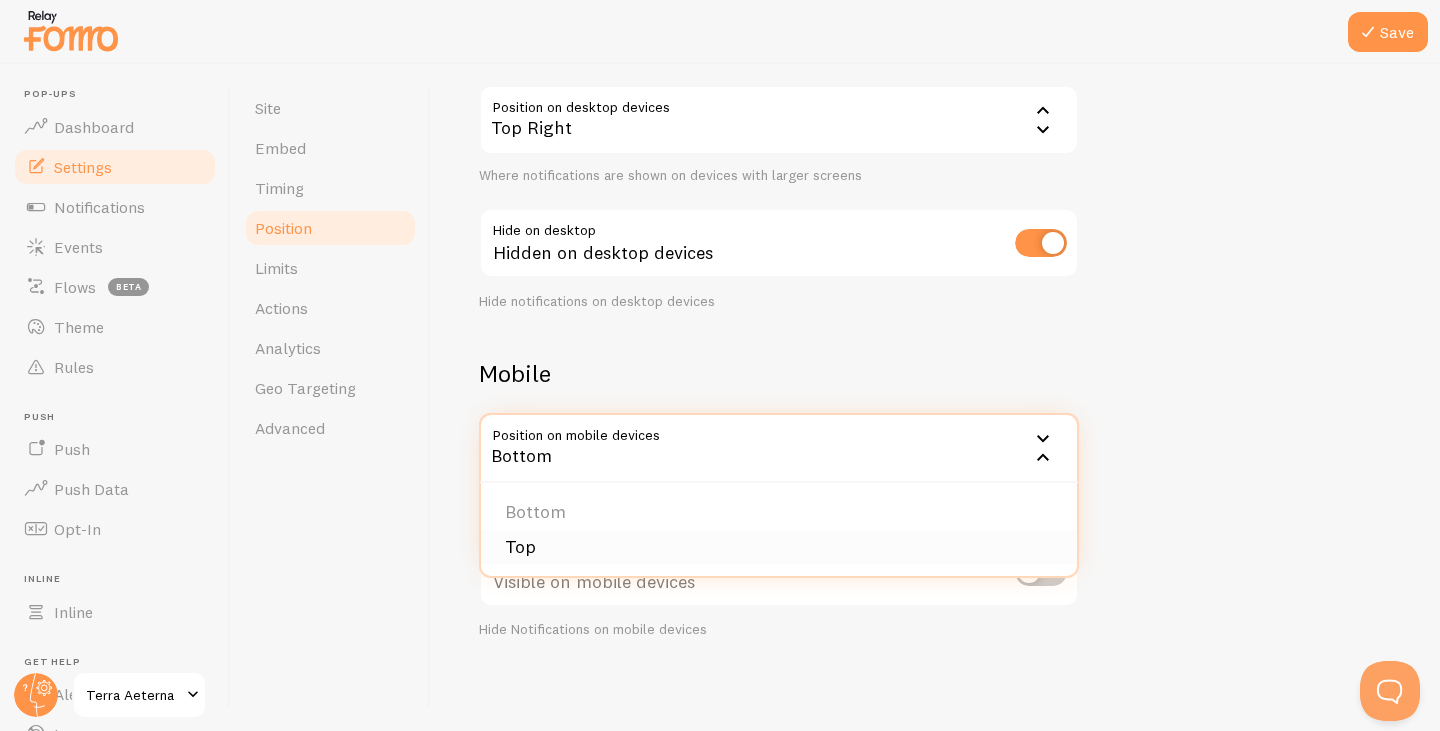 click on "Top" at bounding box center (779, 547) 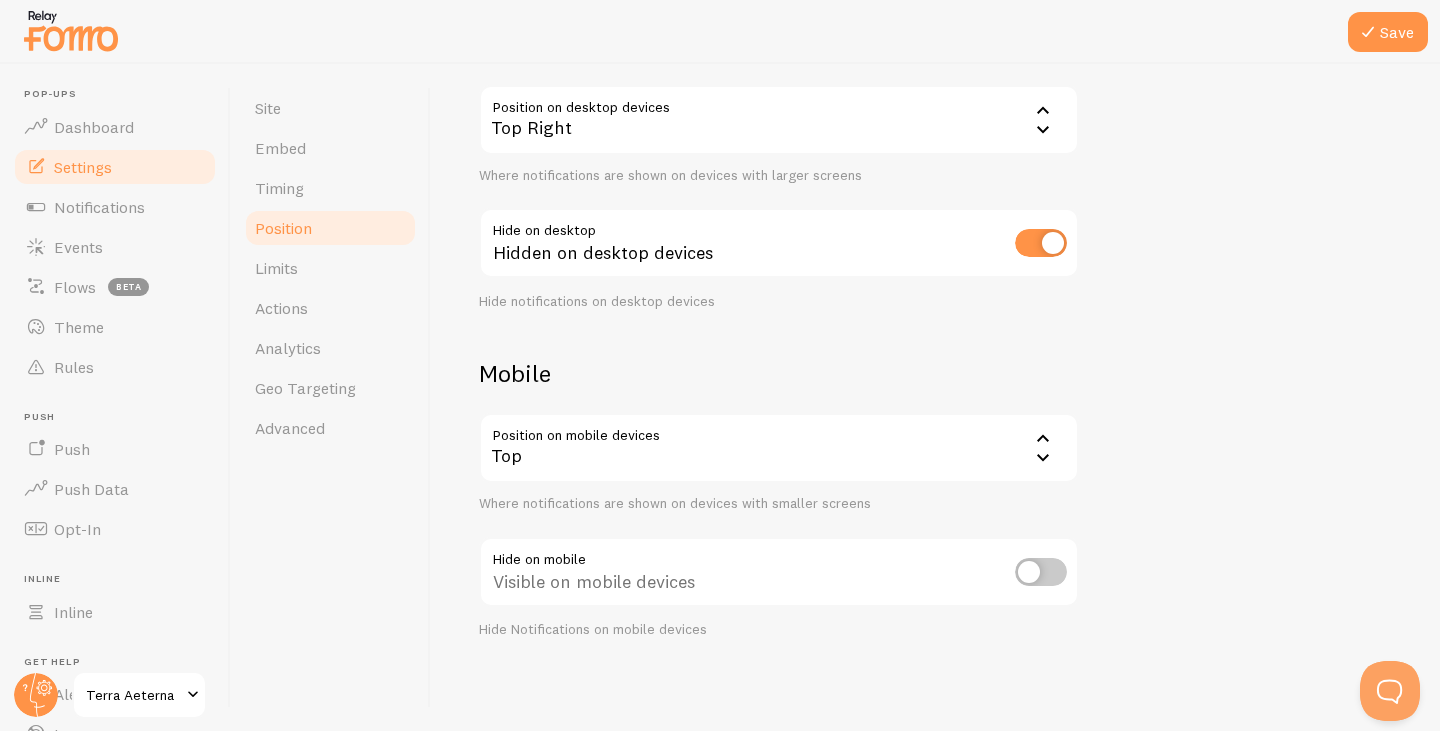 click at bounding box center (1041, 243) 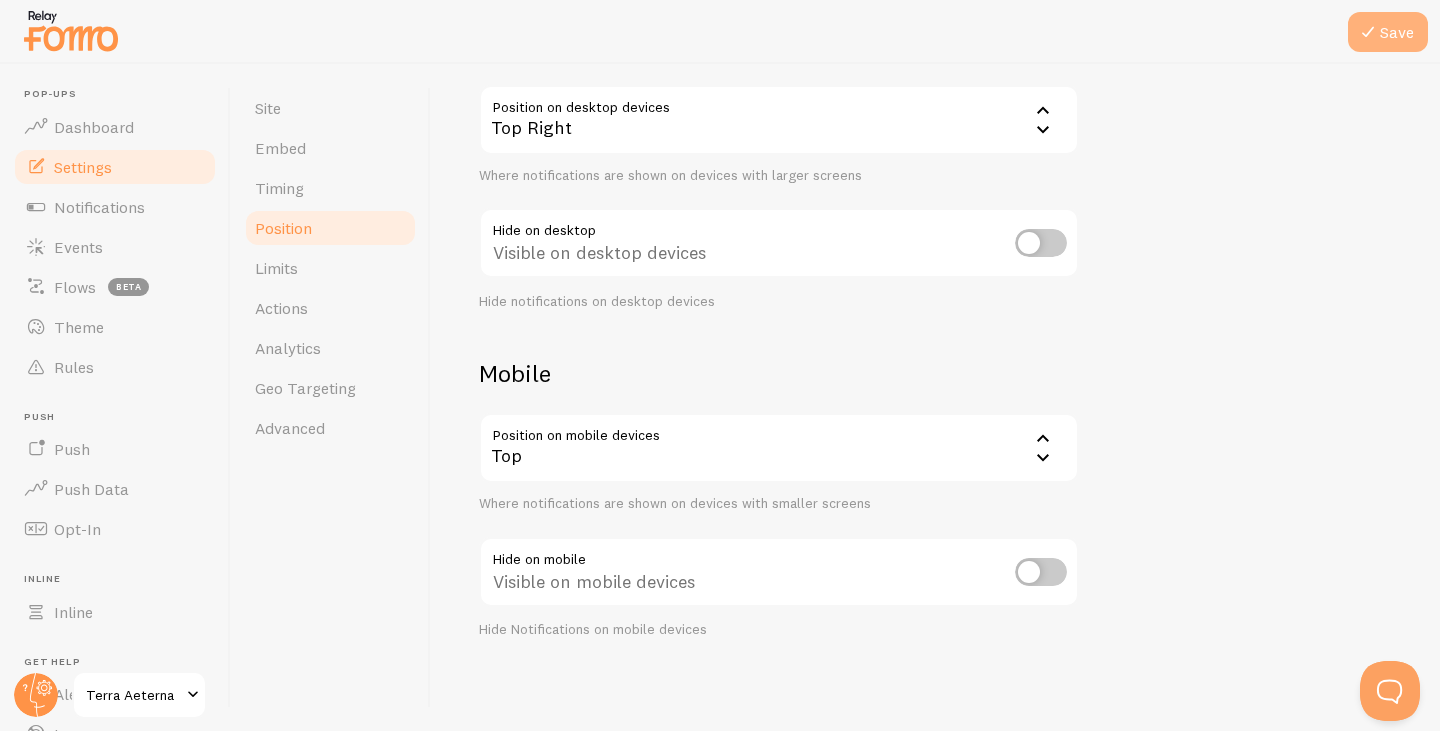 click on "Save" at bounding box center [1388, 32] 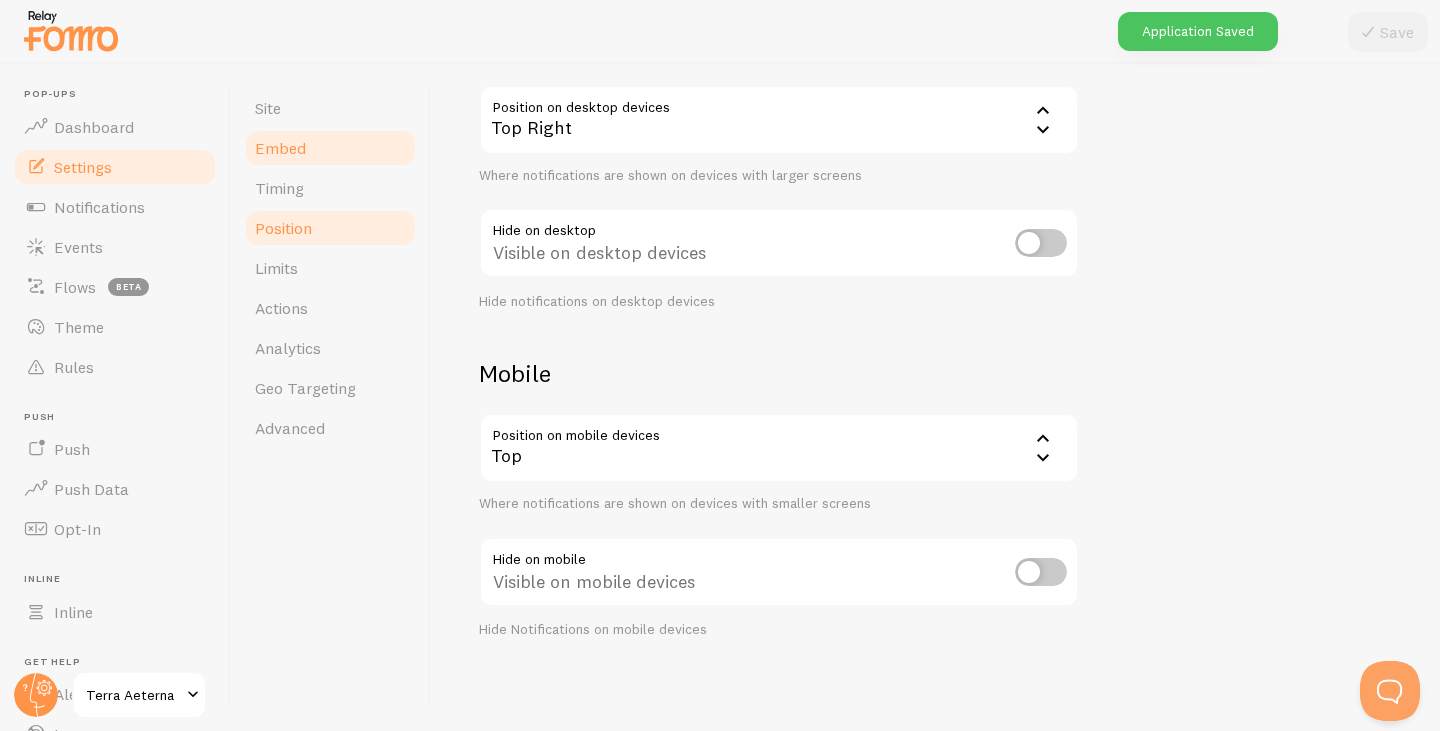 click on "Embed" at bounding box center [330, 148] 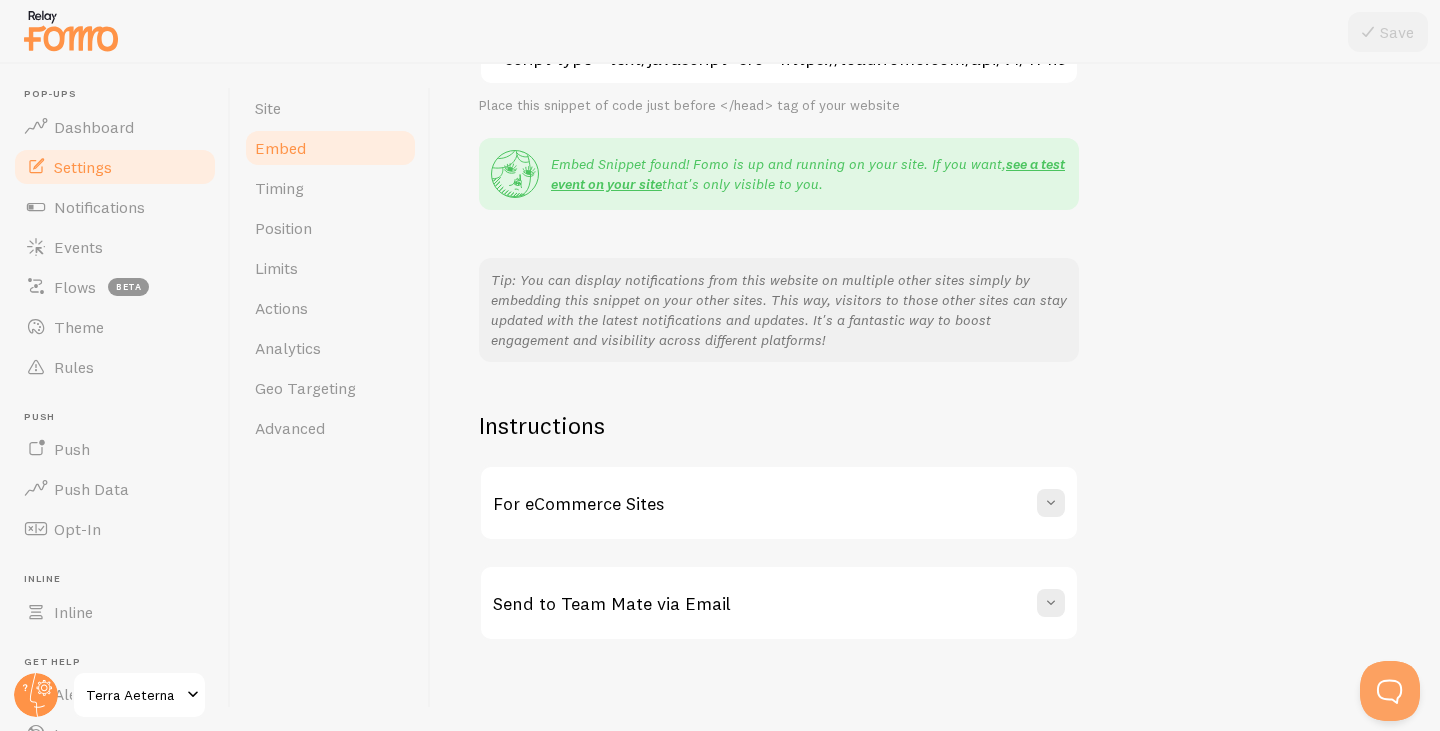 scroll, scrollTop: 342, scrollLeft: 0, axis: vertical 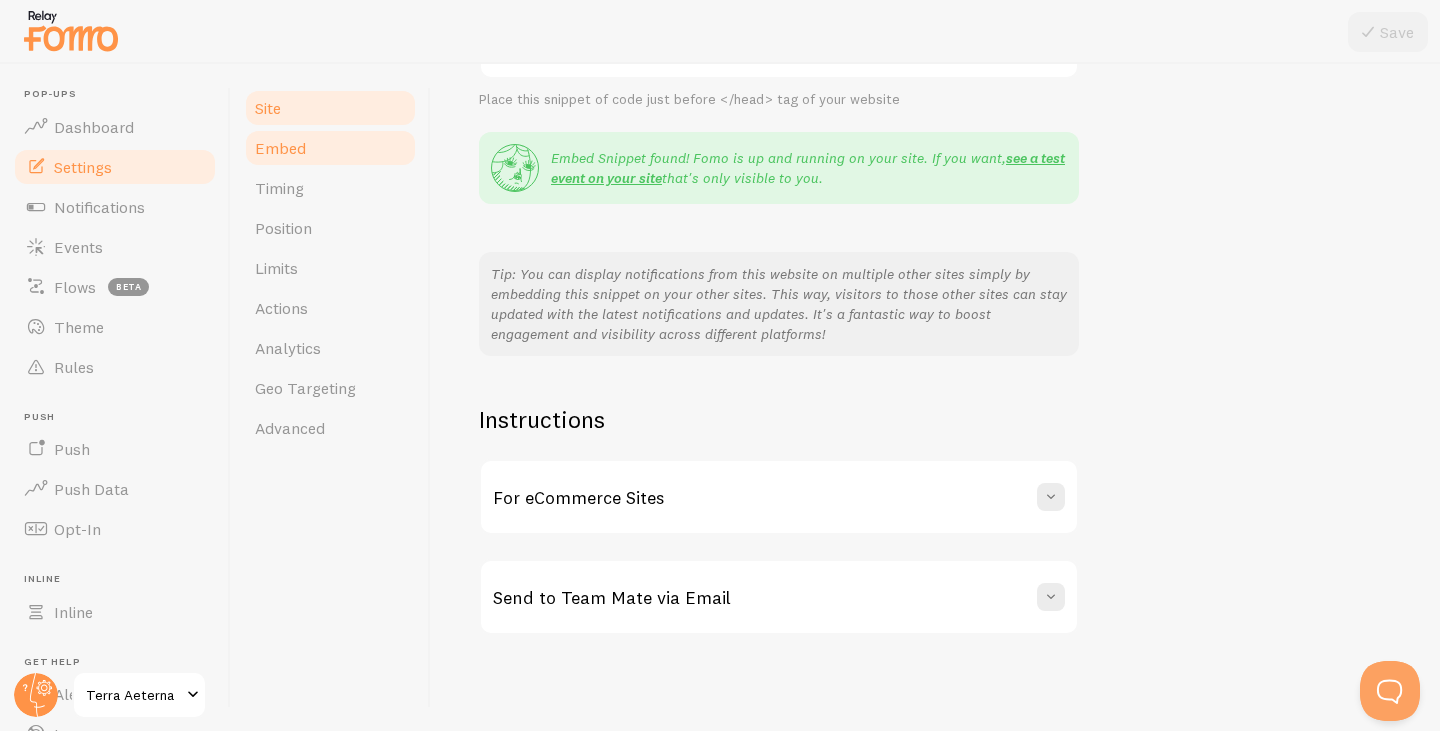 click on "Site" at bounding box center (330, 108) 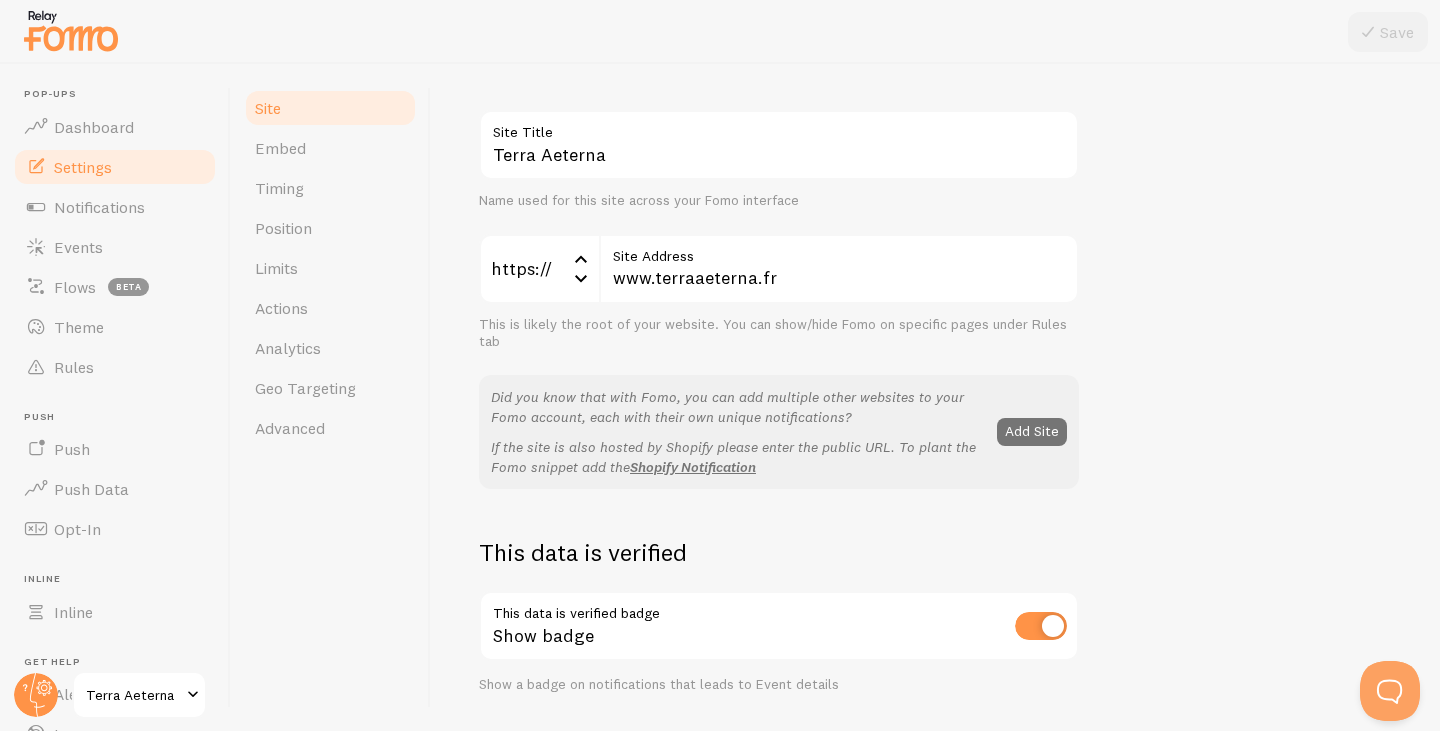 scroll, scrollTop: 200, scrollLeft: 0, axis: vertical 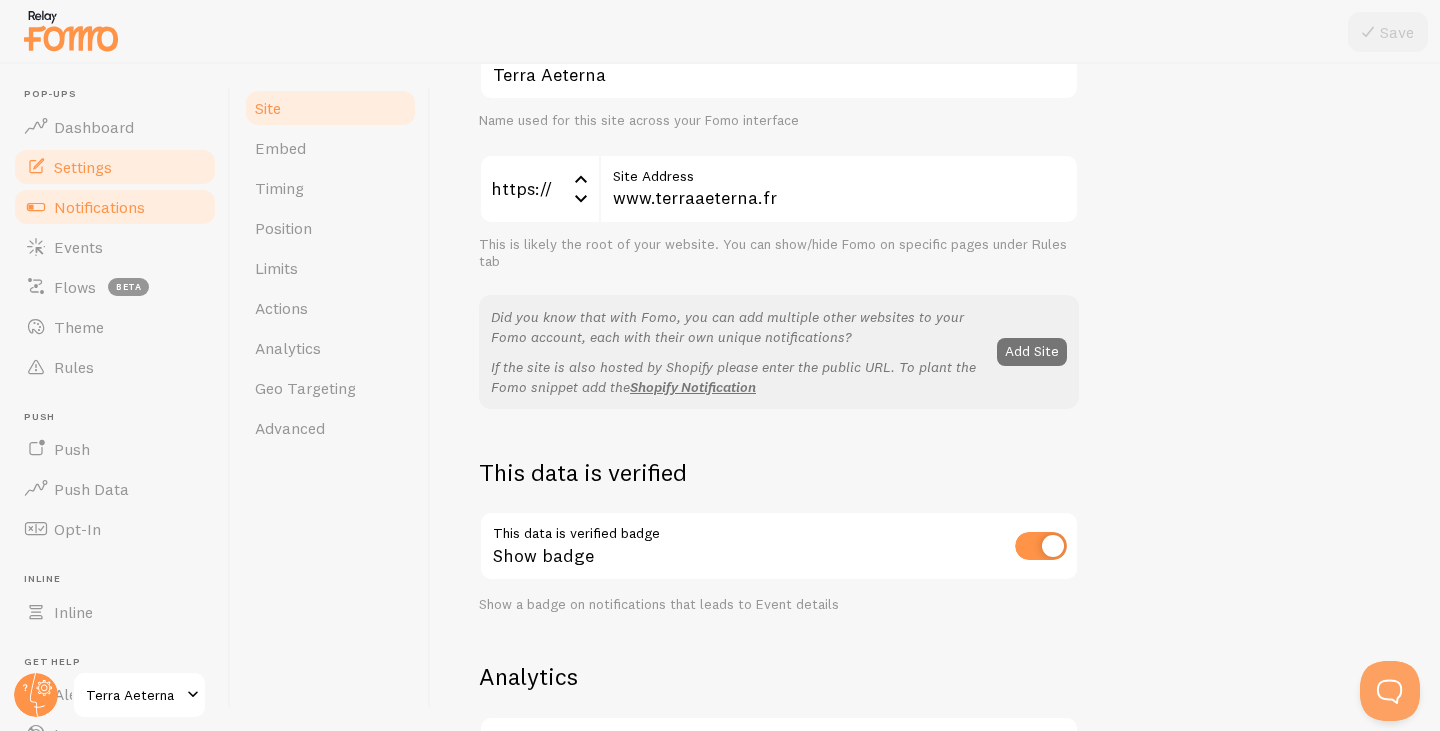 click on "Notifications" at bounding box center [99, 207] 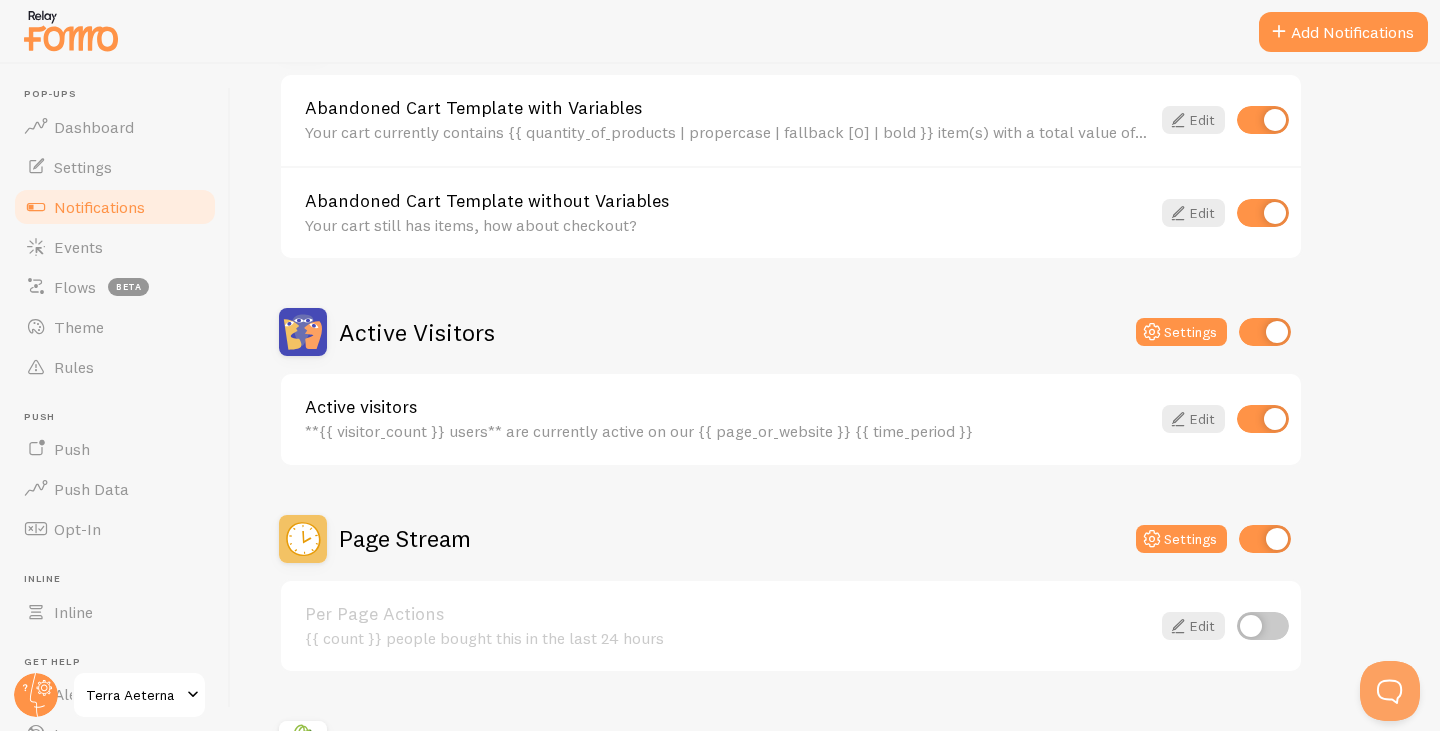 scroll, scrollTop: 300, scrollLeft: 0, axis: vertical 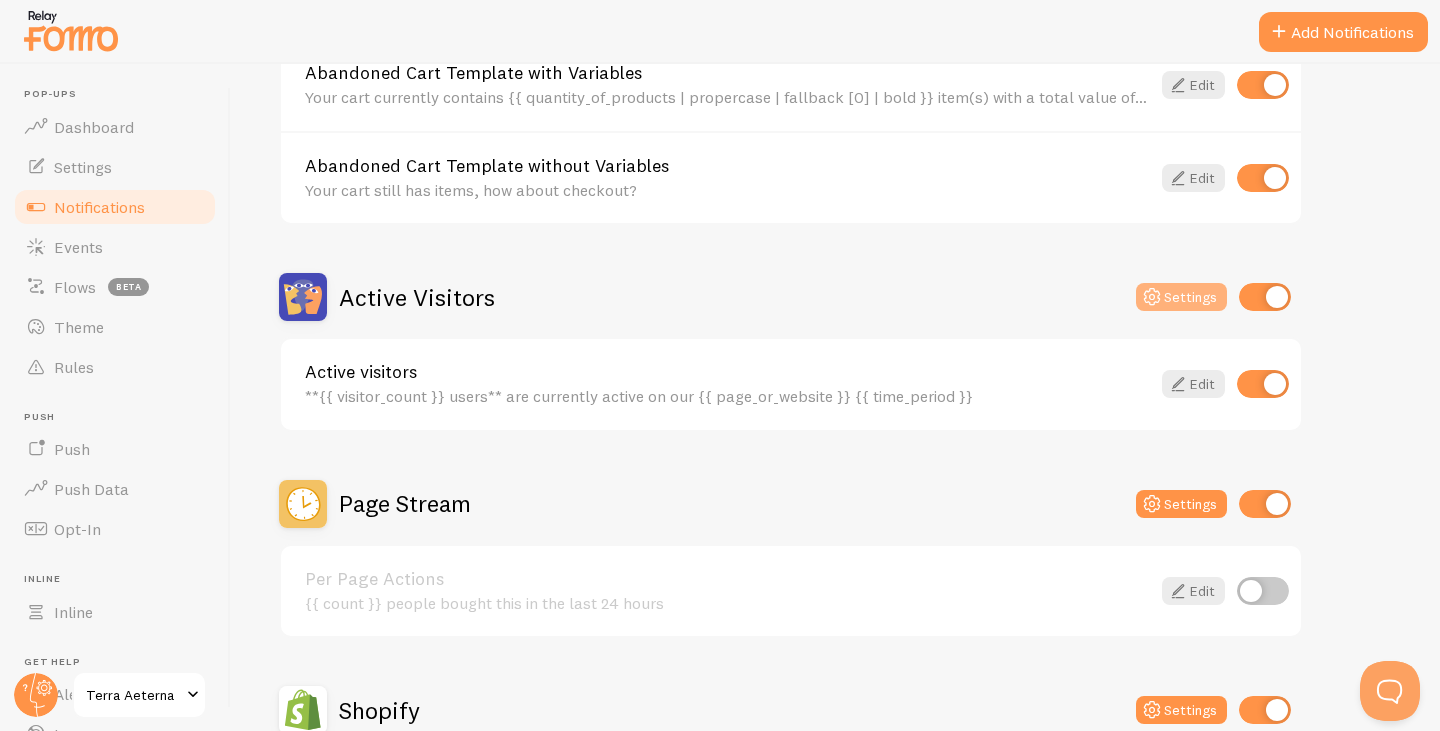 click on "Settings" at bounding box center (1181, 297) 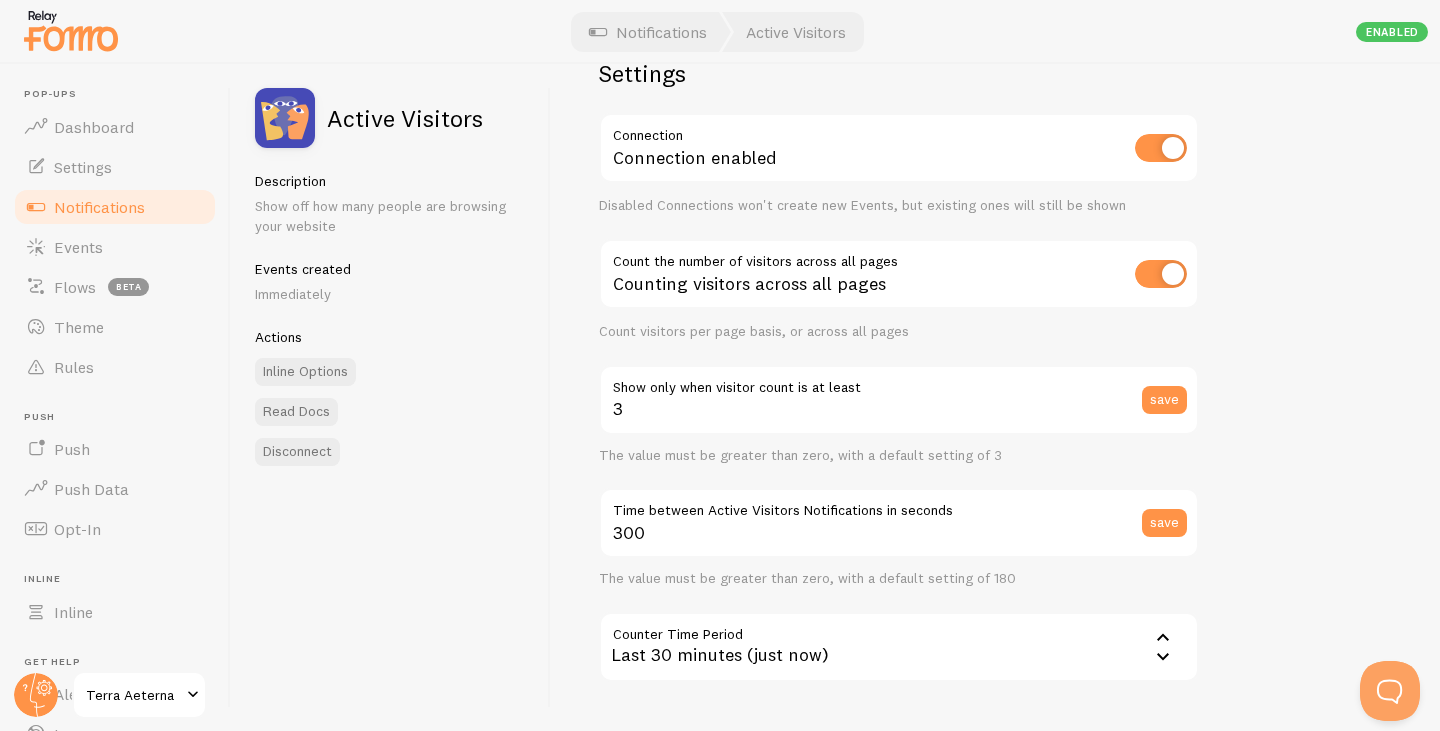 scroll, scrollTop: 100, scrollLeft: 0, axis: vertical 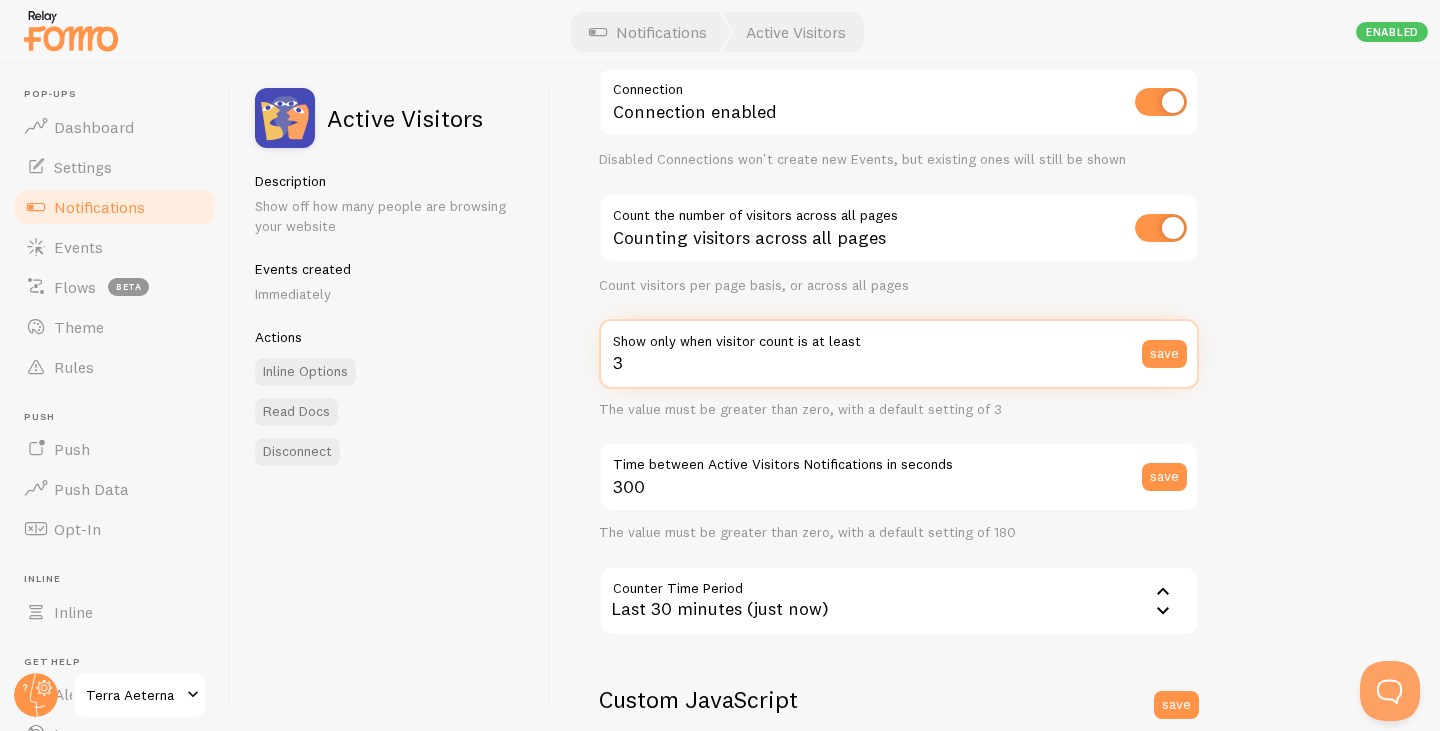 click on "3" at bounding box center [899, 354] 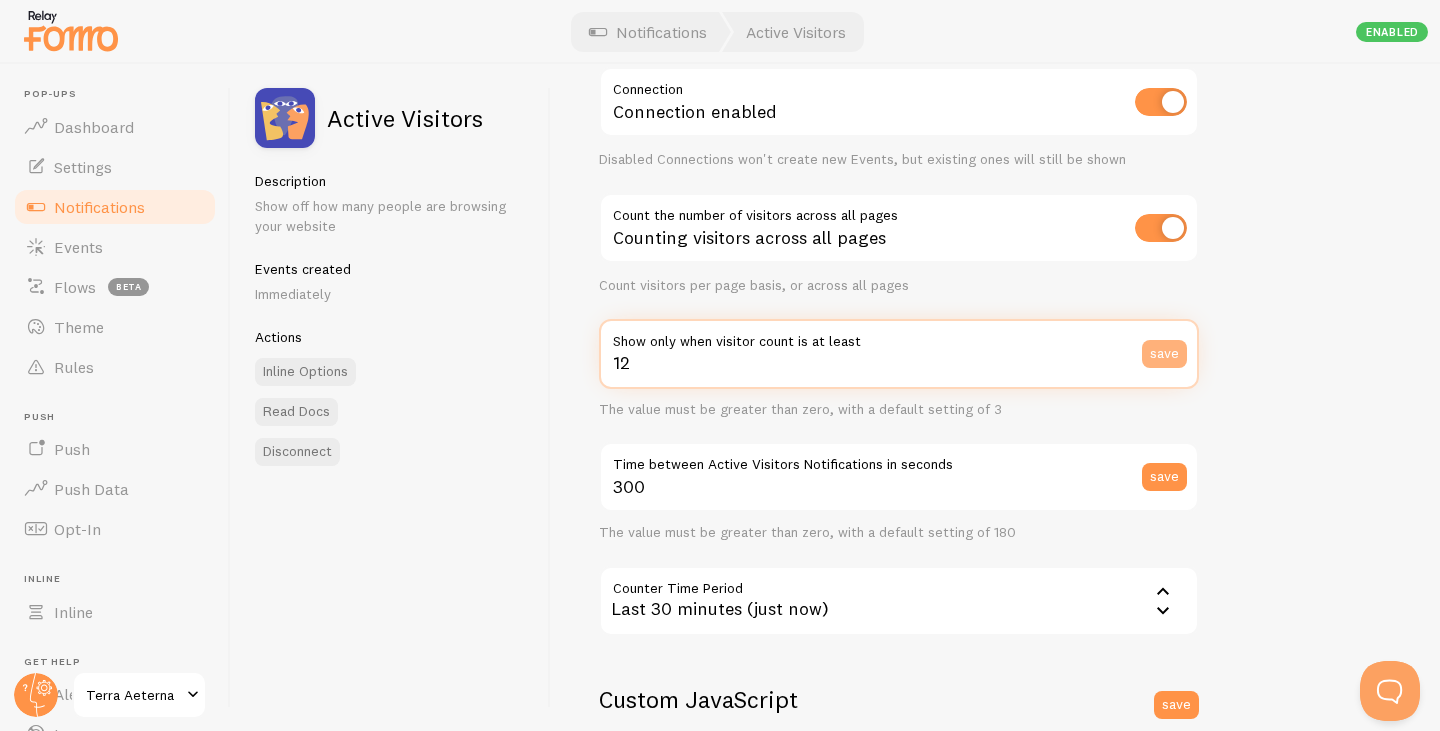 type on "12" 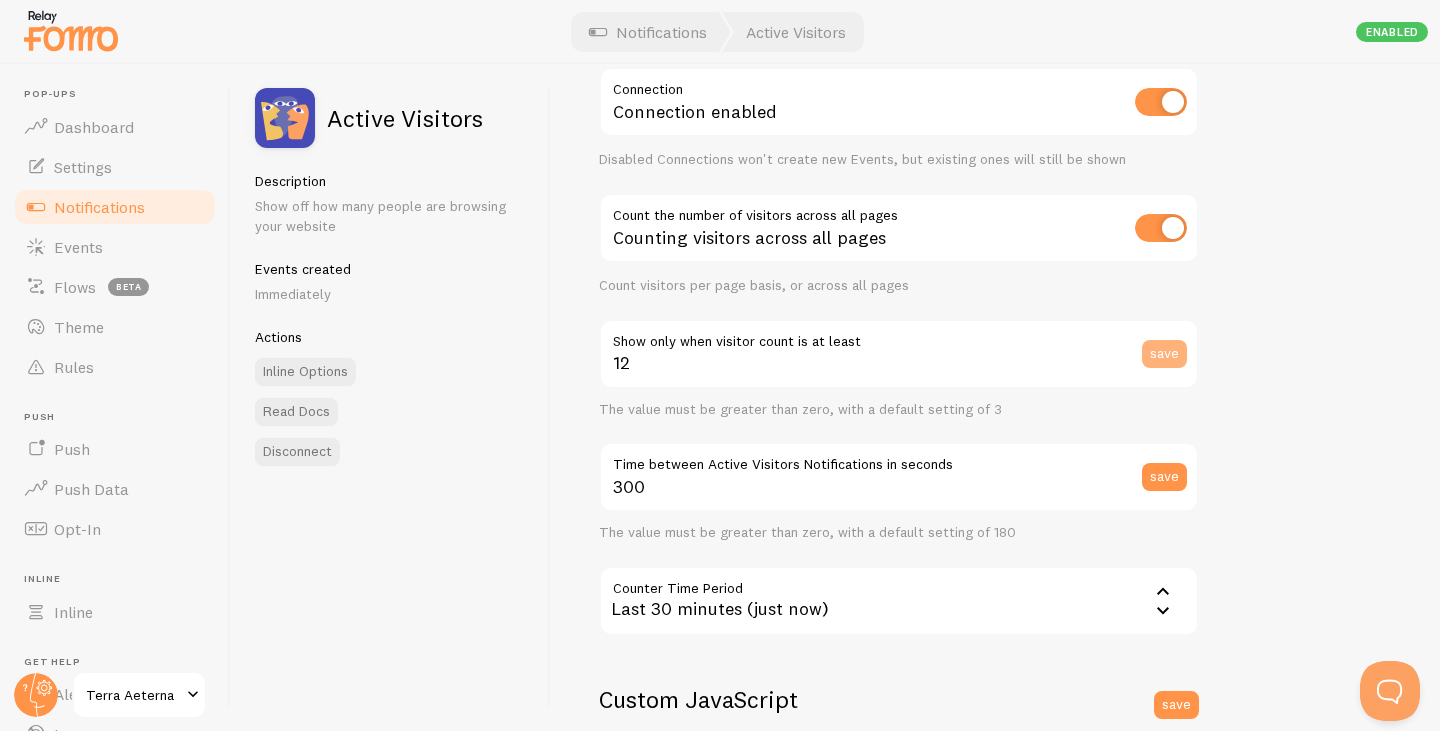 click on "save" at bounding box center [1164, 354] 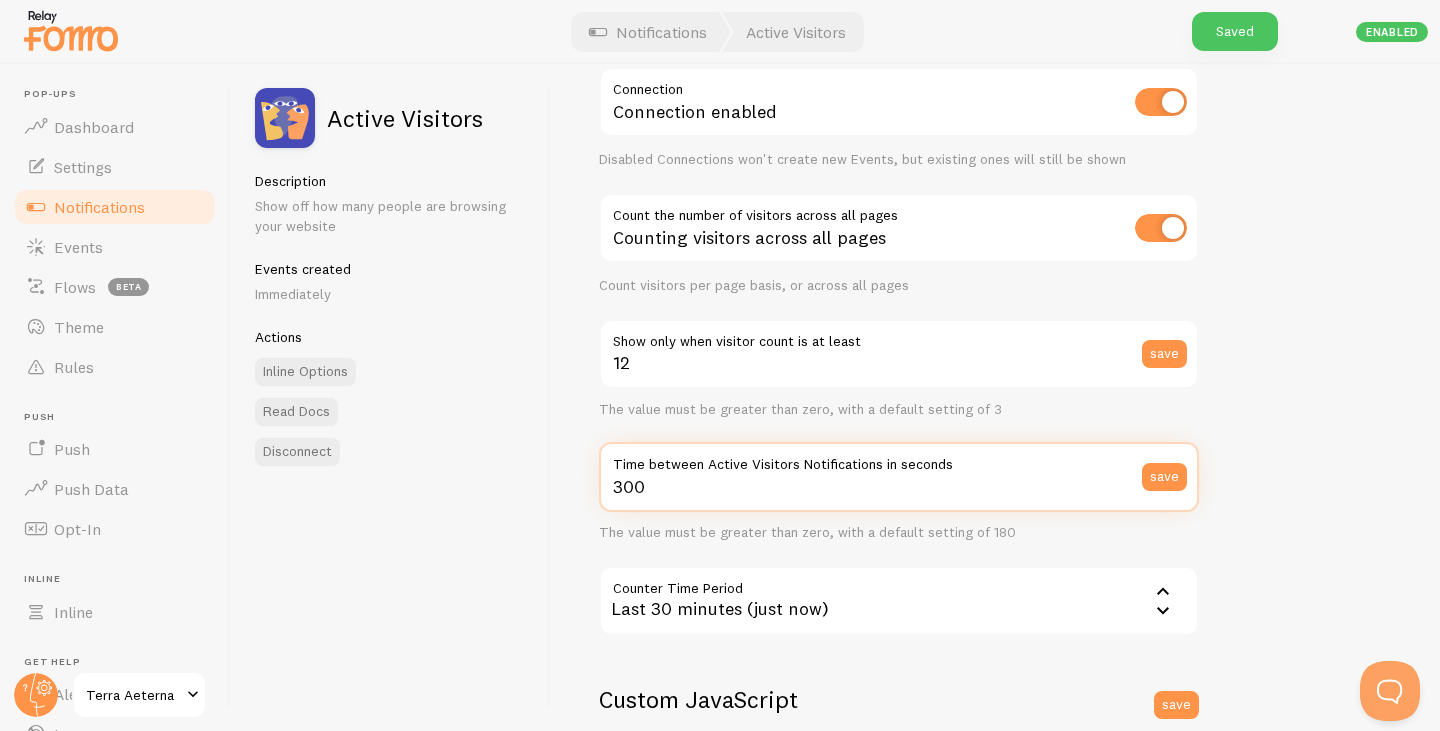 click on "300" at bounding box center [899, 477] 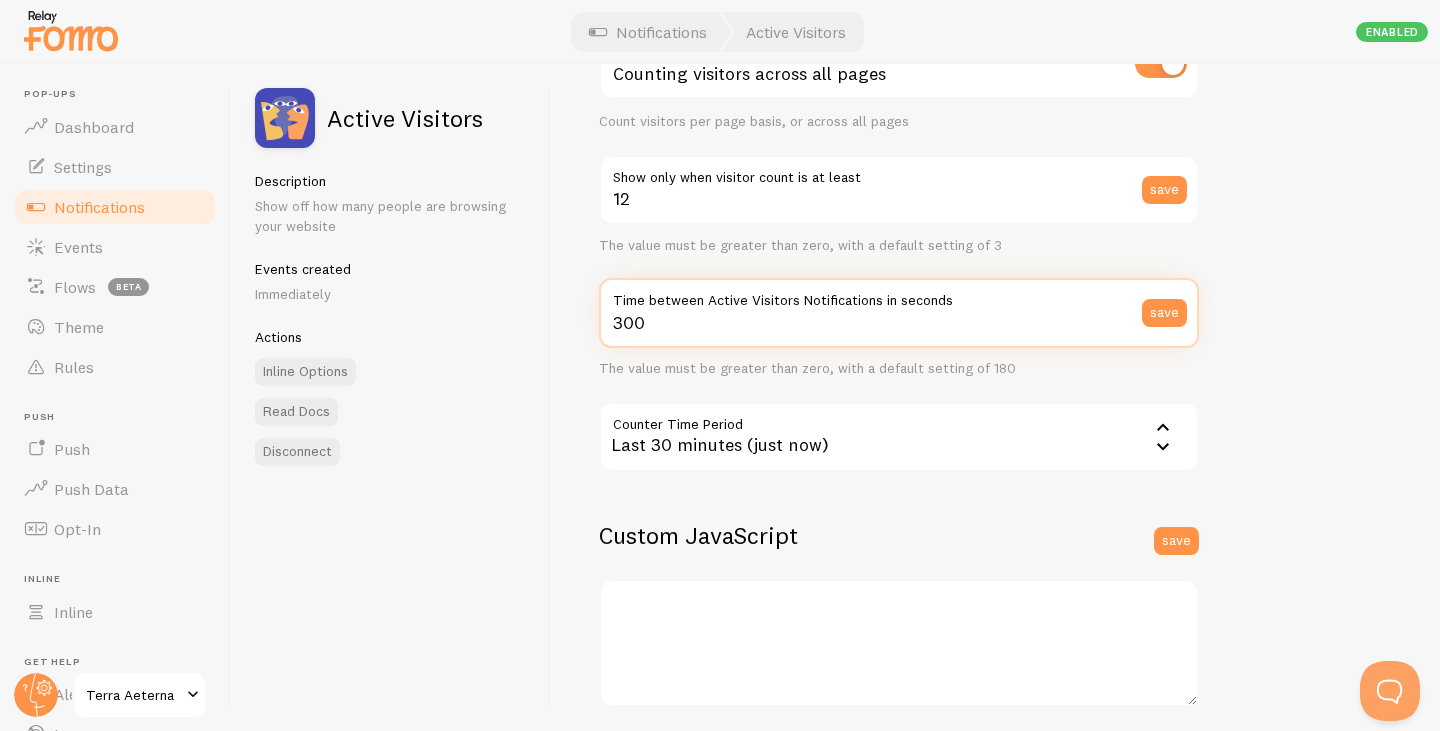 scroll, scrollTop: 300, scrollLeft: 0, axis: vertical 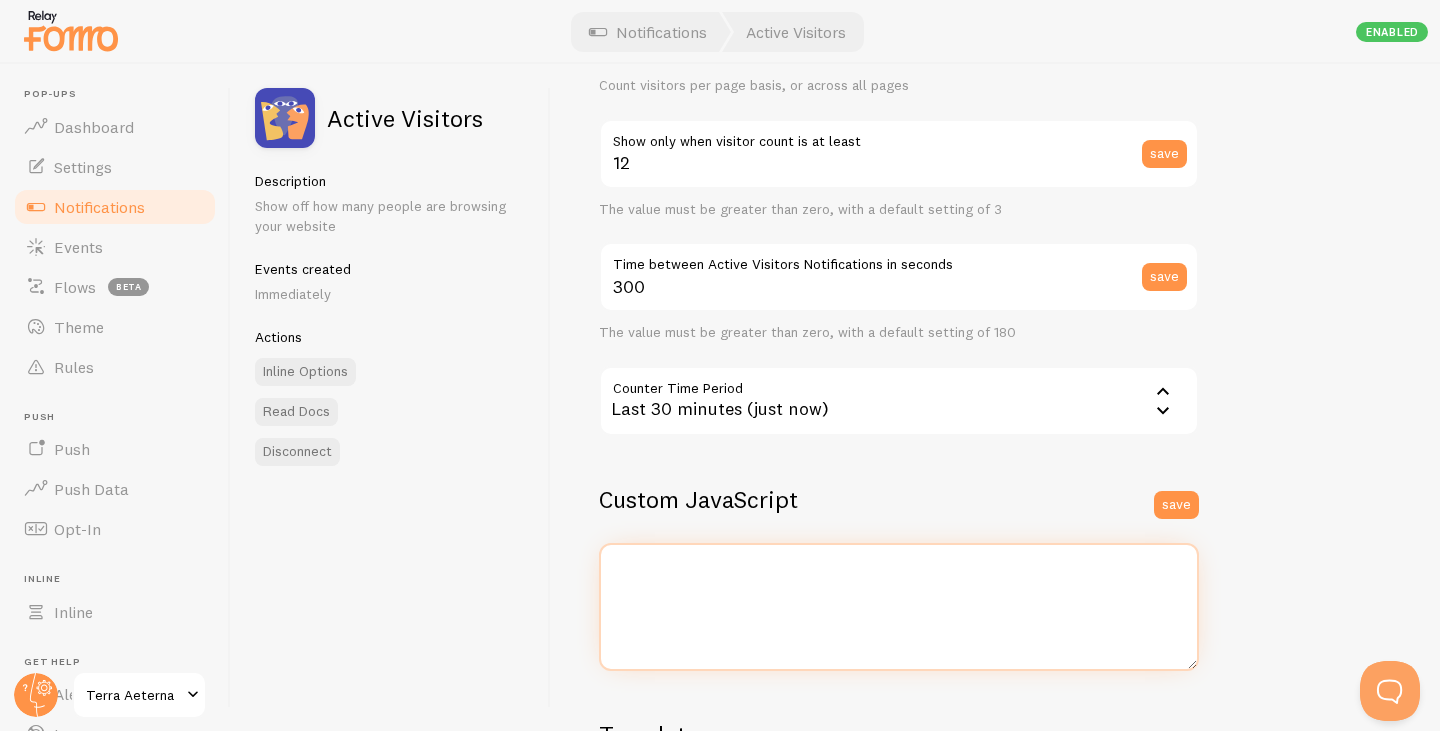 click at bounding box center [899, 607] 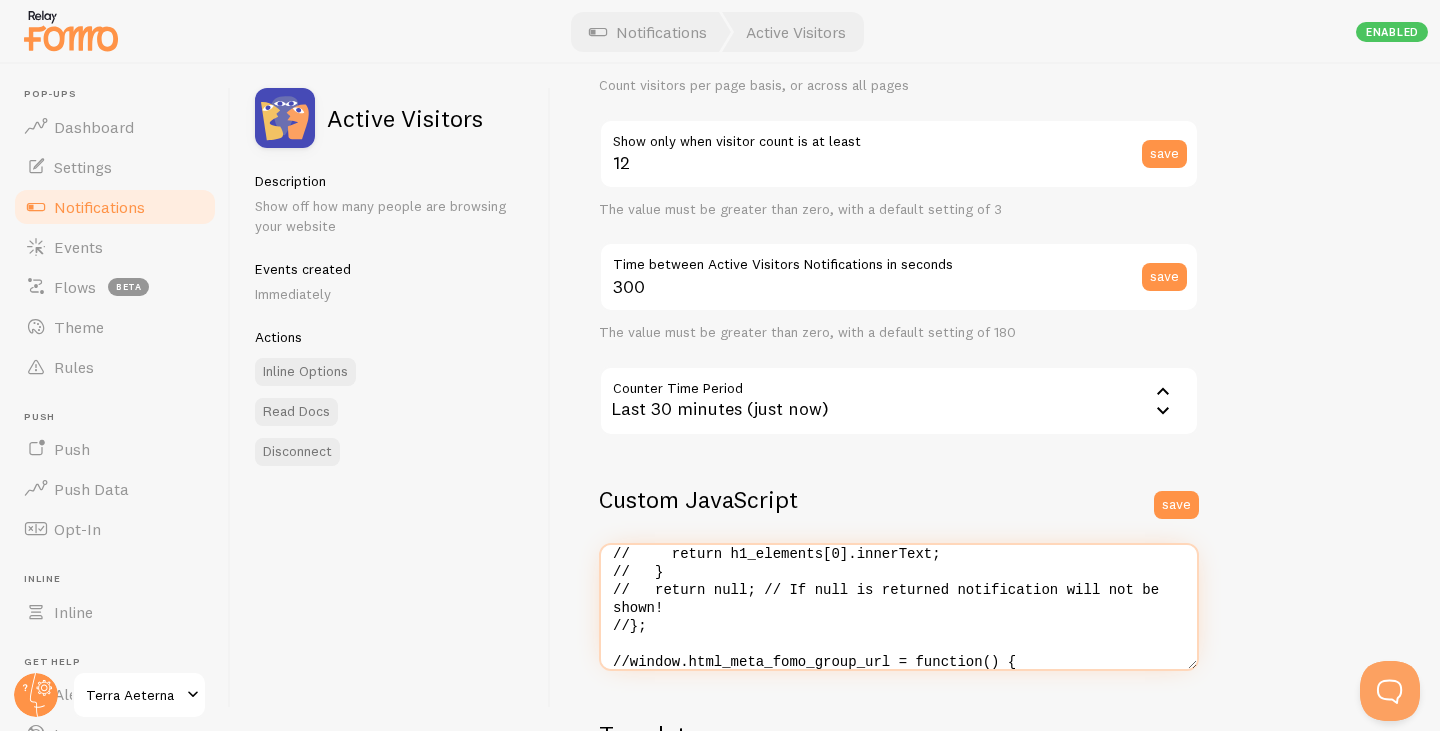scroll, scrollTop: 0, scrollLeft: 0, axis: both 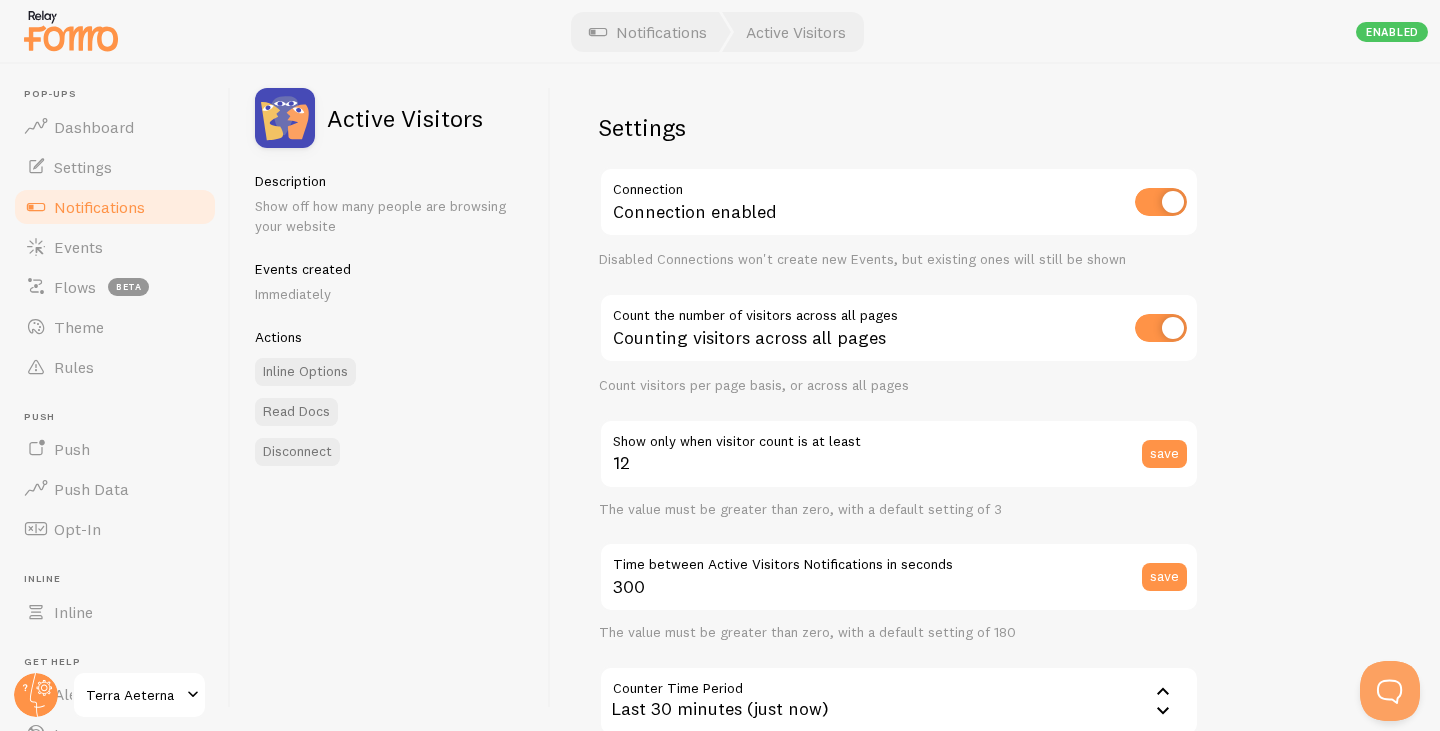 click on "Settings       Connection   Connection enabled   Disabled Connections won't create new Events, but existing ones will still be shown           Count the number of visitors across all pages   Counting visitors across all pages   Count visitors per page basis, or across all pages     12   Show only when visitor count is at least
save
The value must be greater than zero, with a default setting of 3     300   Time between Active Visitors Notifications in seconds
save
The value must be greater than zero, with a default setting of 180   Counter Time Period   1800   Last 30 minutes (just now)       Last 30 minutes (just now)  Last 24 hours
Custom JavaScript
save
Templates" at bounding box center (995, 397) 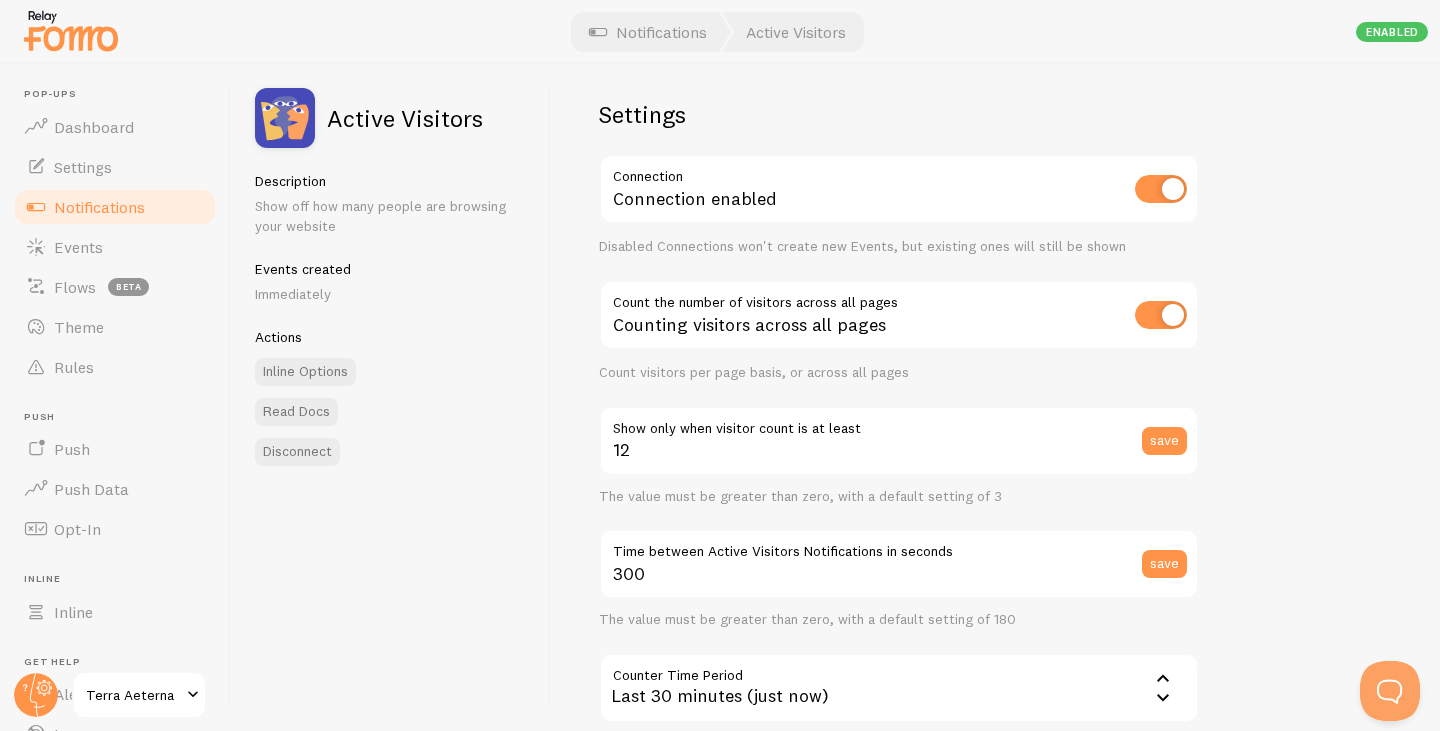 scroll, scrollTop: 0, scrollLeft: 0, axis: both 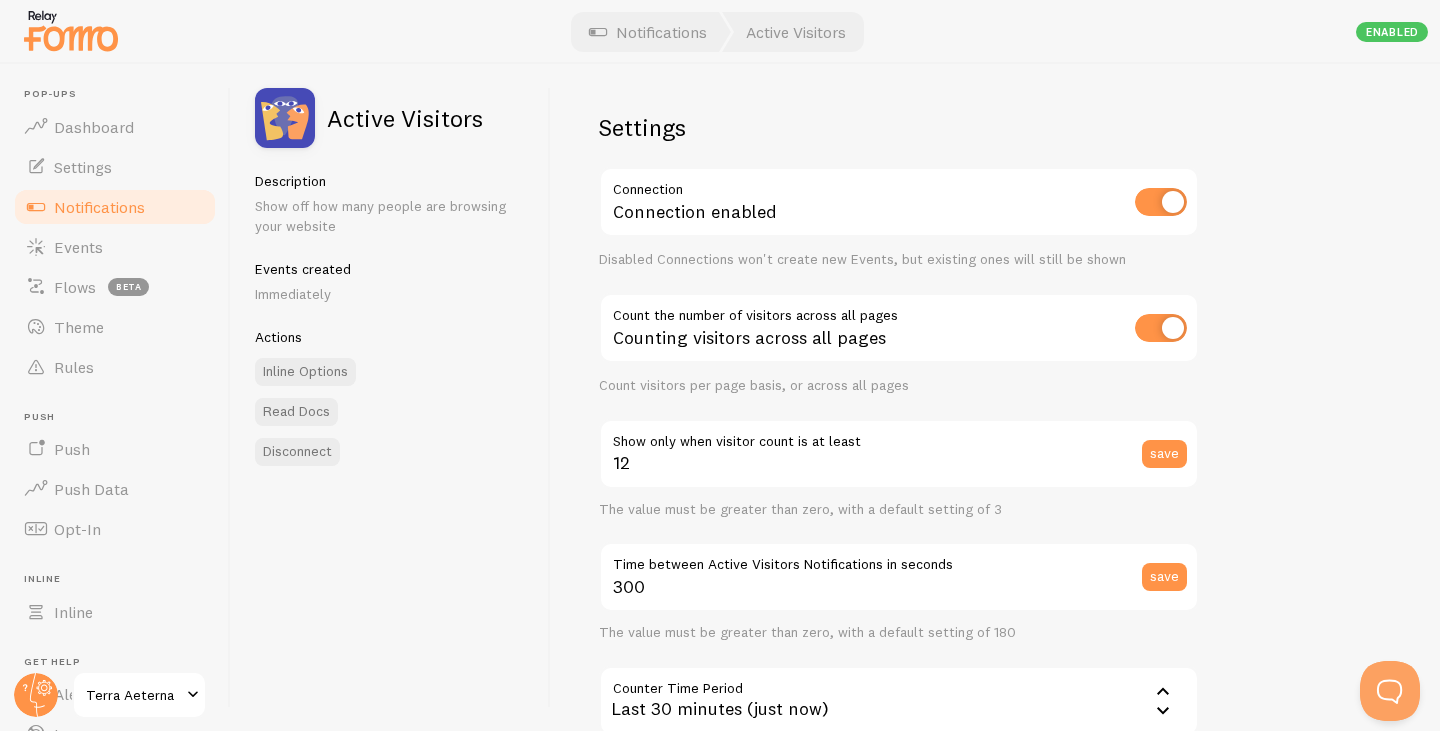 click on "Notifications" at bounding box center (99, 207) 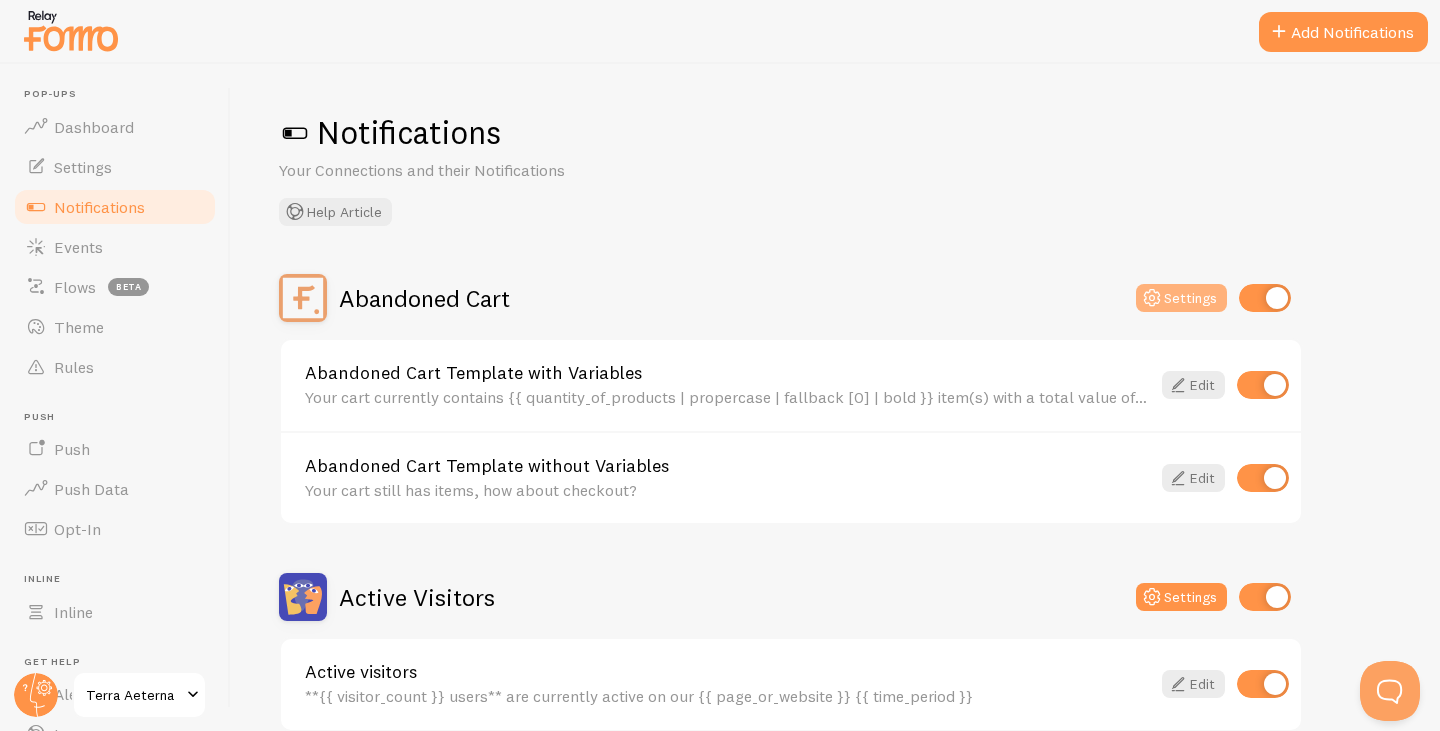 click on "Settings" at bounding box center (1181, 298) 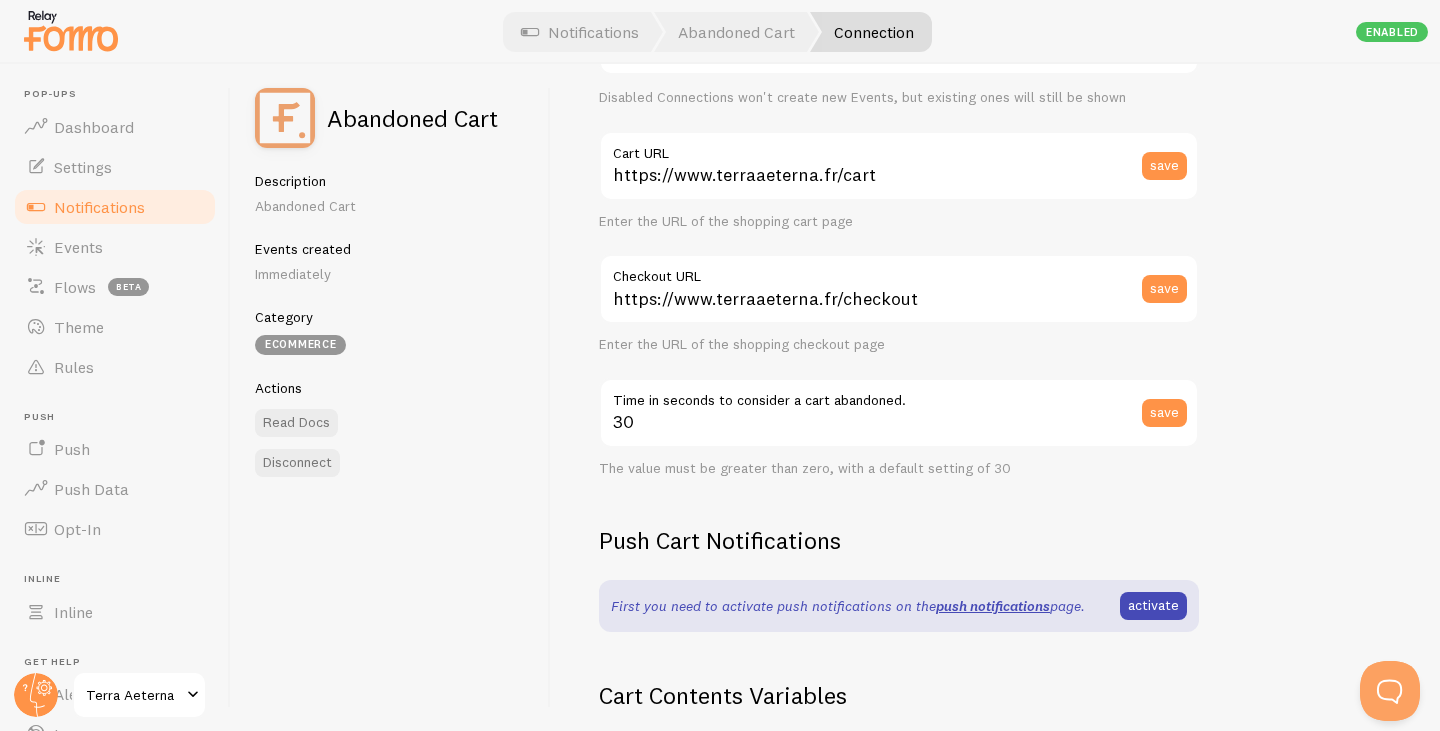 scroll, scrollTop: 200, scrollLeft: 0, axis: vertical 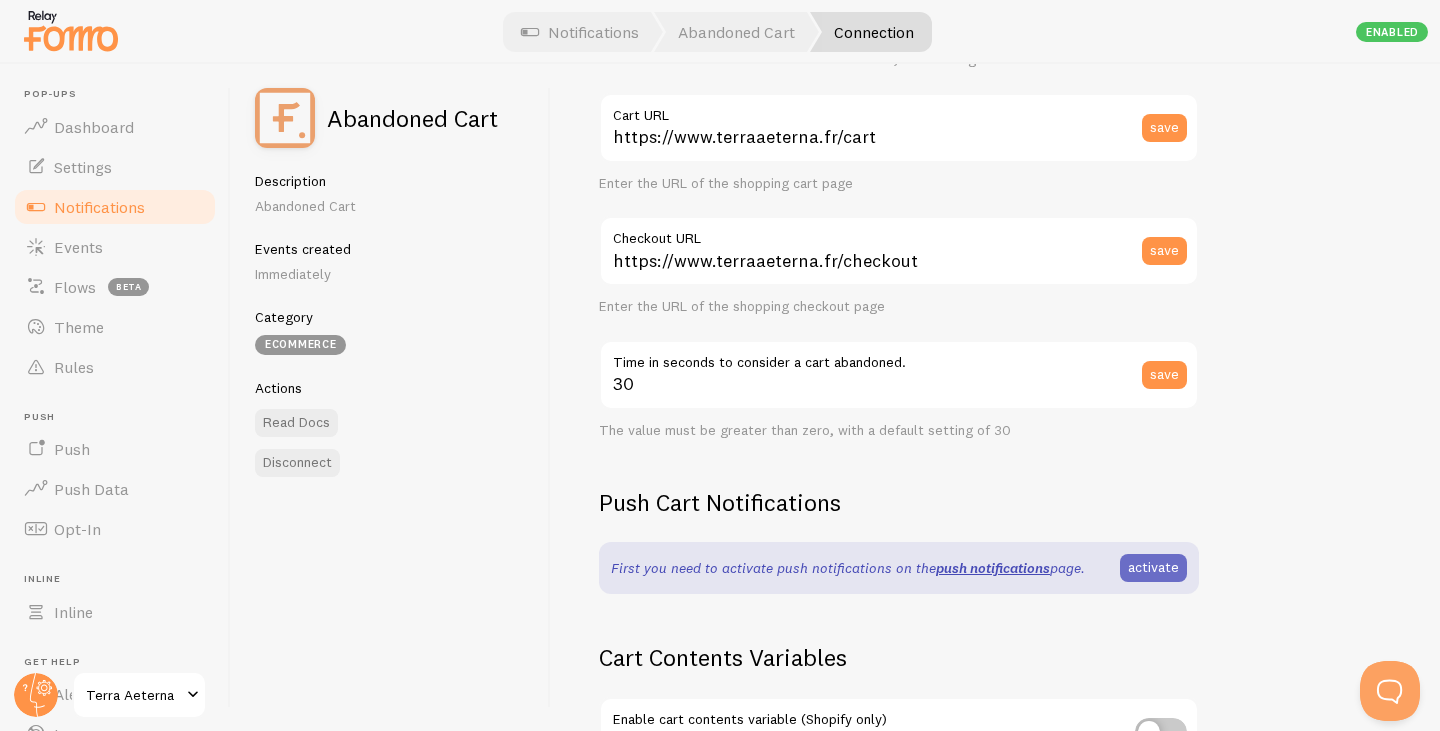 click on "activate" at bounding box center (1153, 568) 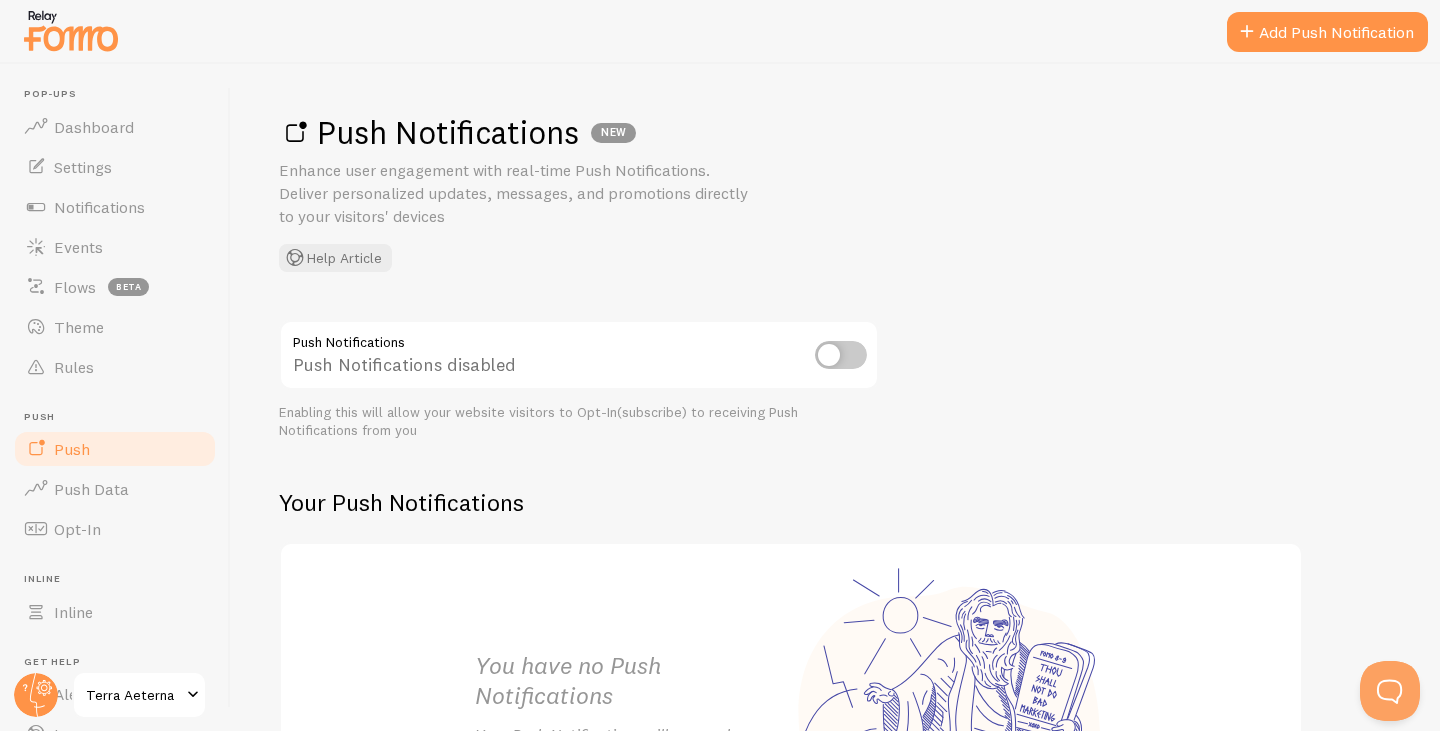 click at bounding box center [841, 355] 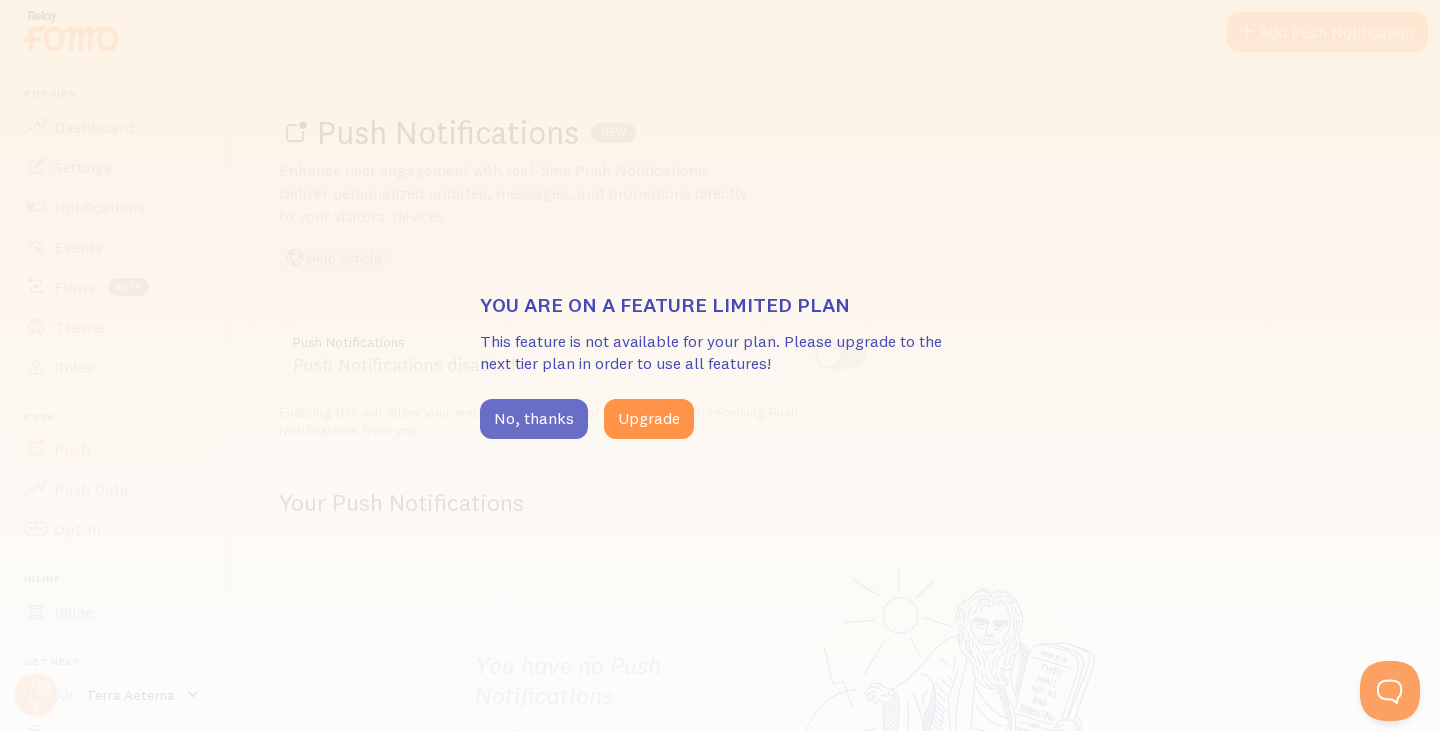 click on "No, thanks" at bounding box center (534, 419) 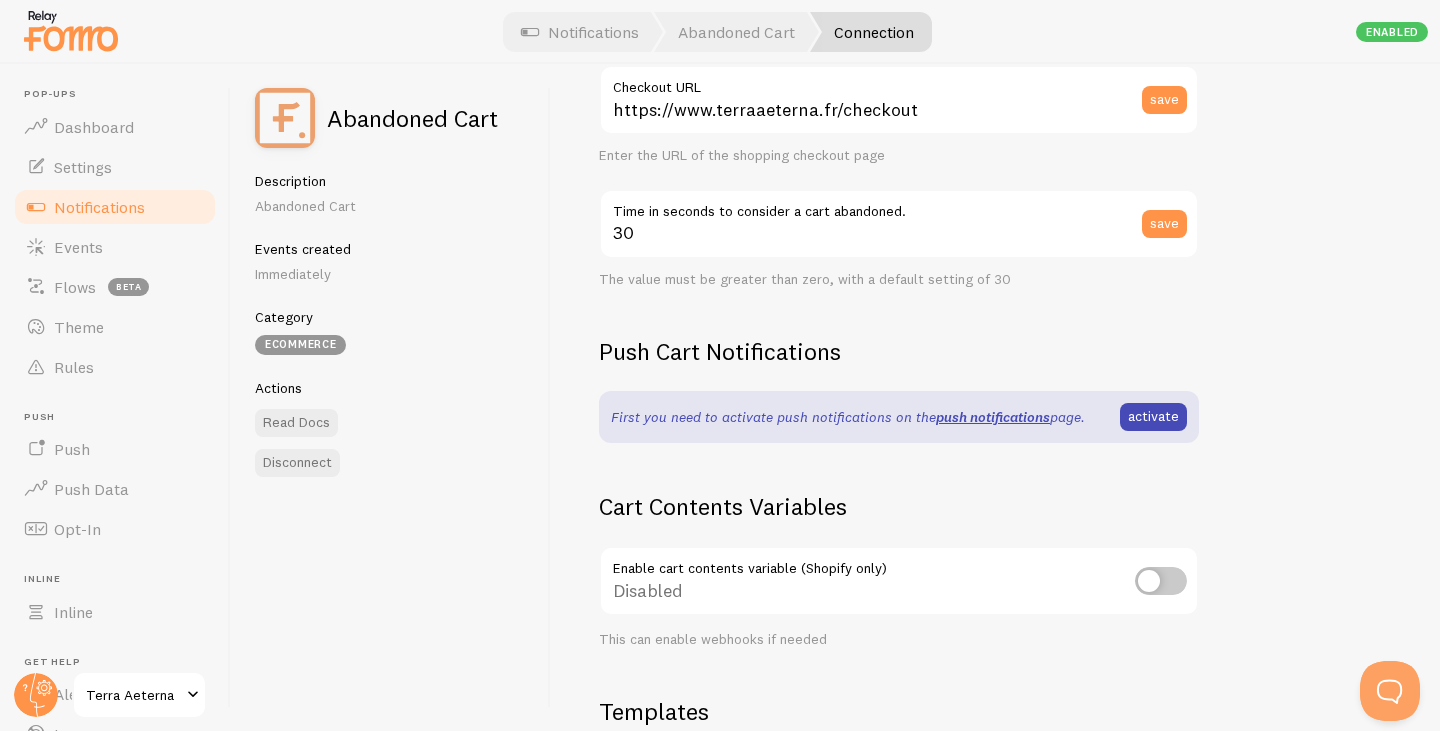 scroll, scrollTop: 400, scrollLeft: 0, axis: vertical 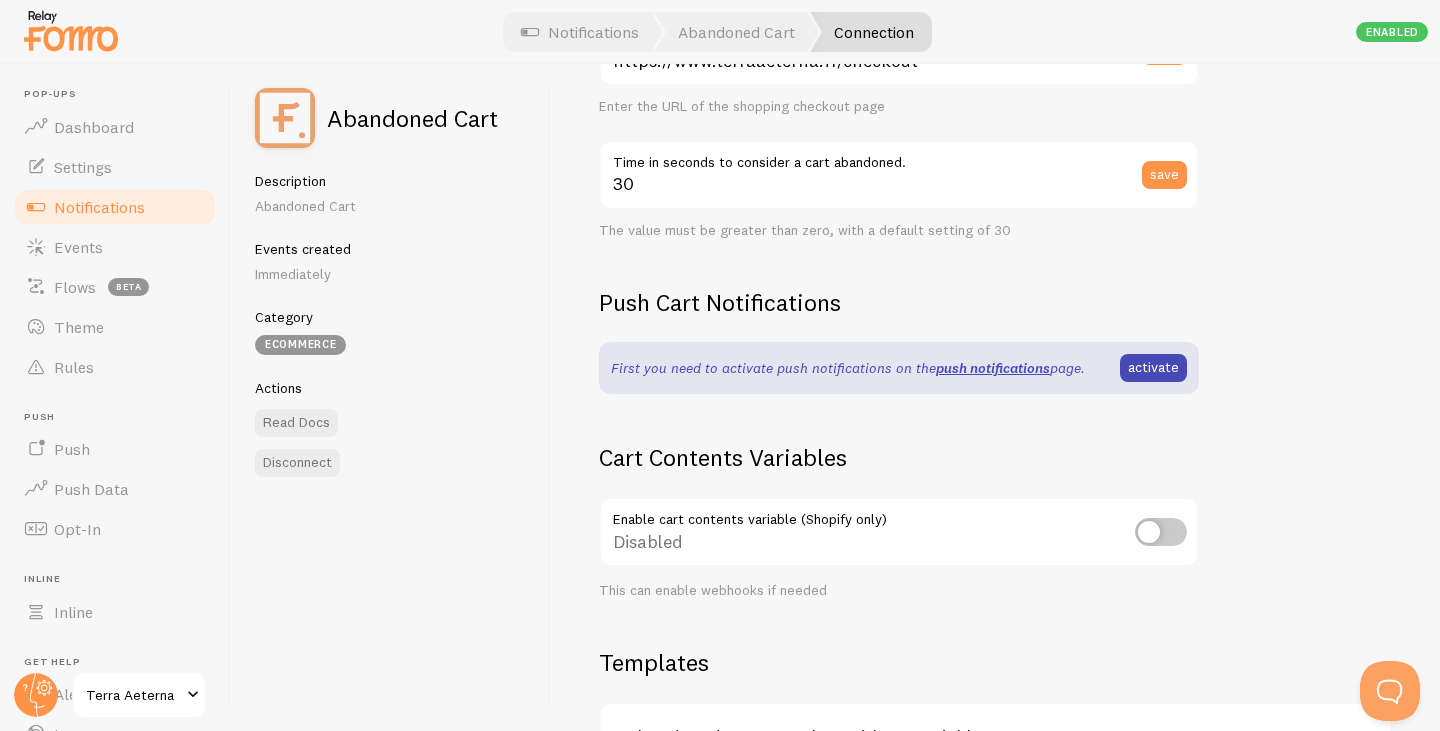 click at bounding box center (1161, 532) 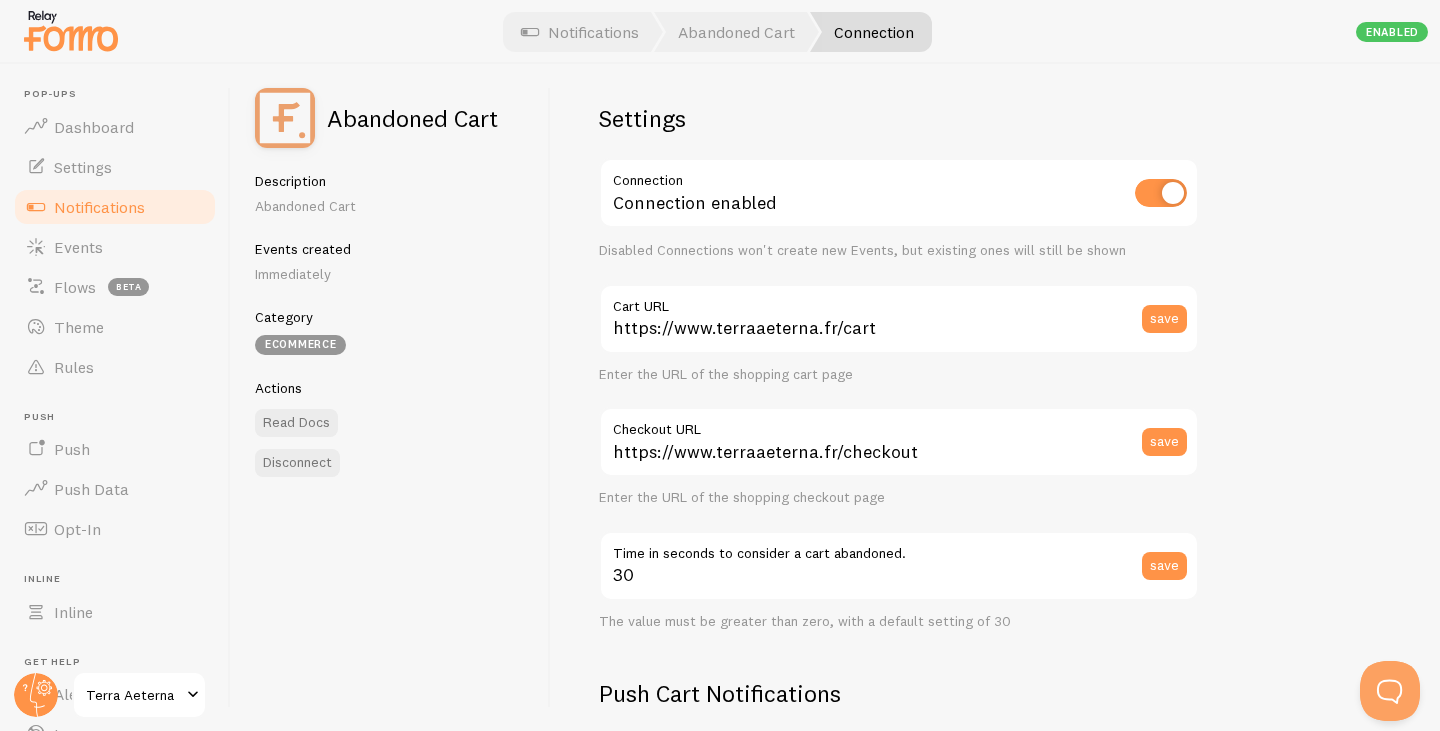 scroll, scrollTop: 0, scrollLeft: 0, axis: both 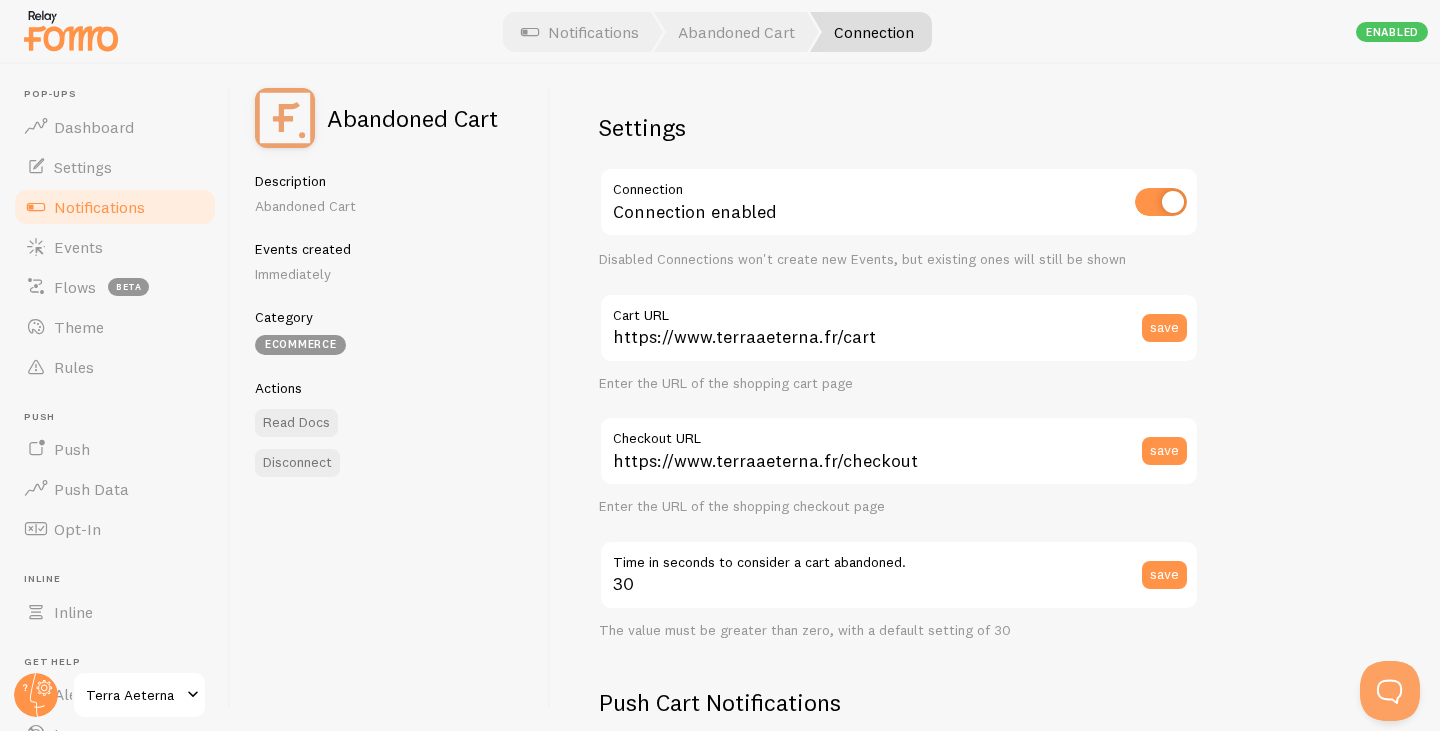 click on "Connection" at bounding box center (871, 32) 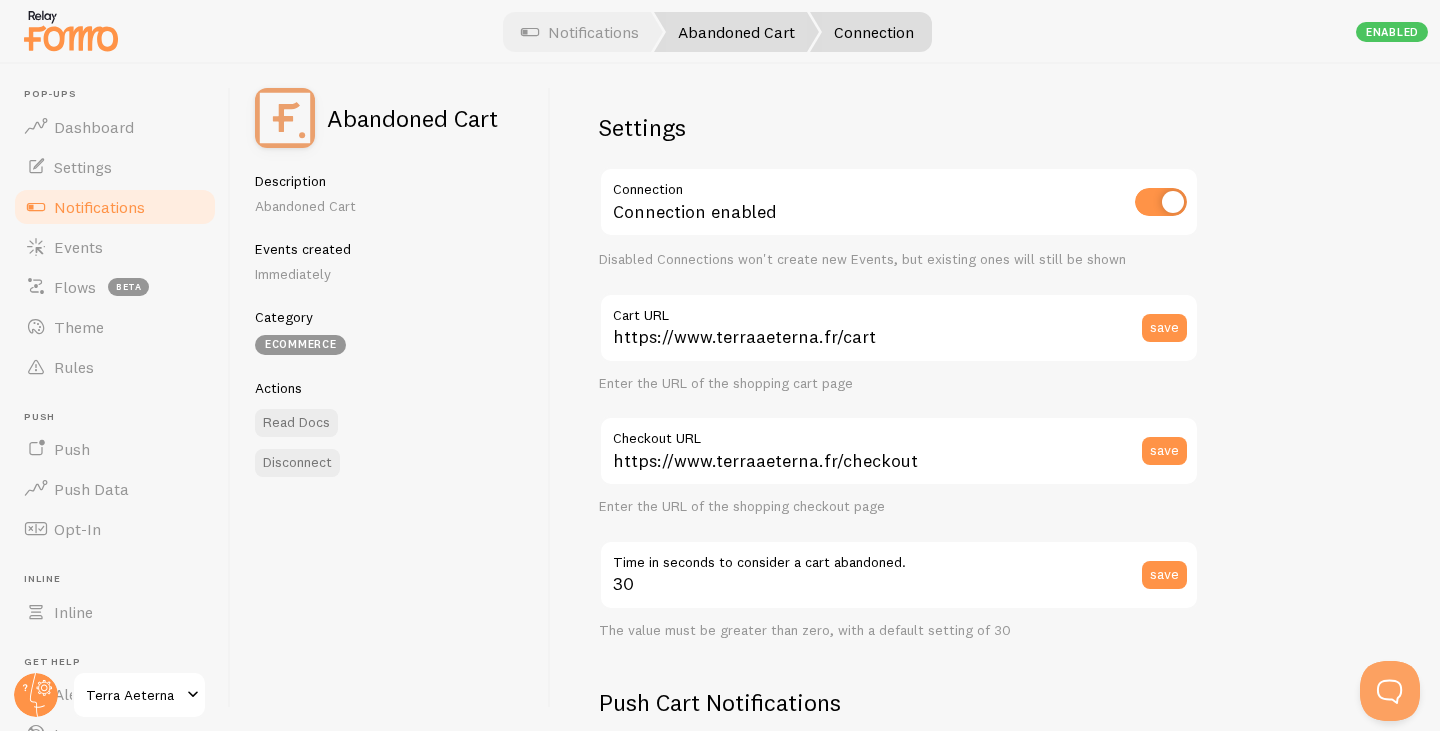 click on "Abandoned Cart" at bounding box center [736, 32] 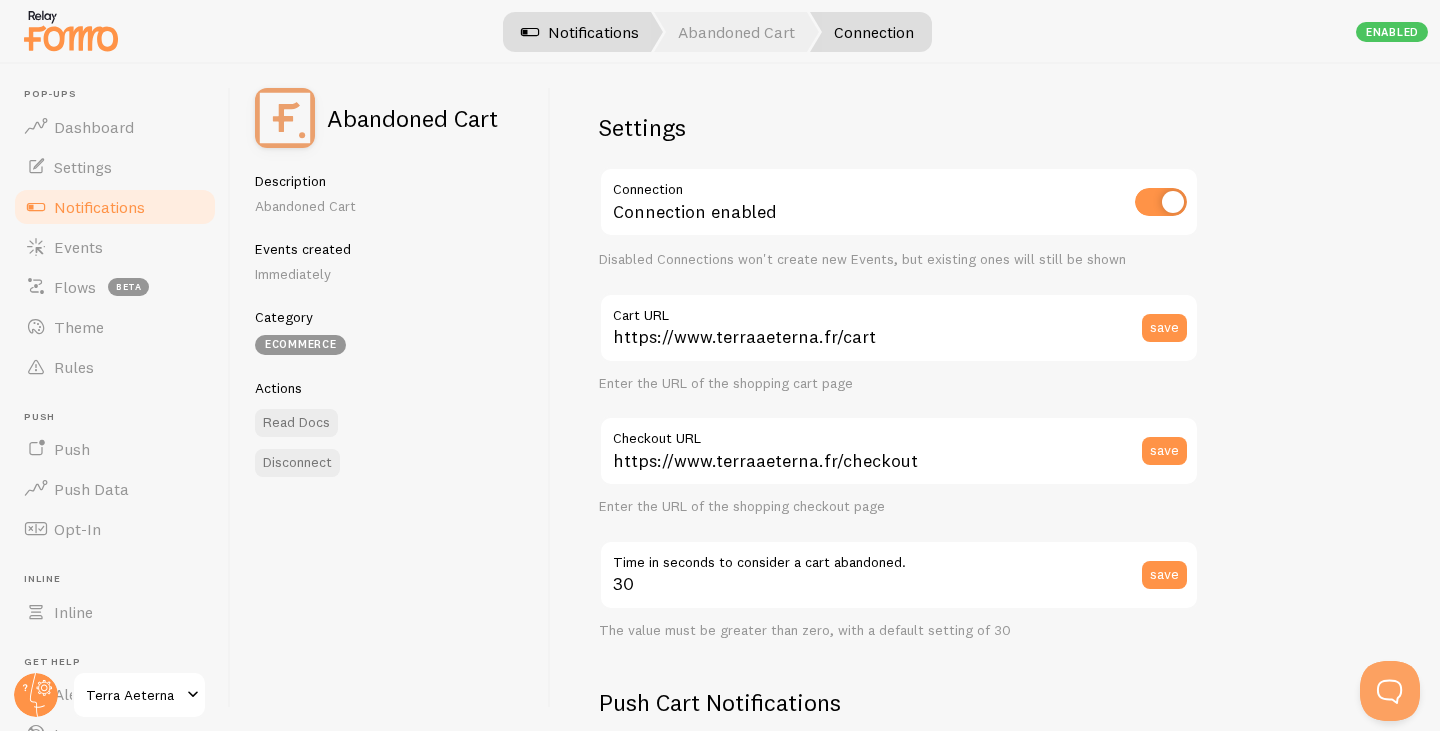 click on "Notifications" at bounding box center (580, 32) 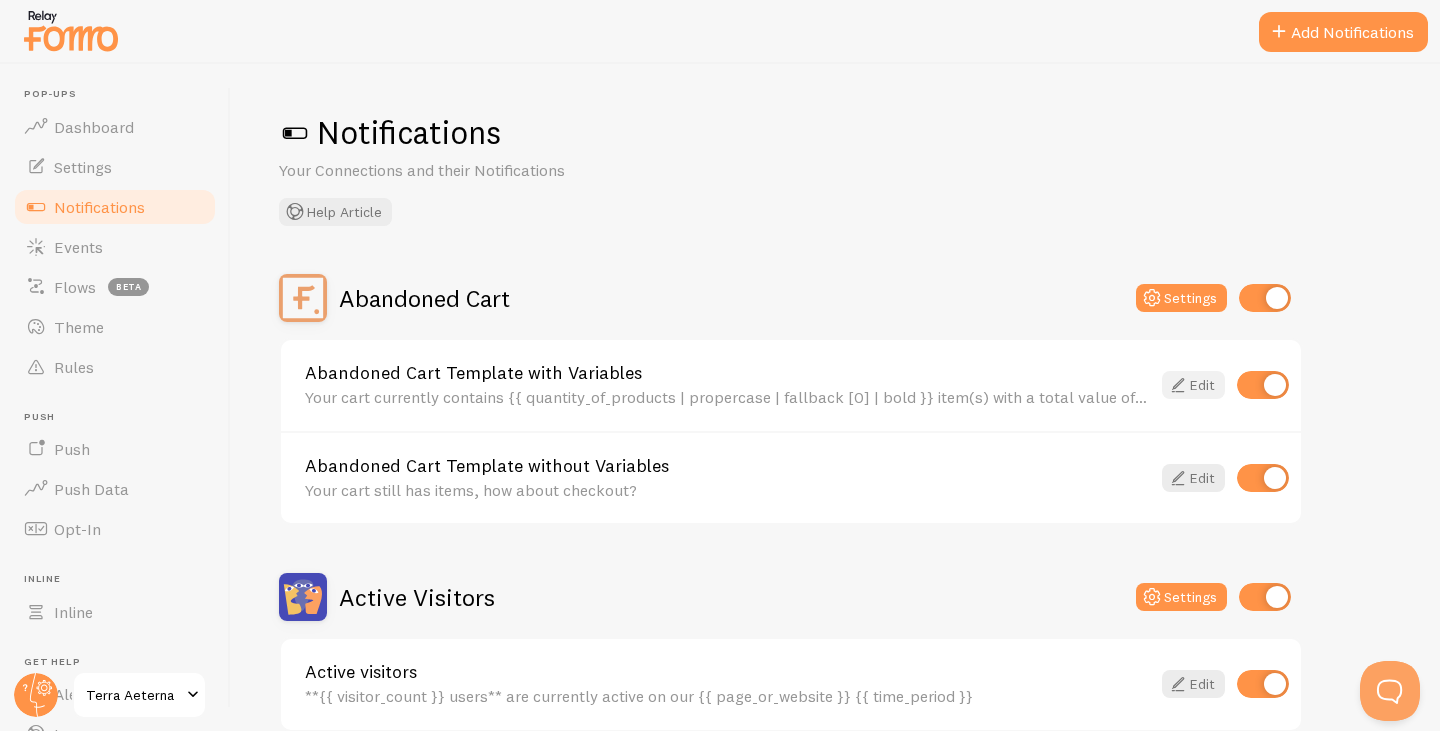 click at bounding box center [1178, 385] 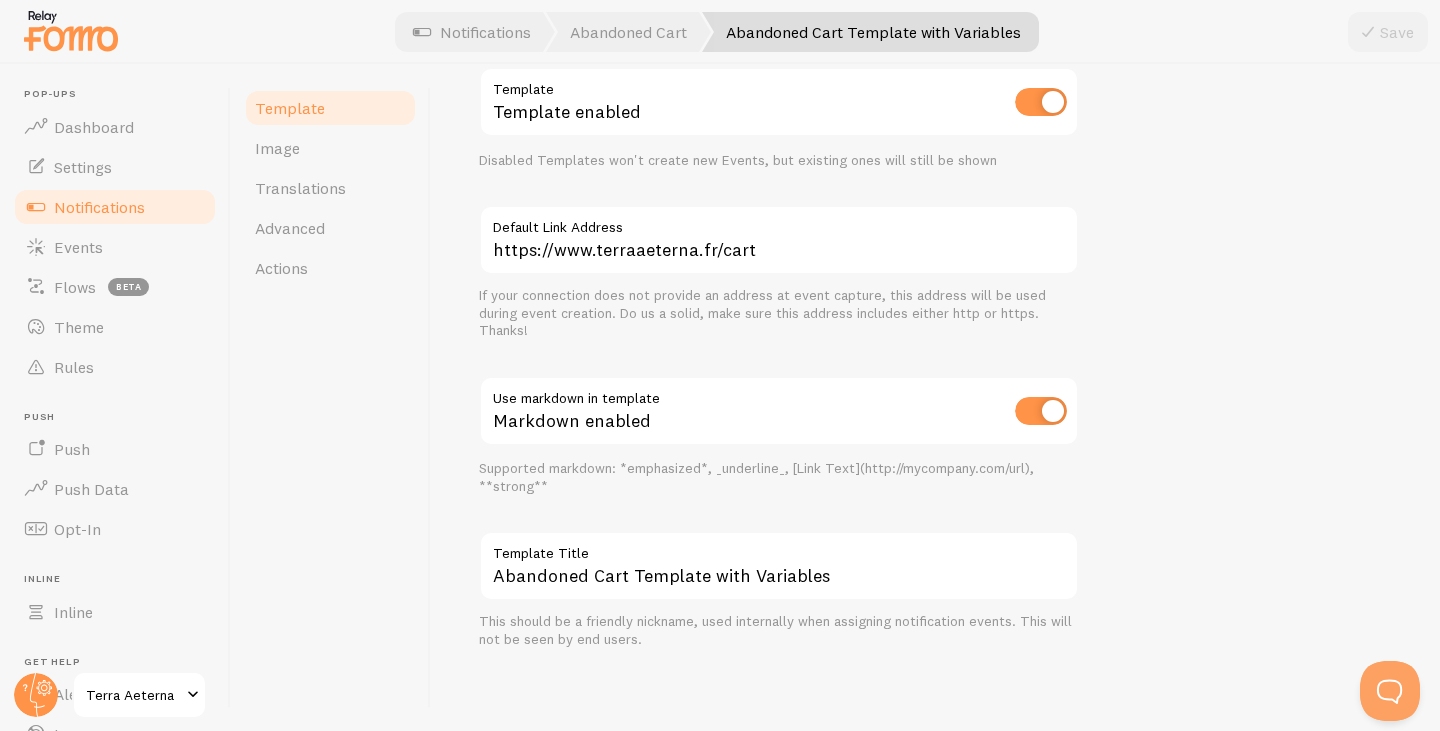 scroll, scrollTop: 803, scrollLeft: 0, axis: vertical 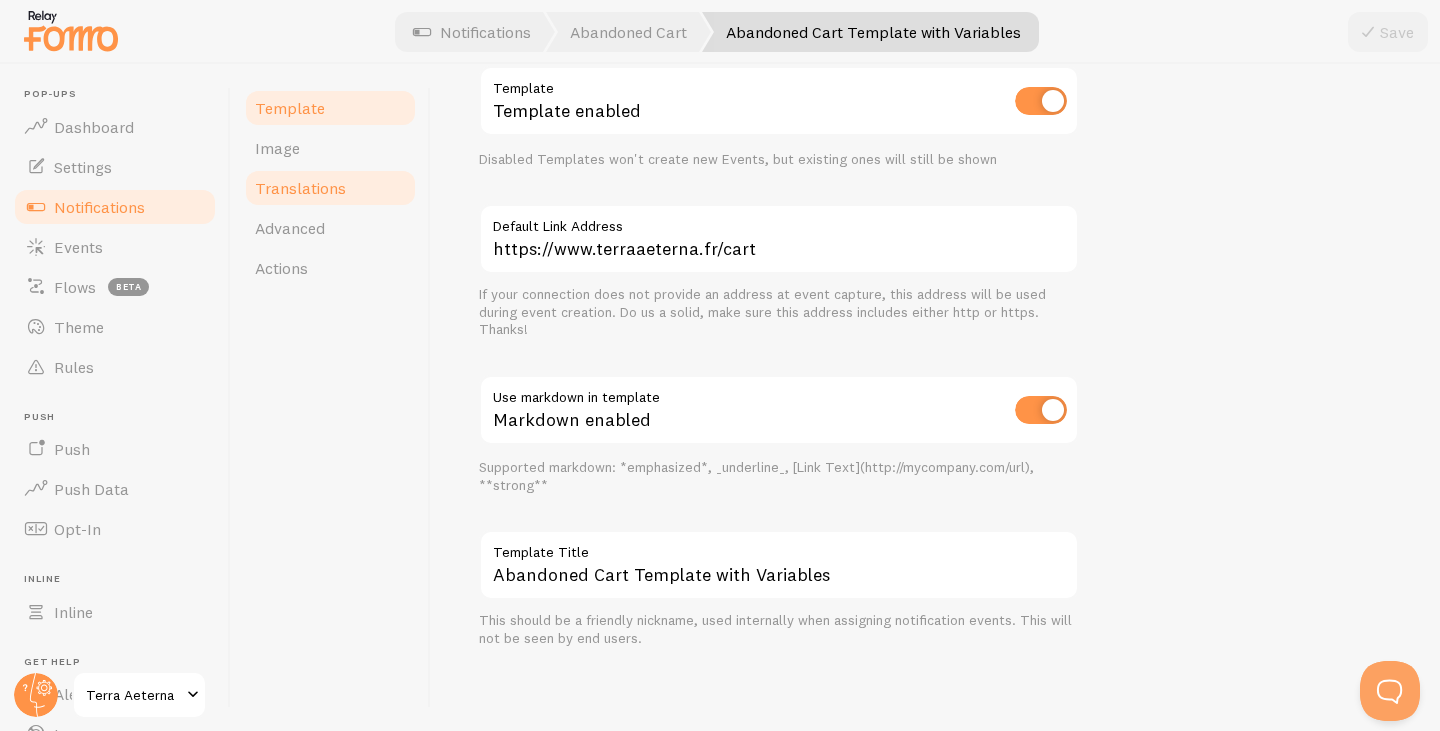click on "Translations" at bounding box center [330, 188] 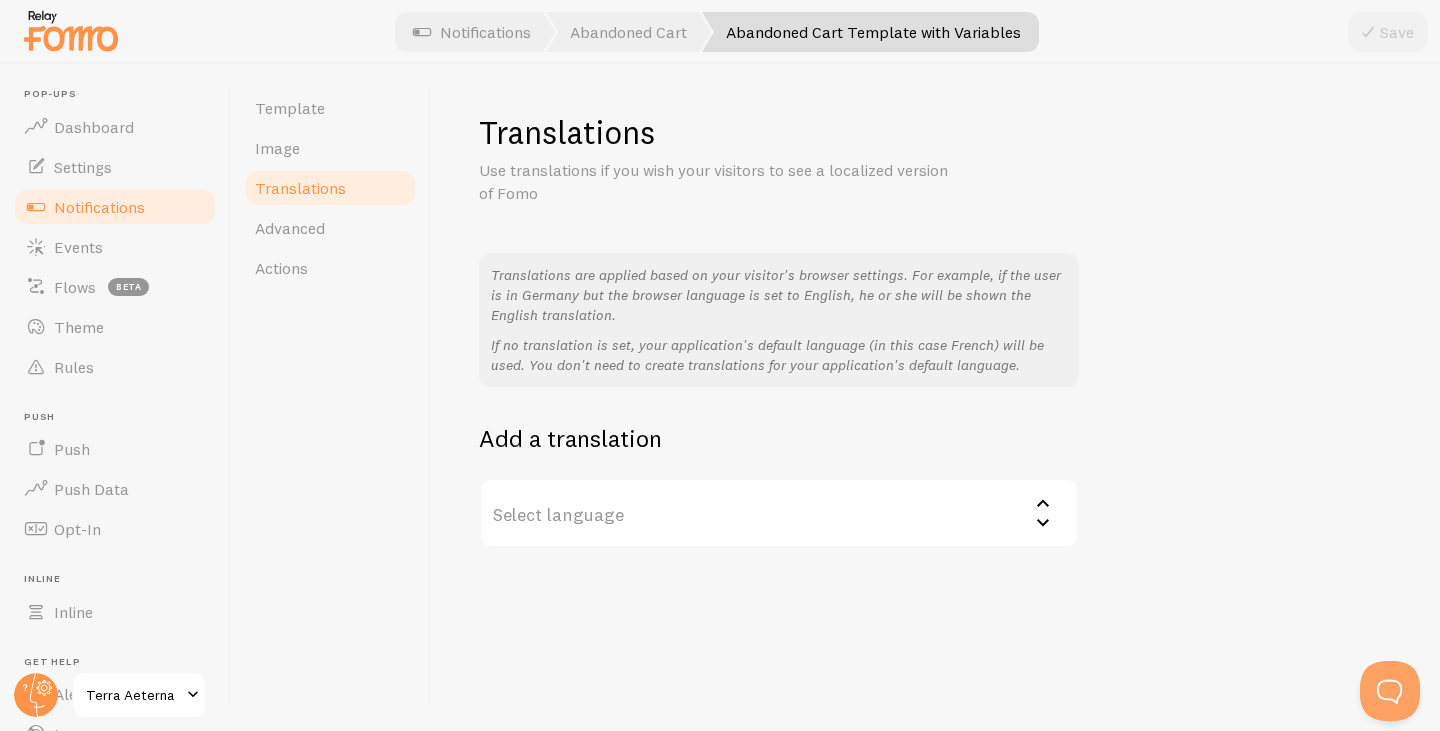 click on "Select language" at bounding box center (779, 513) 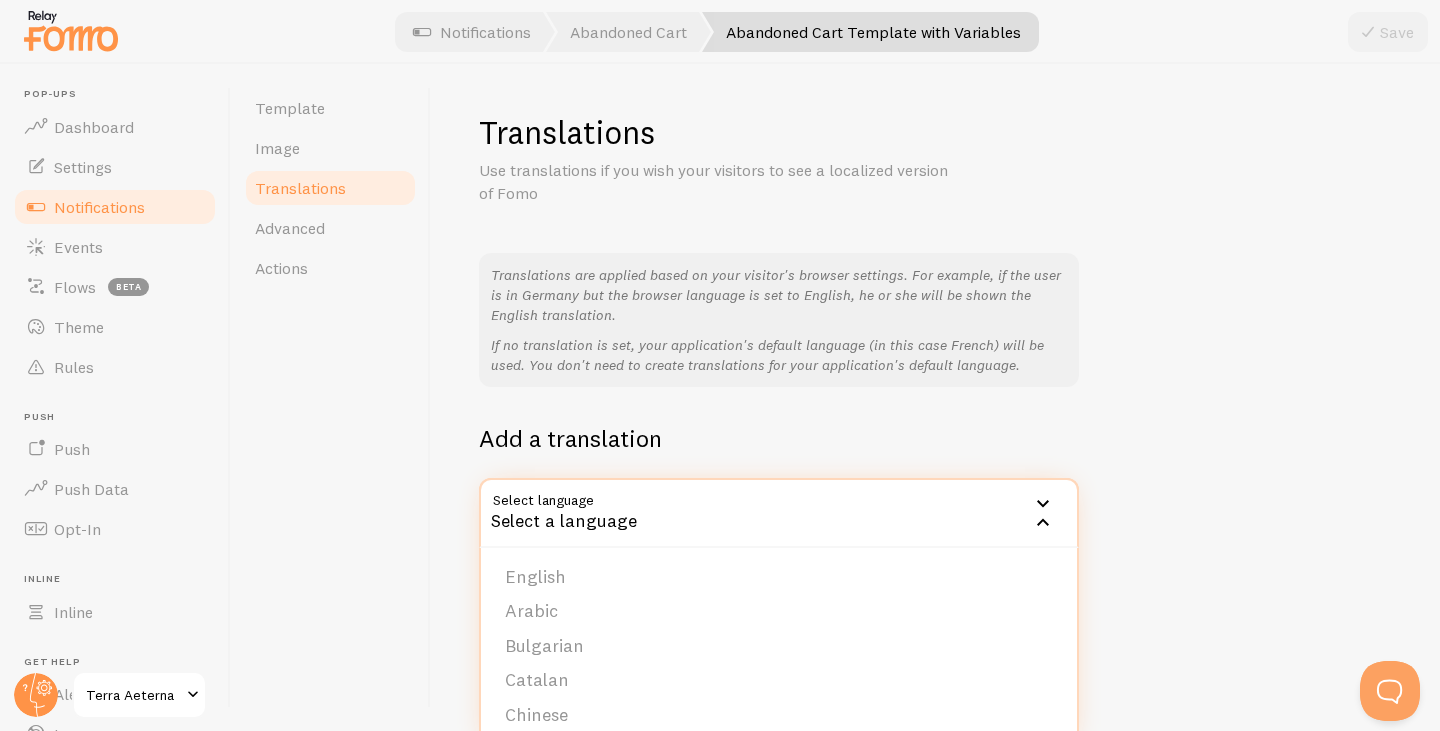 click on "Translations are applied based on your visitor's browser settings. For example, if the user is in Germany but the browser language is set to English, he or she will be shown the English translation.
If no translation is set, your application's default language (in this case French) will be used. You don't need to create translations for your application's default language.
Add a translation   Select language     Select a language       English  Arabic  Bulgarian  Catalan  Chinese  Croatian  Danish  Dutch  Finnish  German  Greek  Hebrew  Hungarian  Italian  Japanese  Korean  Lithuanian  Norwegian  Polish  Portuguese  Romanian  Russian  Serbian  Slovak  Slovenian  Spanish  Swedish  Turkish" at bounding box center (935, 400) 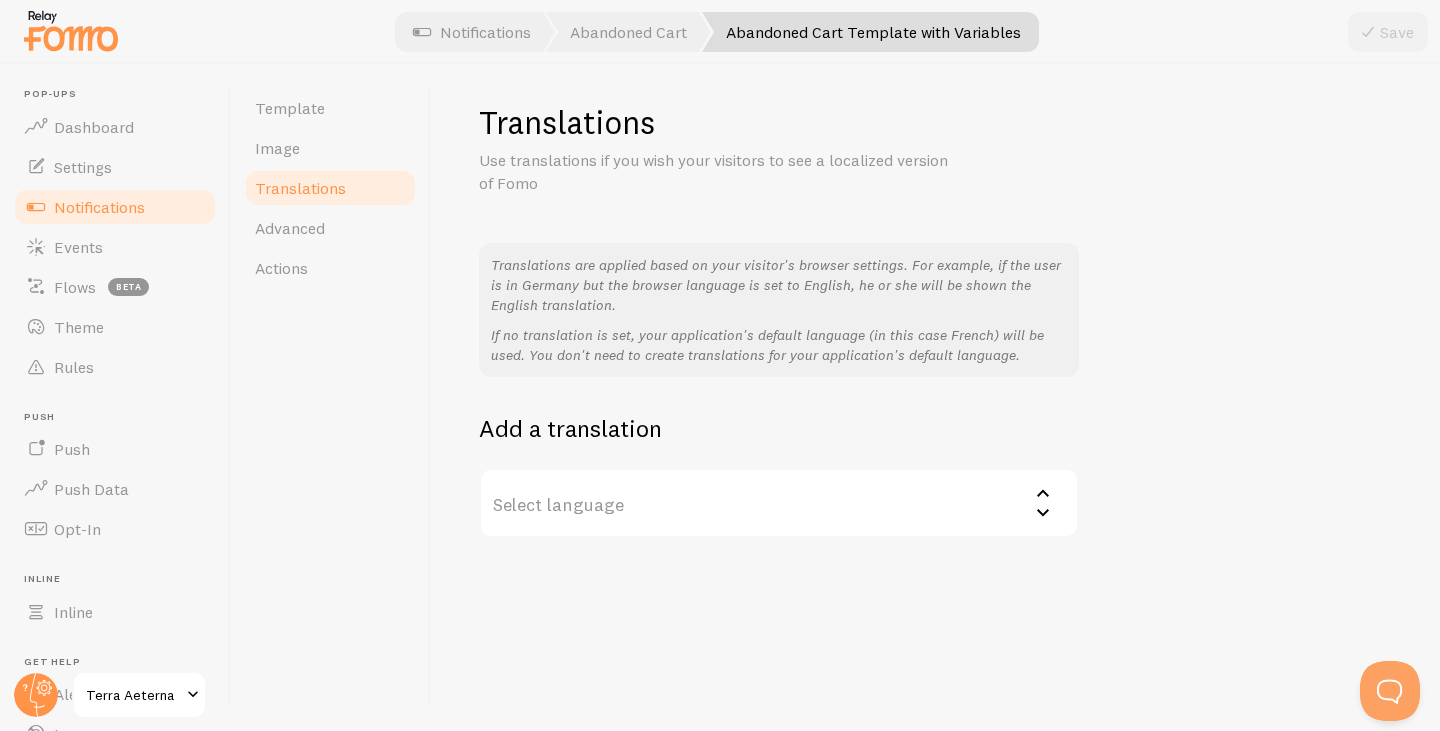 scroll, scrollTop: 18, scrollLeft: 0, axis: vertical 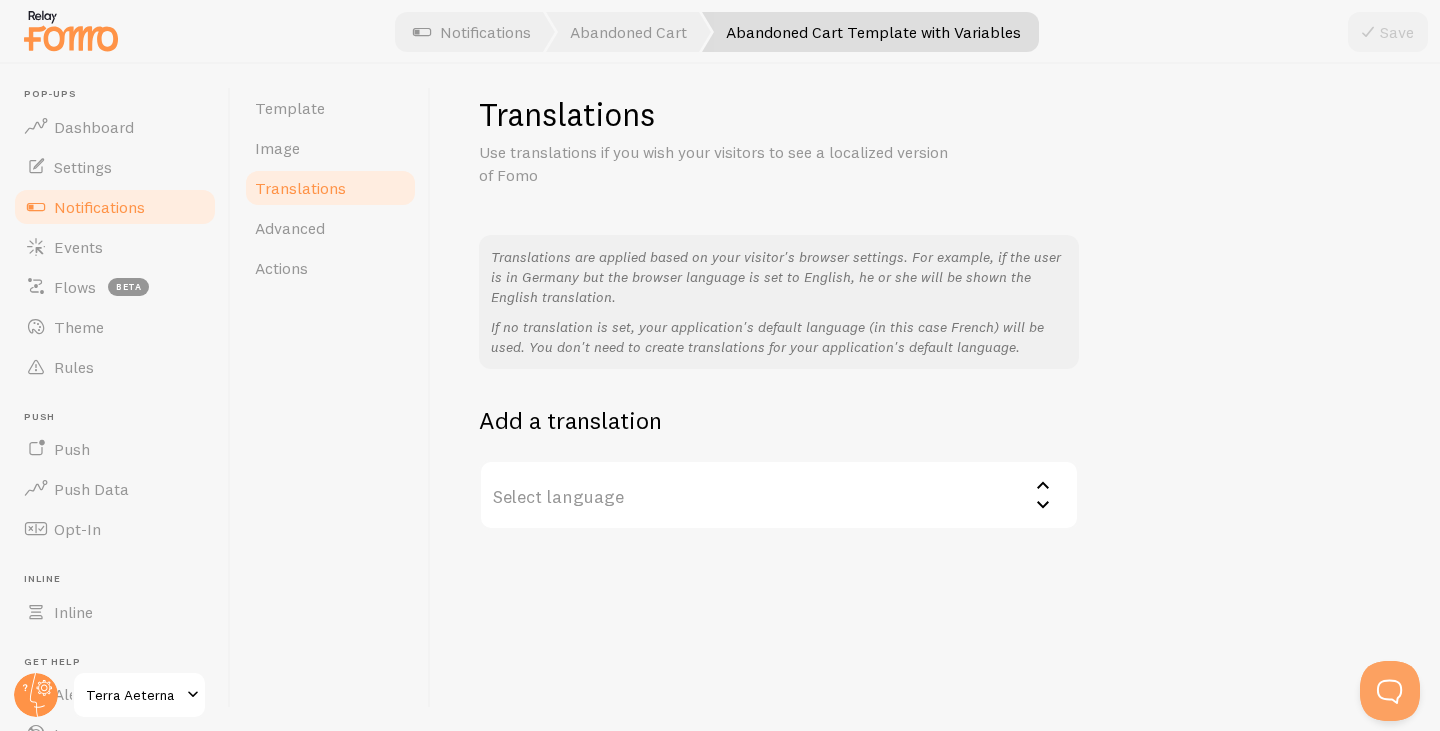 click on "Select language" at bounding box center [779, 495] 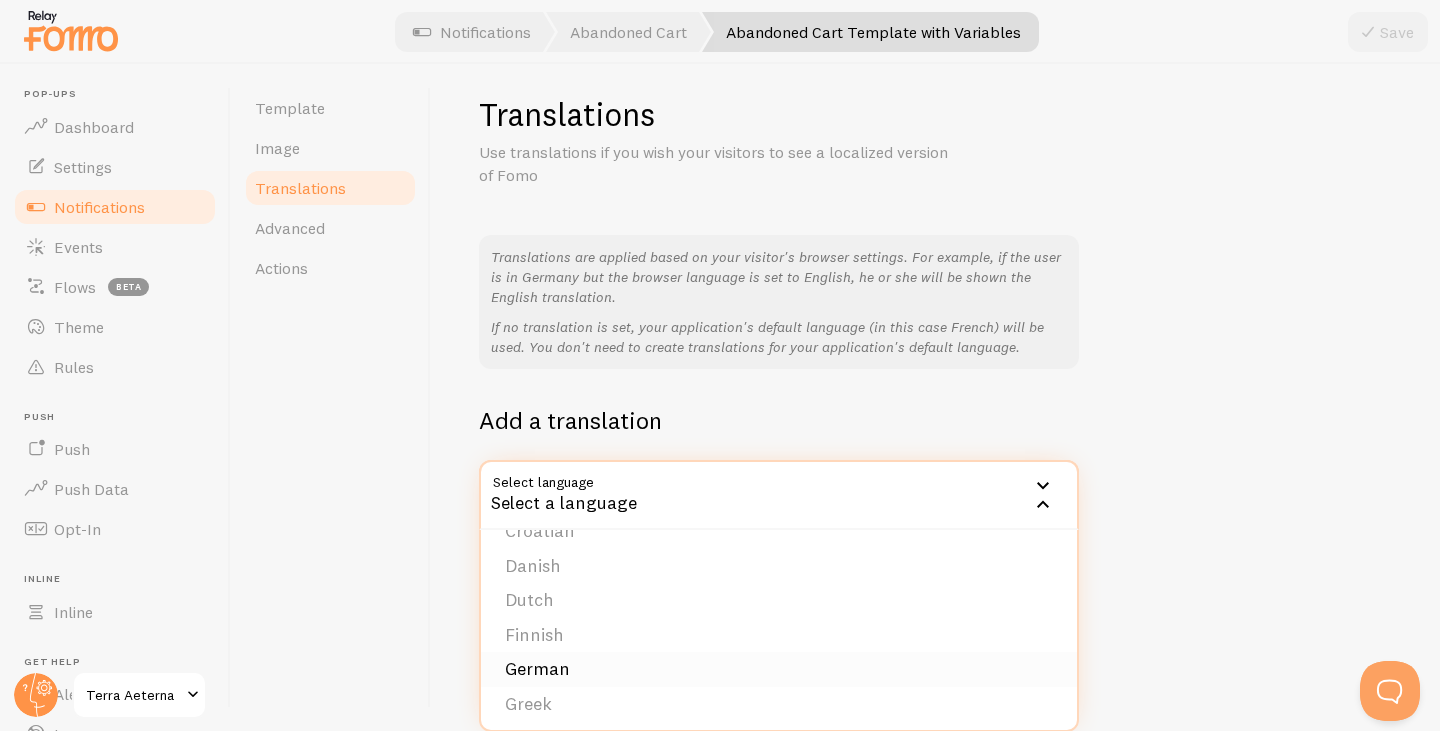 scroll, scrollTop: 300, scrollLeft: 0, axis: vertical 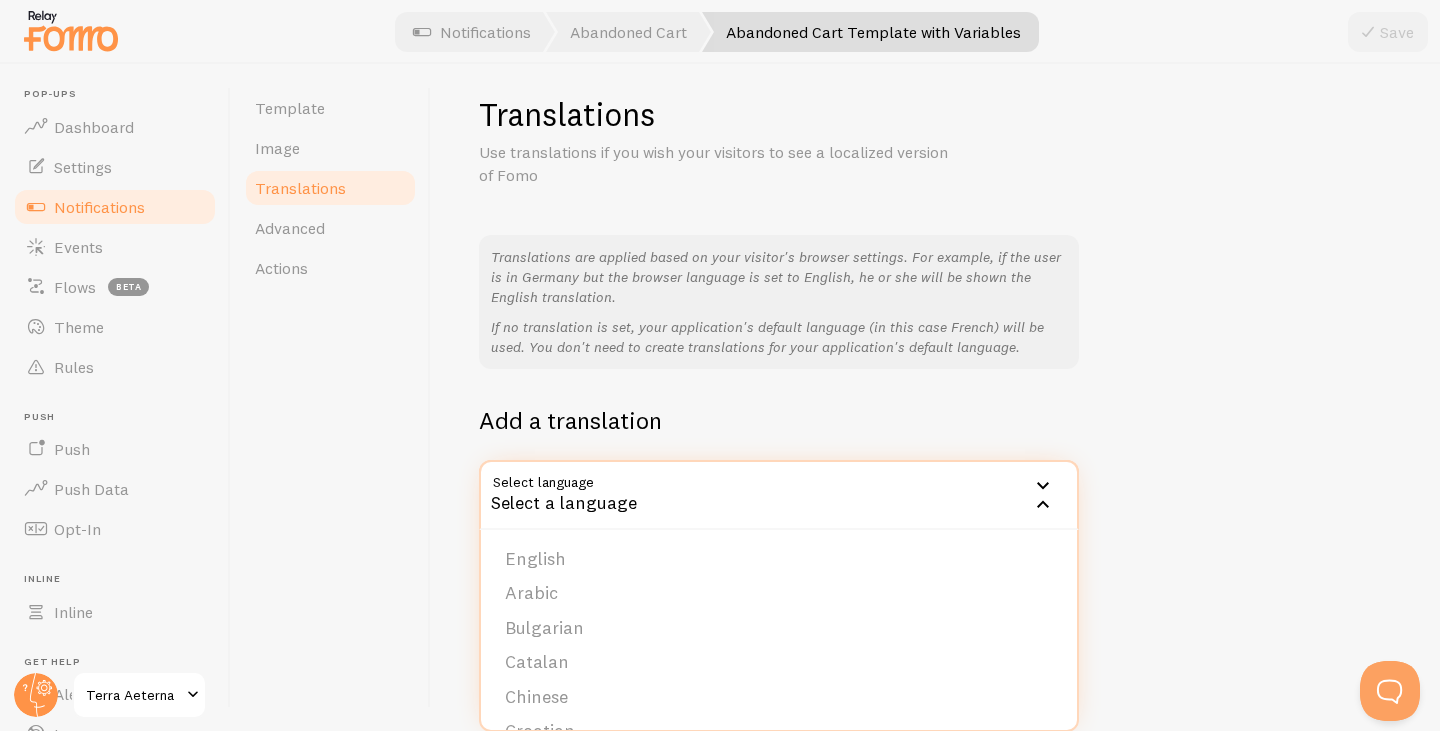 click on "Translations are applied based on your visitor's browser settings. For example, if the user is in Germany but the browser language is set to English, he or she will be shown the English translation.
If no translation is set, your application's default language (in this case French) will be used. You don't need to create translations for your application's default language.
Add a translation   Select language     Select a language       English  Arabic  Bulgarian  Catalan  Chinese  Croatian  Danish  Dutch  Finnish  German  Greek  Hebrew  Hungarian  Italian  Japanese  Korean  Lithuanian  Norwegian  Polish  Portuguese  Romanian  Russian  Serbian  Slovak  Slovenian  Spanish  Swedish  Turkish" at bounding box center (935, 382) 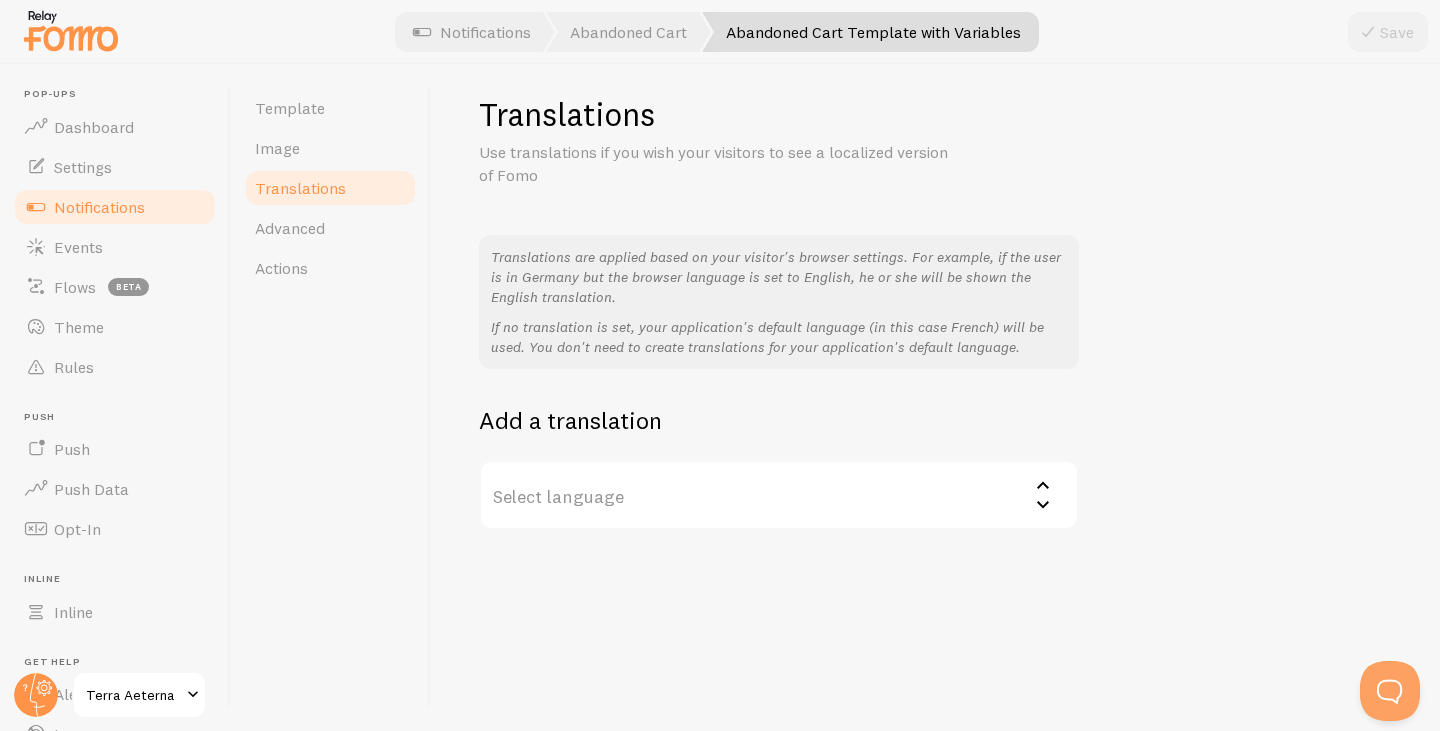 click on "Select language" at bounding box center [779, 495] 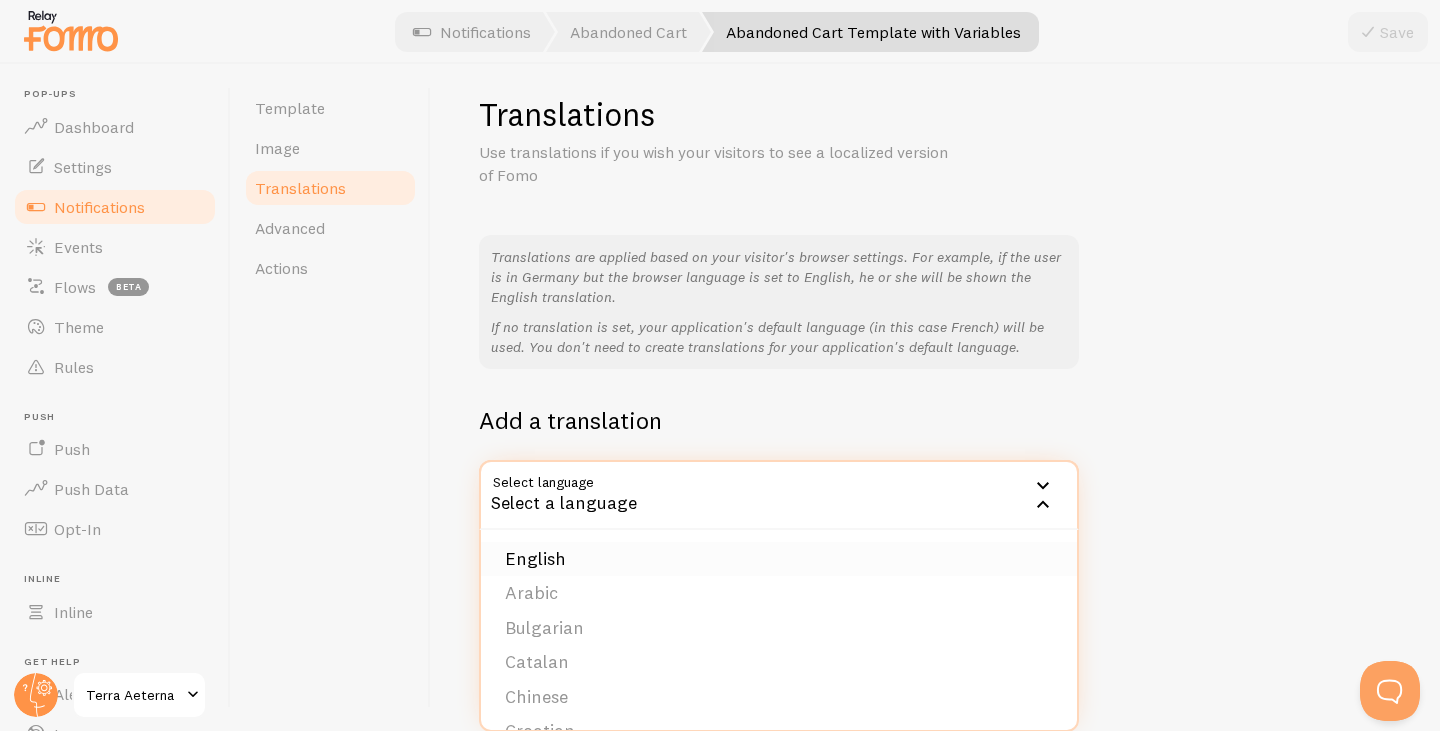 click on "English" at bounding box center (779, 559) 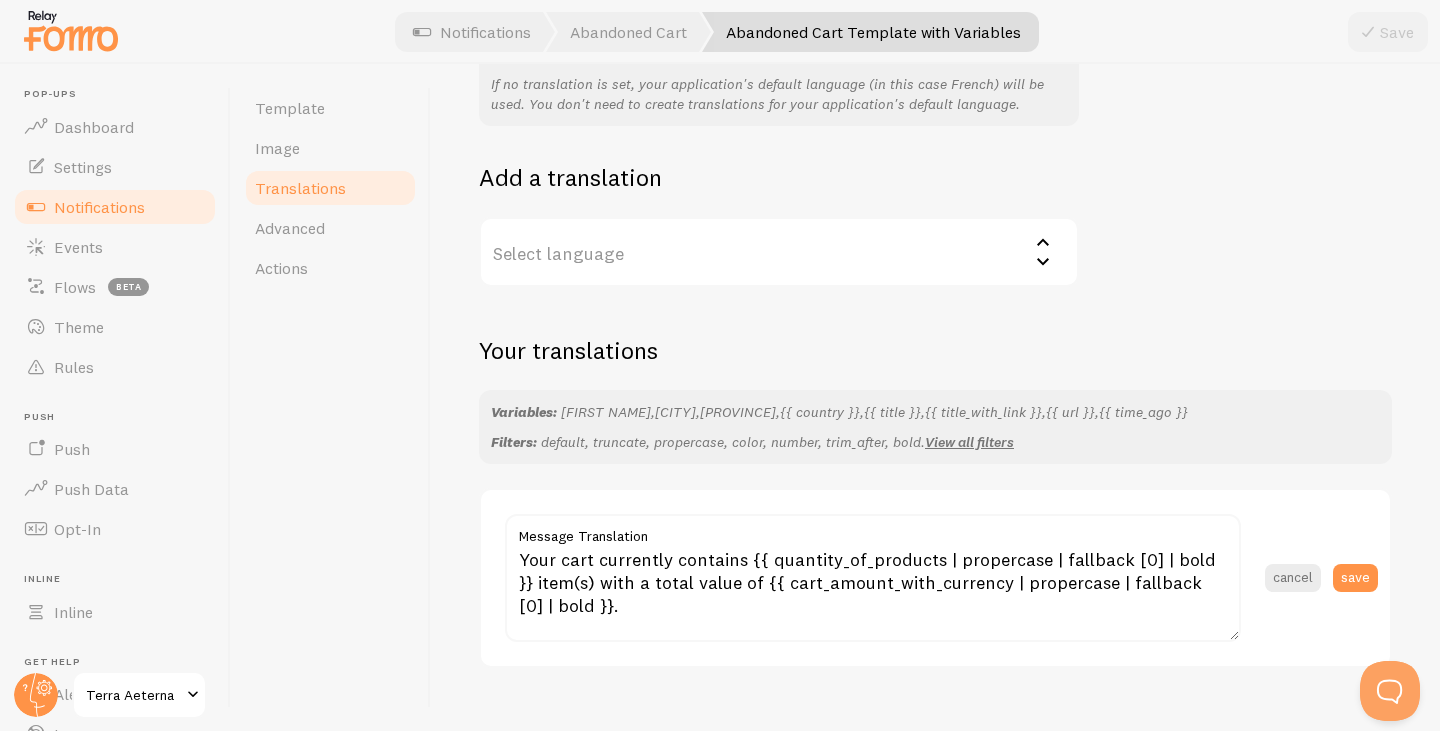 scroll, scrollTop: 293, scrollLeft: 0, axis: vertical 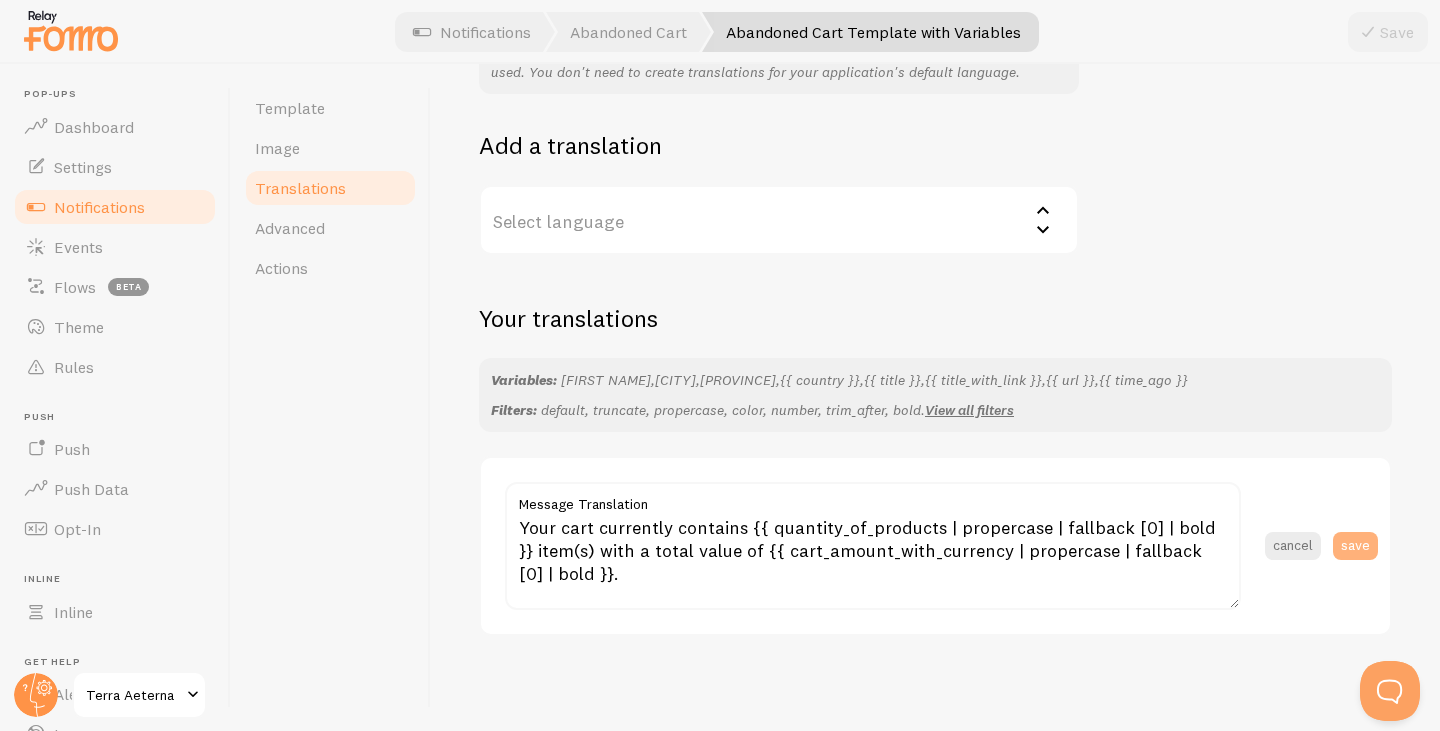 click on "save" at bounding box center (1355, 546) 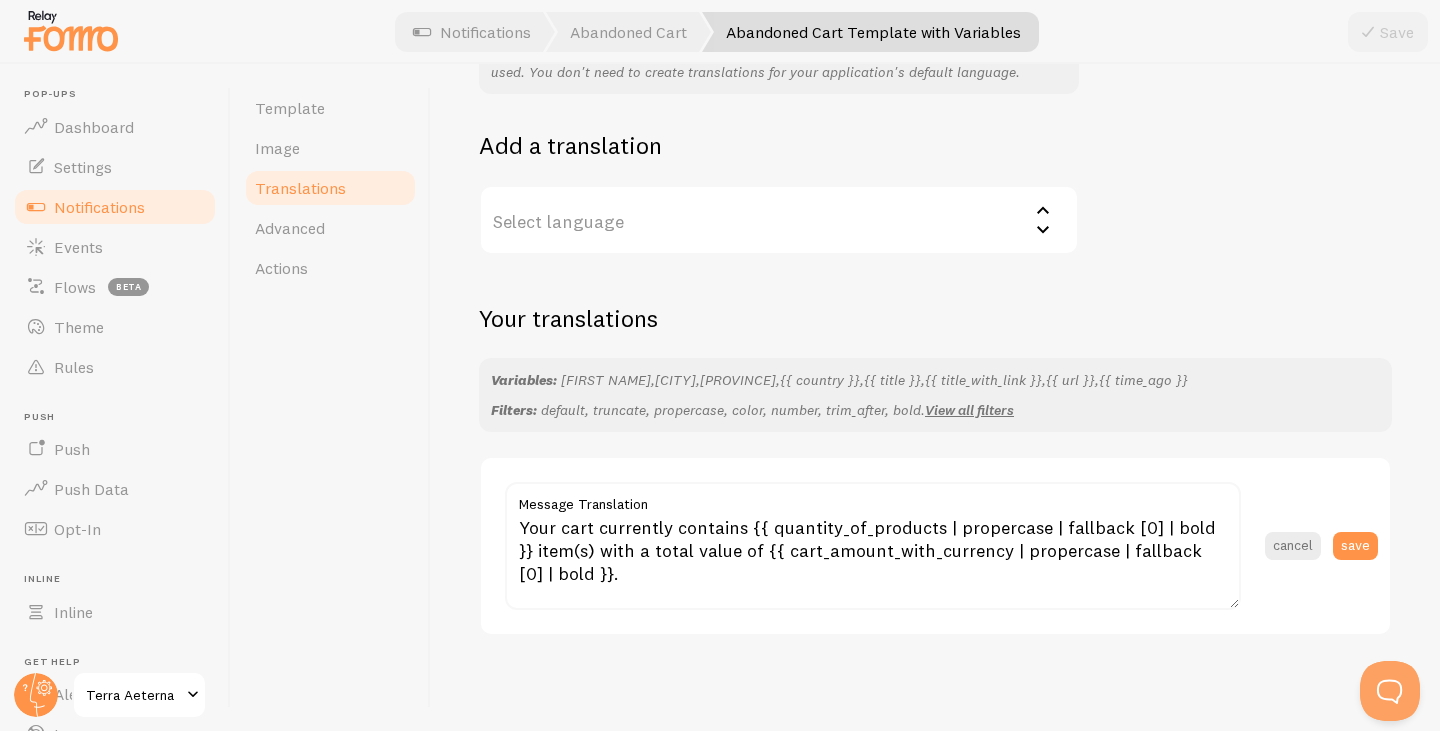 scroll, scrollTop: 193, scrollLeft: 0, axis: vertical 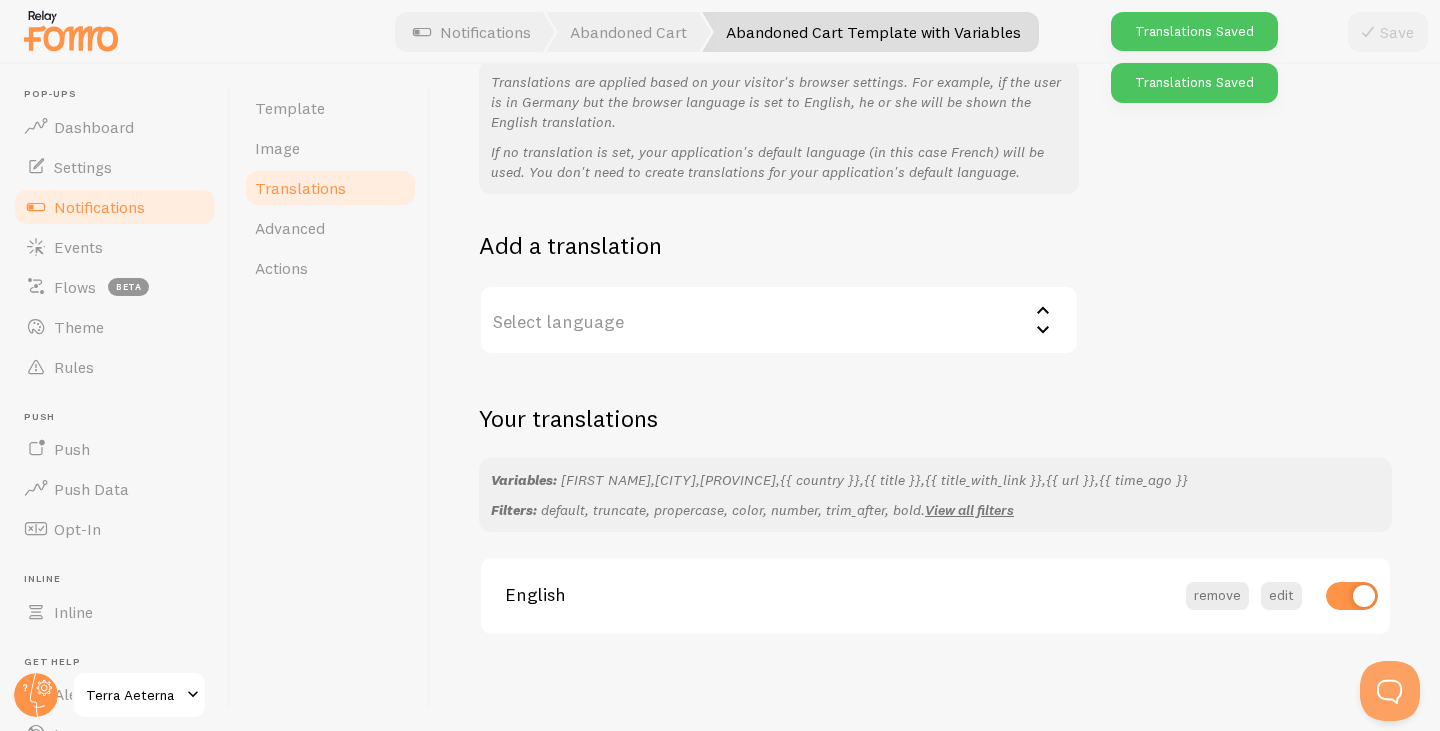 click on "Select language" at bounding box center (779, 320) 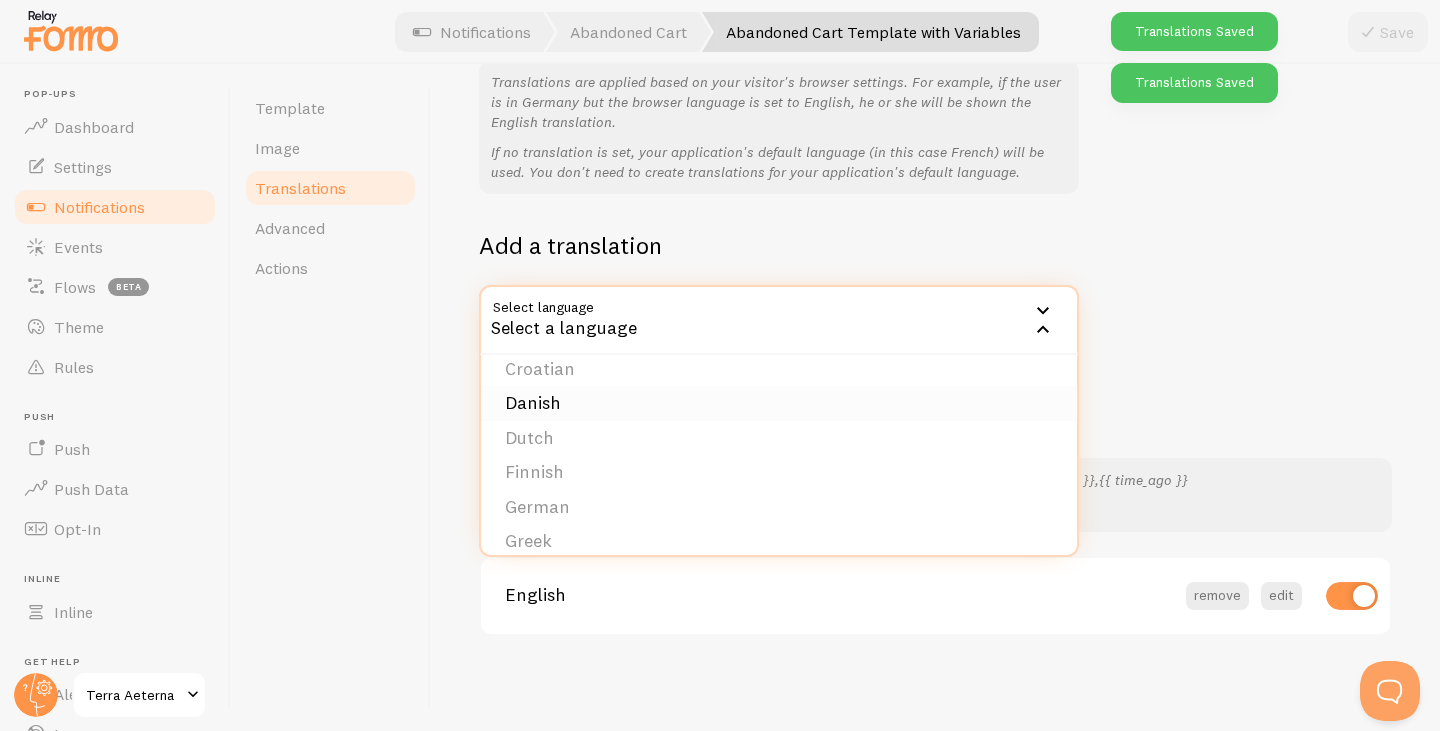 scroll, scrollTop: 200, scrollLeft: 0, axis: vertical 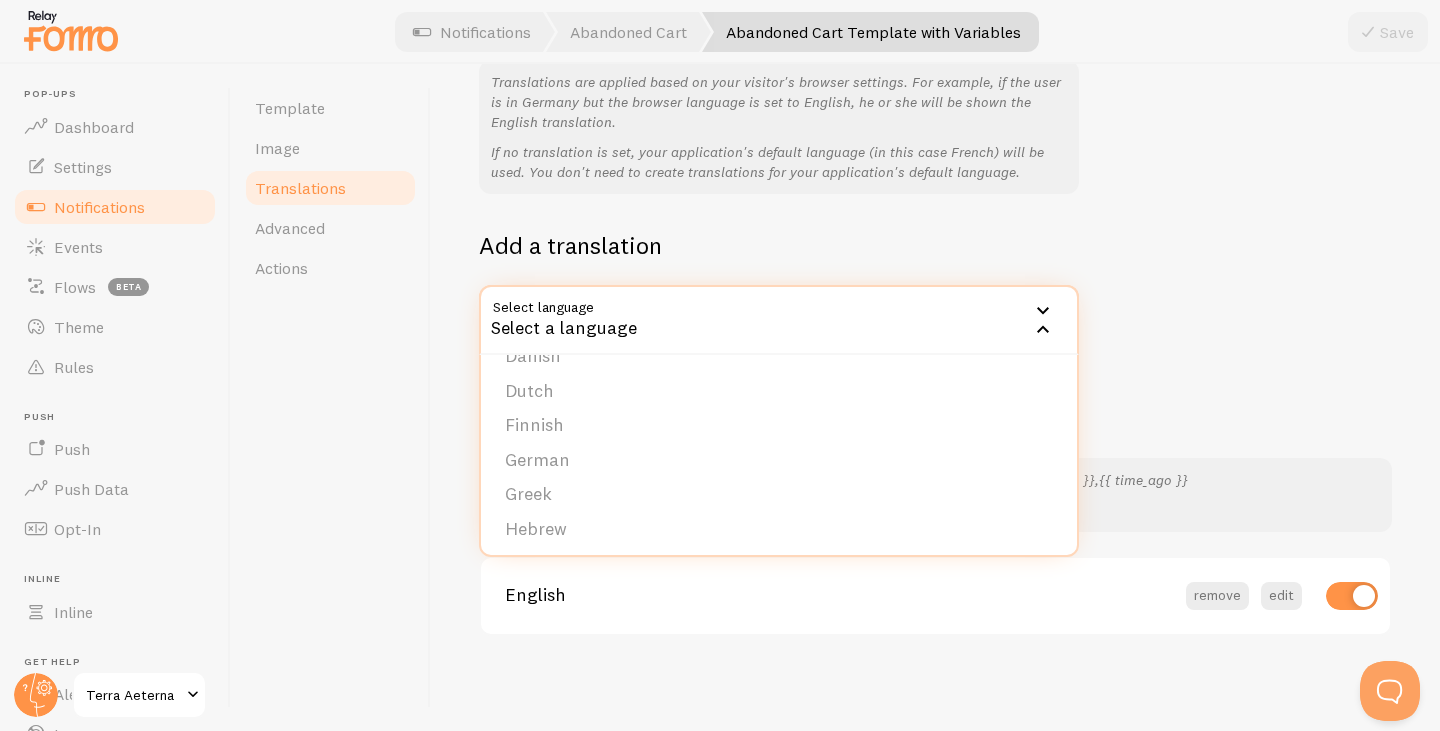 click on "Translations
Use translations if you wish your visitors to see a localized version of Fomo
Translations are applied based on your visitor's browser settings. For example, if the user is in Germany but the browser language is set to English, he or she will be shown the English translation.
If no translation is set, your application's default language (in this case French) will be used. You don't need to create translations for your application's default language.
Add a translation   Select language     Select a language       Arabic  Bulgarian  Catalan  Chinese  Croatian  Danish  Dutch  Finnish  German  Greek  Hebrew  Hungarian  Italian  Japanese  Korean  Lithuanian  Norwegian  Polish  Portuguese  Romanian  Russian  Serbian  Slovak  Slovenian  Spanish  Swedish  Turkish      Your translations     Variables:
{{ first_name }},
{{ city }},
{{ province }},
{{ country }},    Filters:" at bounding box center [935, 277] 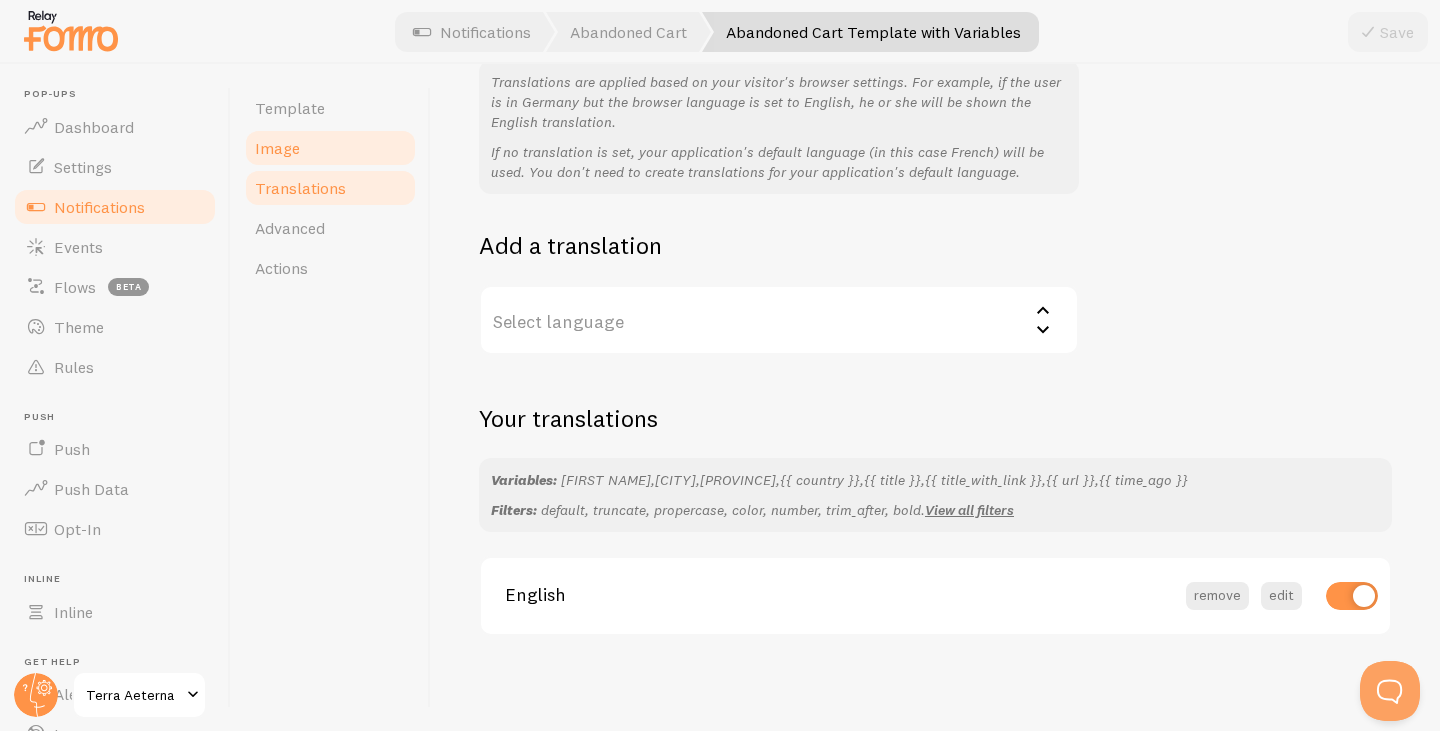click on "Image" at bounding box center [330, 148] 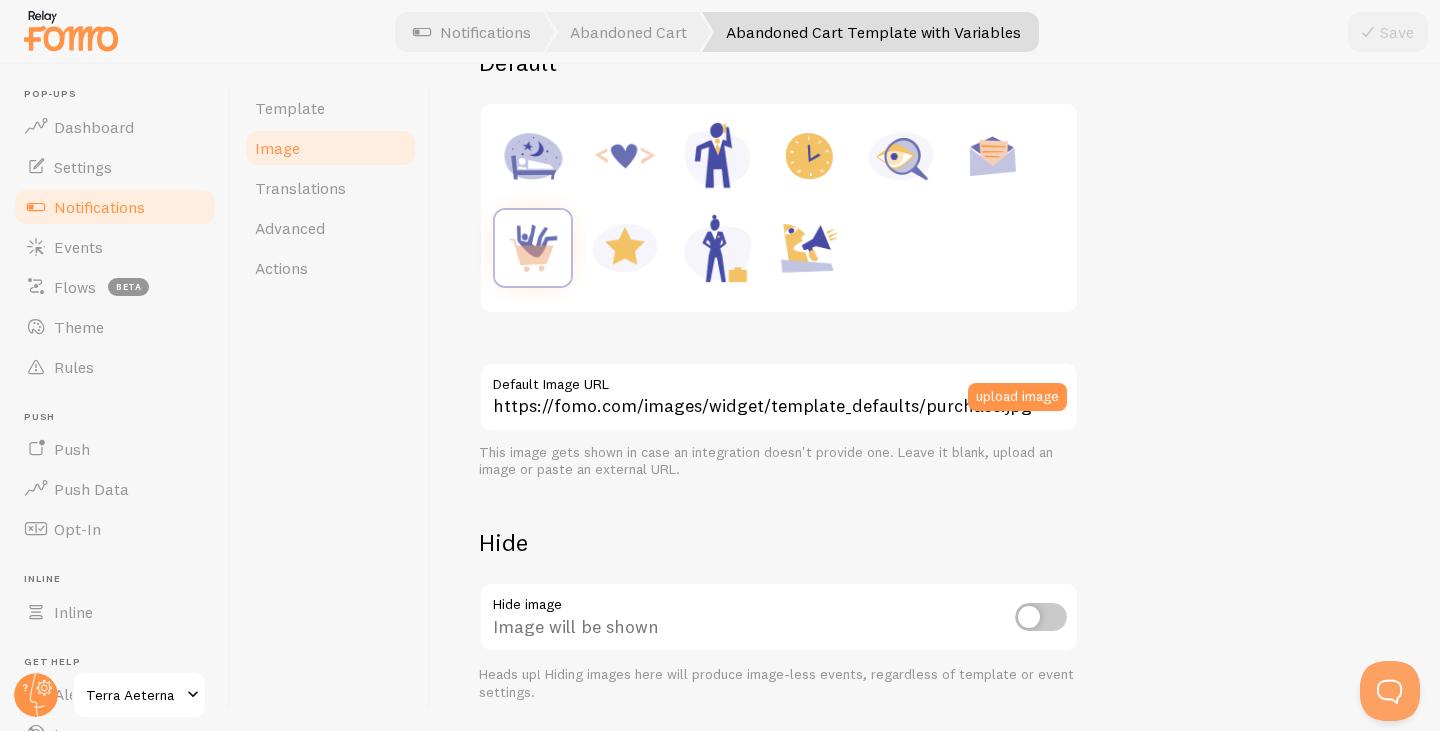 scroll, scrollTop: 300, scrollLeft: 0, axis: vertical 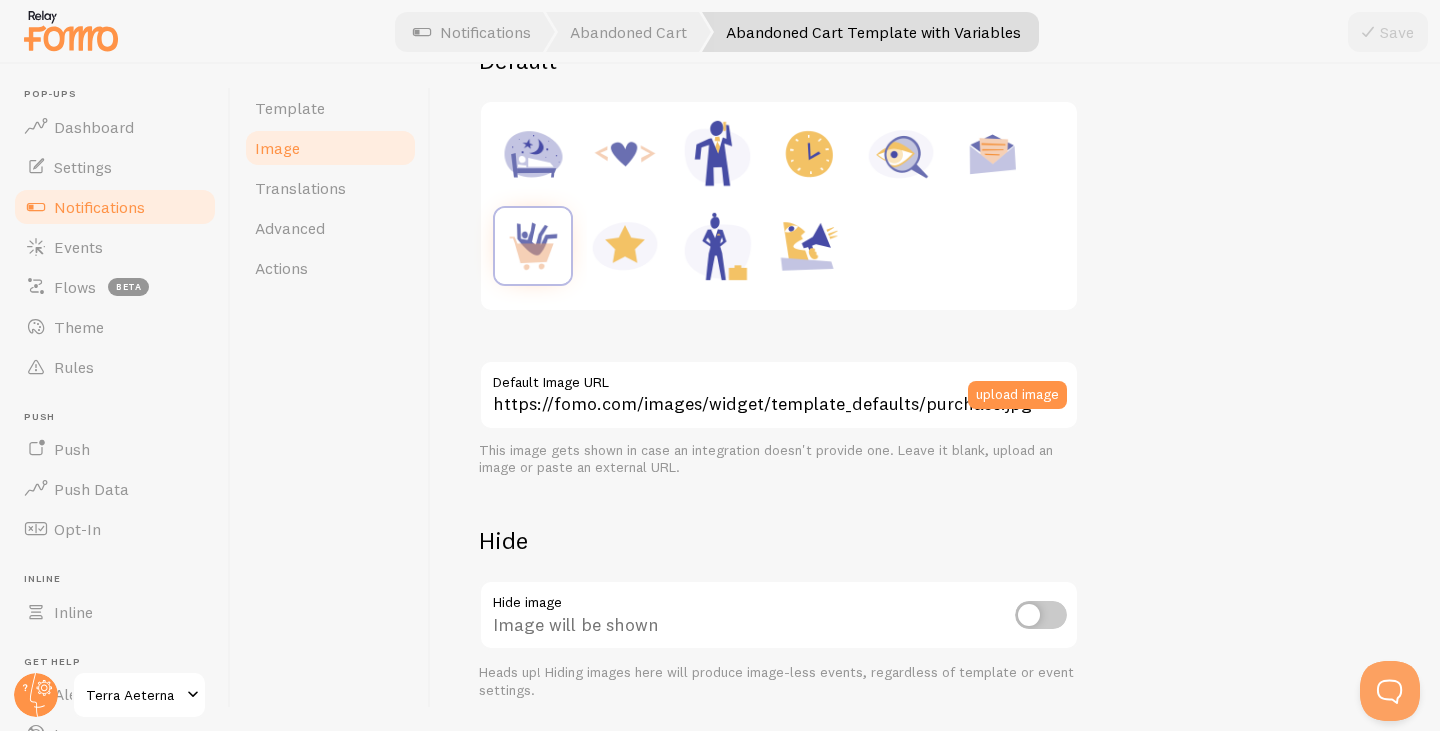 click at bounding box center [1041, 615] 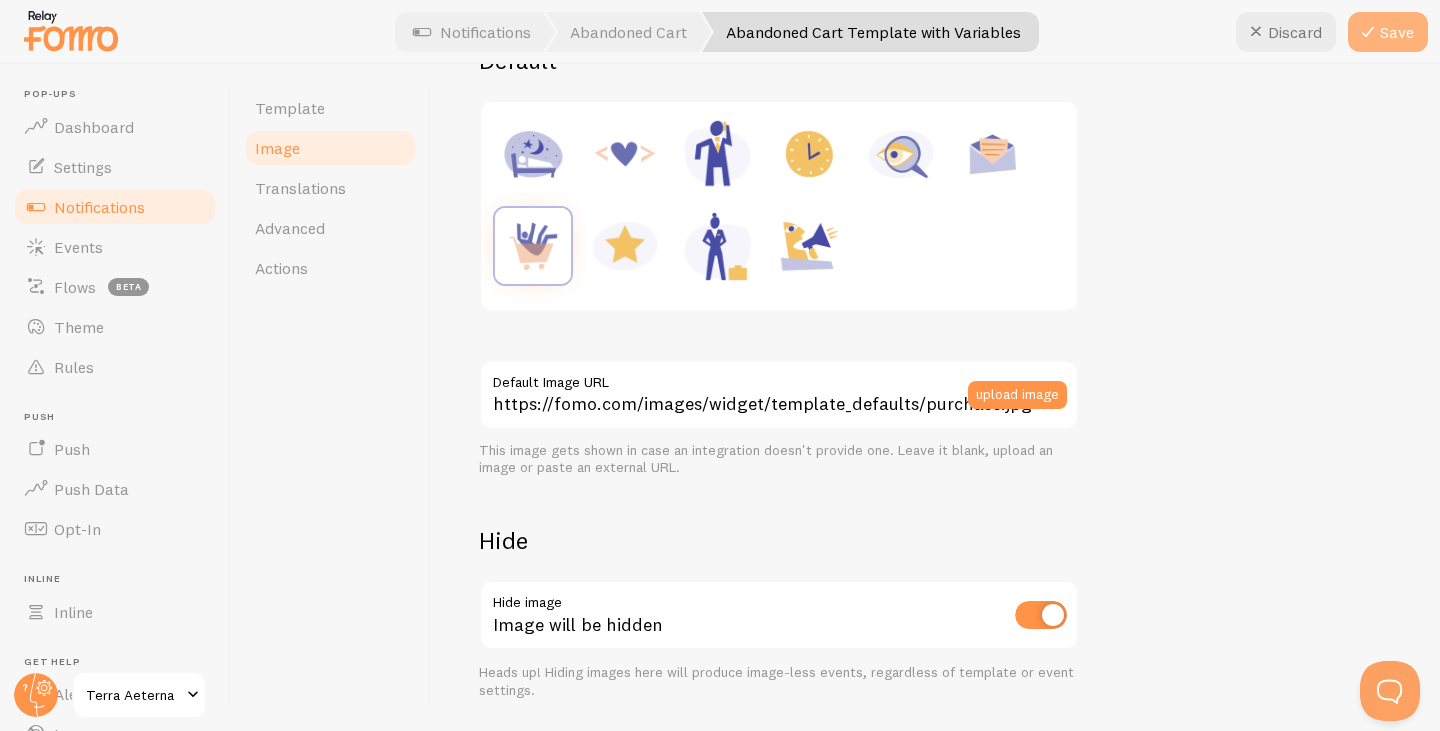 click on "Save" at bounding box center [1388, 32] 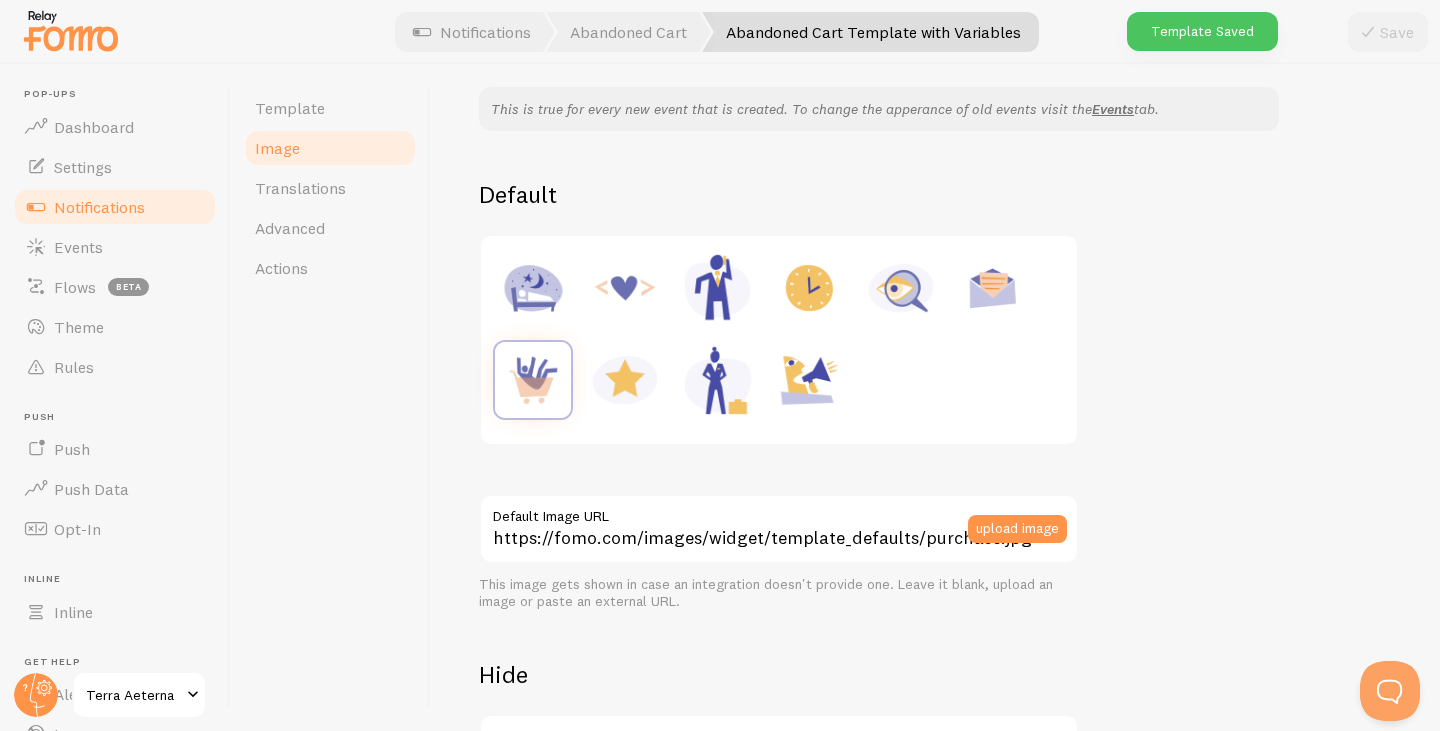 scroll, scrollTop: 64, scrollLeft: 0, axis: vertical 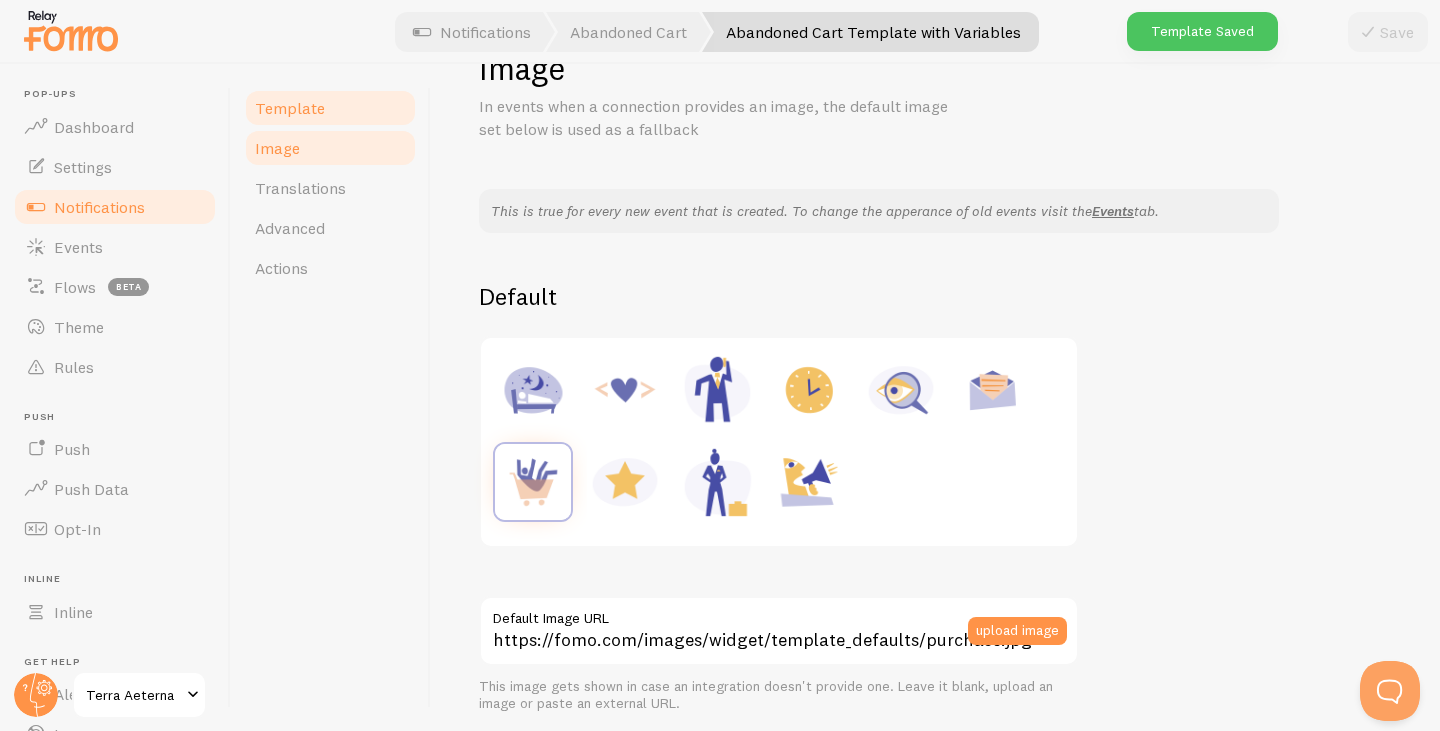 click on "Template" at bounding box center [290, 108] 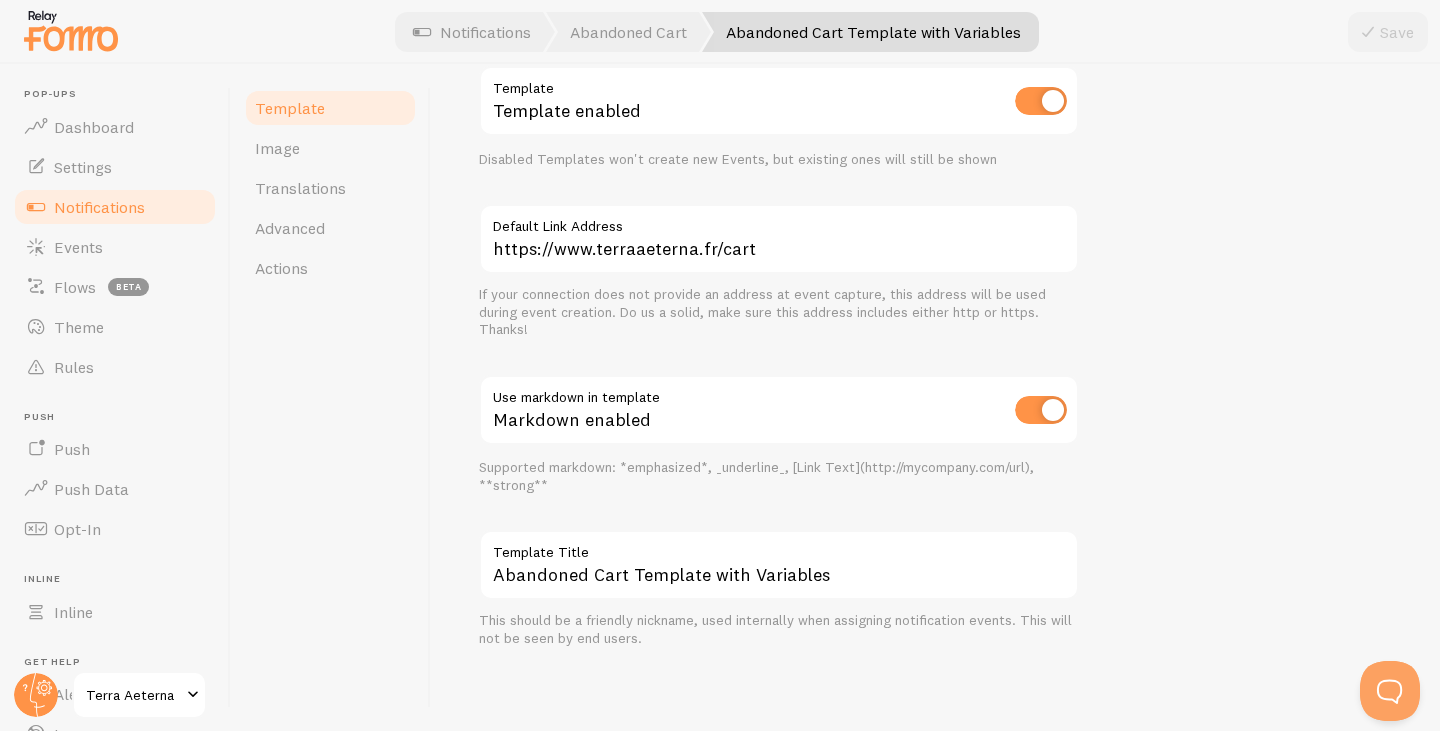 scroll, scrollTop: 754, scrollLeft: 0, axis: vertical 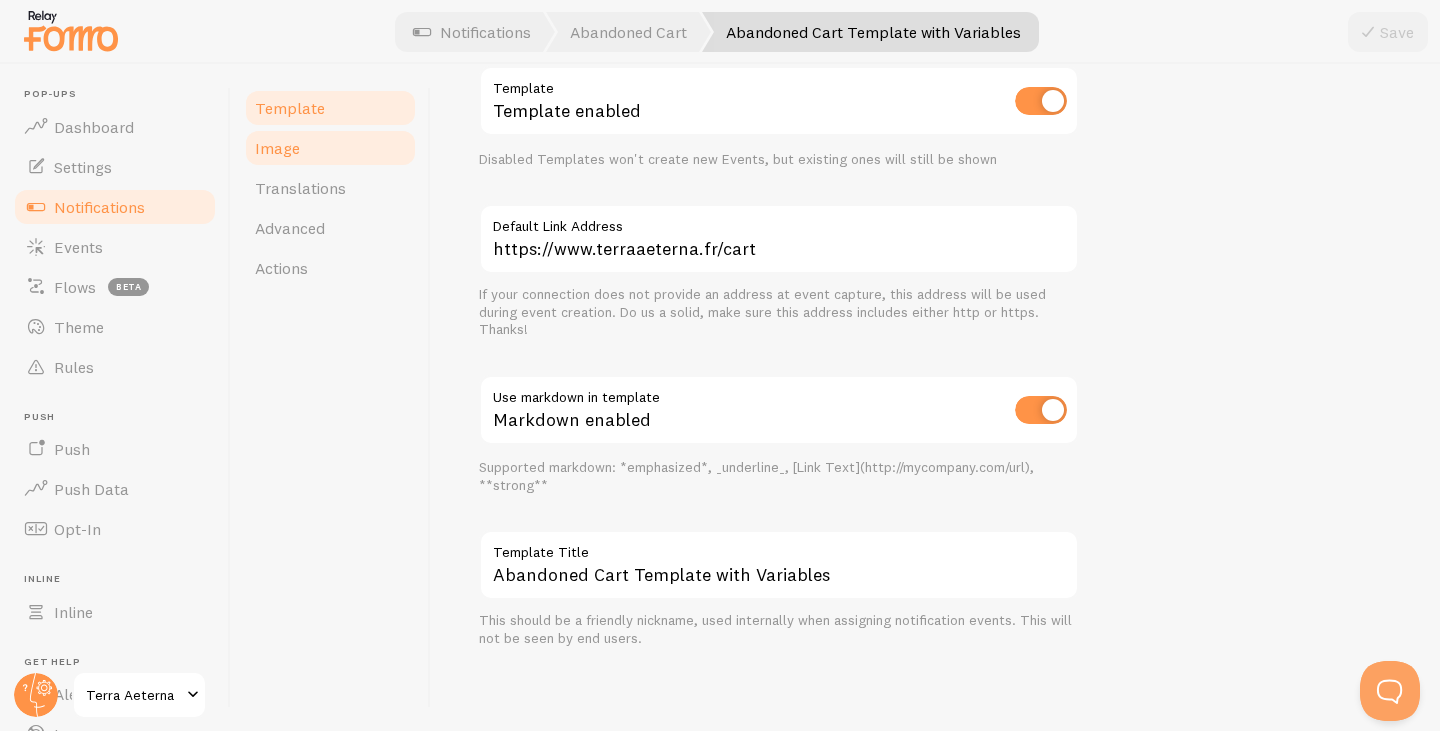 click on "Image" at bounding box center [330, 148] 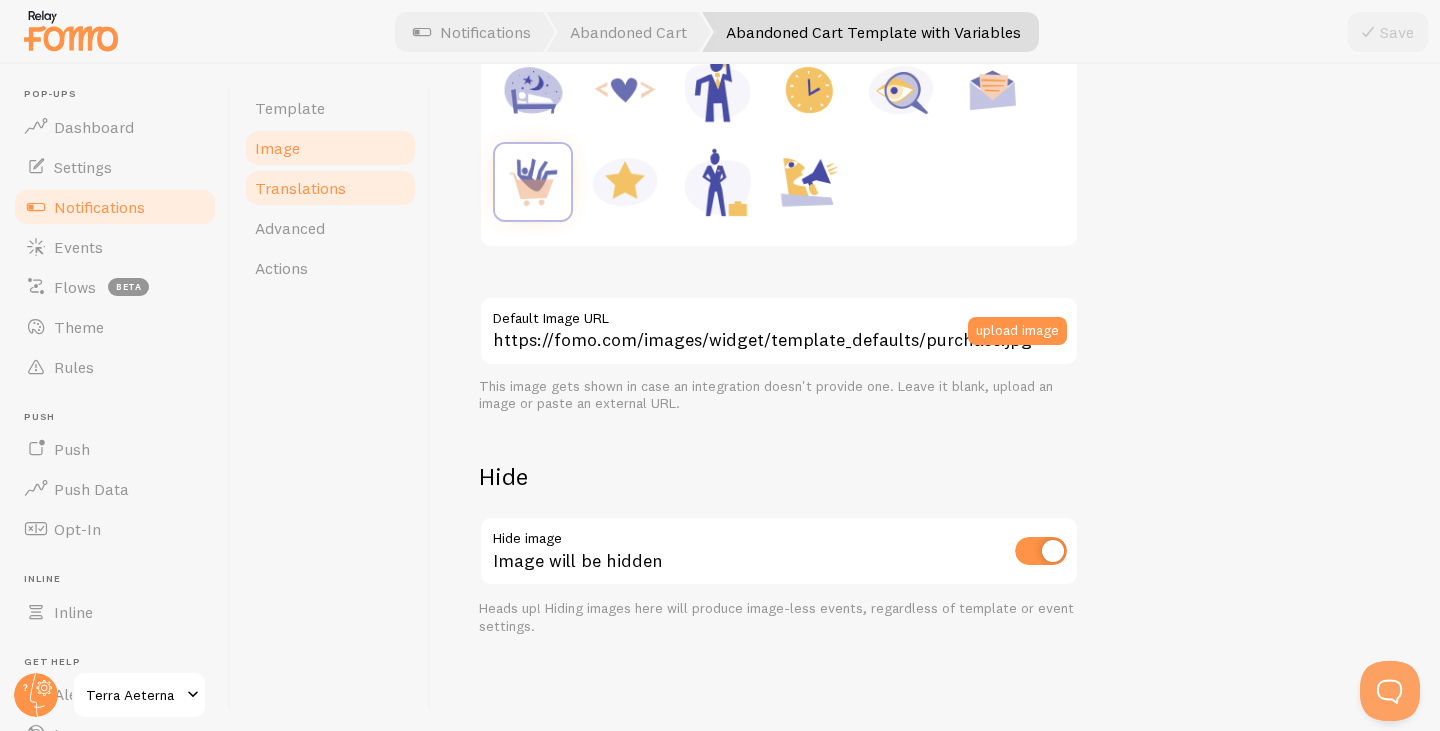 scroll, scrollTop: 0, scrollLeft: 0, axis: both 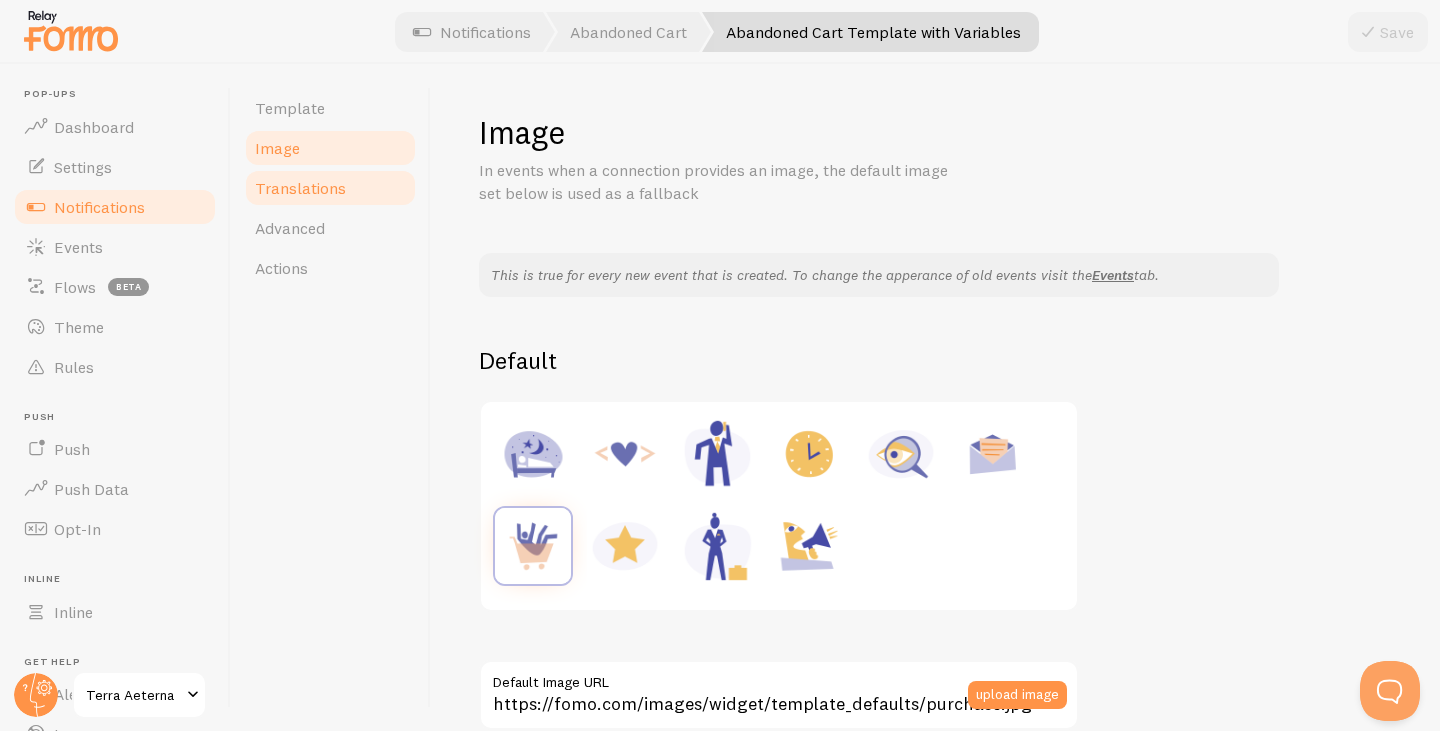 click on "Translations" at bounding box center [300, 188] 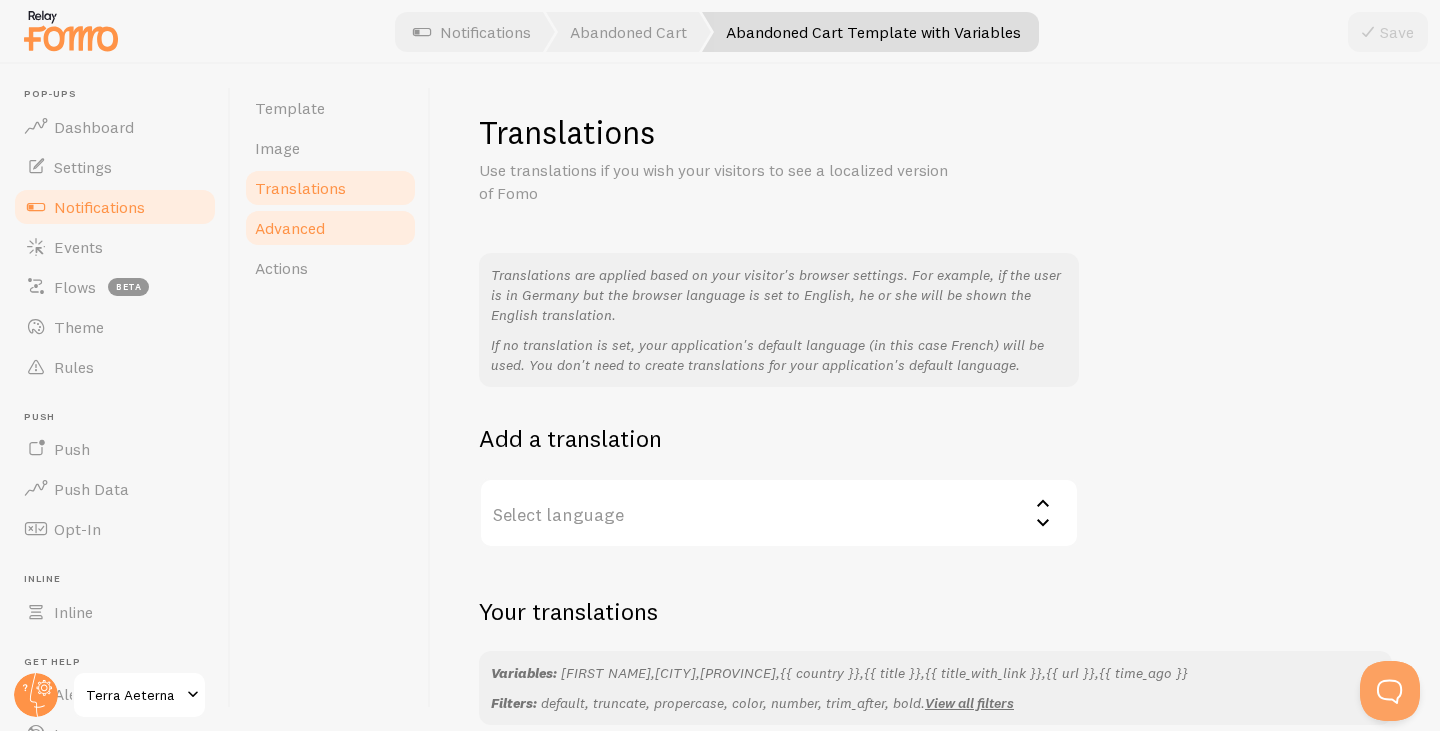 click on "Advanced" at bounding box center (290, 228) 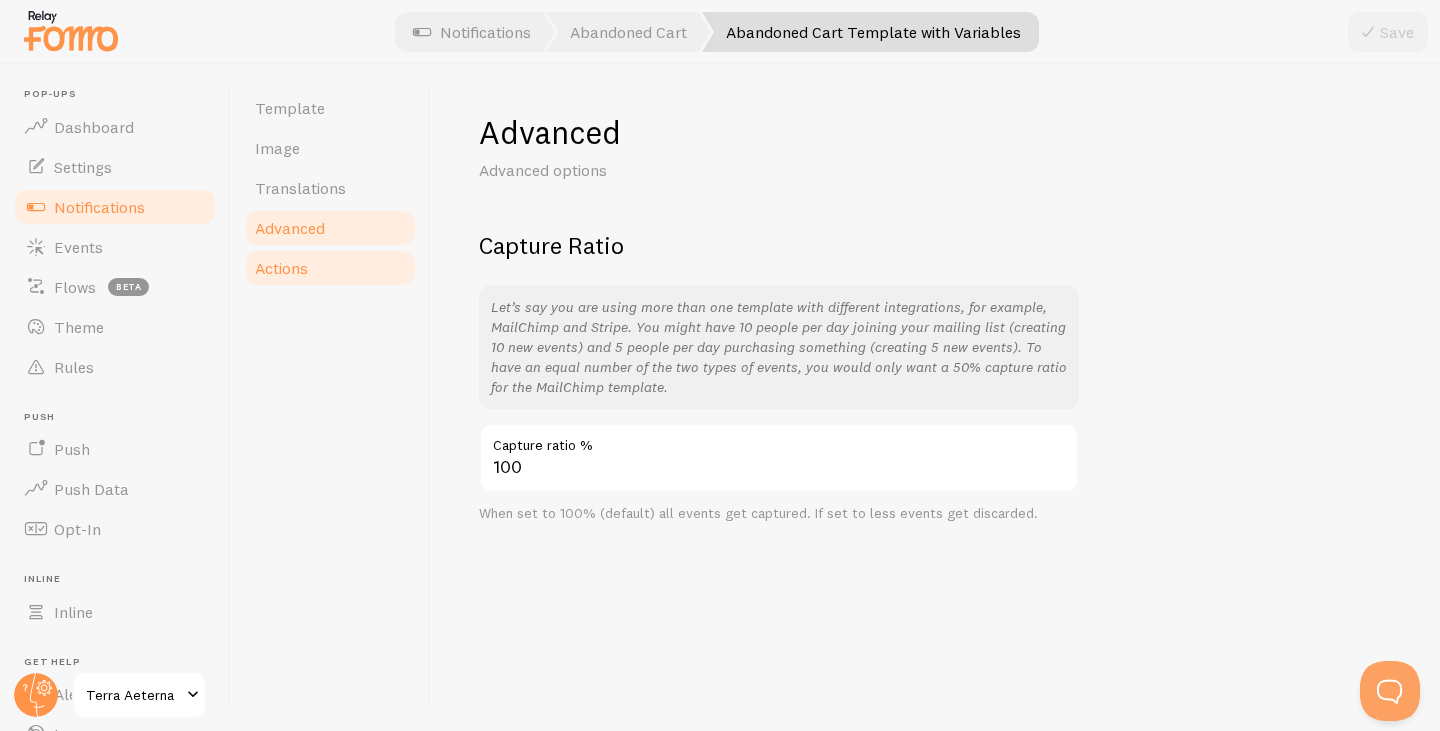 click on "Actions" at bounding box center [330, 268] 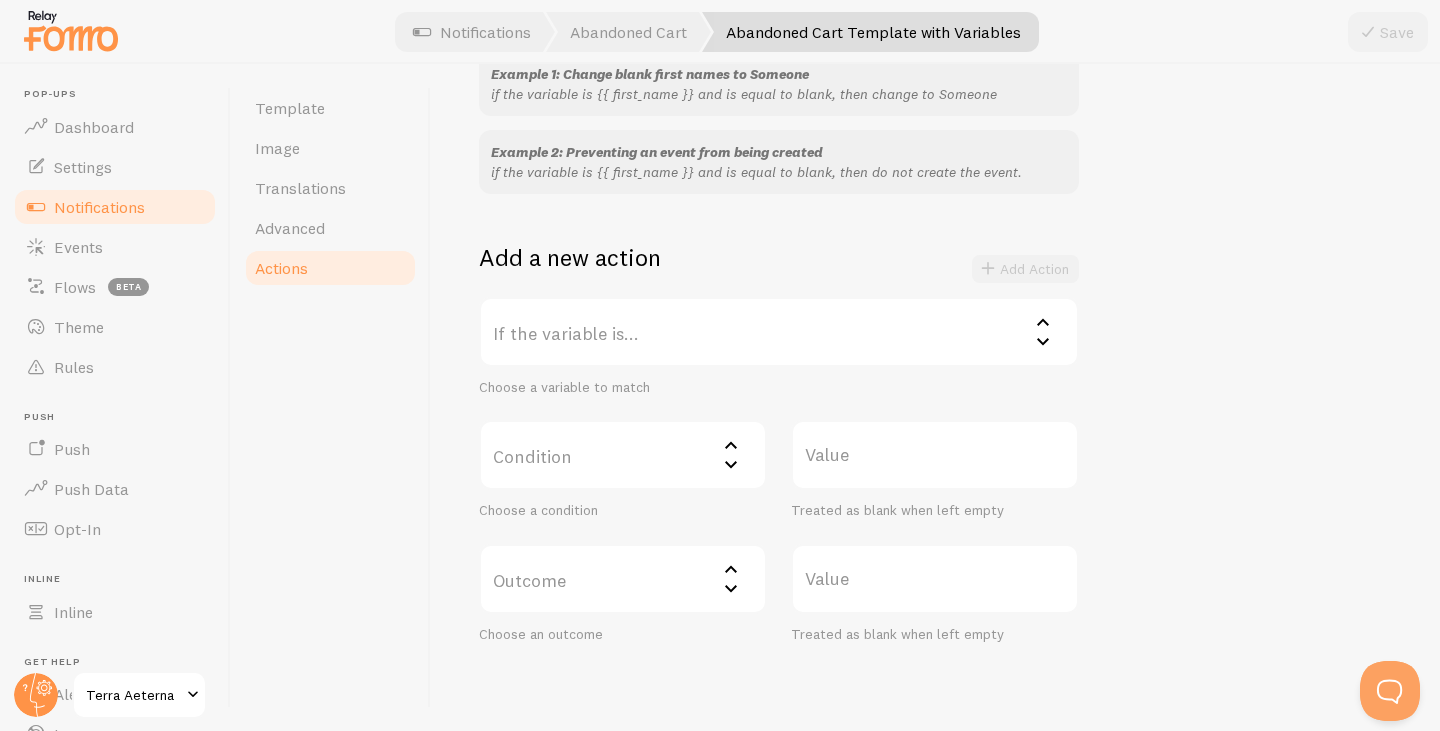 scroll, scrollTop: 300, scrollLeft: 0, axis: vertical 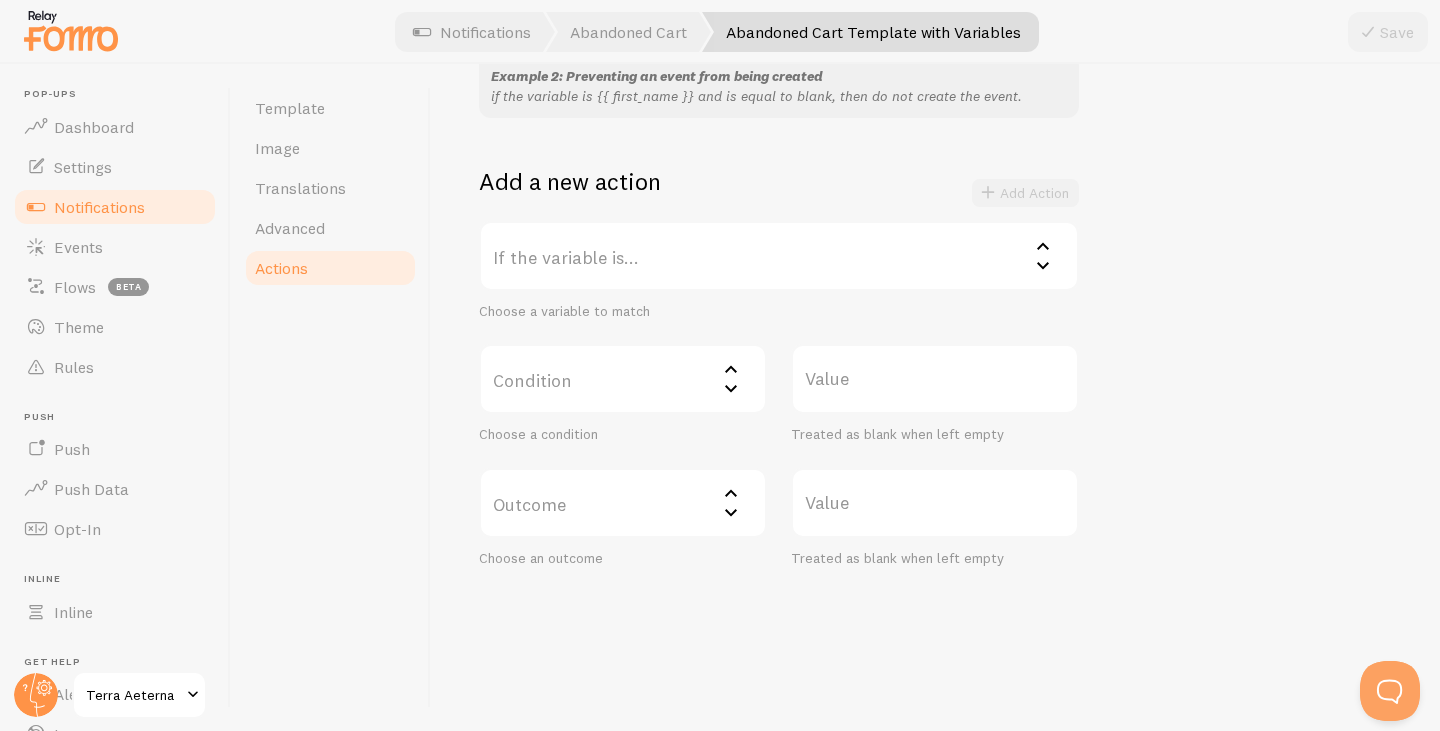 click on "If the variable is..." at bounding box center (779, 256) 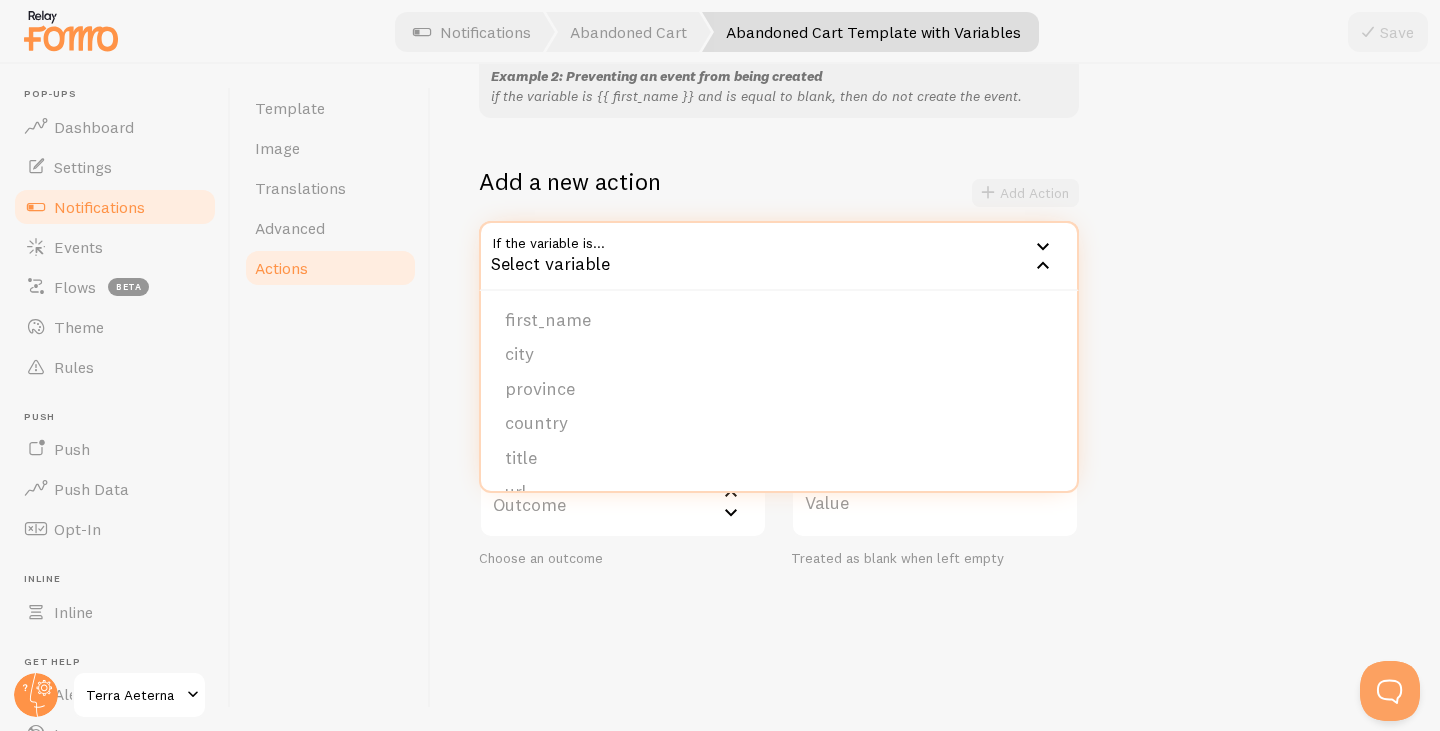 click on "Example 1: Change blank first names to Someone
if the variable is {{ first_name }} and is equal to blank, then change to Someone
Example 2: Preventing an event from being created
if the variable is {{ first_name }} and is equal to blank, then do not create the event.
Add a new action
Add Action
If the variable is...     Select variable       first_name  city  province  country  title  url  image_url  email_address  ip_address  quantity_of_products  cart_amount_with_currency  most_expensive_product_title  most_expensive_product_price    Choose a variable to match   Condition     Select matcher       equals  not equal  contains  does not contain  less than (number)  greater than (number)  character count fewer than  character count greater than    Choose a condition       Value       Treated as blank when left empty   Outcome     Select outcome       do not create event  change to  change matched value to  change event url to" at bounding box center [935, 271] 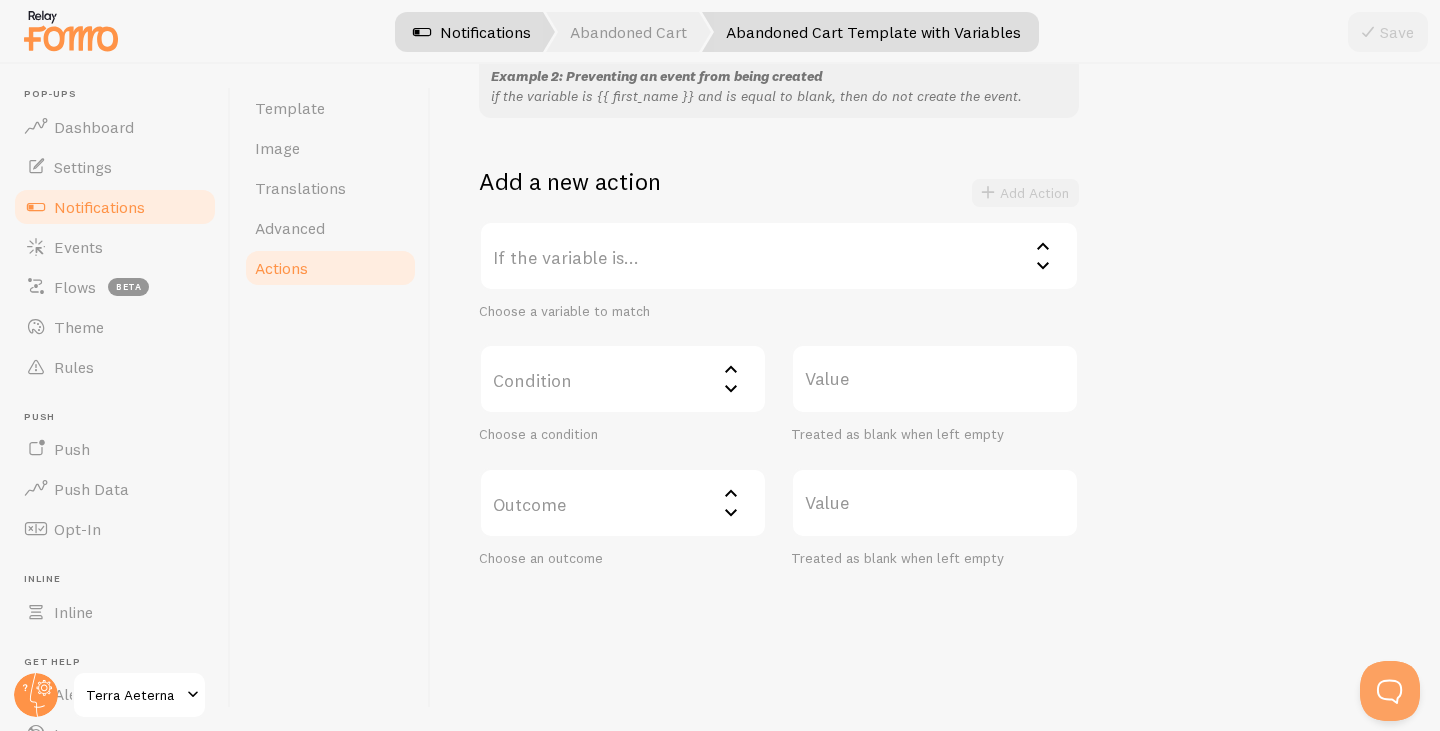 click on "Notifications" at bounding box center [472, 32] 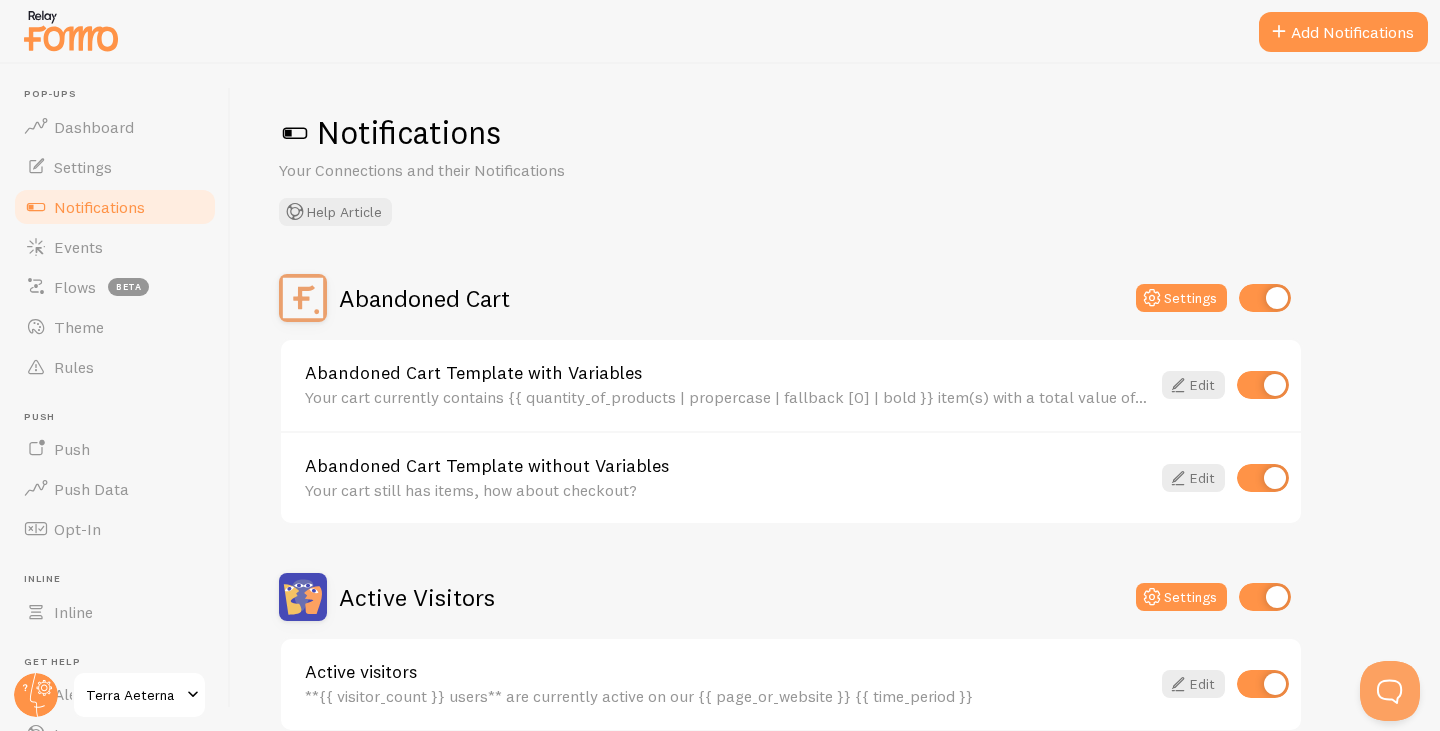 scroll, scrollTop: 100, scrollLeft: 0, axis: vertical 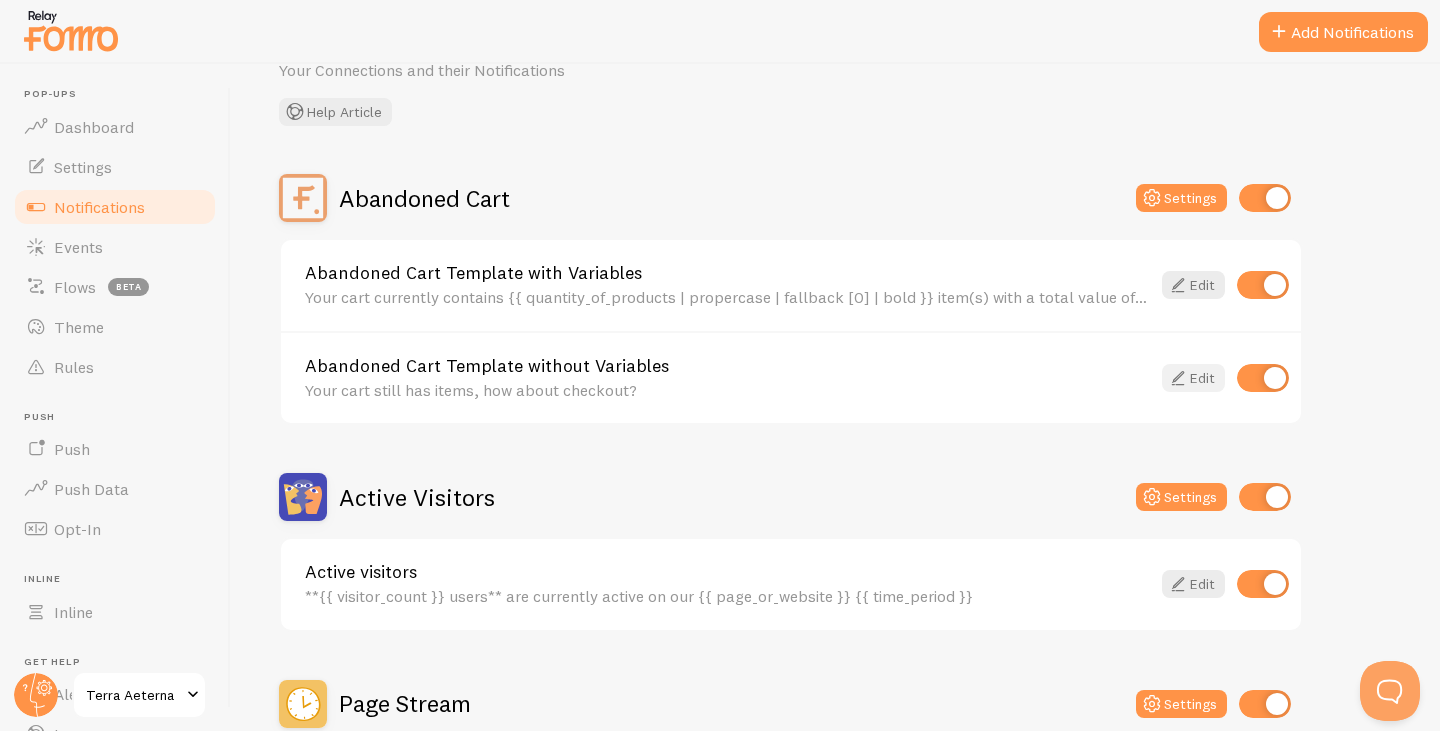 click on "Edit" at bounding box center [1193, 378] 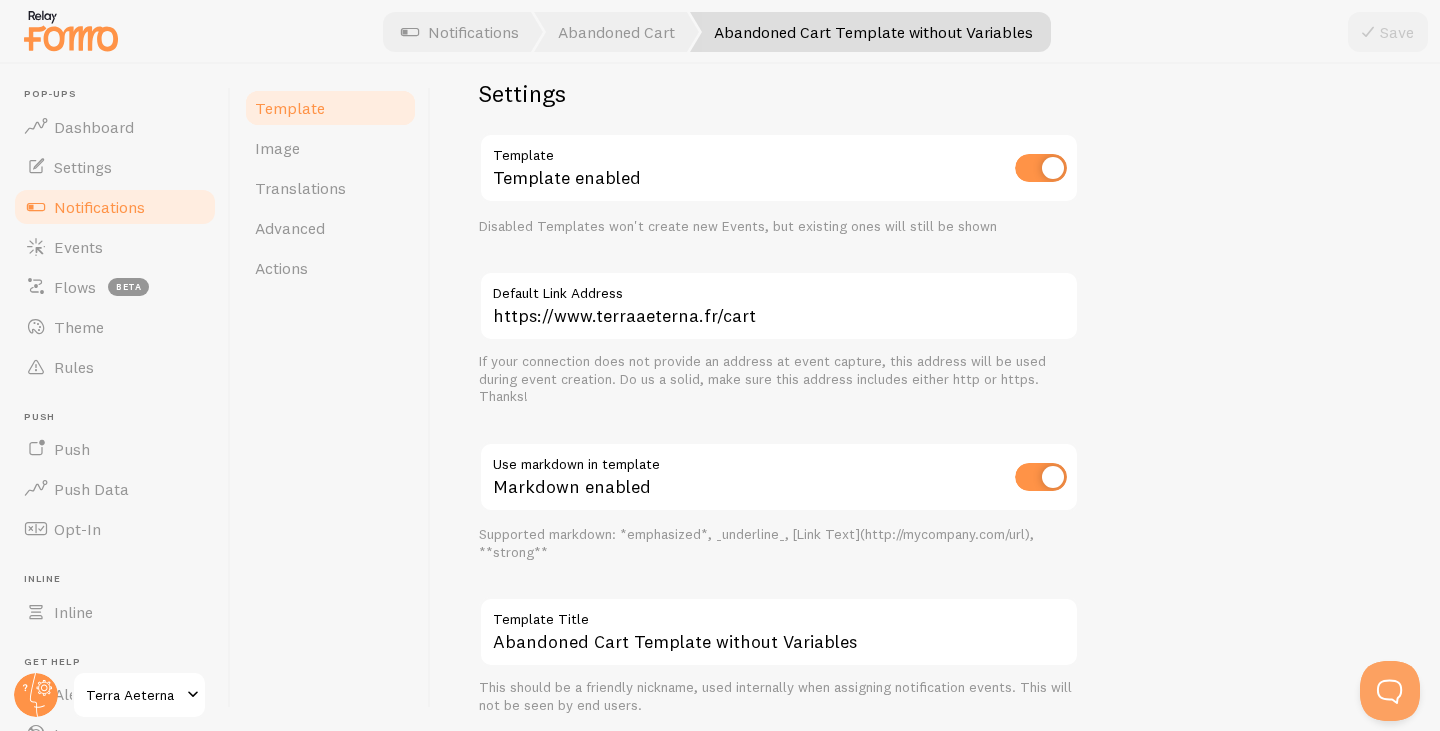scroll, scrollTop: 563, scrollLeft: 0, axis: vertical 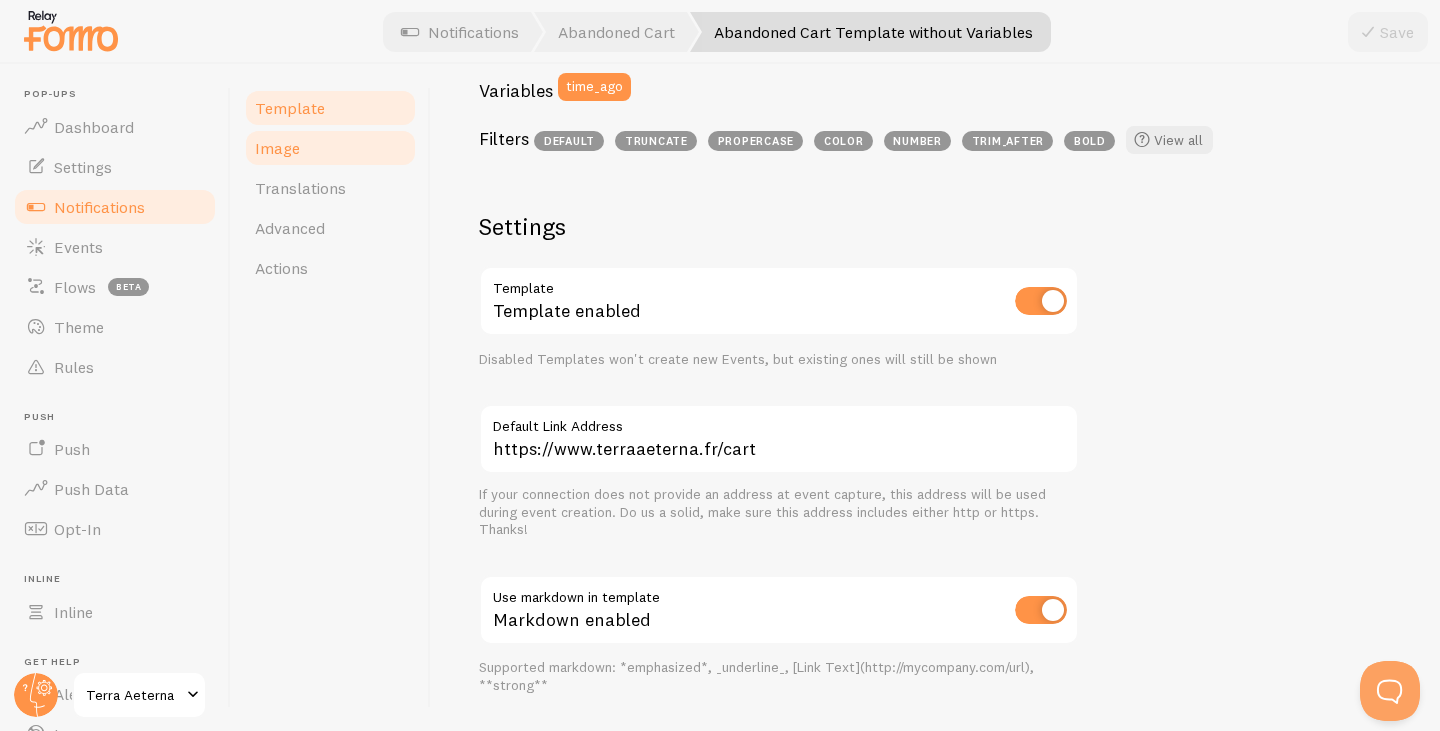 click on "Image" at bounding box center (277, 148) 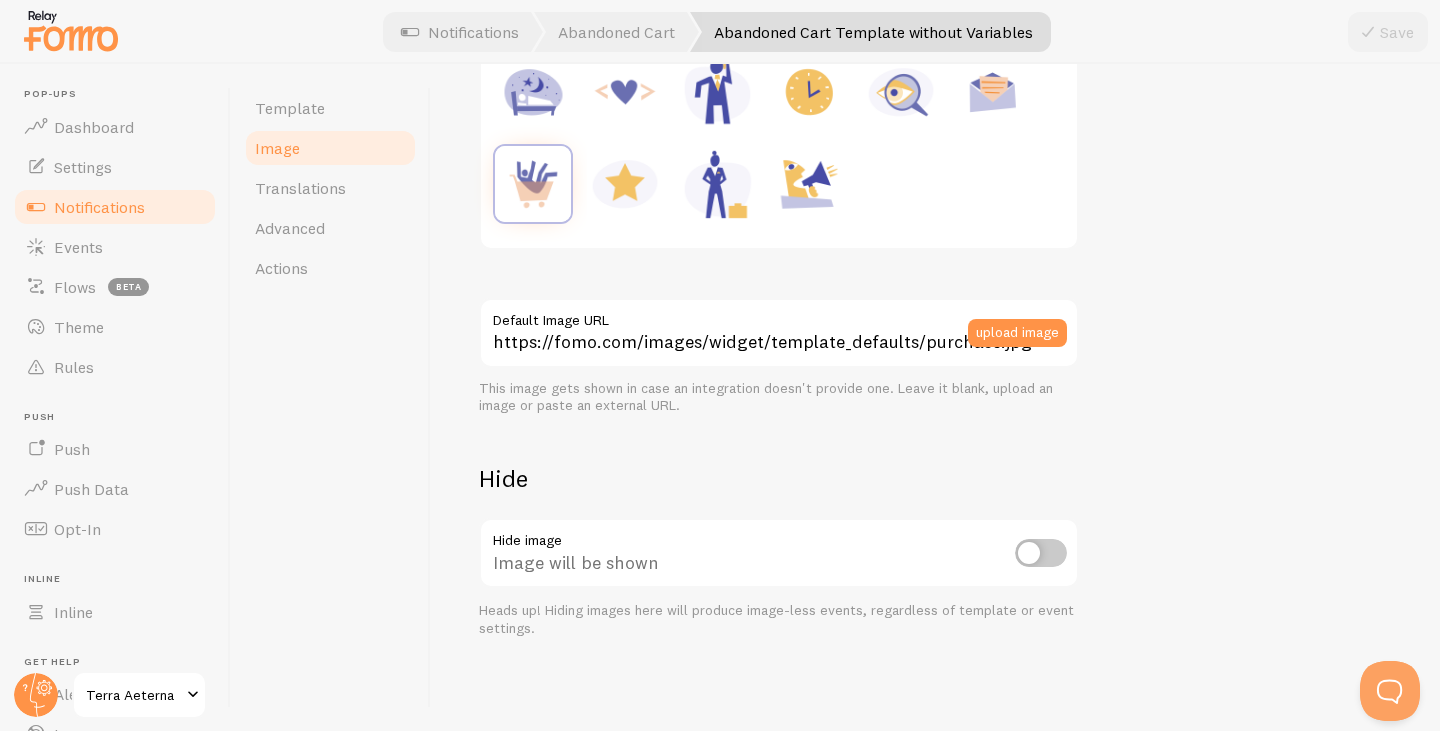 scroll, scrollTop: 364, scrollLeft: 0, axis: vertical 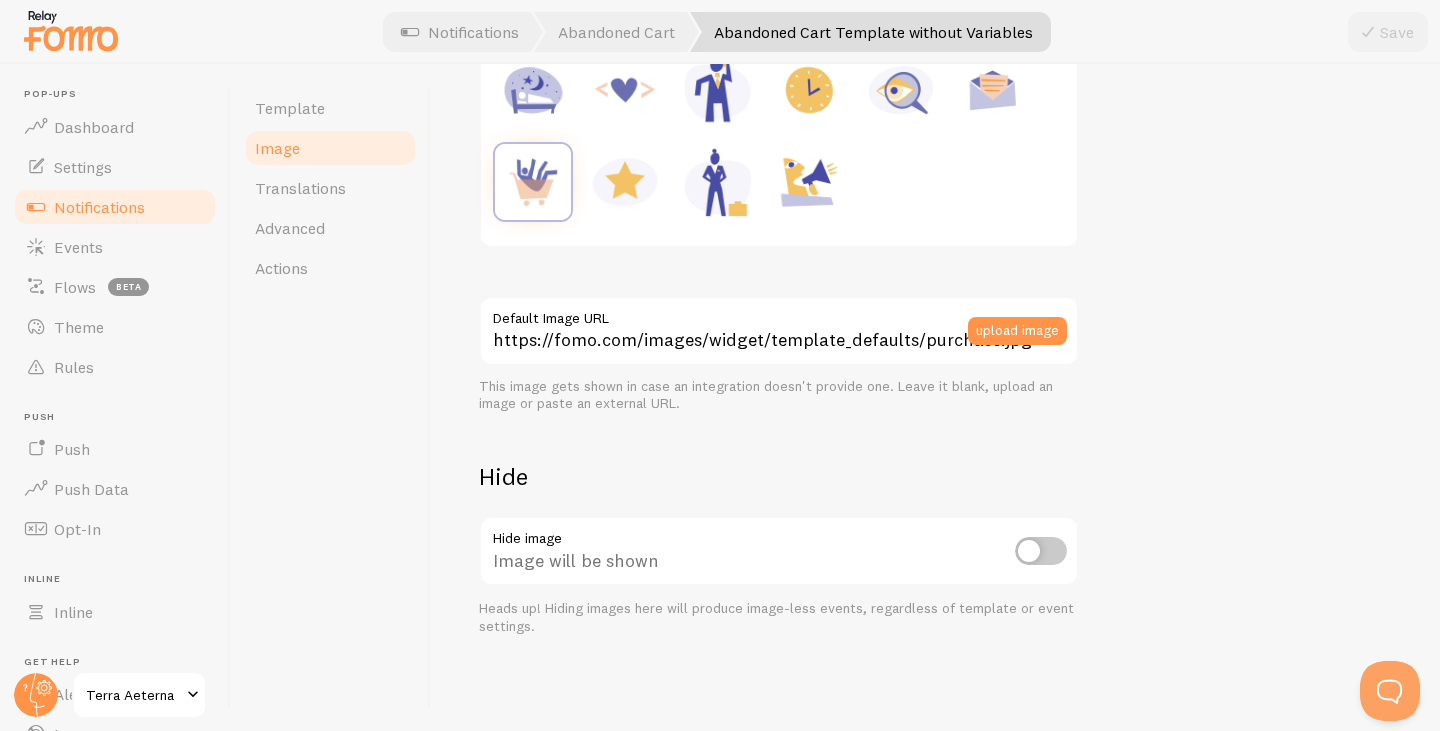 click at bounding box center [1041, 551] 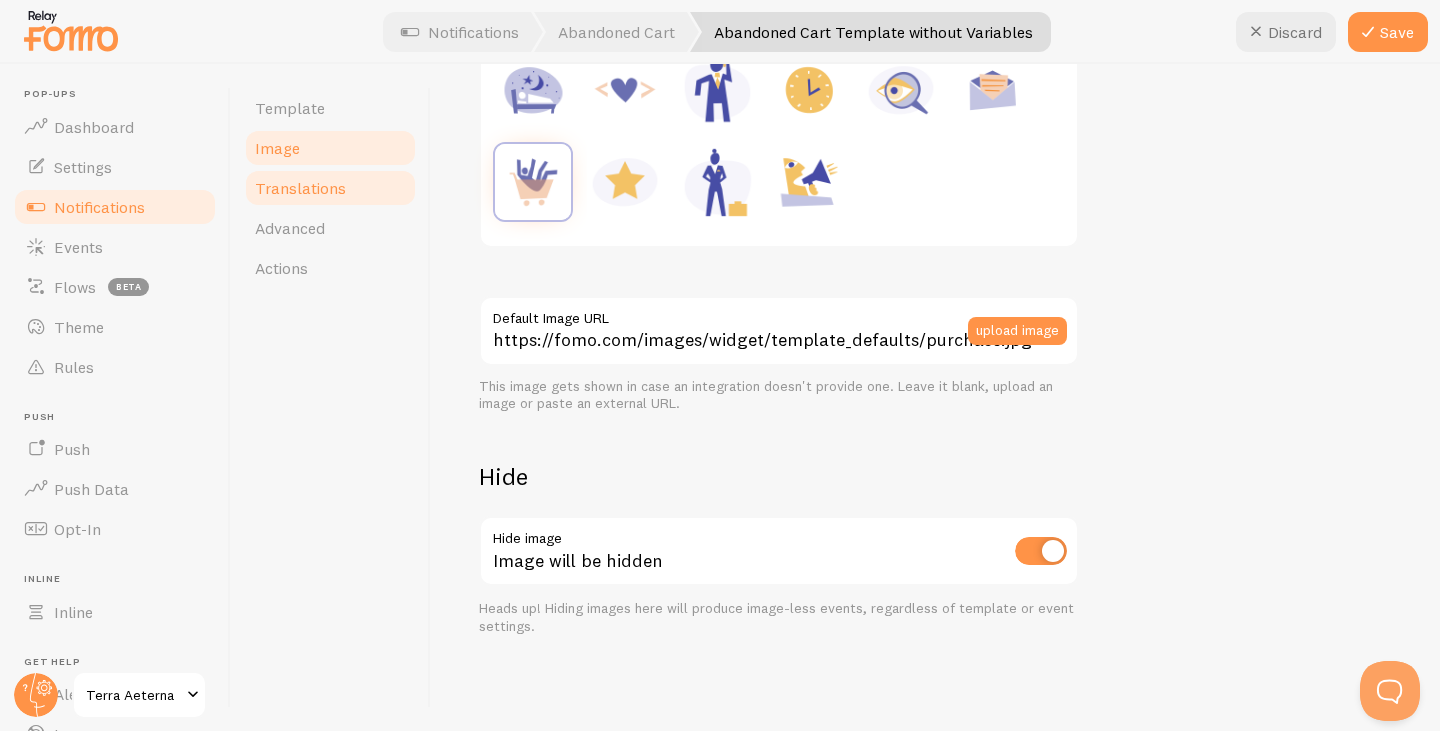click on "Translations" at bounding box center (300, 188) 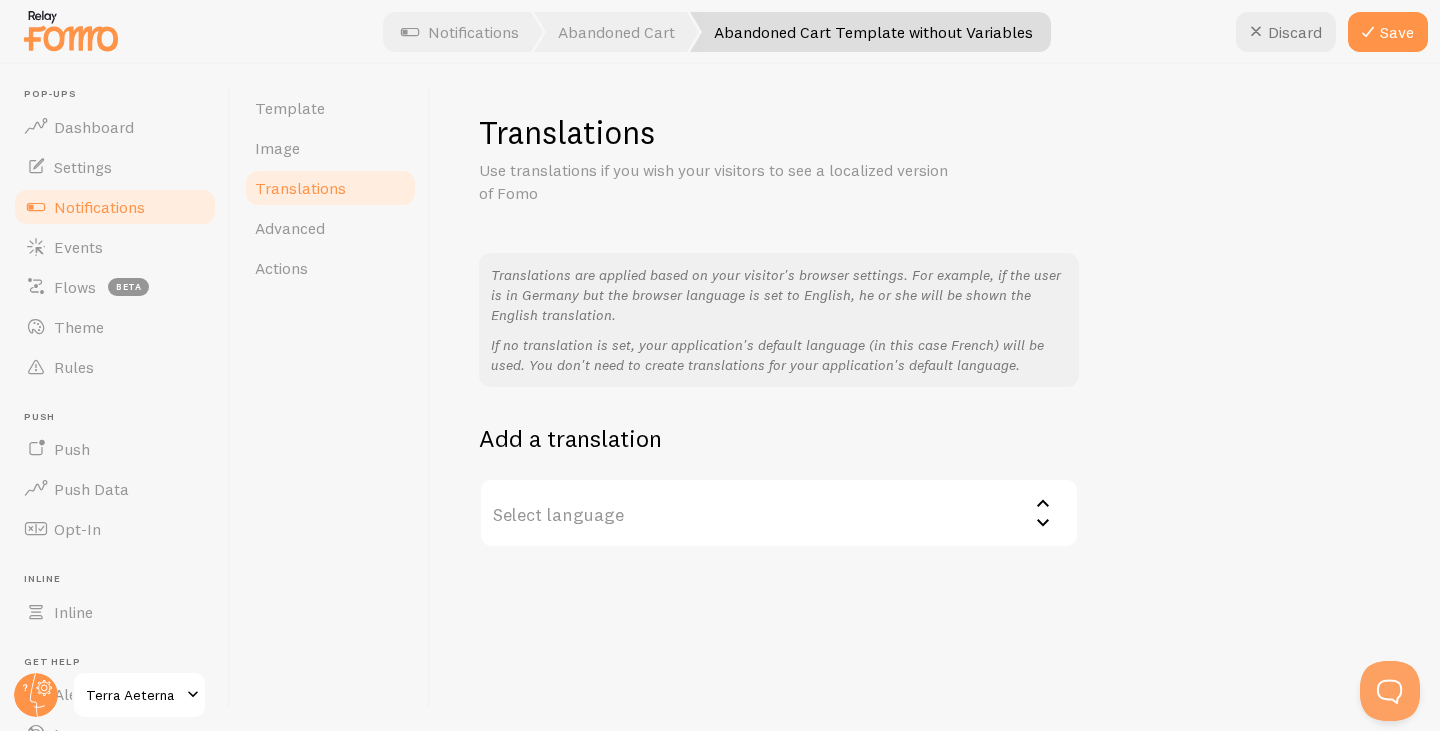 click on "Select language" at bounding box center [779, 513] 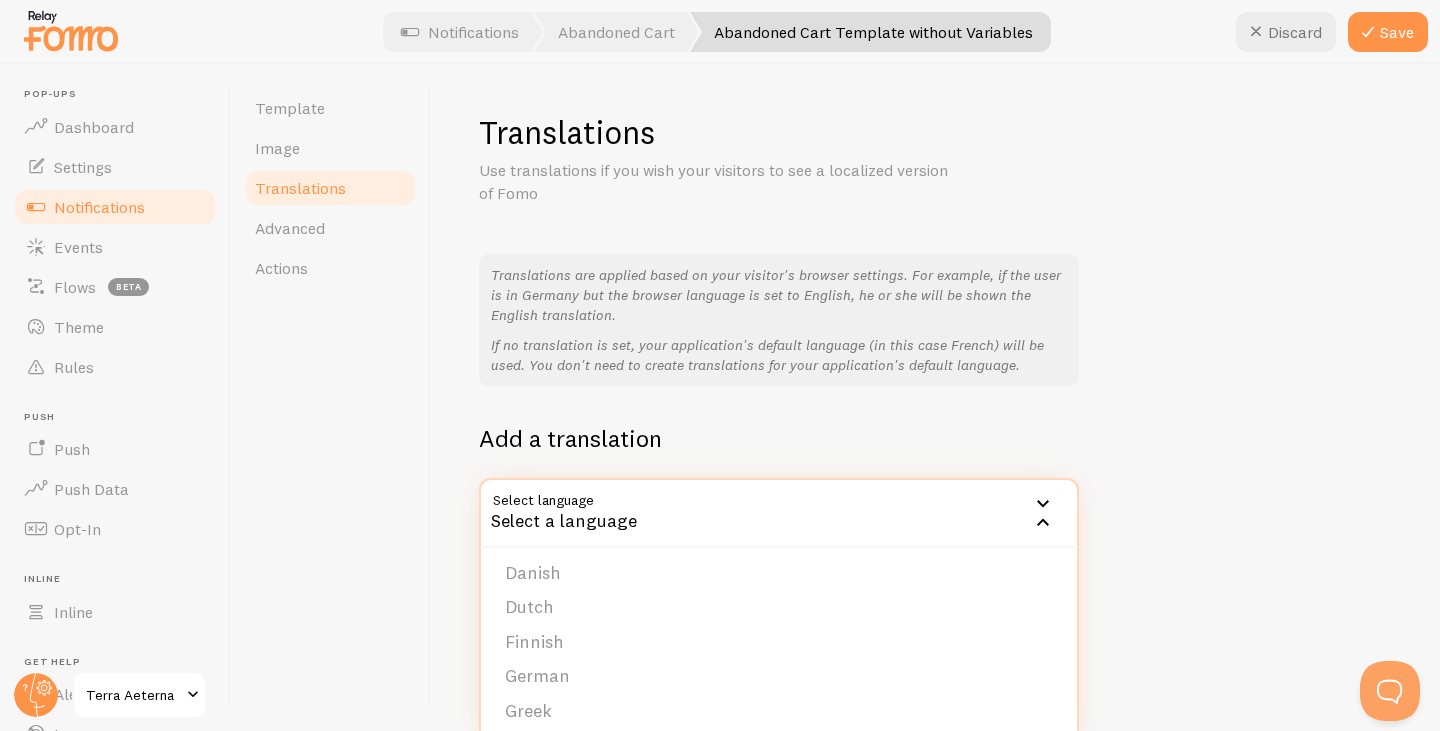 scroll, scrollTop: 0, scrollLeft: 0, axis: both 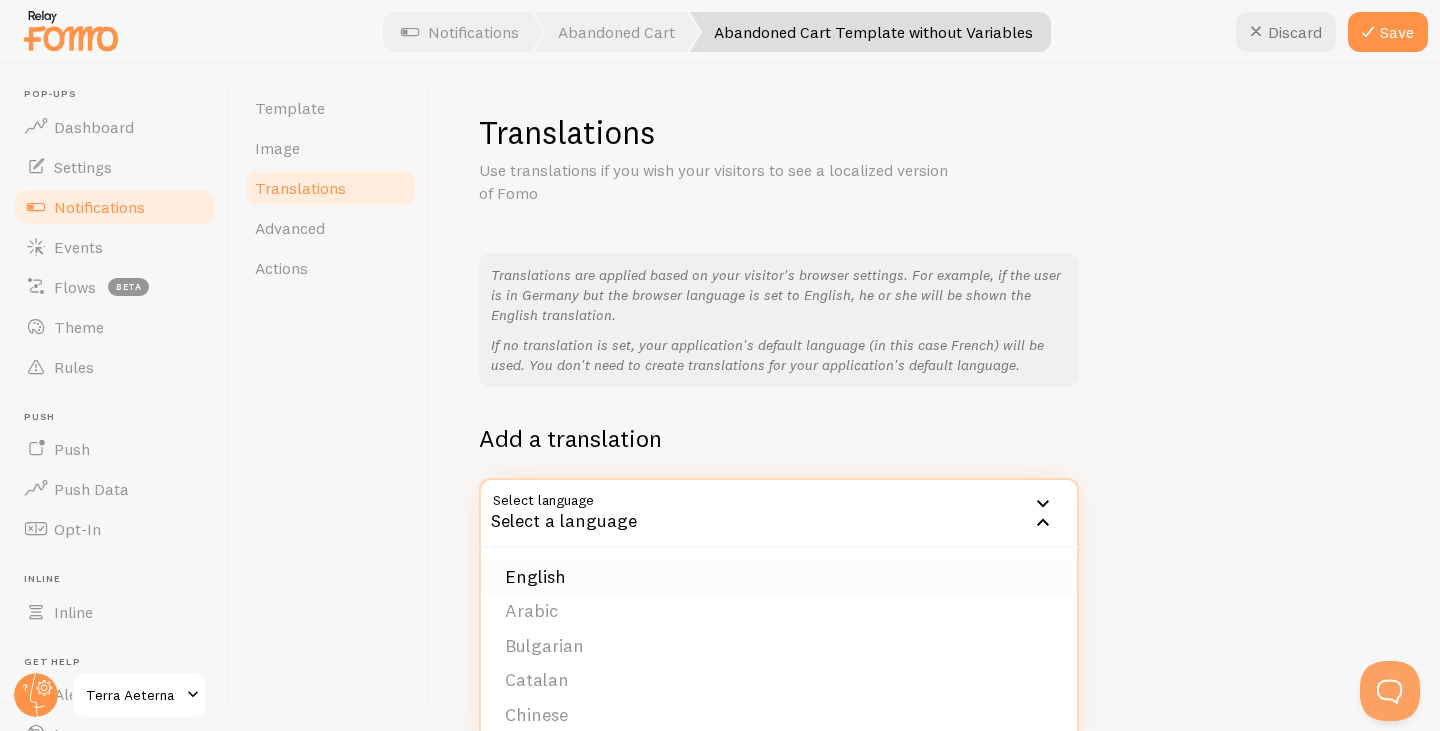 click on "English" at bounding box center [779, 577] 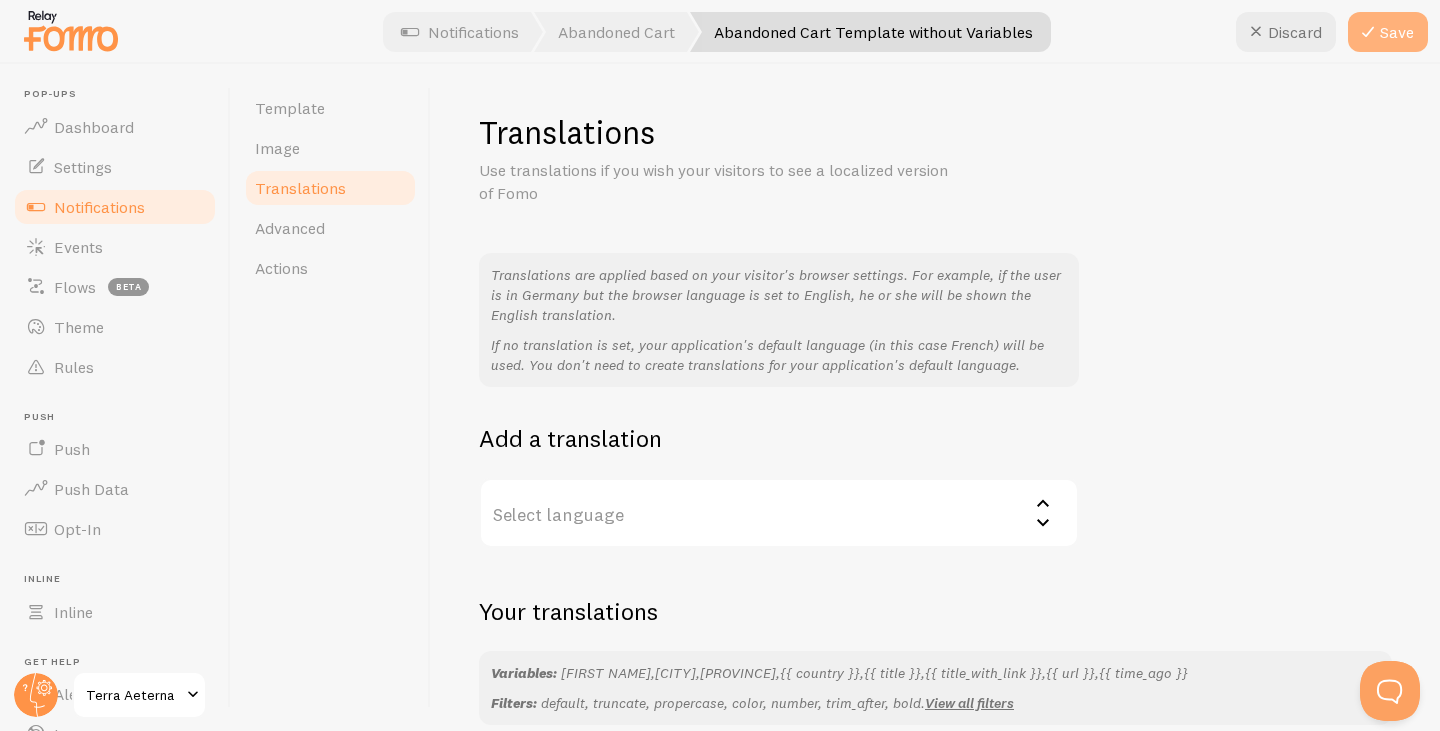 click on "Save" at bounding box center [1388, 32] 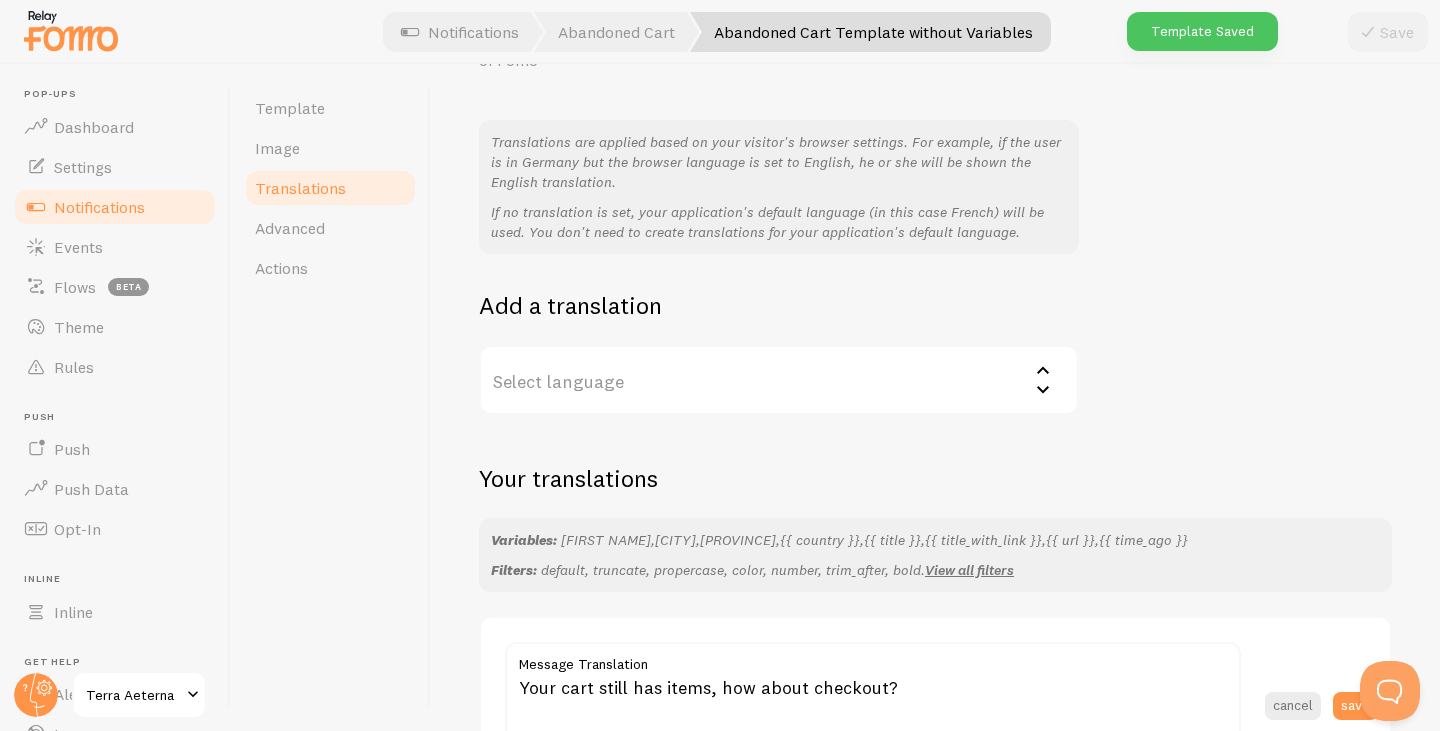 scroll, scrollTop: 200, scrollLeft: 0, axis: vertical 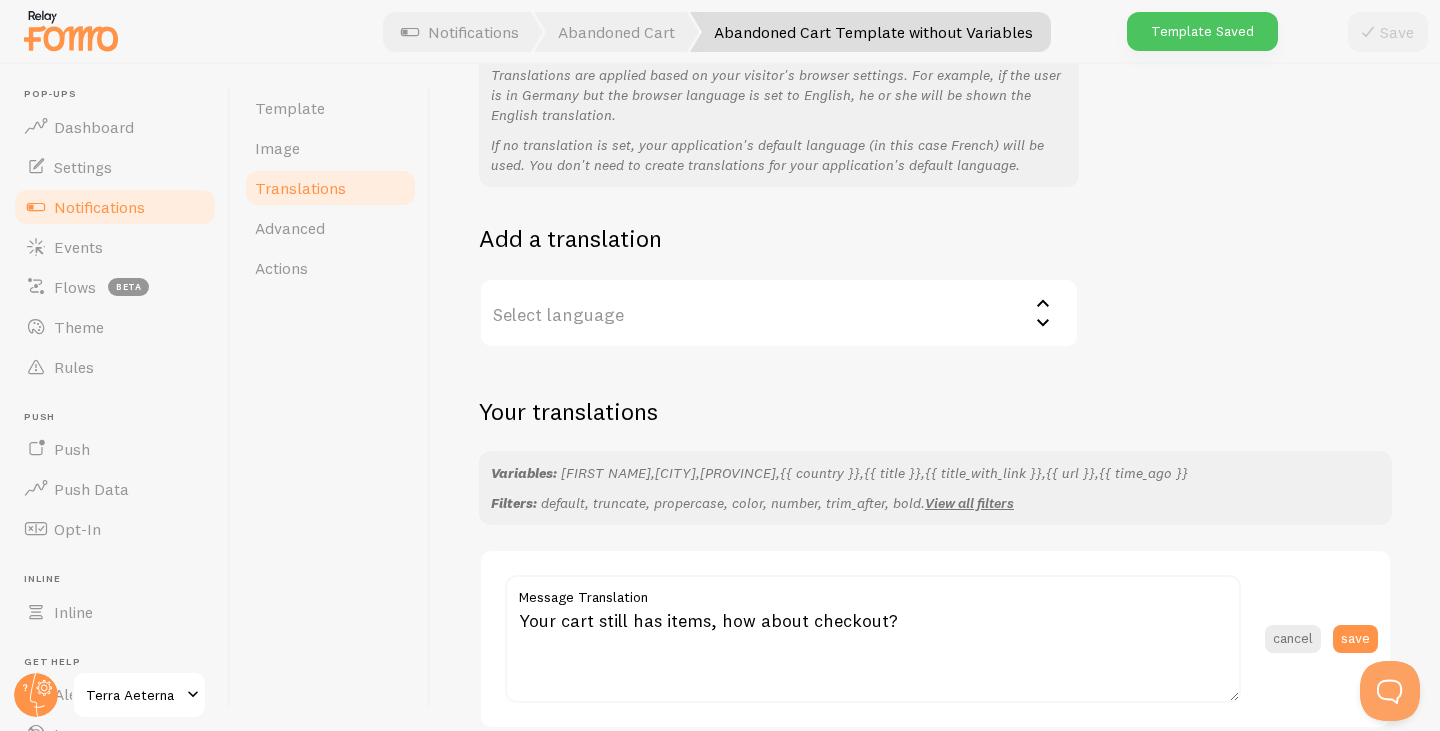 drag, startPoint x: 885, startPoint y: 324, endPoint x: 874, endPoint y: 345, distance: 23.70654 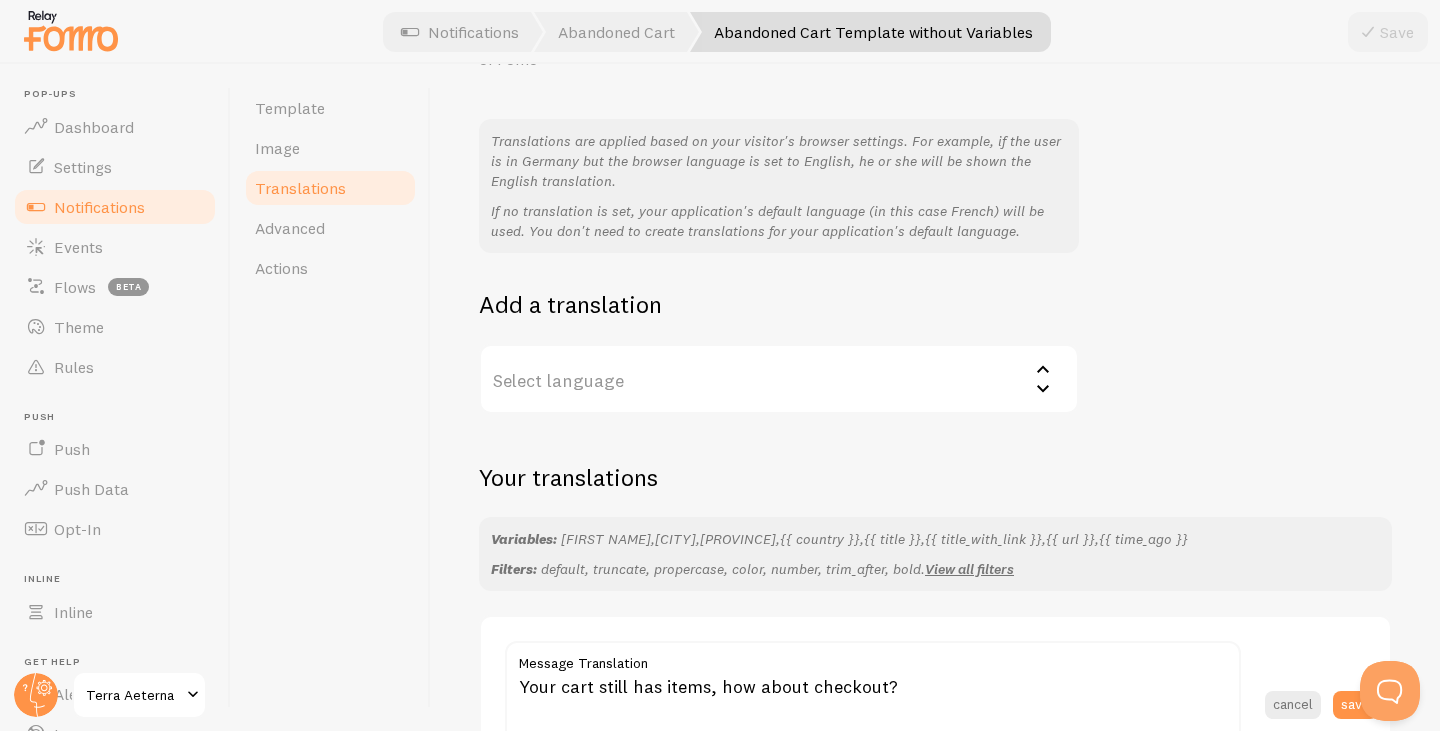 scroll, scrollTop: 0, scrollLeft: 0, axis: both 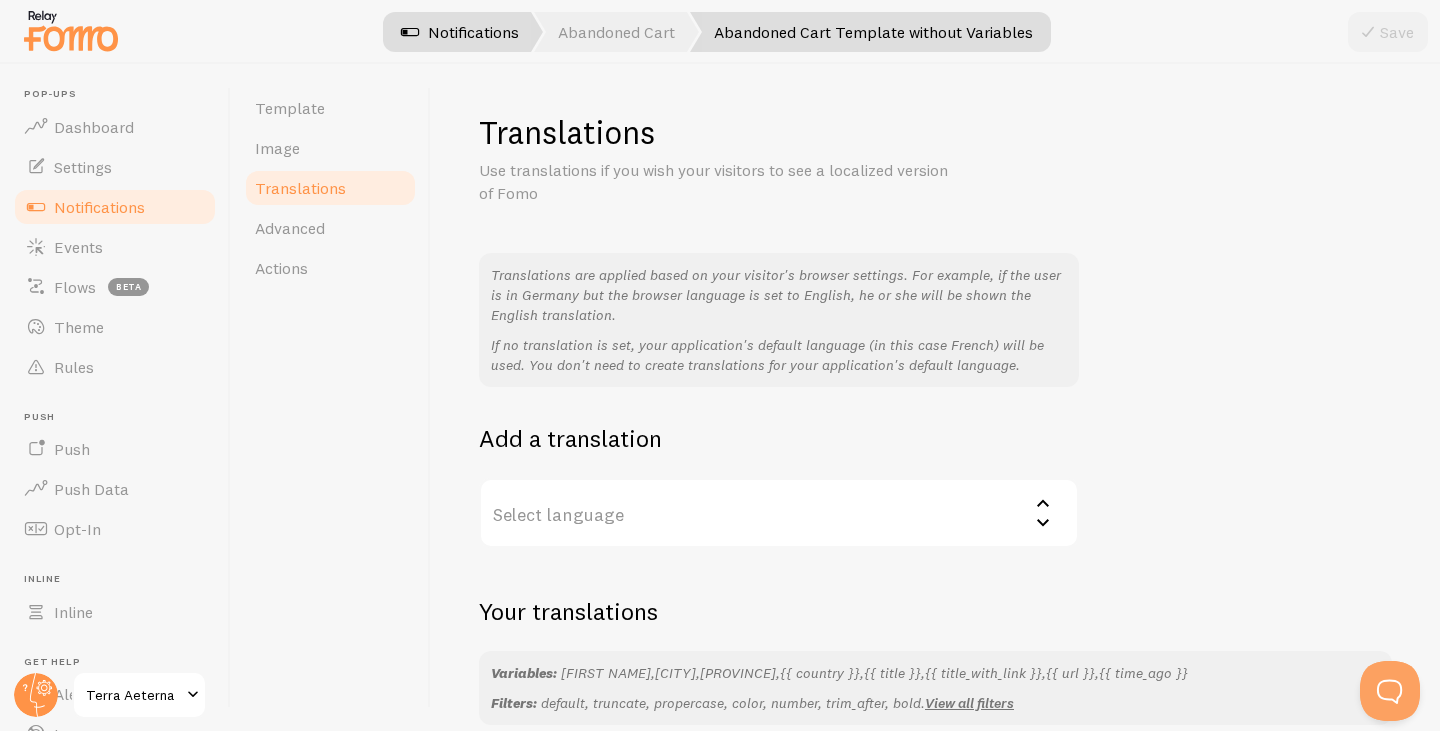 click on "Notifications" at bounding box center (460, 32) 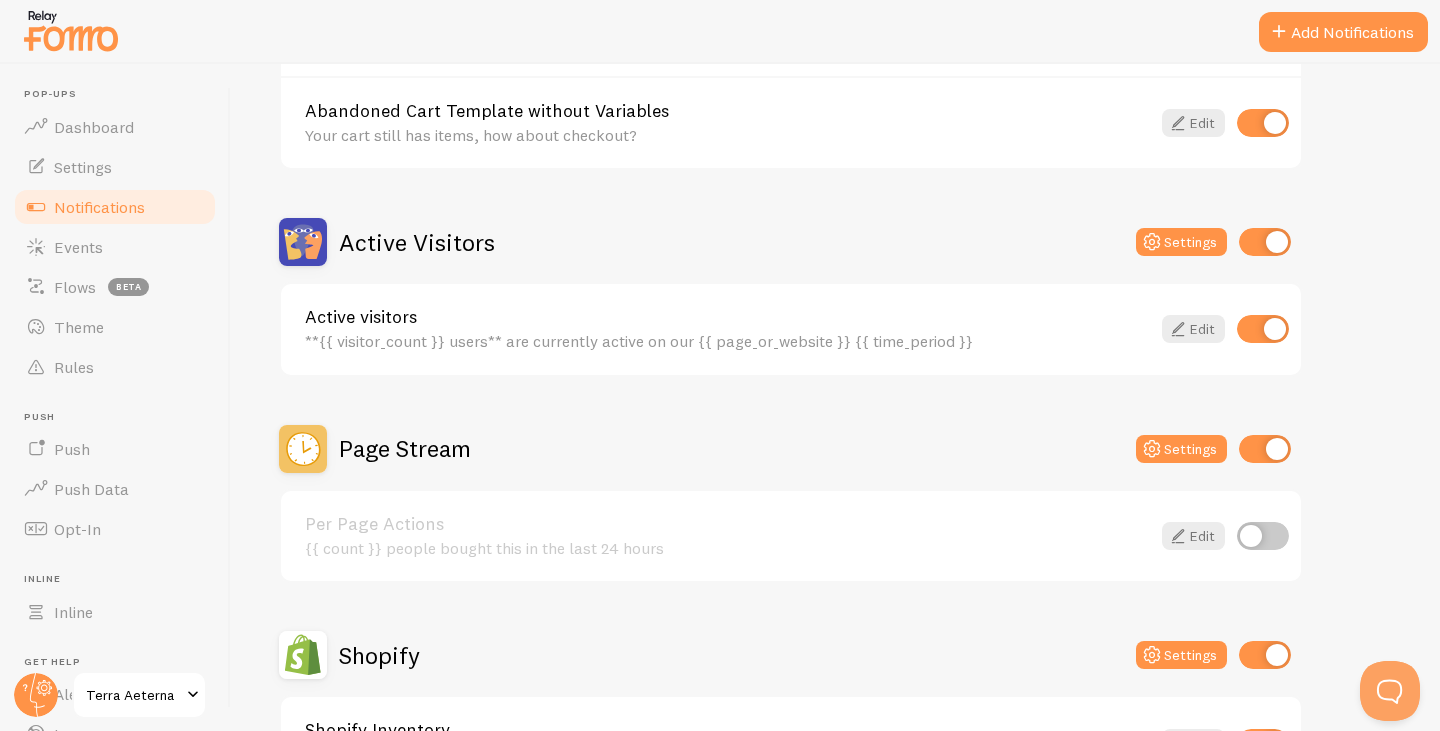 scroll, scrollTop: 400, scrollLeft: 0, axis: vertical 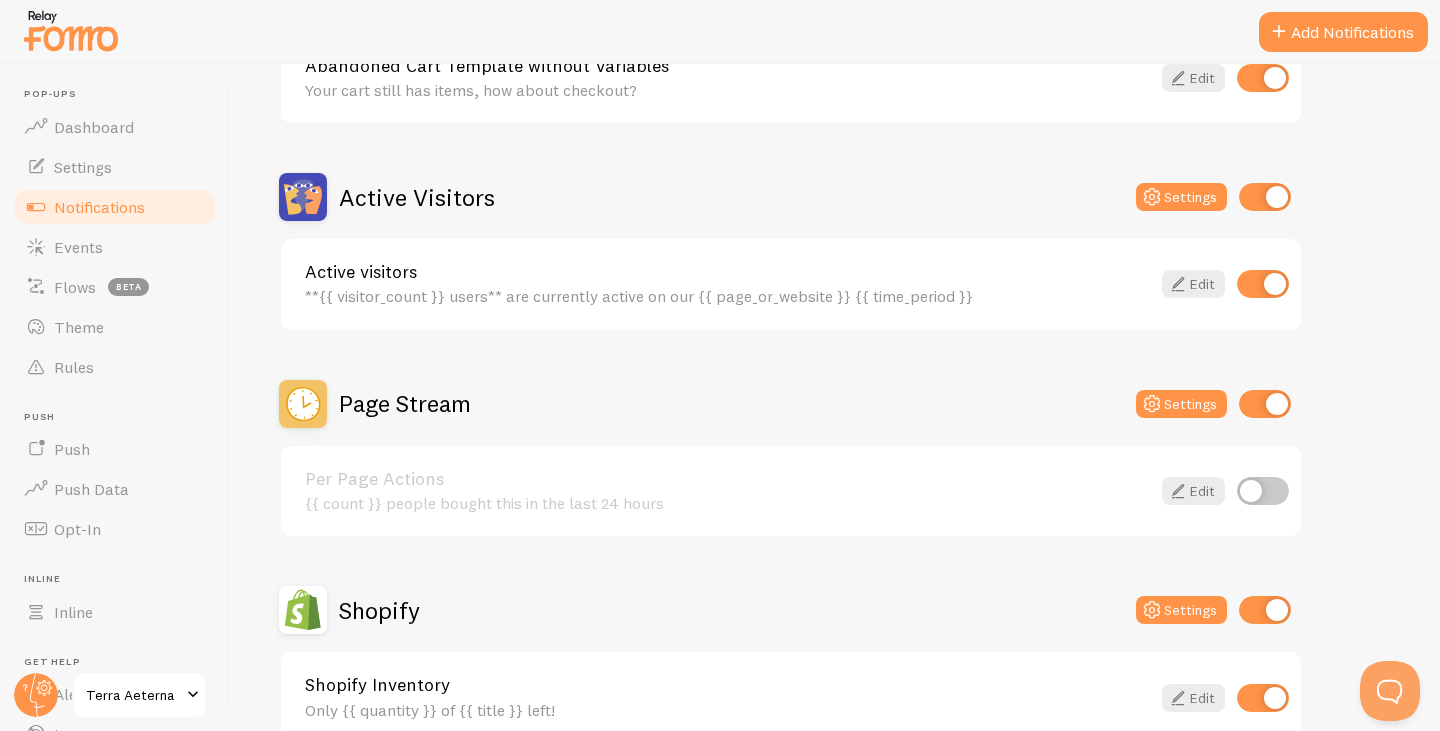 click at bounding box center [1263, 491] 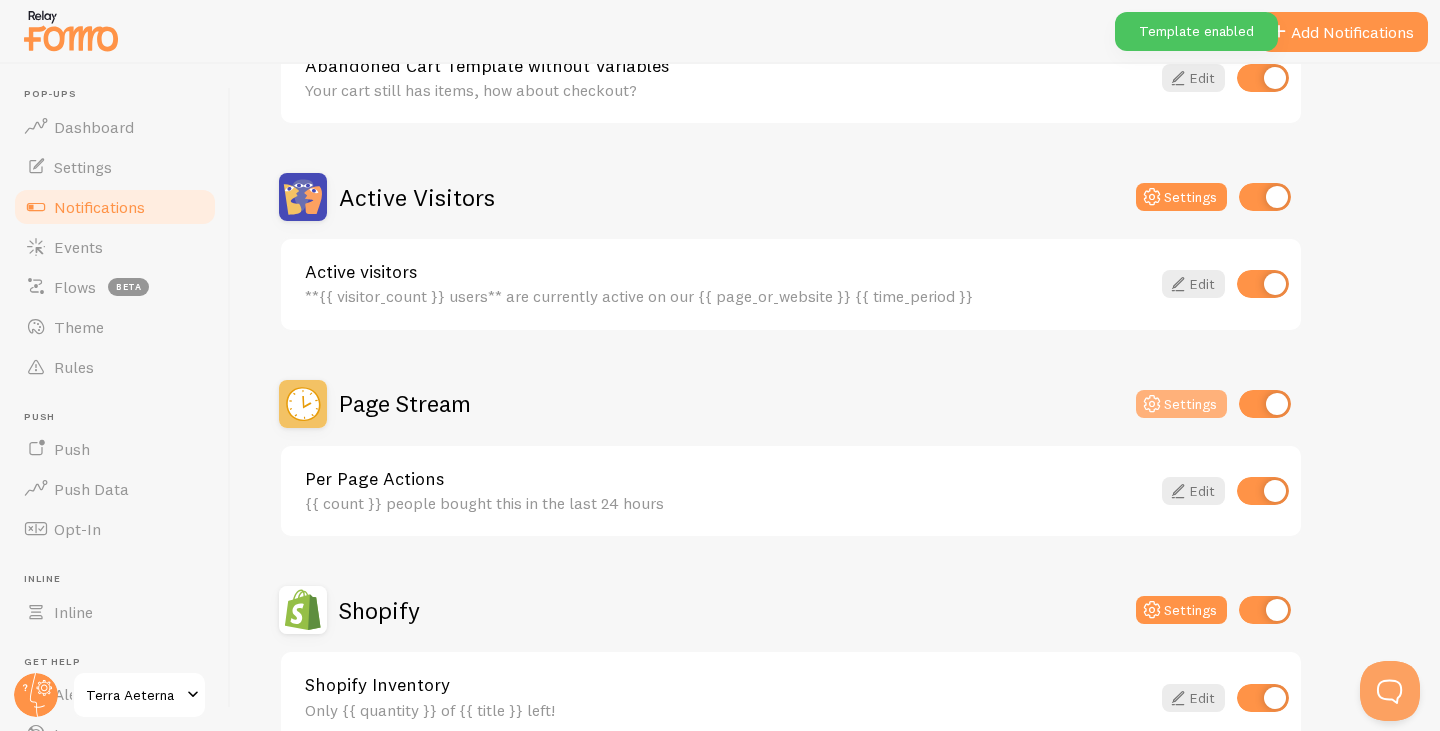 click on "Settings" at bounding box center [1181, 404] 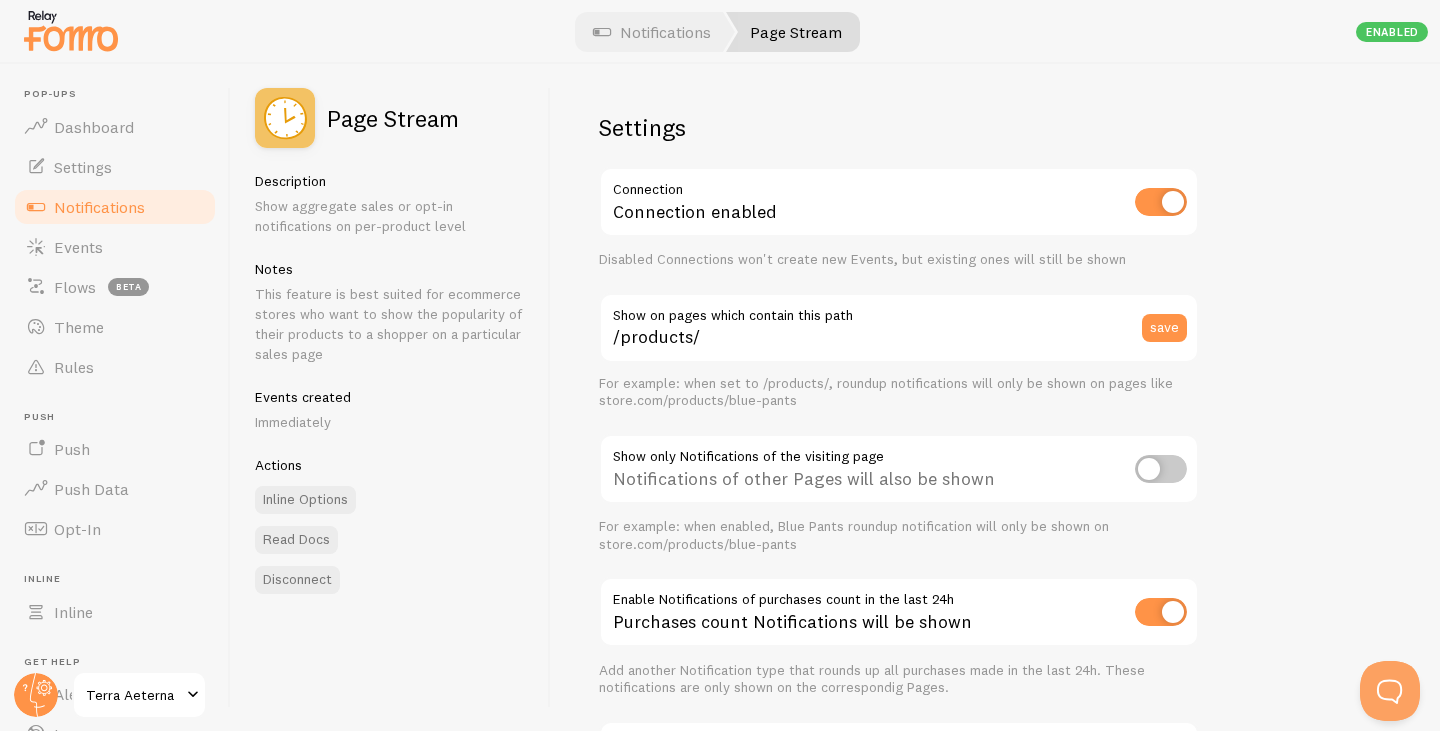 click at bounding box center (1161, 469) 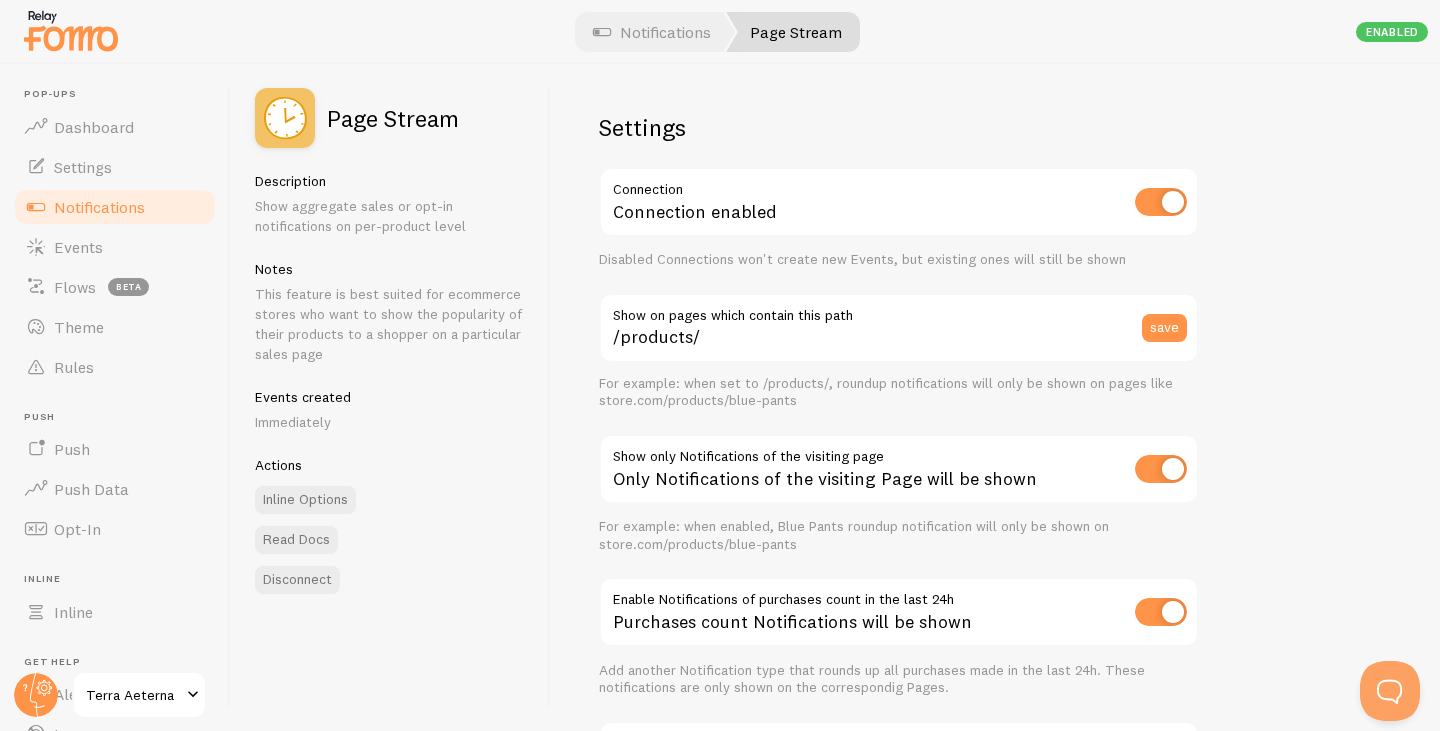 scroll, scrollTop: 200, scrollLeft: 0, axis: vertical 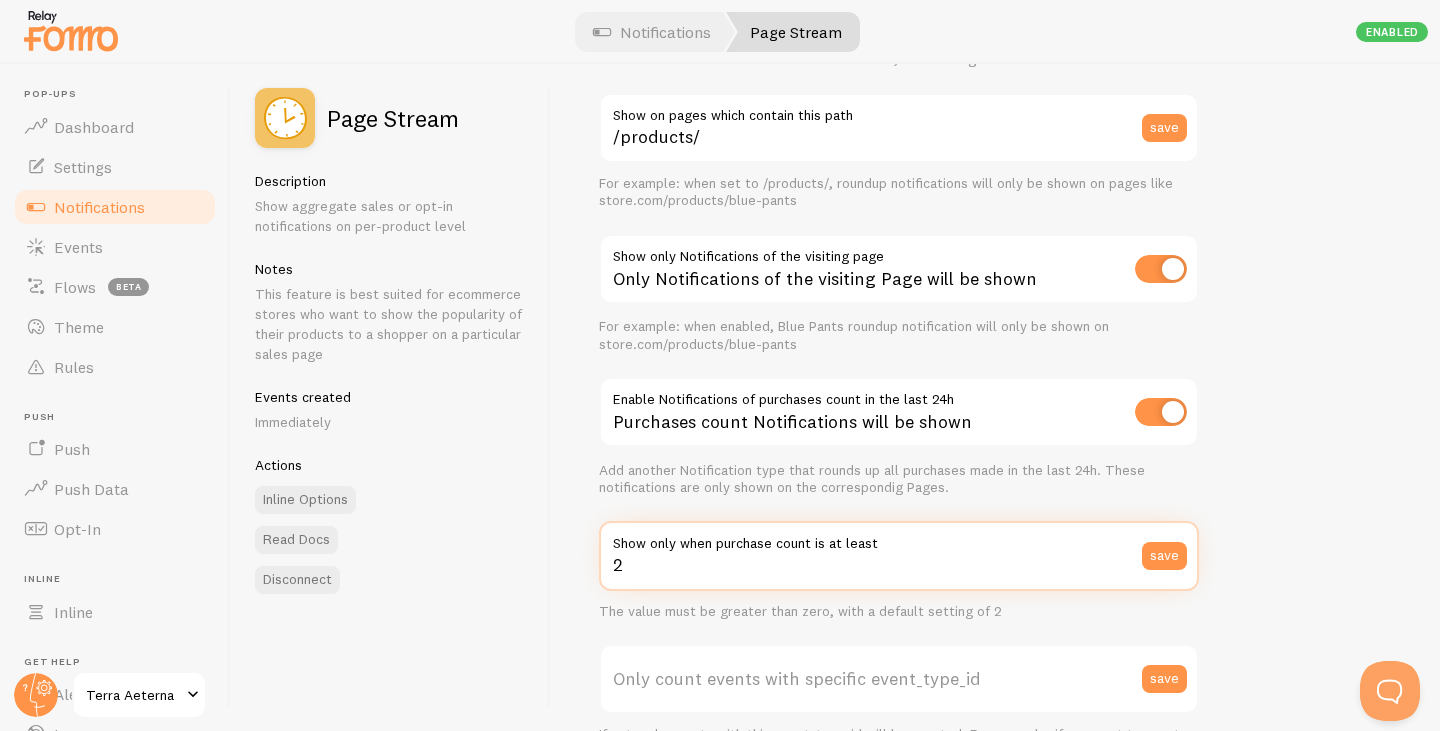 click on "2" at bounding box center (899, 556) 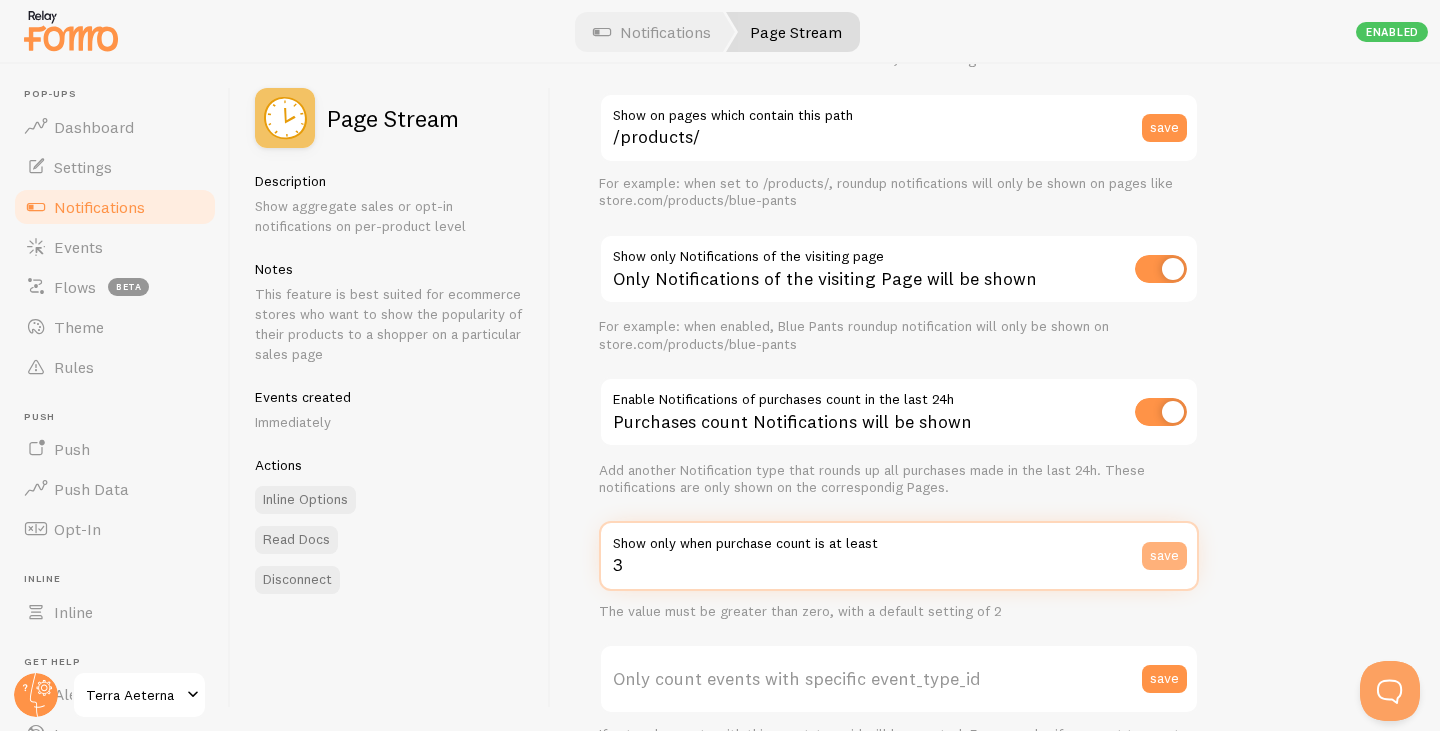 type on "3" 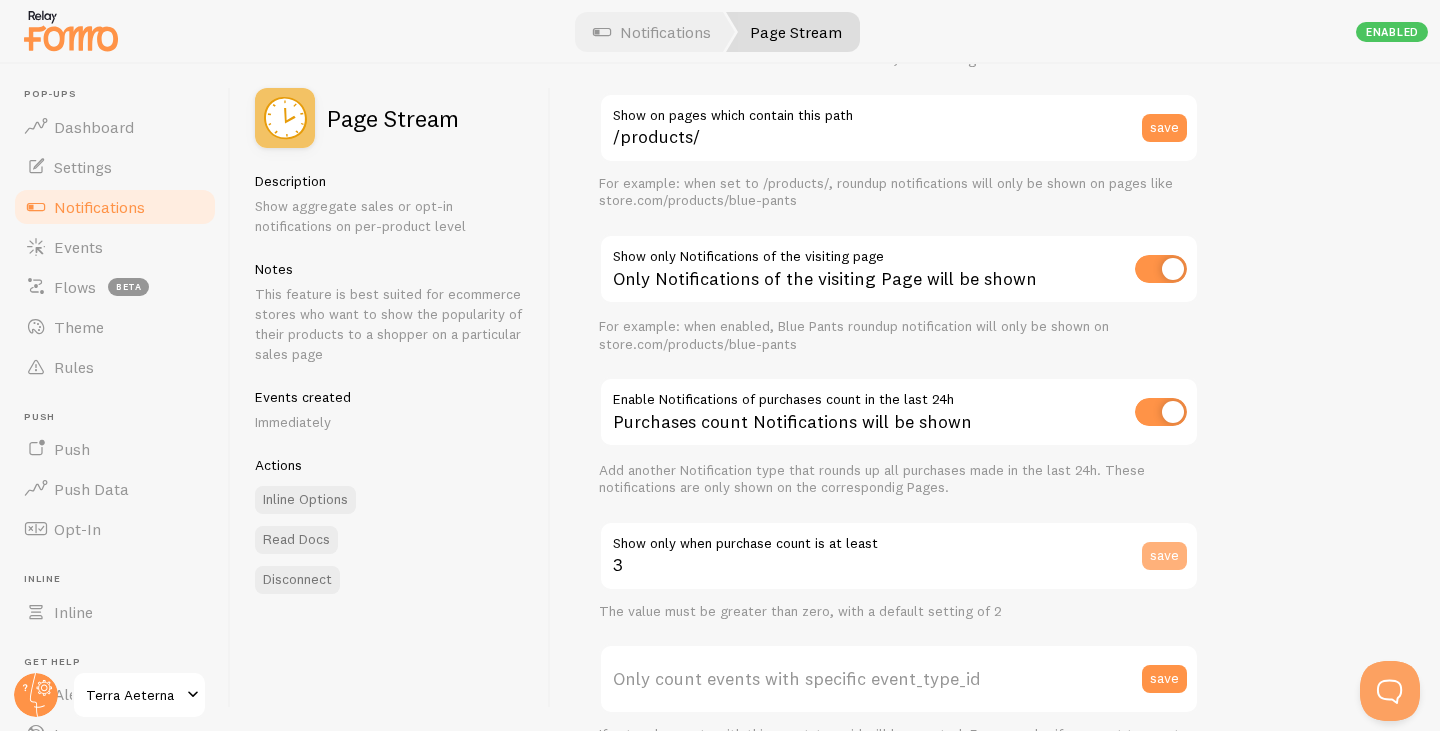 click on "save" at bounding box center (1164, 556) 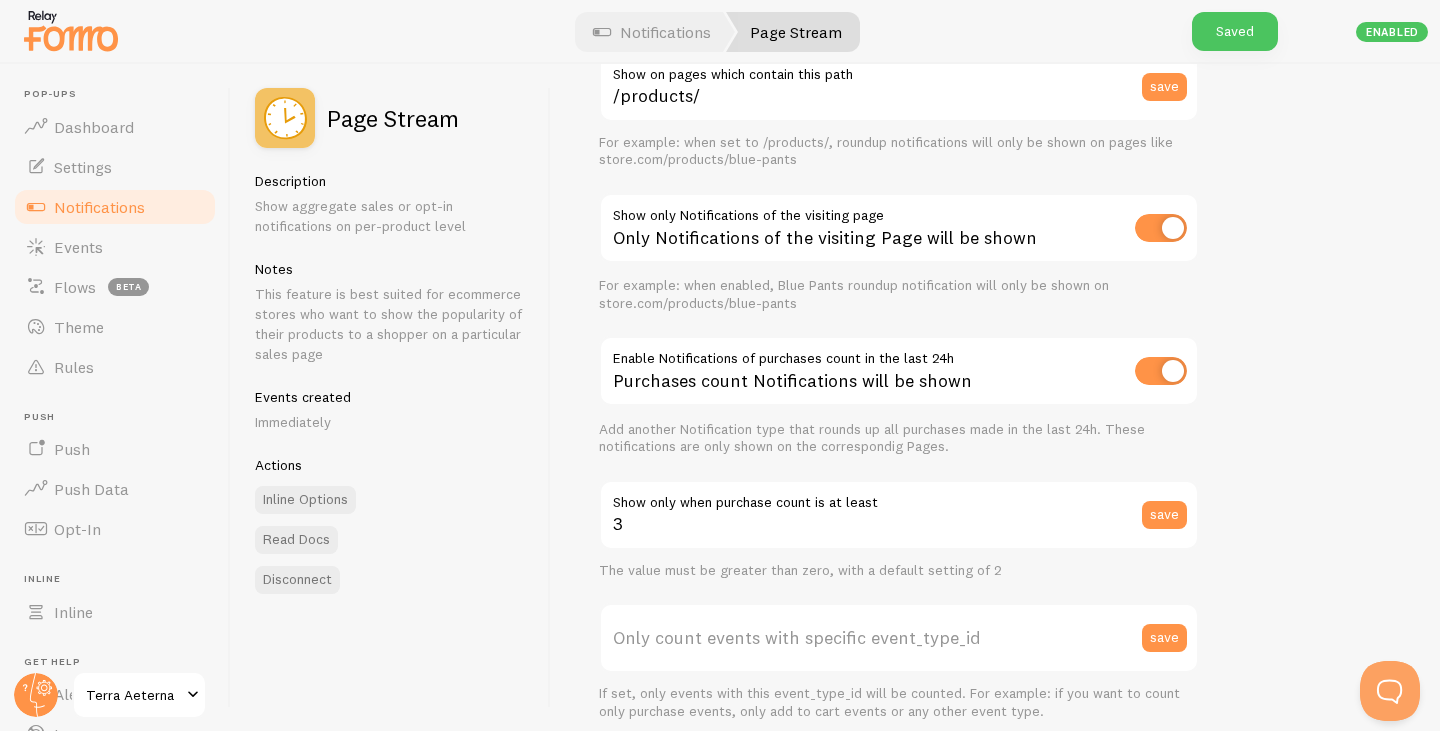 scroll, scrollTop: 400, scrollLeft: 0, axis: vertical 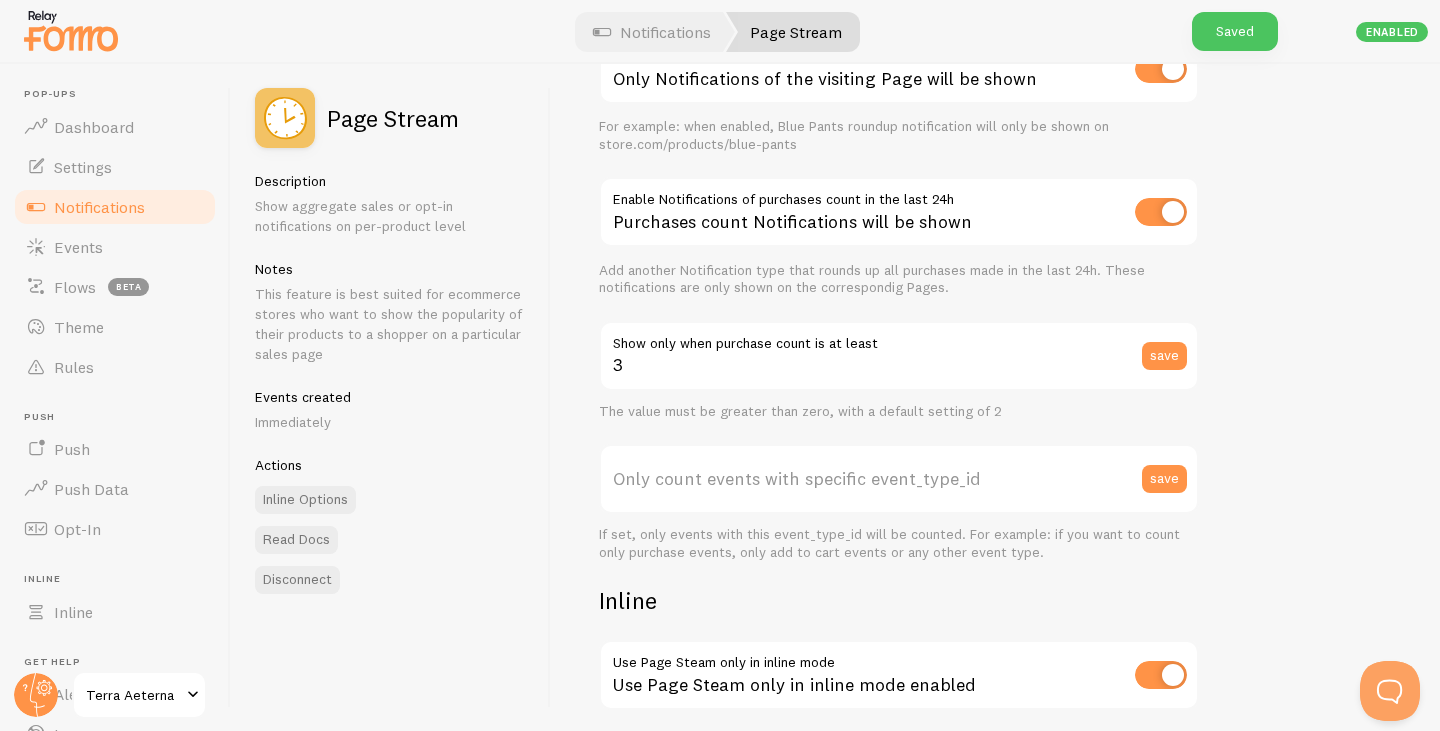click on "Only count events with specific event_type_id" at bounding box center (899, 479) 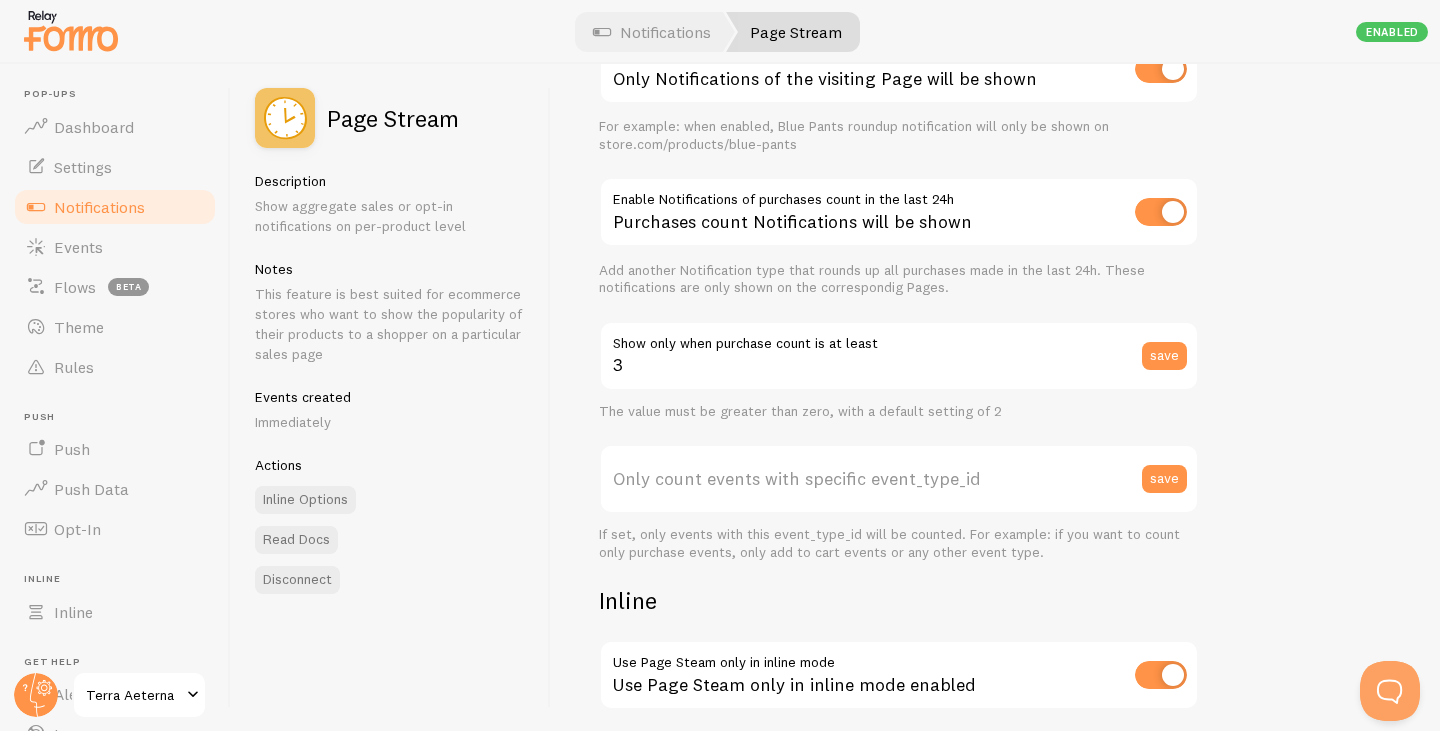 click on "Only count events with specific event_type_id" at bounding box center (899, 479) 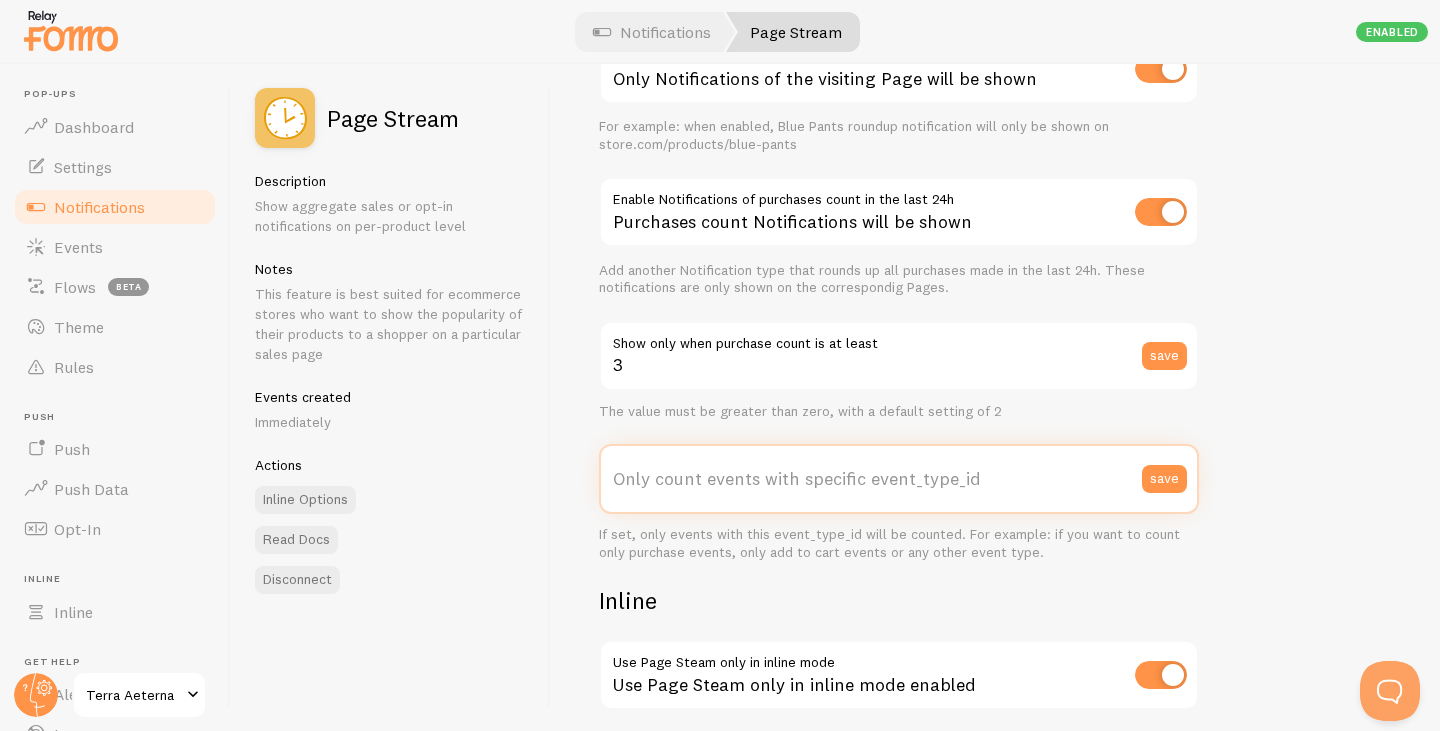 click on "Only count events with specific event_type_id" at bounding box center (899, 479) 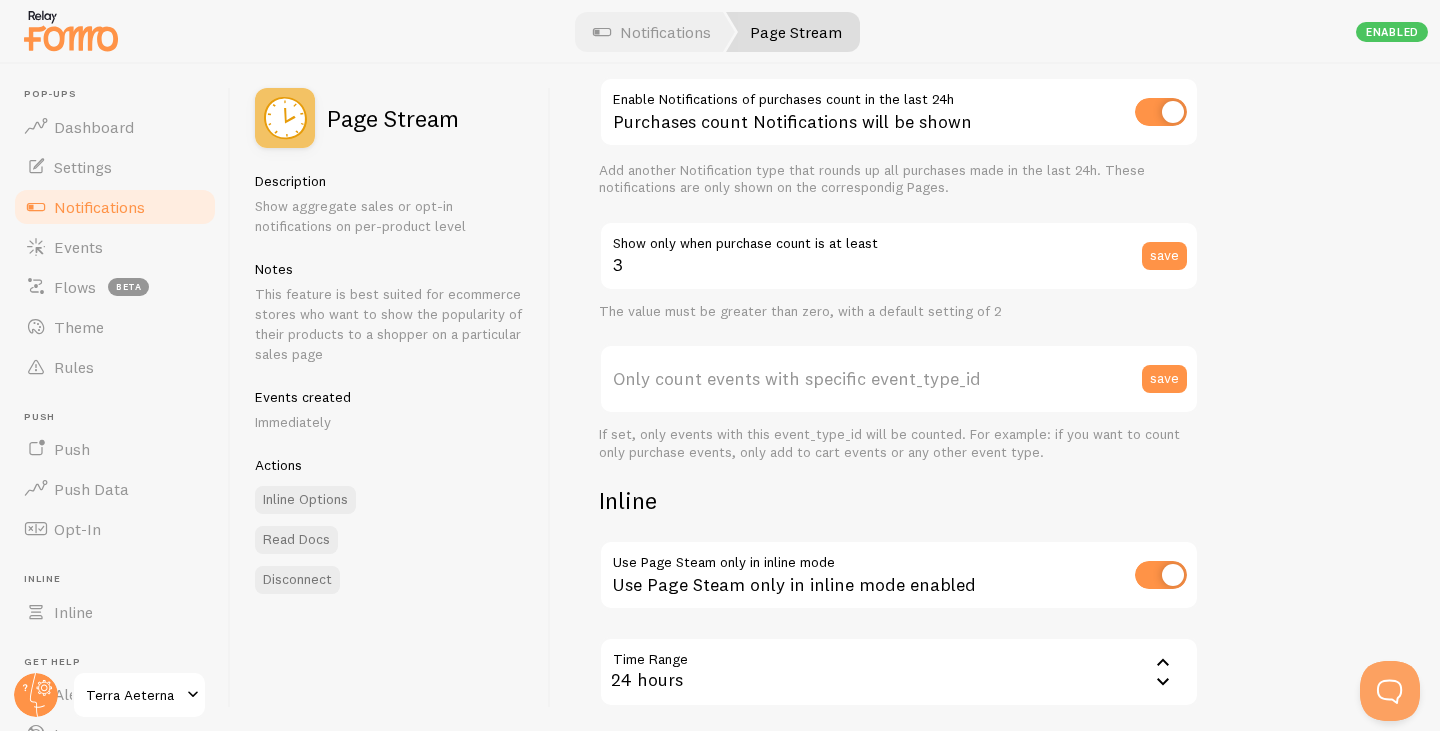 drag, startPoint x: 974, startPoint y: 488, endPoint x: 966, endPoint y: 499, distance: 13.601471 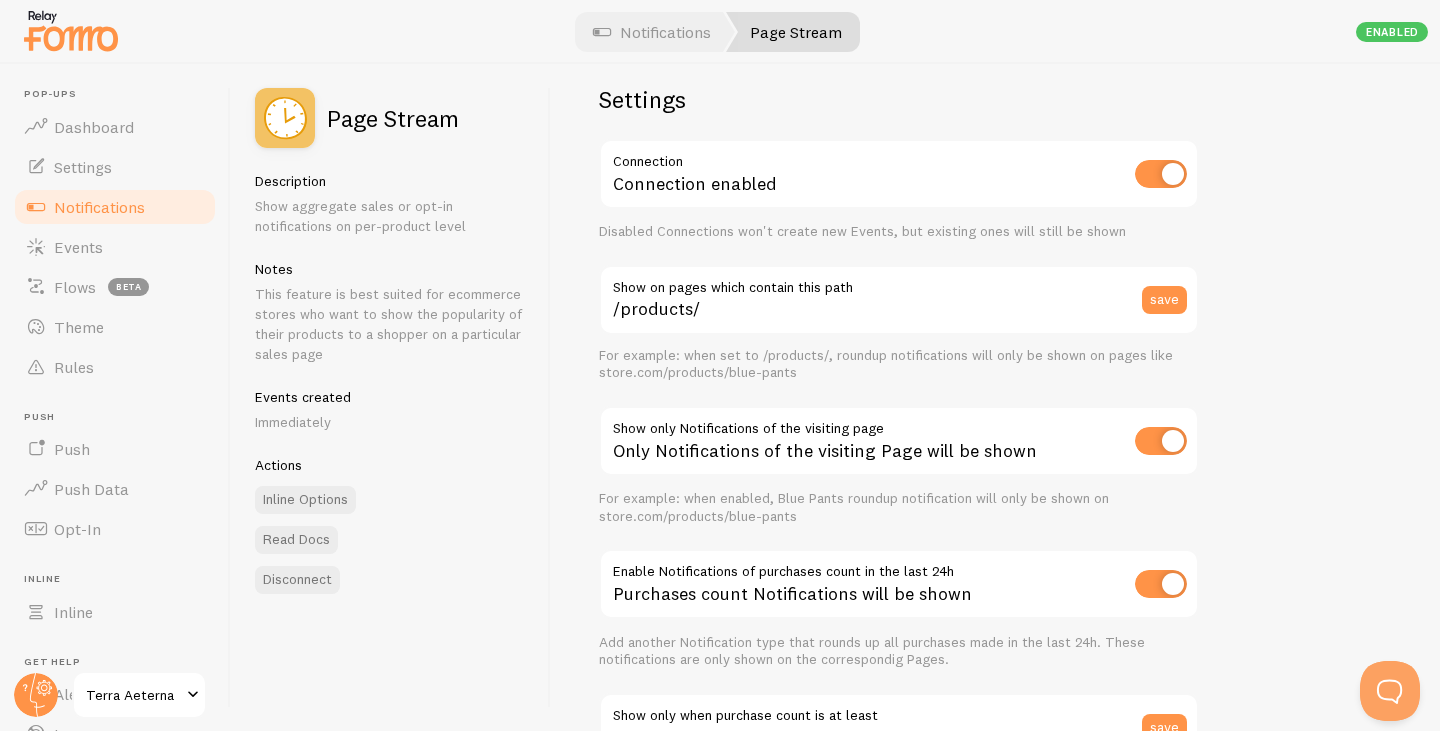 scroll, scrollTop: 0, scrollLeft: 0, axis: both 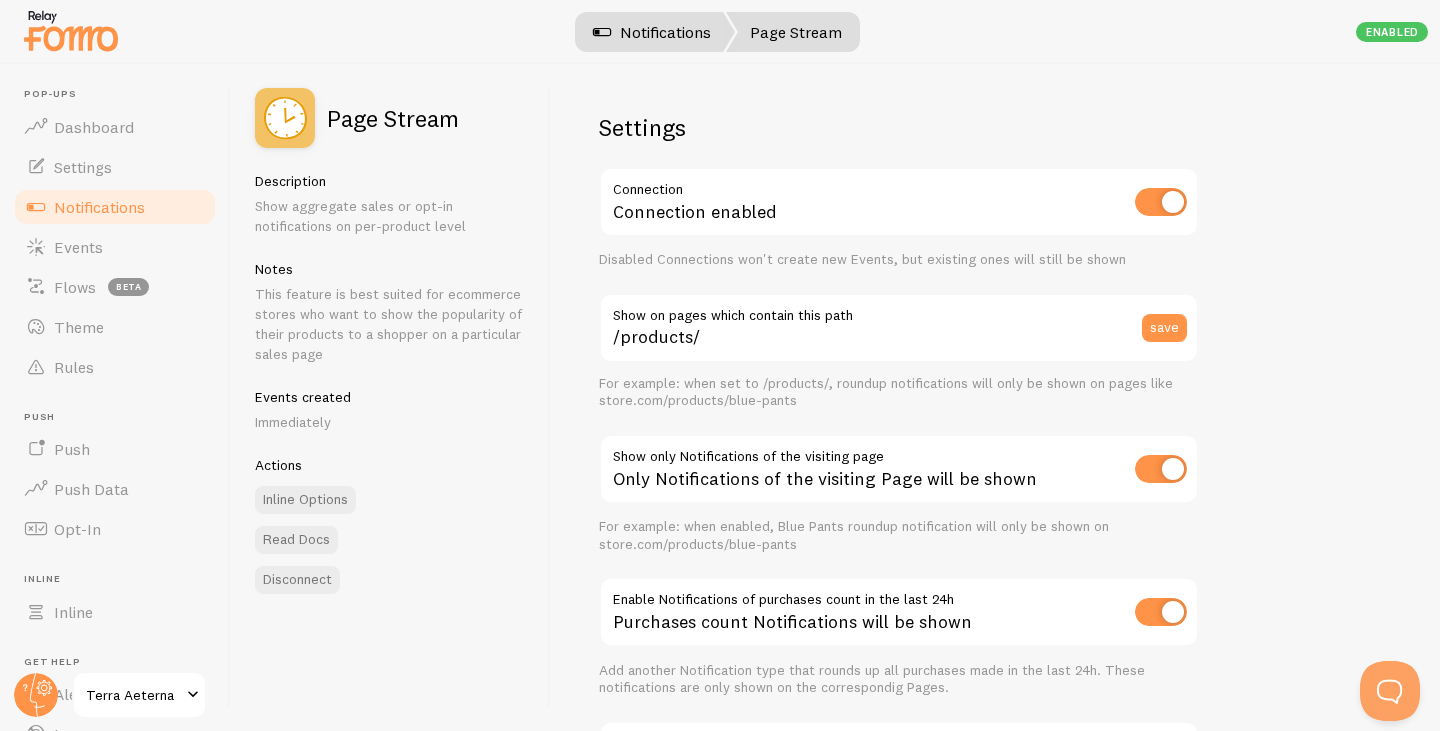 click on "Notifications" at bounding box center [652, 32] 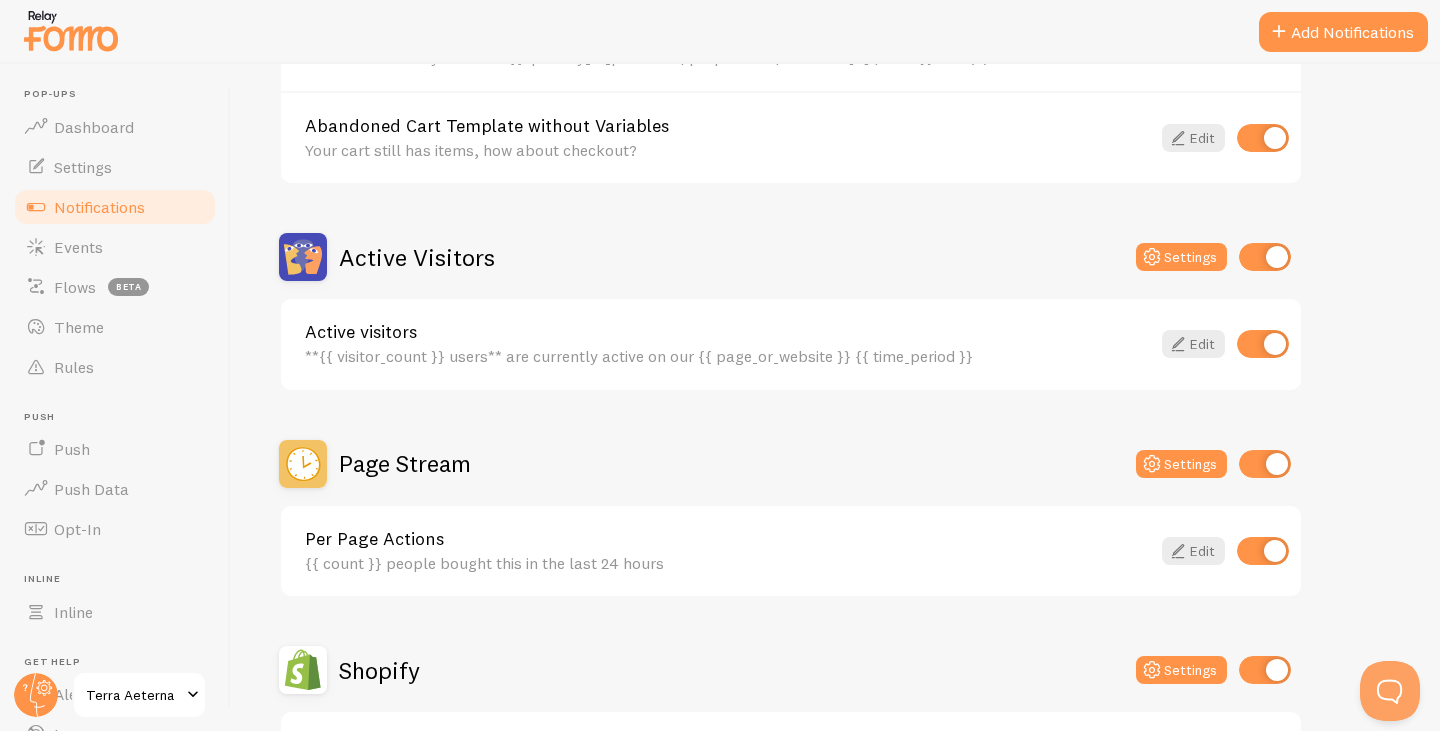 scroll, scrollTop: 400, scrollLeft: 0, axis: vertical 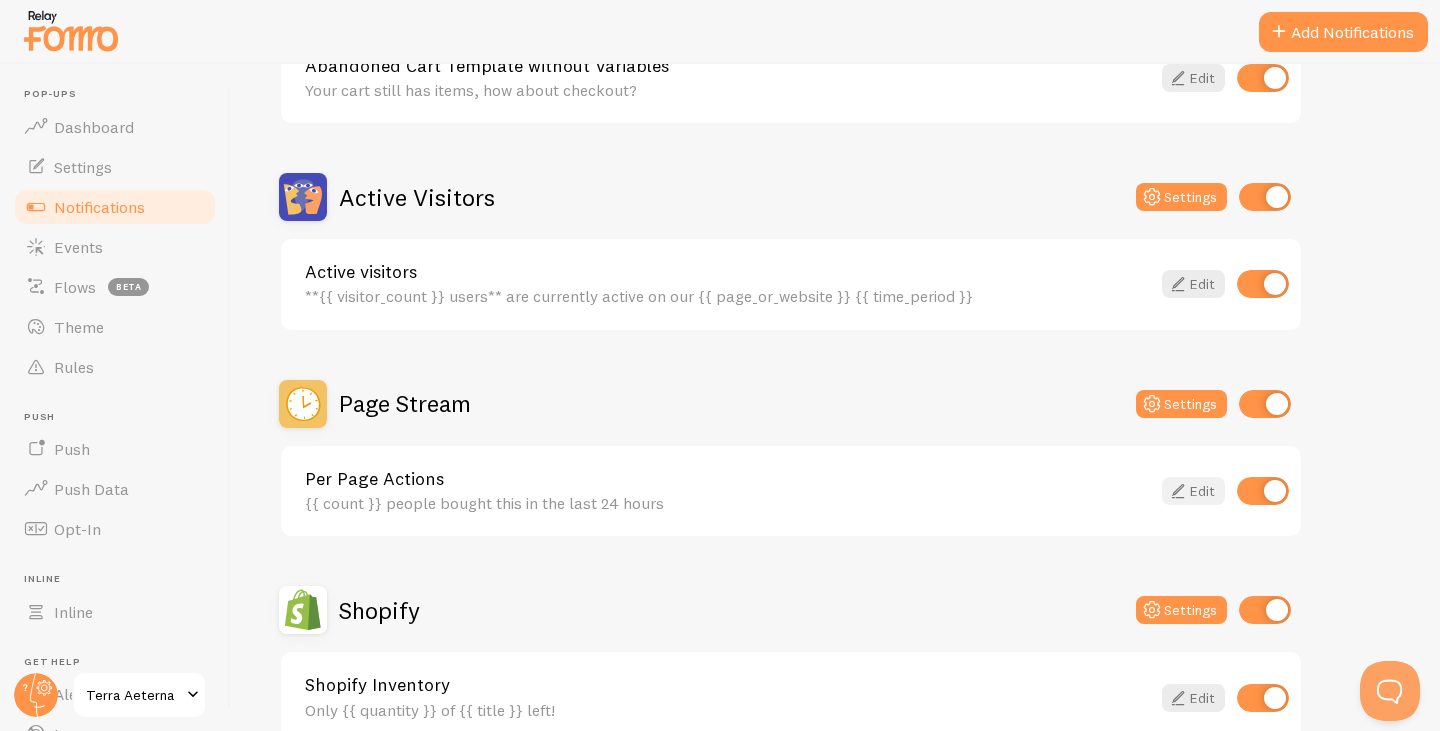 click on "Edit" at bounding box center (1193, 491) 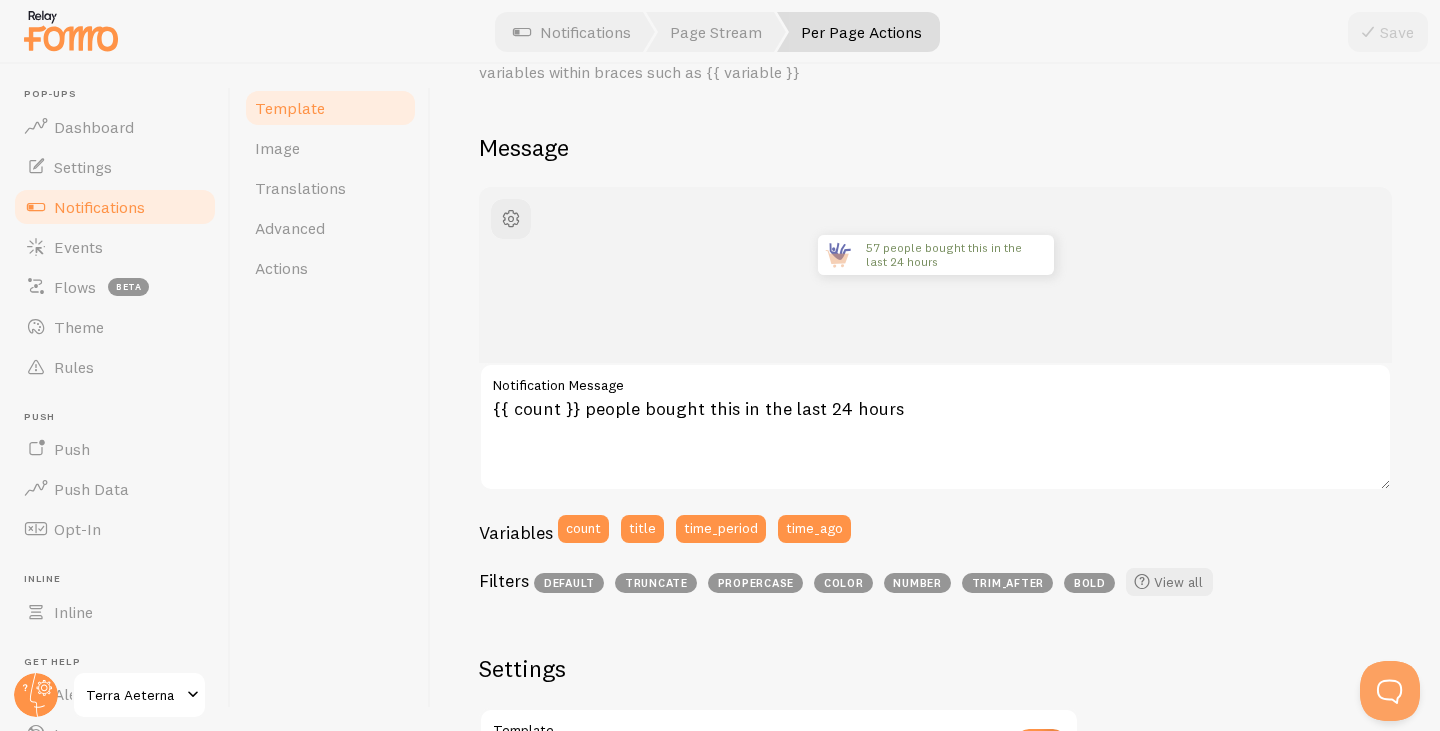 scroll, scrollTop: 0, scrollLeft: 0, axis: both 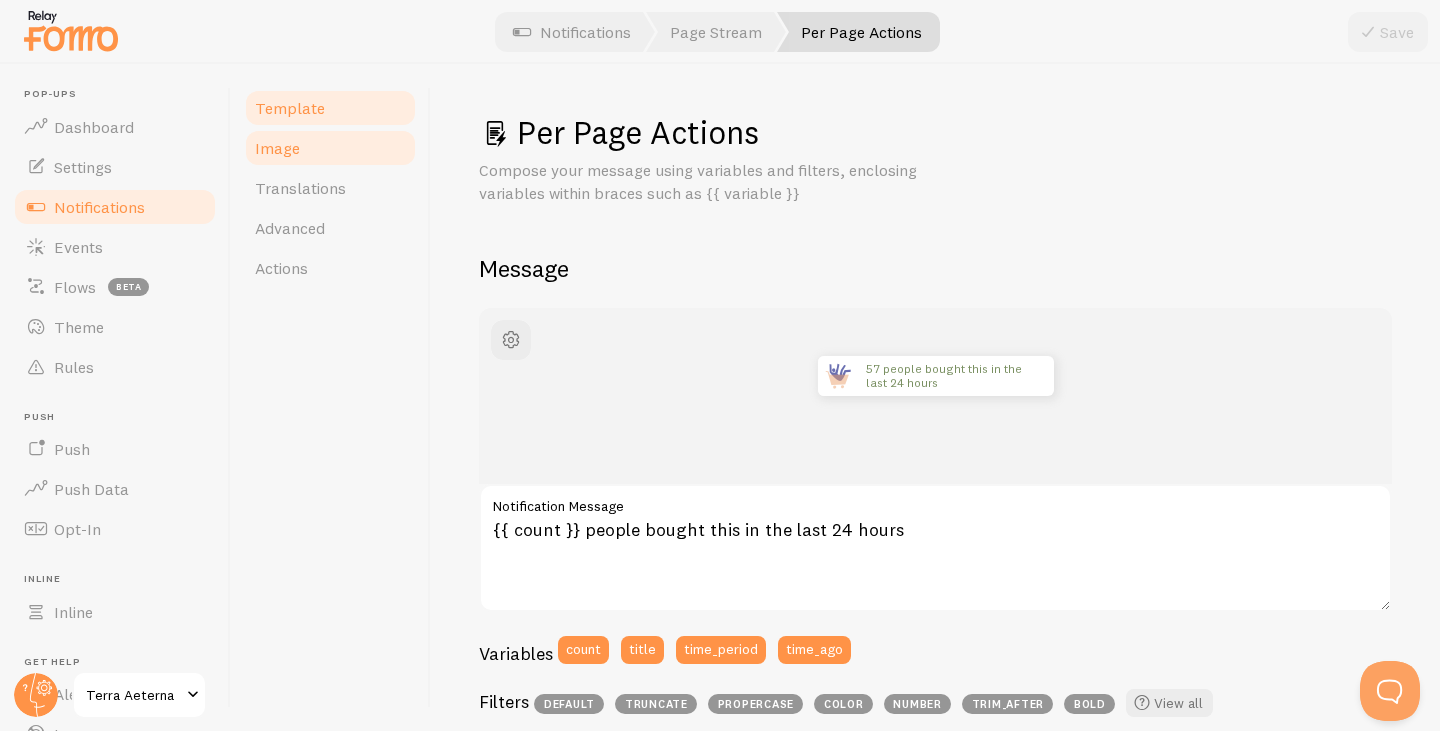 click on "Image" at bounding box center (277, 148) 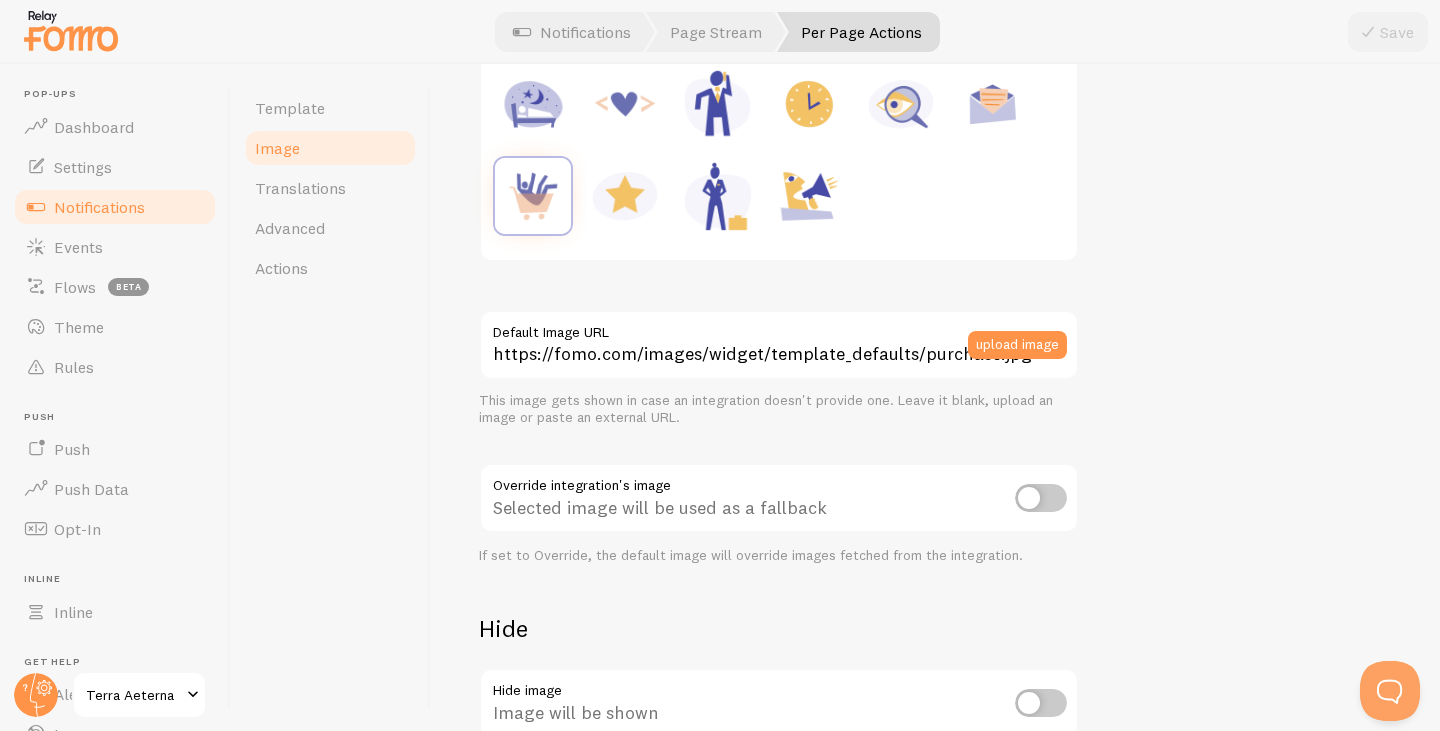 scroll, scrollTop: 400, scrollLeft: 0, axis: vertical 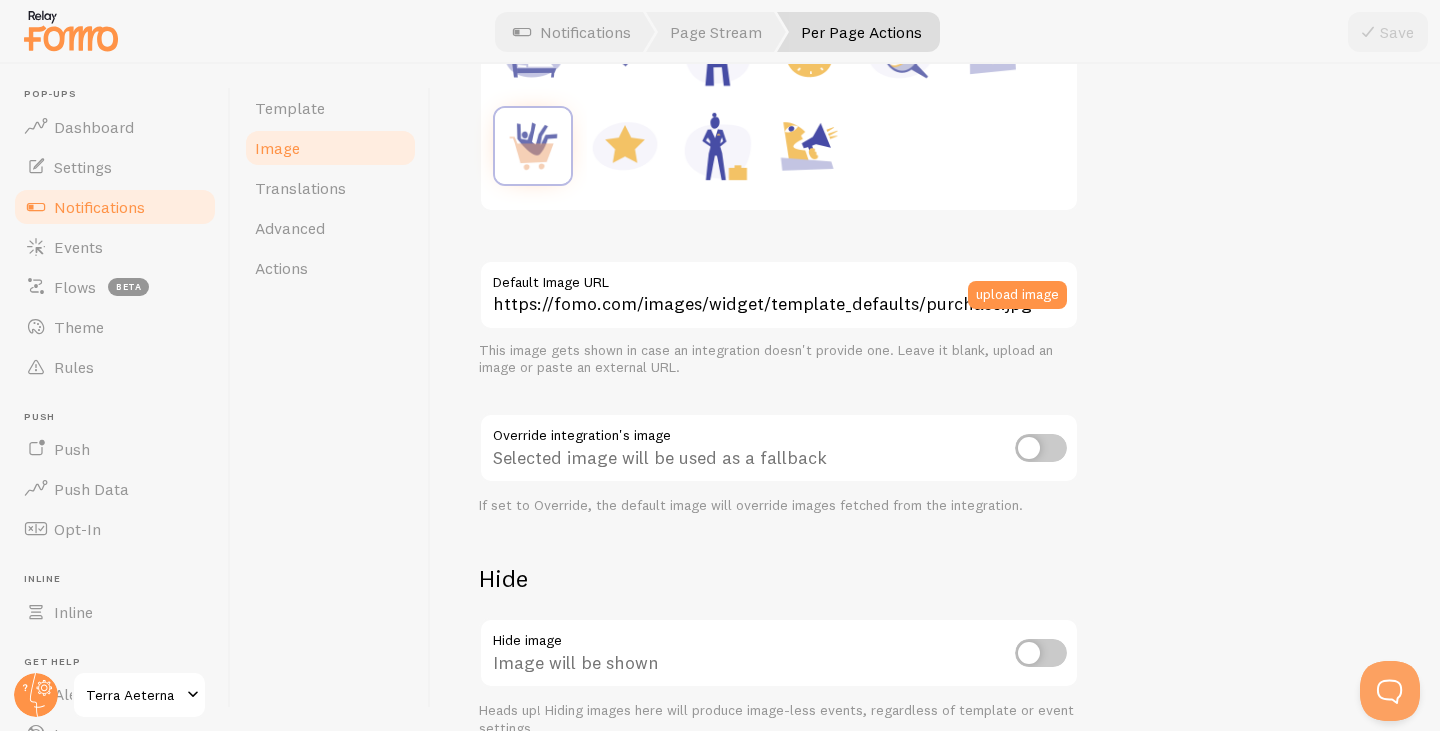 click at bounding box center [1041, 448] 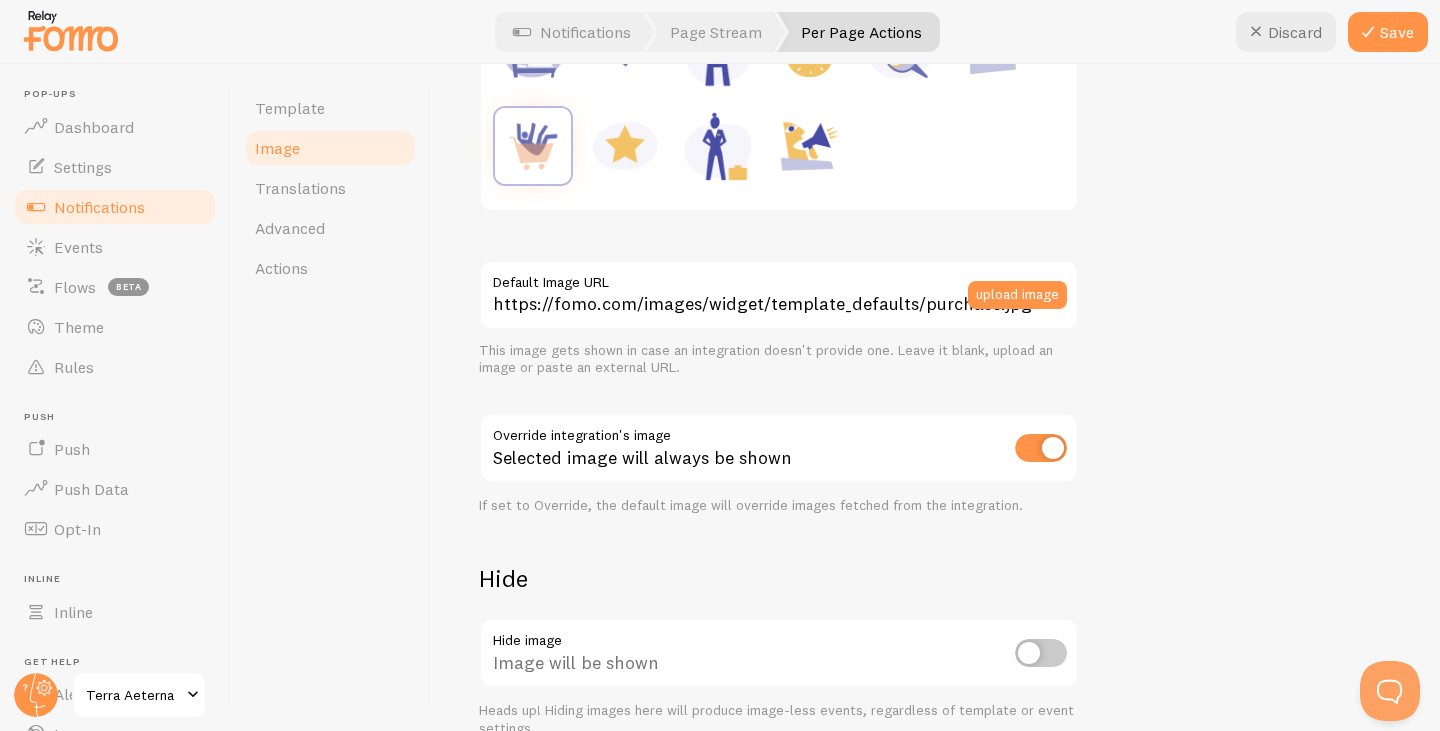 click at bounding box center [1041, 448] 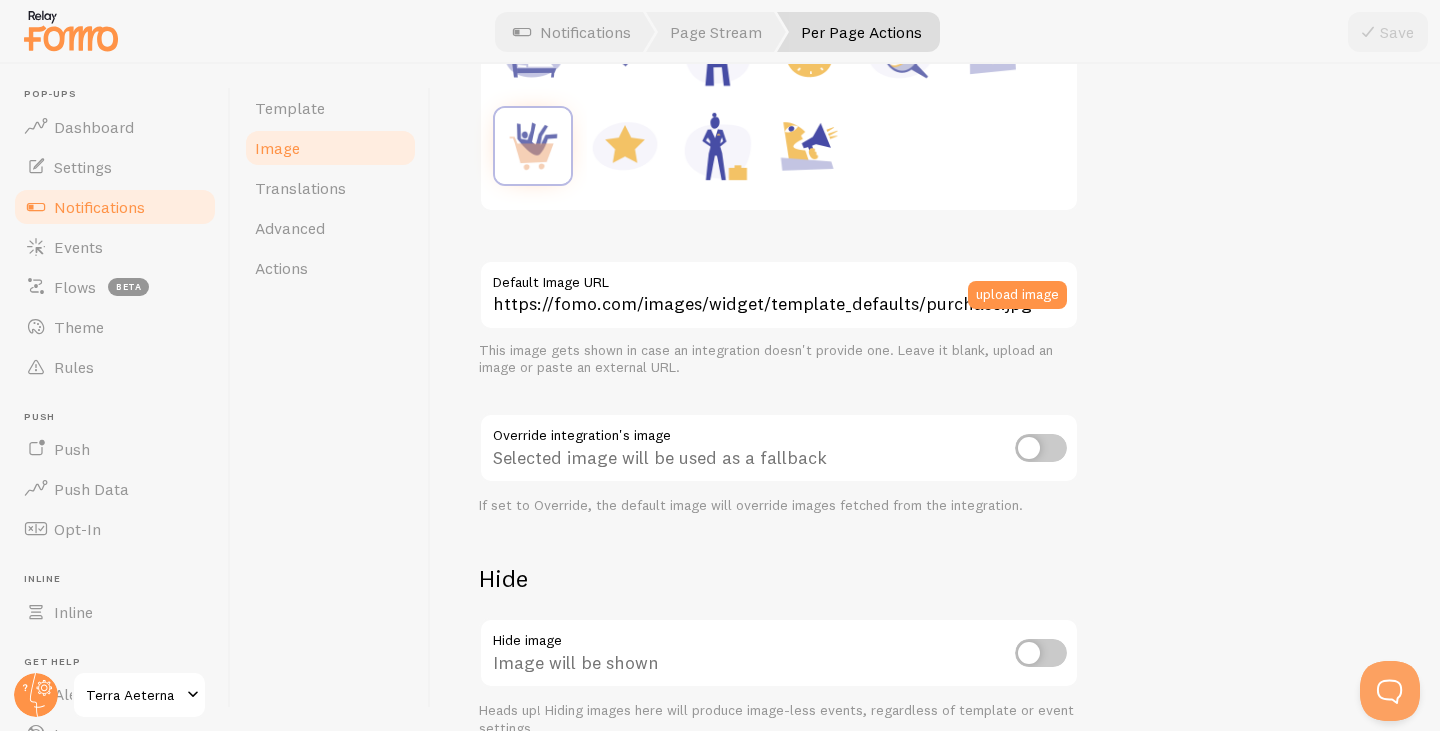 scroll, scrollTop: 500, scrollLeft: 0, axis: vertical 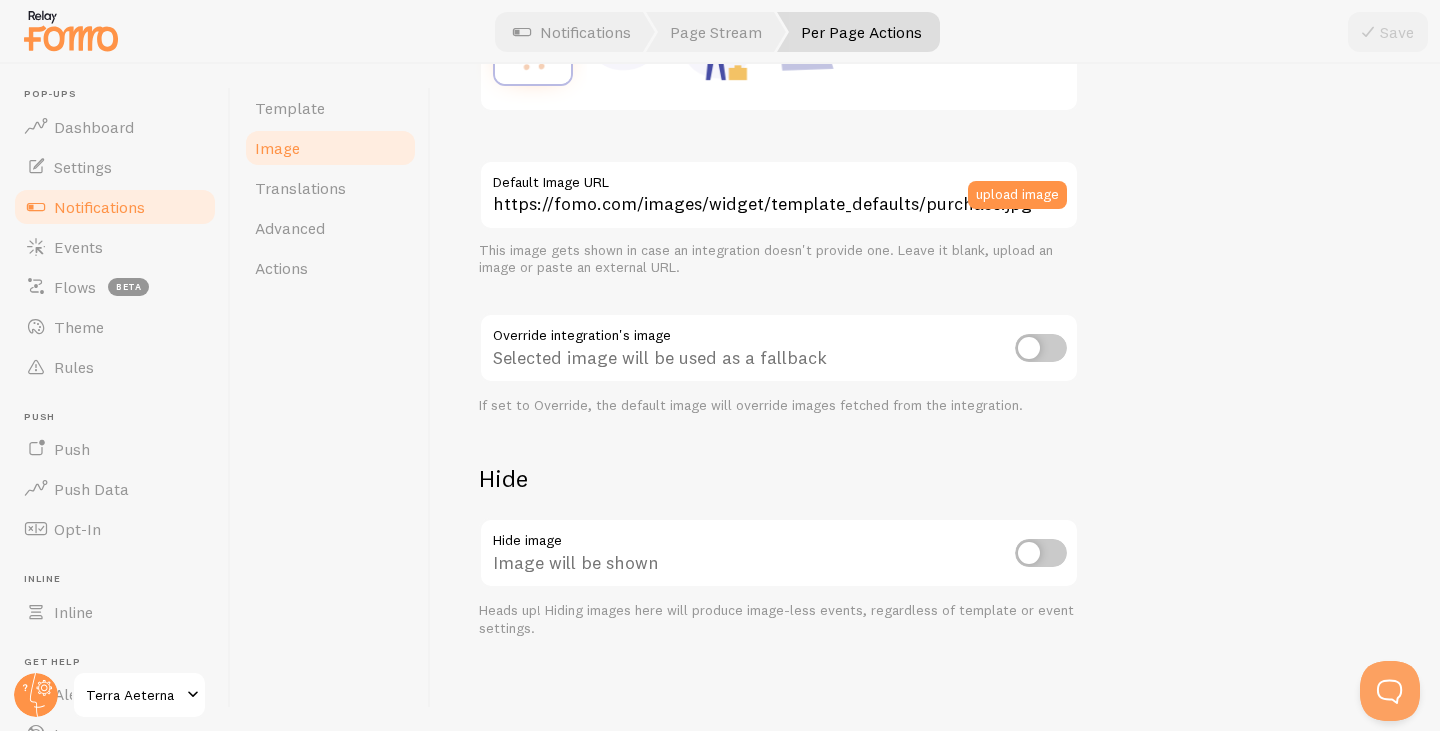 click at bounding box center (1041, 553) 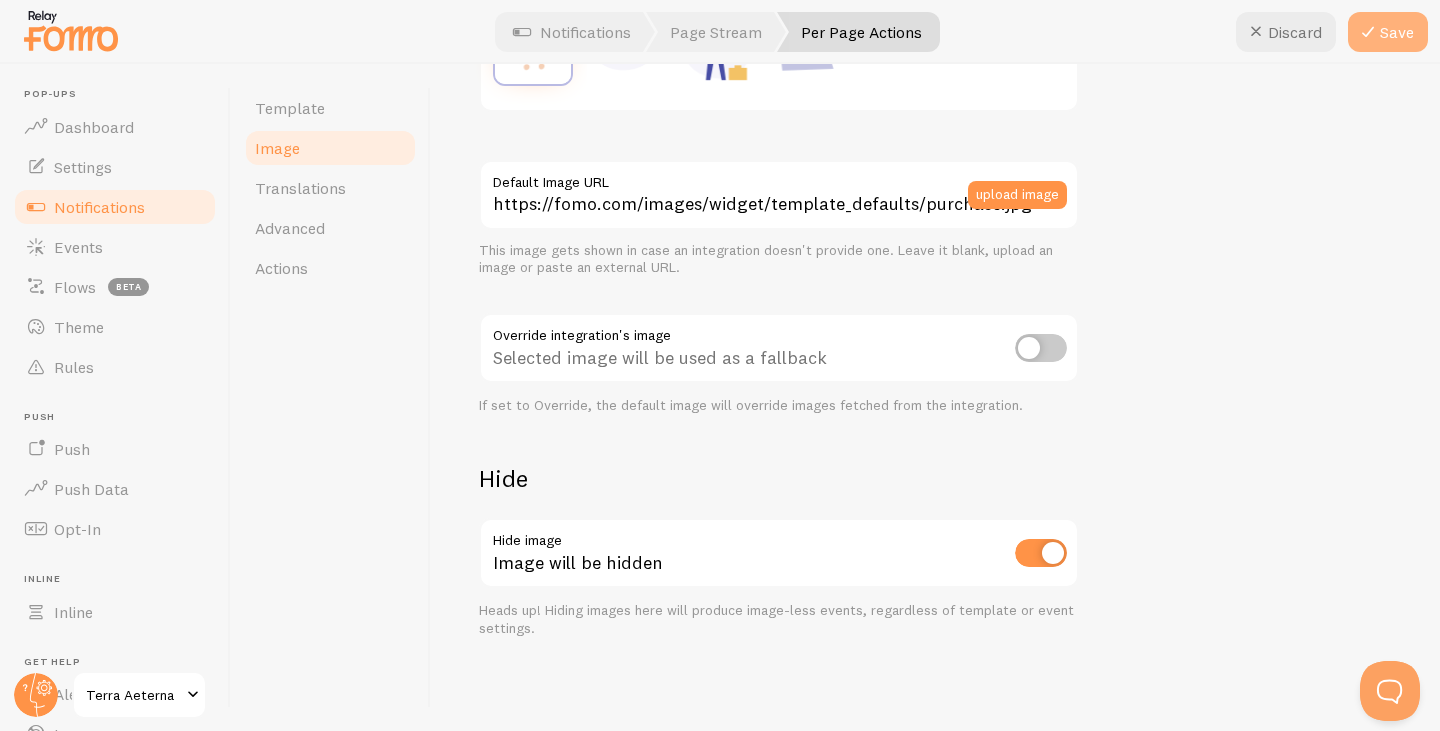 click on "Save" at bounding box center [1388, 32] 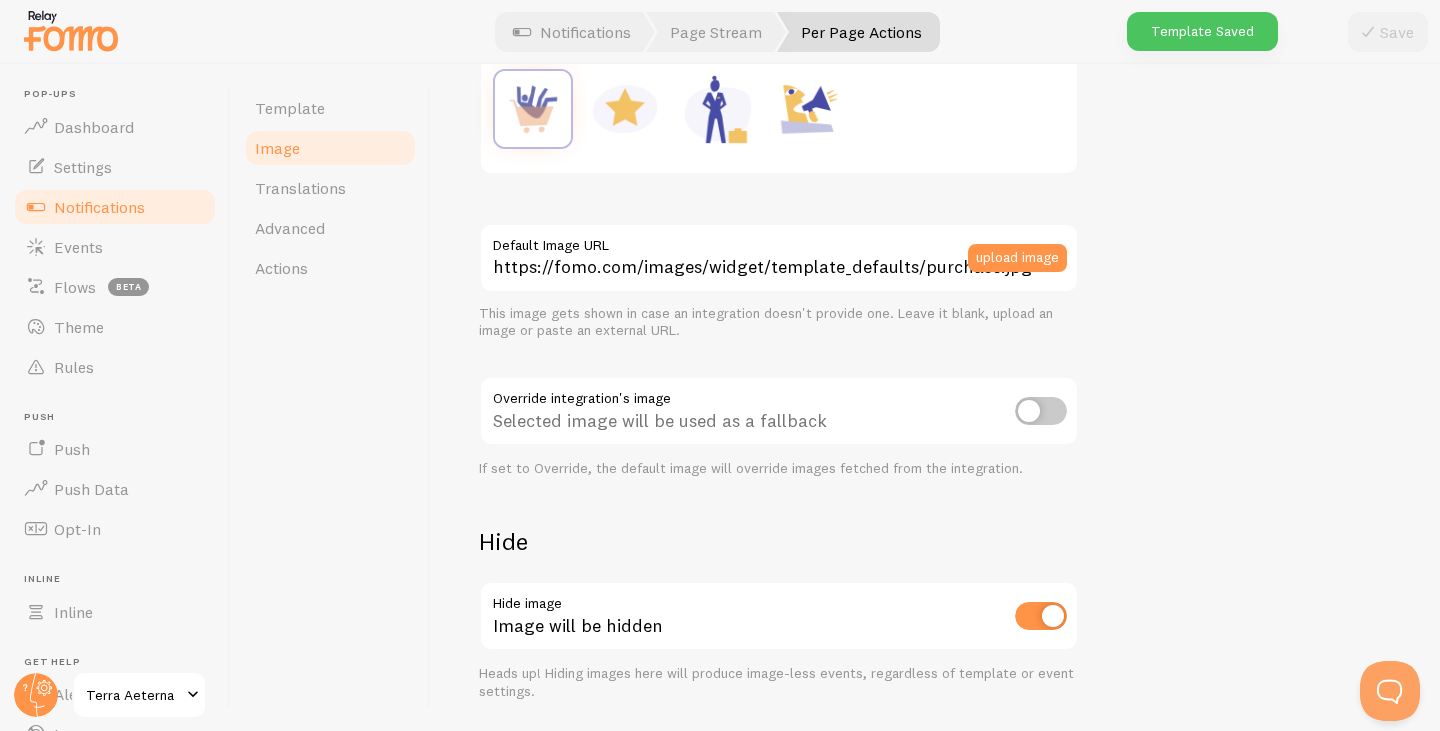 scroll, scrollTop: 300, scrollLeft: 0, axis: vertical 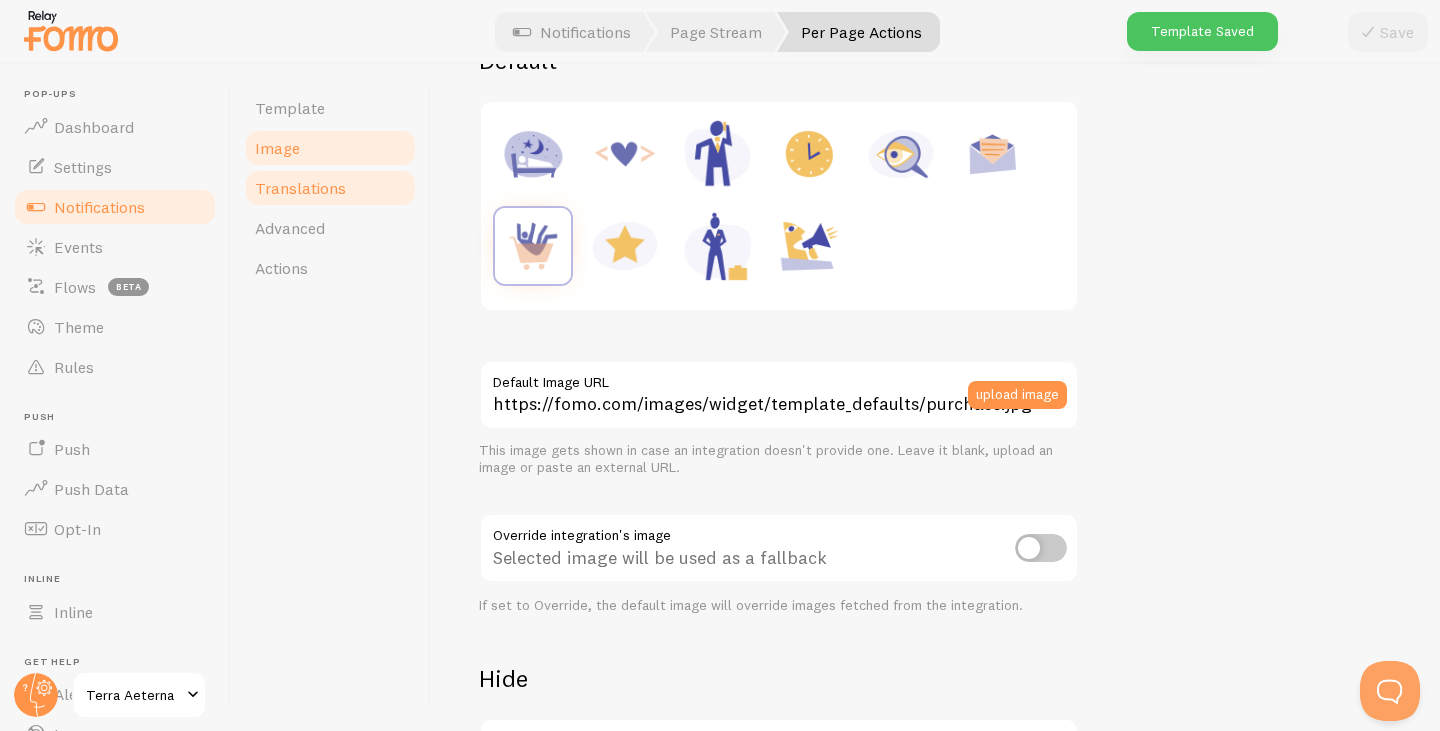 click on "Translations" at bounding box center (330, 188) 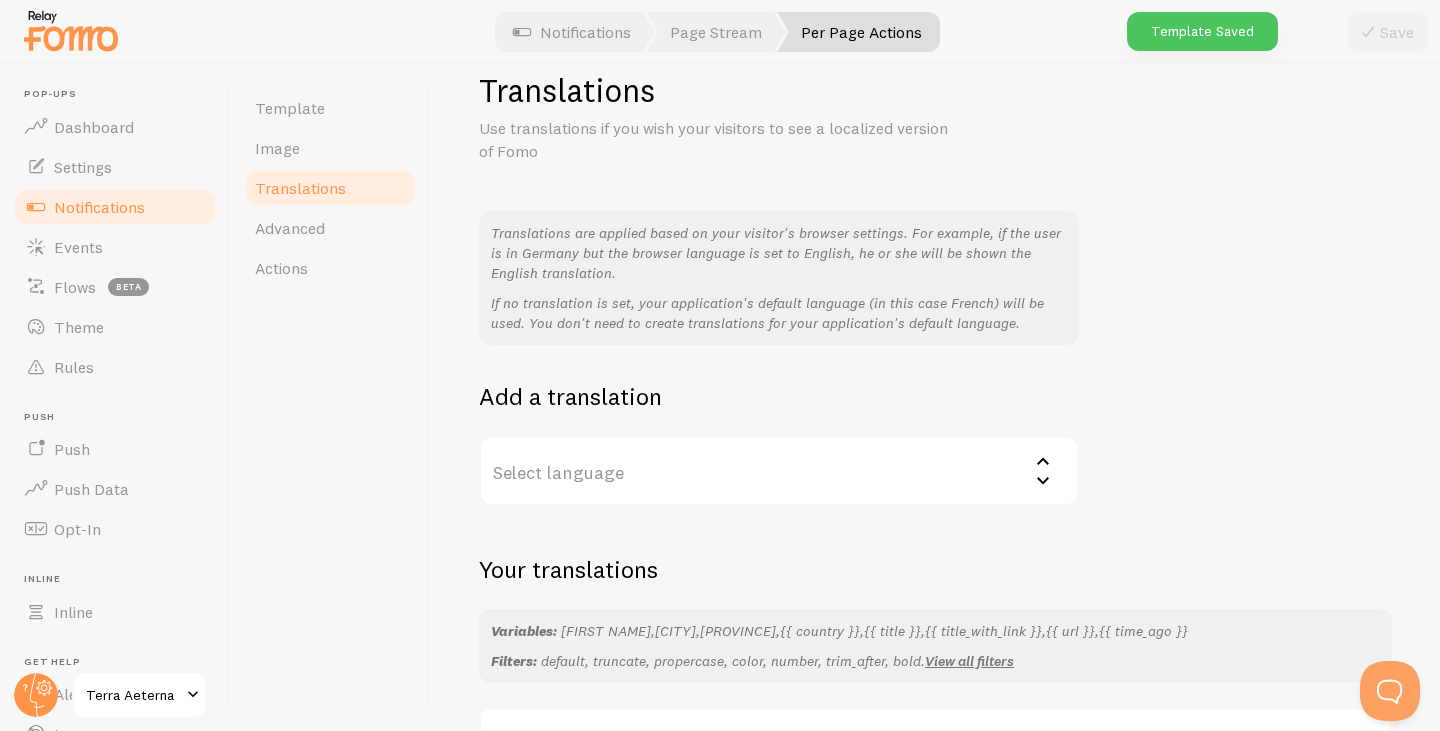 scroll, scrollTop: 193, scrollLeft: 0, axis: vertical 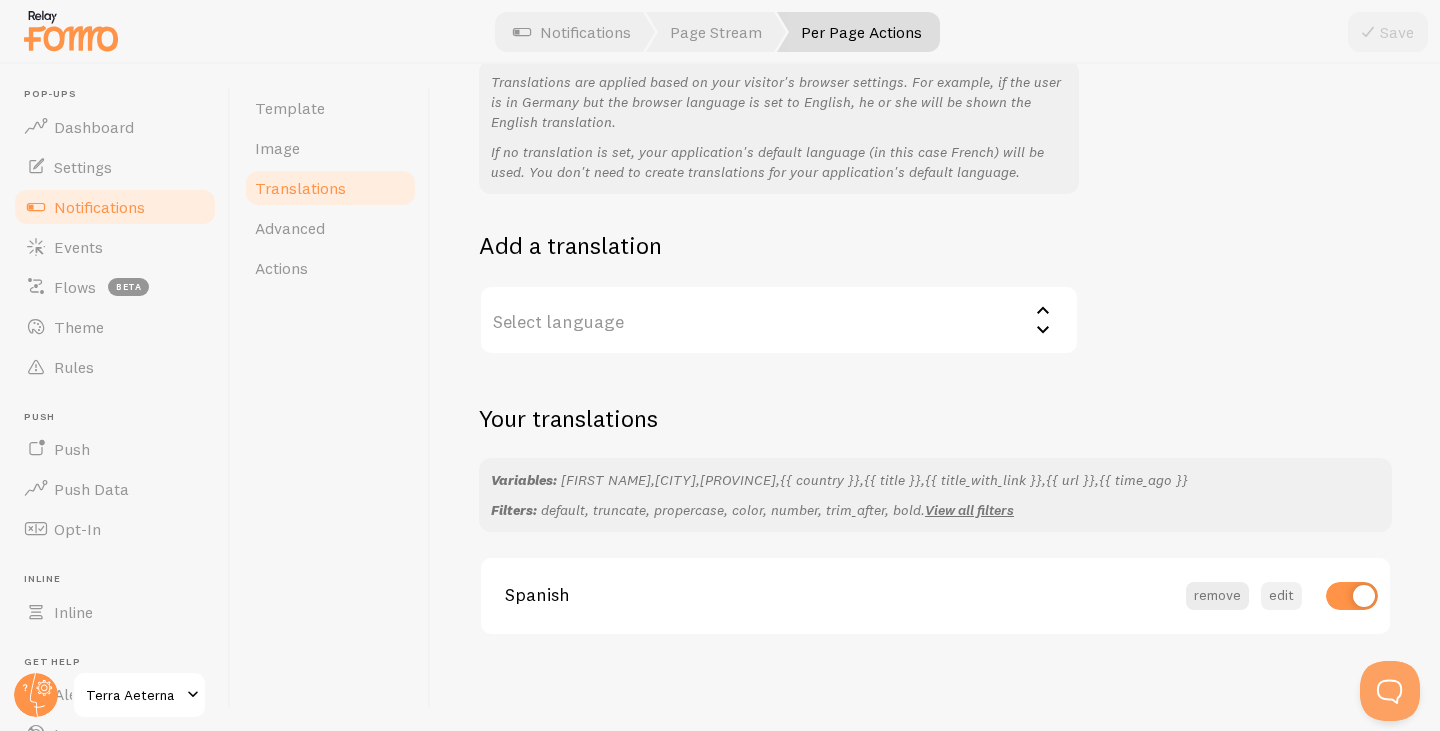 click on "edit" at bounding box center (1281, 596) 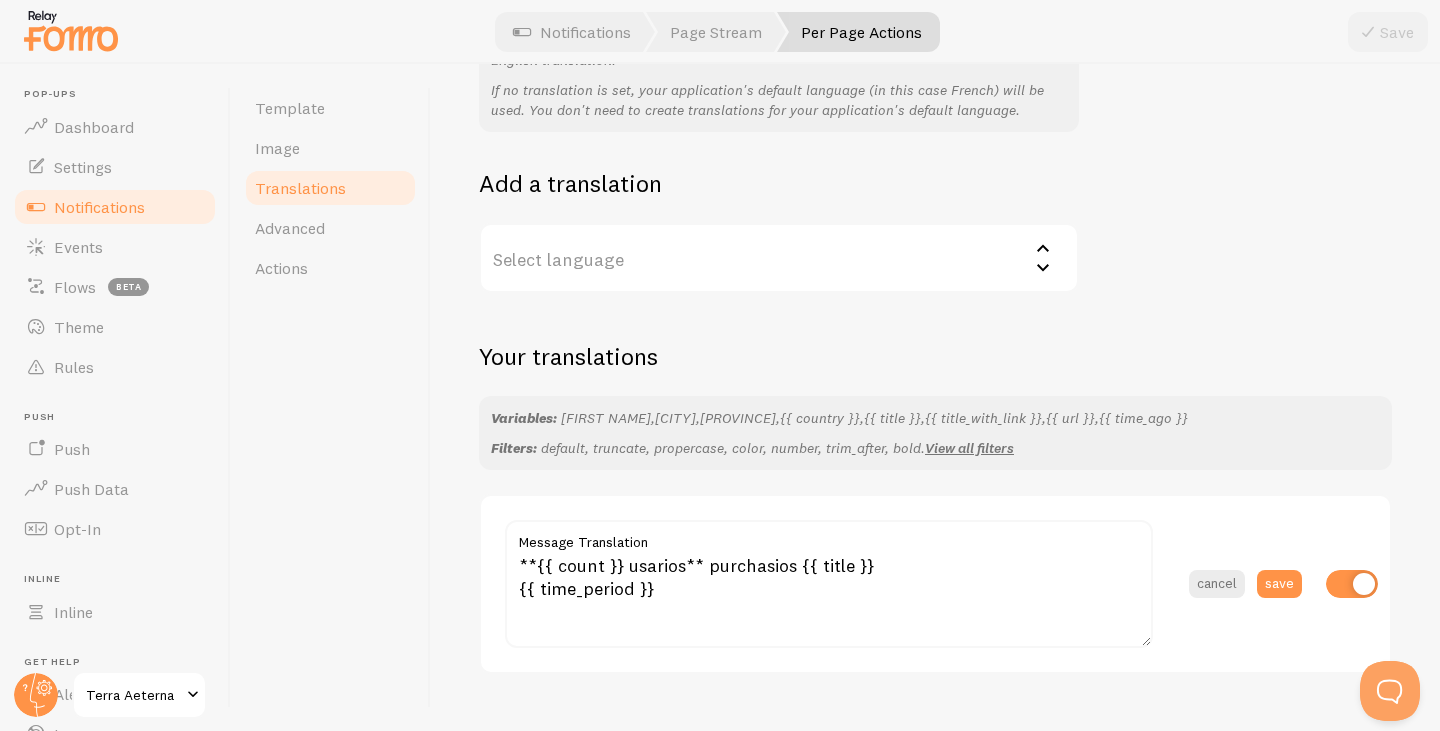 scroll, scrollTop: 293, scrollLeft: 0, axis: vertical 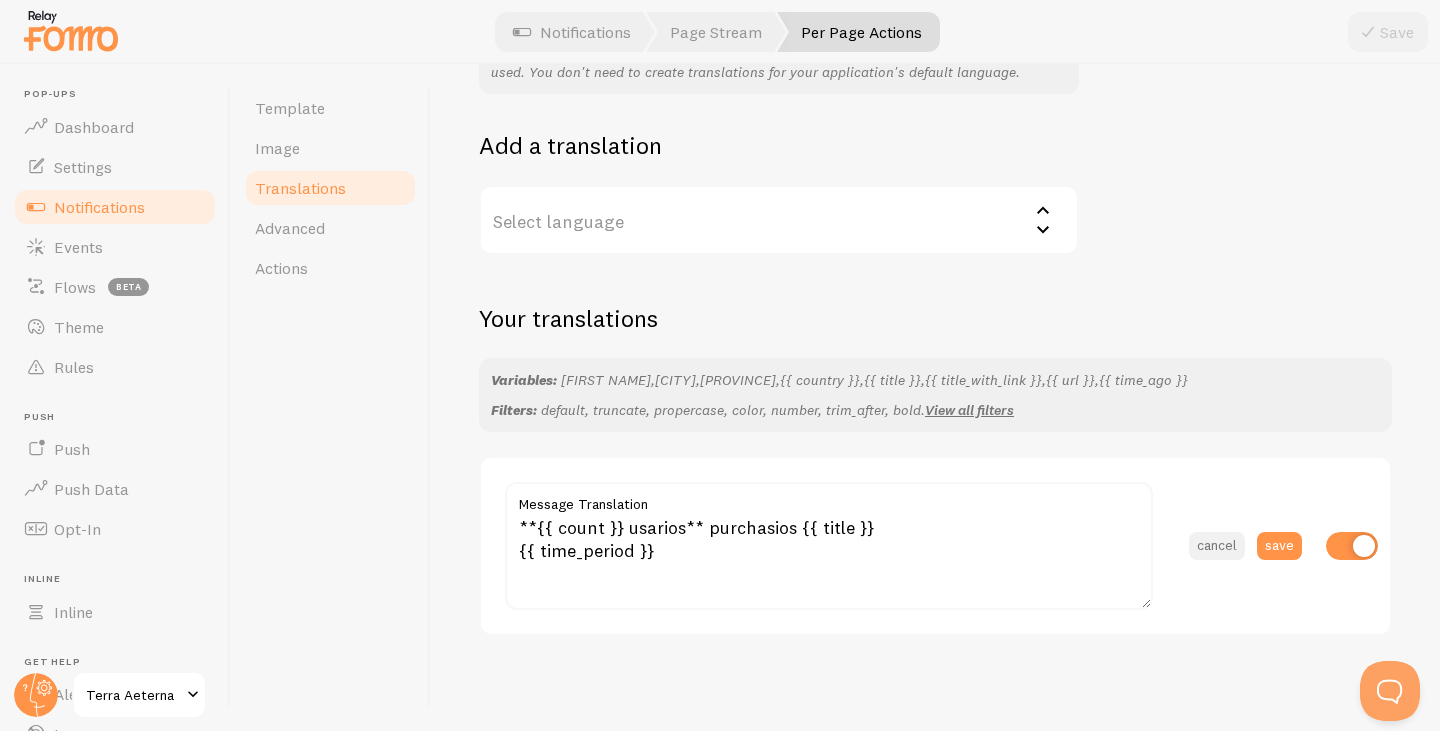 click on "cancel" at bounding box center (1217, 546) 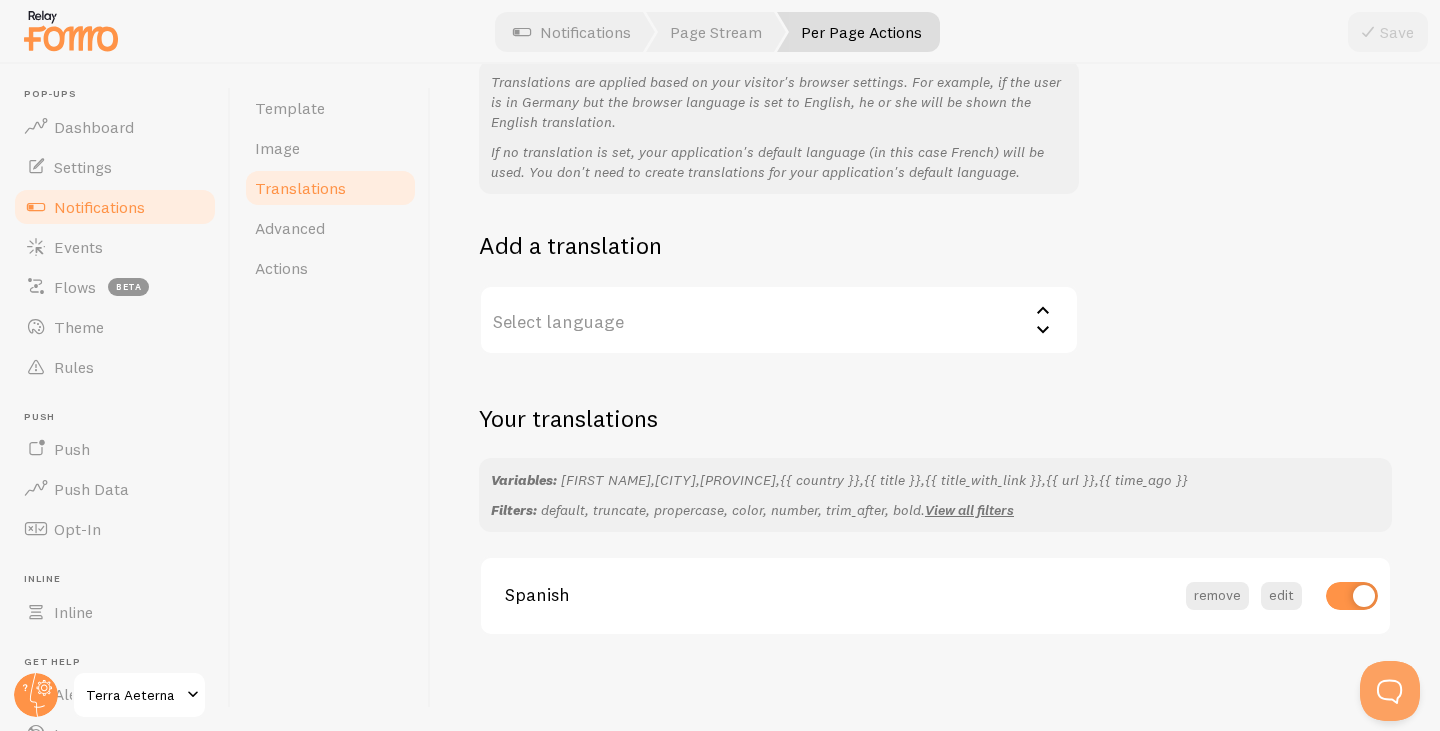 click on "Select language" at bounding box center (779, 320) 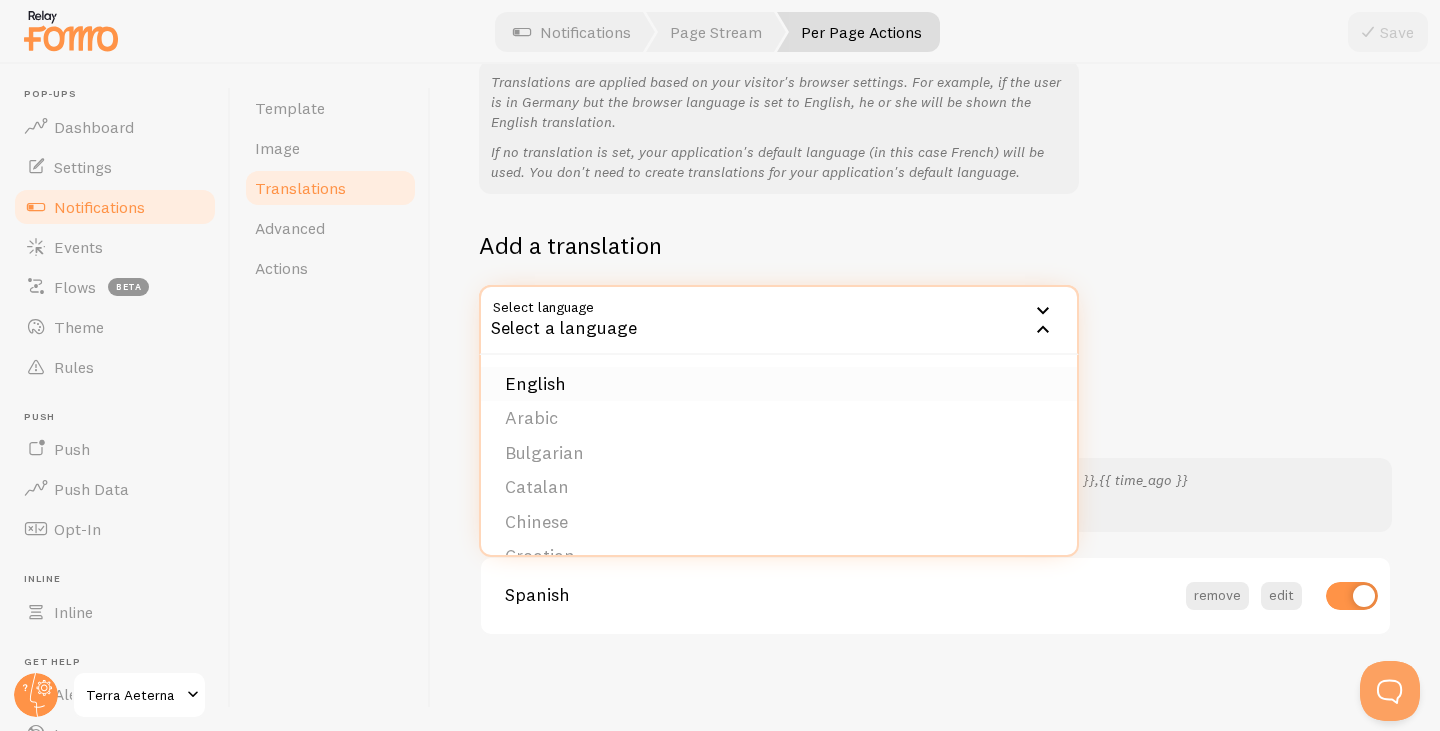 click on "English" at bounding box center (779, 384) 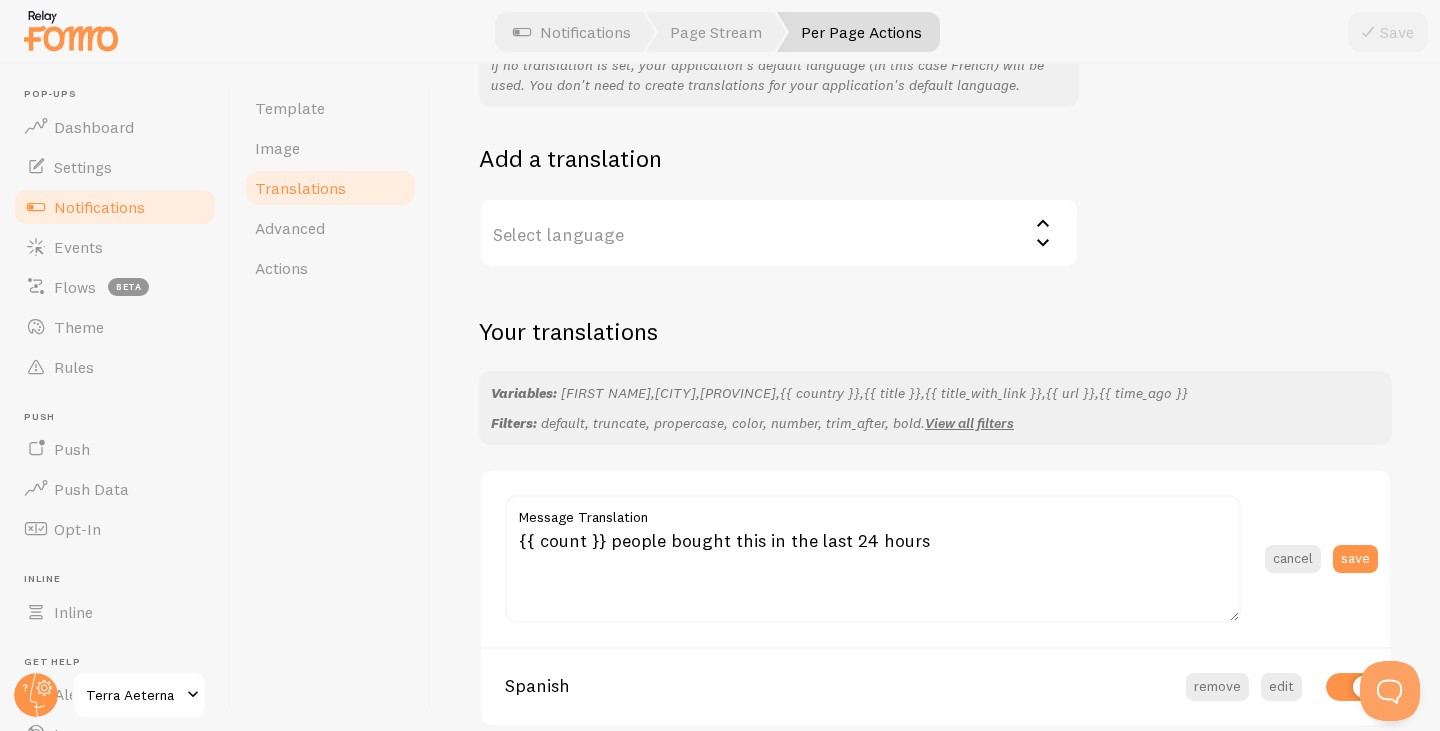 scroll, scrollTop: 371, scrollLeft: 0, axis: vertical 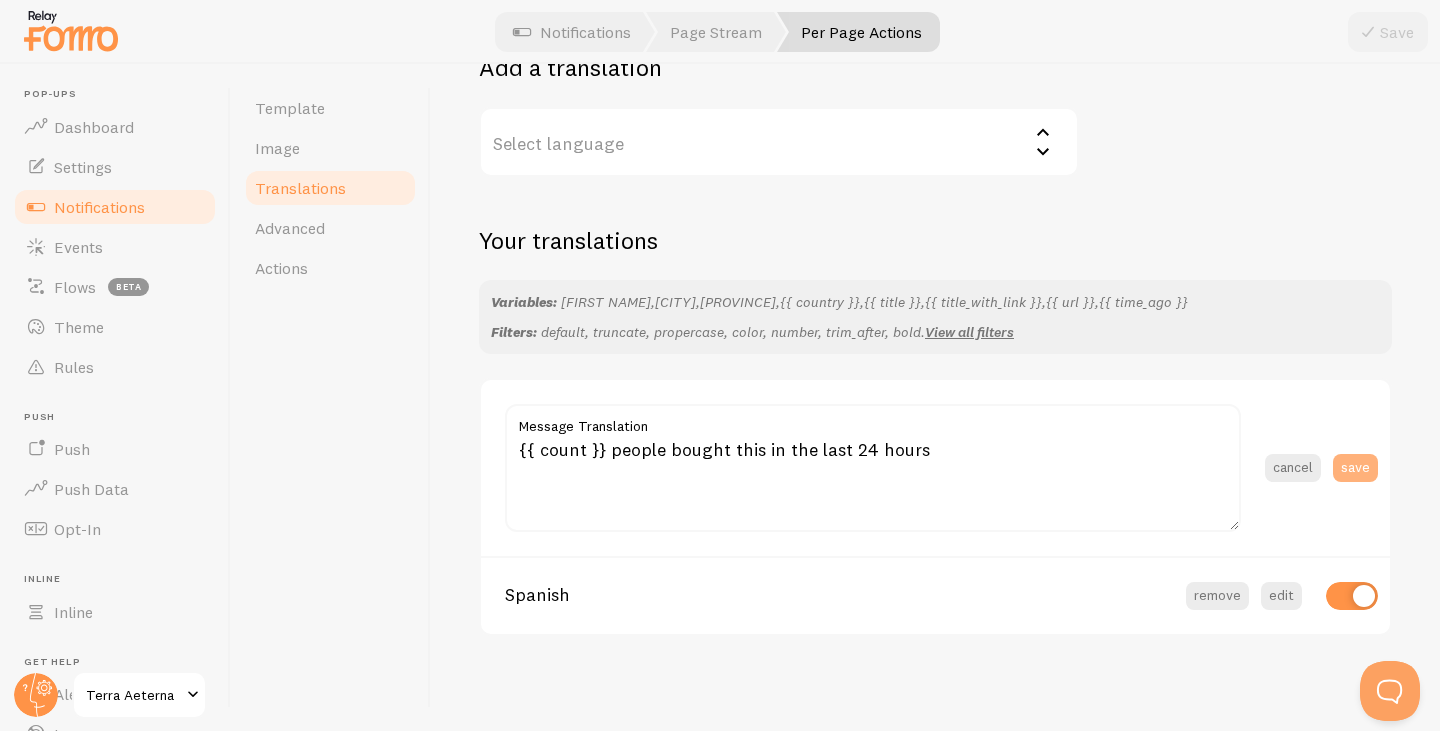 click on "save" at bounding box center [1355, 468] 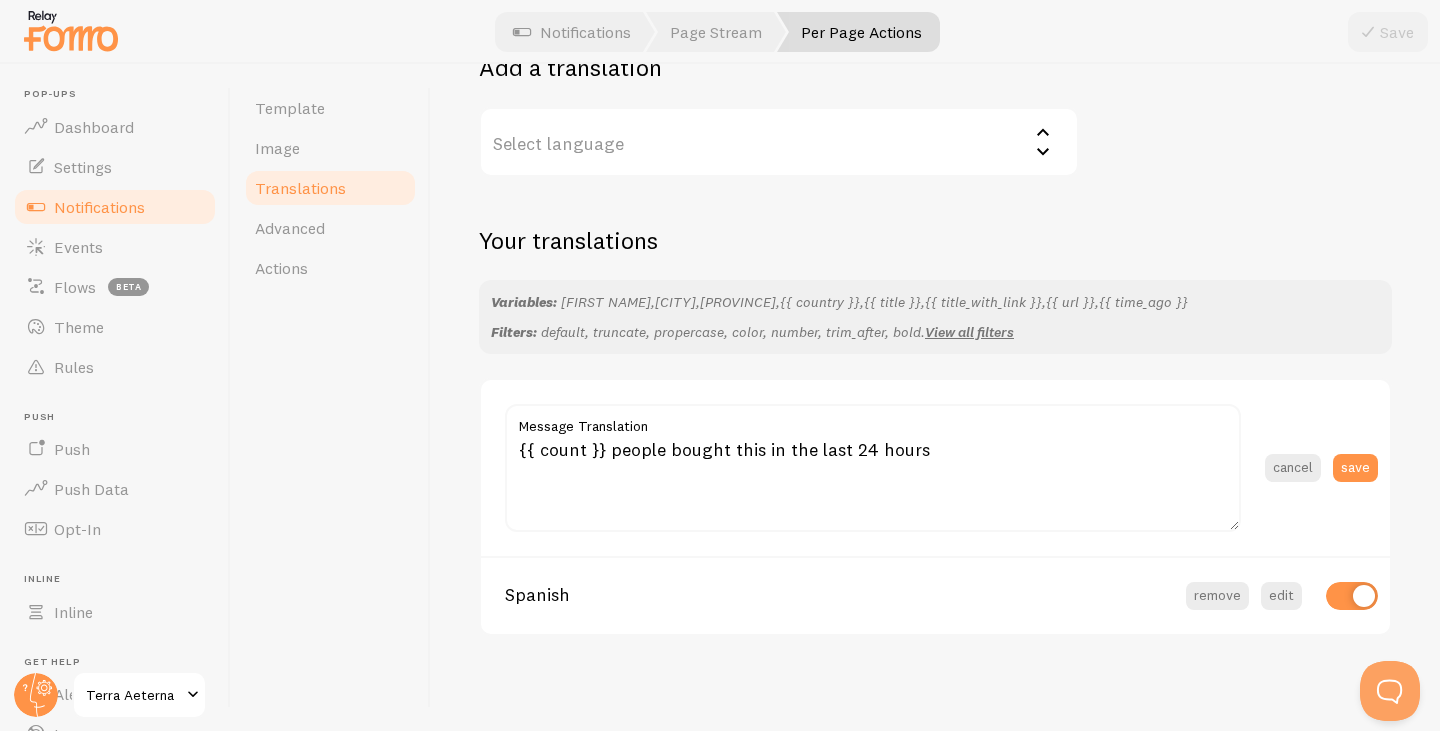 scroll, scrollTop: 271, scrollLeft: 0, axis: vertical 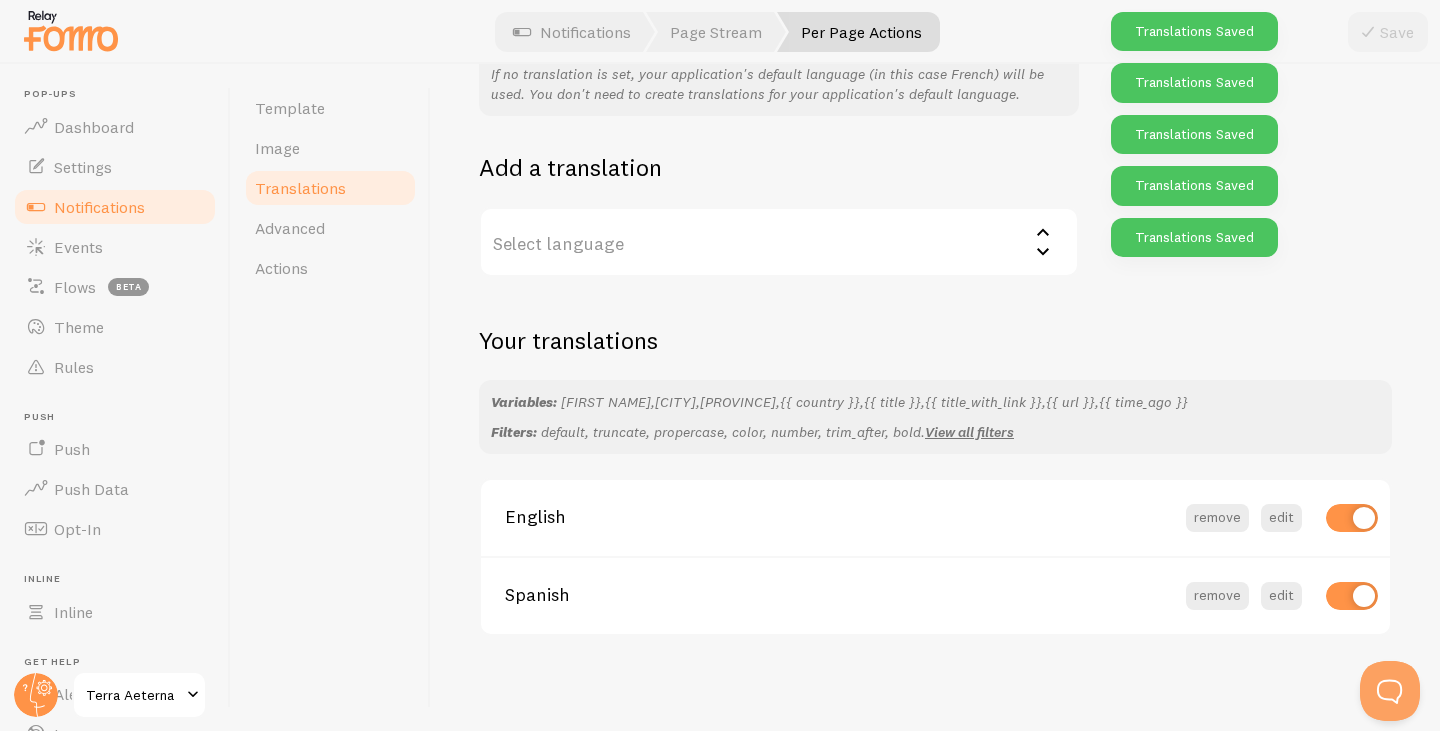 click at bounding box center [1352, 596] 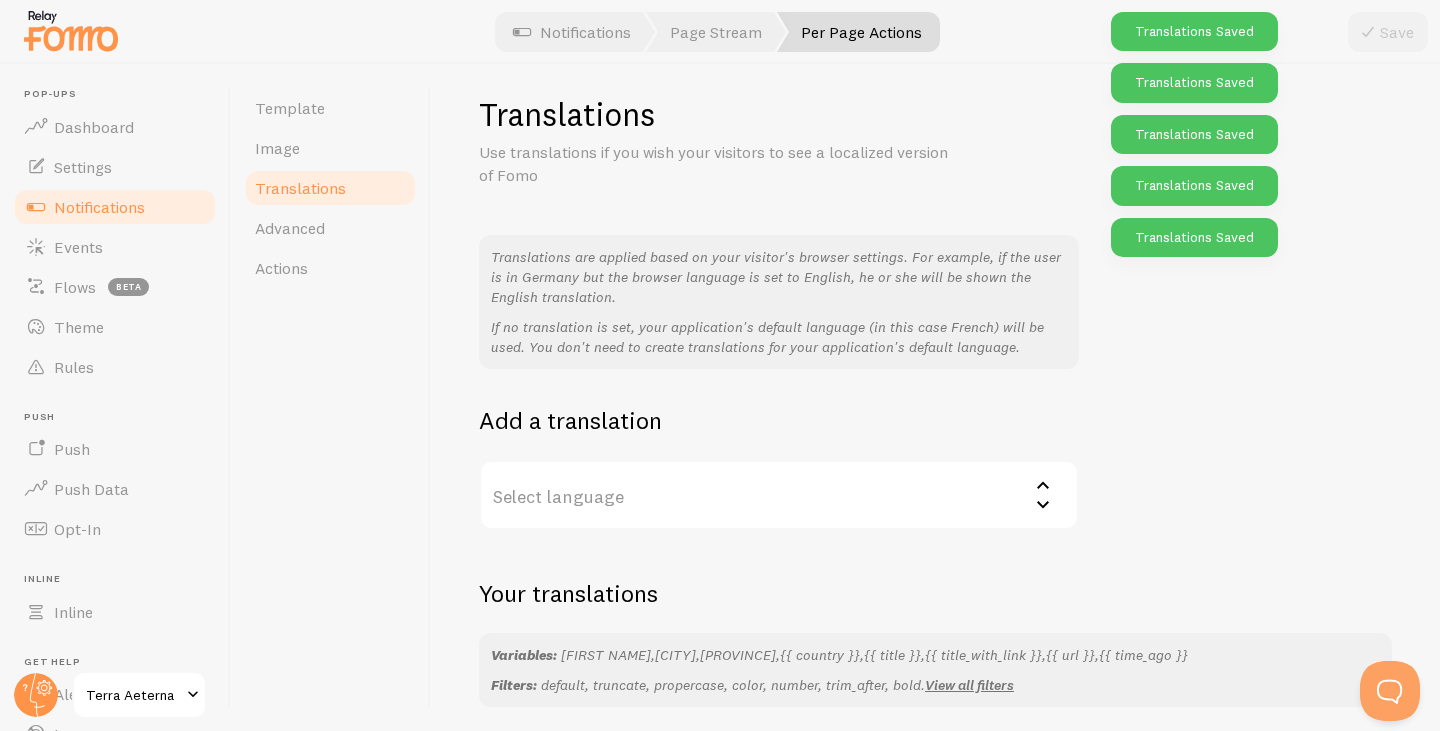 scroll, scrollTop: 0, scrollLeft: 0, axis: both 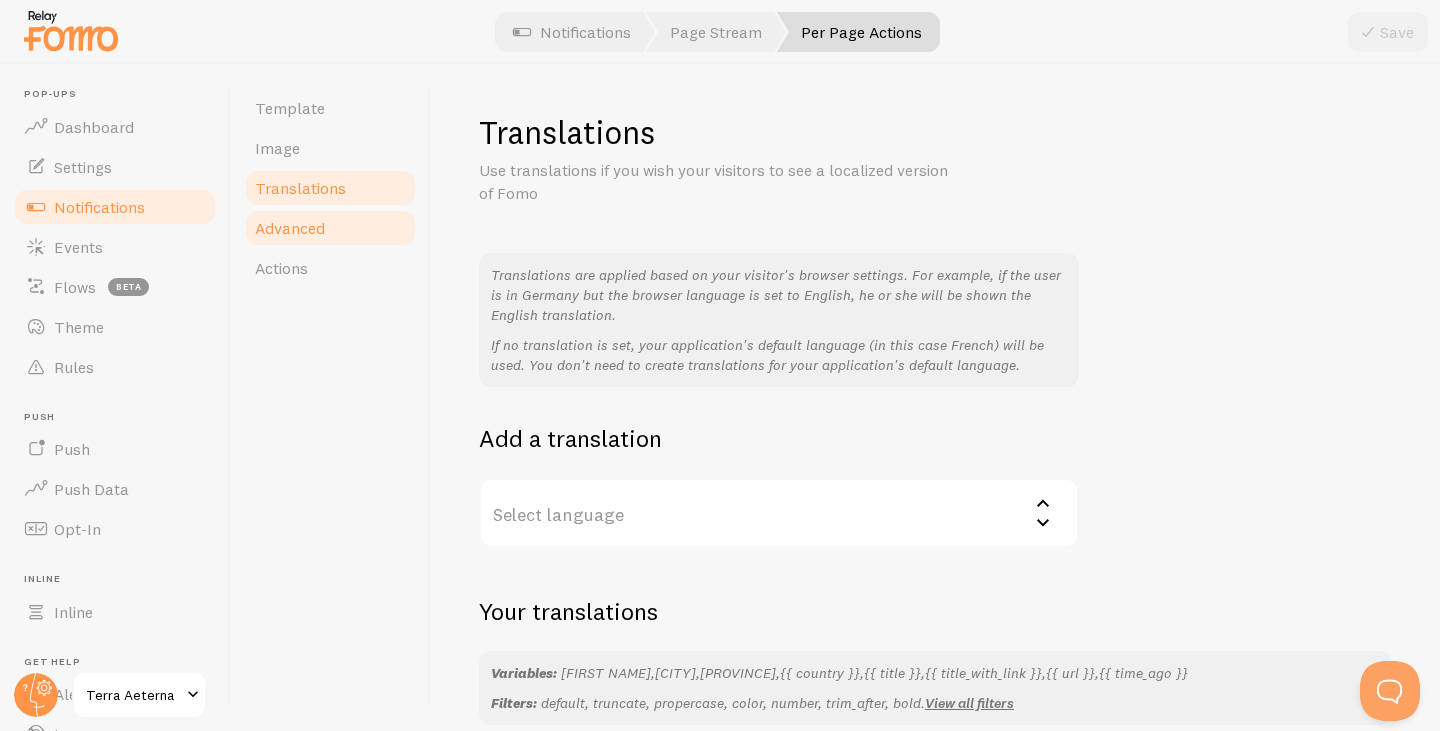 click on "Advanced" at bounding box center (330, 228) 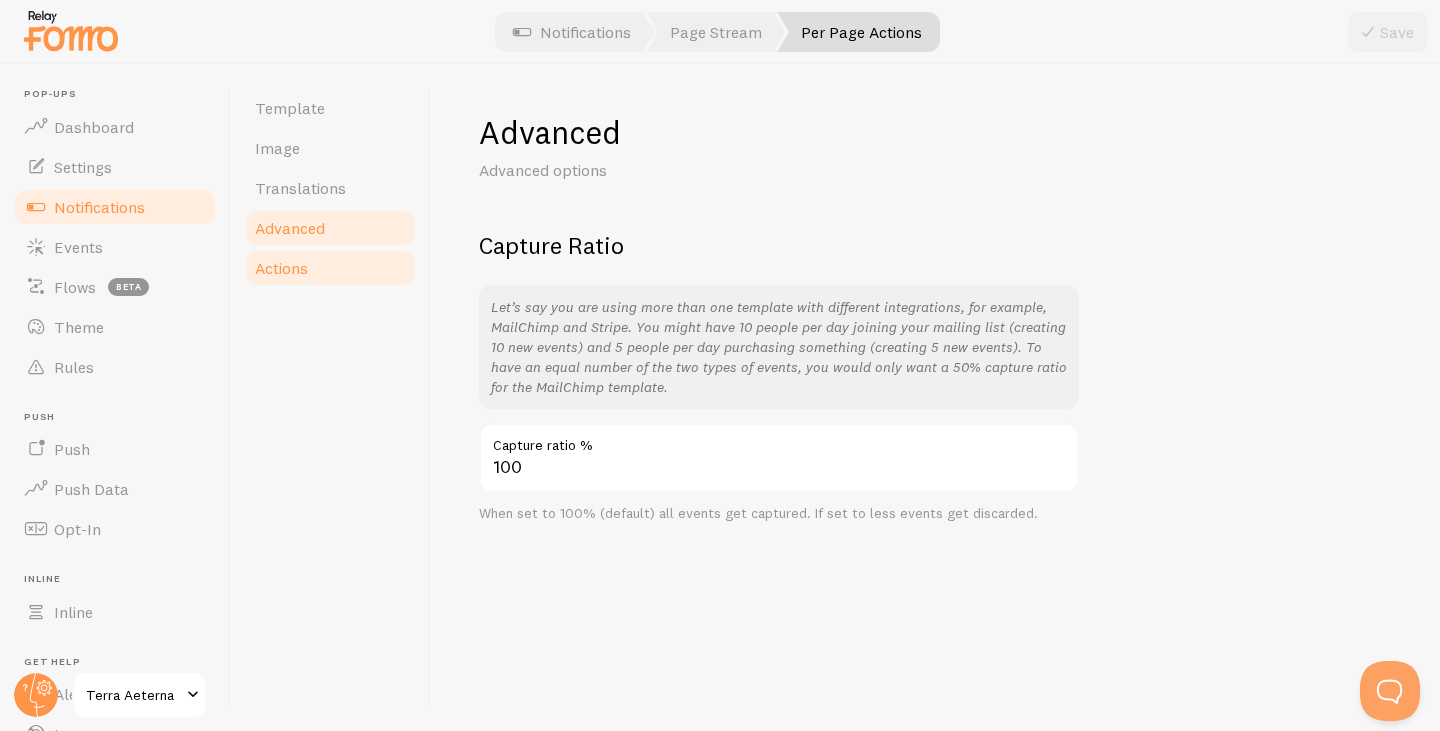 click on "Actions" at bounding box center [281, 268] 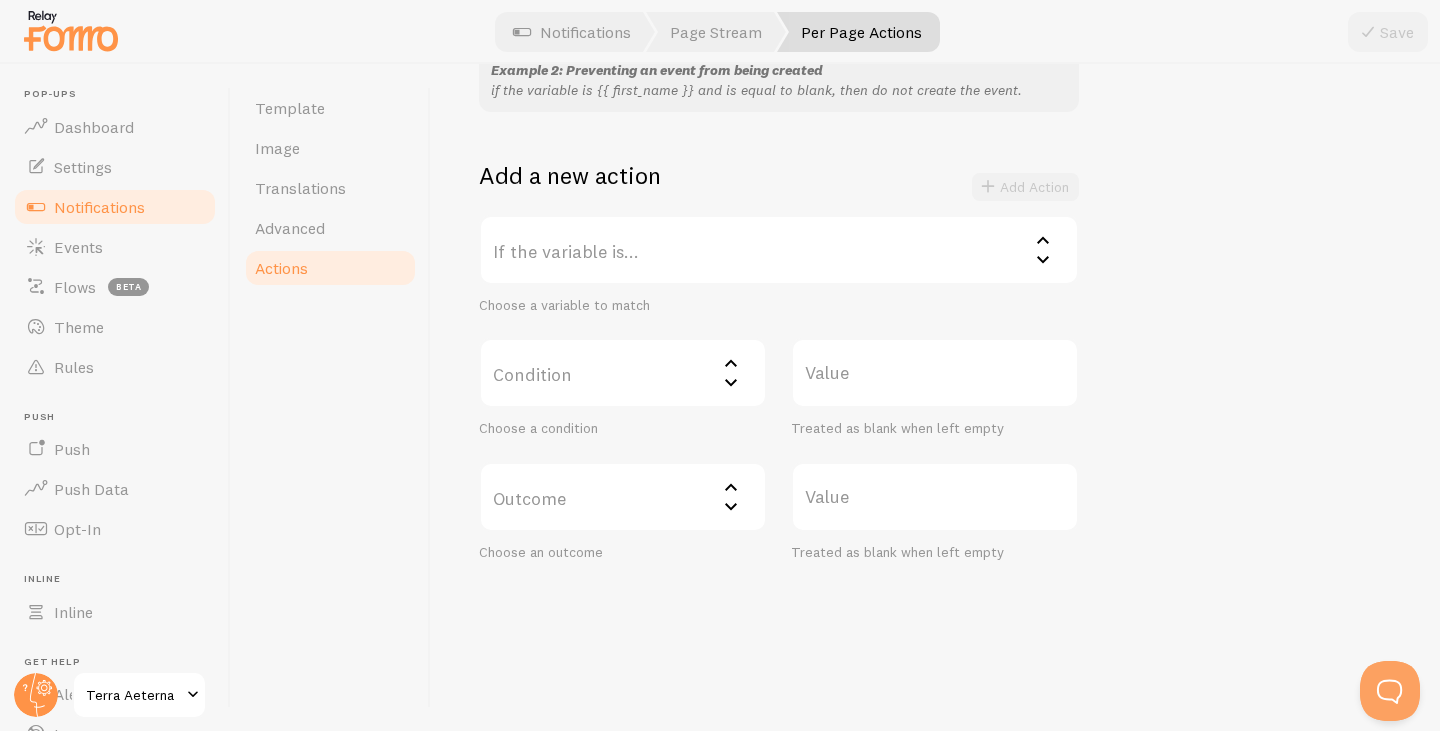 scroll, scrollTop: 308, scrollLeft: 0, axis: vertical 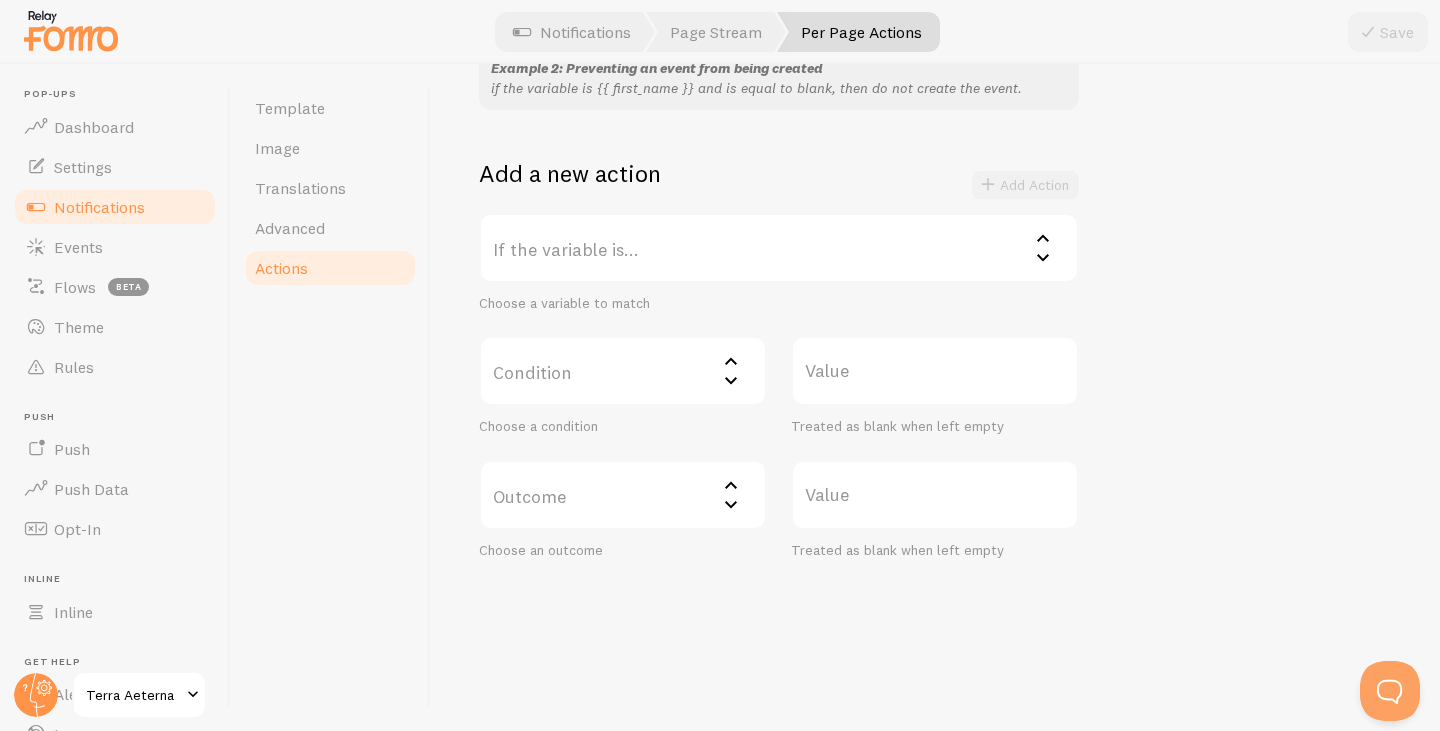 click on "If the variable is..." at bounding box center [779, 248] 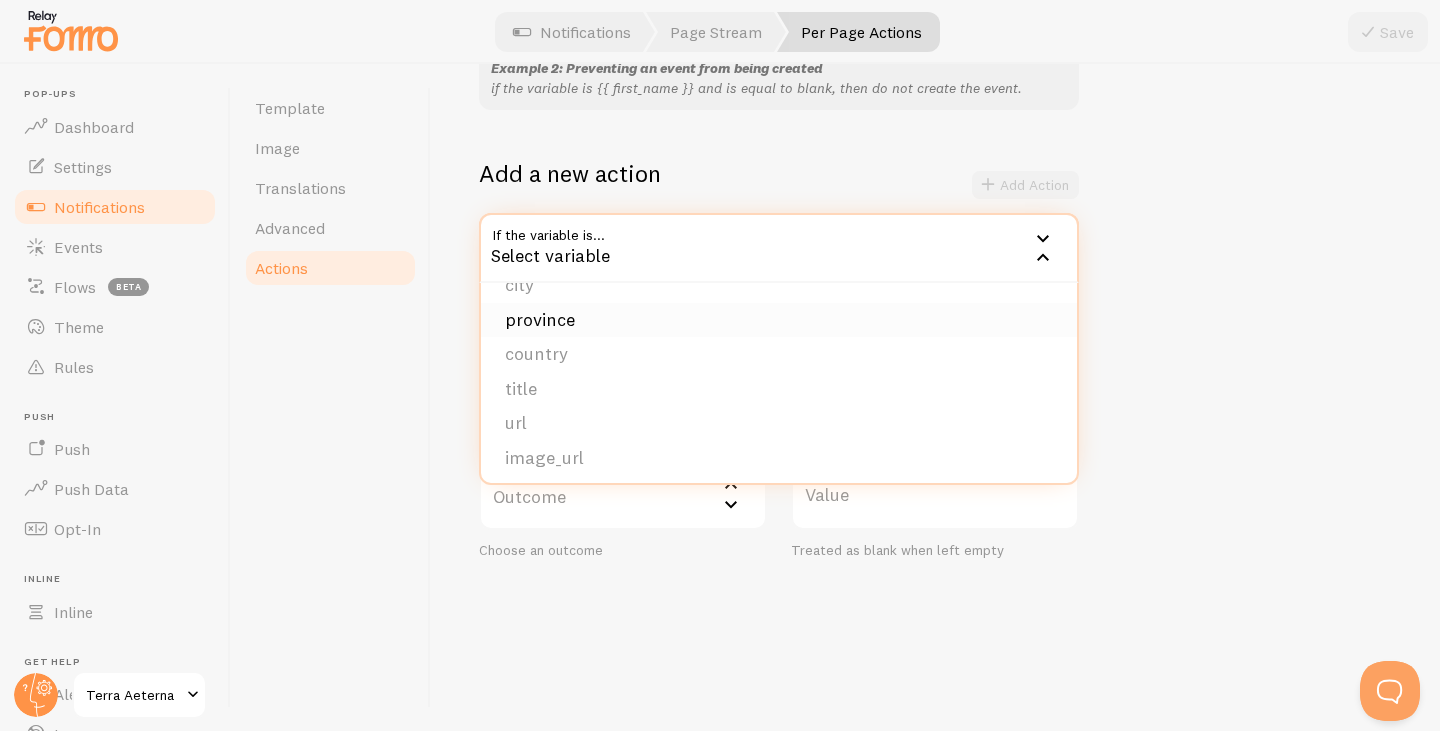 scroll, scrollTop: 0, scrollLeft: 0, axis: both 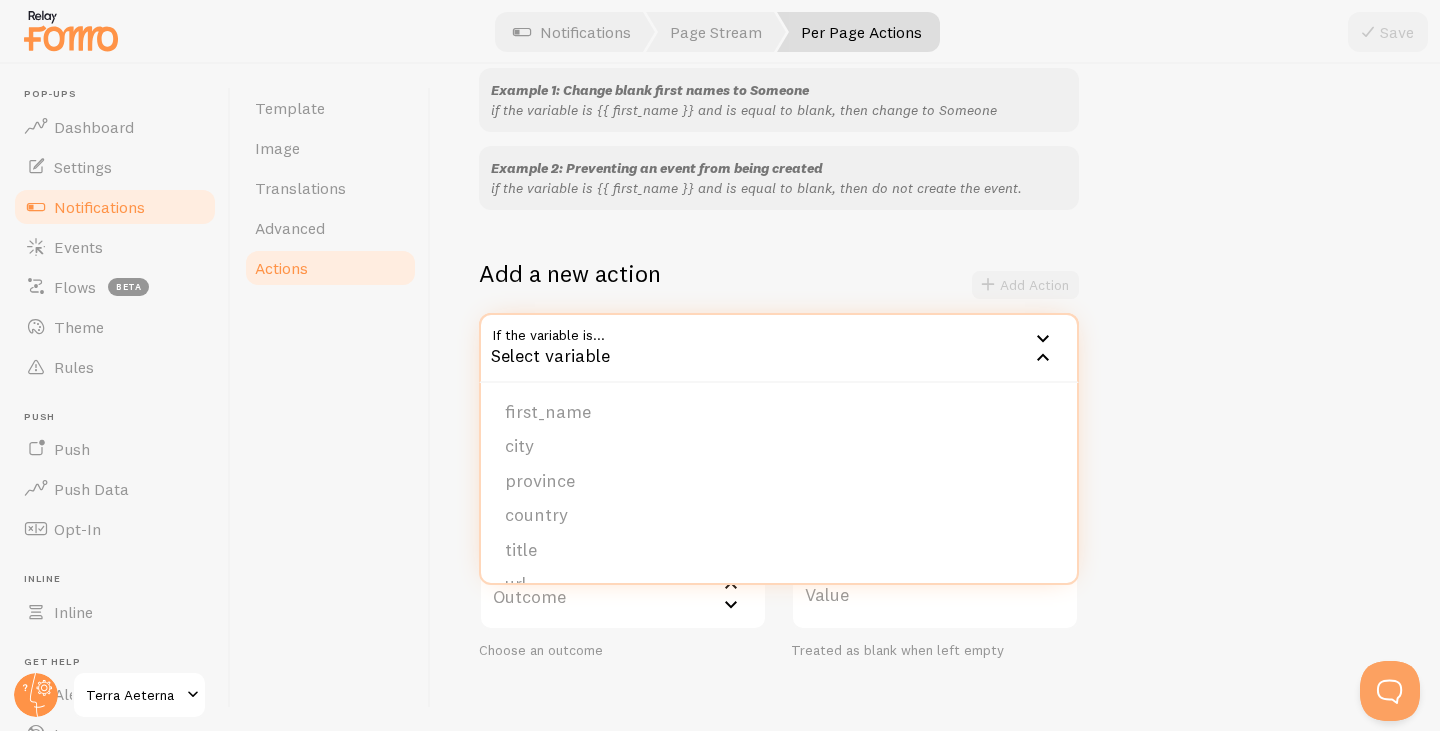 drag, startPoint x: 209, startPoint y: 372, endPoint x: 240, endPoint y: 400, distance: 41.773197 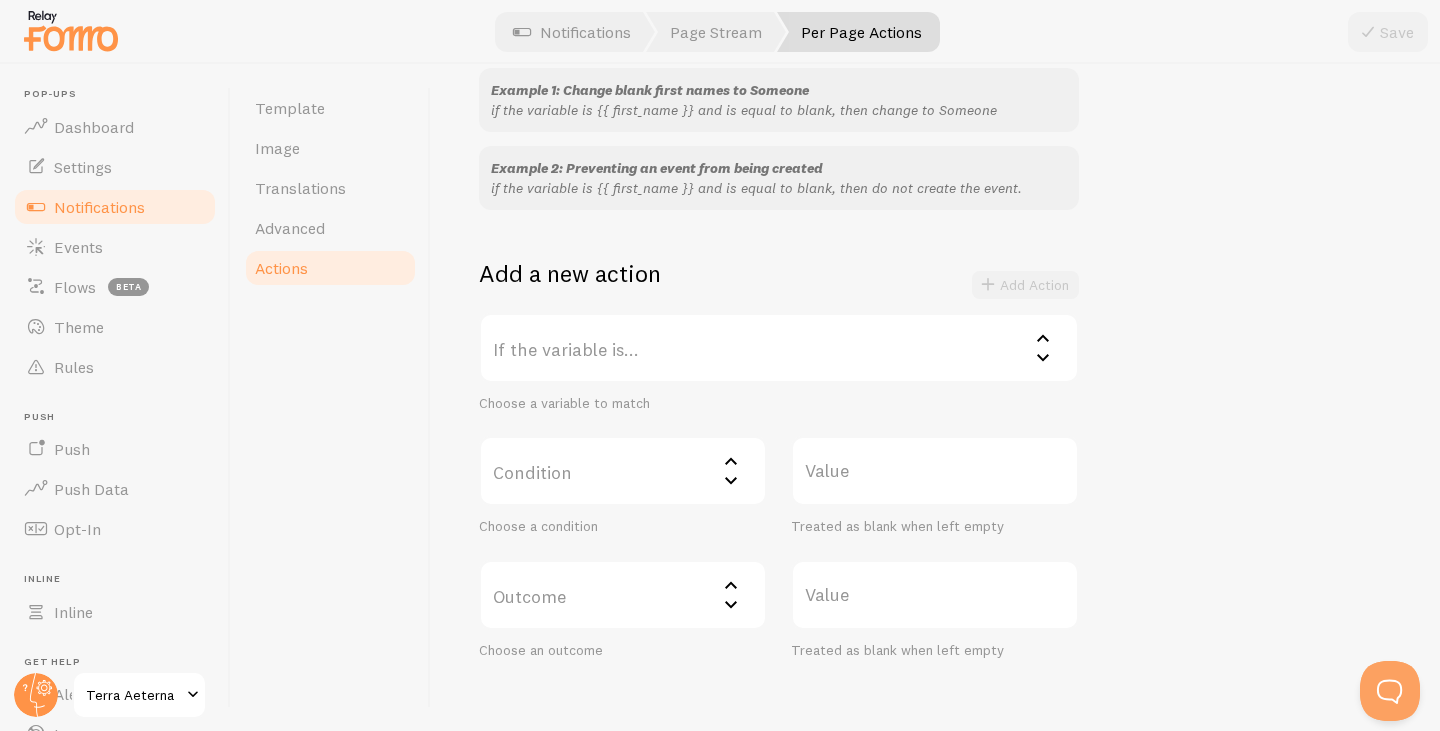 scroll, scrollTop: 0, scrollLeft: 0, axis: both 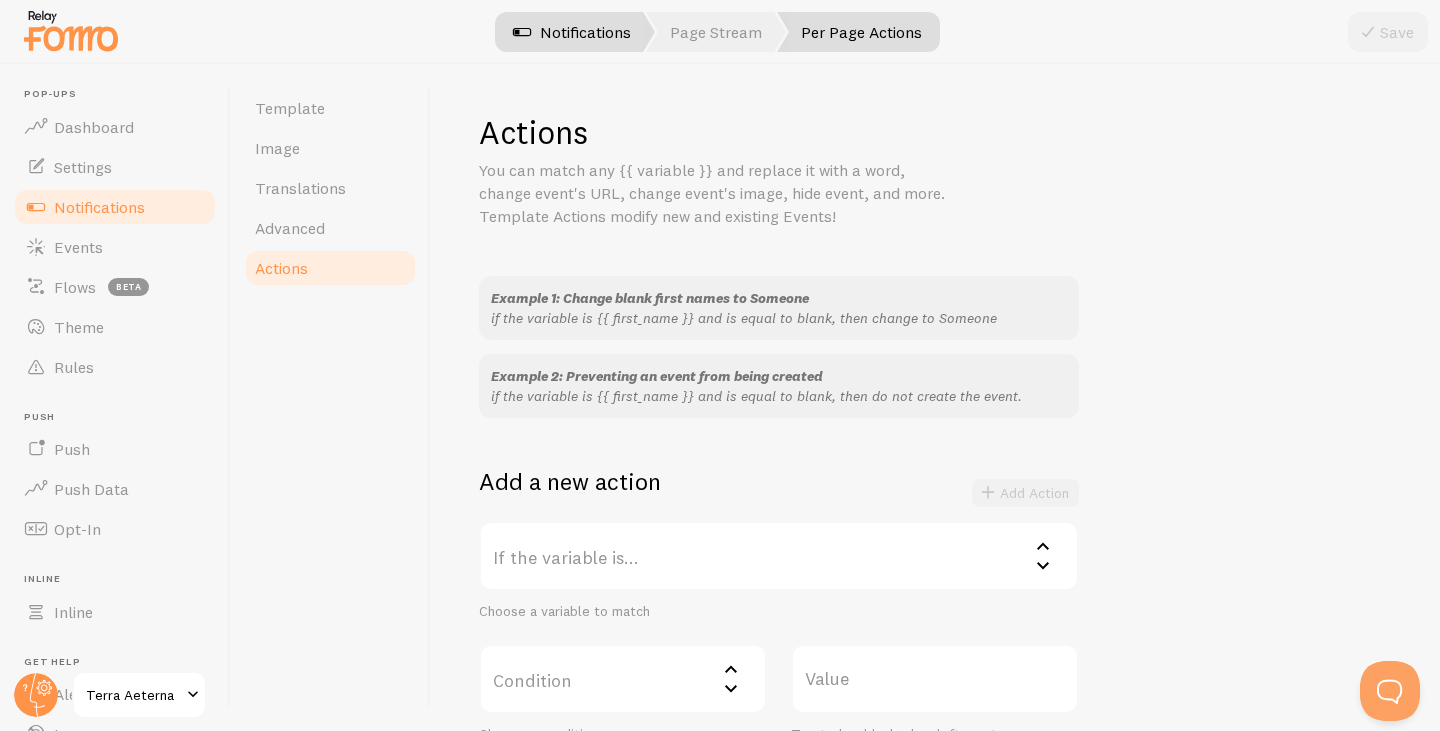 click on "Notifications" at bounding box center (572, 32) 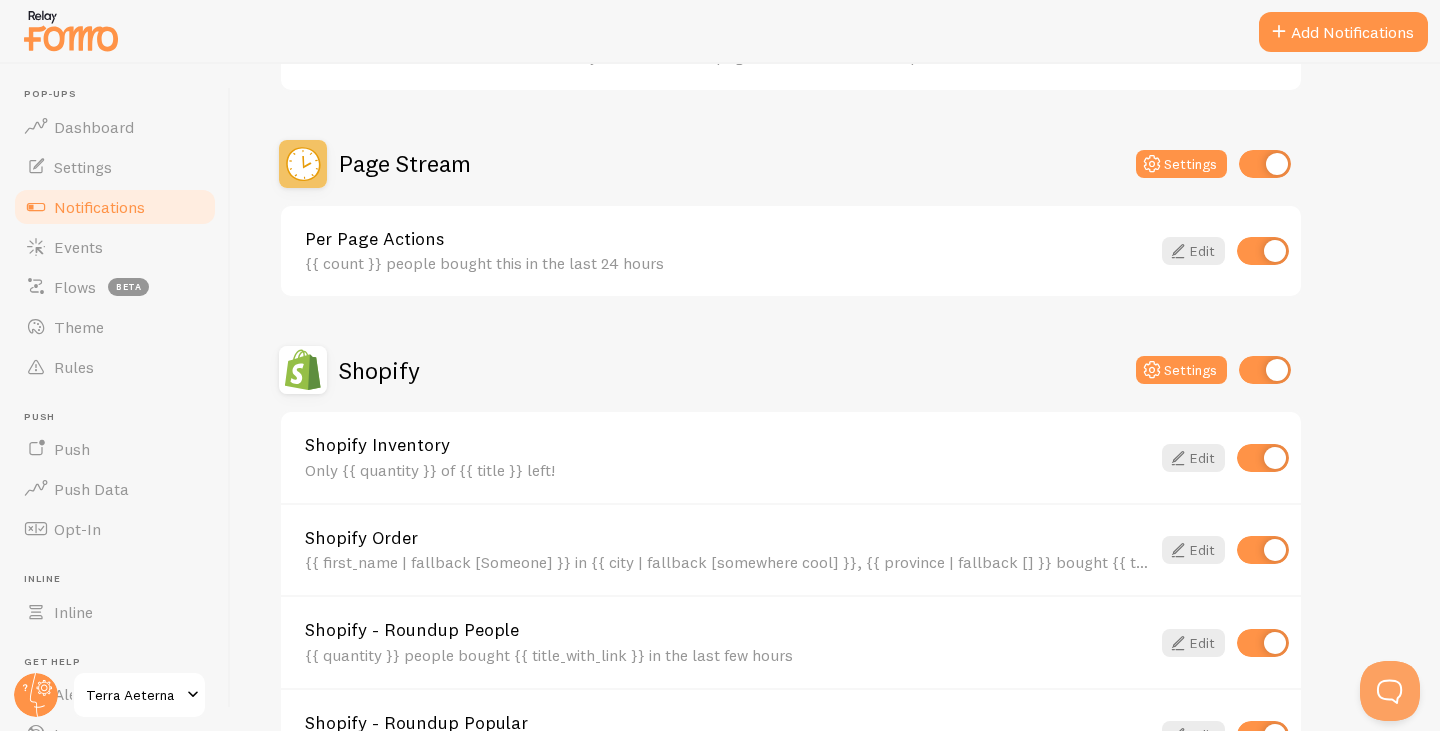 scroll, scrollTop: 700, scrollLeft: 0, axis: vertical 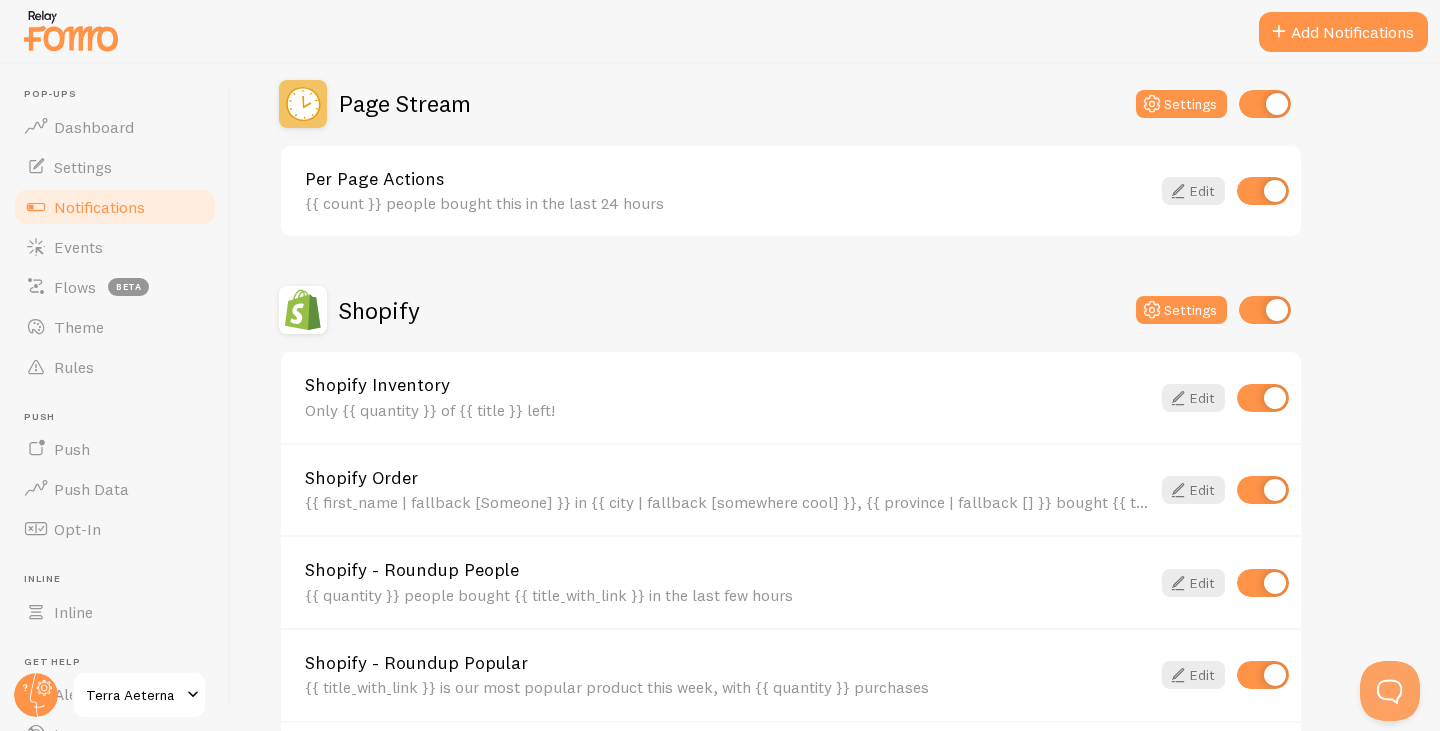 click on "Shopify
Settings" at bounding box center (791, 310) 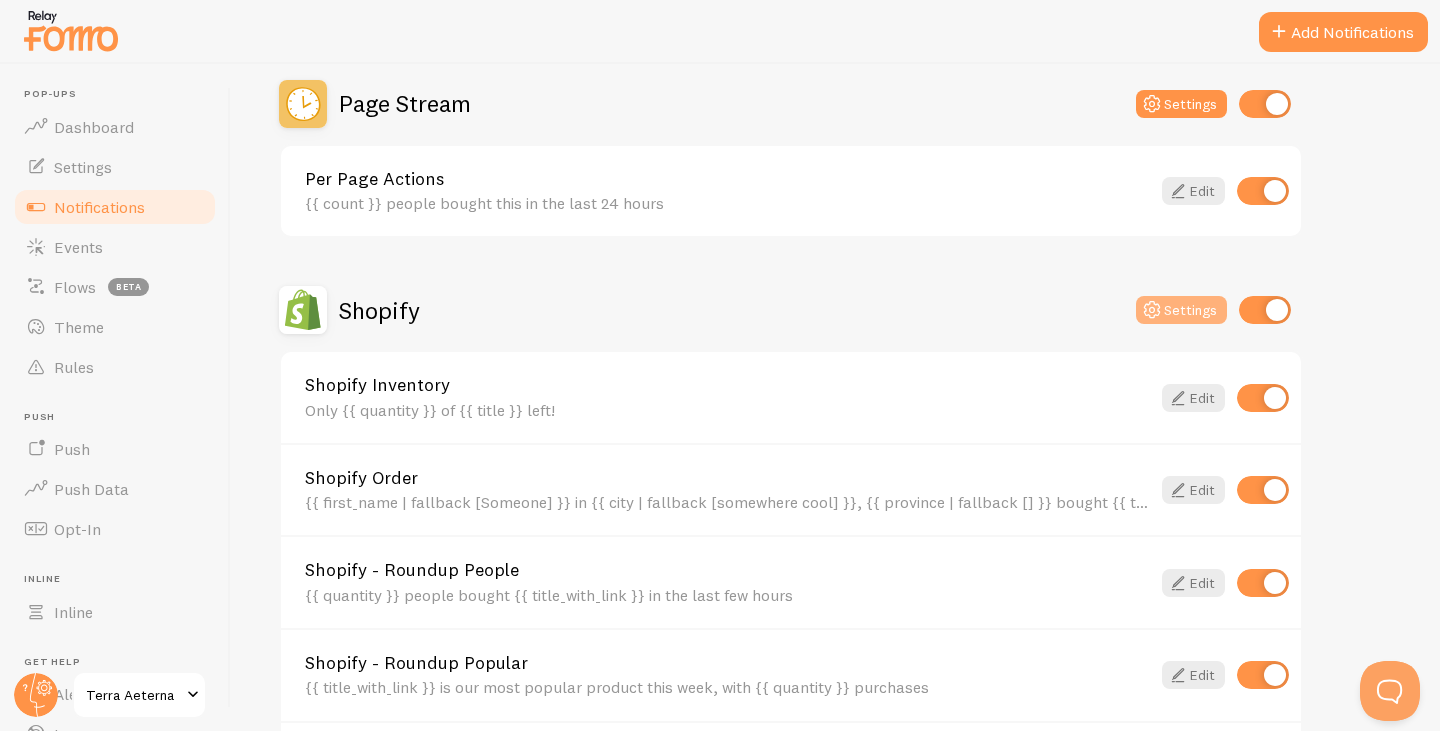 click on "Settings" at bounding box center [1181, 310] 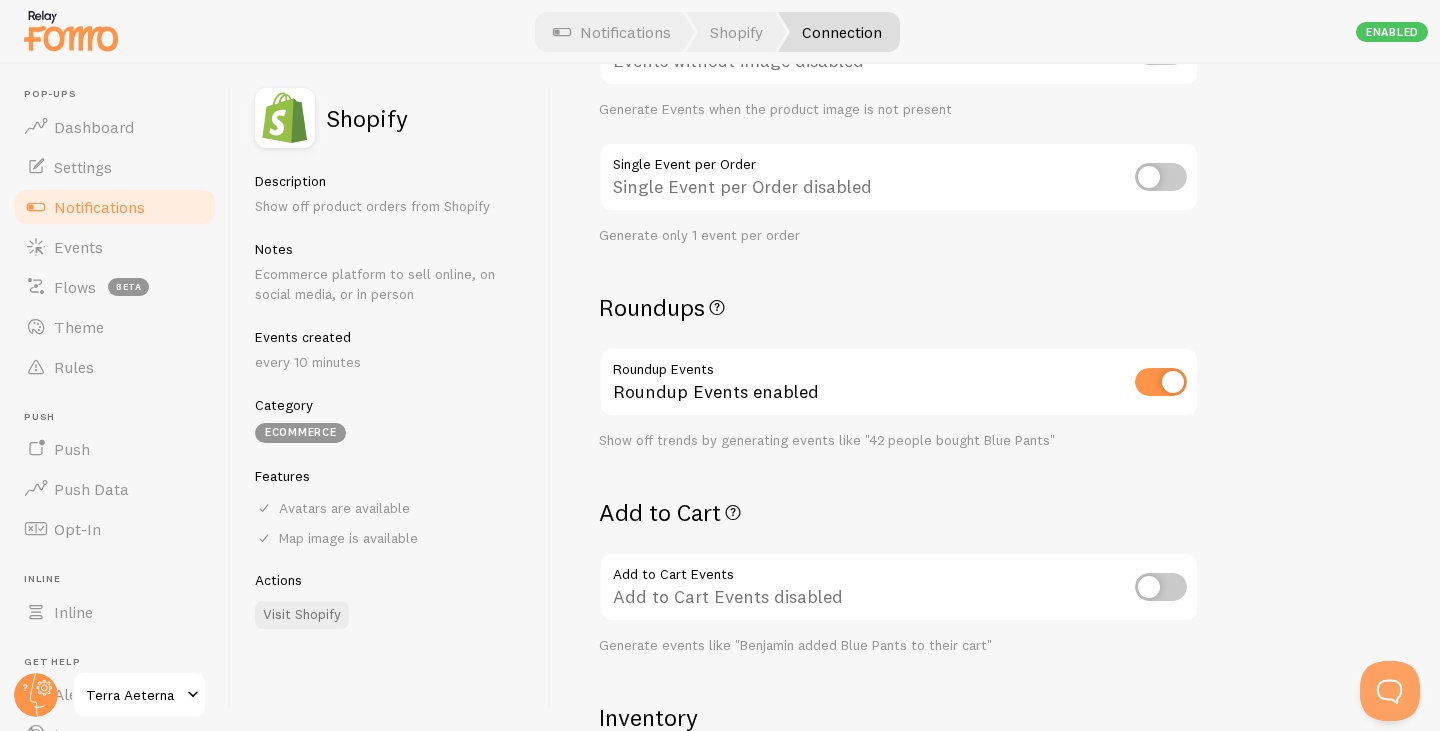 scroll, scrollTop: 500, scrollLeft: 0, axis: vertical 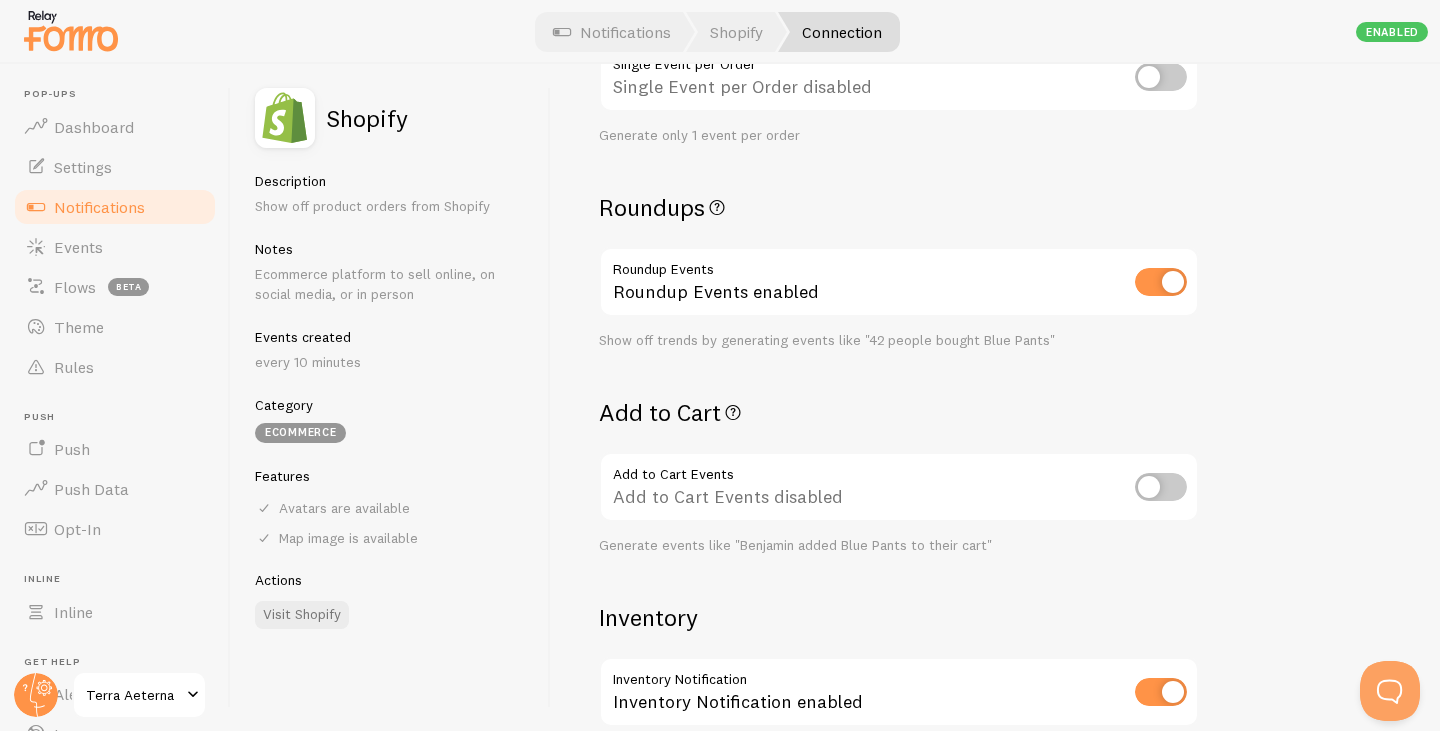 click at bounding box center [1161, 487] 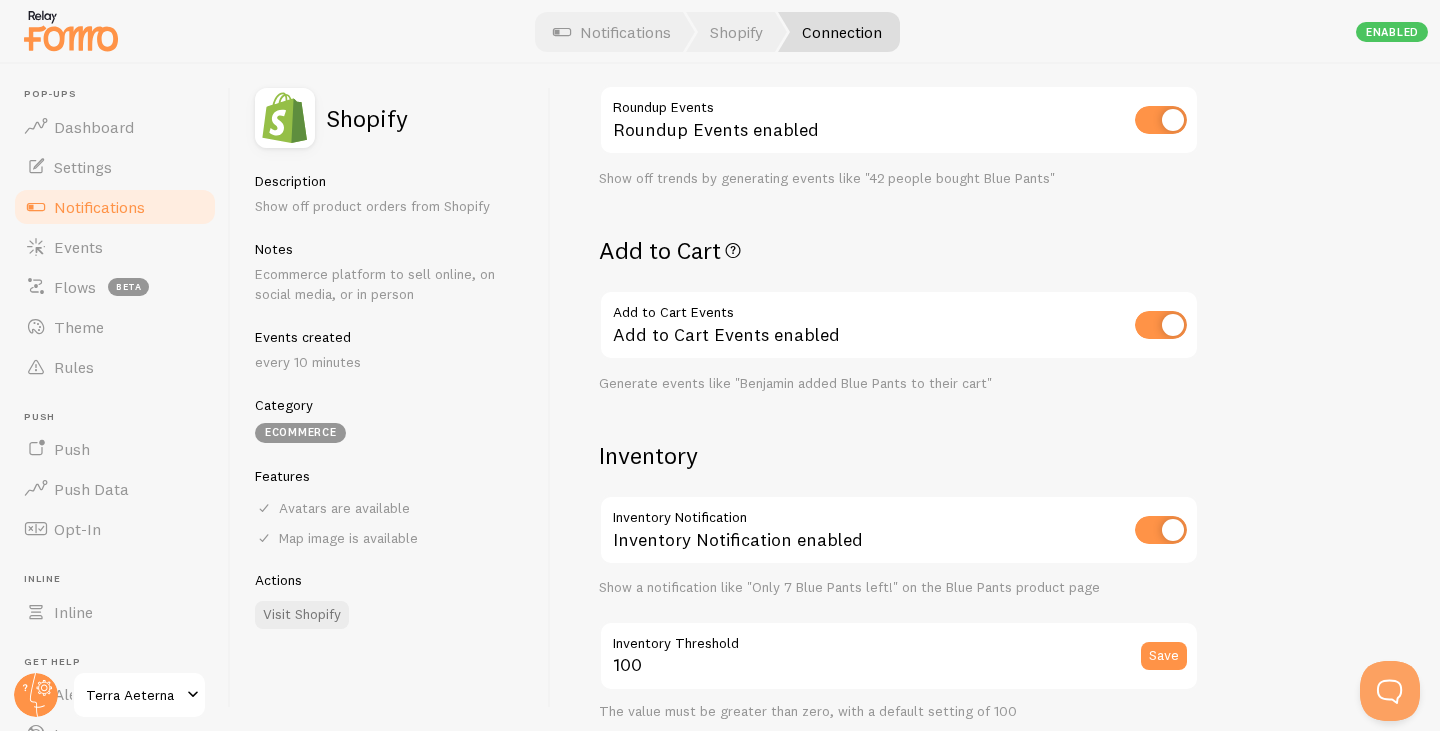 scroll, scrollTop: 700, scrollLeft: 0, axis: vertical 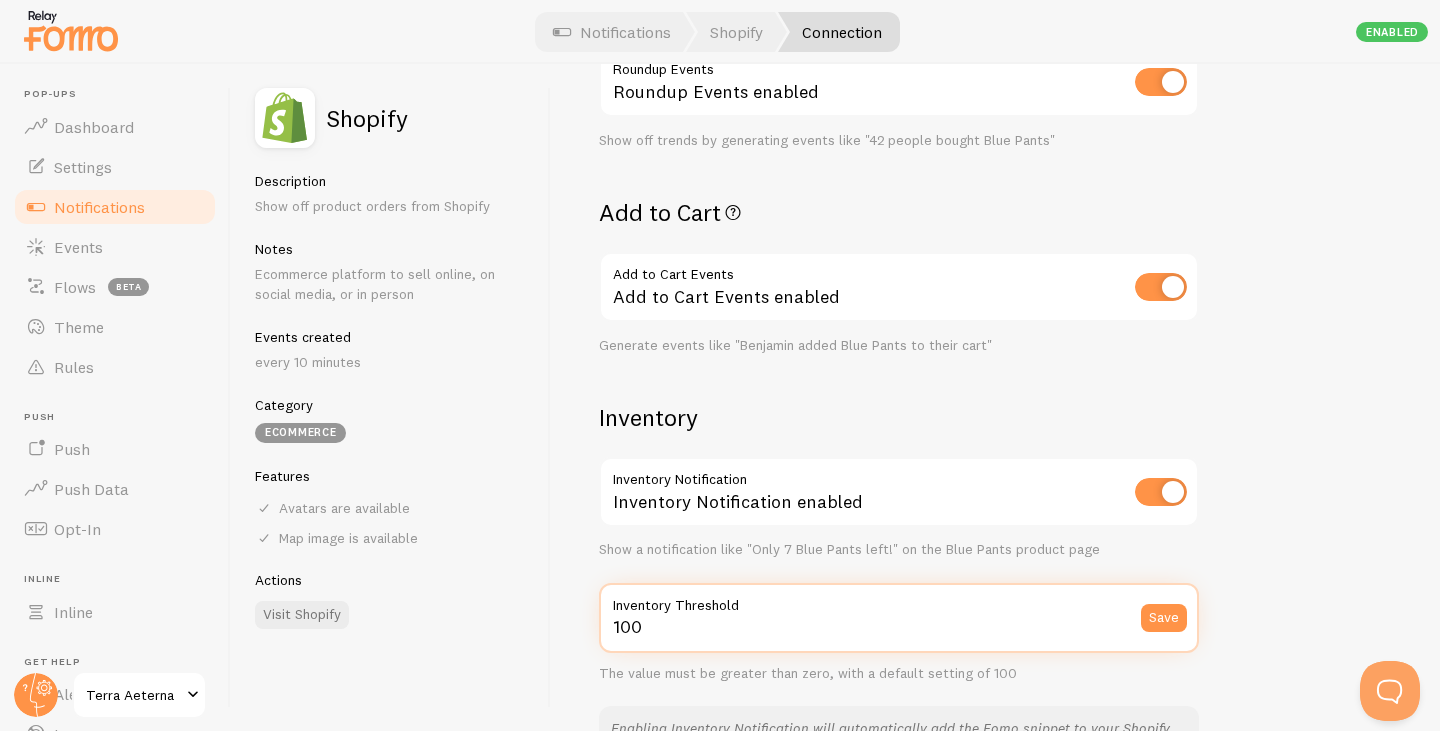click on "100" at bounding box center [899, 618] 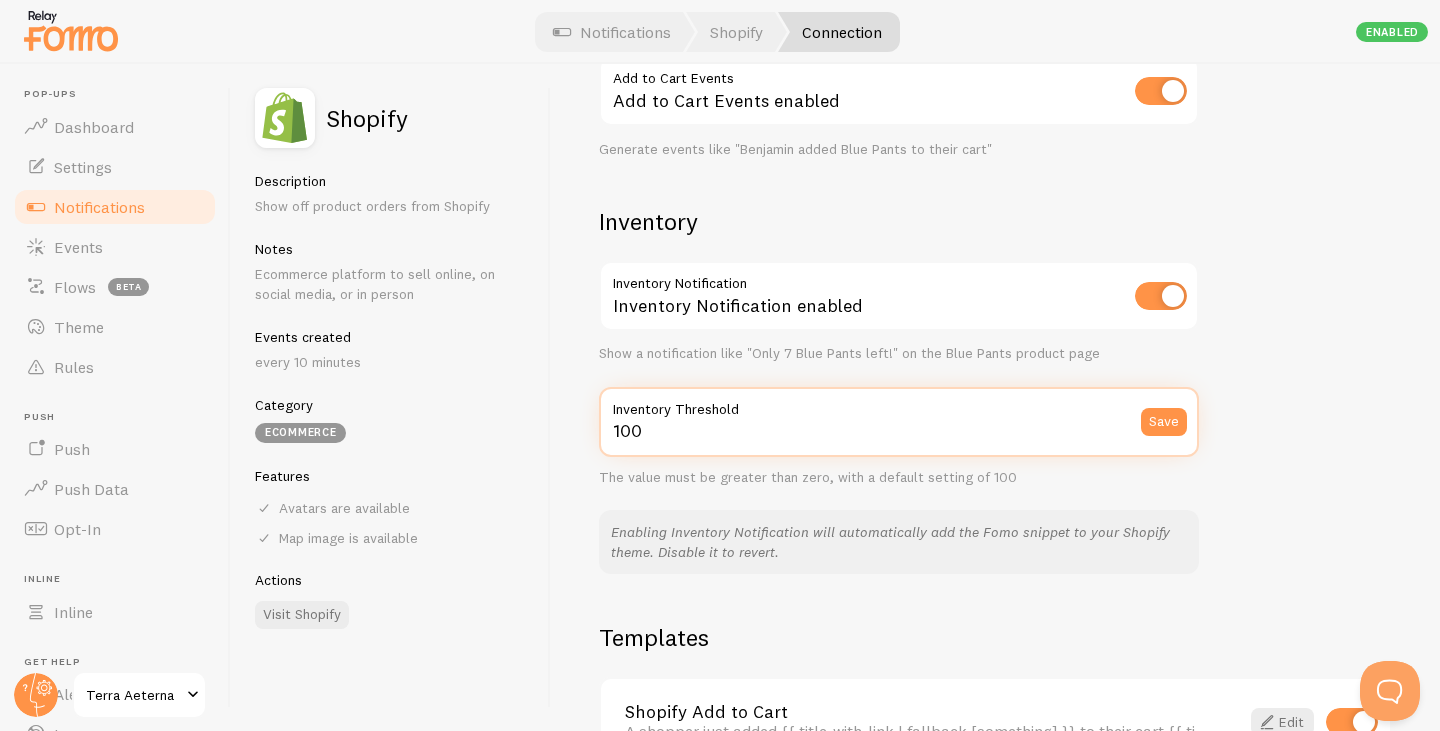 scroll, scrollTop: 900, scrollLeft: 0, axis: vertical 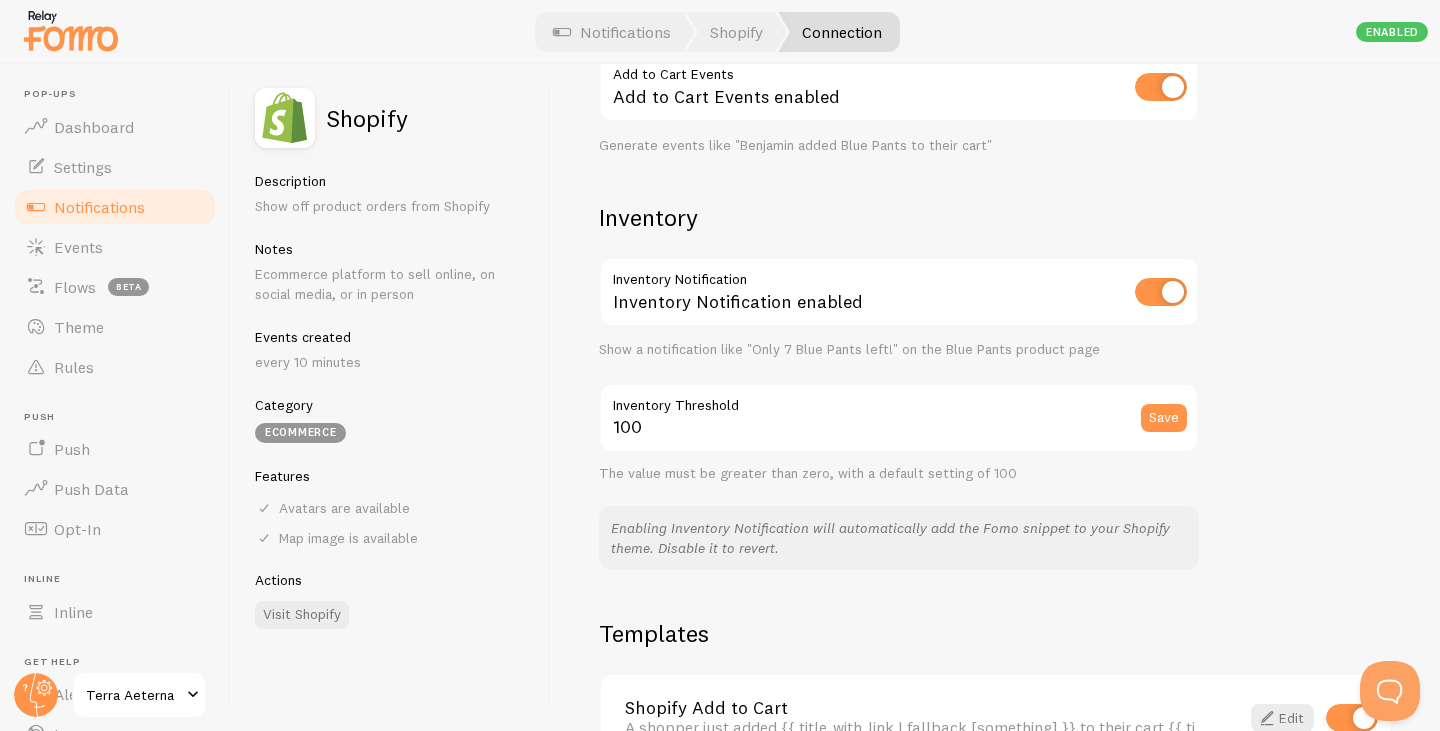 click on "Settings       Connection   Connection enabled   Disabled Connections won't create new Events, but existing ones will still be shown           Events without image   Events without image disabled   Generate Events when the product image is not present           Single Event per Order   Single Event per Order disabled   Generate only 1 event per order
Roundups
Roundup Events   Roundup Events enabled   Show off trends by generating events like "42 people bought Blue Pants"
Add to Cart
Add to Cart Events   Add to Cart Events enabled   Generate events like "Benjamin added Blue Pants to their cart"   Inventory       Inventory Notification   Inventory Notification enabled   Show a notification like "Only 7 Blue Pants left!" on the Blue Pants product page     100" at bounding box center (995, 397) 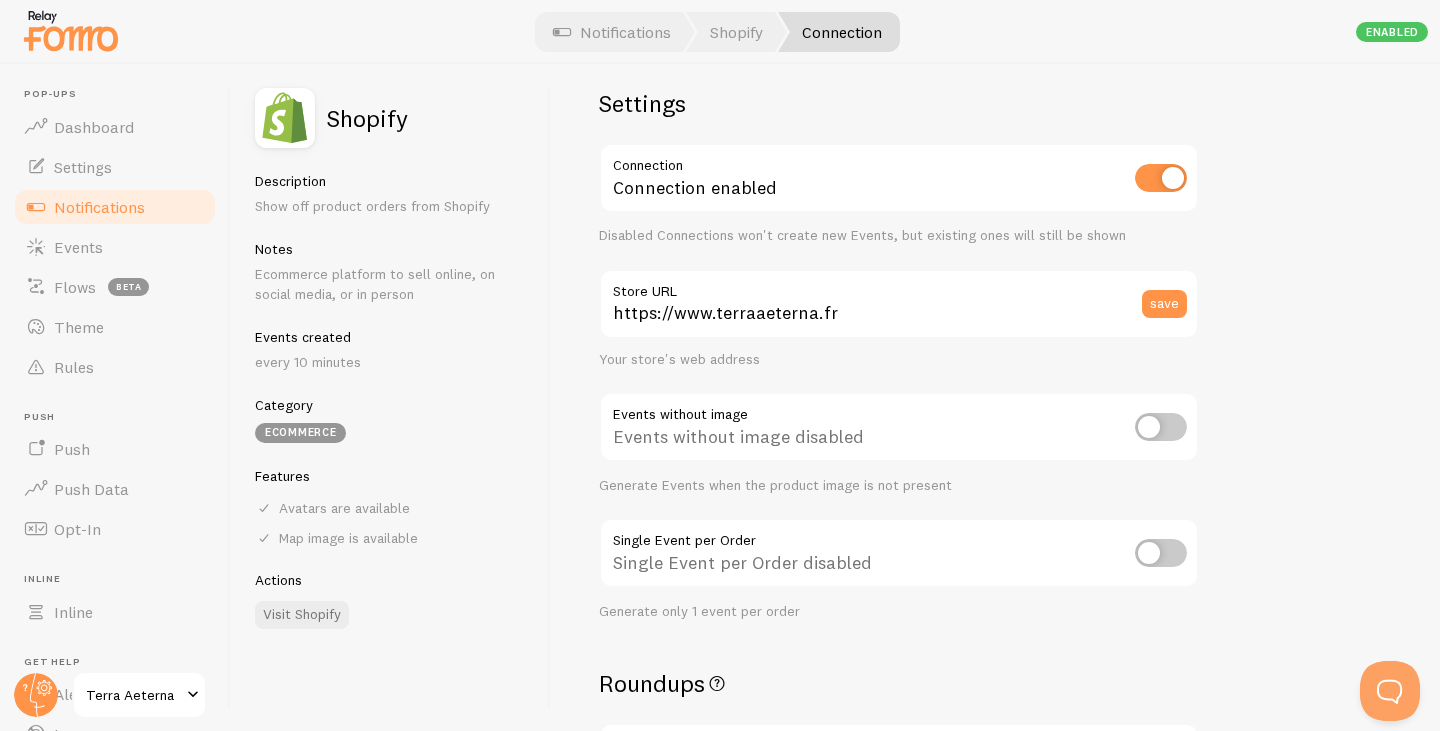 scroll, scrollTop: 0, scrollLeft: 0, axis: both 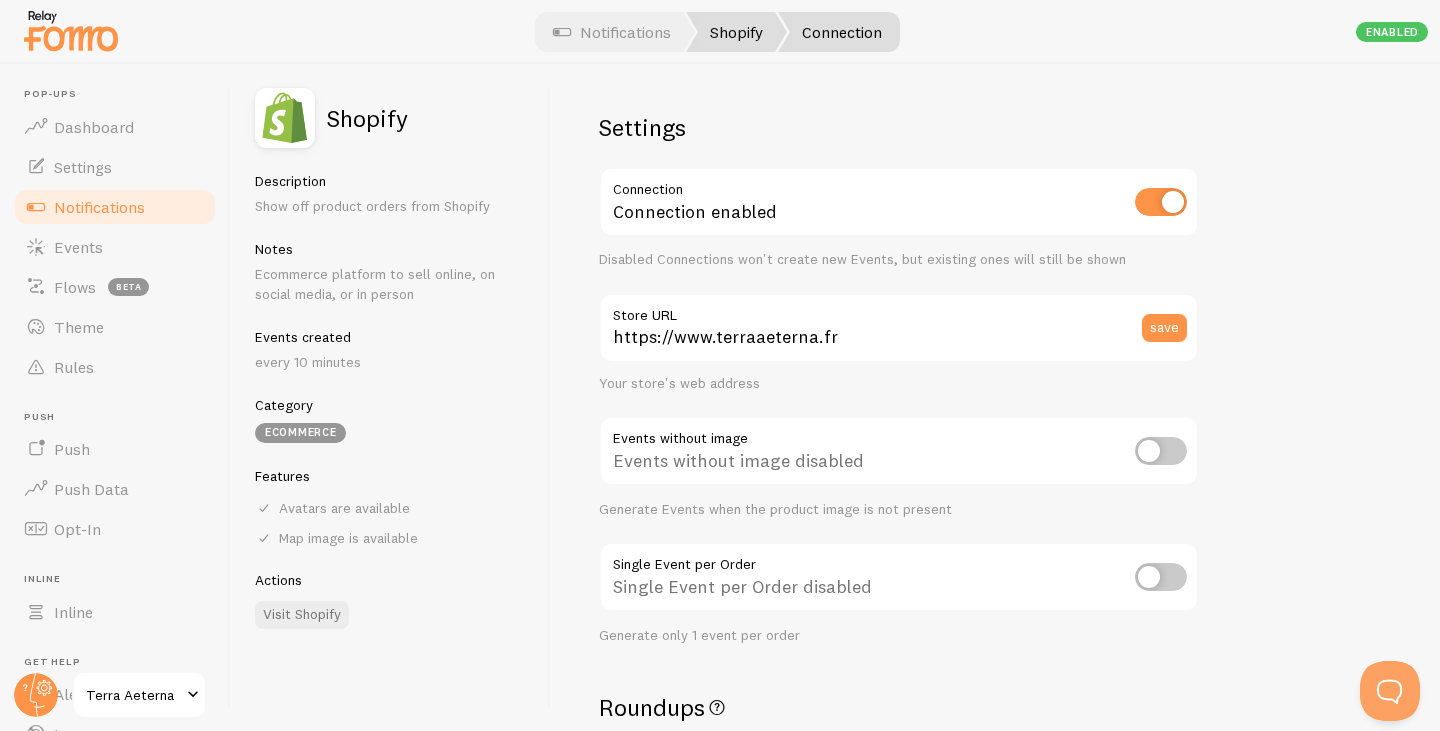 click on "Shopify" at bounding box center (736, 32) 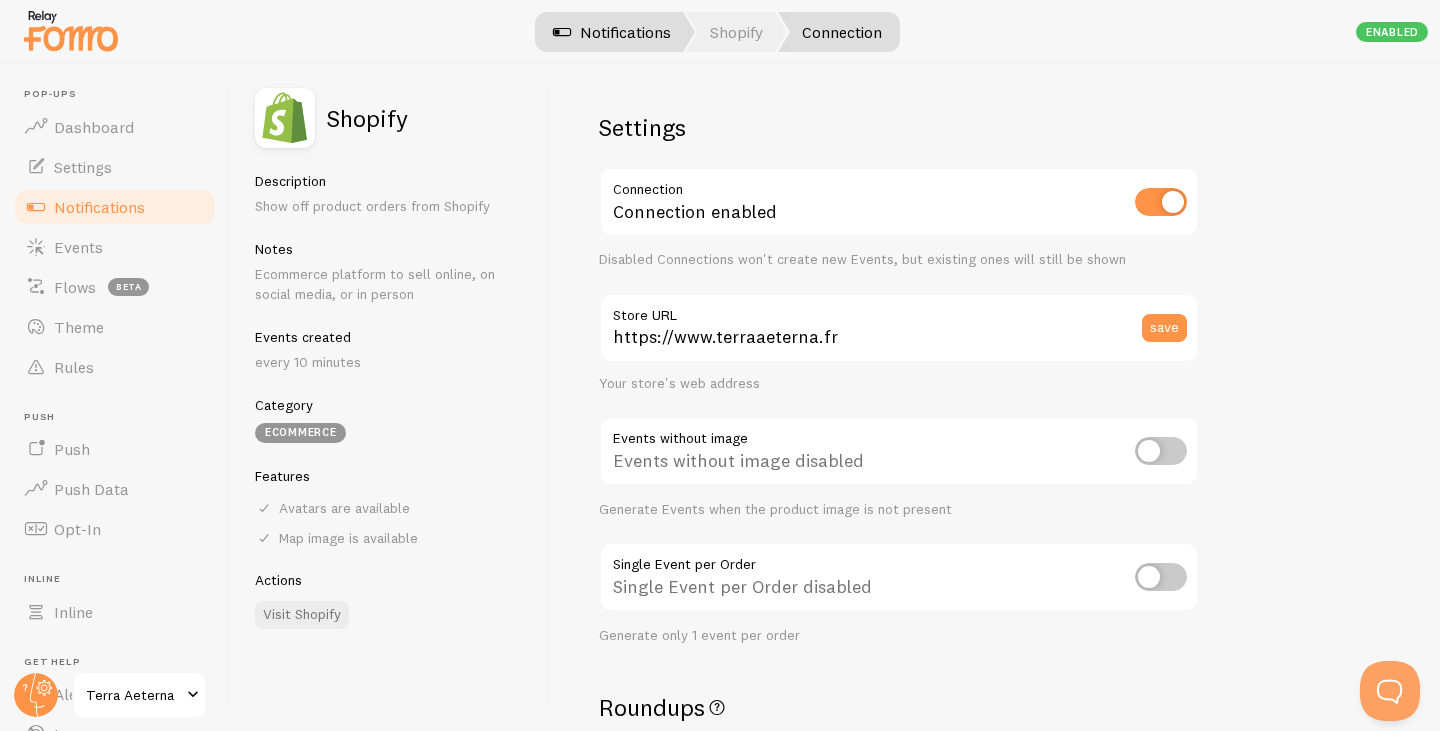 click on "Notifications" at bounding box center (612, 32) 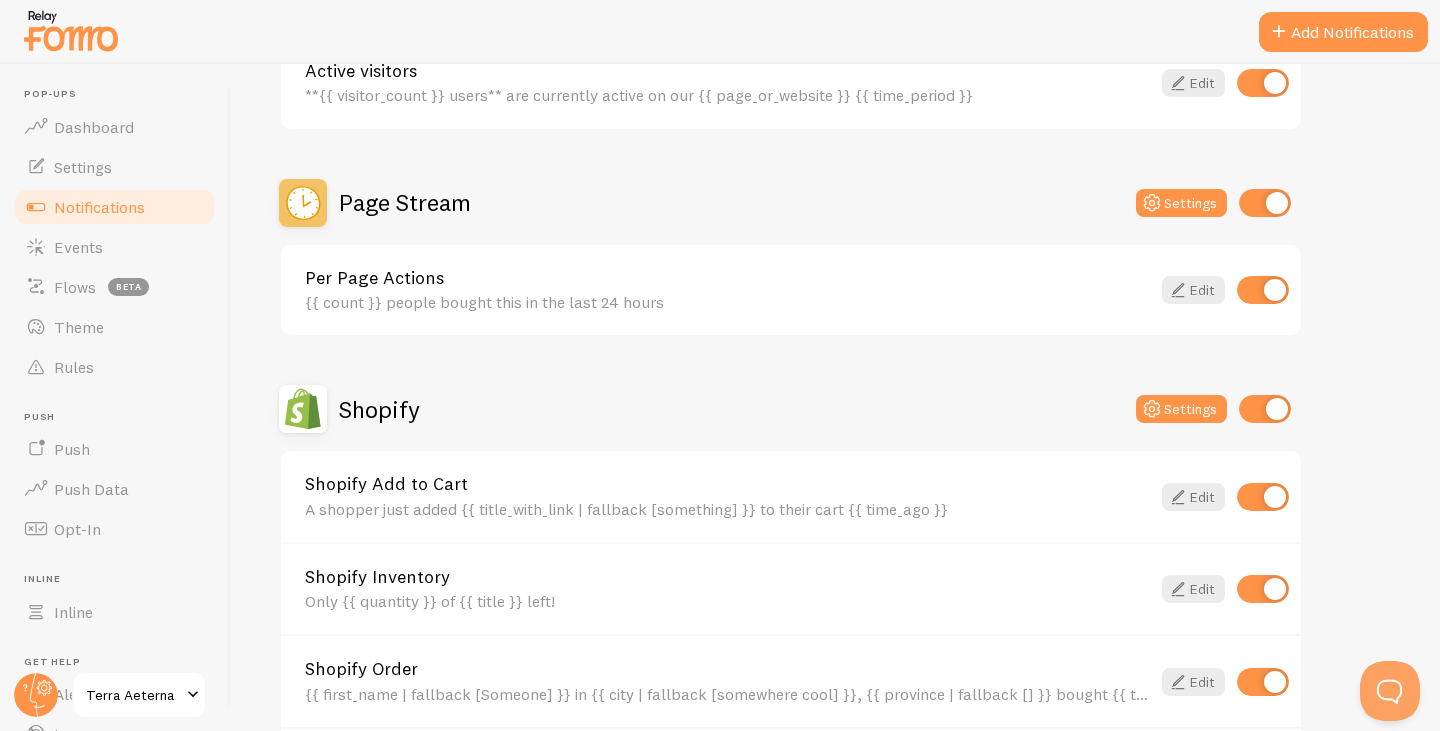 scroll, scrollTop: 800, scrollLeft: 0, axis: vertical 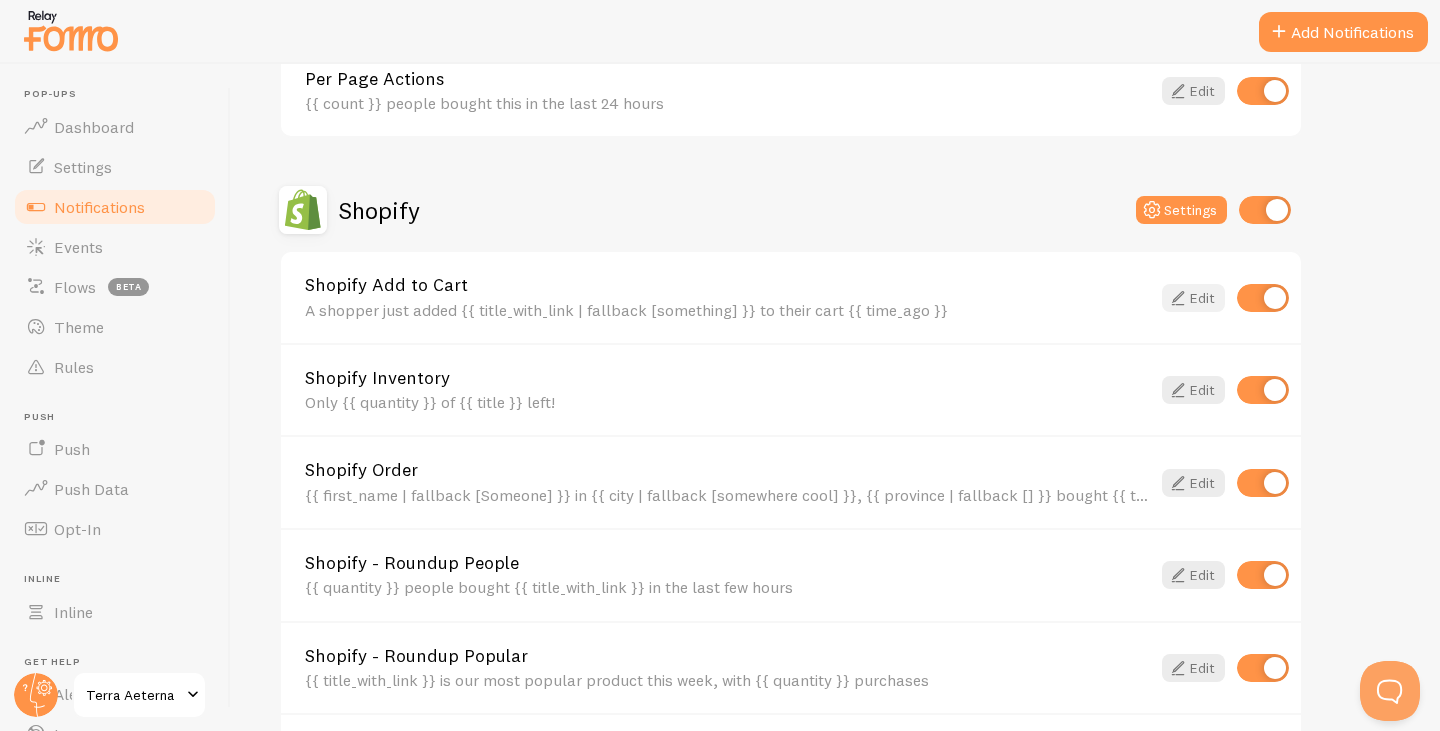click on "Edit" at bounding box center (1193, 298) 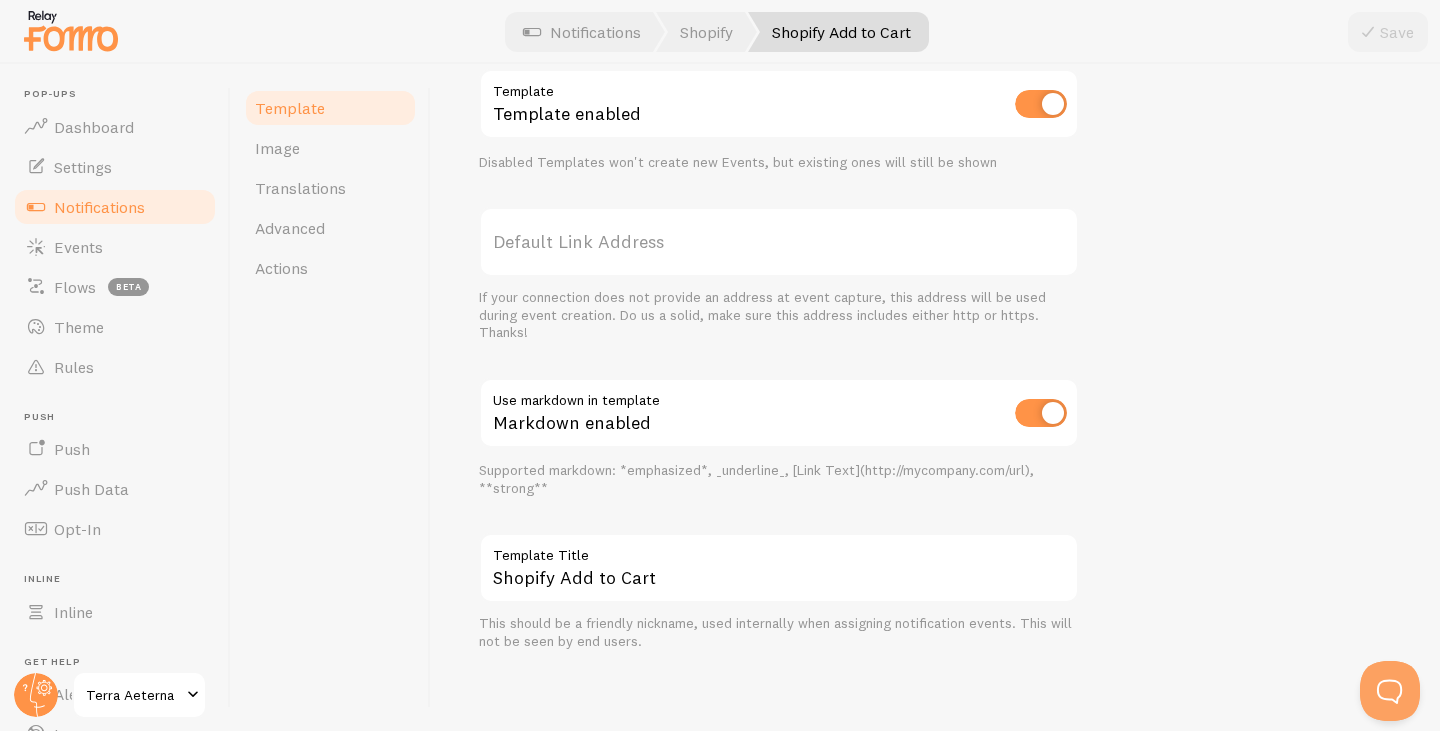 scroll, scrollTop: 803, scrollLeft: 0, axis: vertical 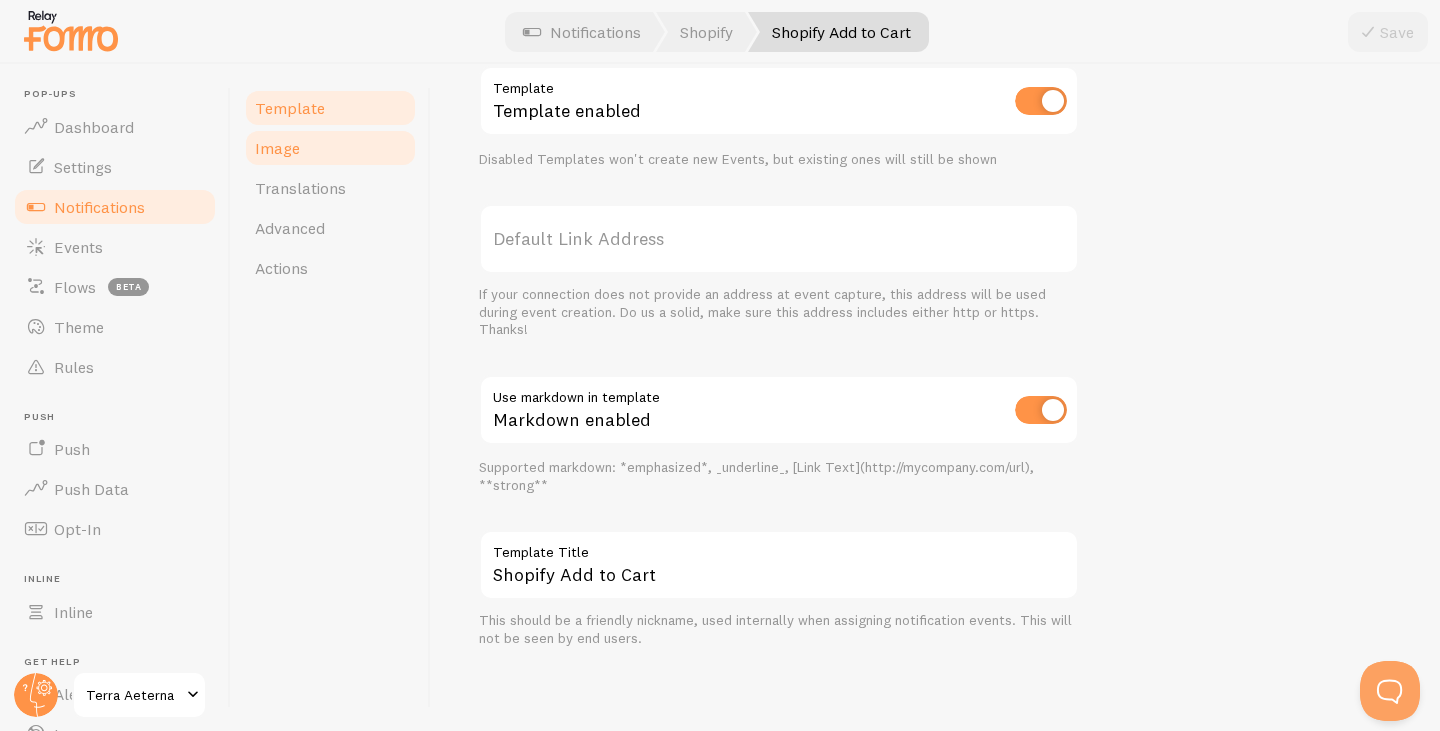 click on "Image" at bounding box center (277, 148) 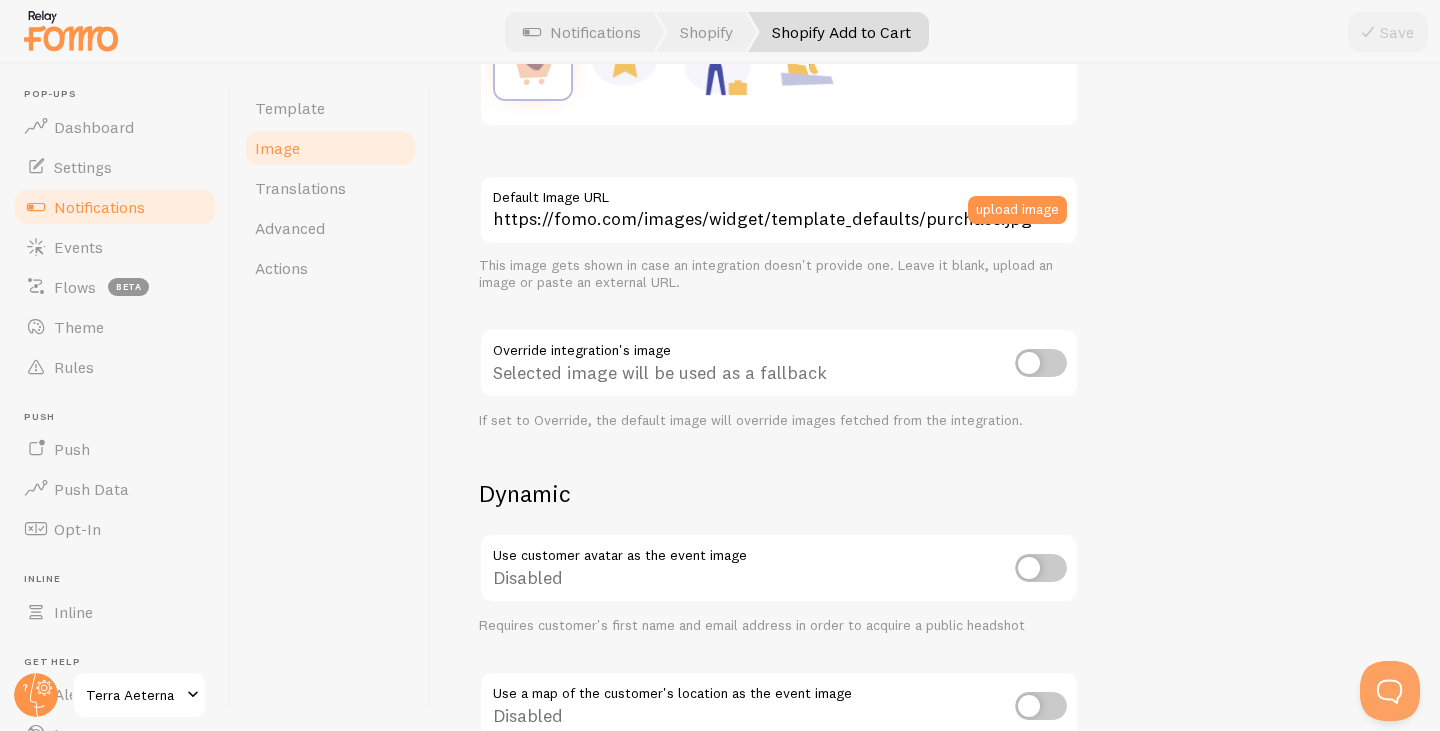 scroll, scrollTop: 600, scrollLeft: 0, axis: vertical 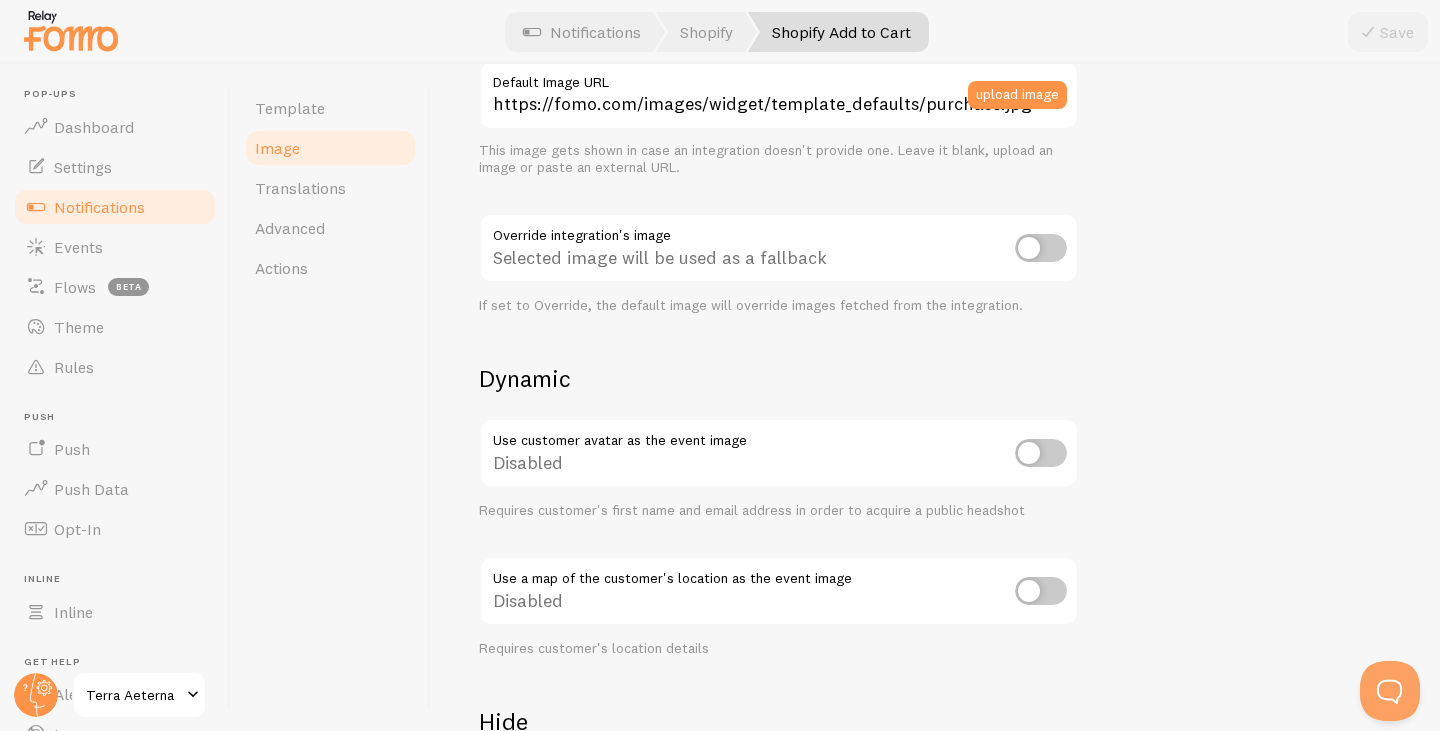 click at bounding box center (1041, 591) 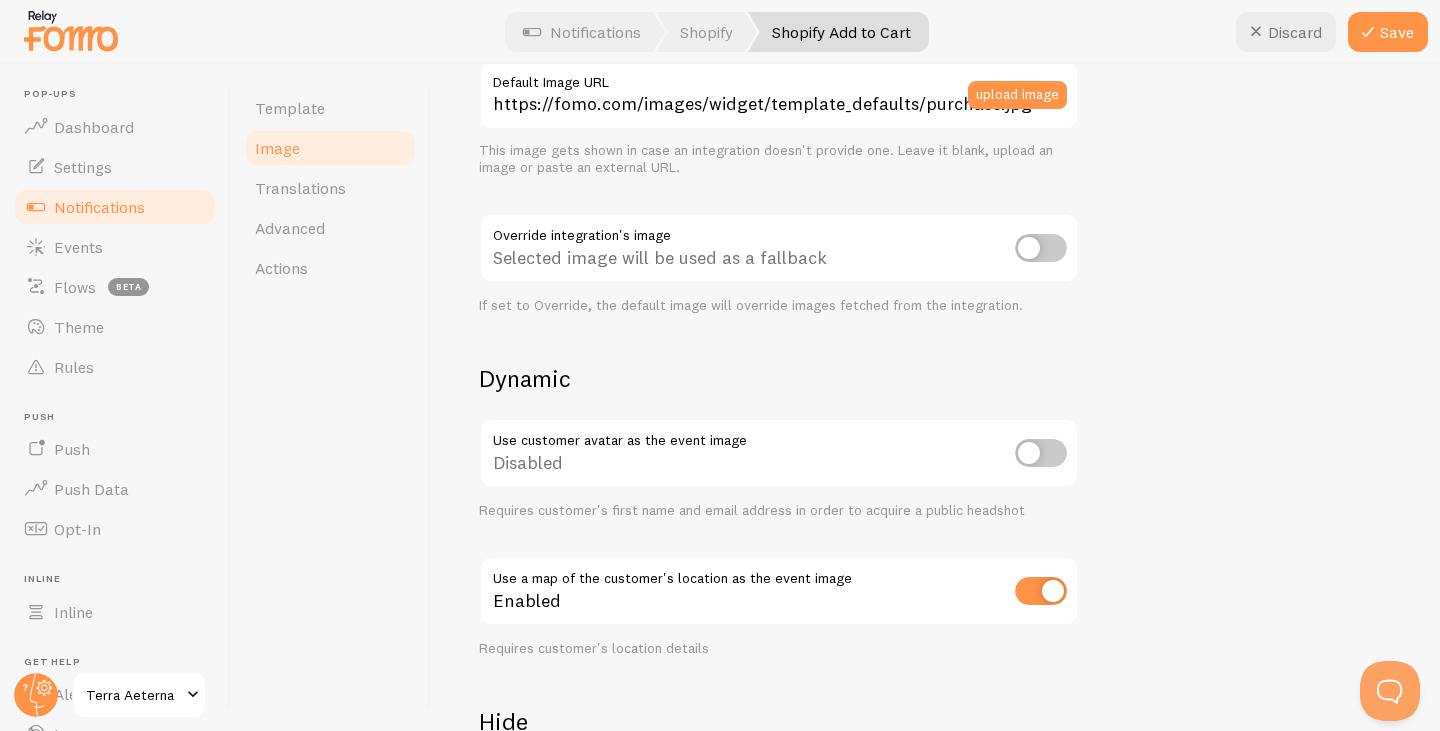 click at bounding box center [1041, 591] 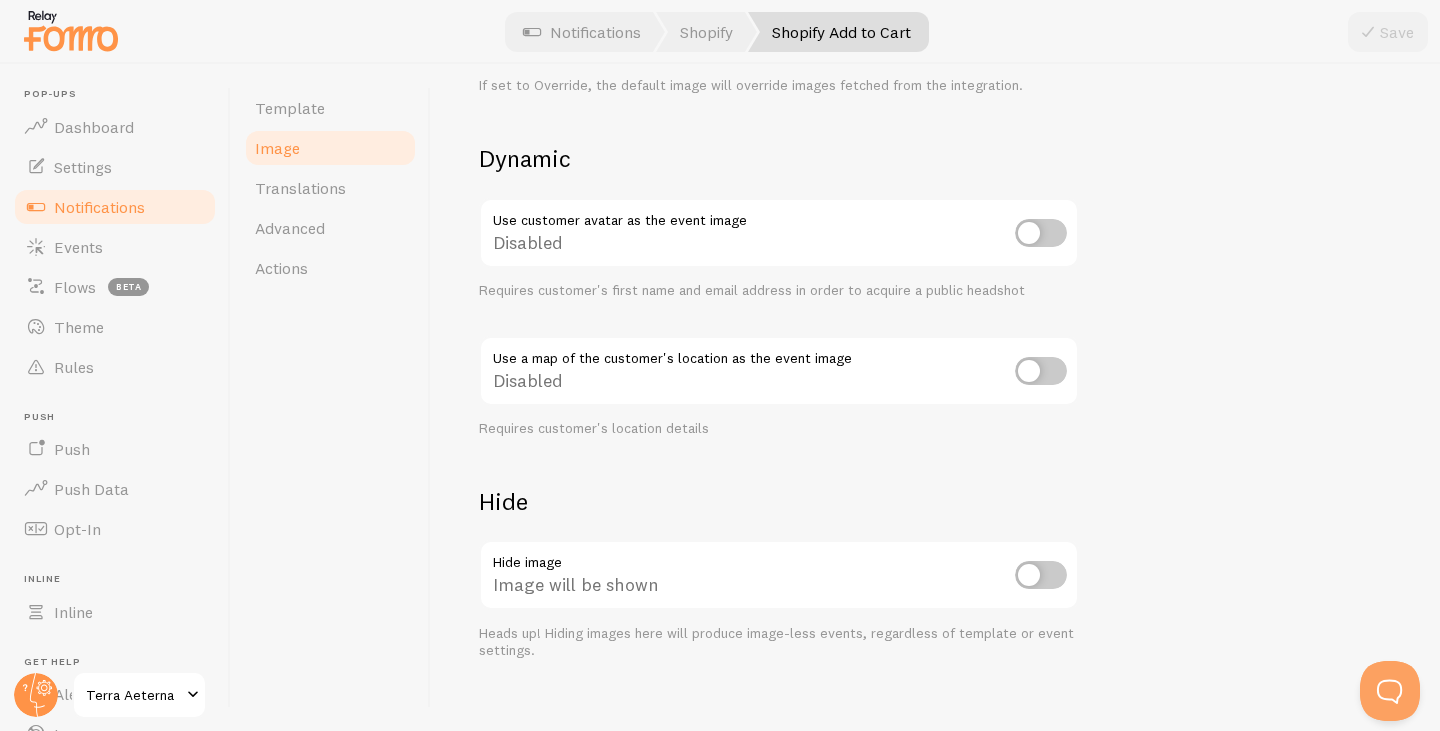 scroll, scrollTop: 845, scrollLeft: 0, axis: vertical 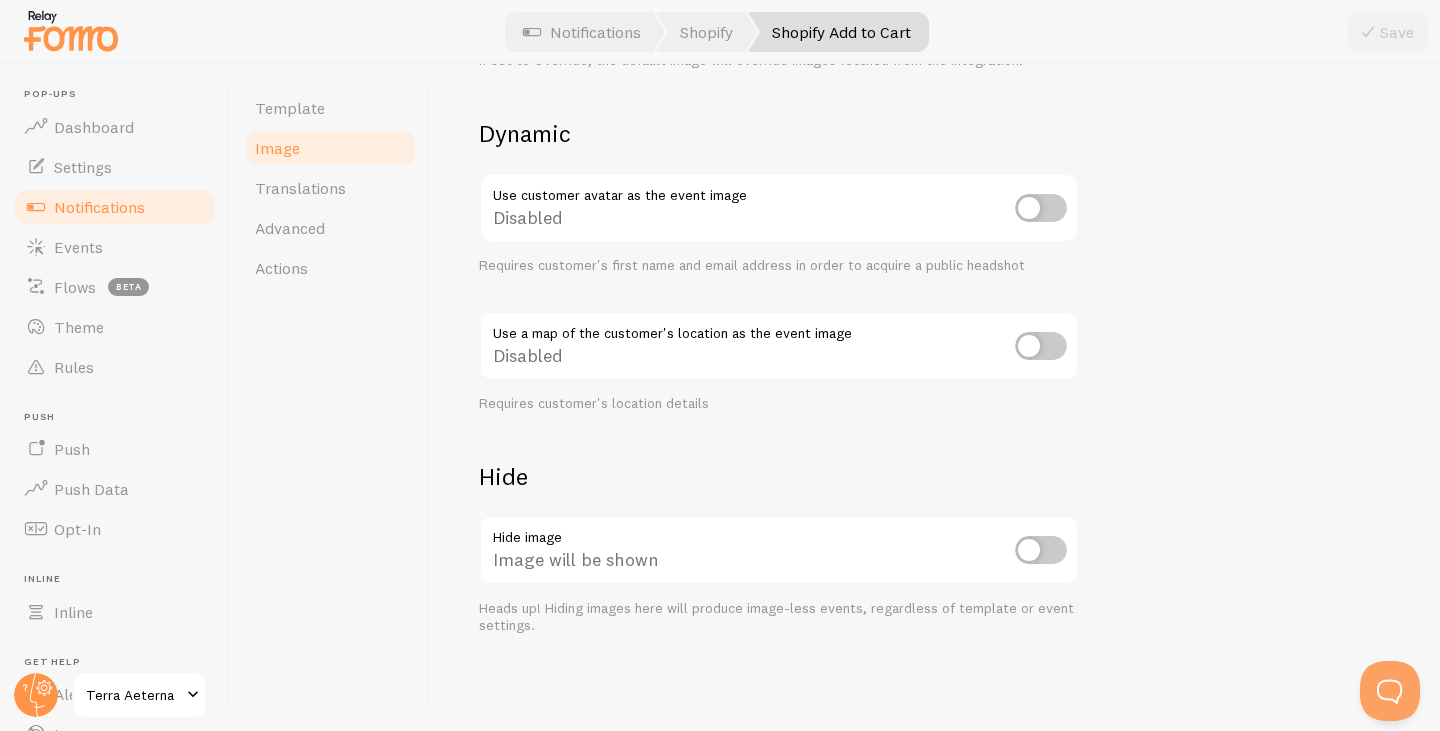click at bounding box center [1041, 550] 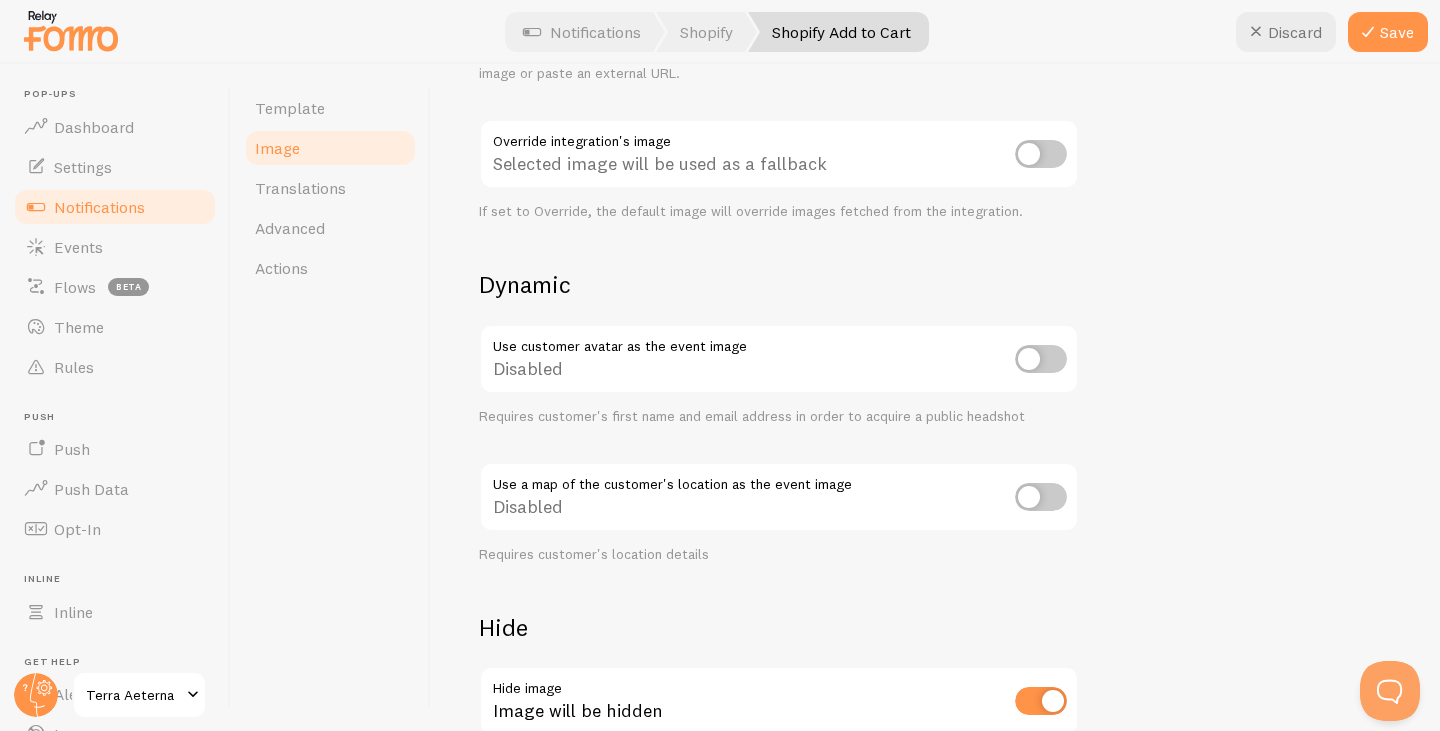 scroll, scrollTop: 645, scrollLeft: 0, axis: vertical 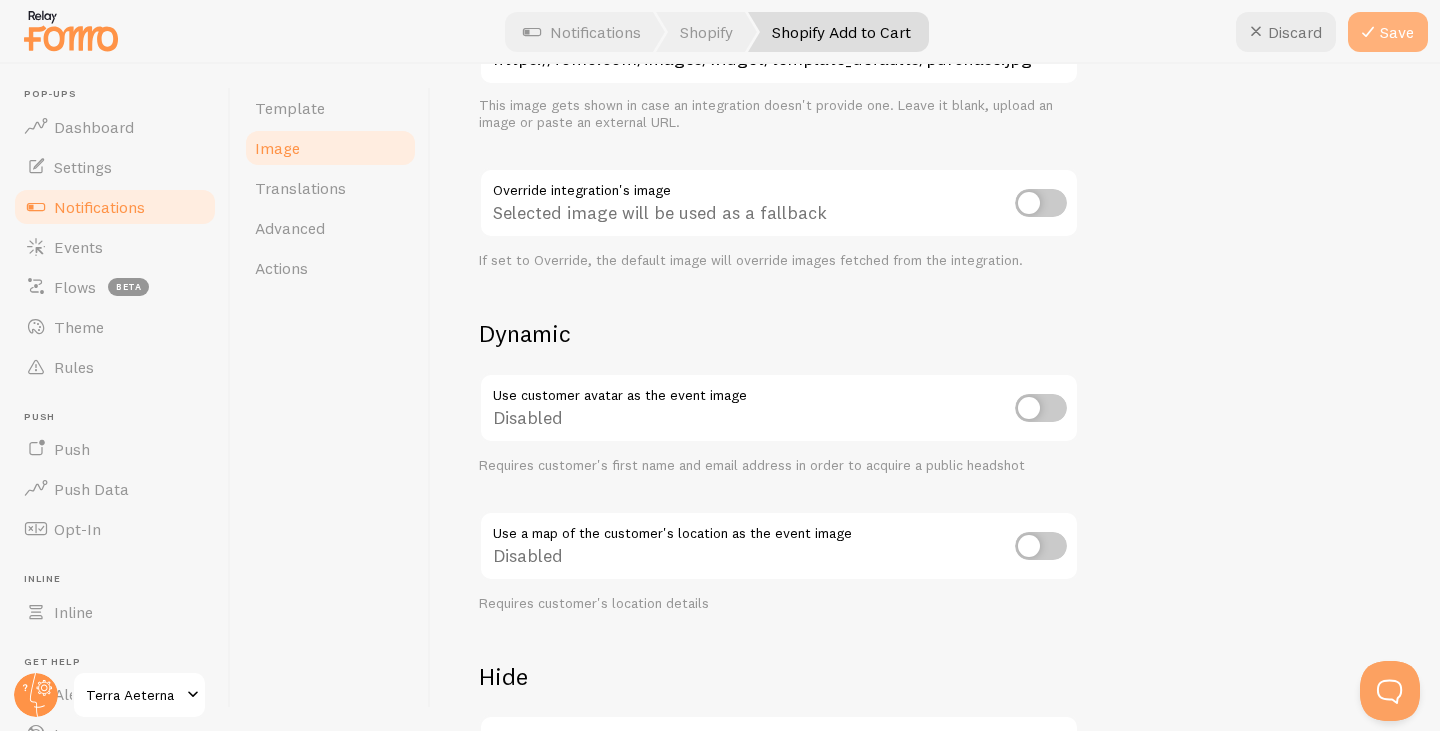 click on "Save" at bounding box center [1388, 32] 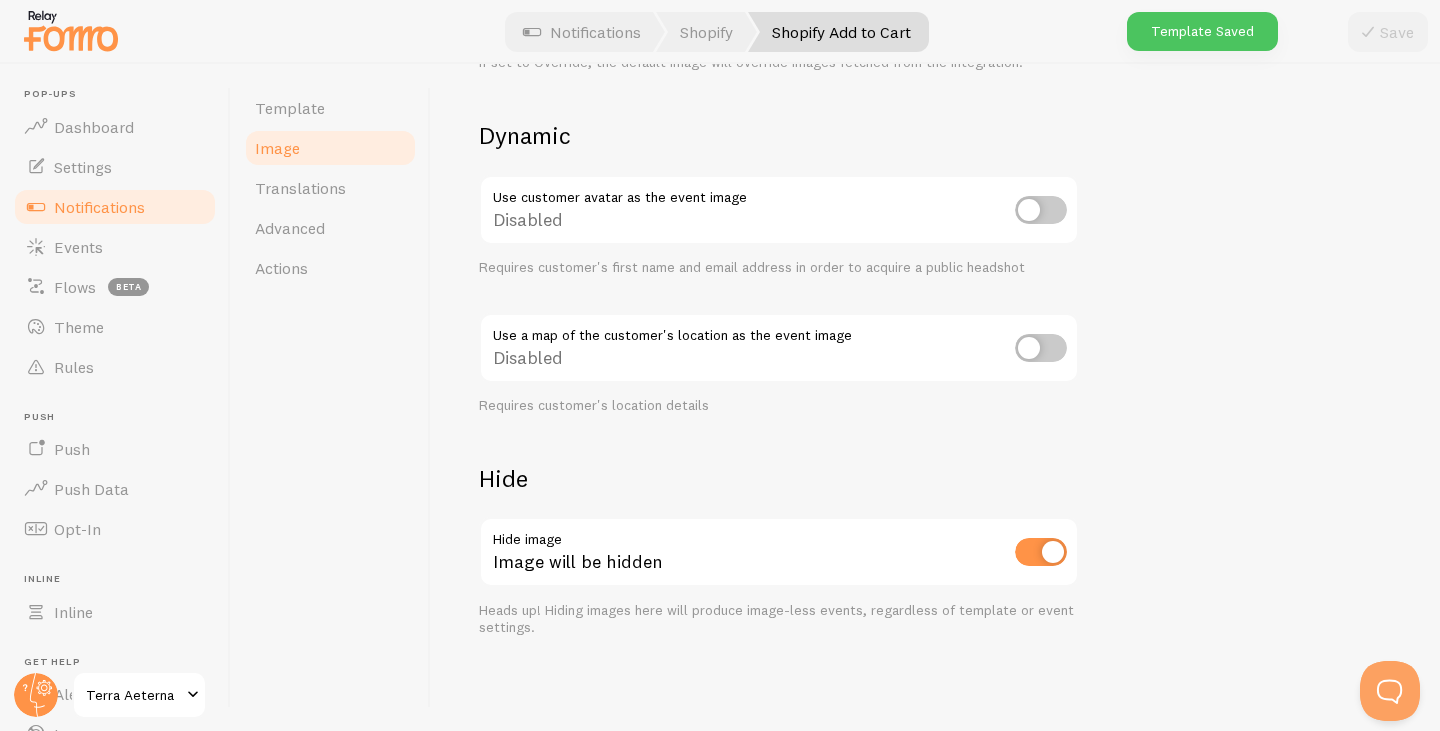scroll, scrollTop: 845, scrollLeft: 0, axis: vertical 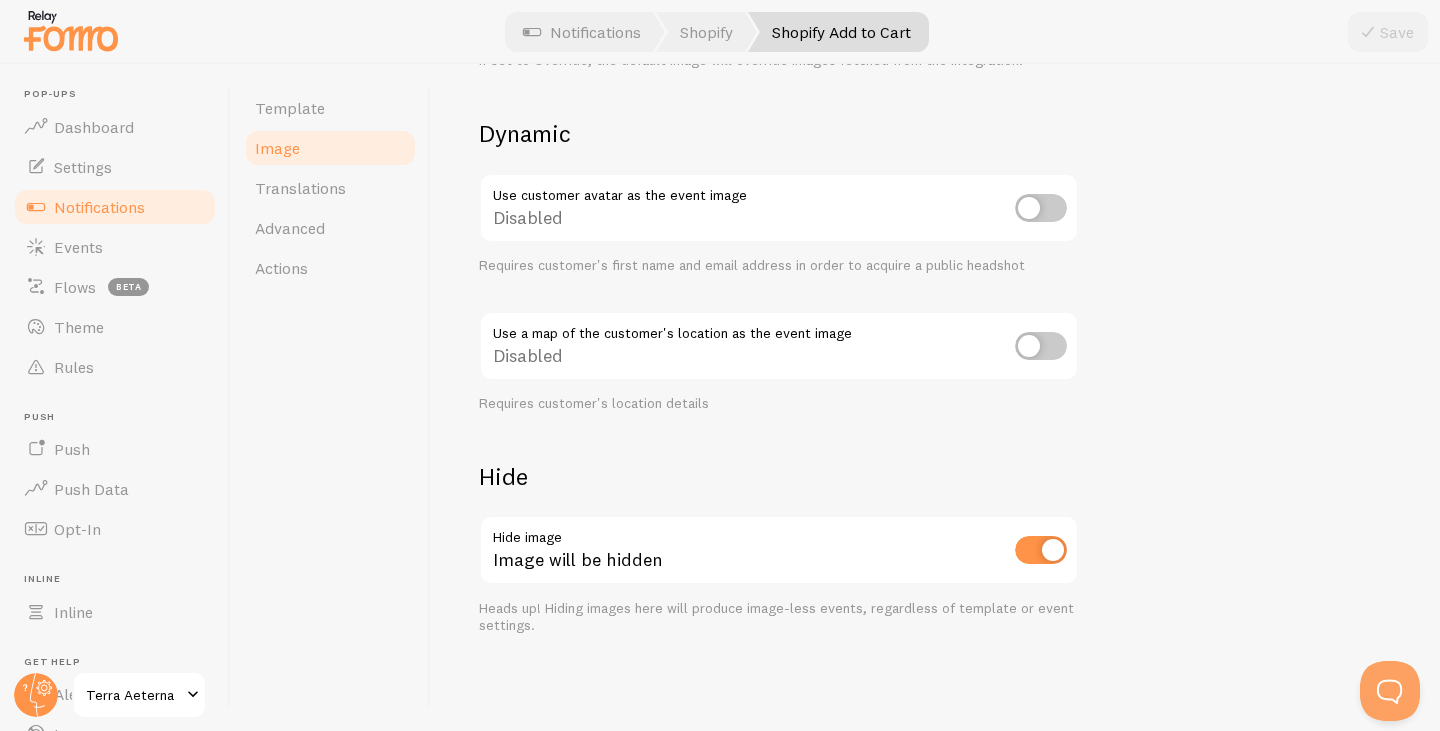 click at bounding box center (1041, 346) 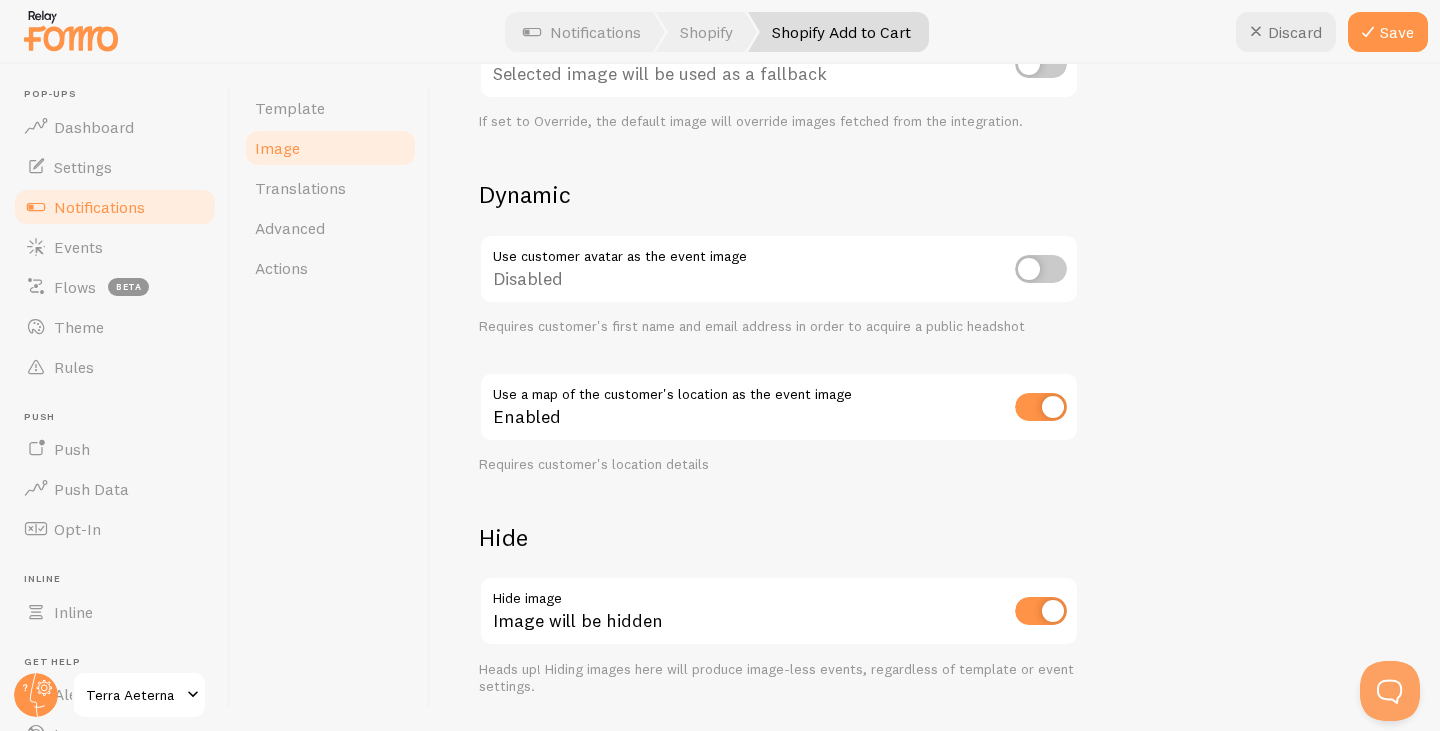 scroll, scrollTop: 745, scrollLeft: 0, axis: vertical 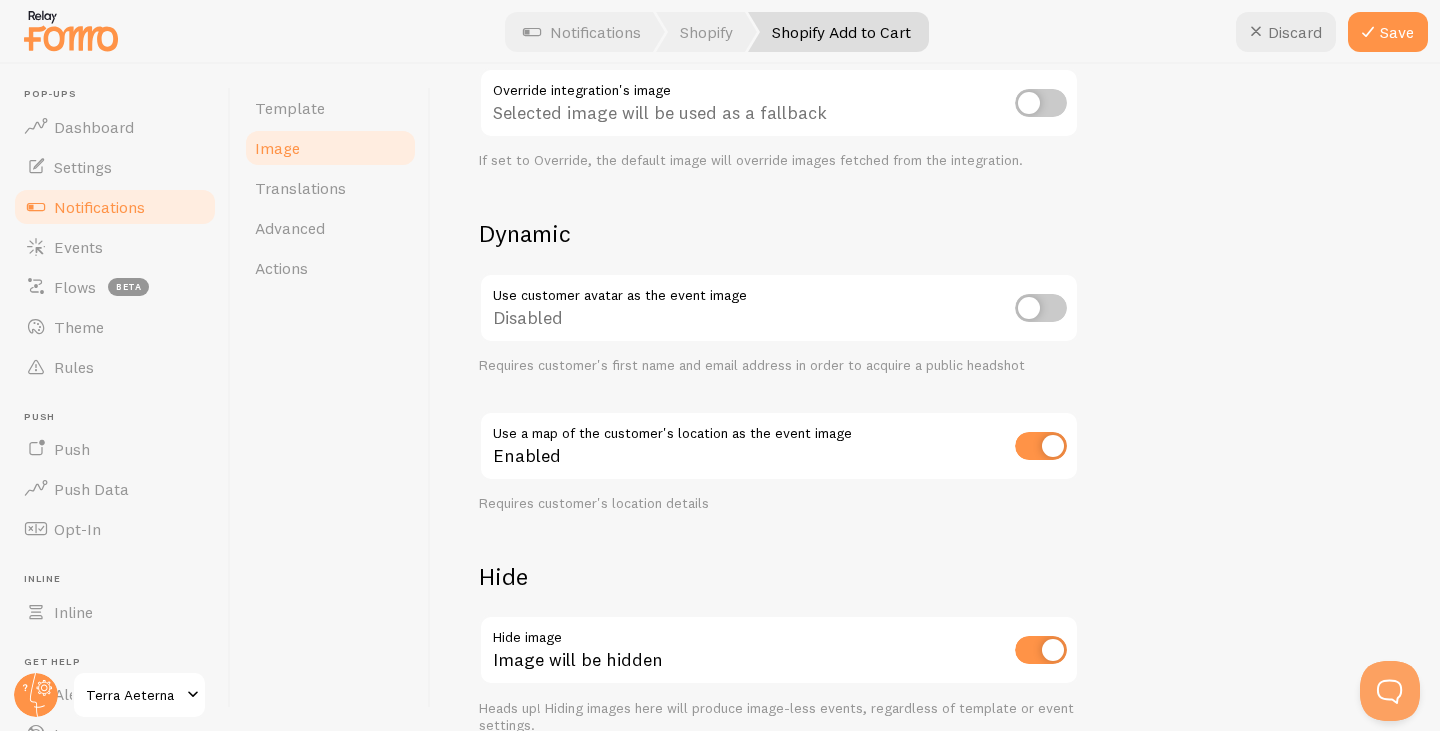 click at bounding box center [1041, 308] 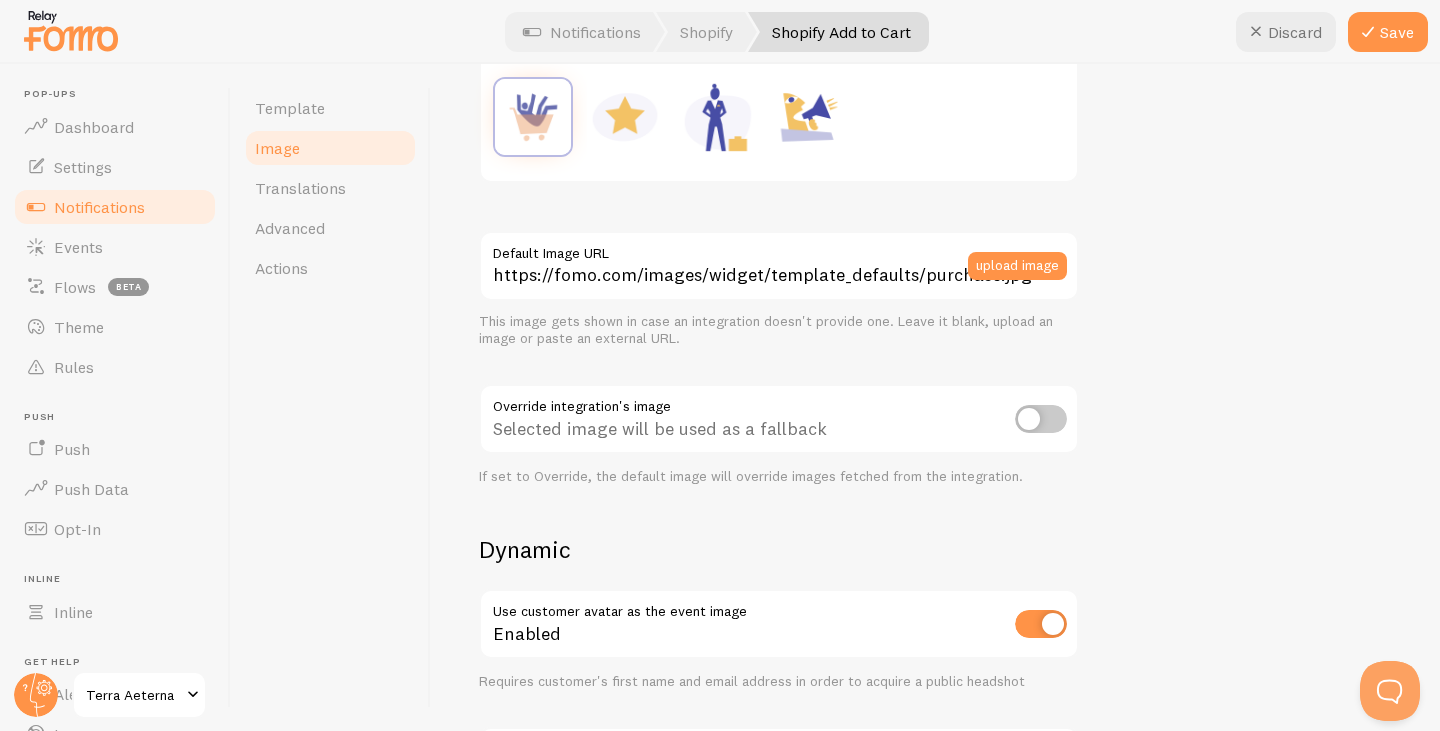scroll, scrollTop: 345, scrollLeft: 0, axis: vertical 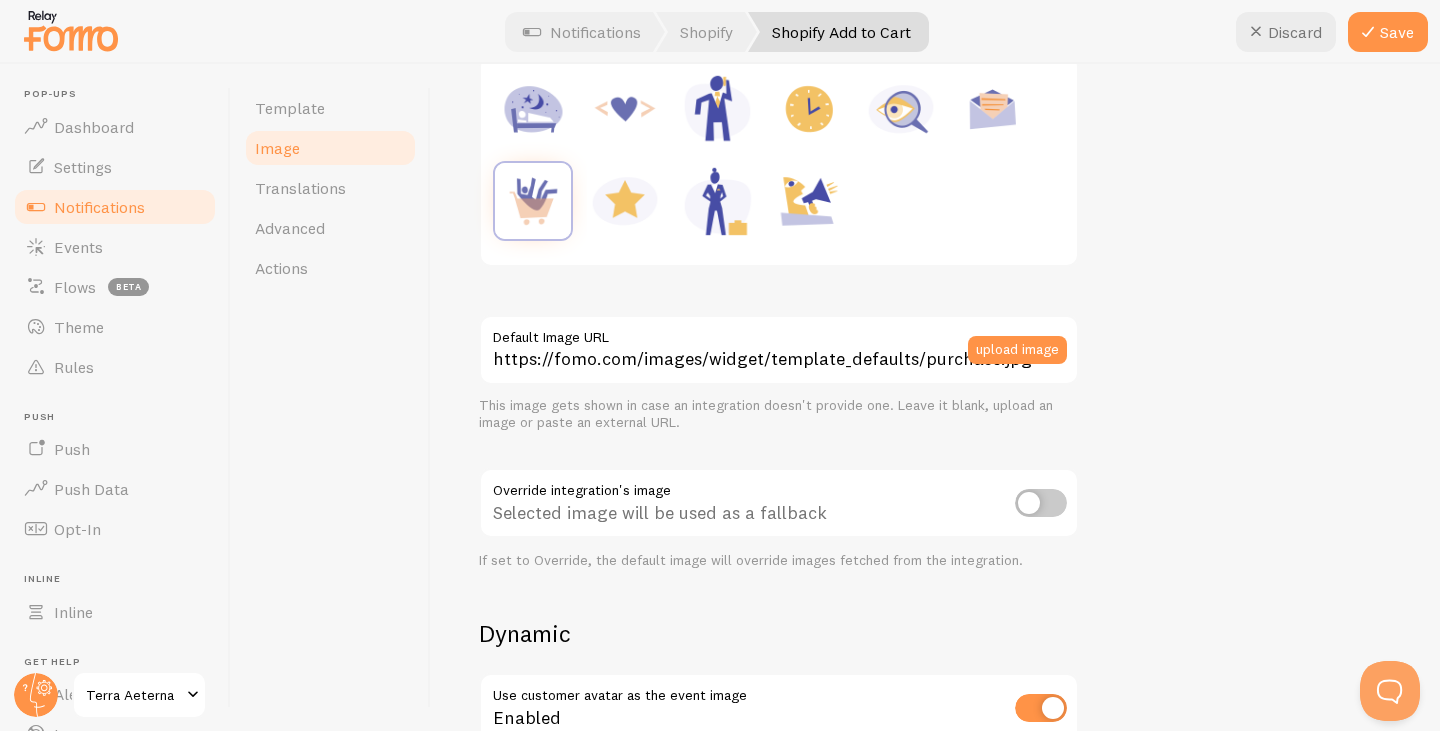 click at bounding box center (1041, 503) 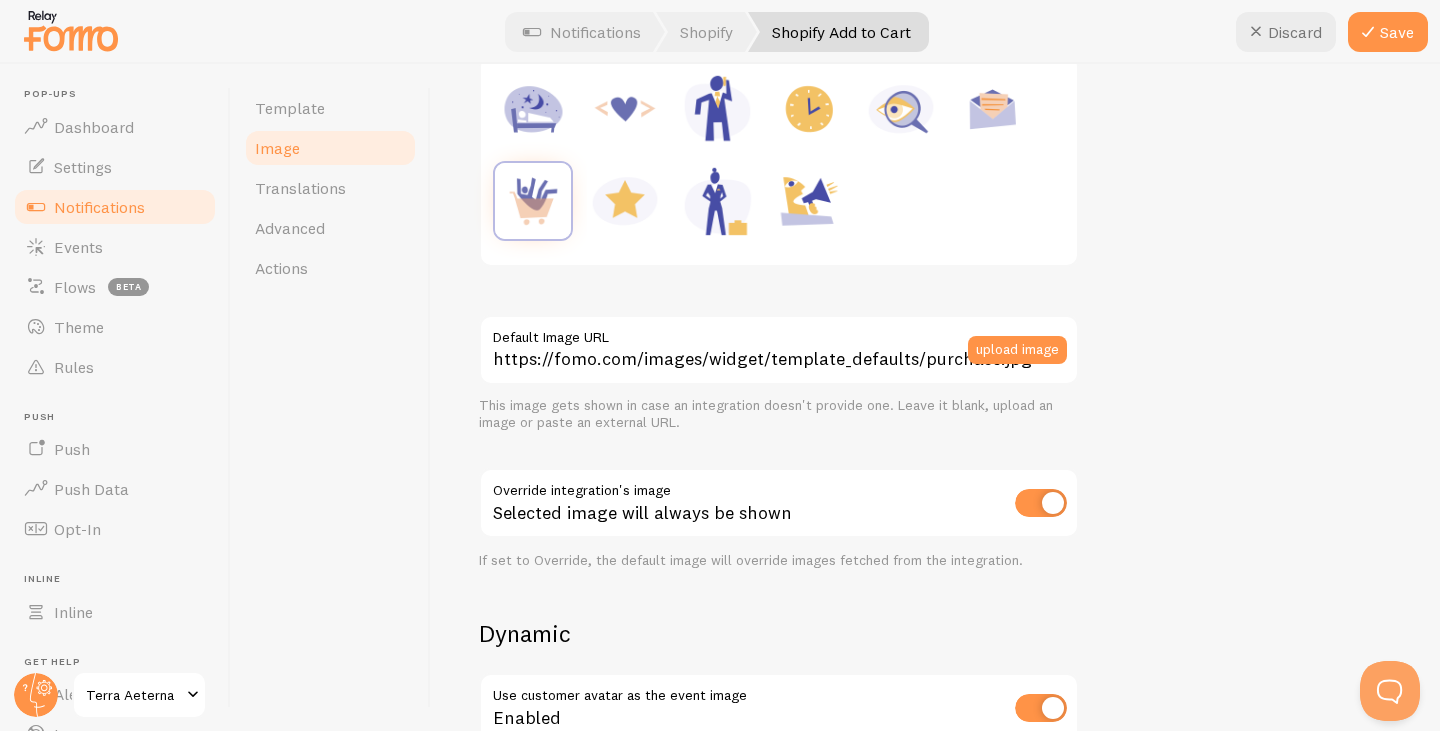 click at bounding box center (1041, 503) 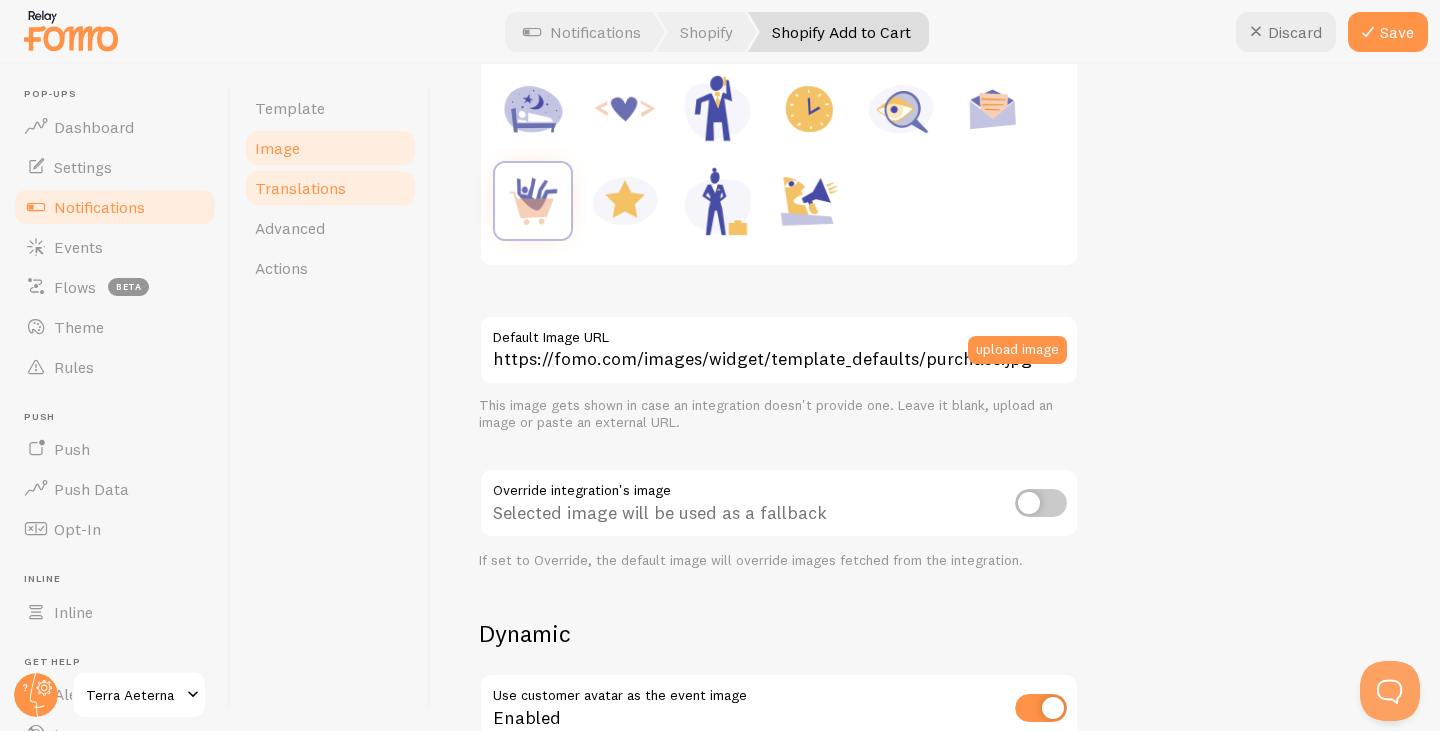 click on "Translations" at bounding box center [330, 188] 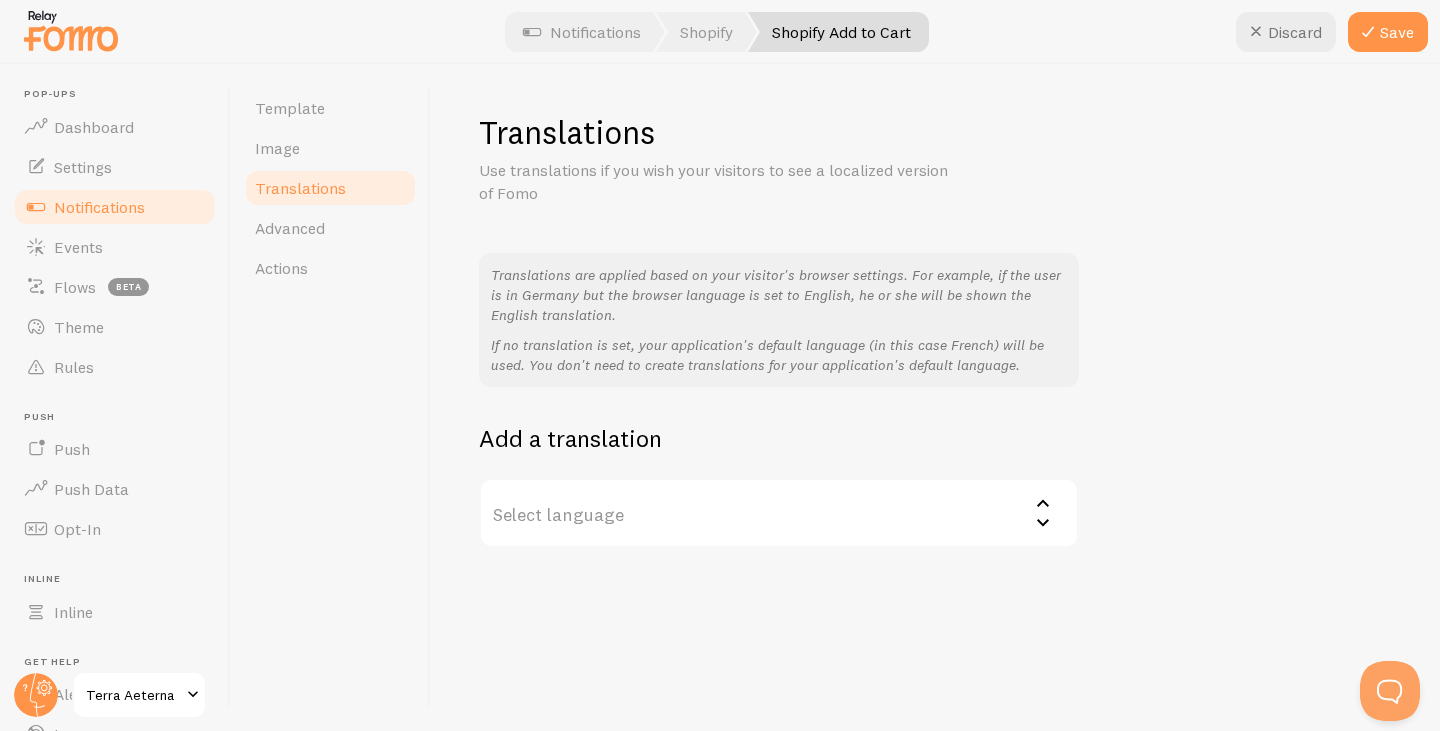 scroll, scrollTop: 18, scrollLeft: 0, axis: vertical 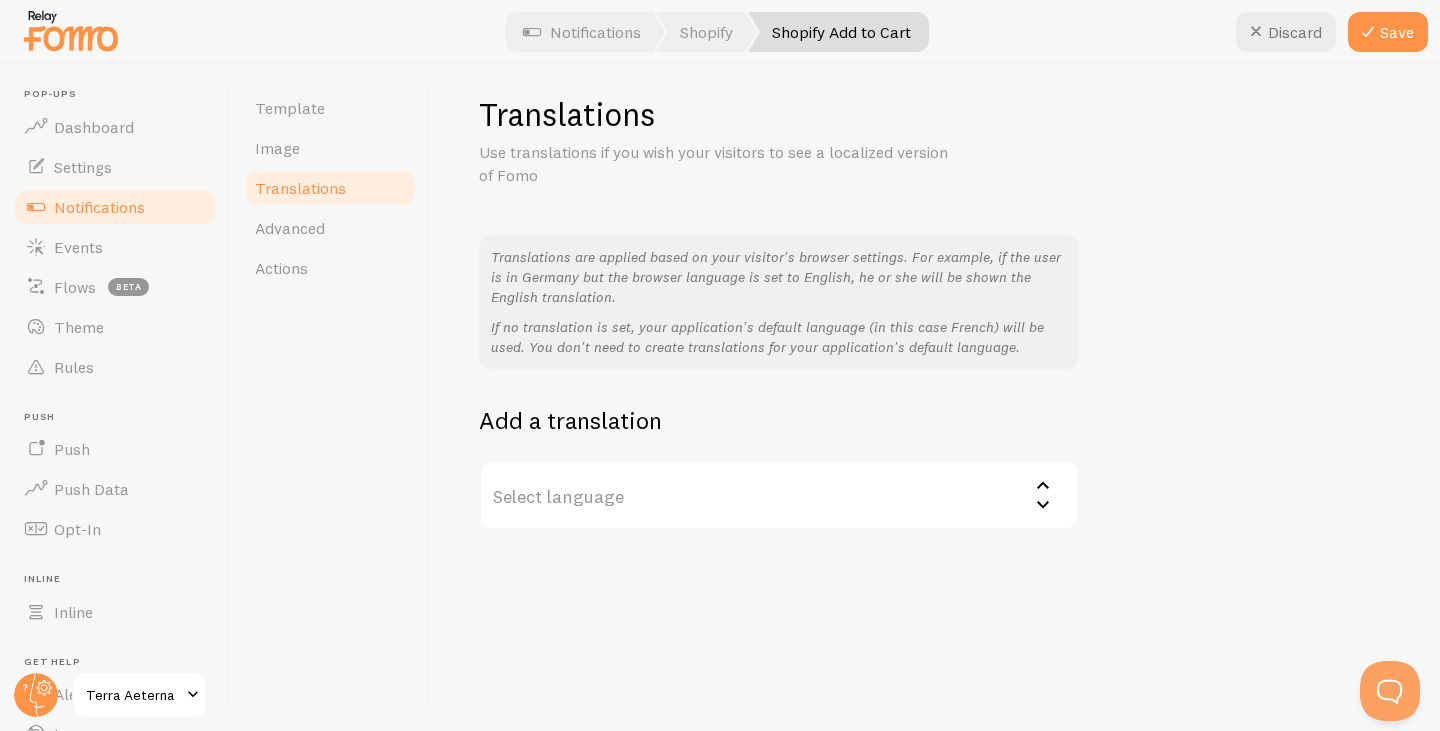 click on "Select language" at bounding box center [779, 495] 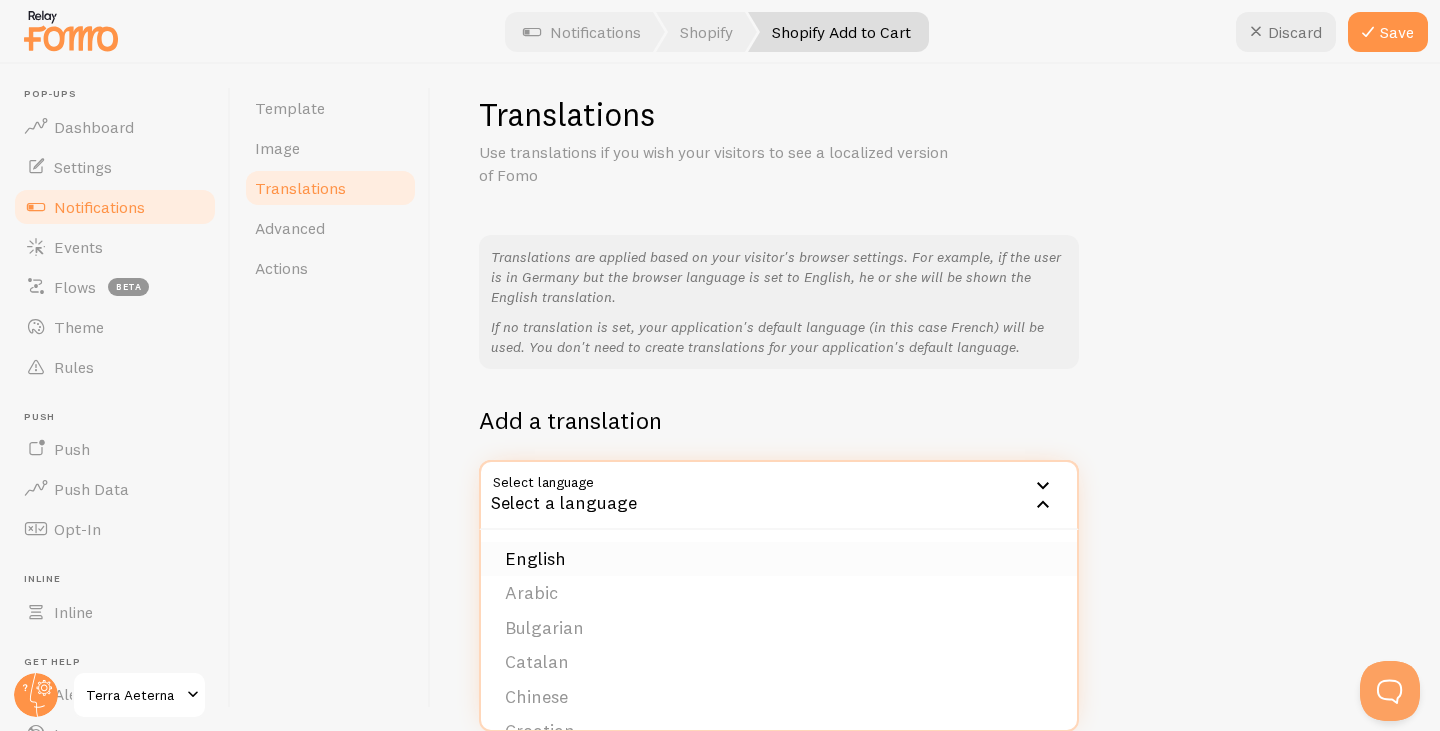 click on "English" at bounding box center [779, 559] 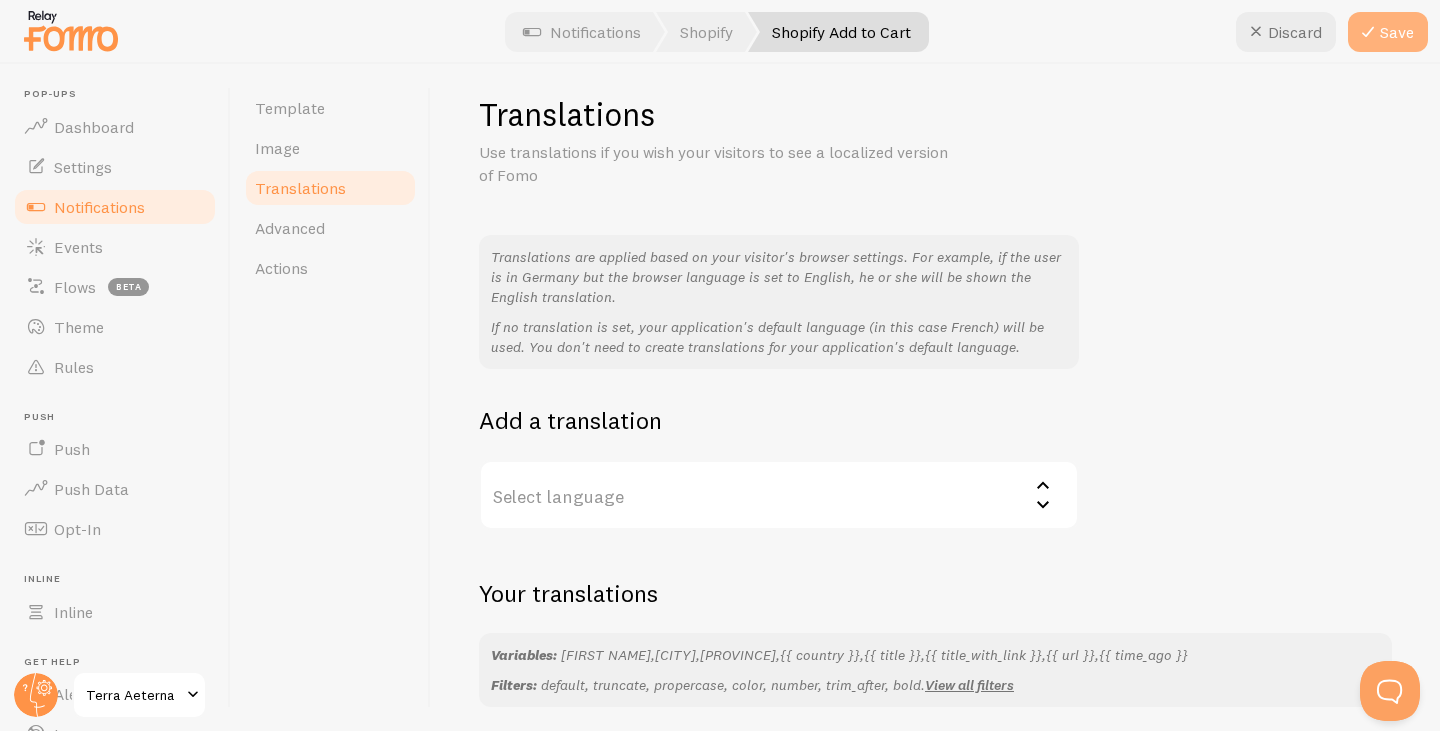click on "Save" at bounding box center (1388, 32) 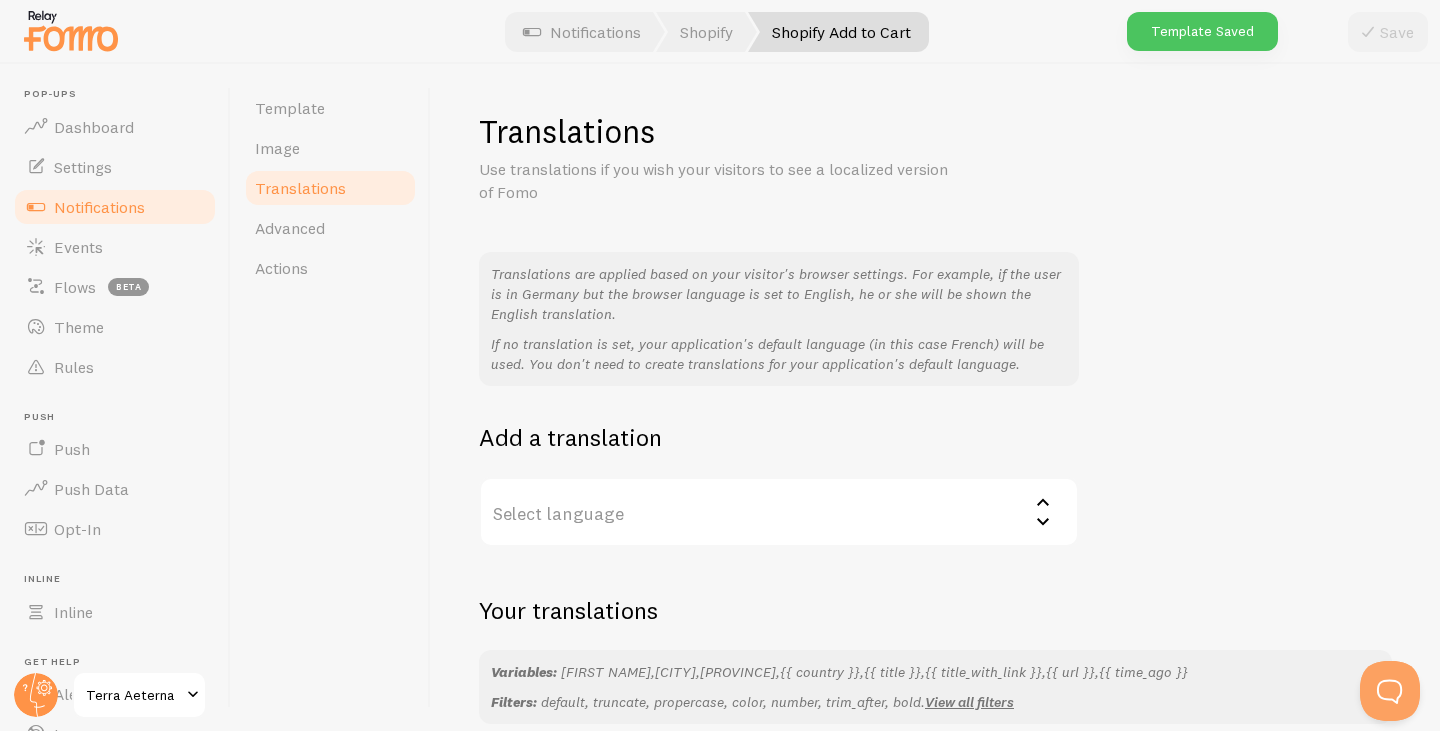 scroll, scrollTop: 0, scrollLeft: 0, axis: both 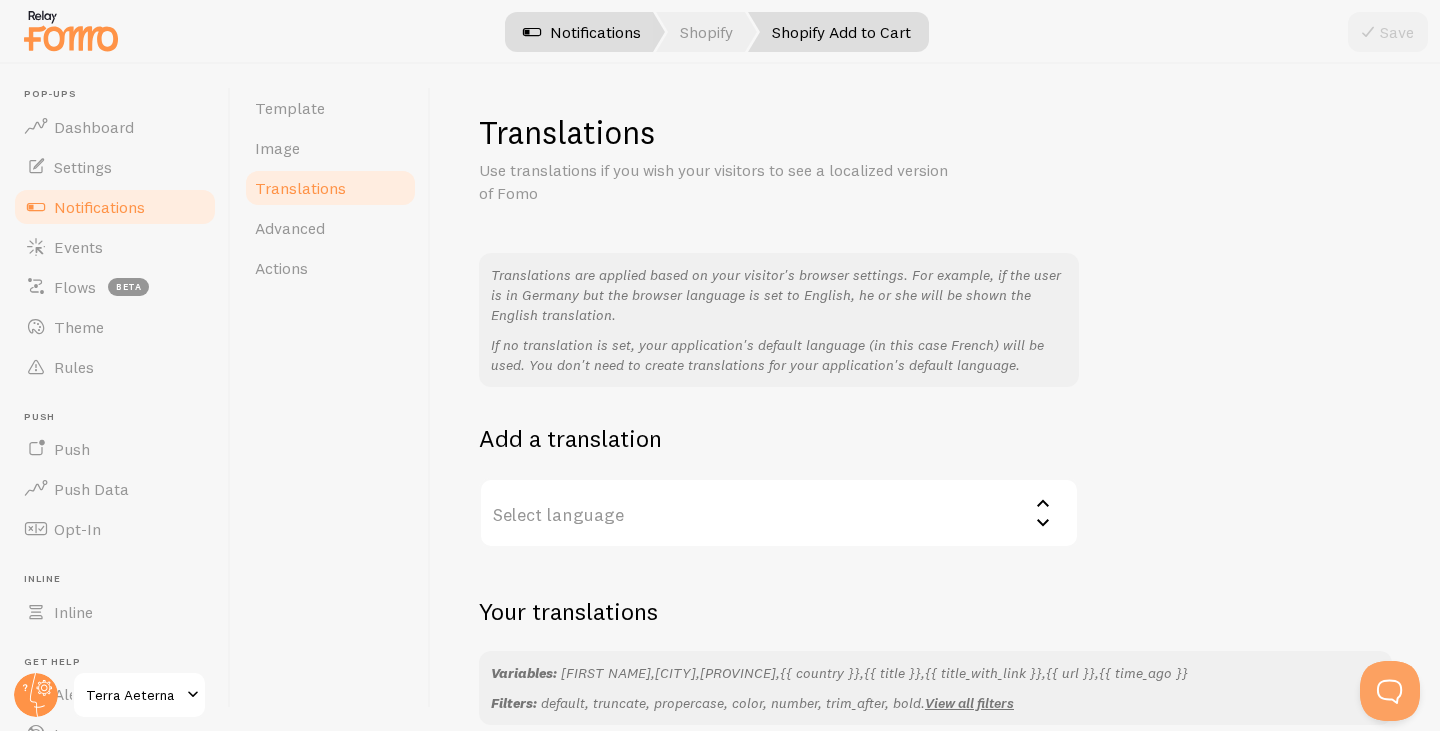 click on "Notifications" at bounding box center (582, 32) 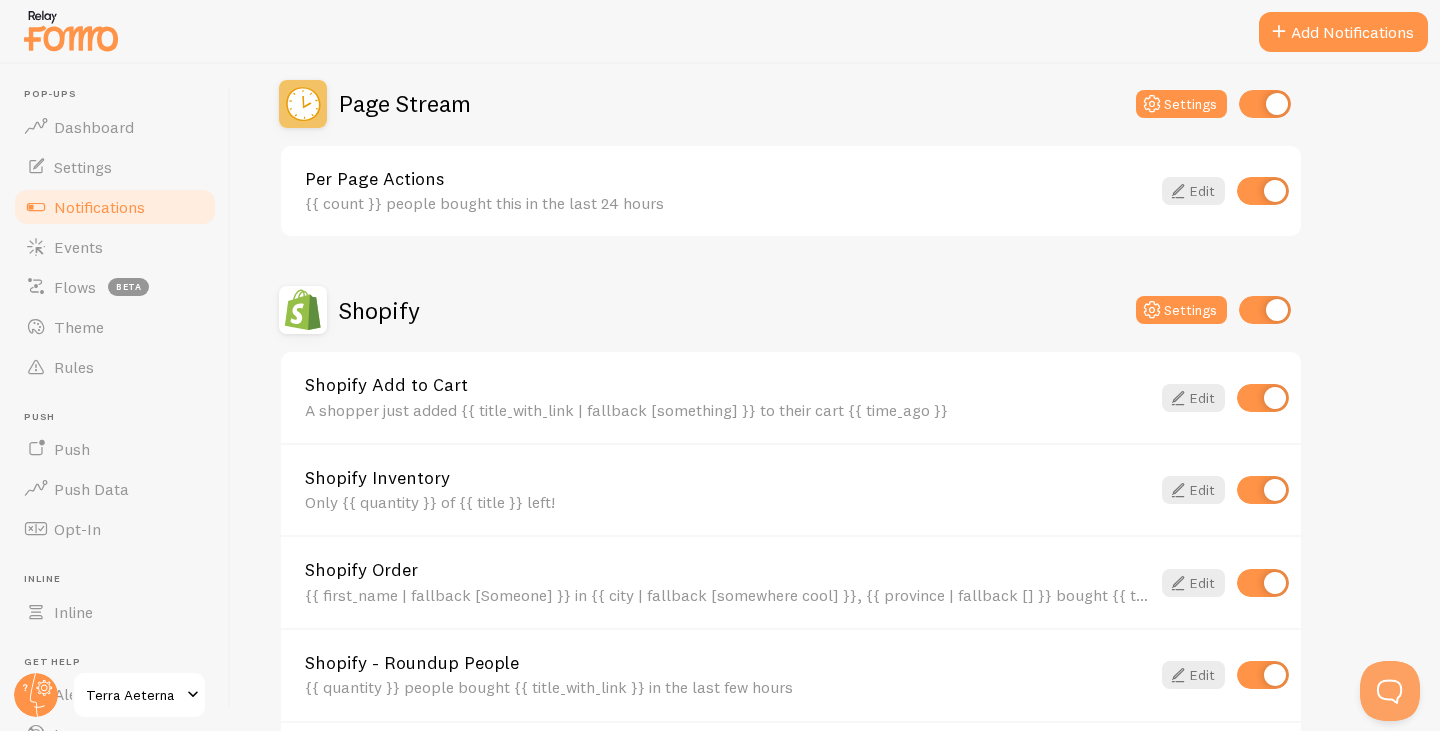 scroll, scrollTop: 800, scrollLeft: 0, axis: vertical 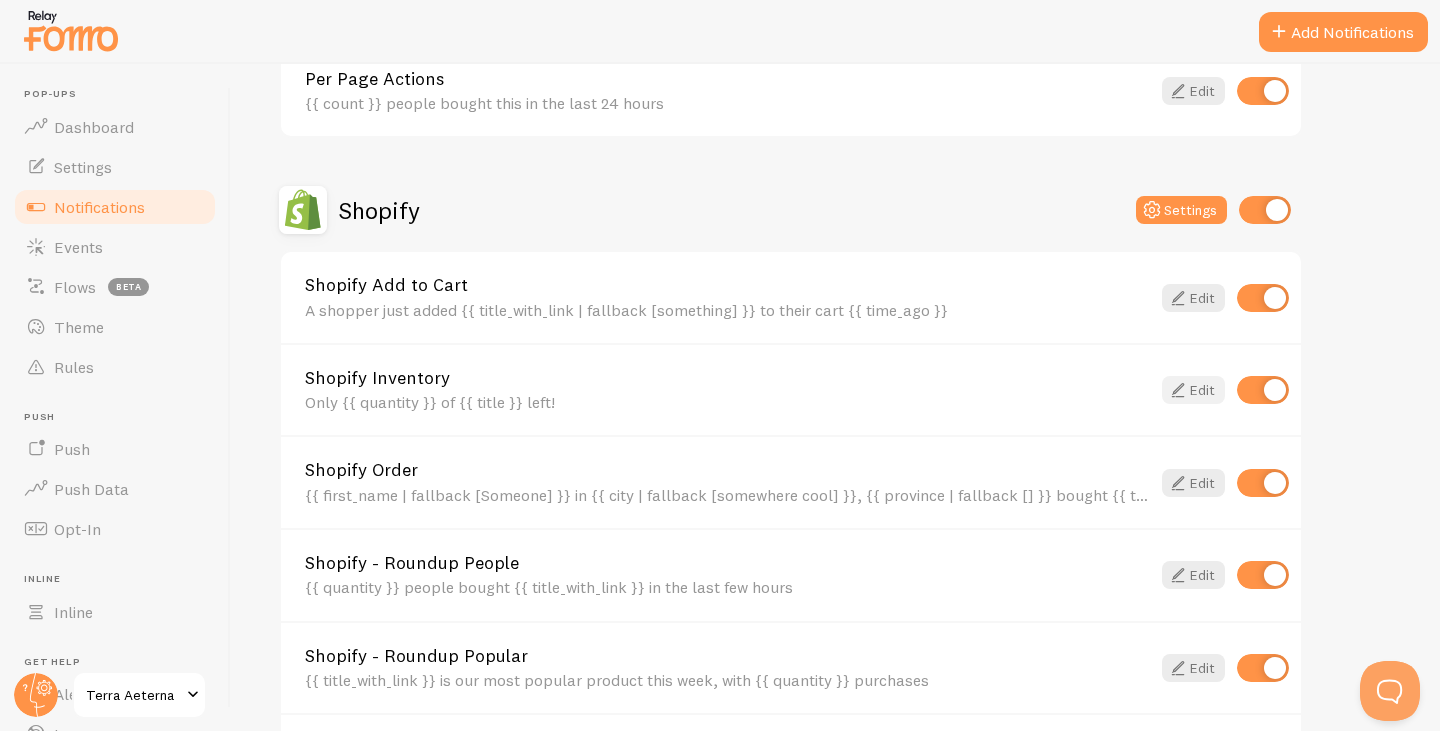 click at bounding box center [1178, 390] 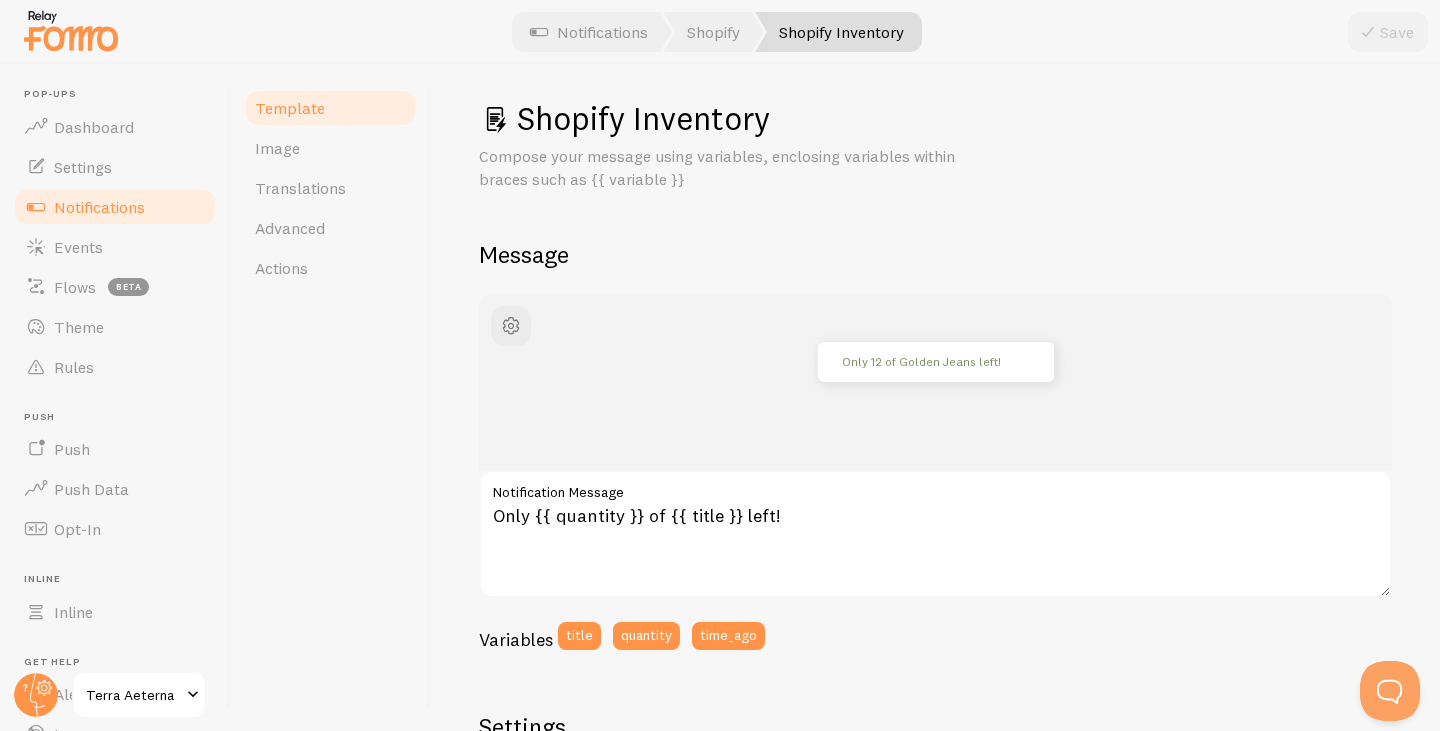 scroll, scrollTop: 0, scrollLeft: 0, axis: both 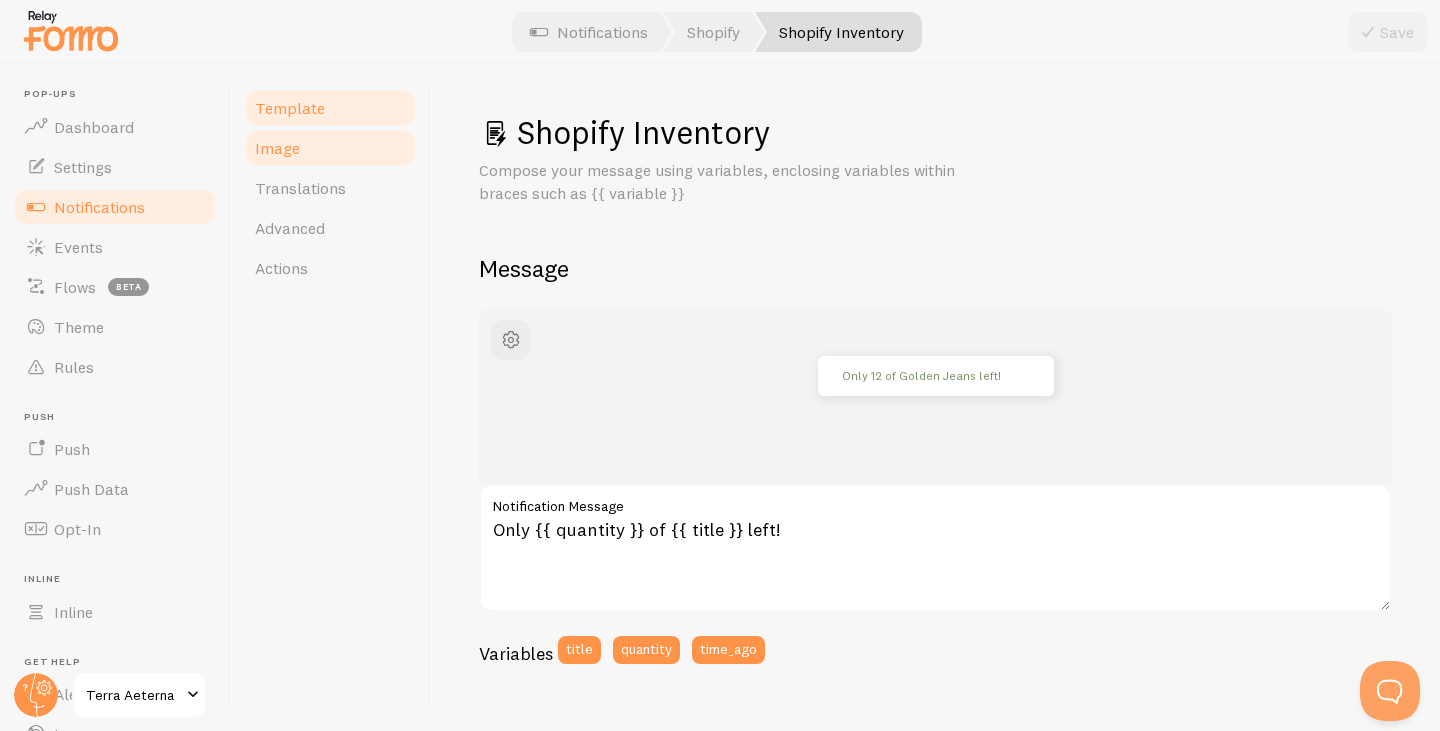 click on "Image" at bounding box center (330, 148) 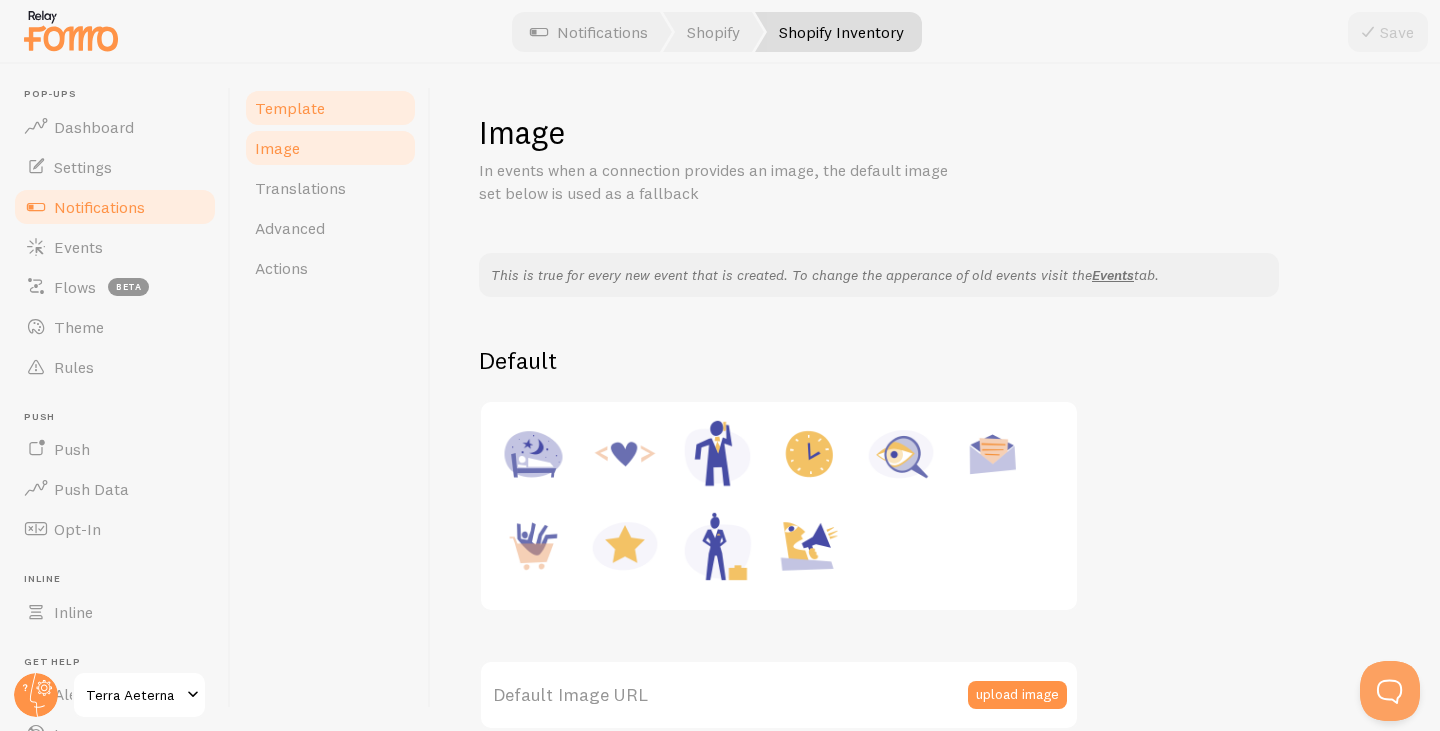 click on "Template" at bounding box center (330, 108) 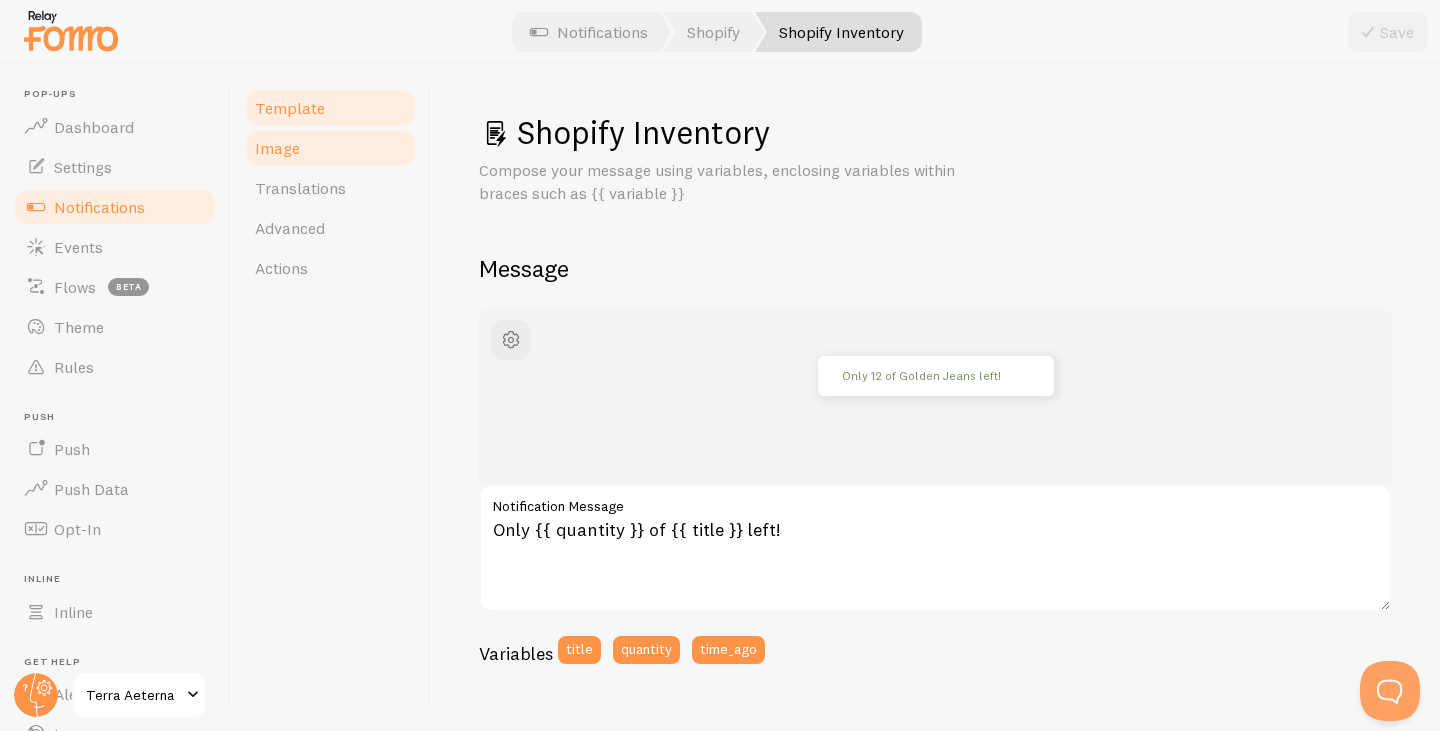 click on "Image" at bounding box center [277, 148] 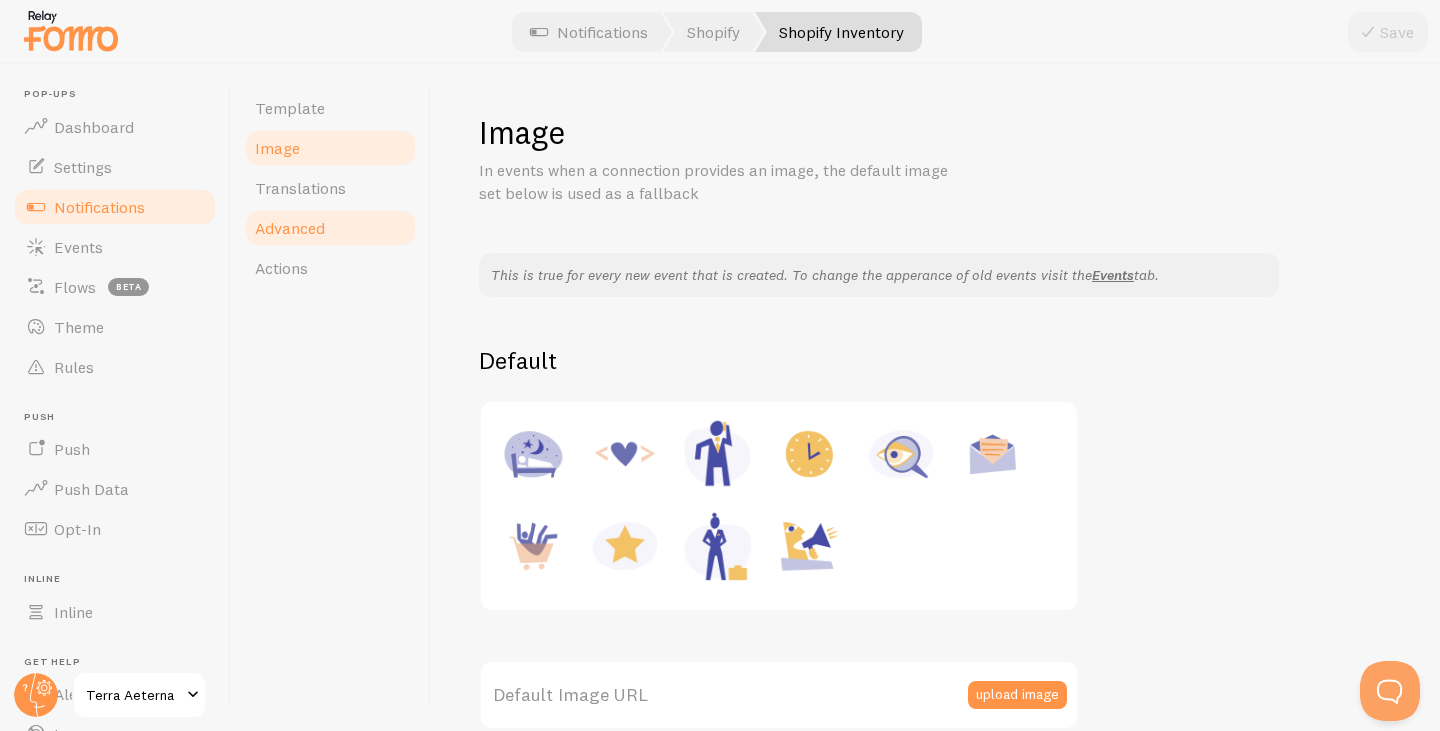 click on "Advanced" at bounding box center [330, 228] 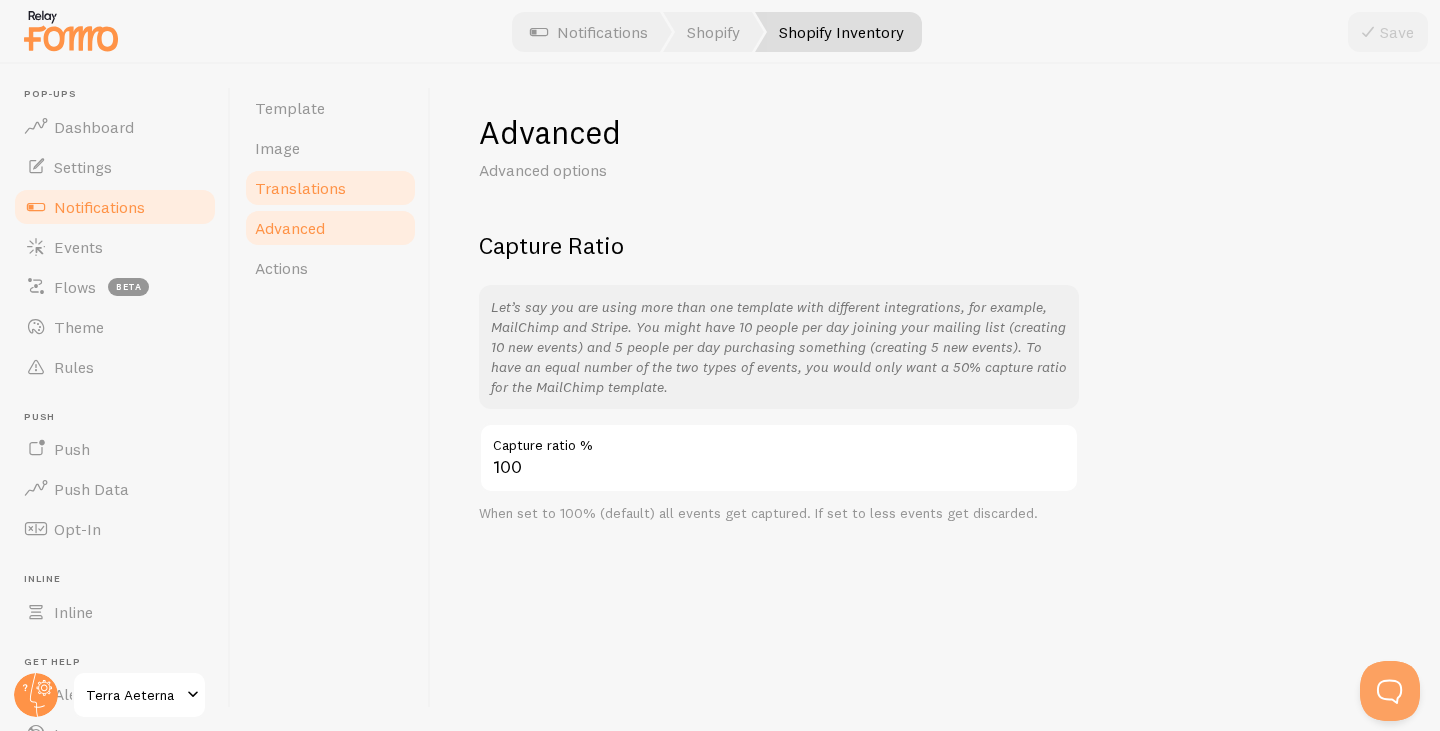 click on "Translations" at bounding box center (300, 188) 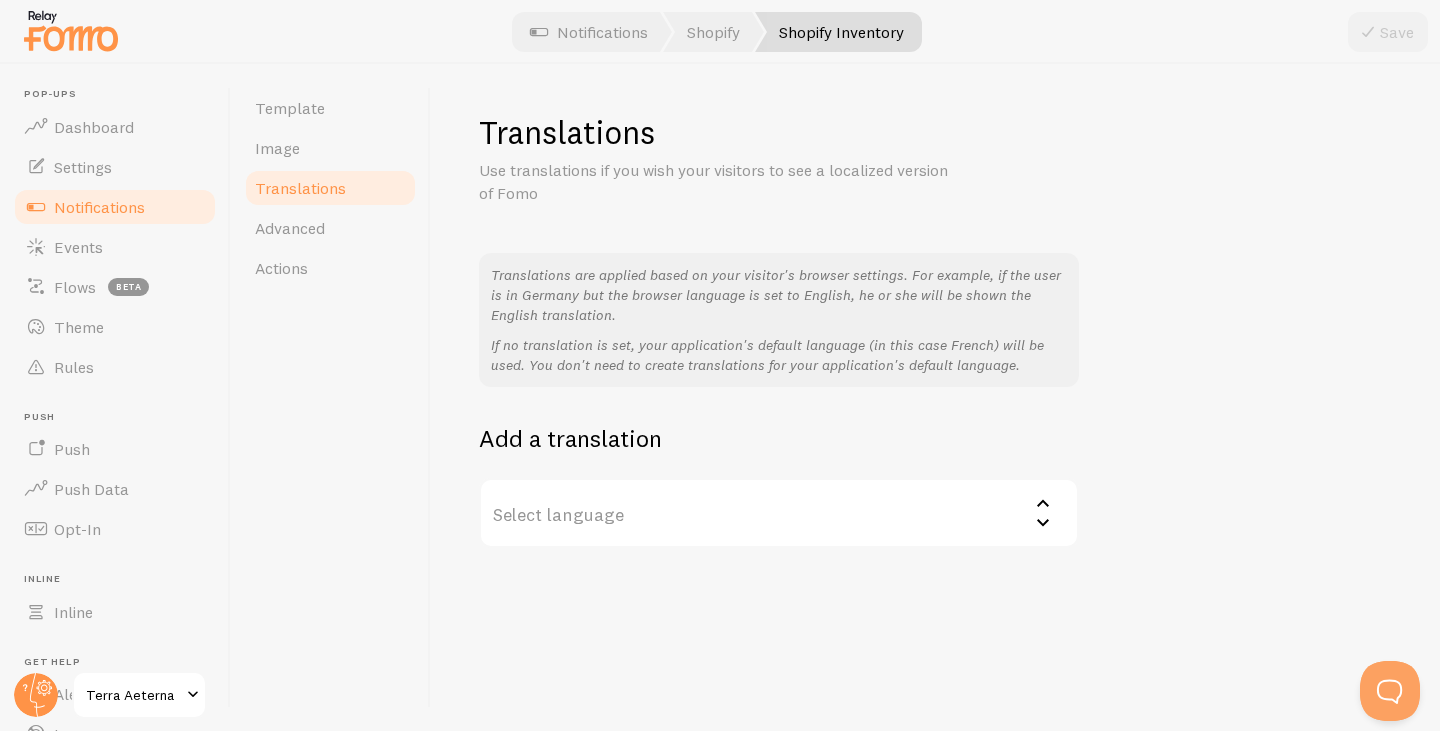 click on "Select language" at bounding box center [779, 513] 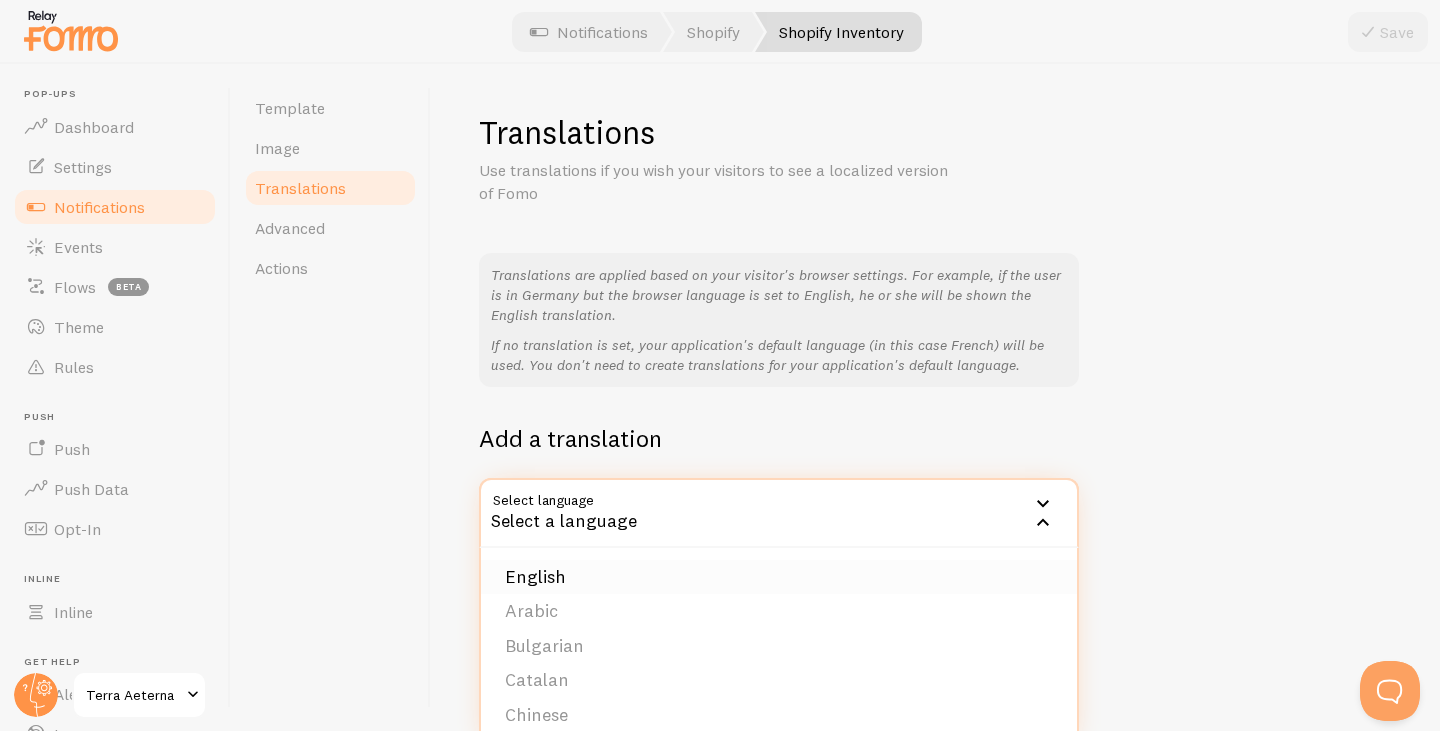 click on "English" at bounding box center (779, 577) 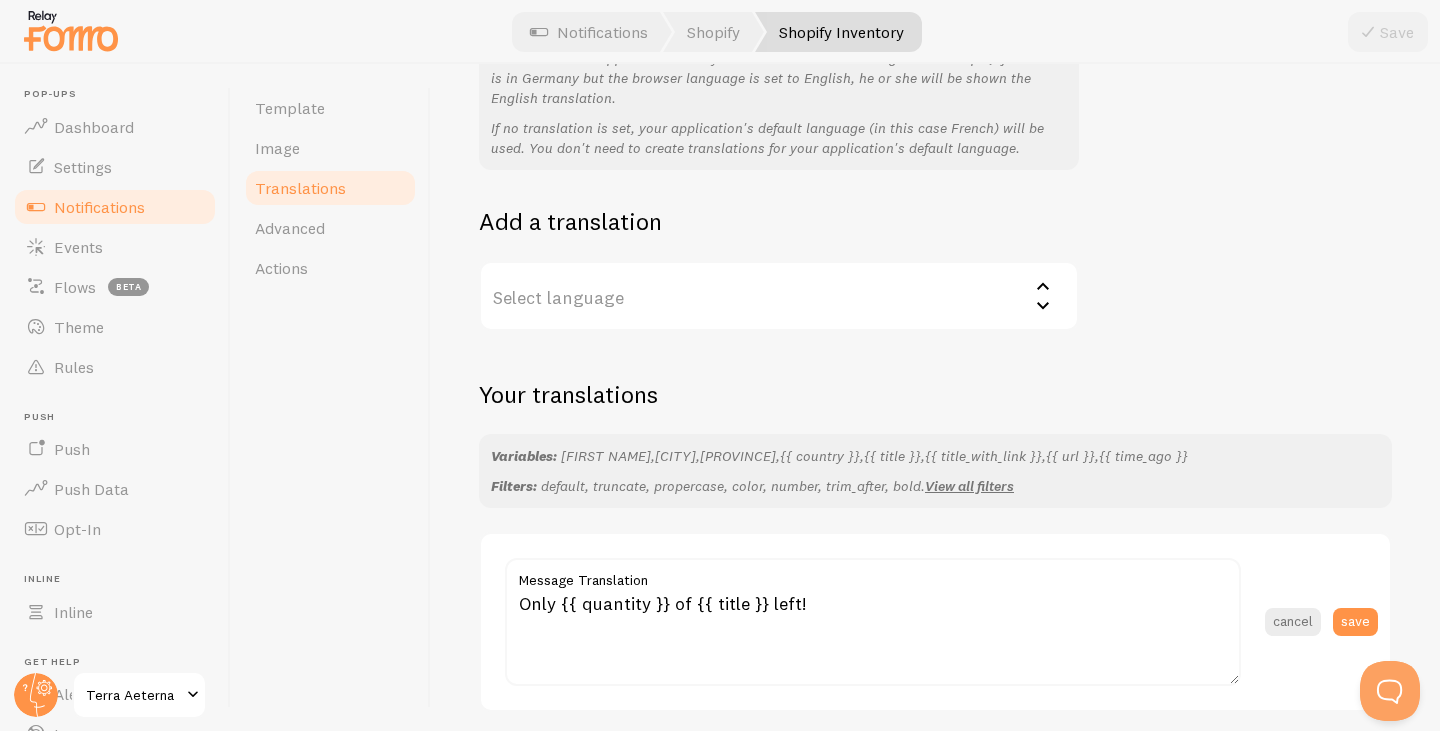 scroll, scrollTop: 293, scrollLeft: 0, axis: vertical 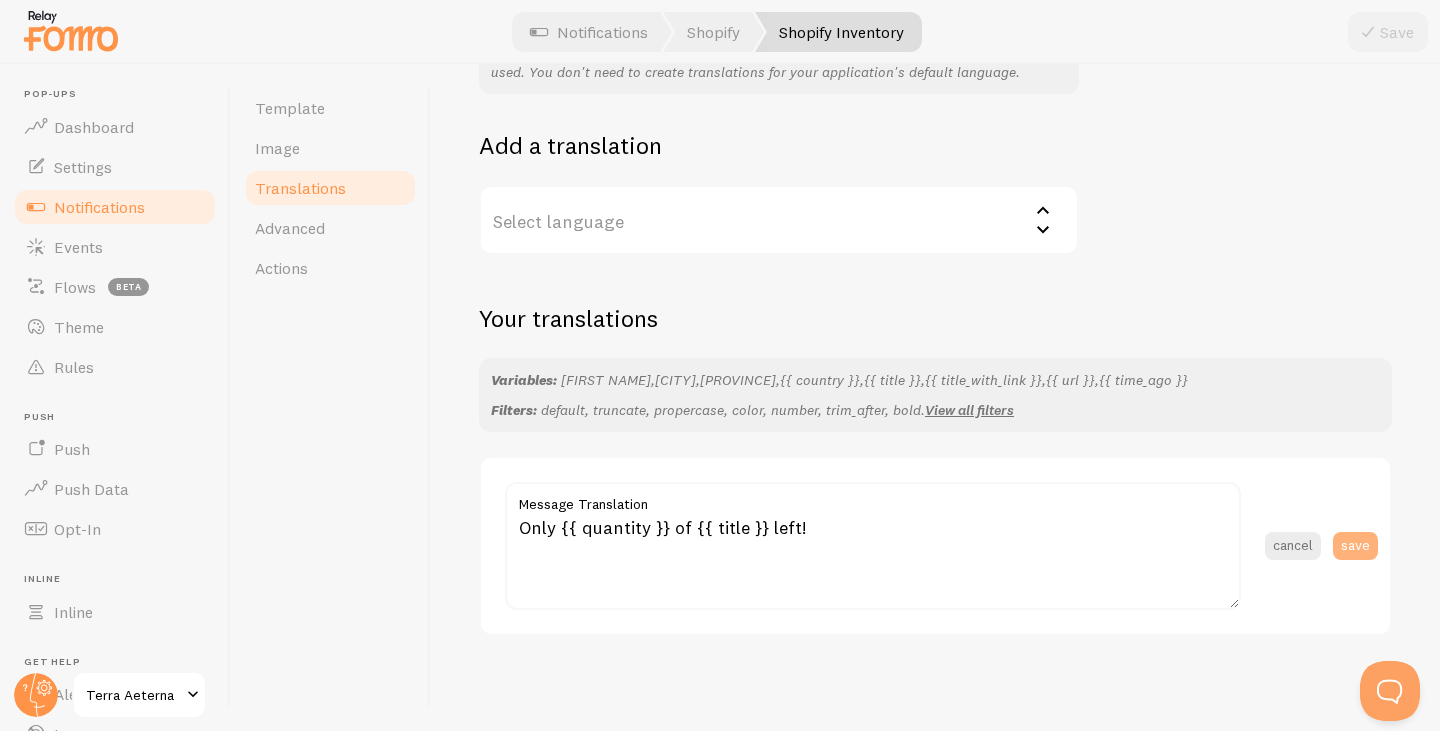 click on "save" at bounding box center [1355, 546] 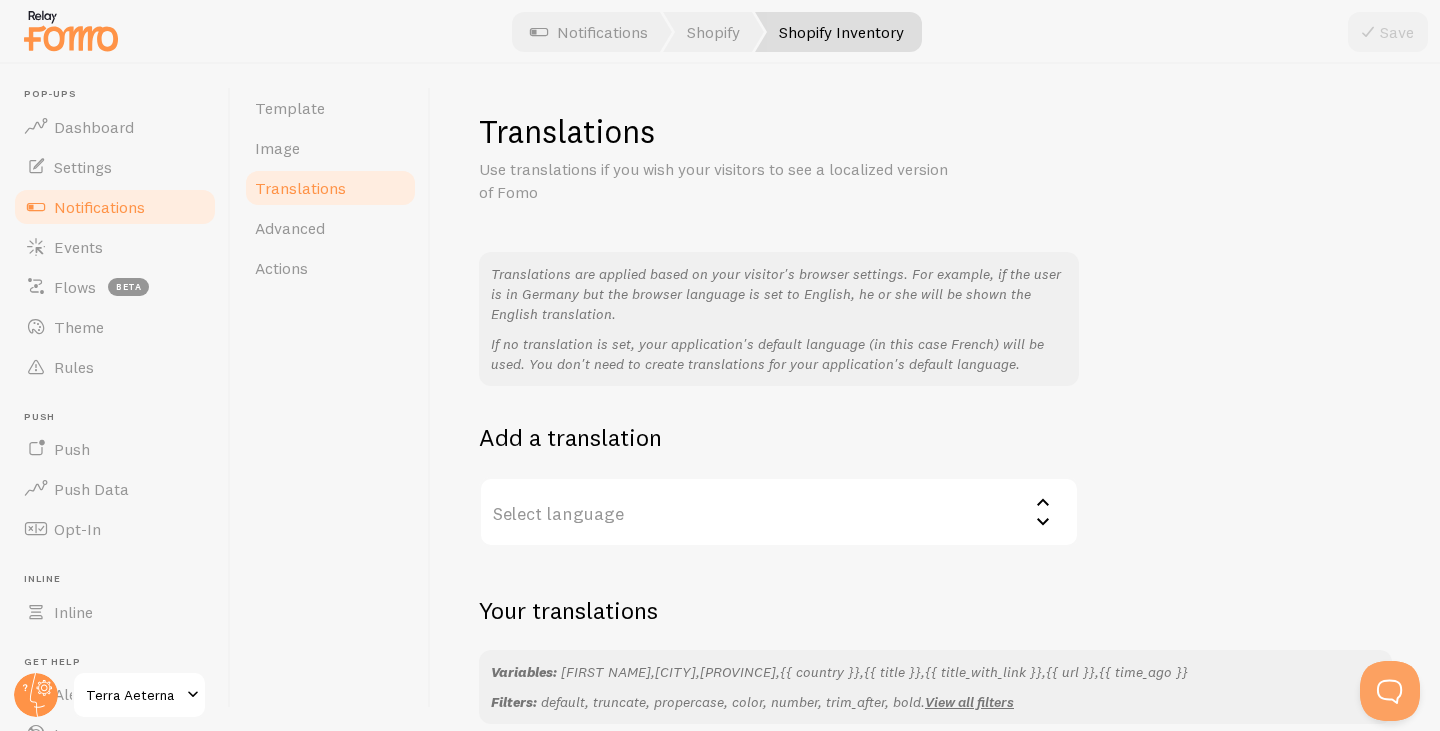 scroll, scrollTop: 0, scrollLeft: 0, axis: both 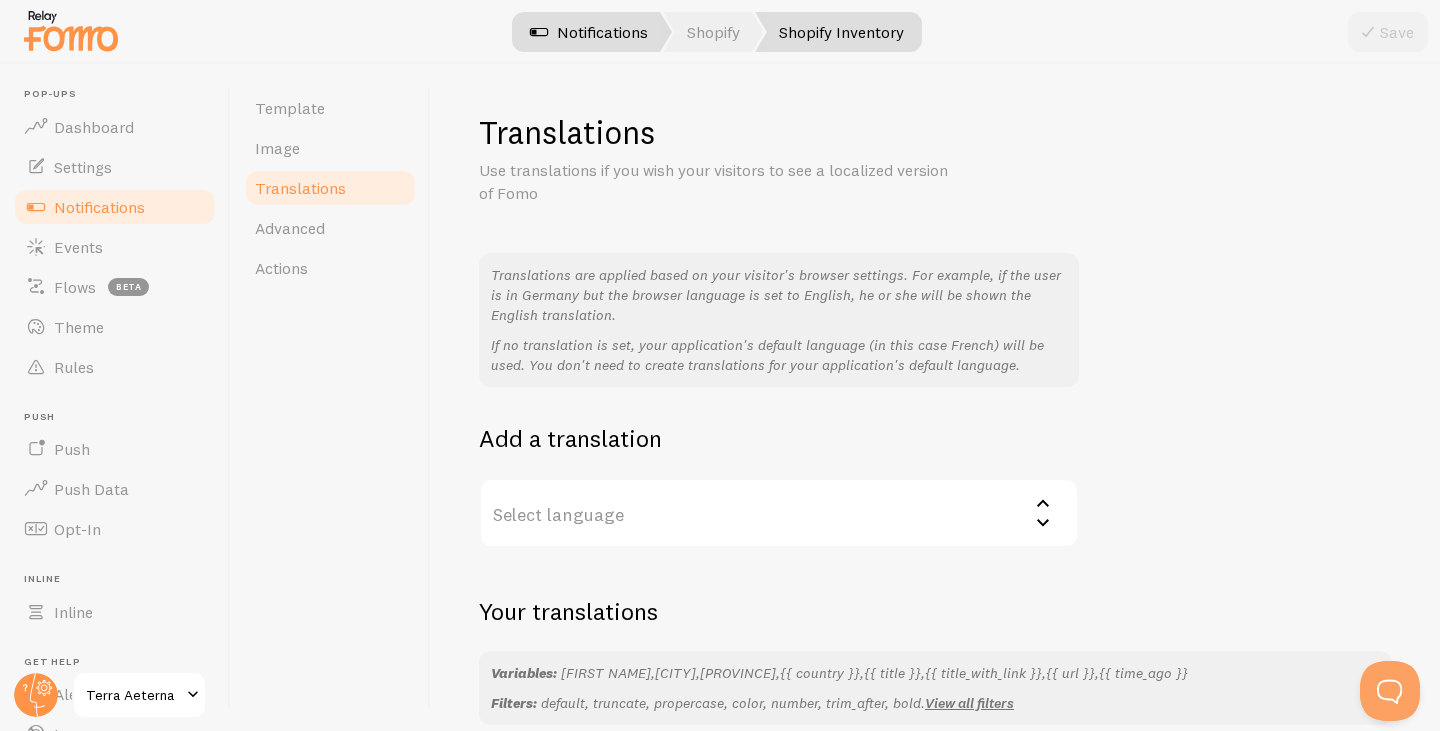click on "Notifications" at bounding box center [589, 32] 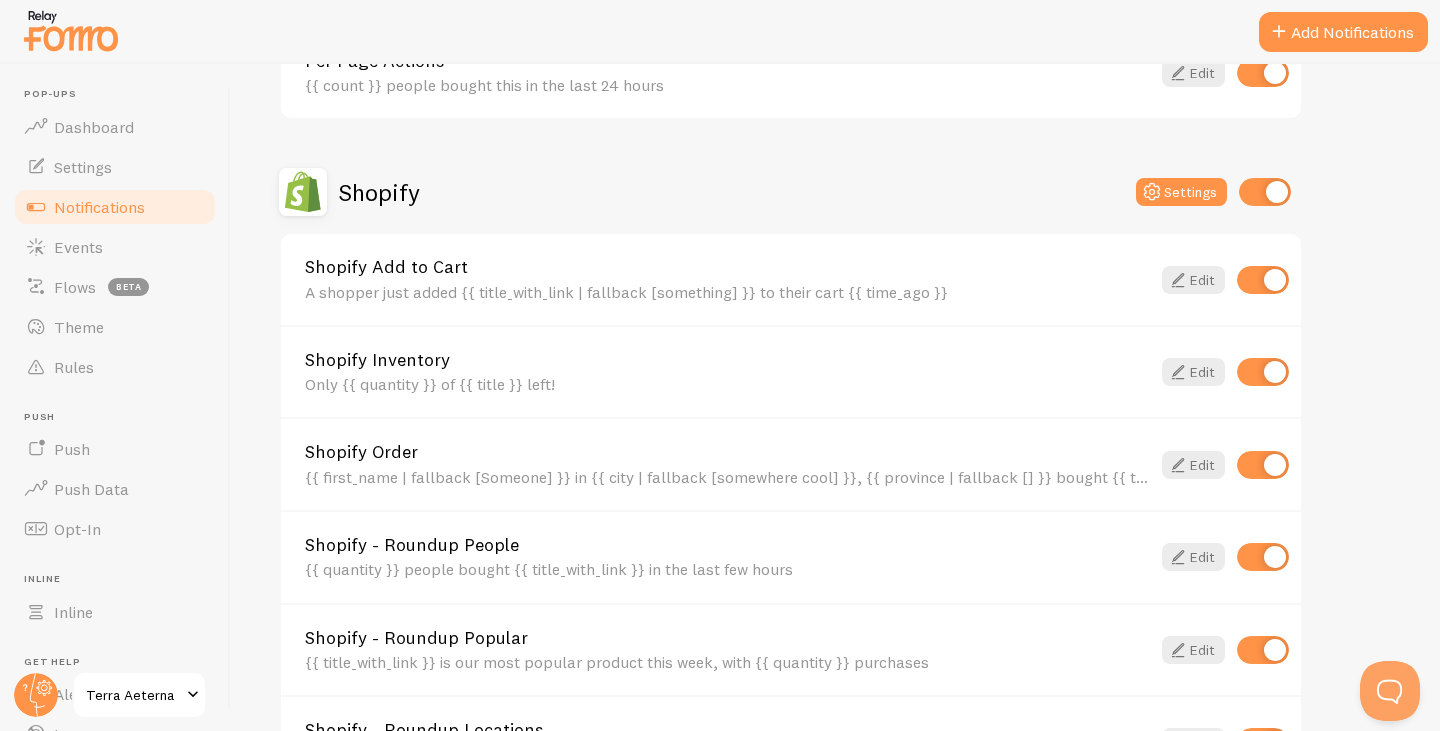 scroll, scrollTop: 779, scrollLeft: 0, axis: vertical 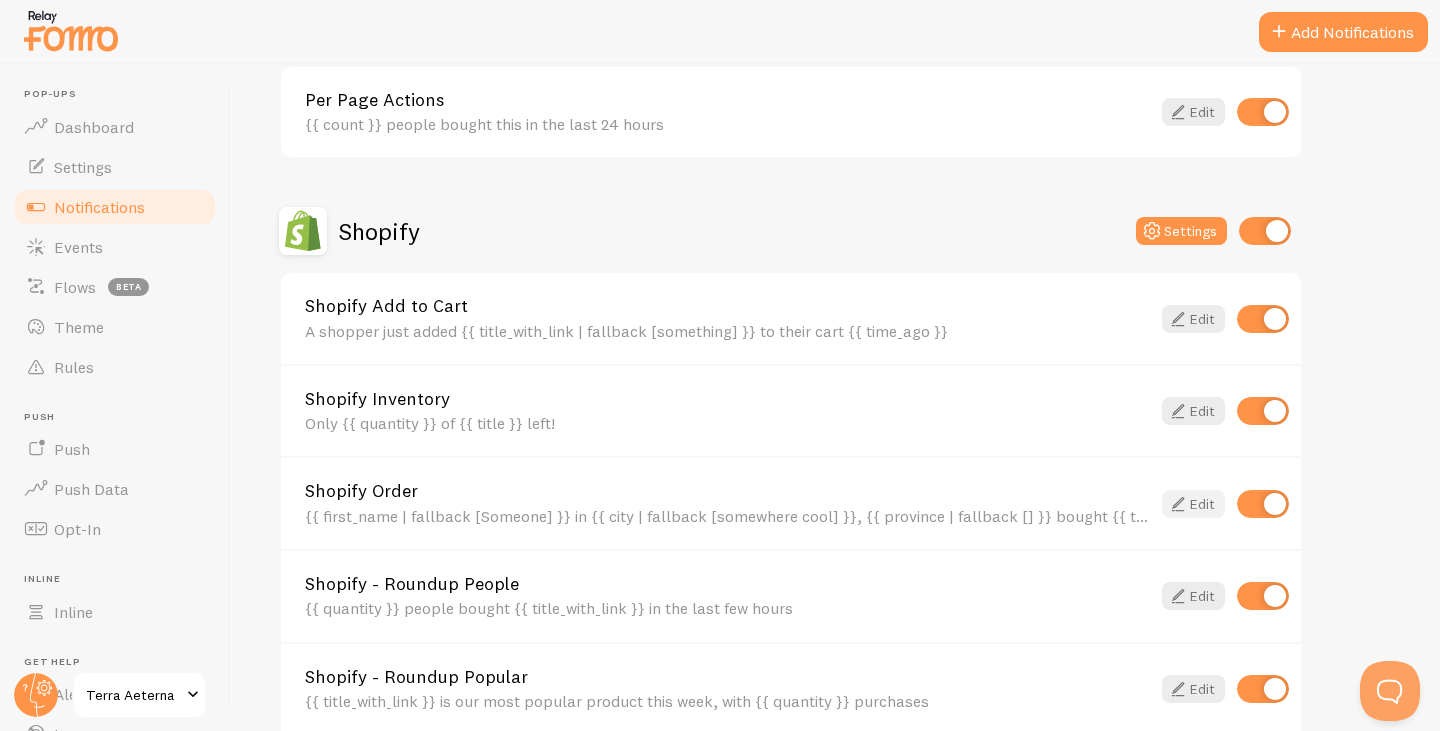 click on "Edit" at bounding box center (1193, 504) 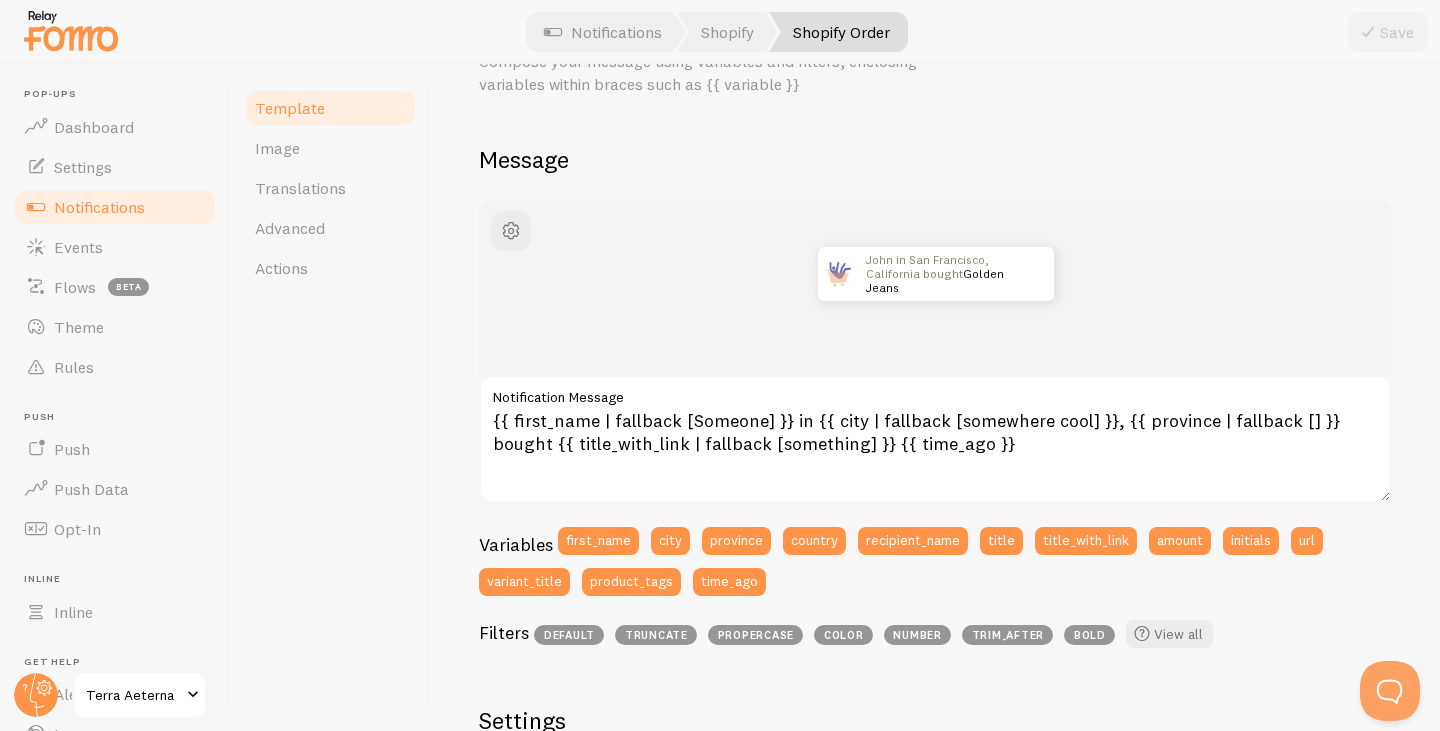 scroll, scrollTop: 103, scrollLeft: 0, axis: vertical 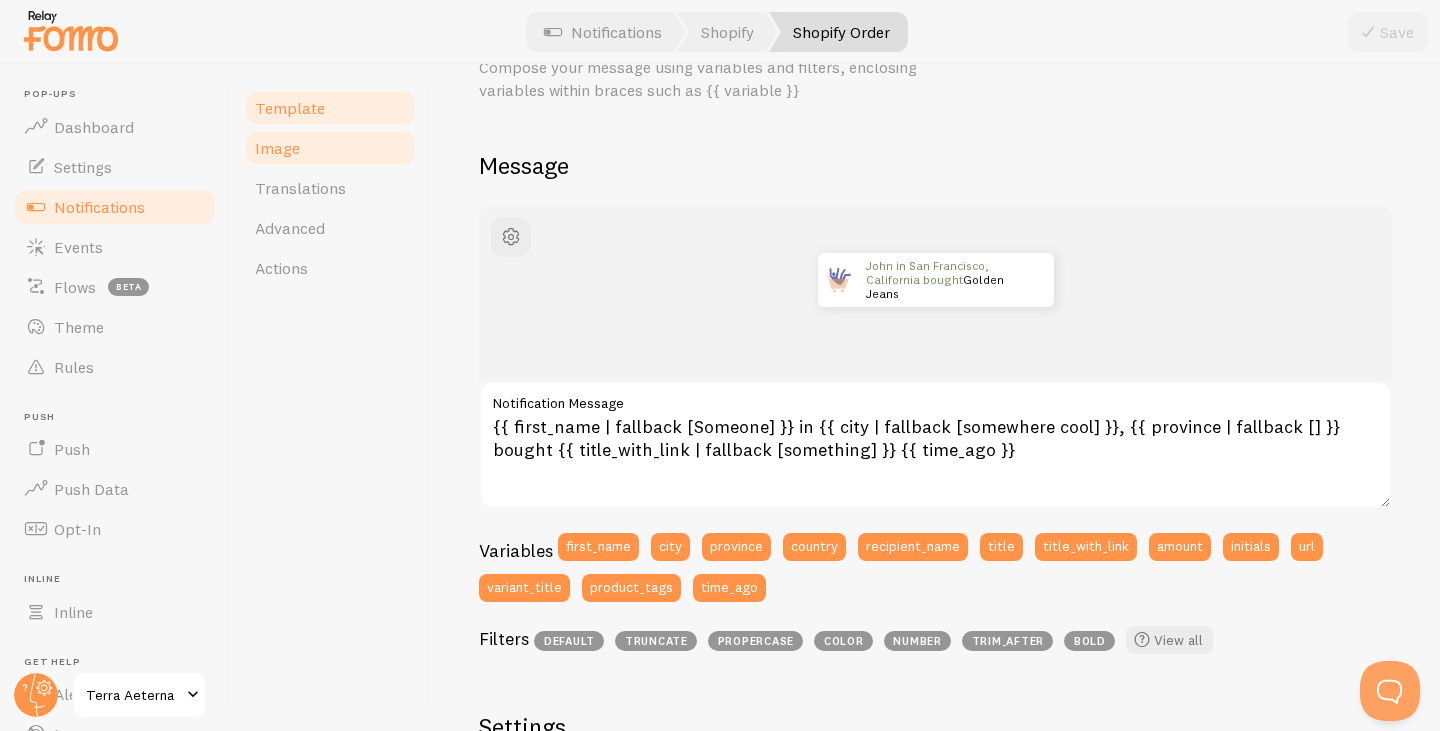 click on "Image" at bounding box center [330, 148] 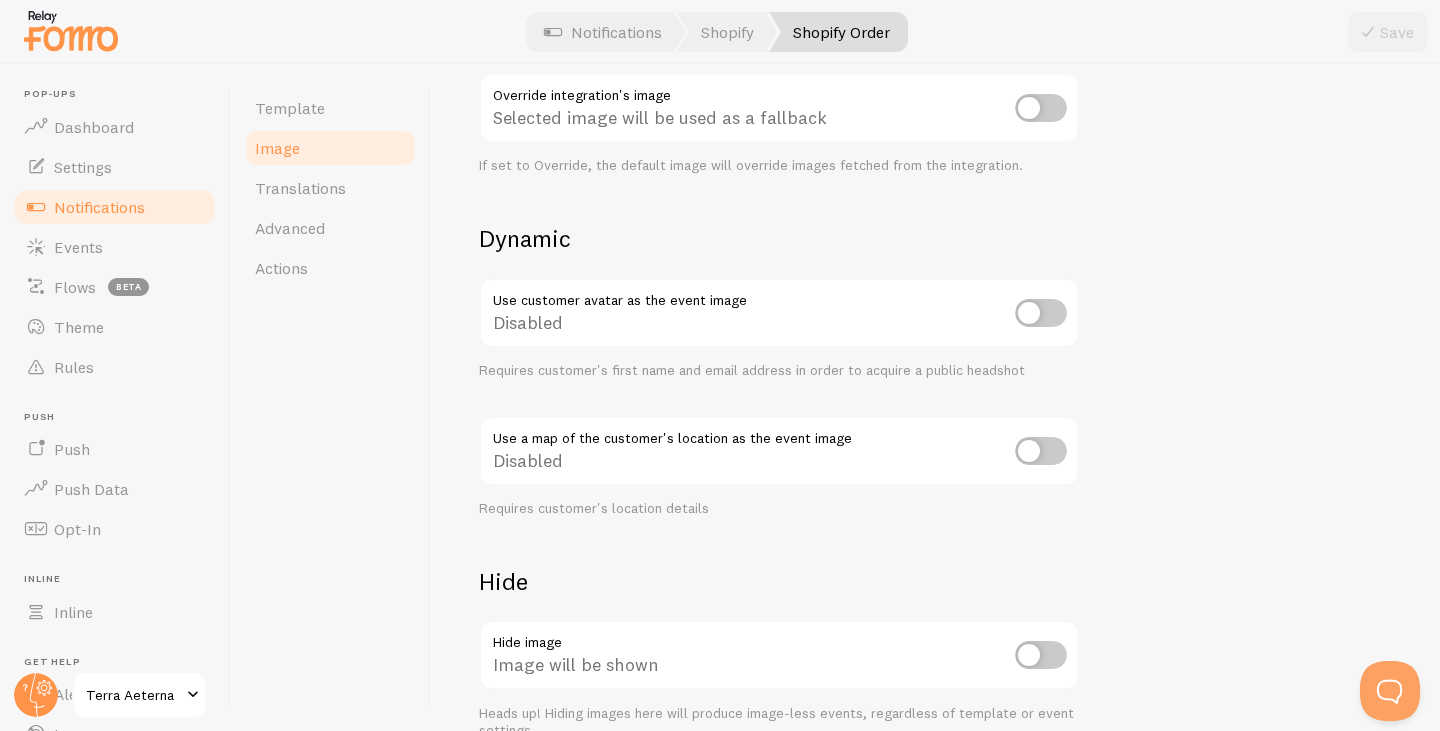 scroll, scrollTop: 845, scrollLeft: 0, axis: vertical 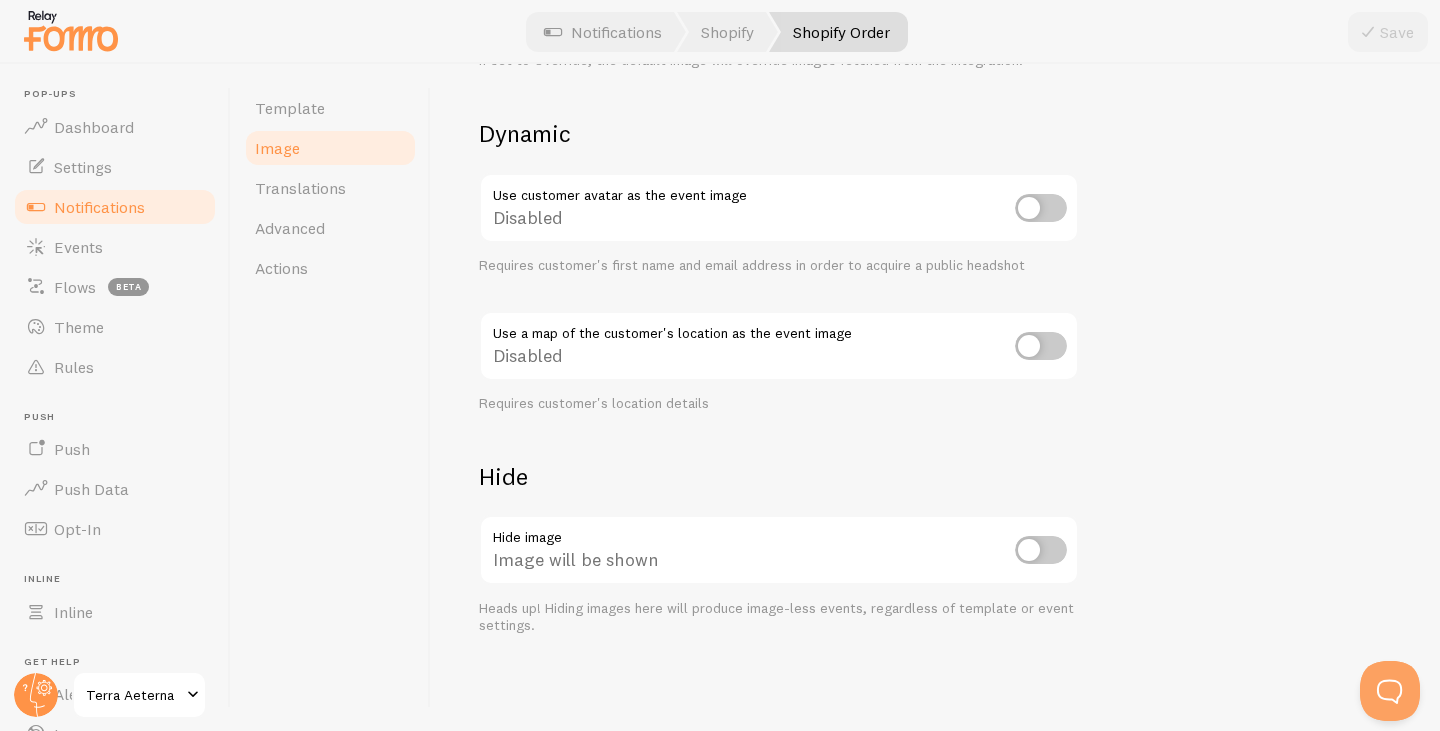 click at bounding box center (1041, 550) 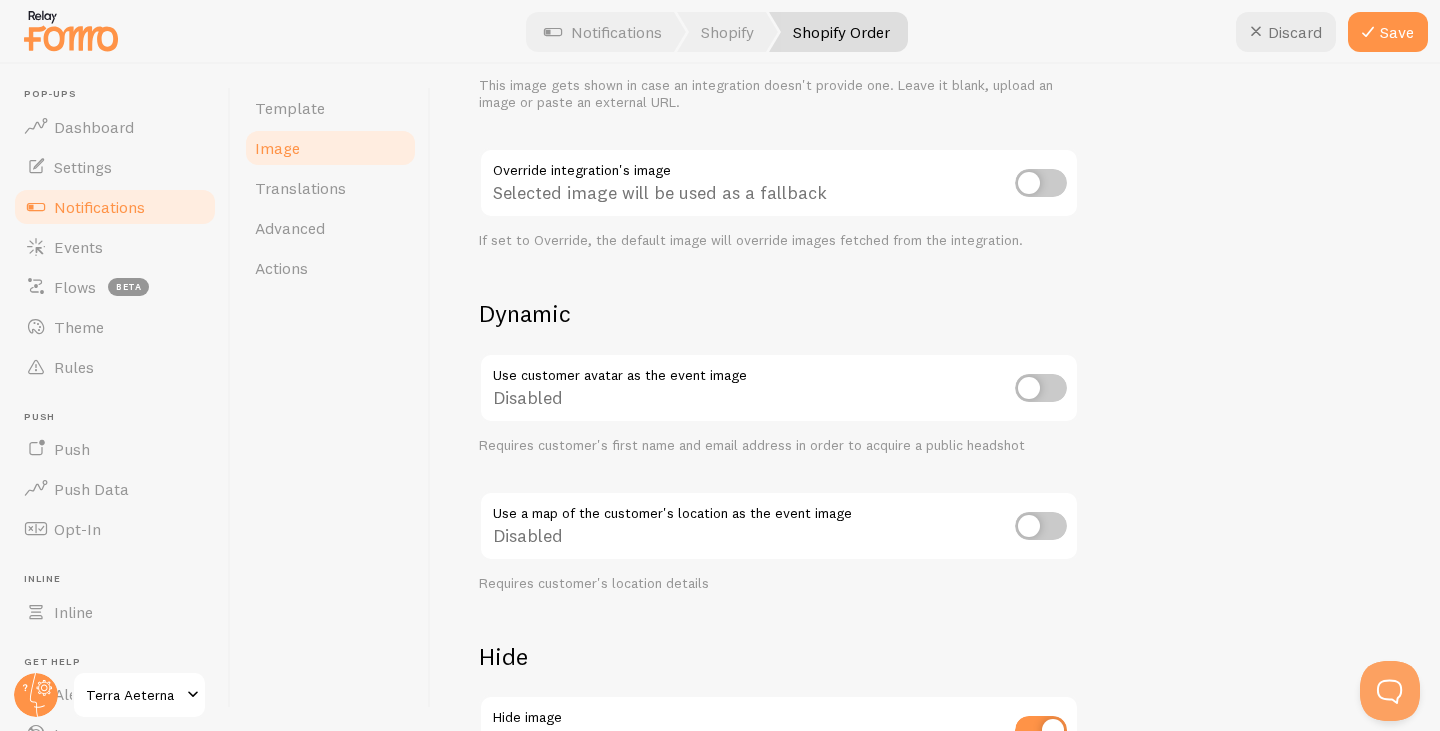 scroll, scrollTop: 645, scrollLeft: 0, axis: vertical 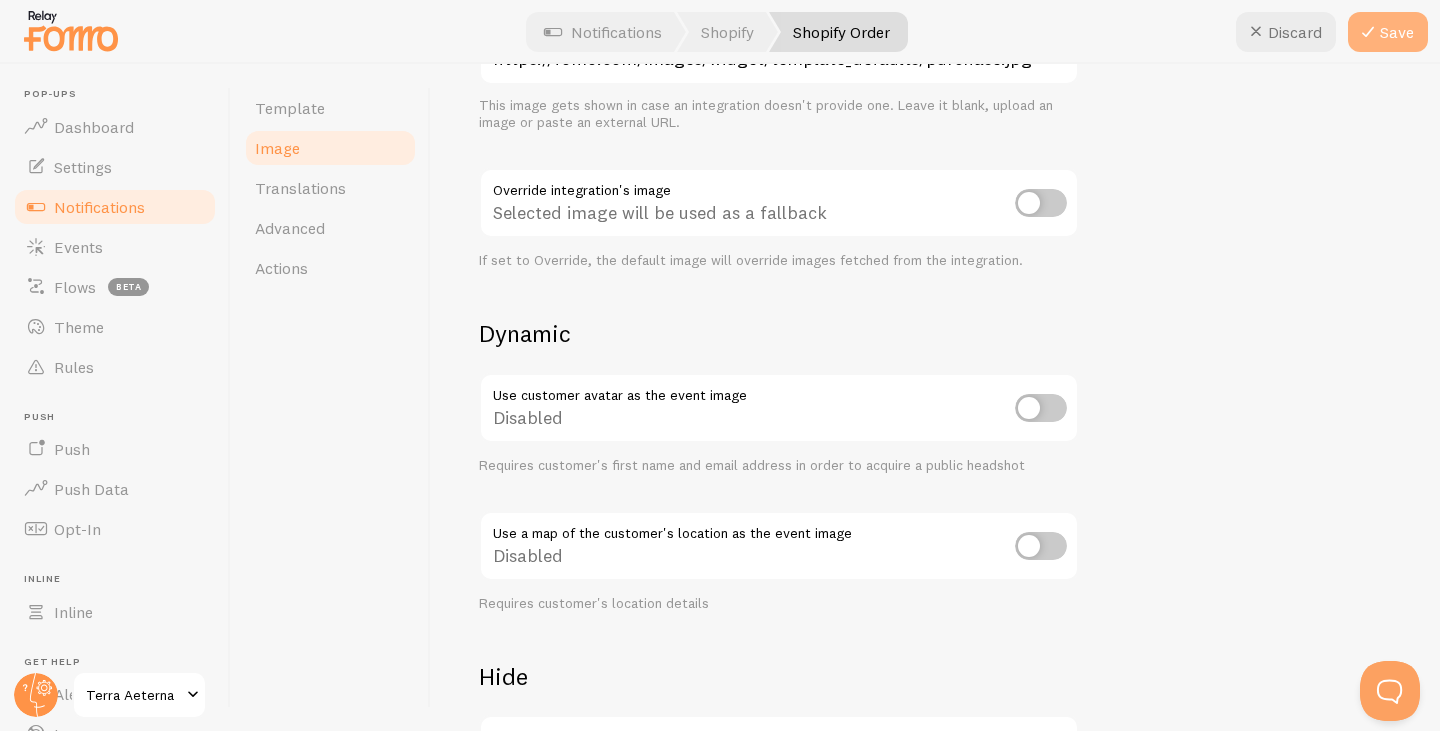 click on "Save" at bounding box center [1388, 32] 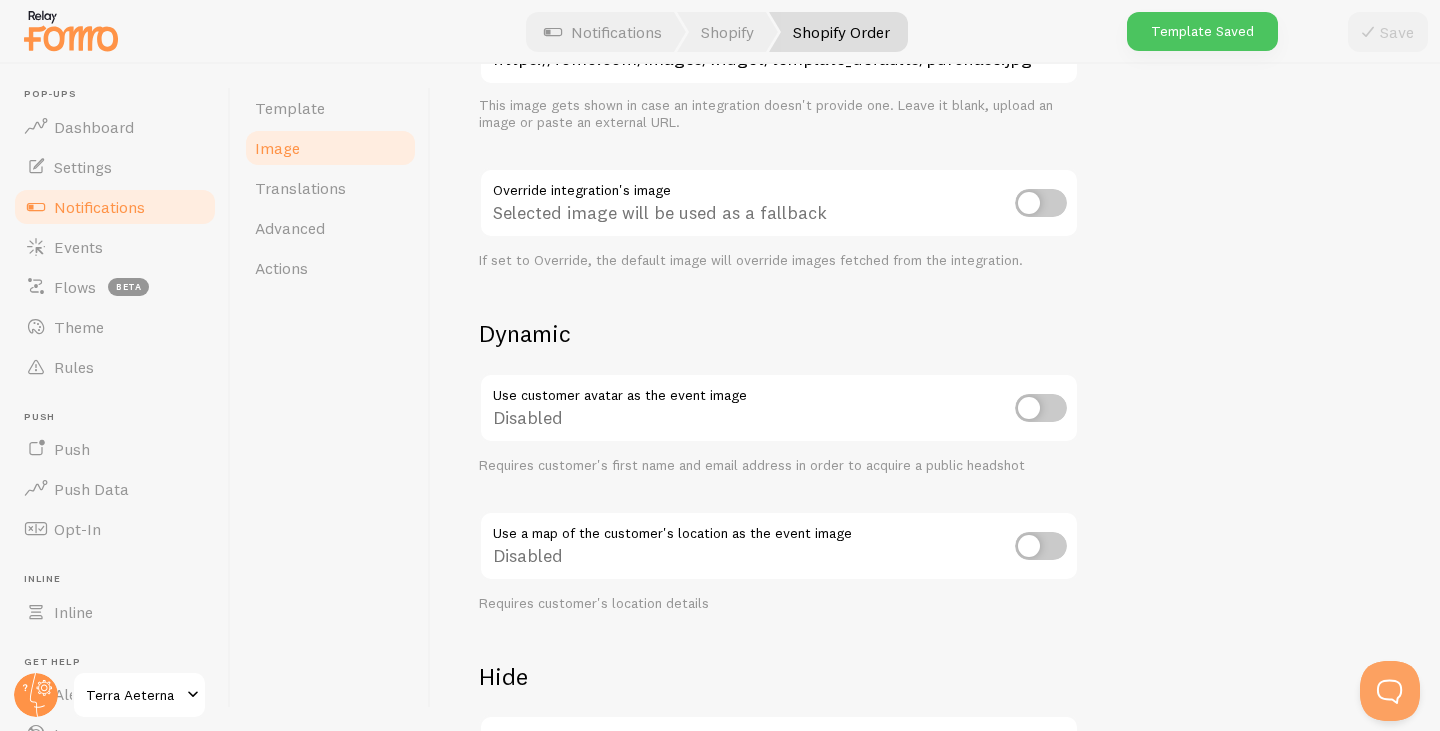 click at bounding box center [1041, 408] 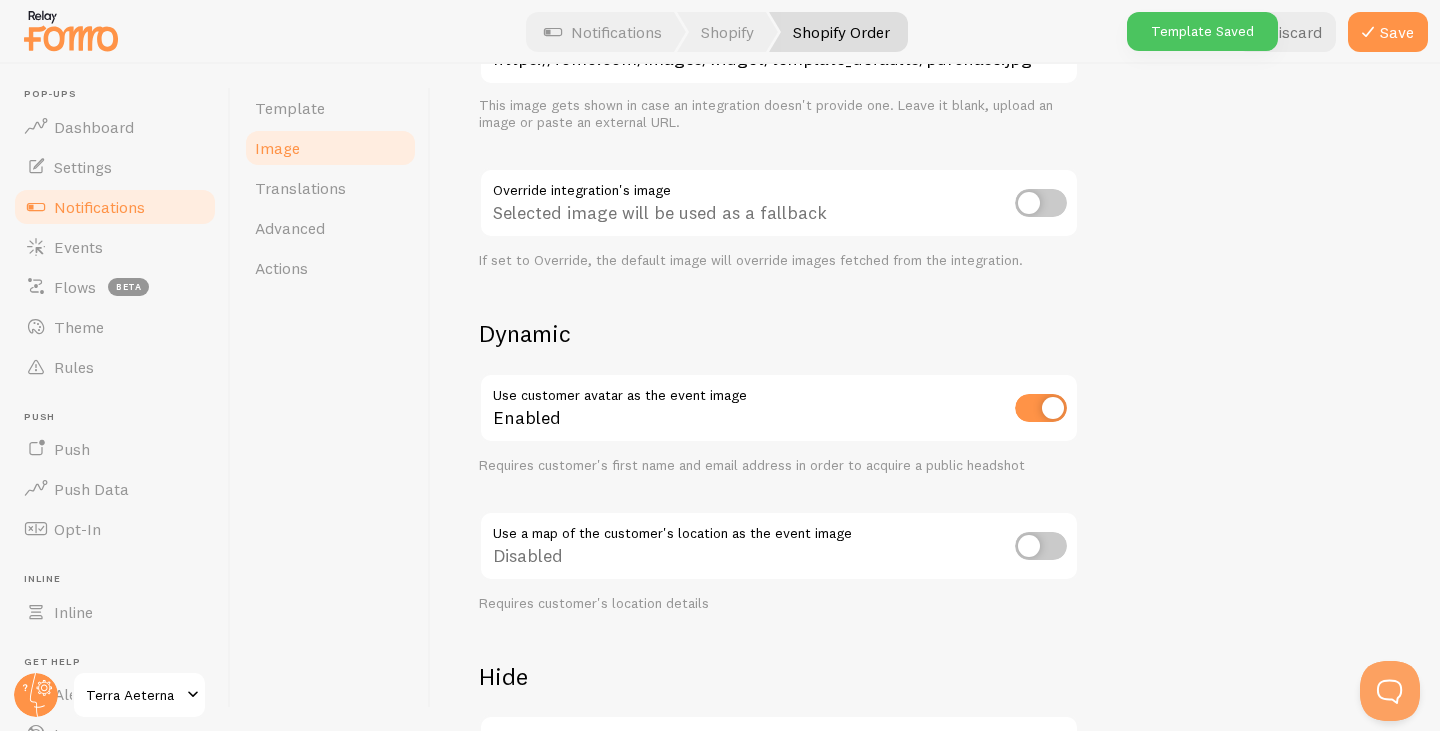 click at bounding box center (1041, 546) 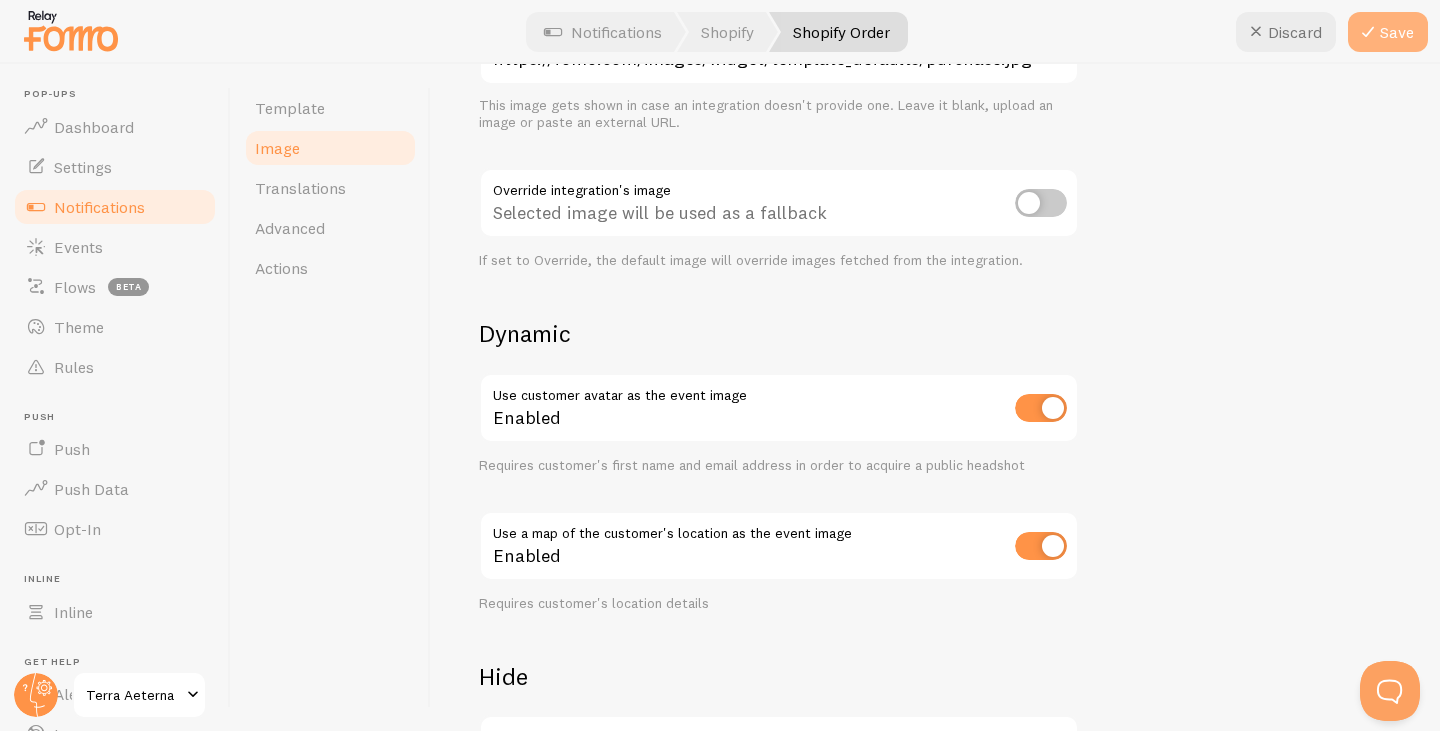 click at bounding box center (1368, 32) 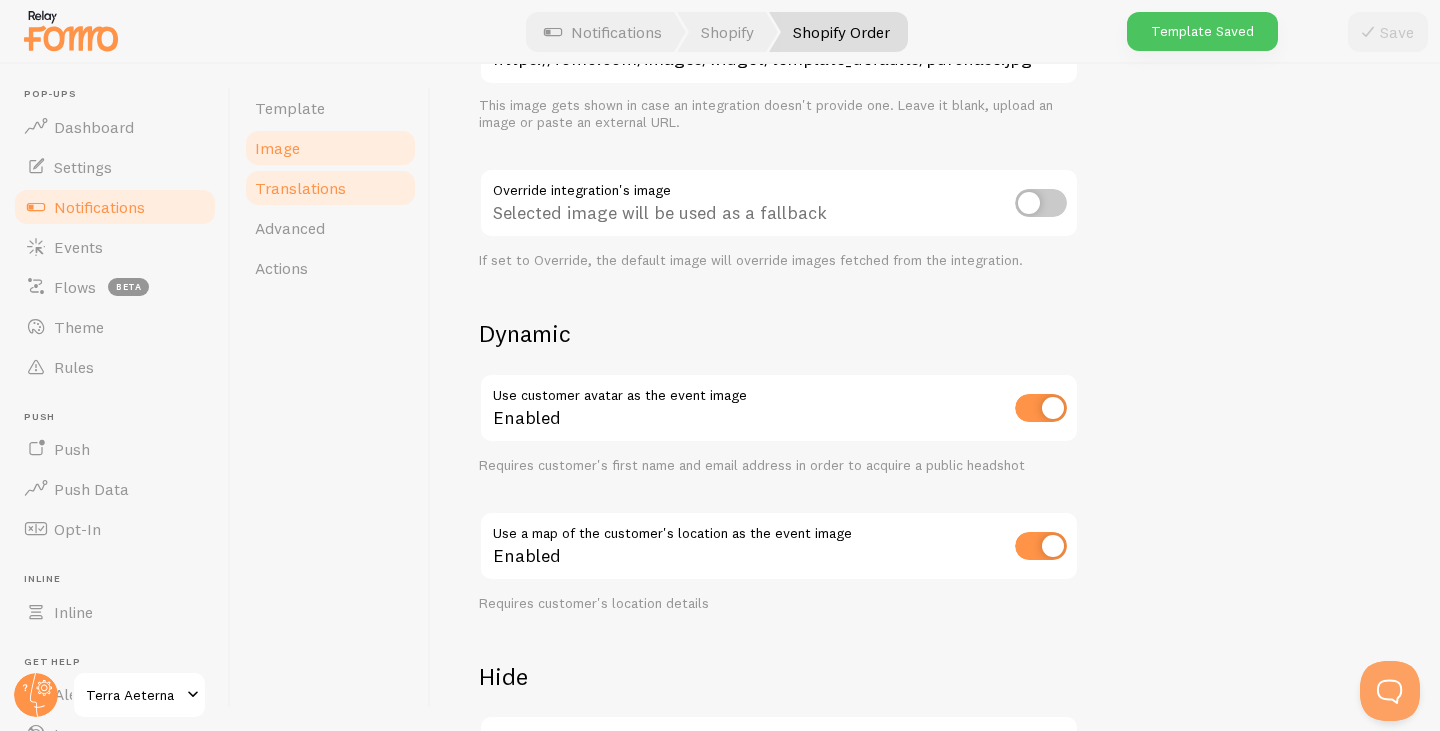 click on "Translations" at bounding box center [330, 188] 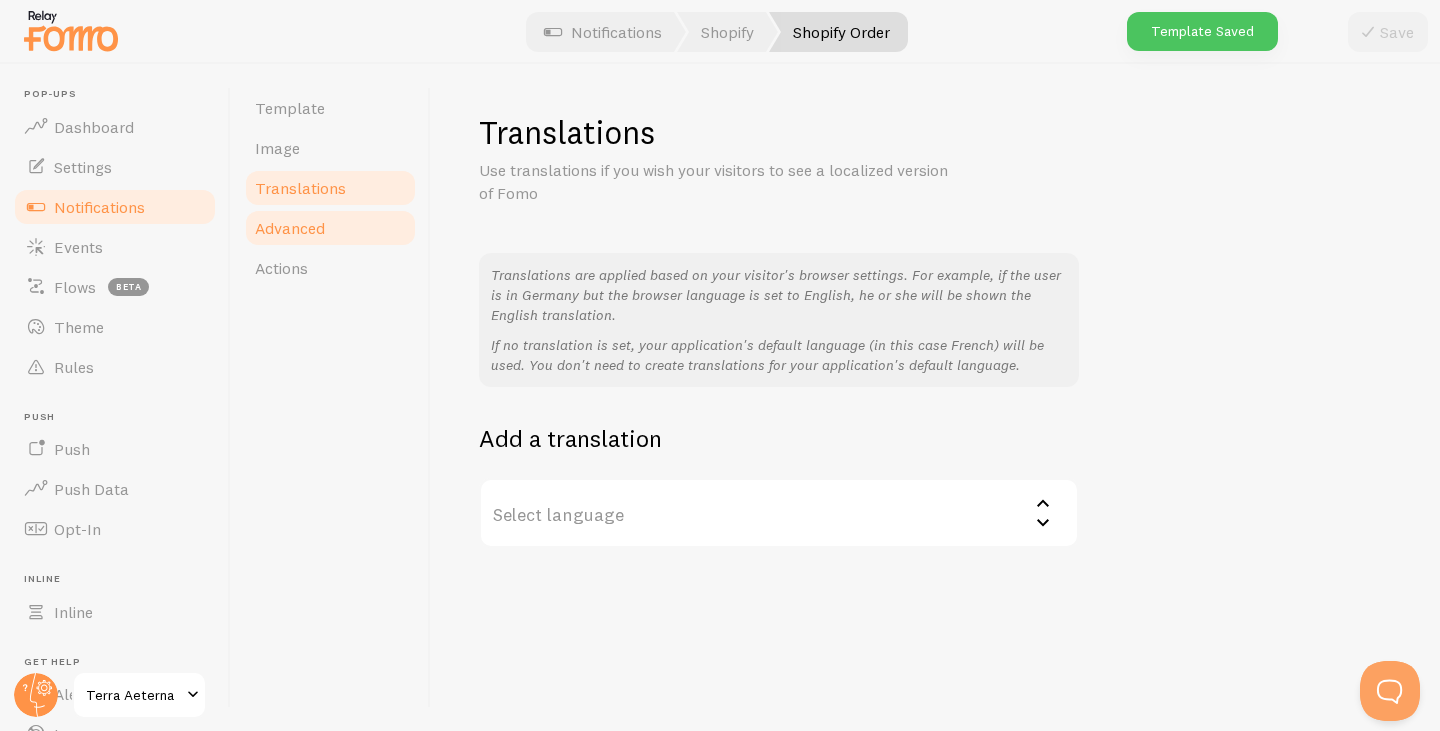 scroll, scrollTop: 0, scrollLeft: 0, axis: both 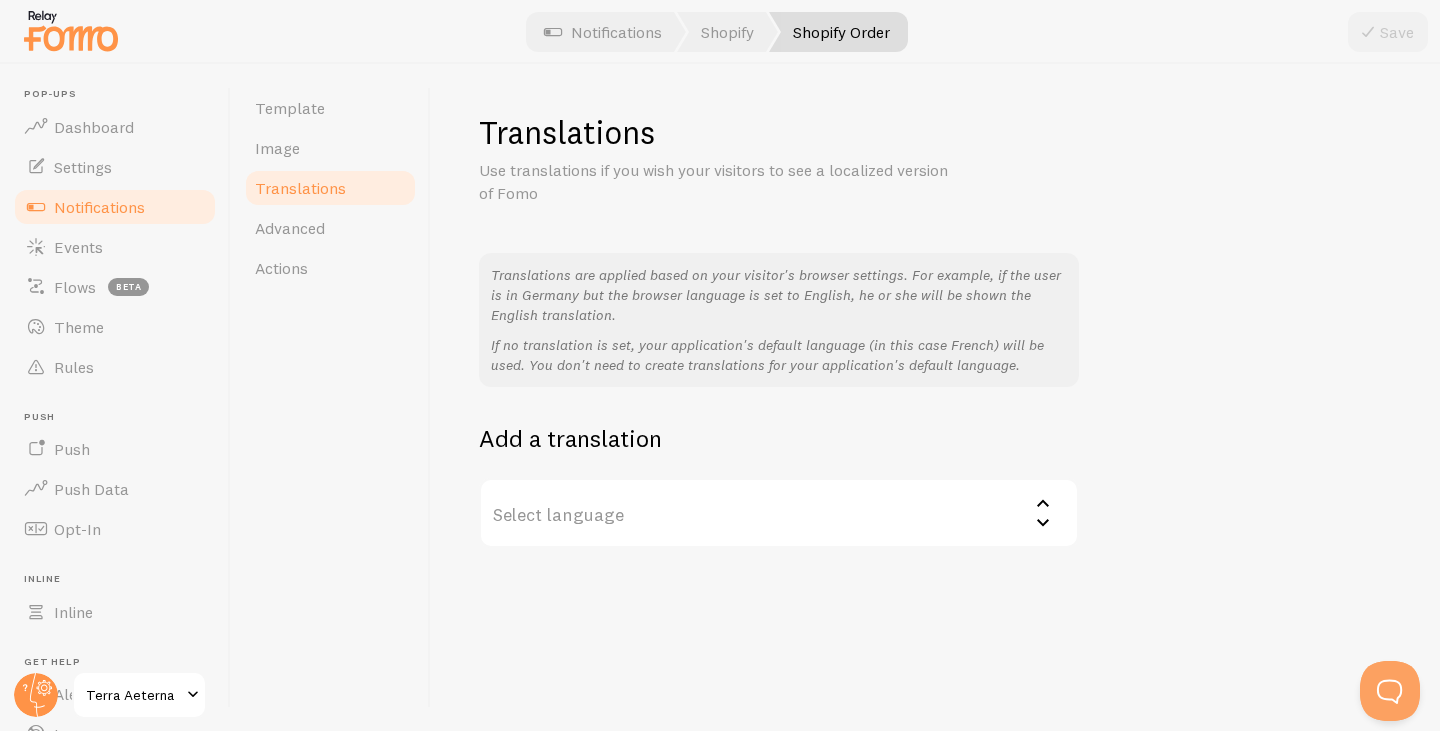 click on "Select language" at bounding box center (779, 513) 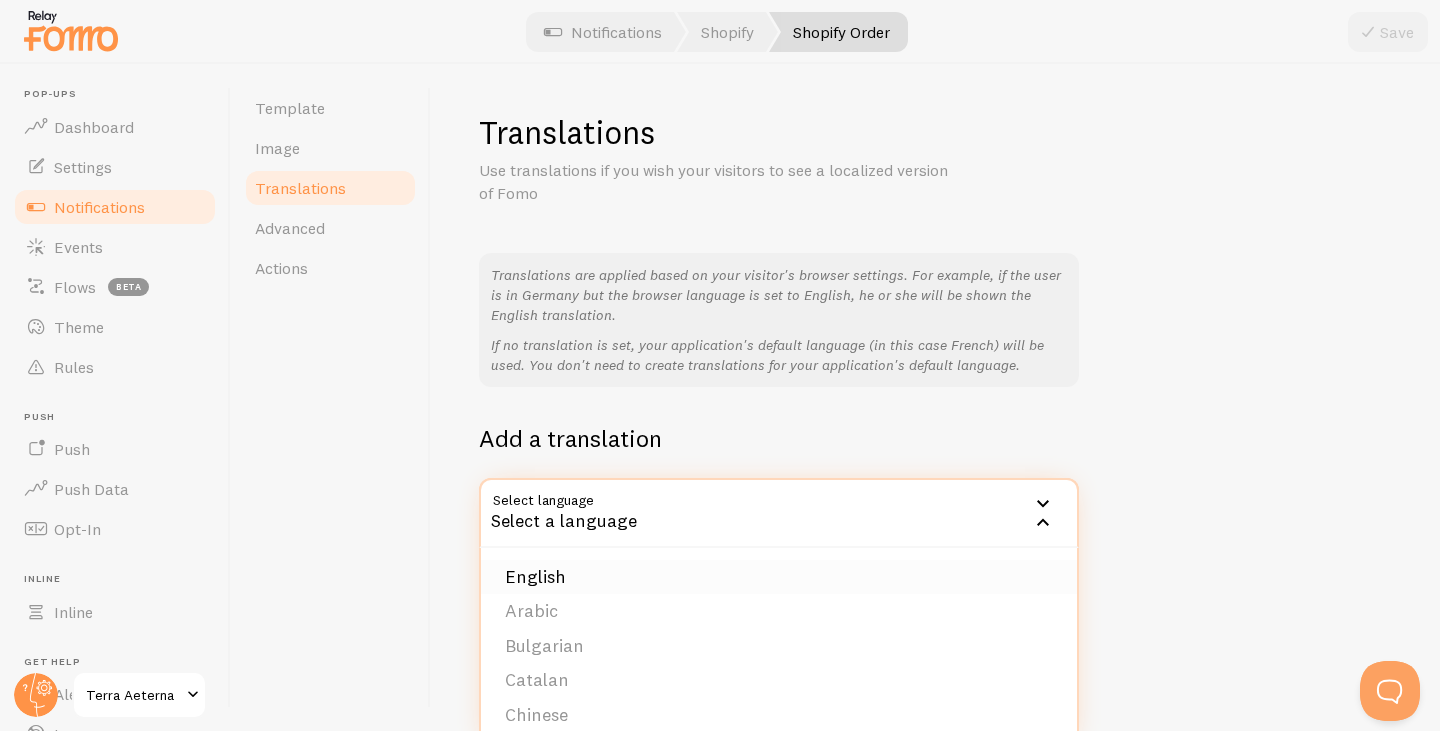 click on "English" at bounding box center (779, 577) 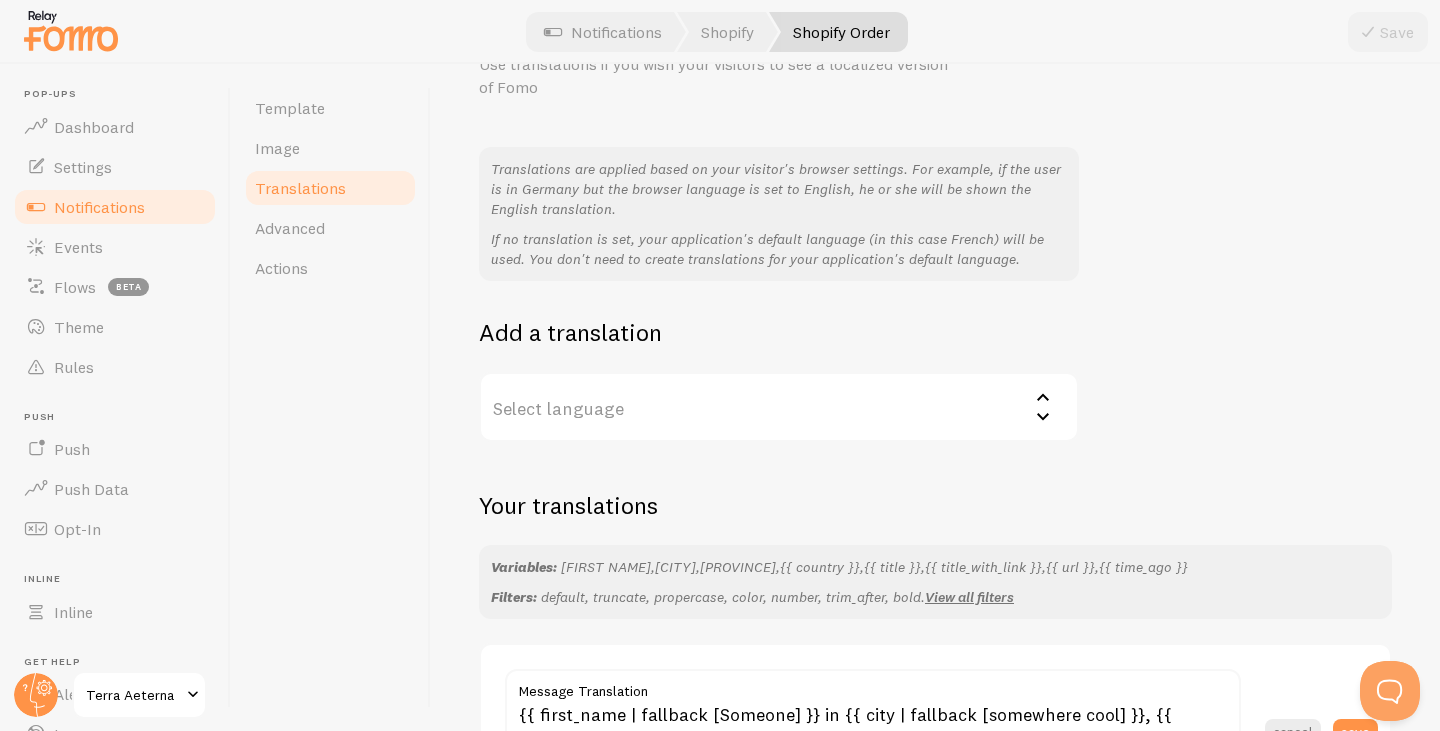 scroll, scrollTop: 293, scrollLeft: 0, axis: vertical 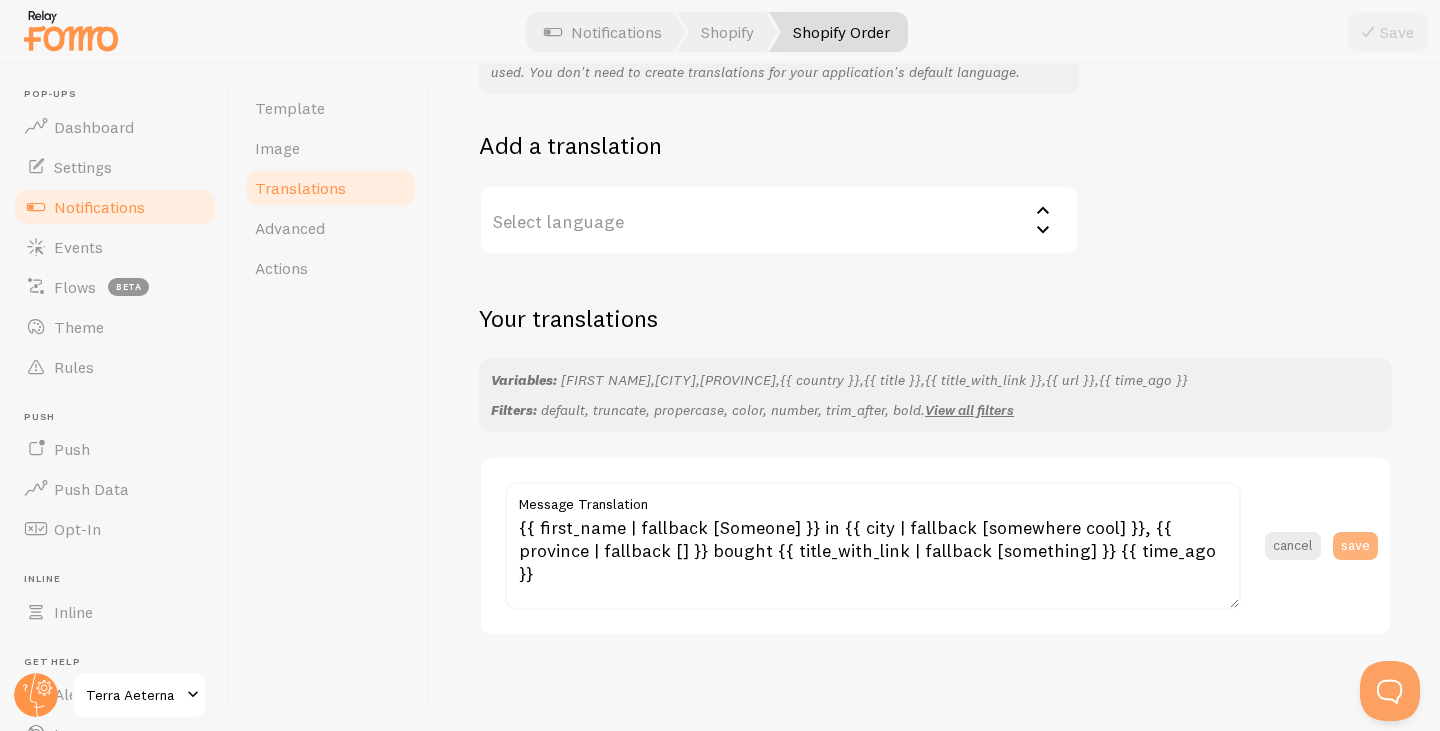 click on "save" at bounding box center (1355, 546) 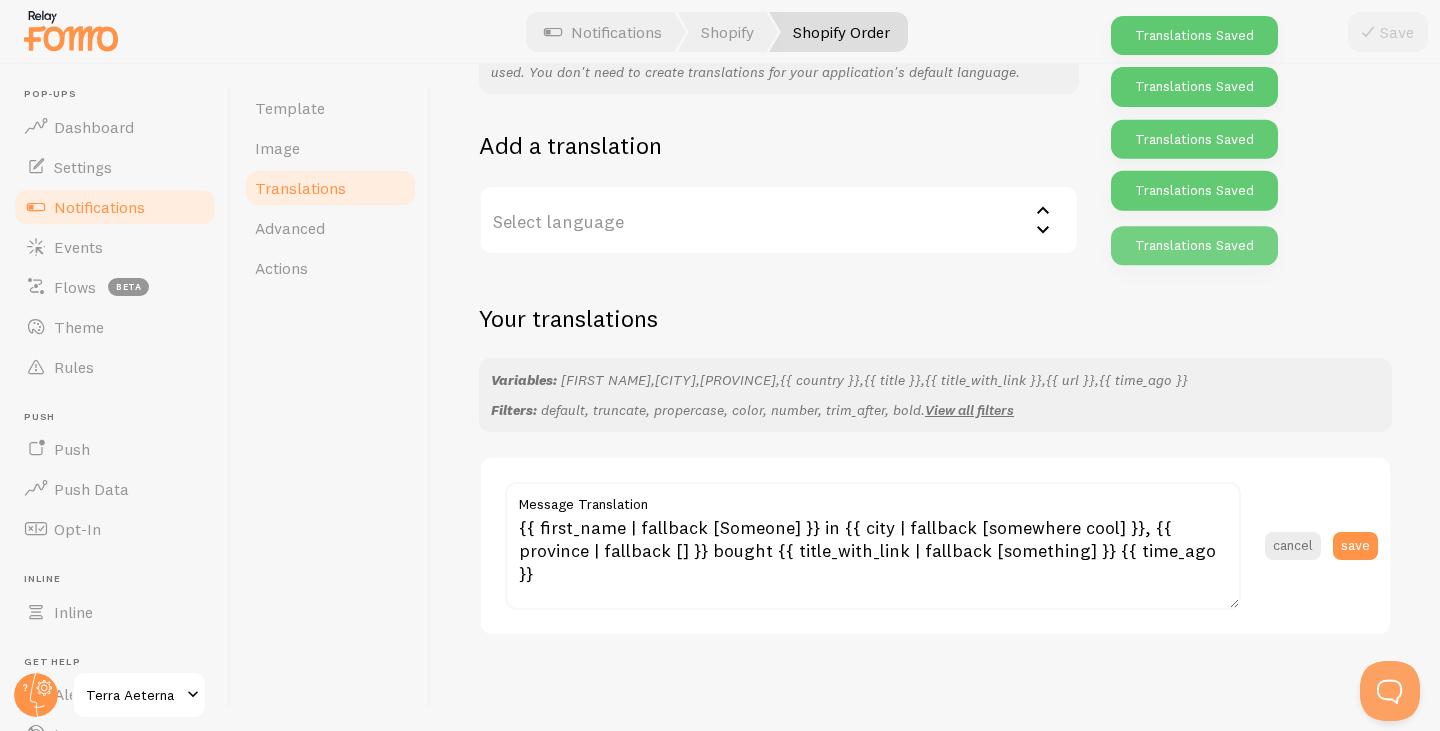 scroll, scrollTop: 193, scrollLeft: 0, axis: vertical 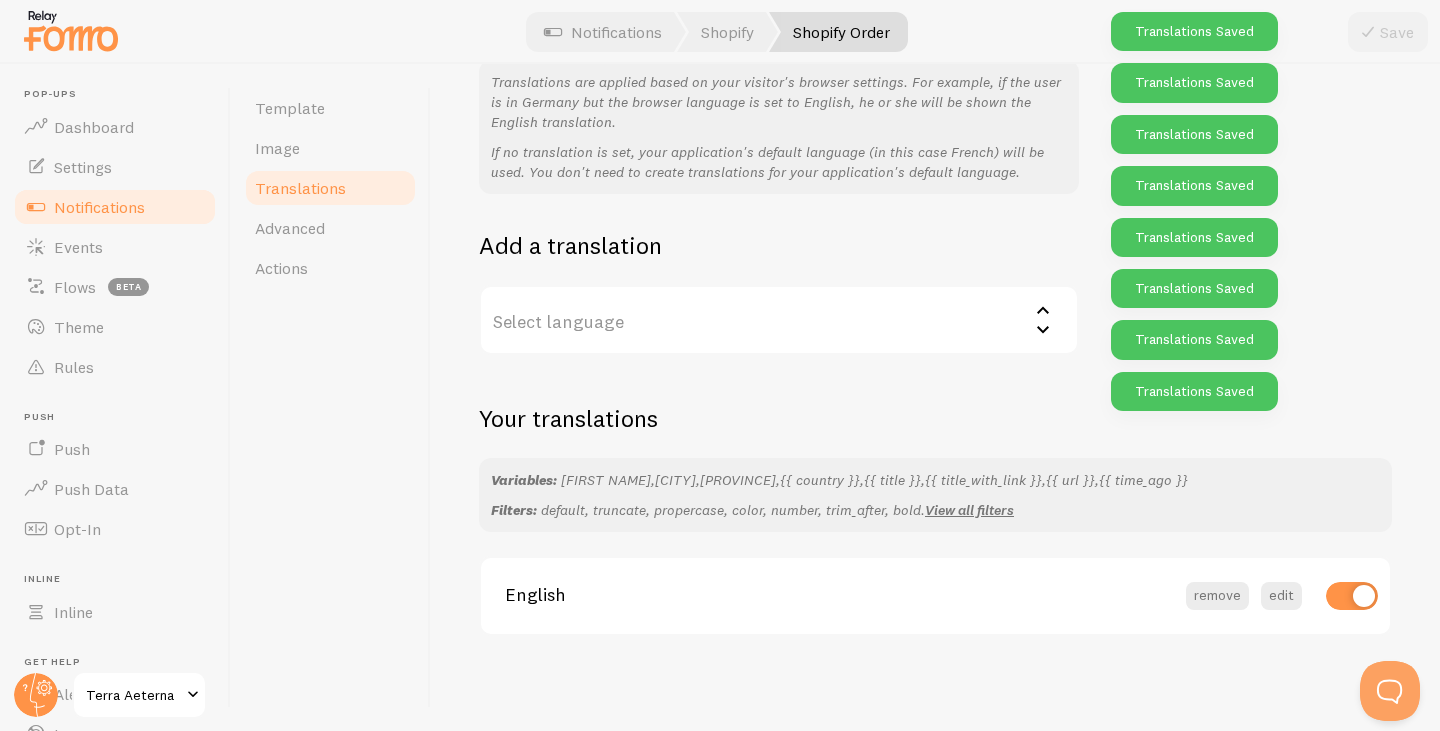 click on "Notifications" at bounding box center (99, 207) 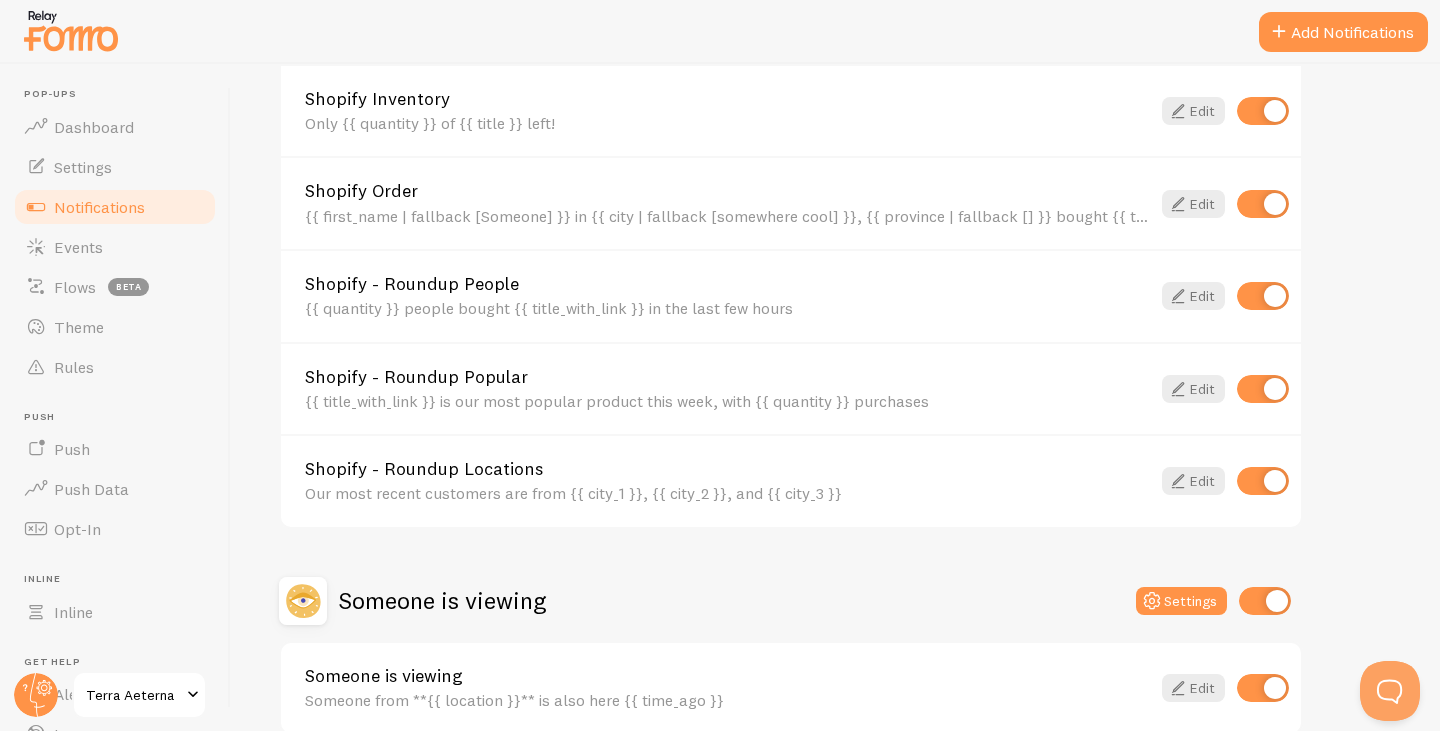 scroll, scrollTop: 979, scrollLeft: 0, axis: vertical 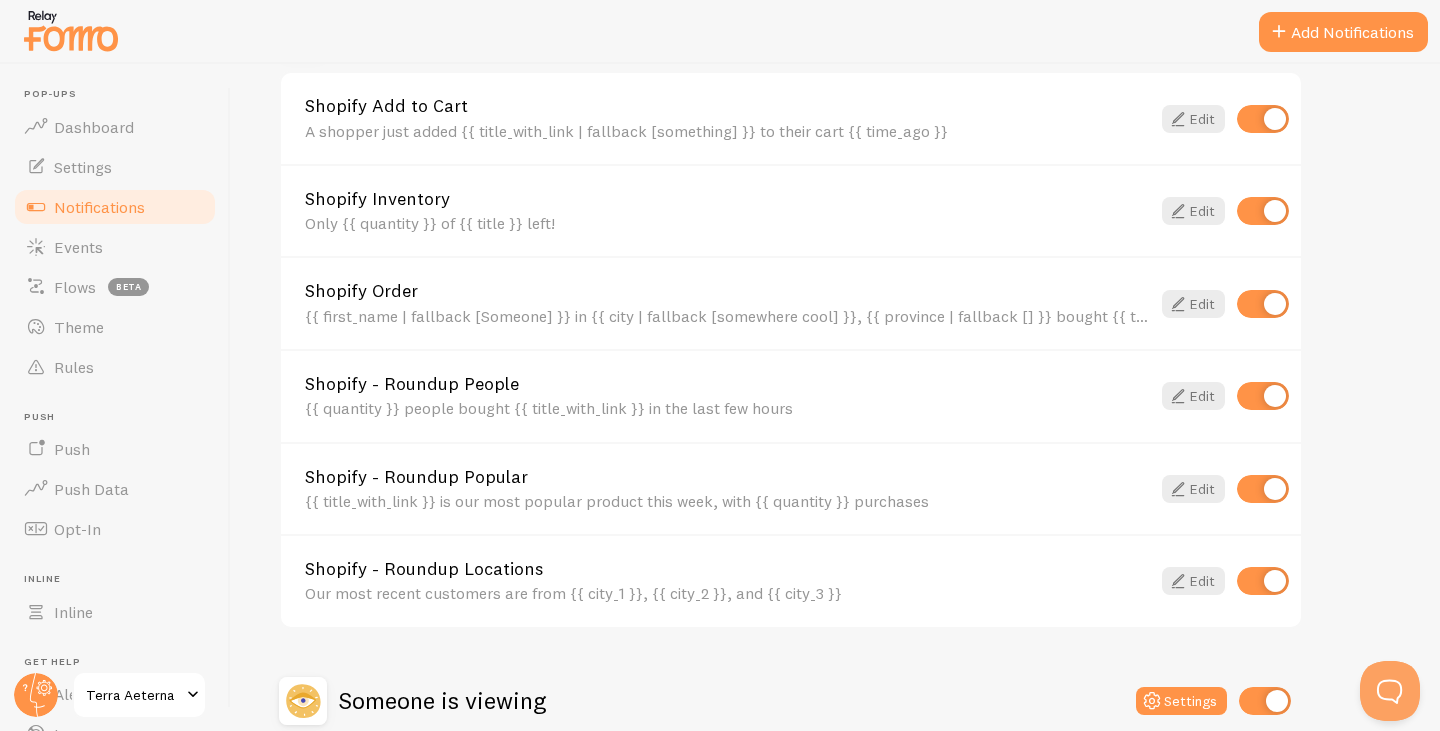 click on "Shopify - Roundup People" at bounding box center (727, 384) 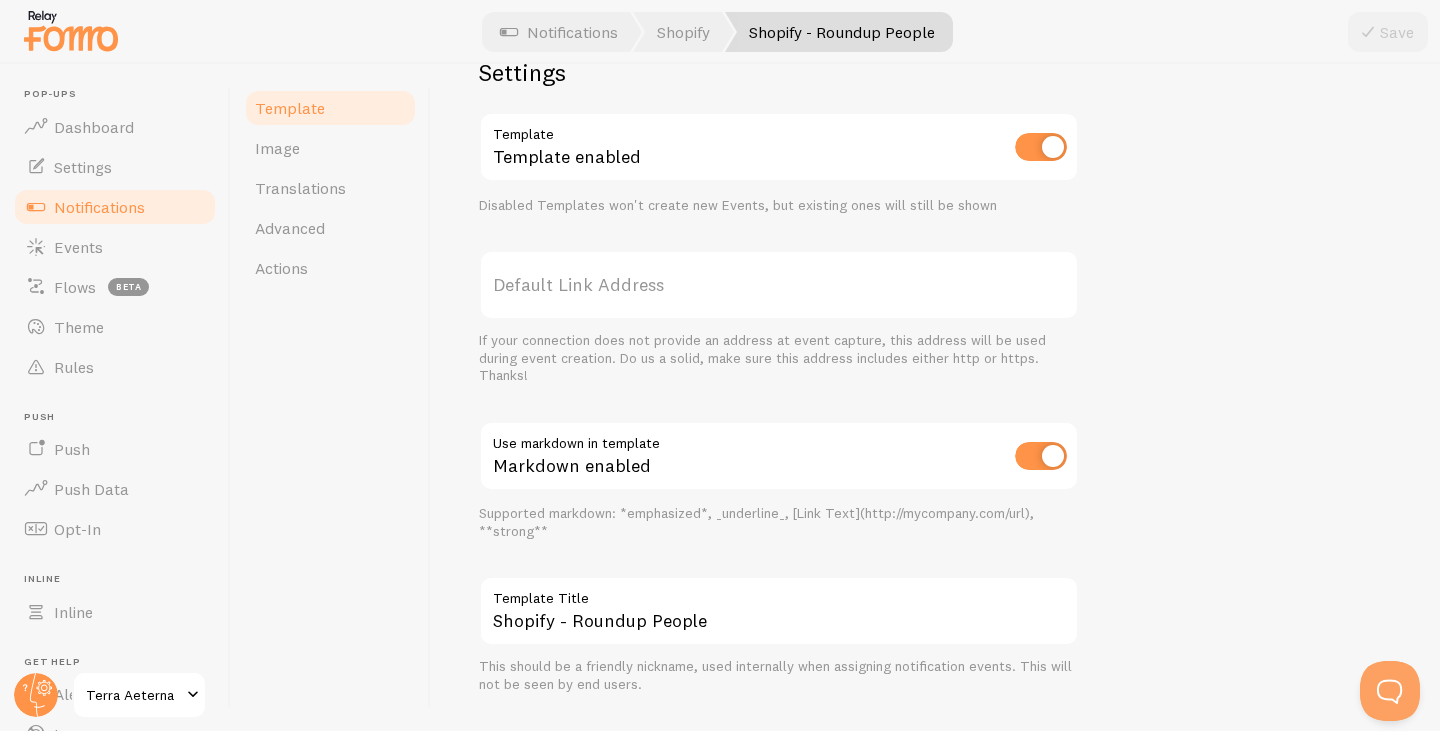 scroll, scrollTop: 763, scrollLeft: 0, axis: vertical 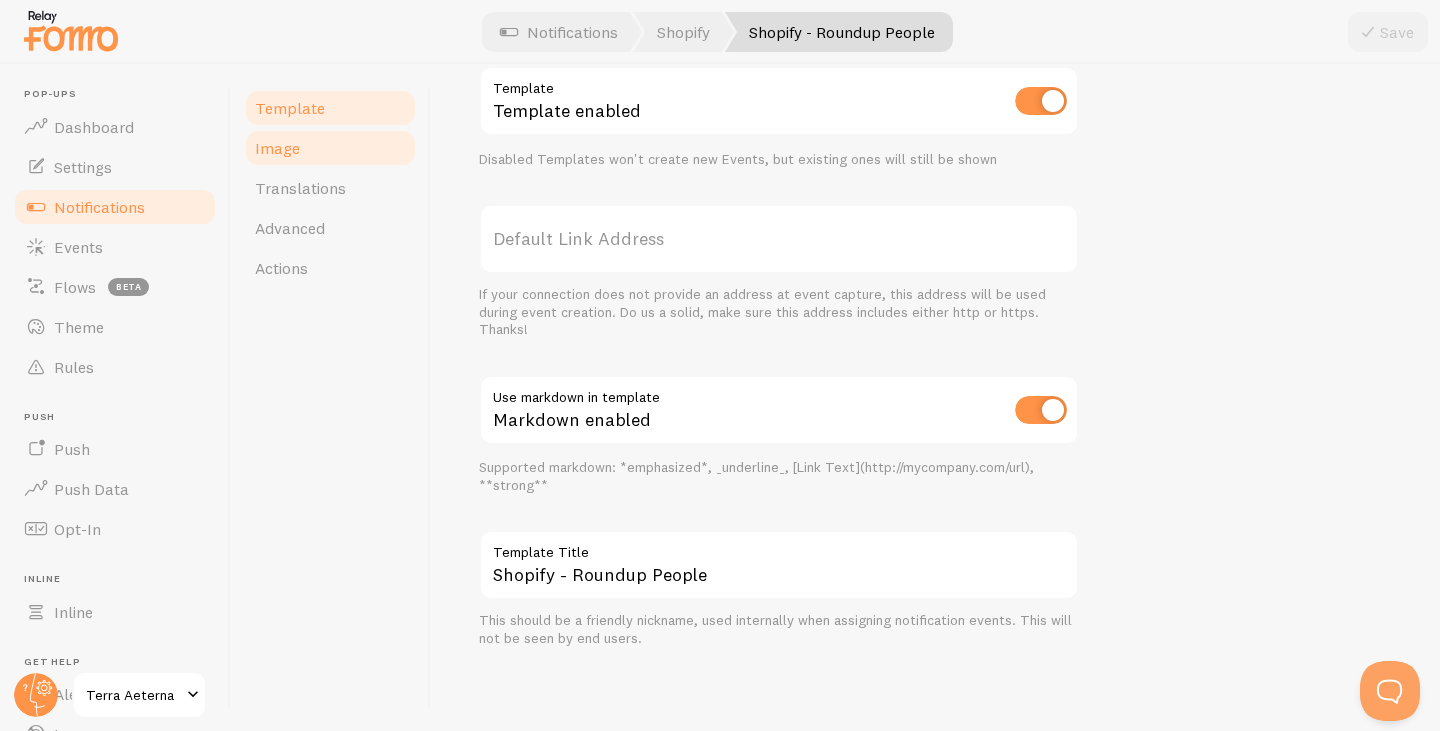 click on "Image" at bounding box center (330, 148) 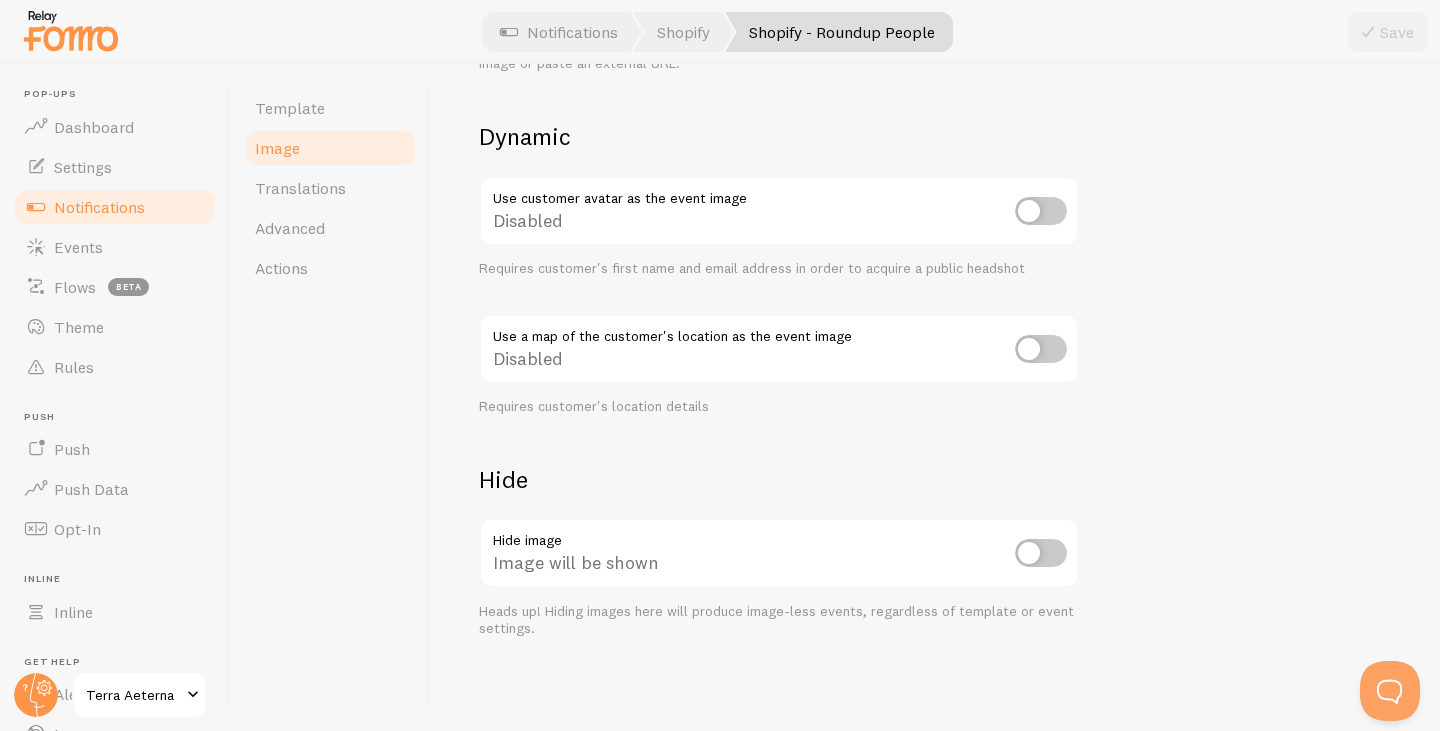 scroll, scrollTop: 707, scrollLeft: 0, axis: vertical 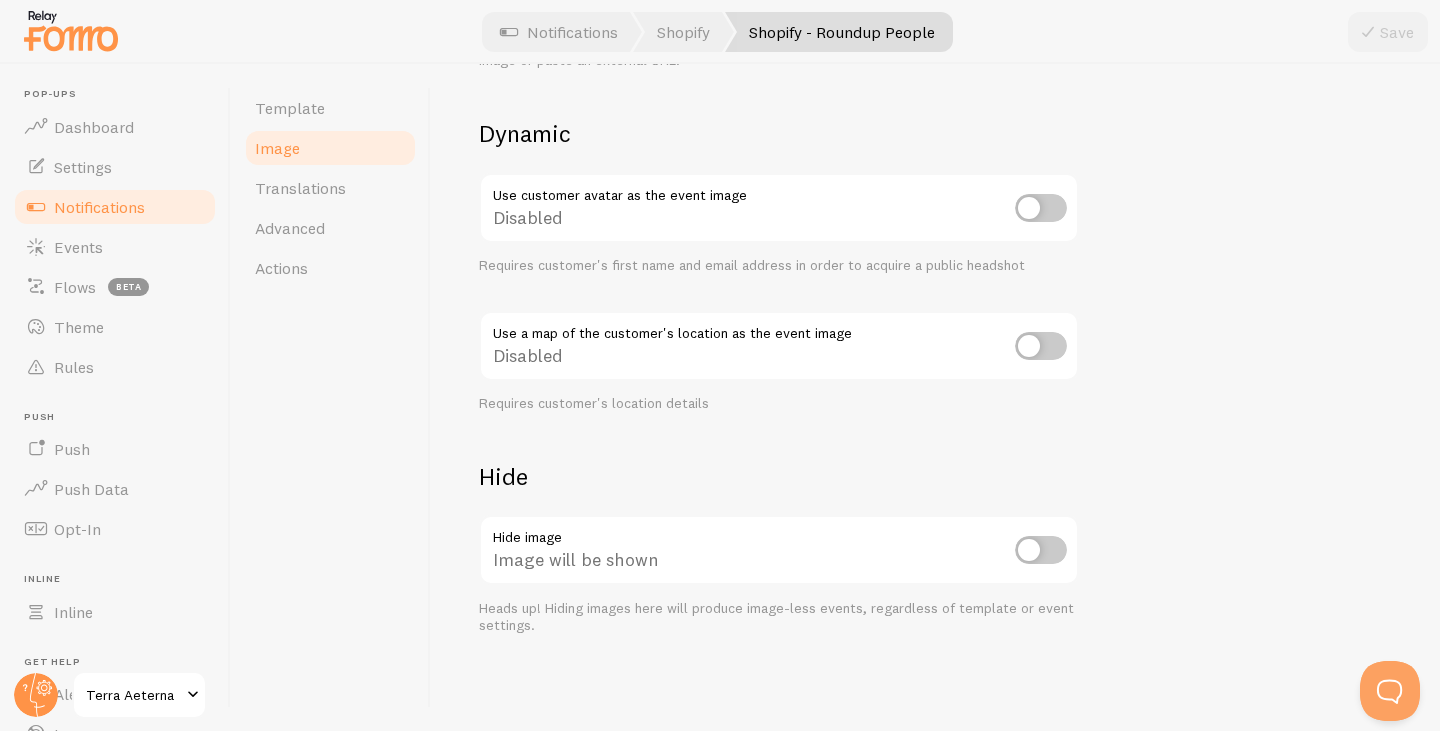 click at bounding box center [1041, 550] 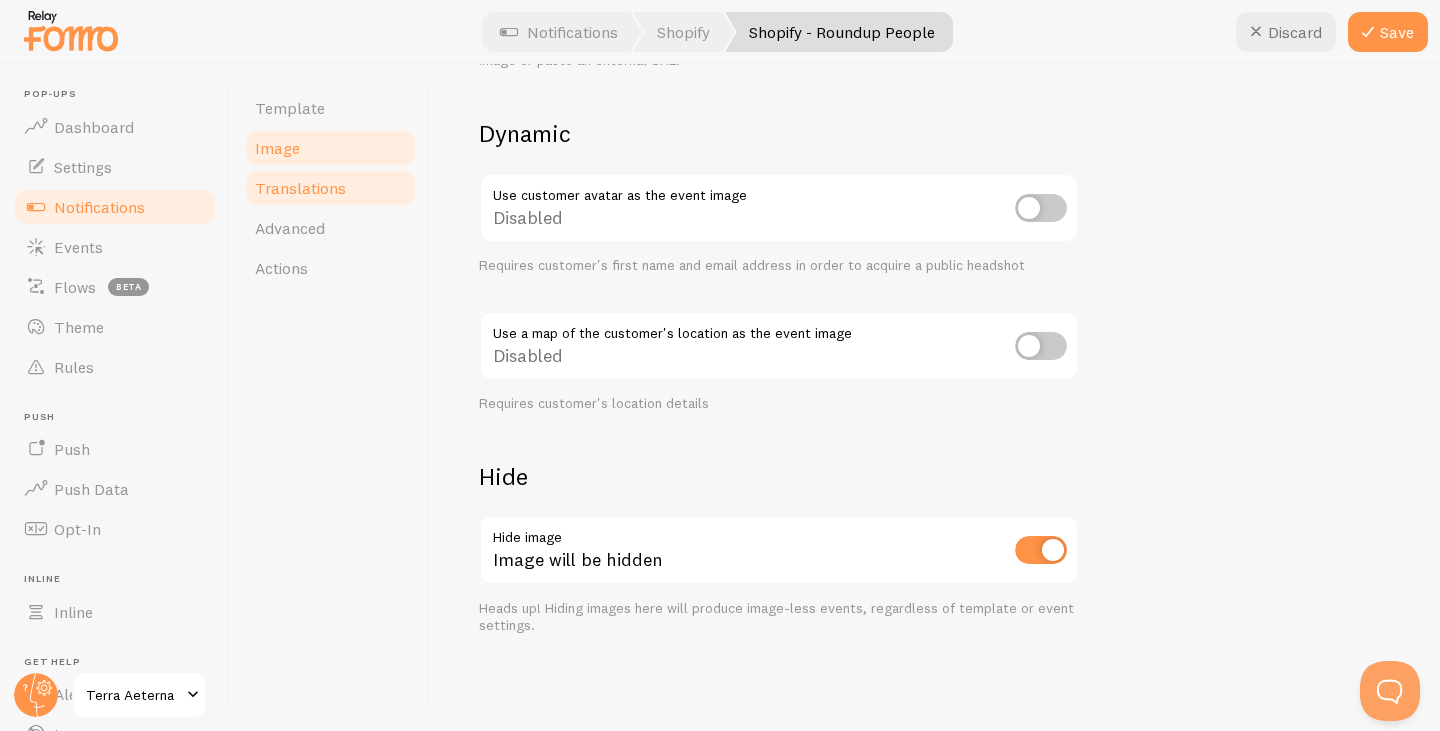 click on "Translations" at bounding box center [300, 188] 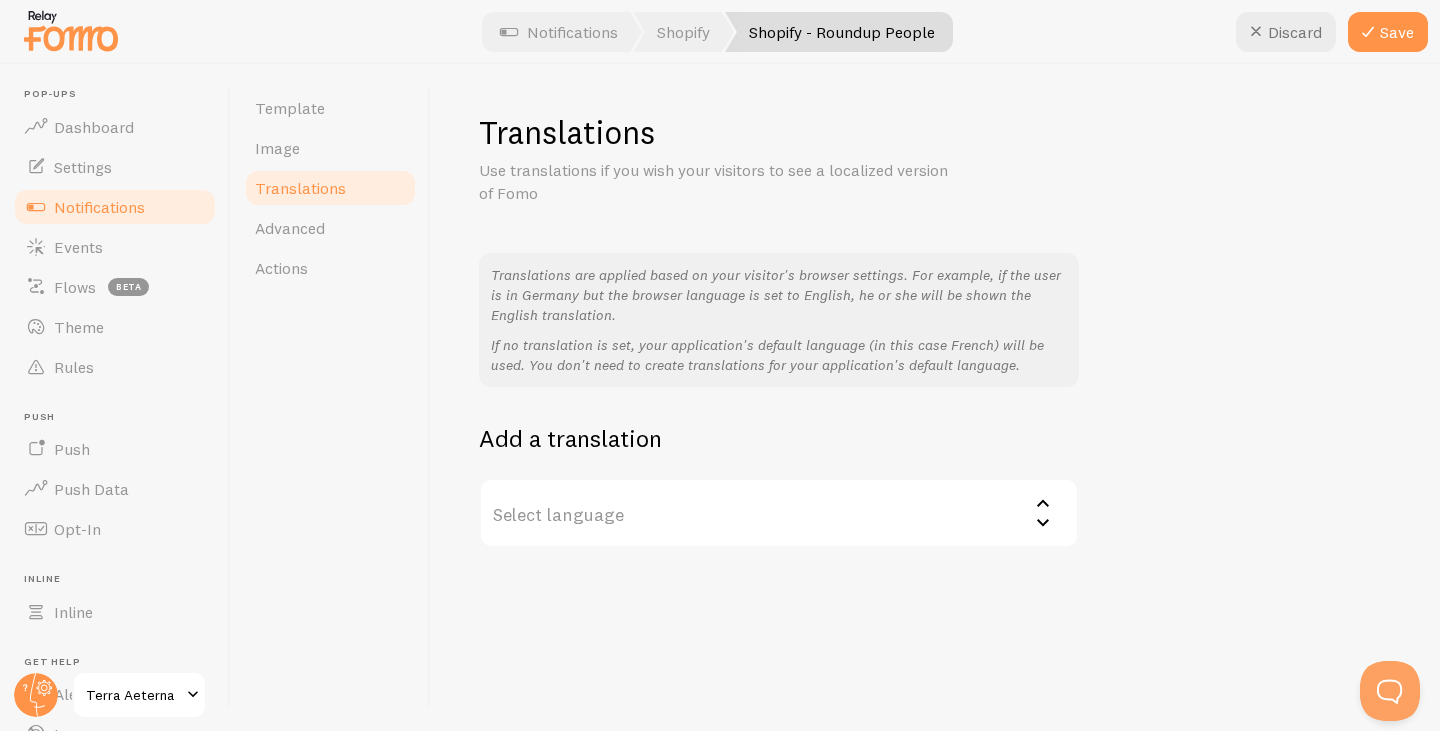 click on "Select language" at bounding box center [779, 513] 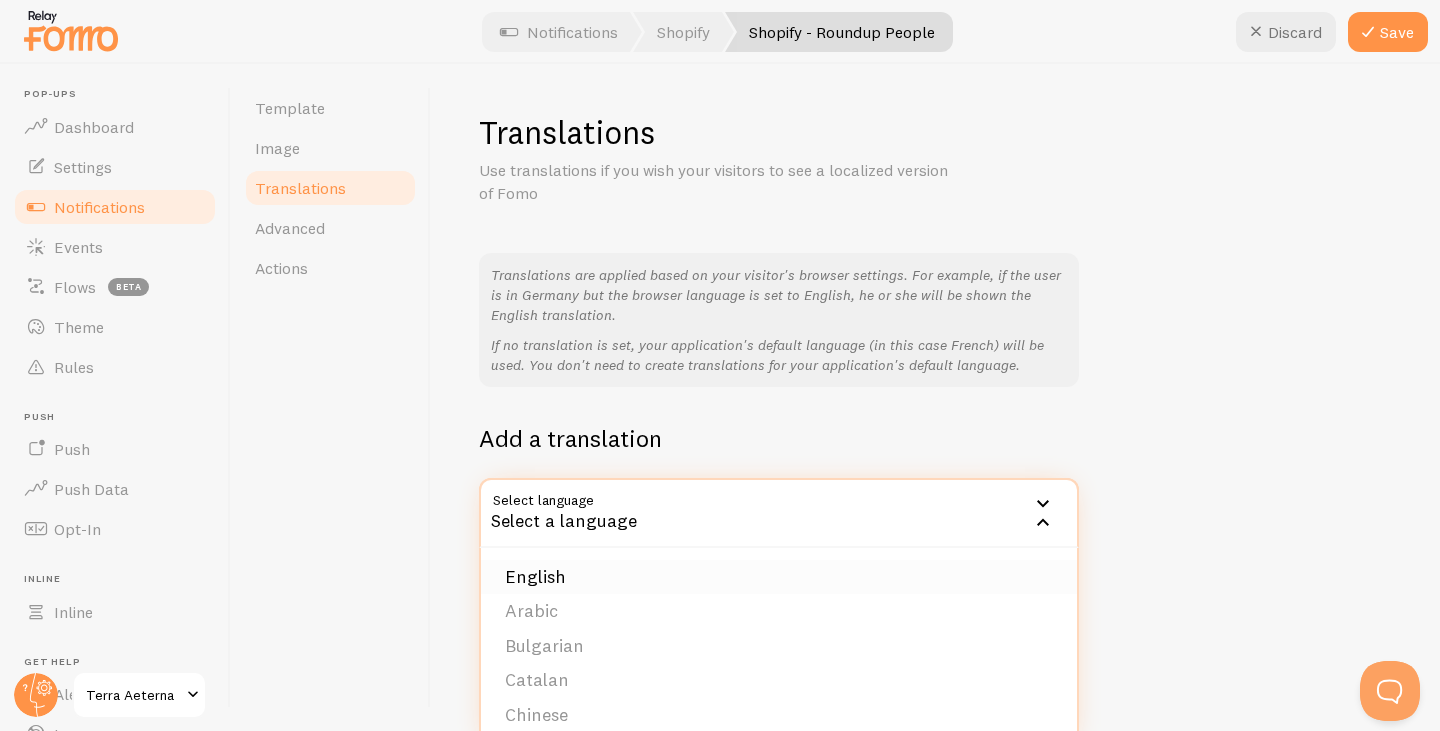 click on "English" at bounding box center (779, 577) 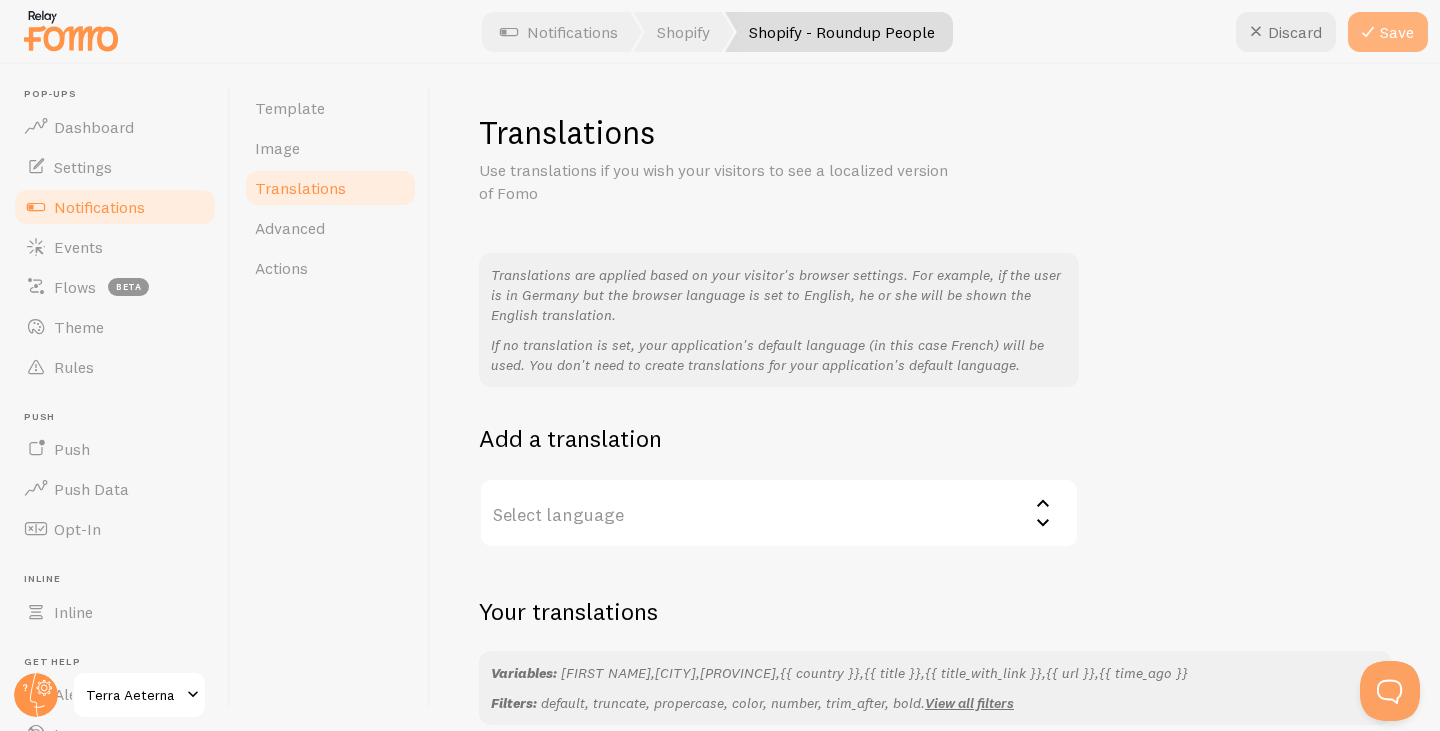 click on "Save" at bounding box center [1388, 32] 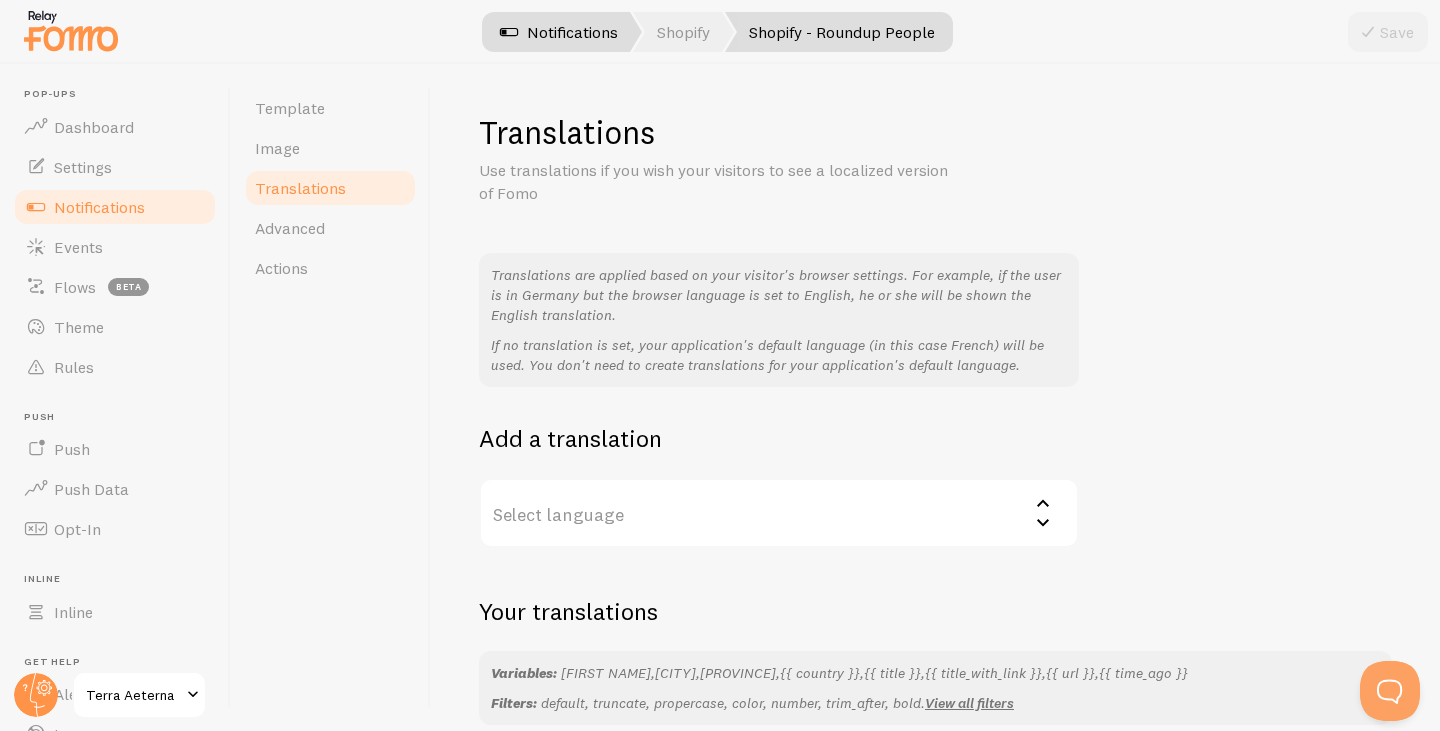 click on "Notifications" at bounding box center [559, 32] 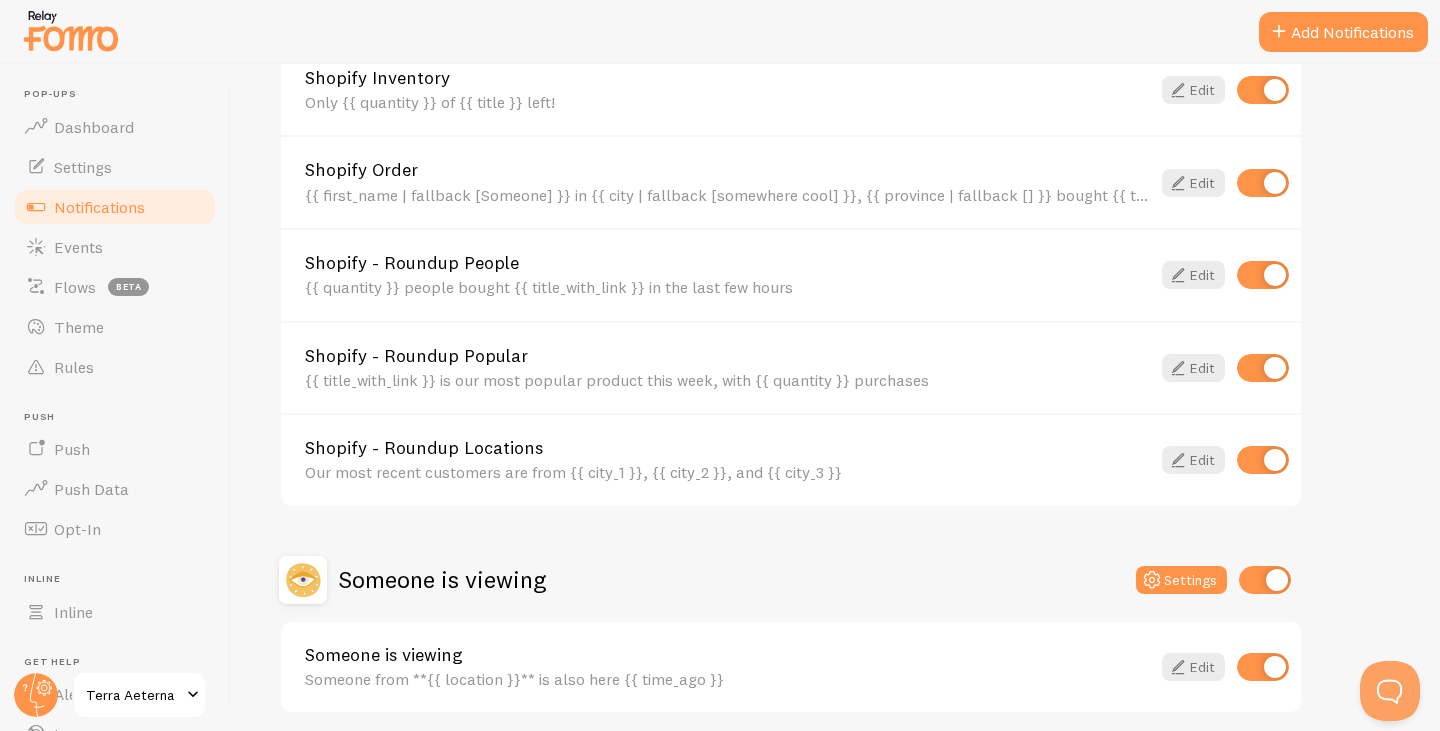 scroll, scrollTop: 1179, scrollLeft: 0, axis: vertical 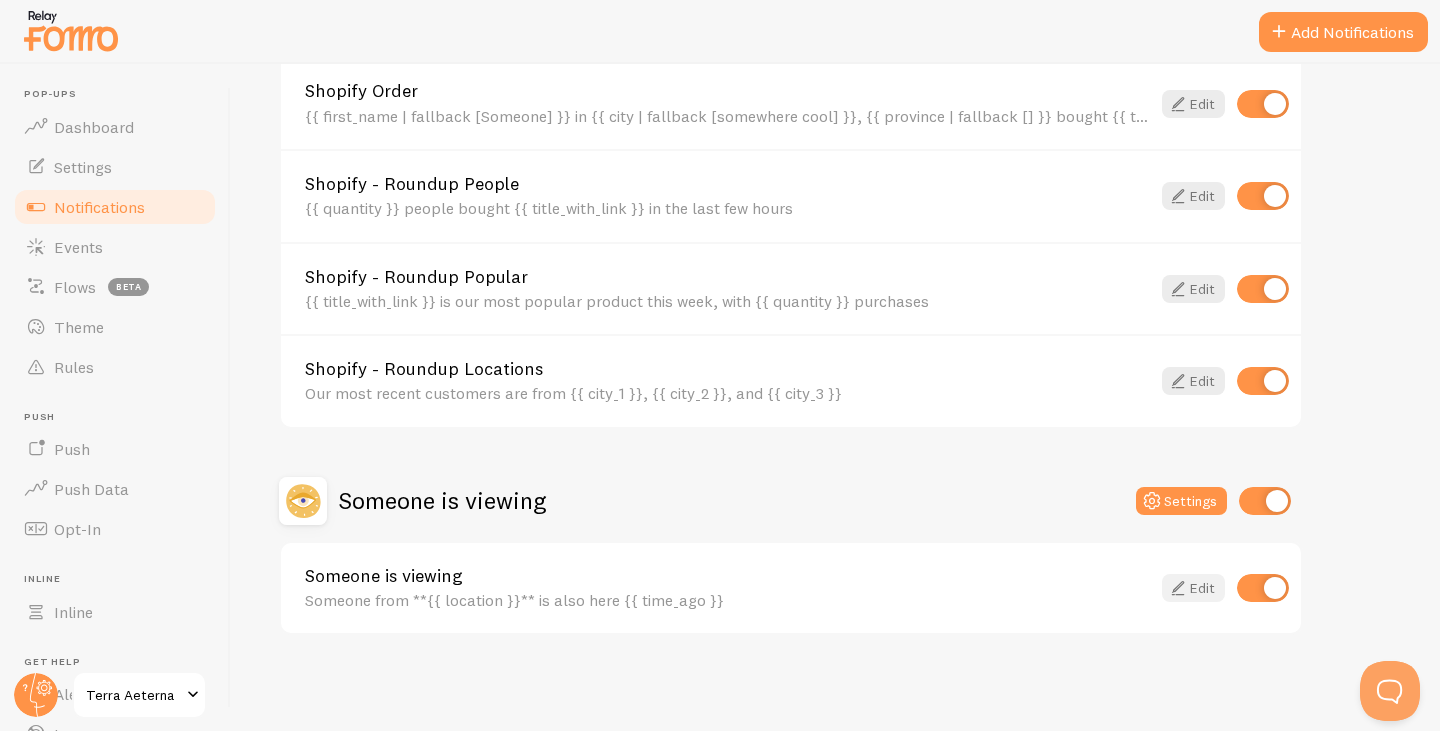 click on "Edit" at bounding box center [1193, 588] 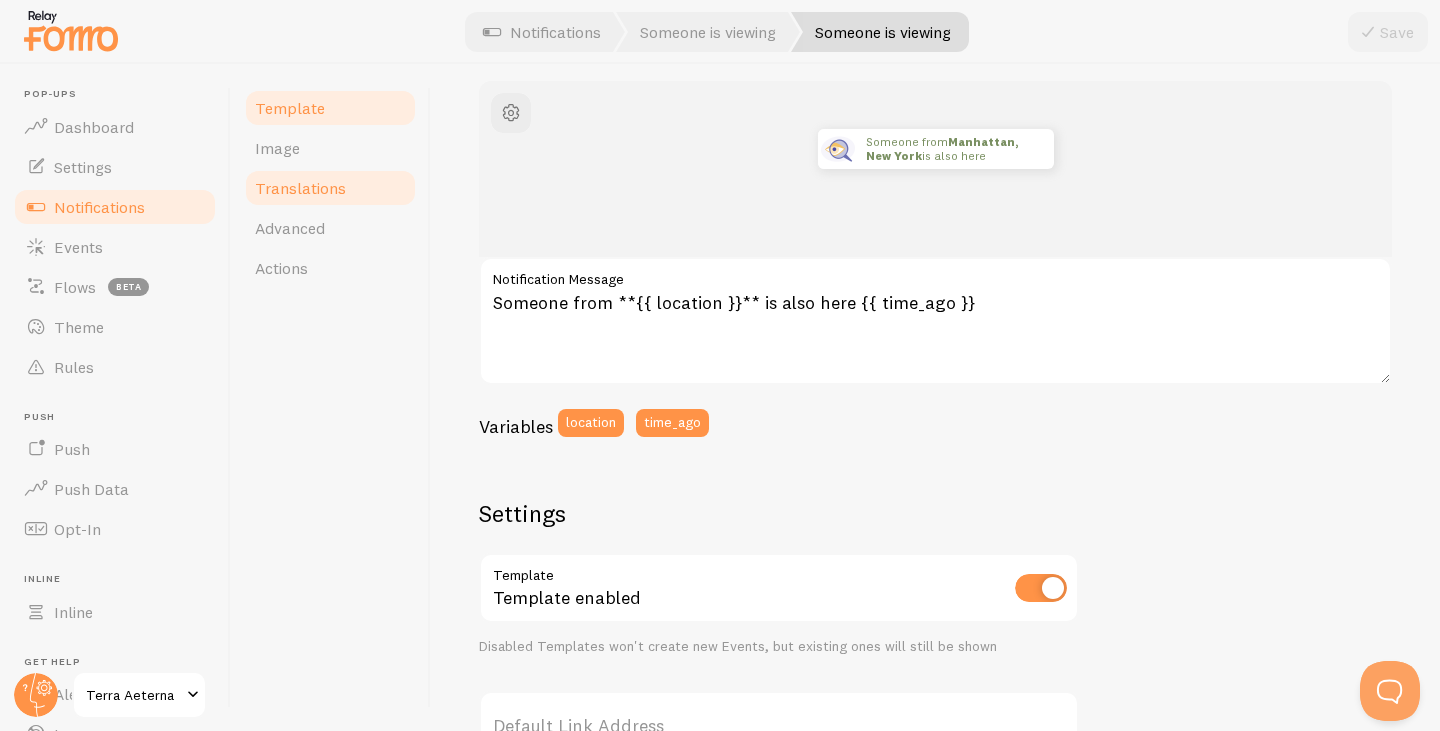 scroll, scrollTop: 214, scrollLeft: 0, axis: vertical 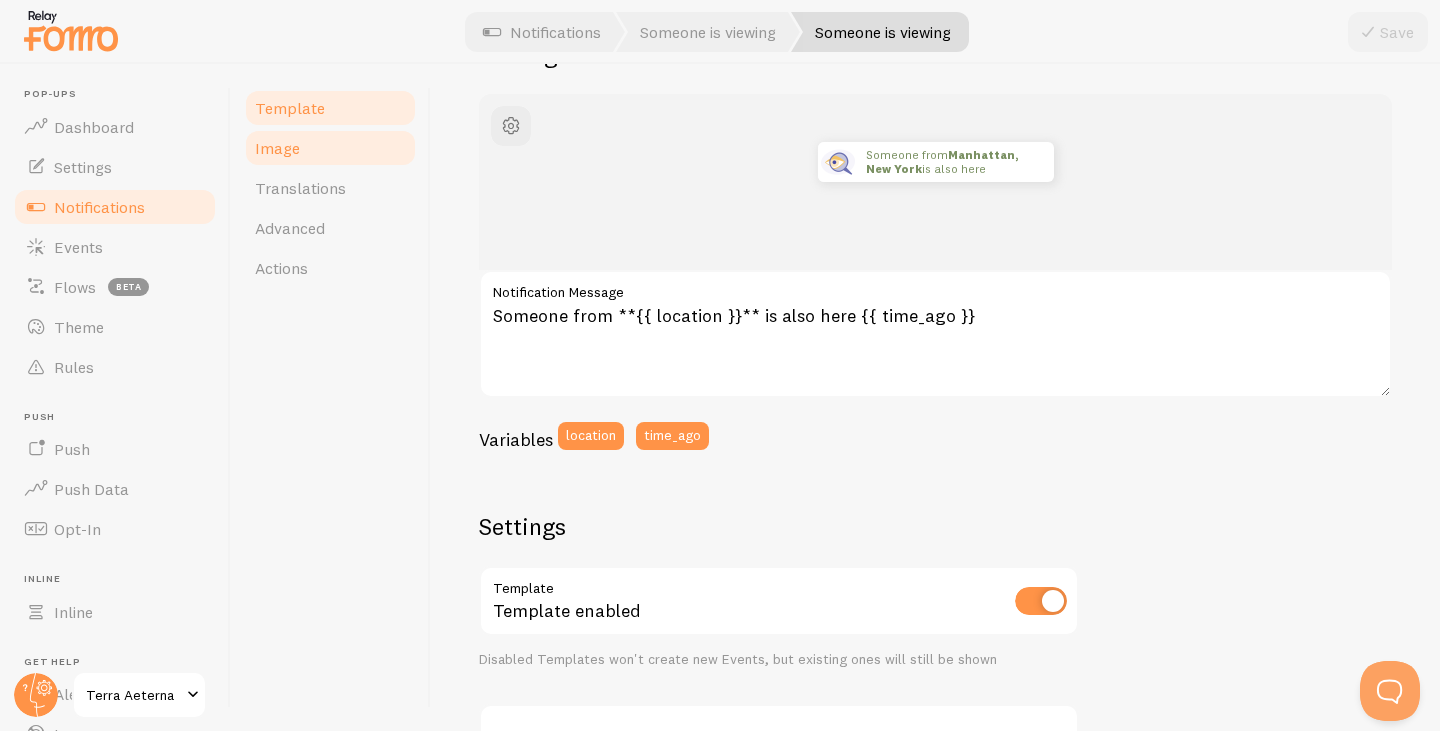 click on "Image" at bounding box center (330, 148) 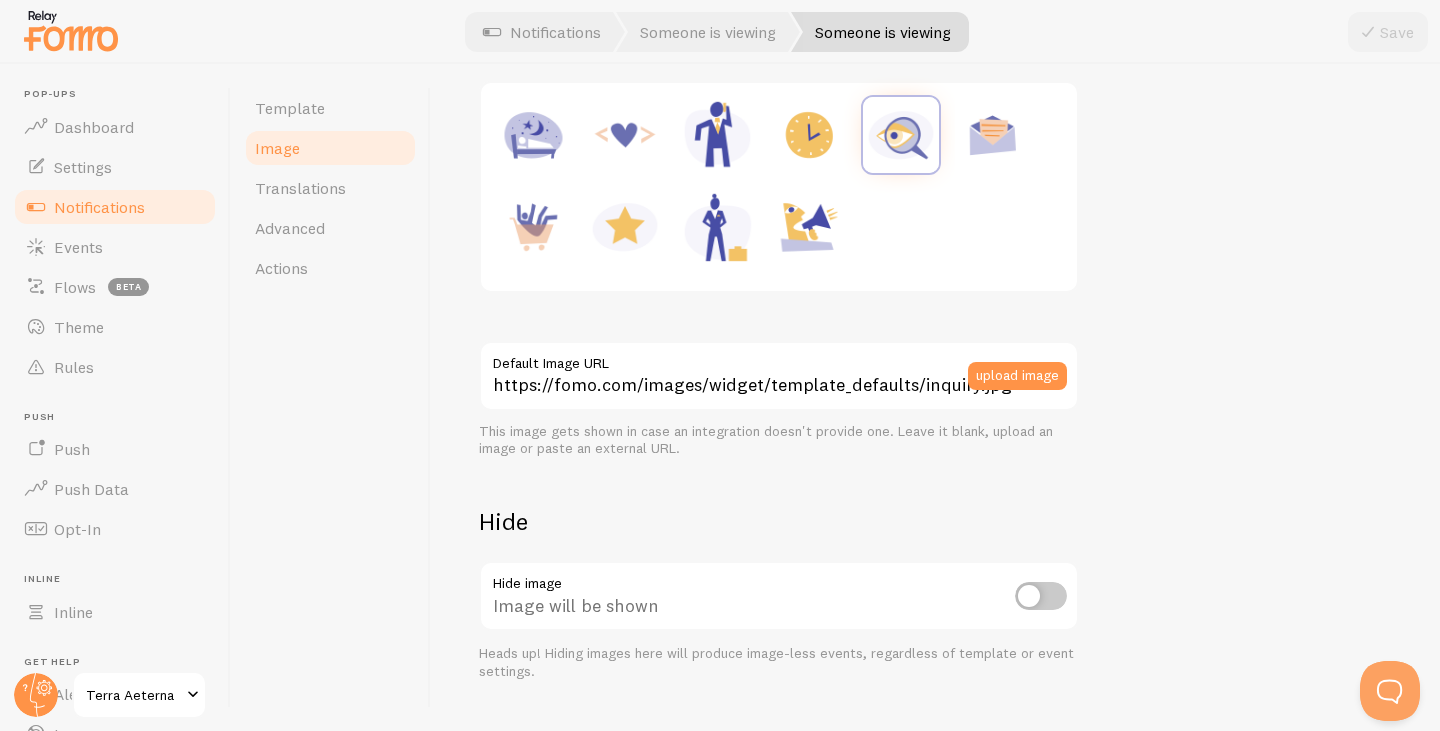 scroll, scrollTop: 364, scrollLeft: 0, axis: vertical 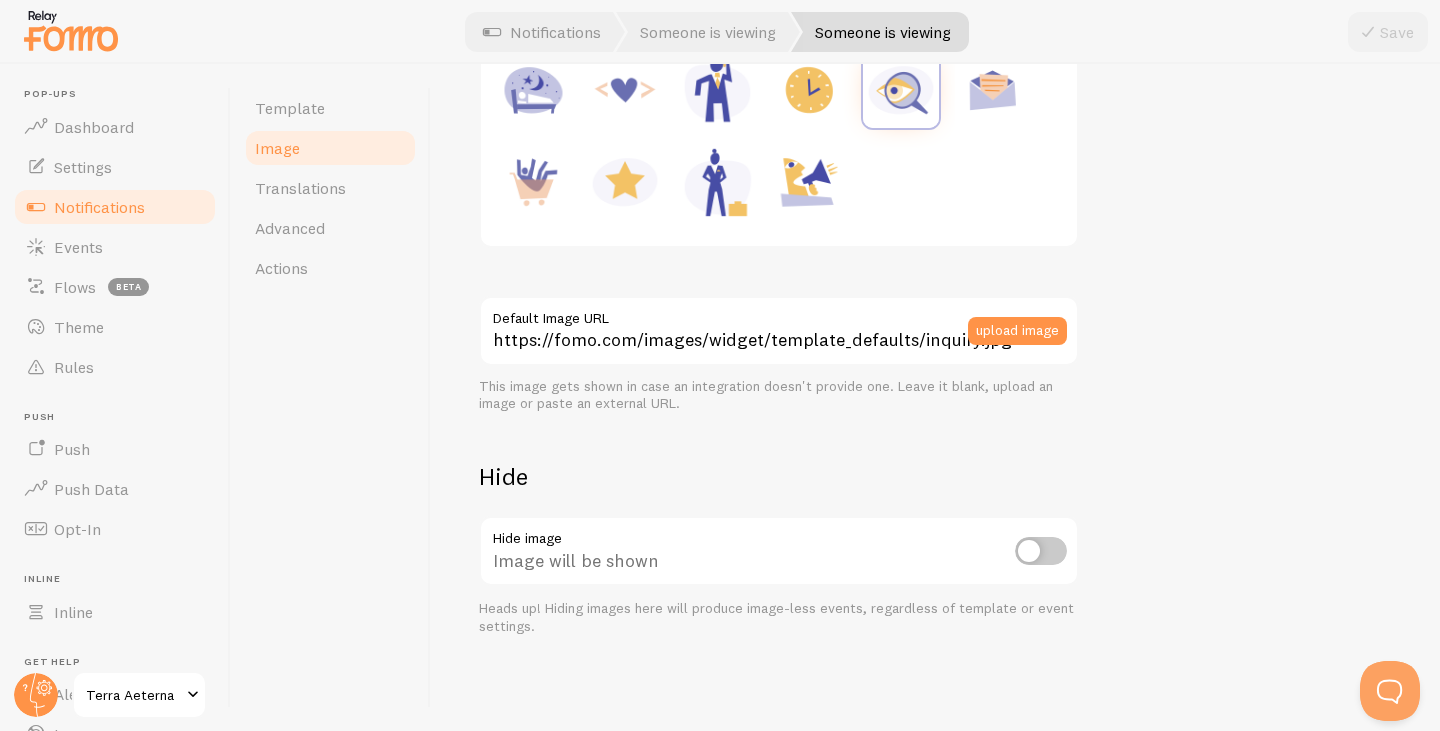 click at bounding box center [1041, 551] 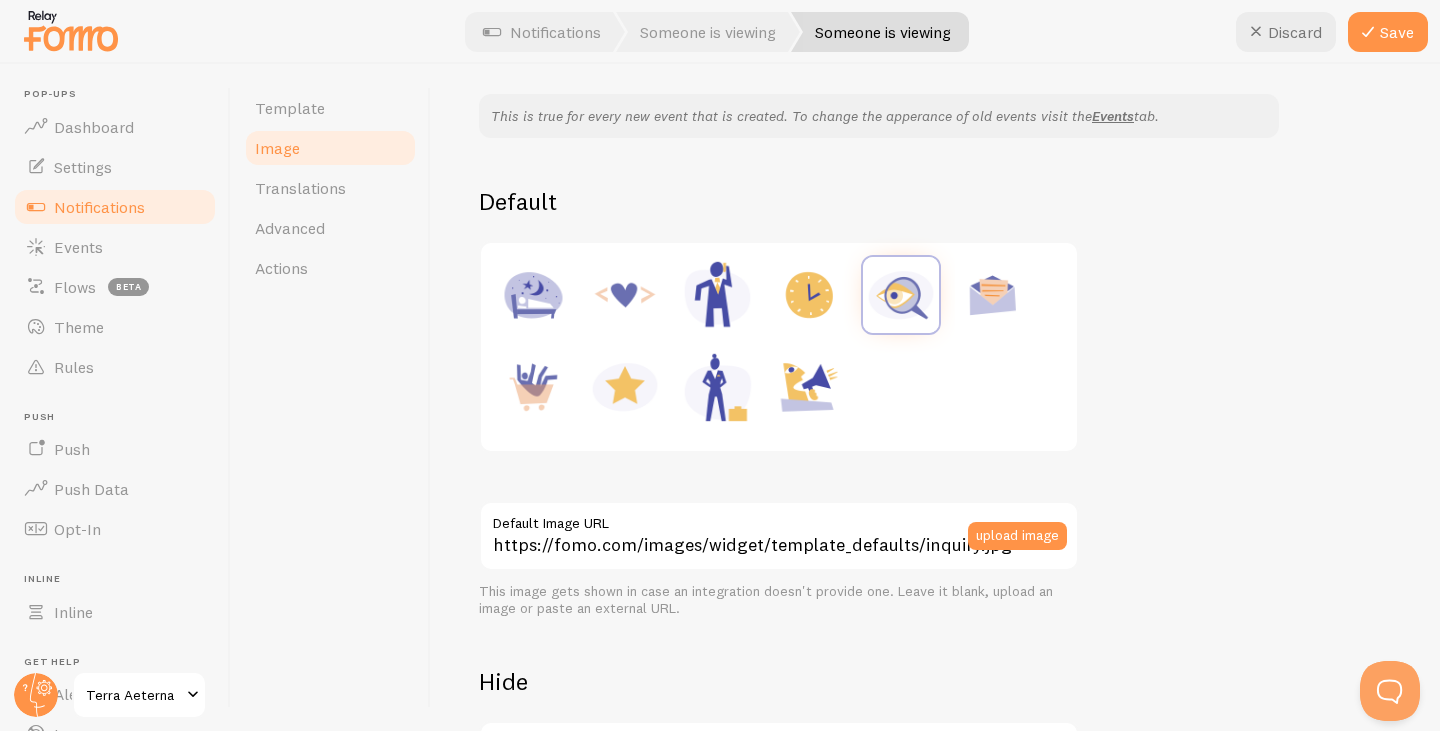 scroll, scrollTop: 0, scrollLeft: 0, axis: both 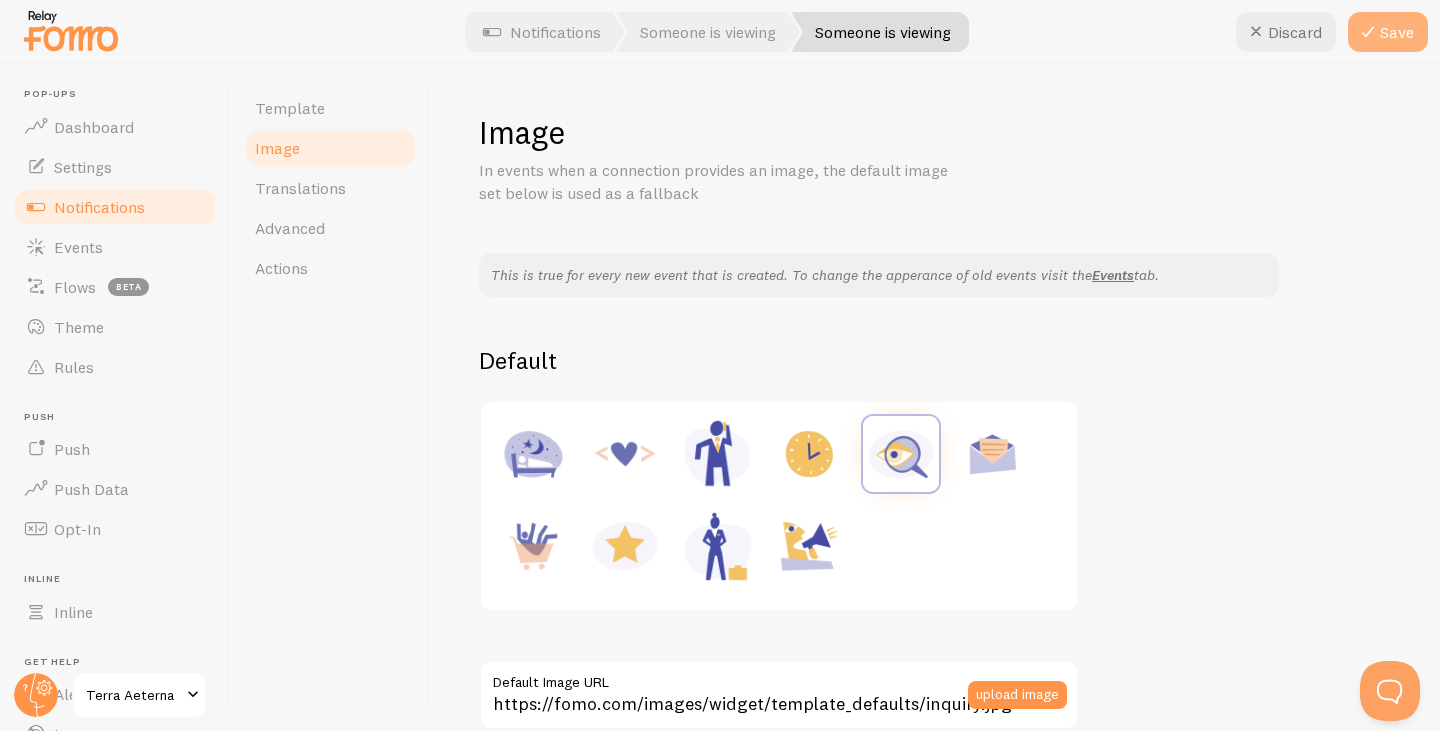 click on "Save" at bounding box center [1388, 32] 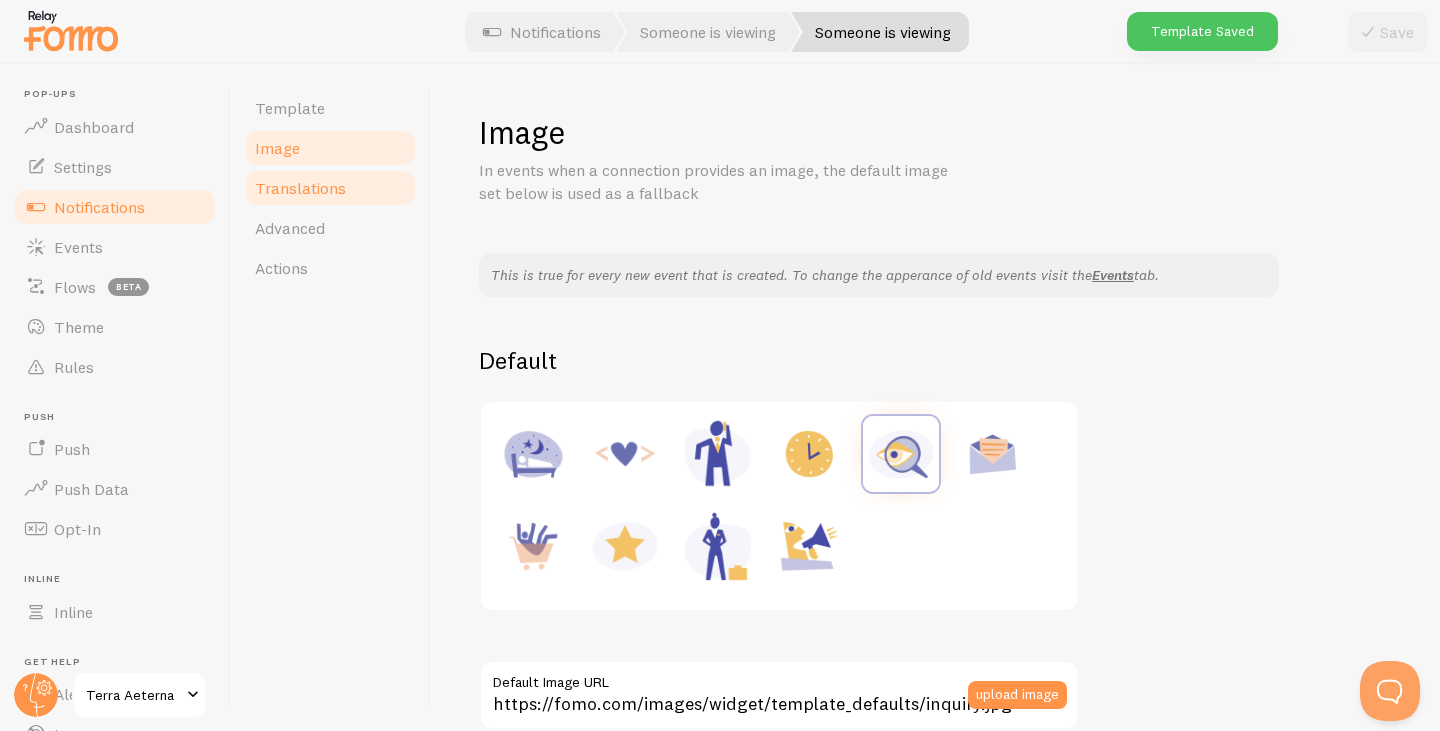 click on "Translations" at bounding box center [300, 188] 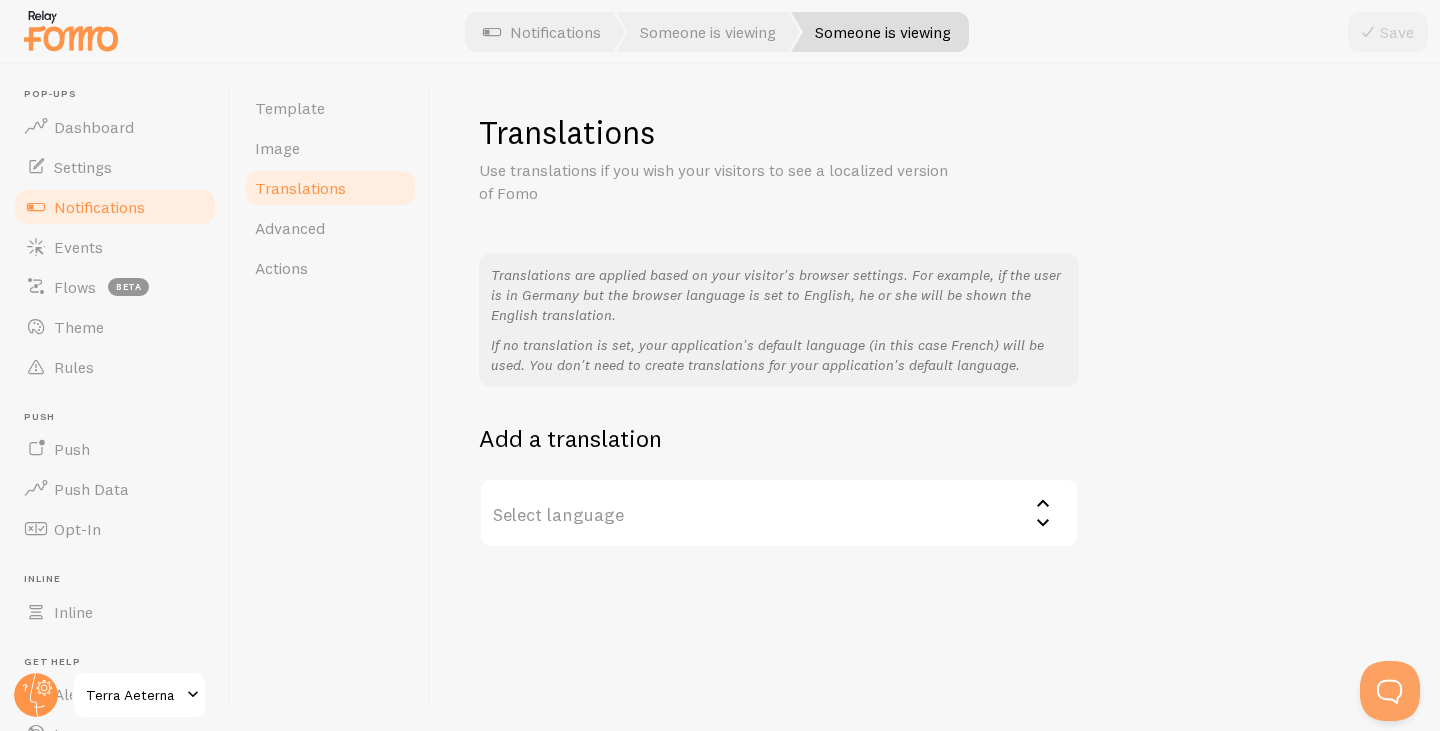 click on "Select language" at bounding box center [779, 513] 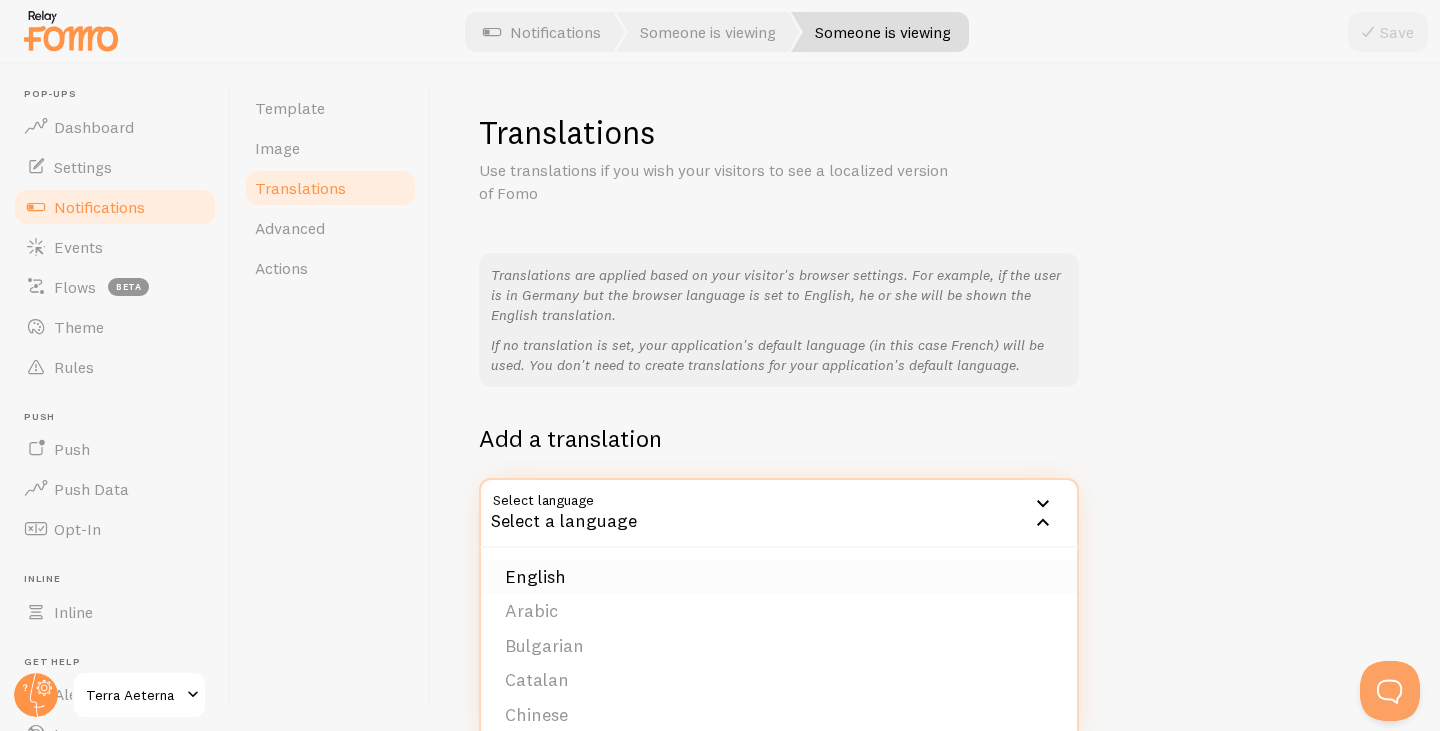 click on "English" at bounding box center (779, 577) 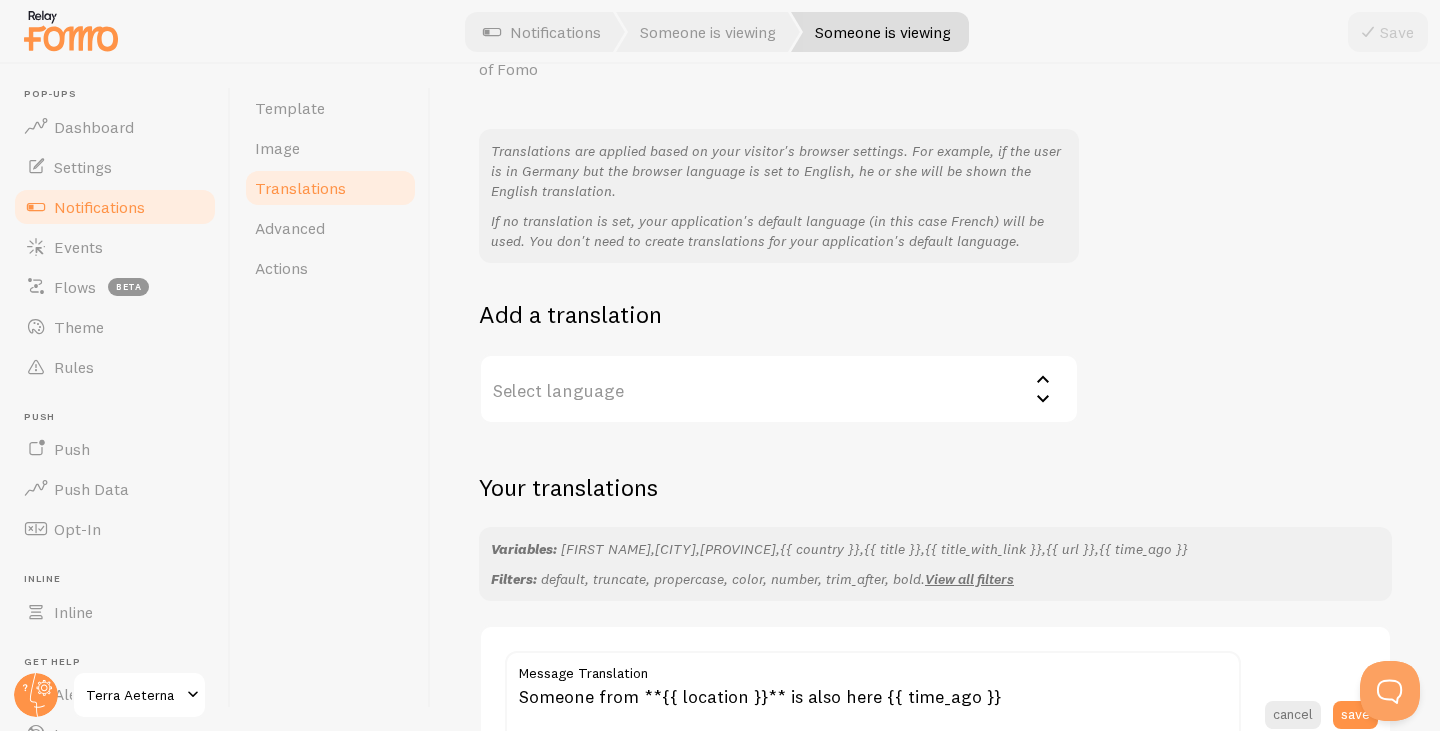 scroll, scrollTop: 293, scrollLeft: 0, axis: vertical 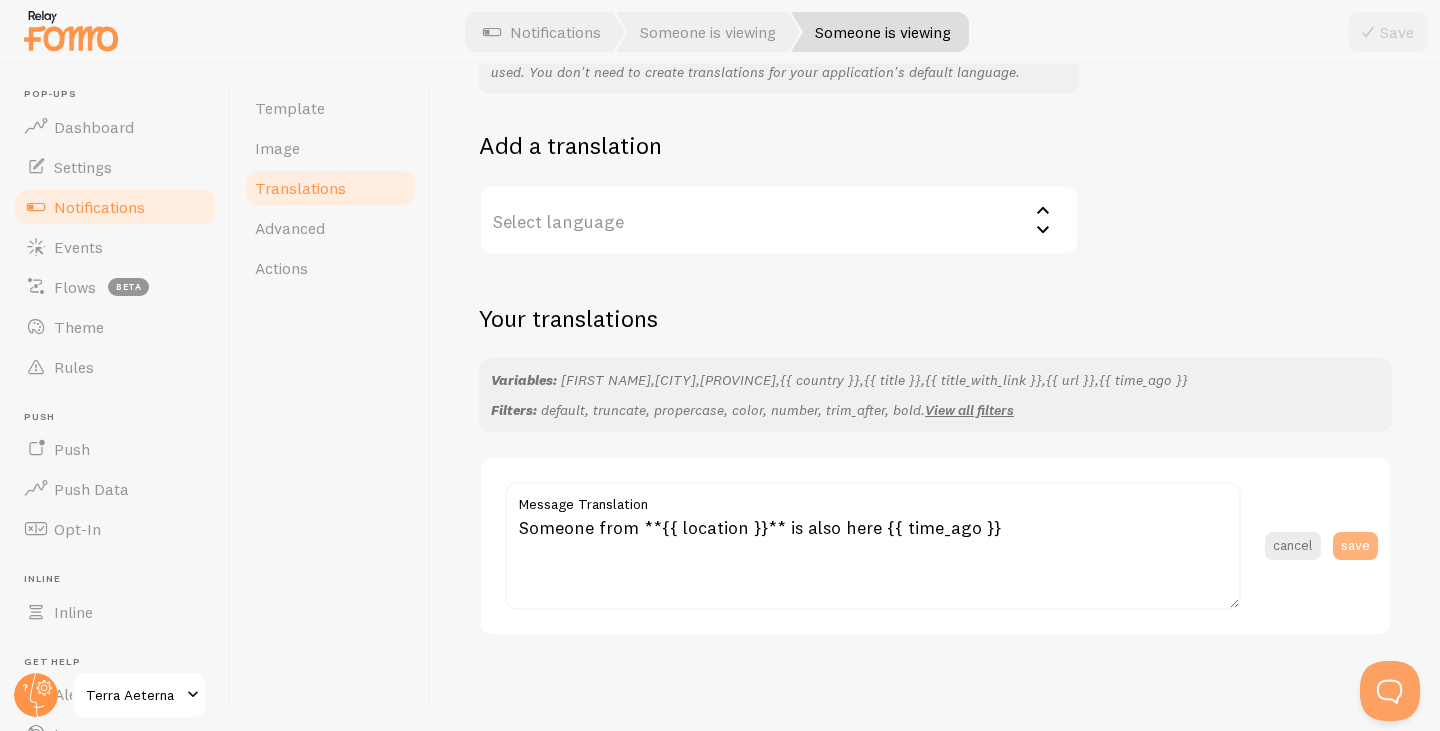 drag, startPoint x: 1343, startPoint y: 545, endPoint x: 1331, endPoint y: 554, distance: 15 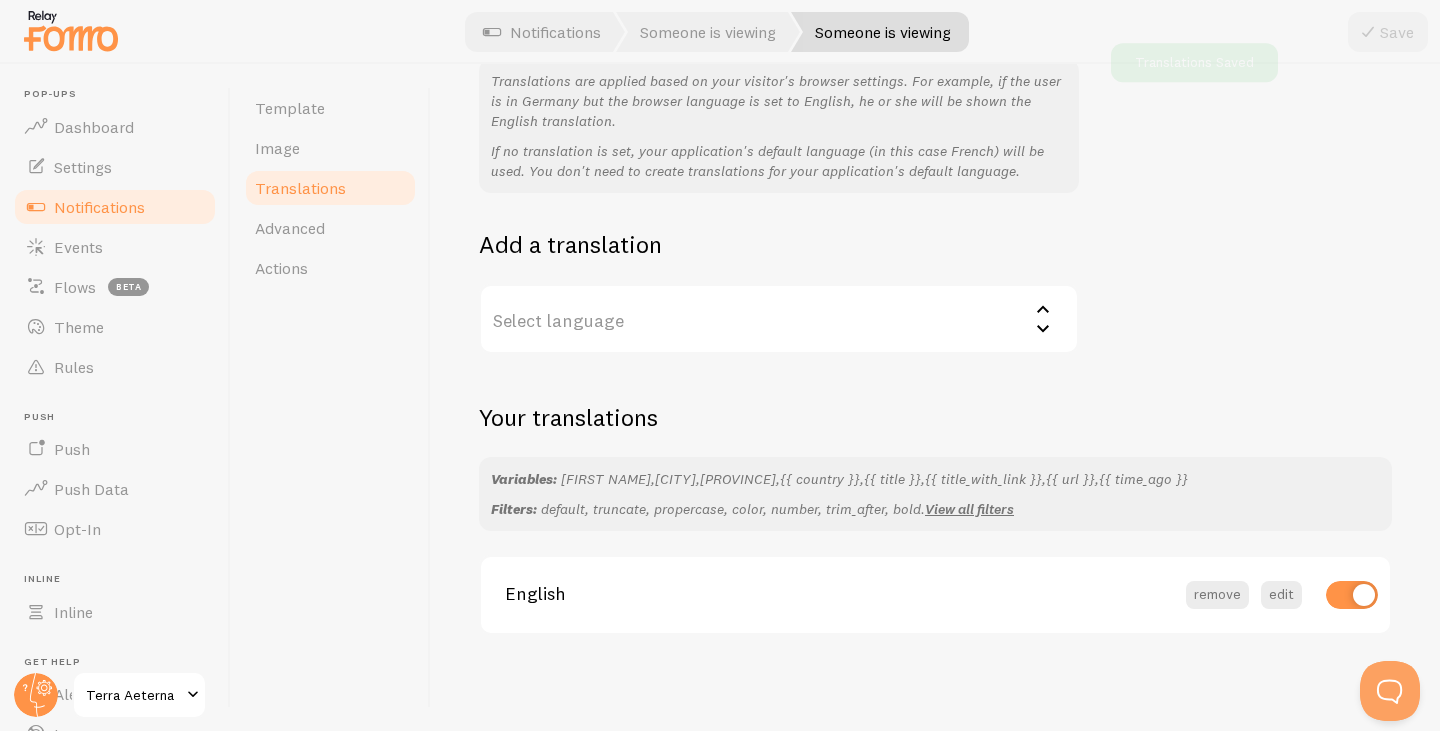 scroll, scrollTop: 193, scrollLeft: 0, axis: vertical 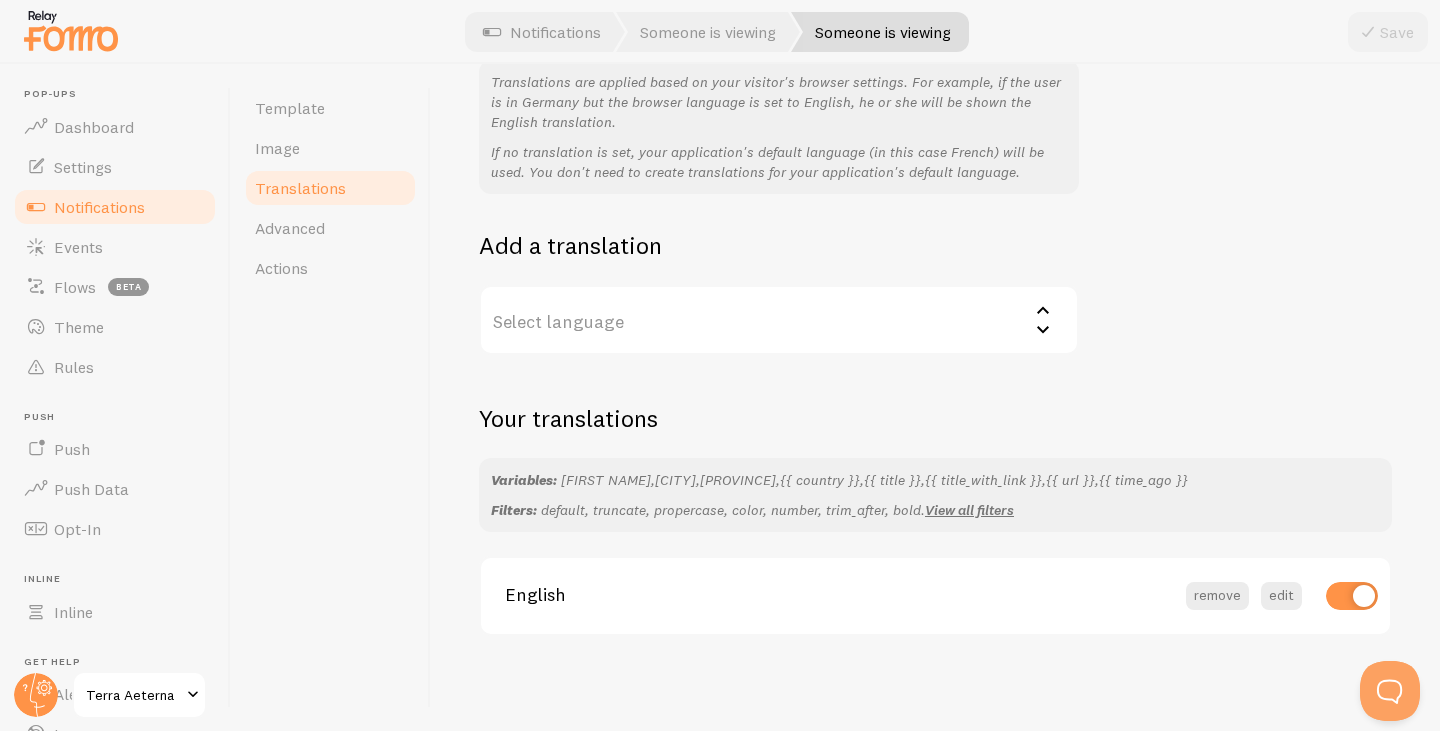 click on "Notifications" at bounding box center (542, 32) 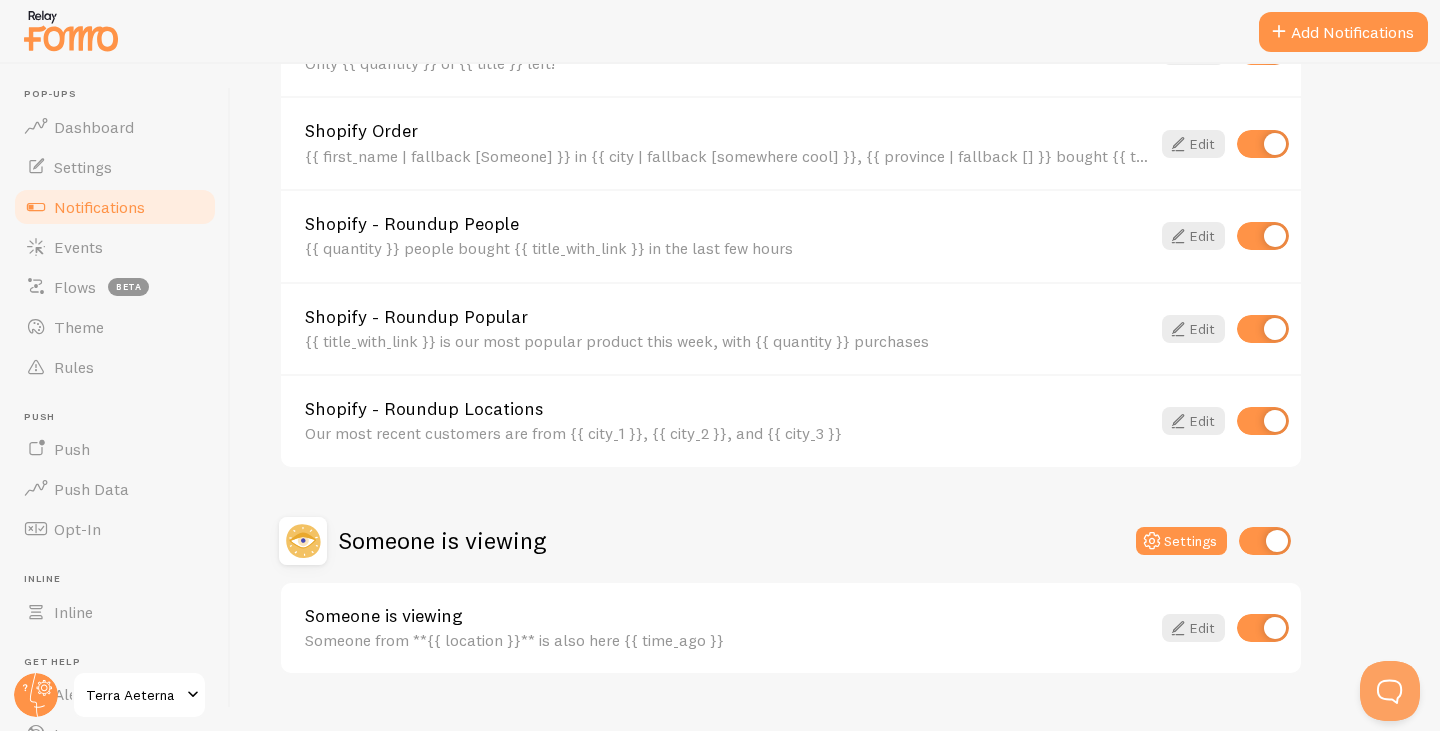 scroll, scrollTop: 1179, scrollLeft: 0, axis: vertical 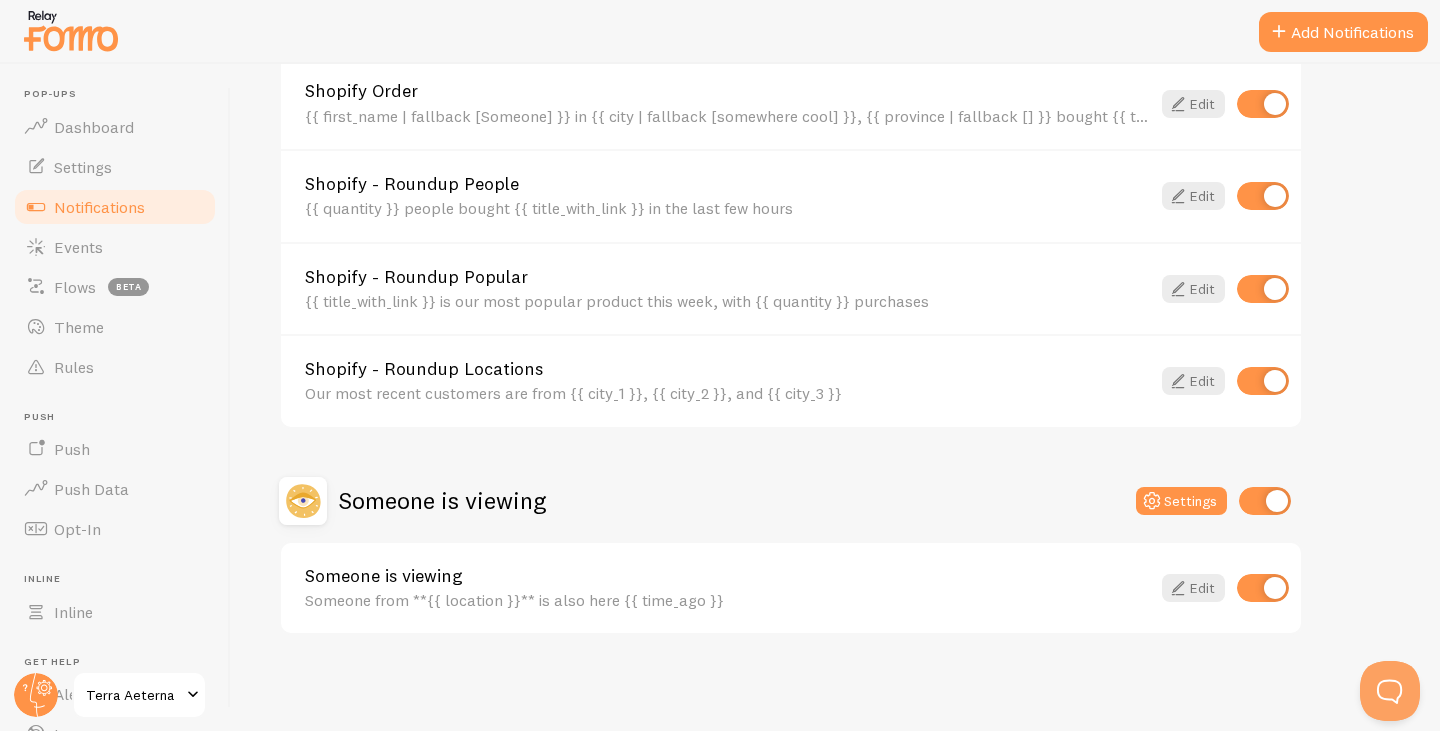 click on "{{ title_with_link }} is our most popular
product this week, with {{ quantity }} purchases" at bounding box center (727, 301) 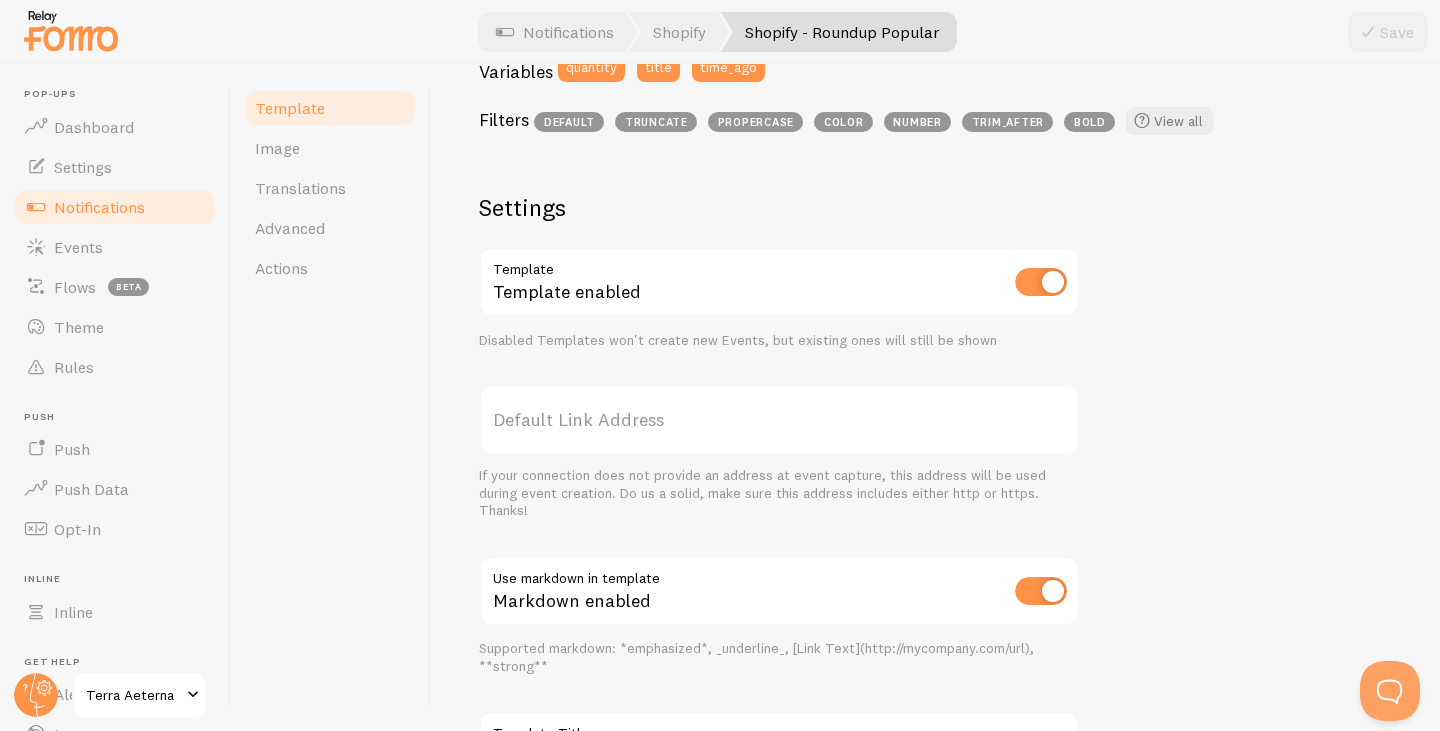 scroll, scrollTop: 563, scrollLeft: 0, axis: vertical 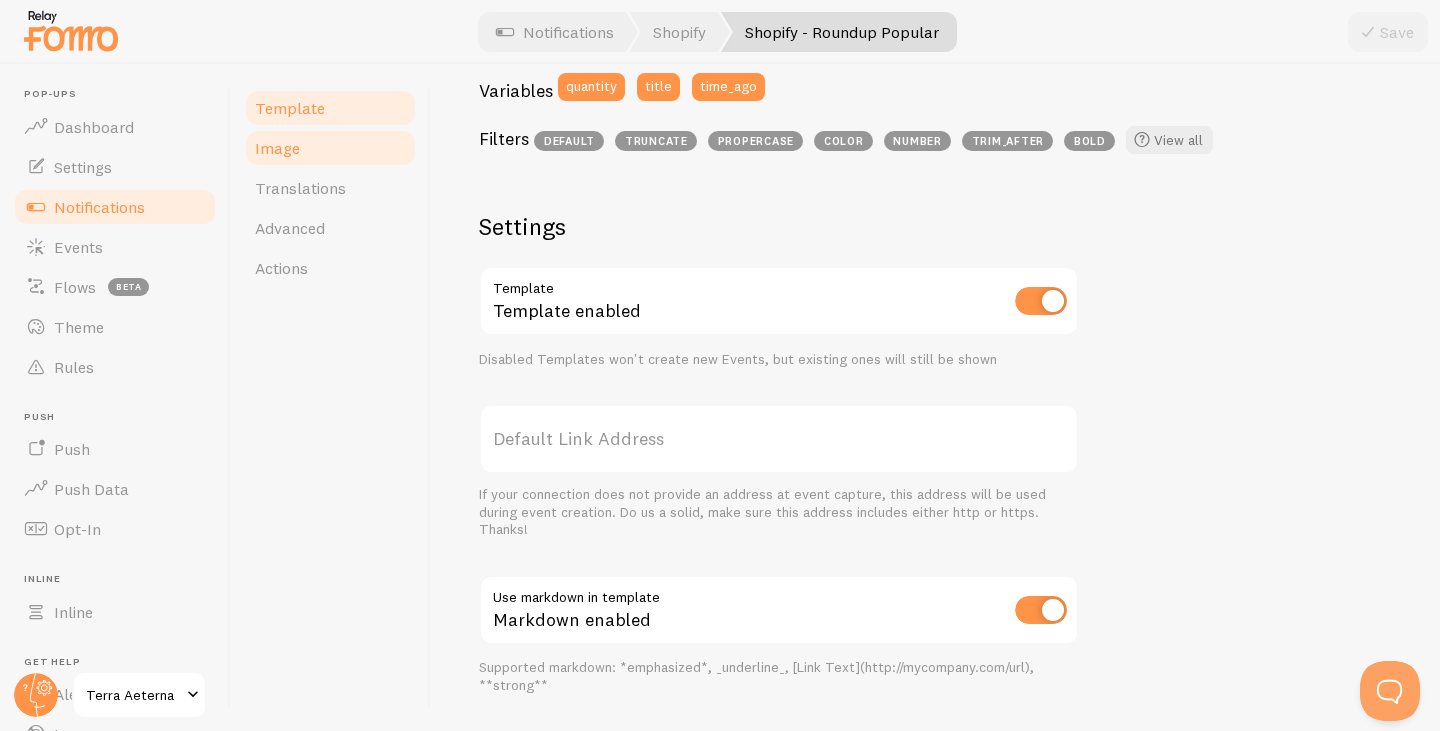 click on "Image" at bounding box center (277, 148) 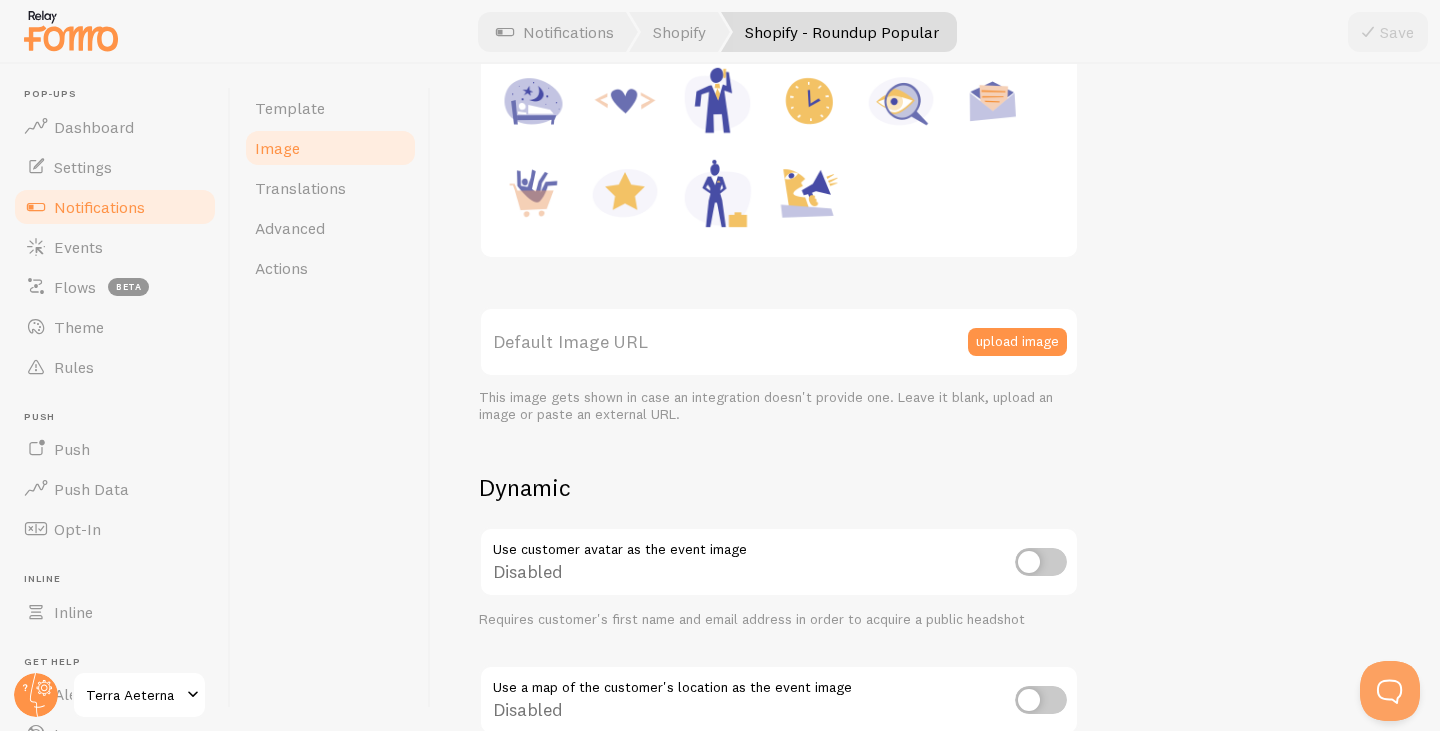 scroll, scrollTop: 500, scrollLeft: 0, axis: vertical 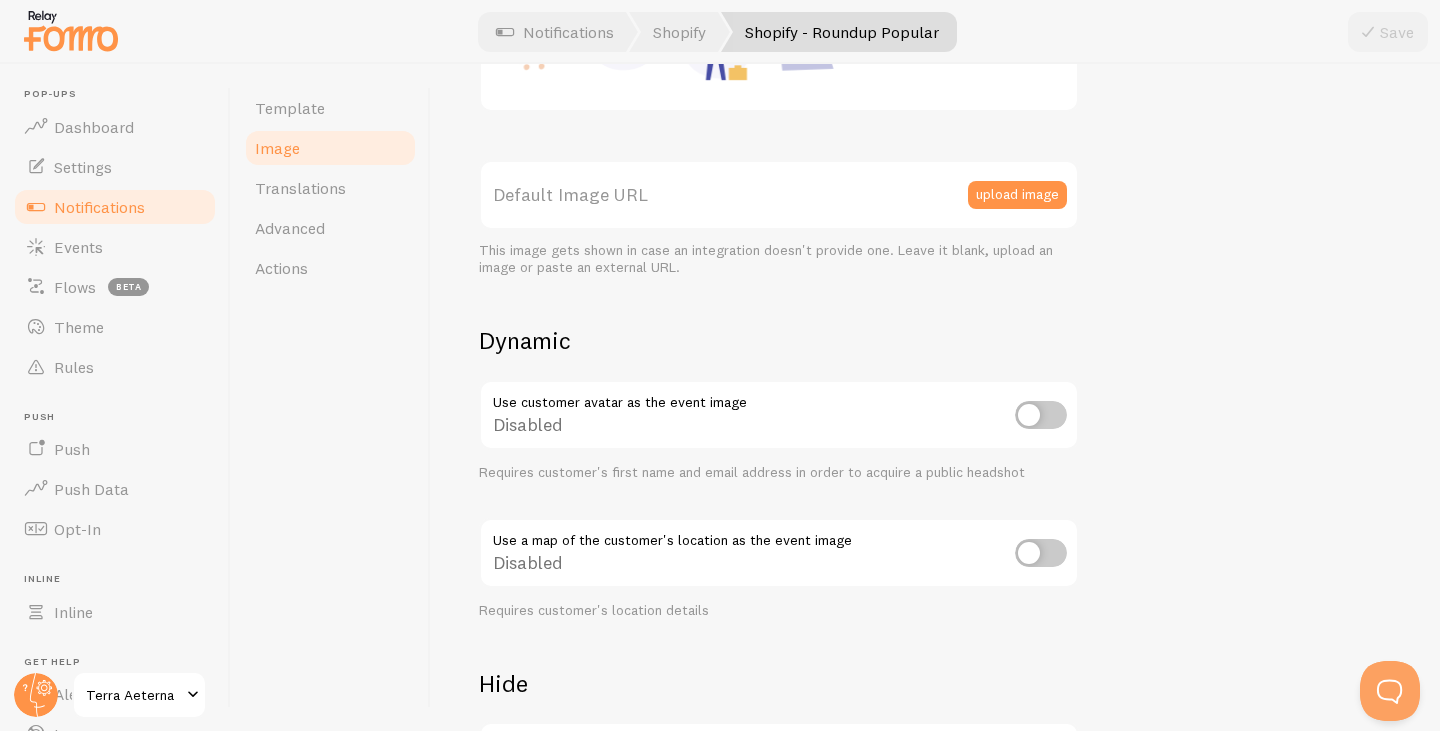 click at bounding box center (1041, 415) 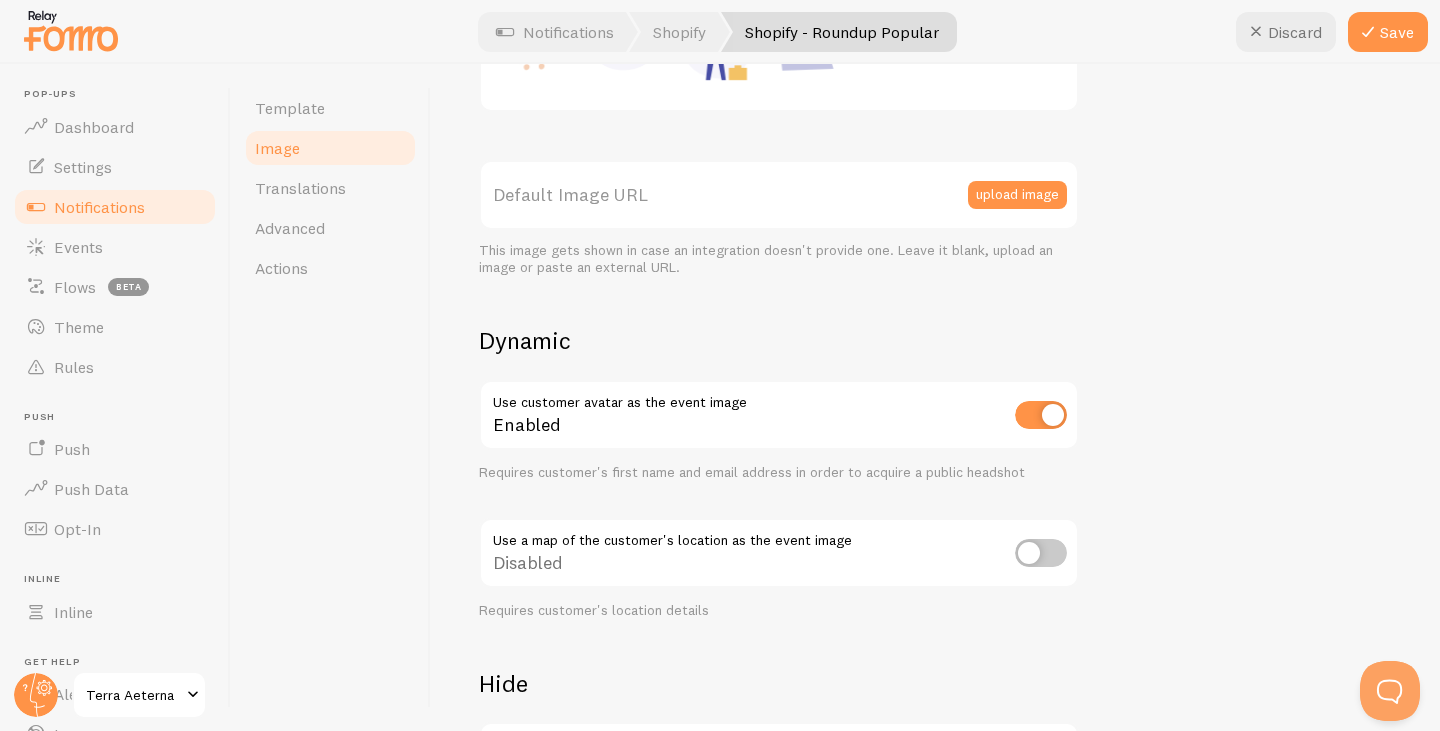 click at bounding box center (1041, 553) 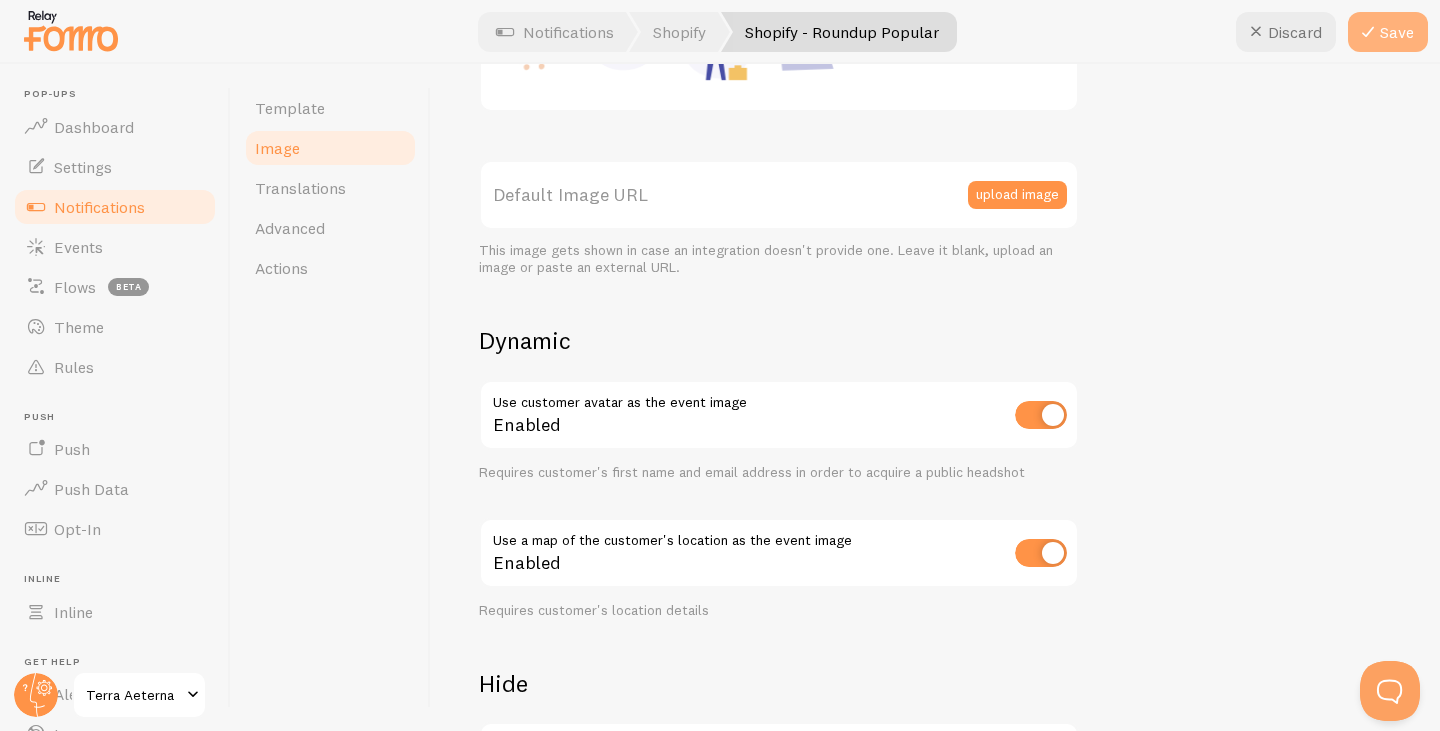 click on "Save" at bounding box center [1388, 32] 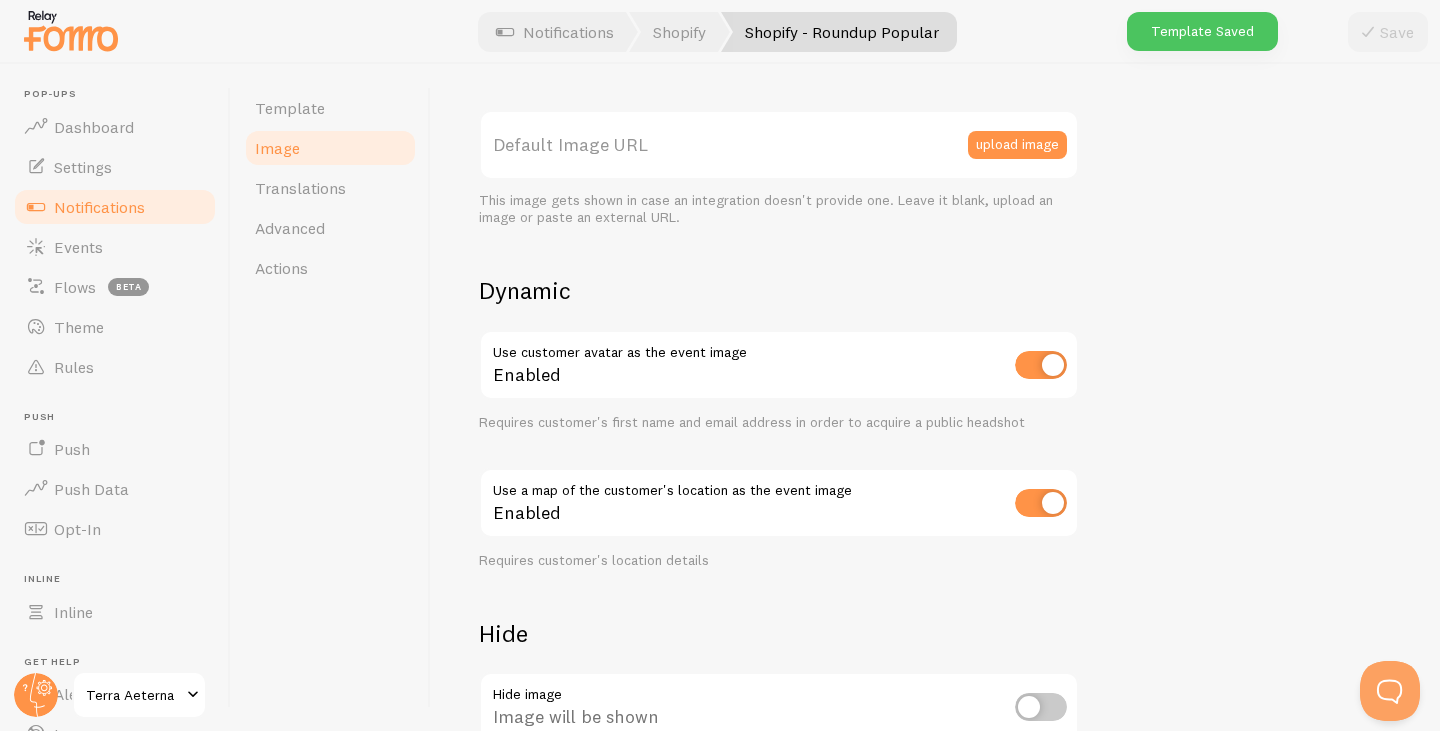 scroll, scrollTop: 600, scrollLeft: 0, axis: vertical 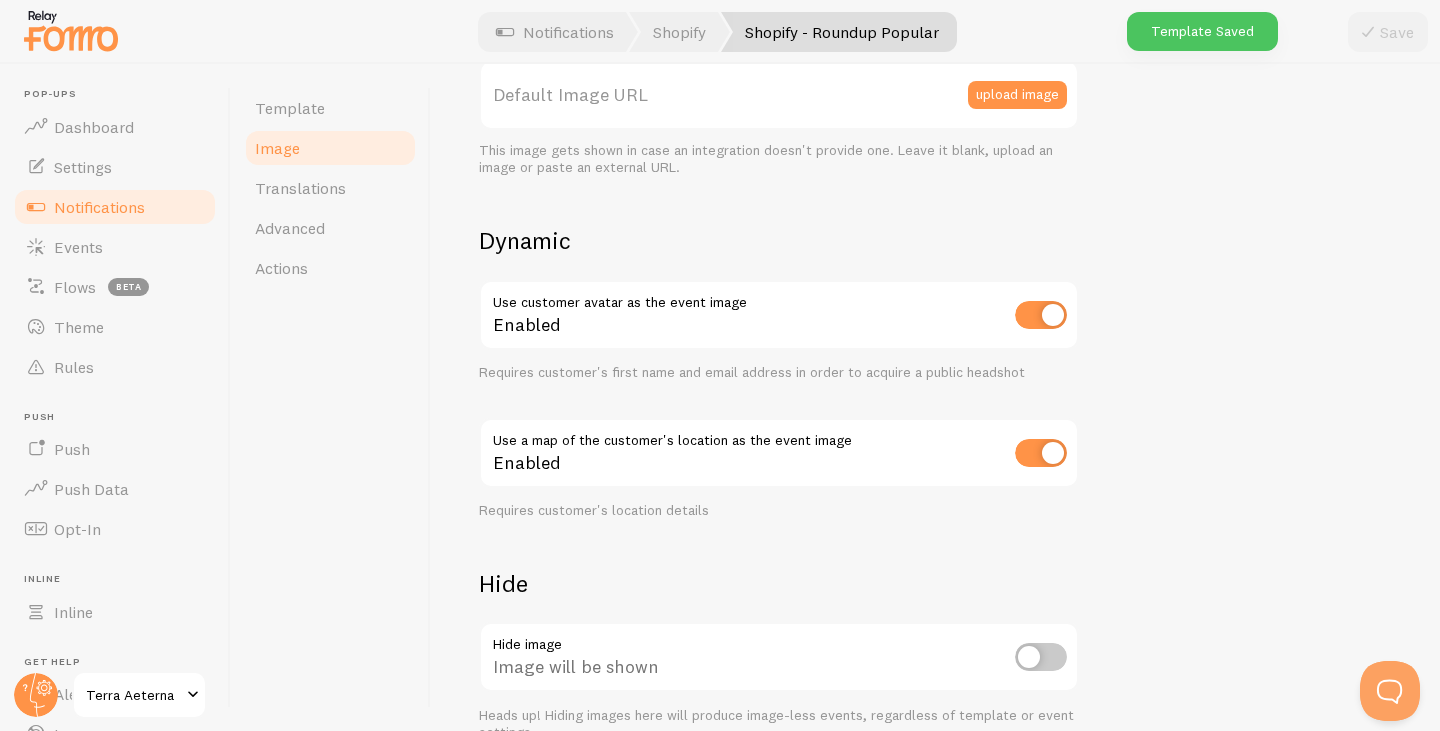 click at bounding box center (1041, 453) 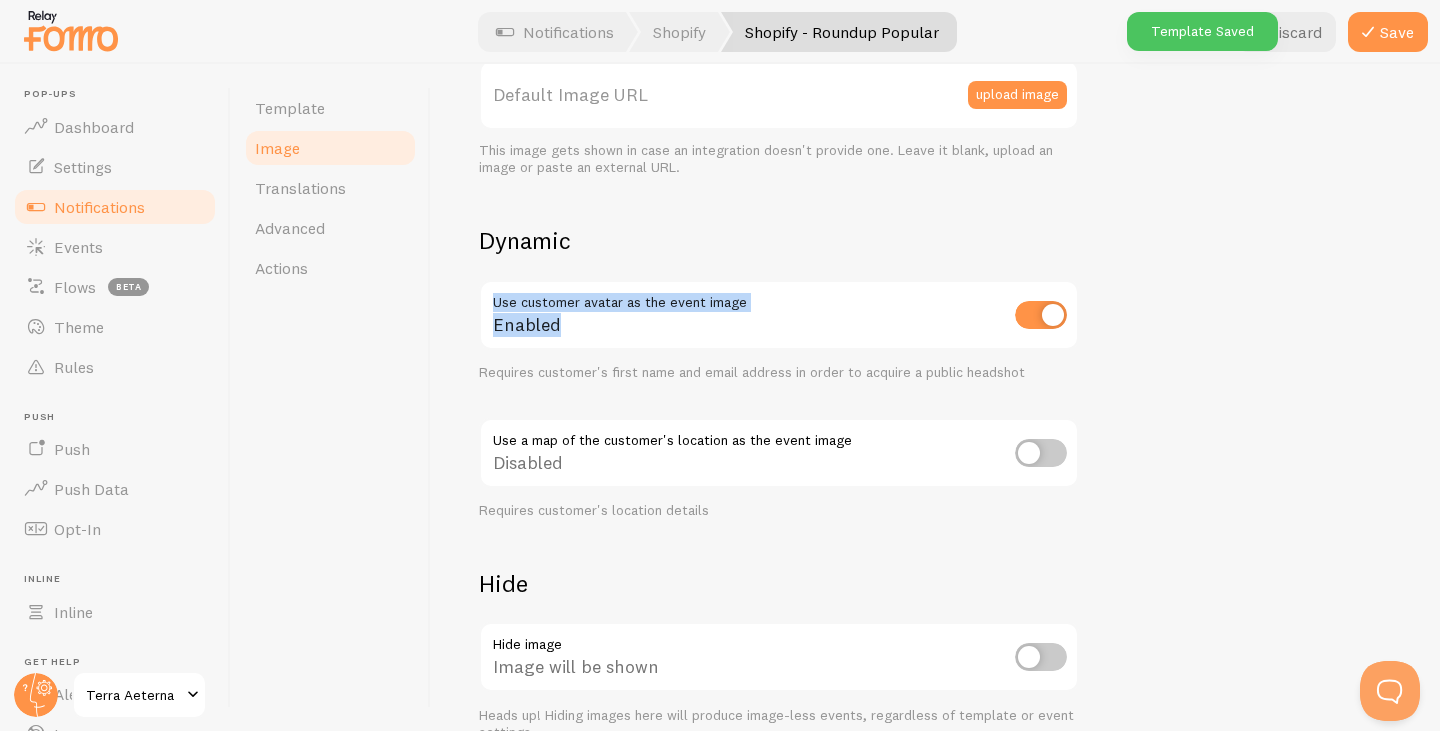 click on "Use customer avatar as the event image   Enabled   Requires customer's first name and email address in order to acquire a public headshot" at bounding box center [779, 331] 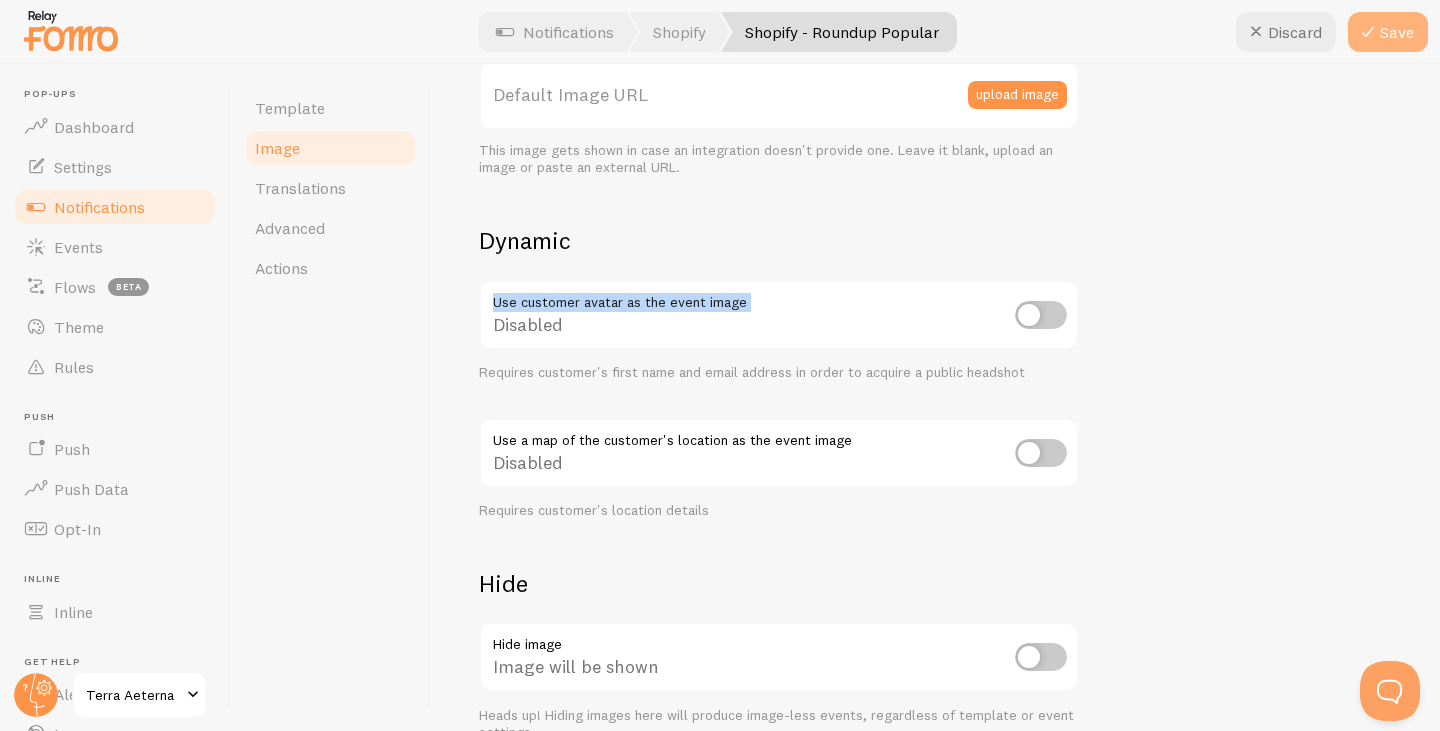 click on "Save" at bounding box center [1388, 32] 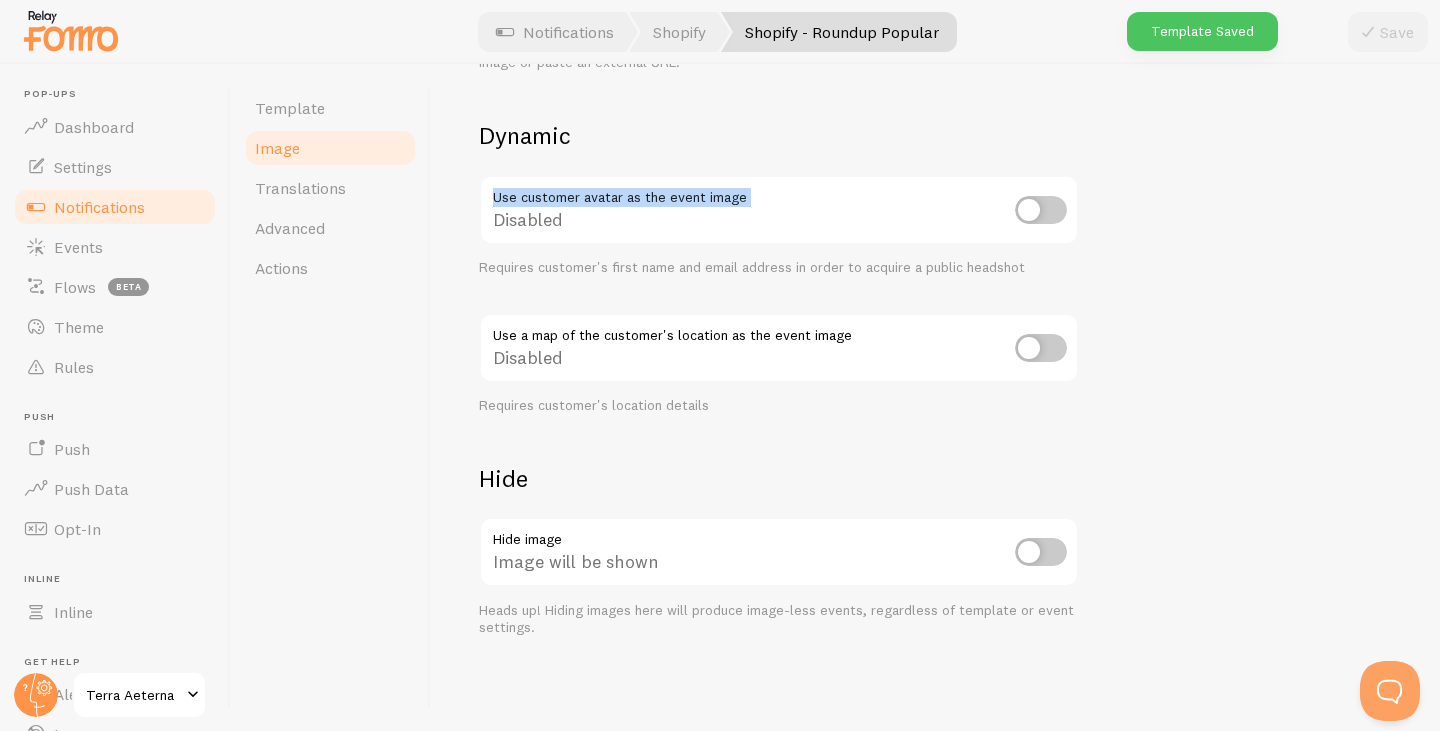 scroll, scrollTop: 707, scrollLeft: 0, axis: vertical 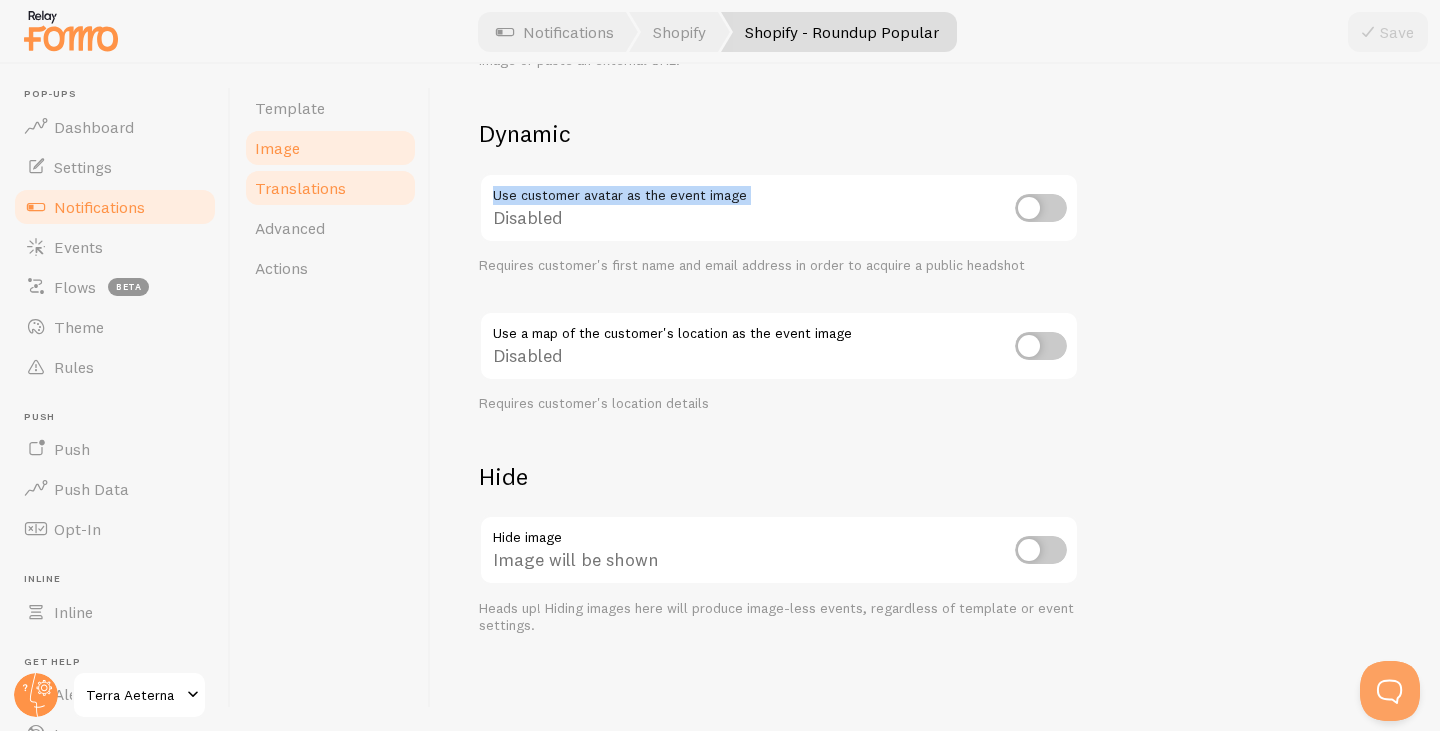 click on "Translations" at bounding box center [300, 188] 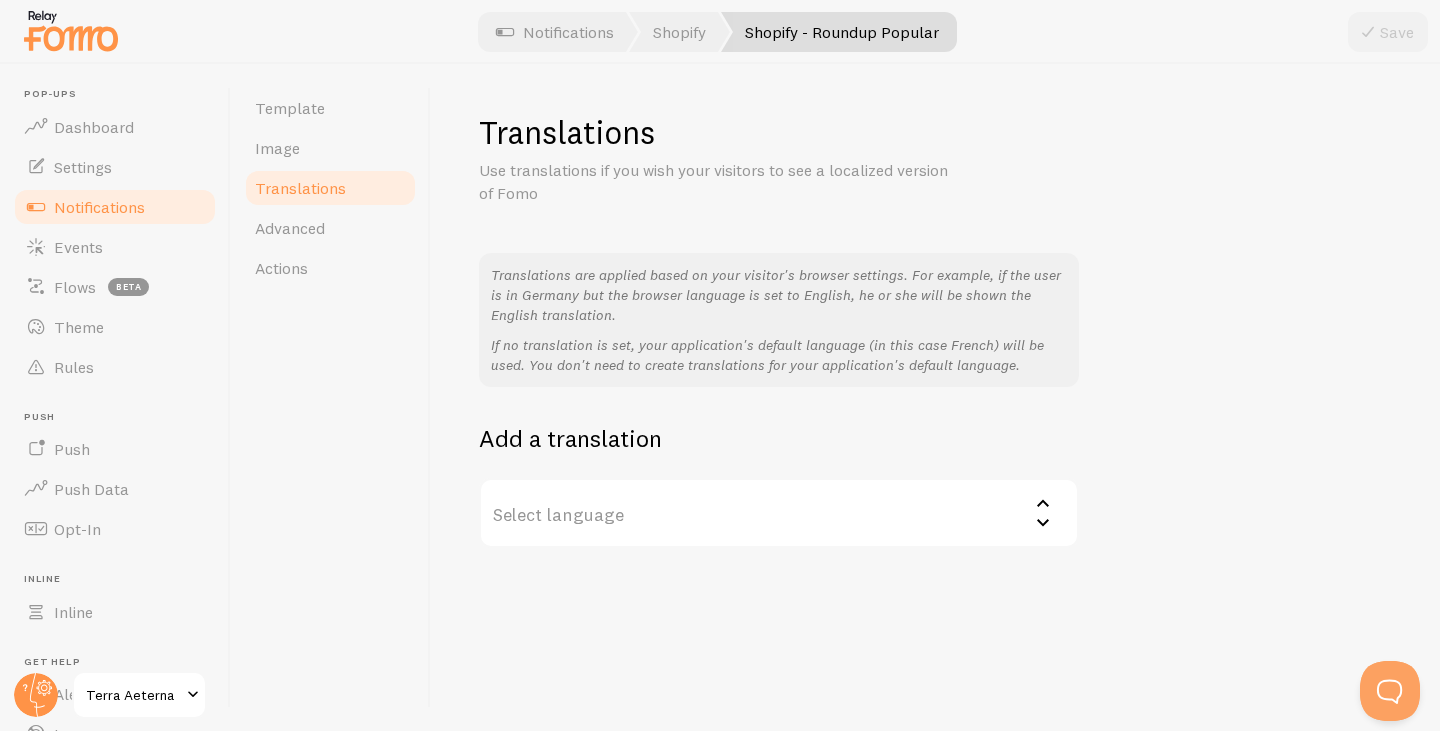 click on "Select language" at bounding box center (779, 513) 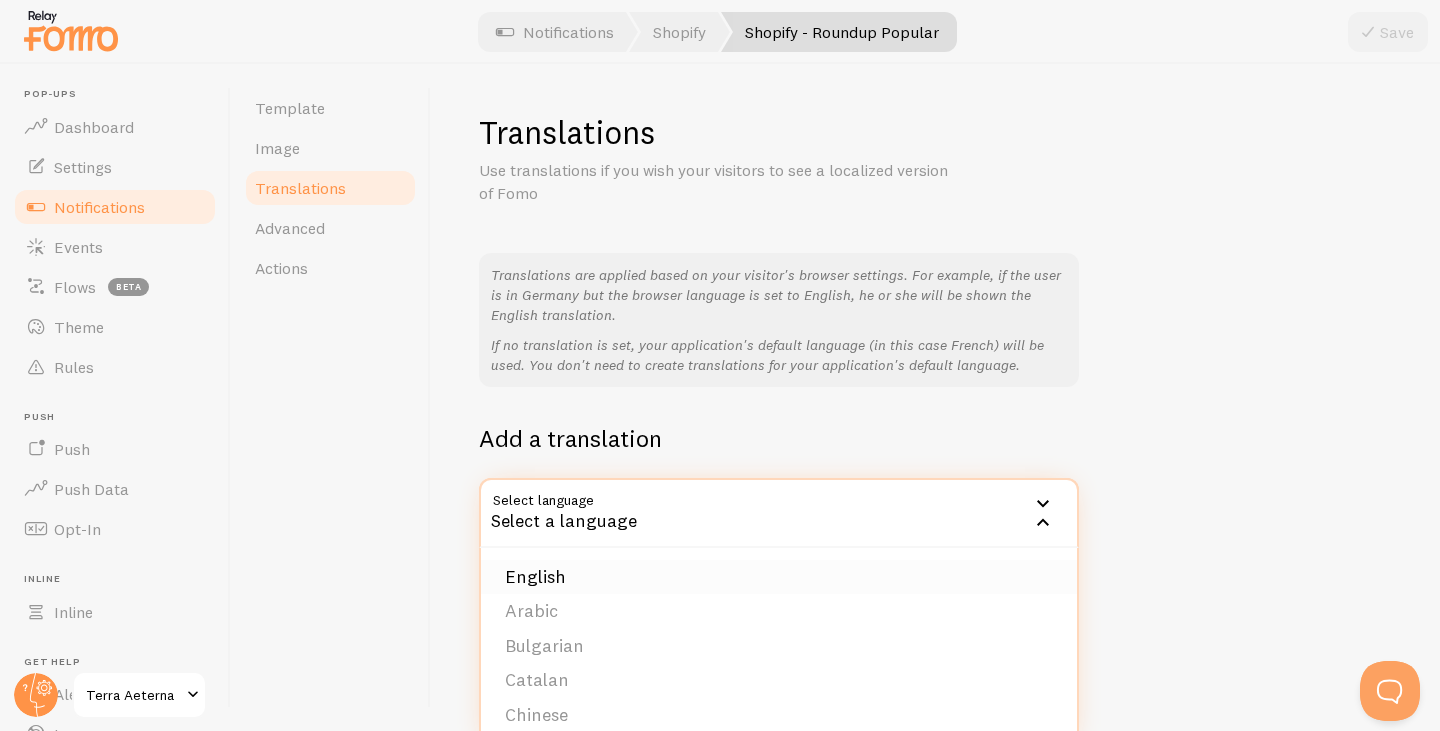 click on "English" at bounding box center (779, 577) 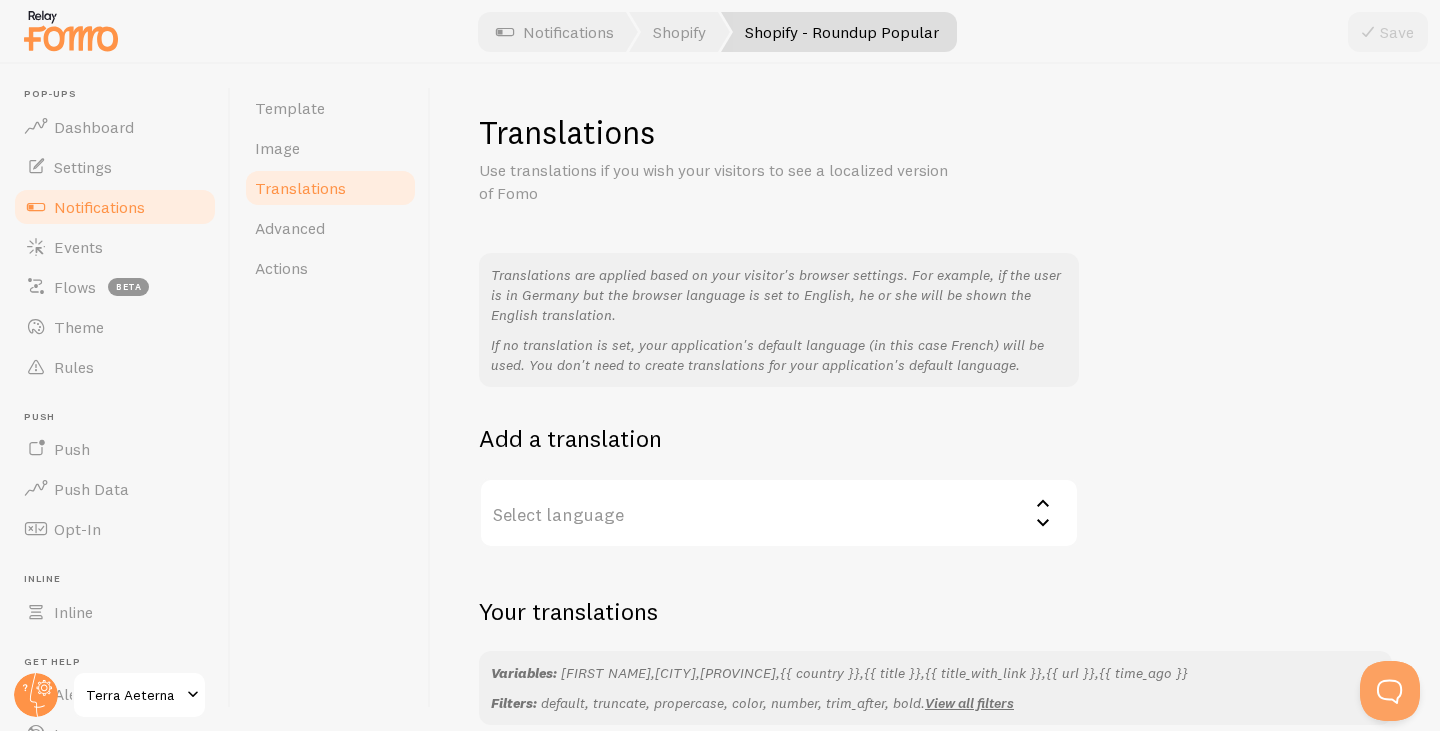scroll, scrollTop: 293, scrollLeft: 0, axis: vertical 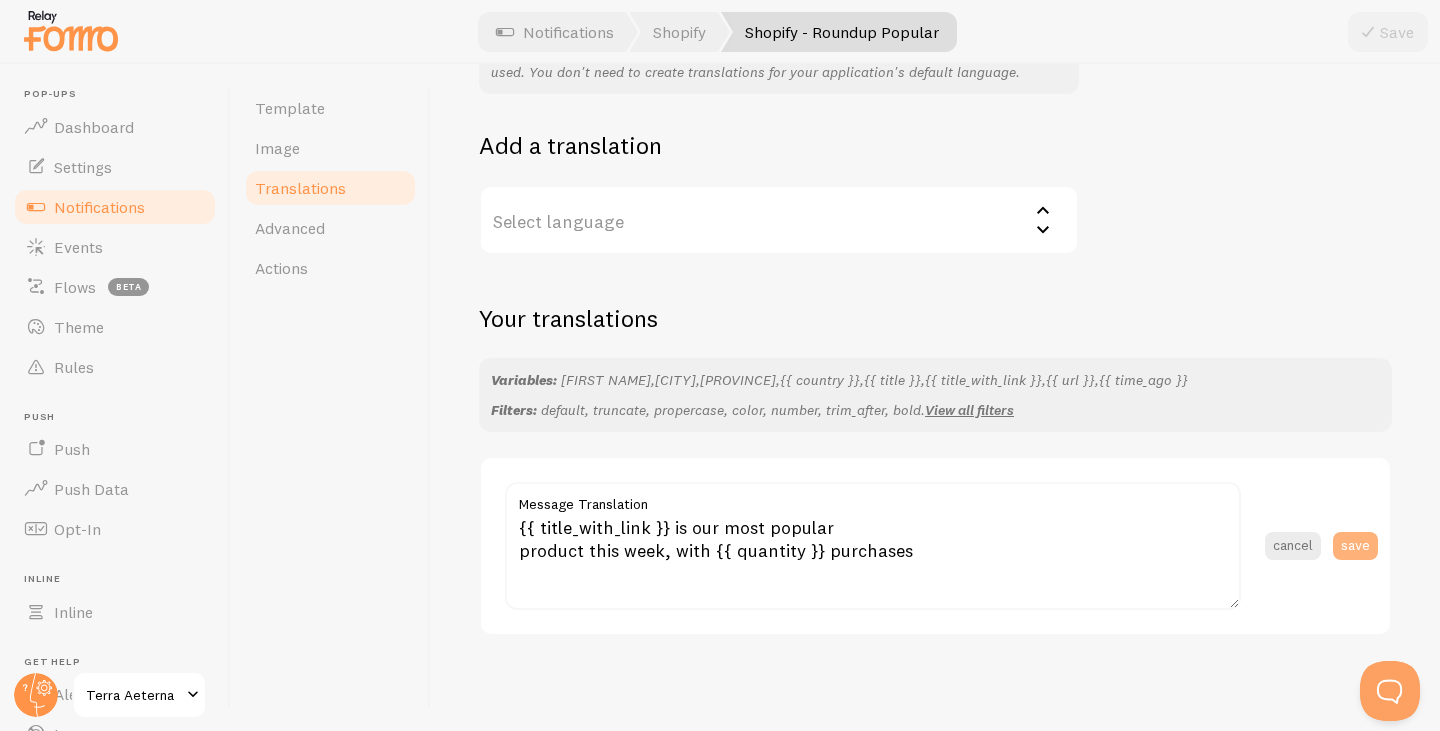 click on "save" at bounding box center [1355, 546] 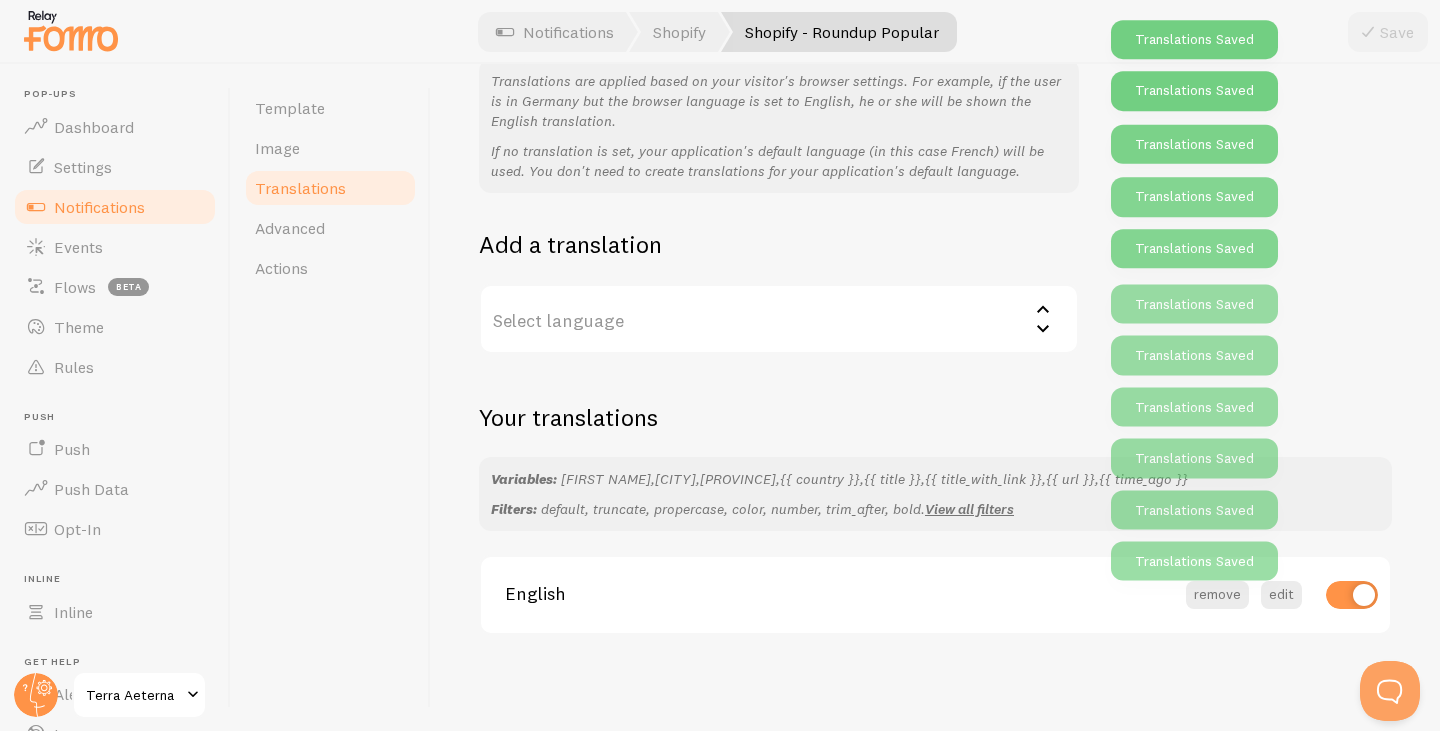 scroll, scrollTop: 193, scrollLeft: 0, axis: vertical 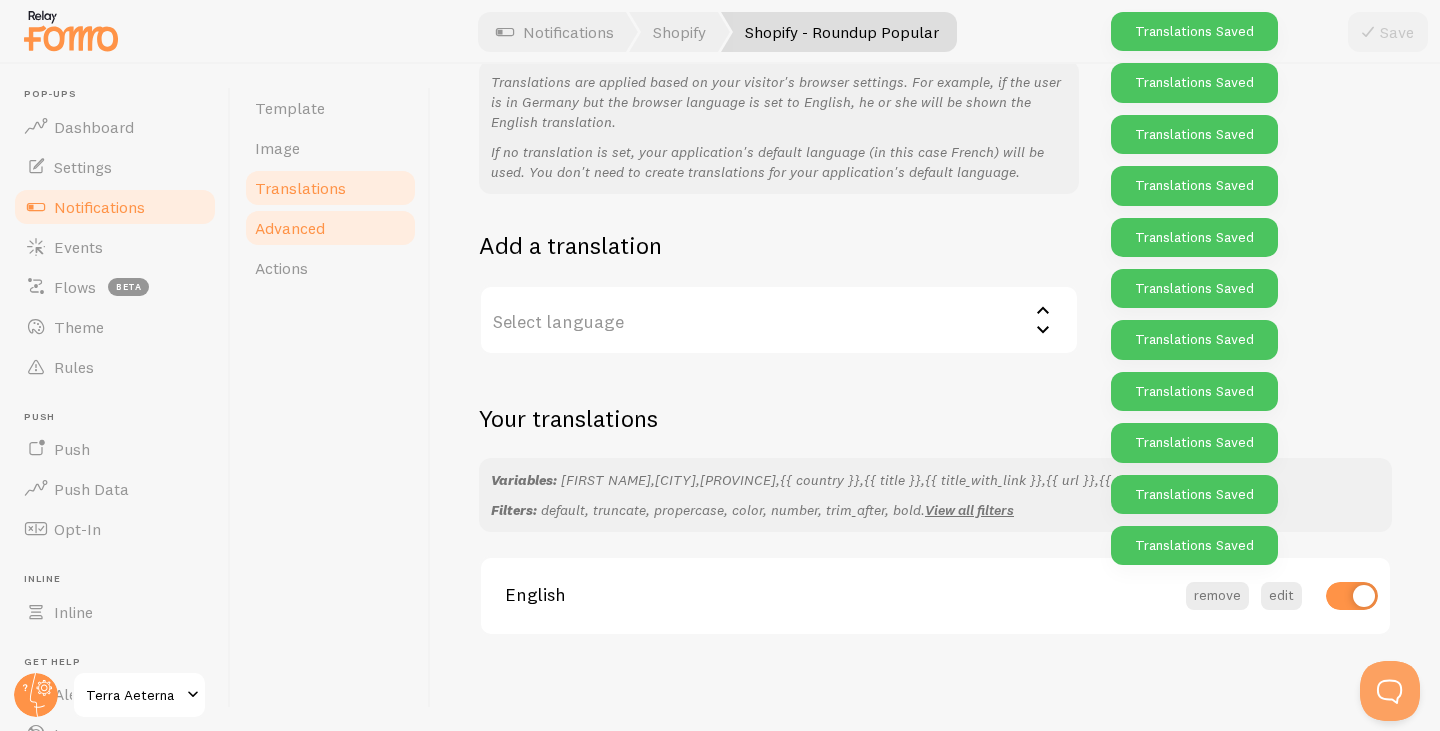 click on "Advanced" at bounding box center (330, 228) 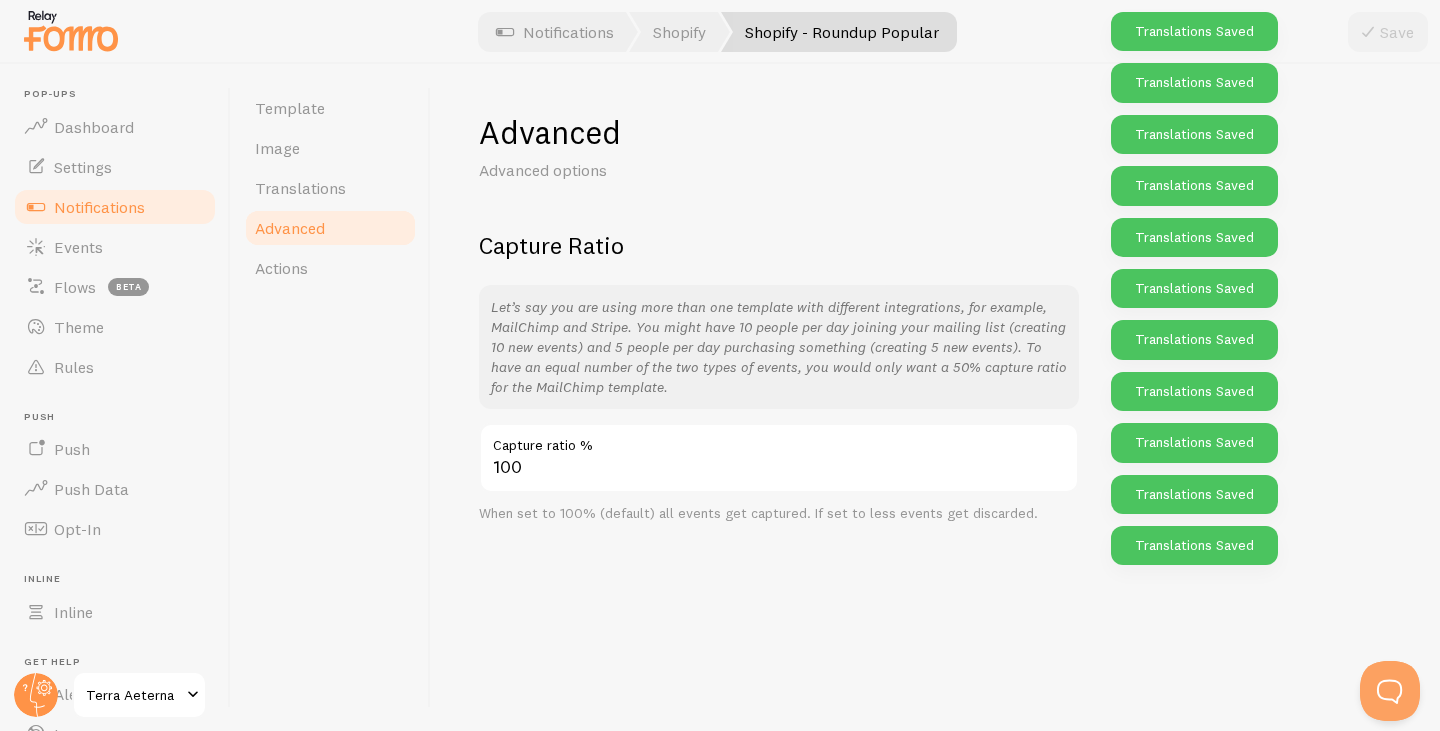 scroll, scrollTop: 0, scrollLeft: 0, axis: both 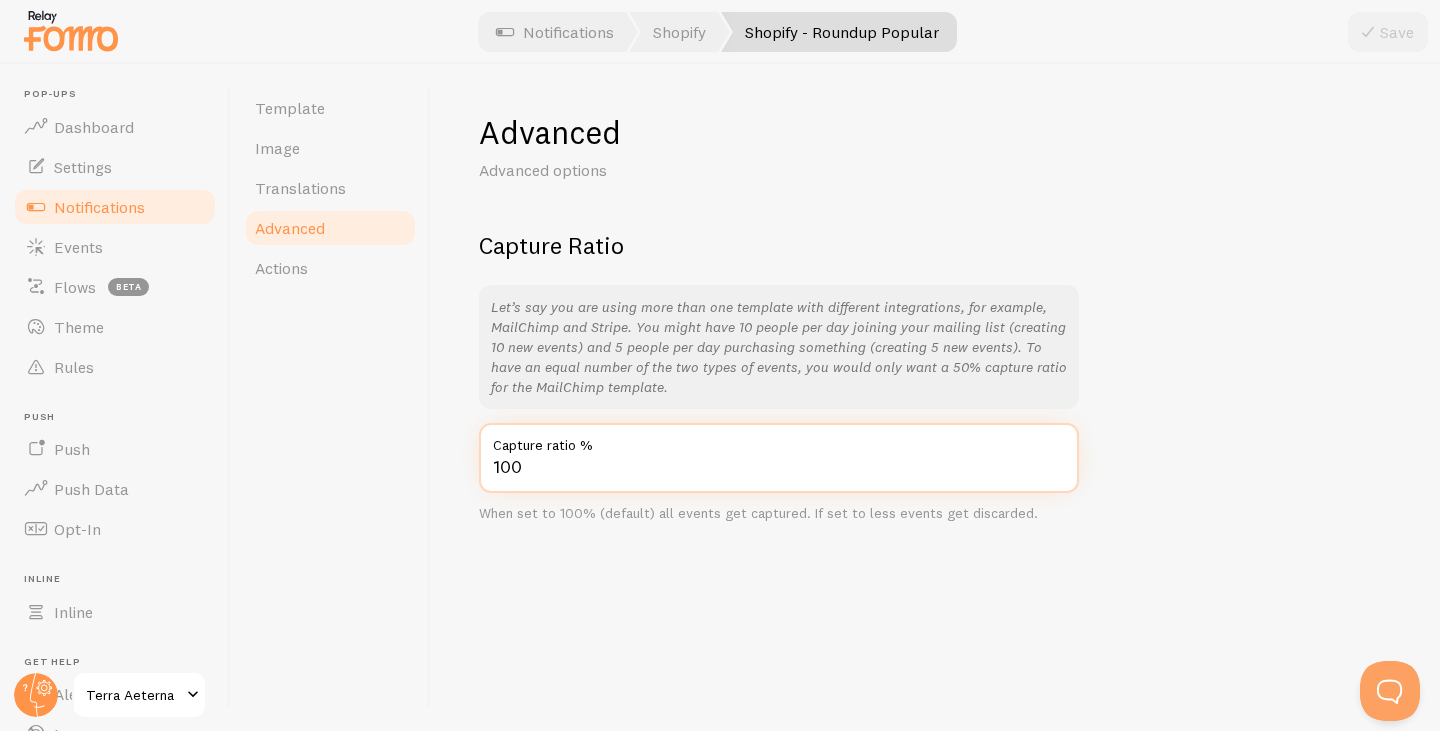 click on "100" at bounding box center [779, 458] 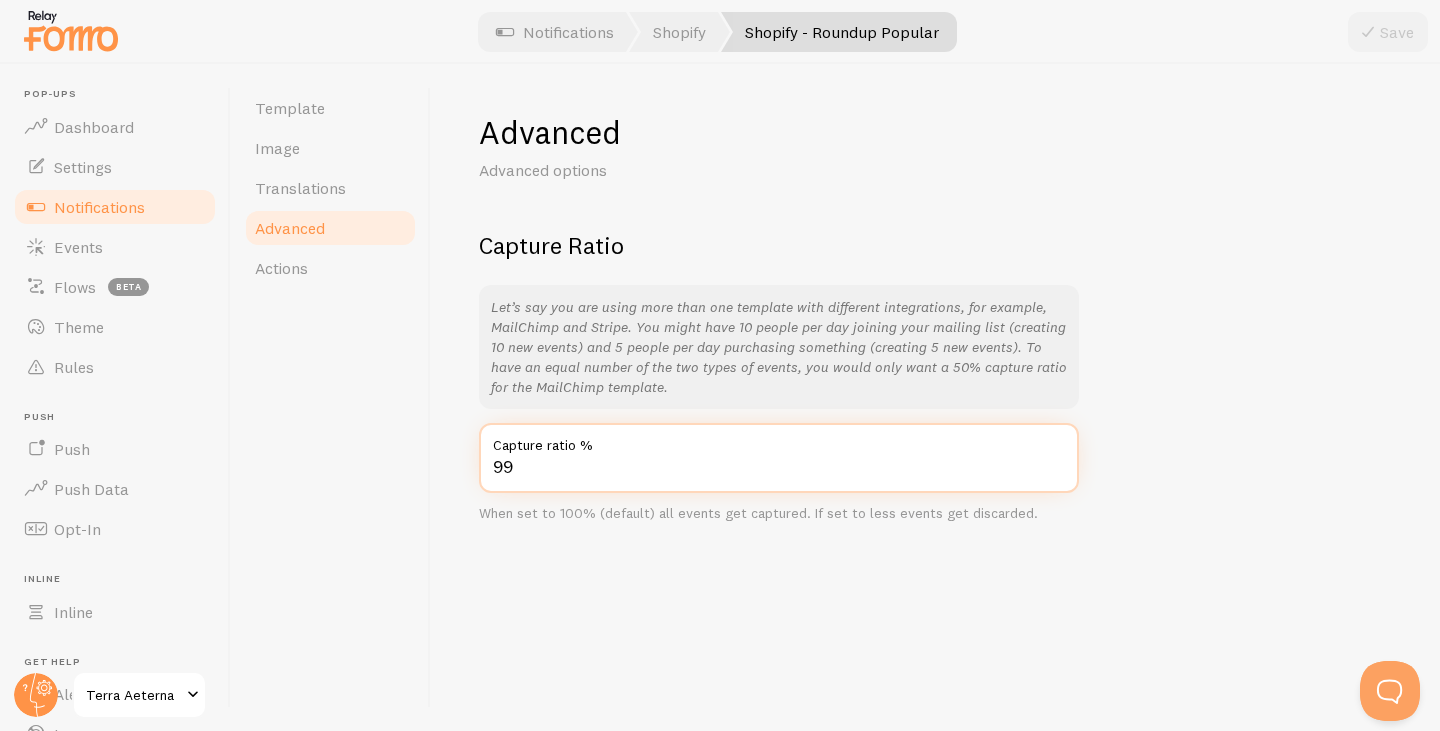 click on "99" at bounding box center [779, 458] 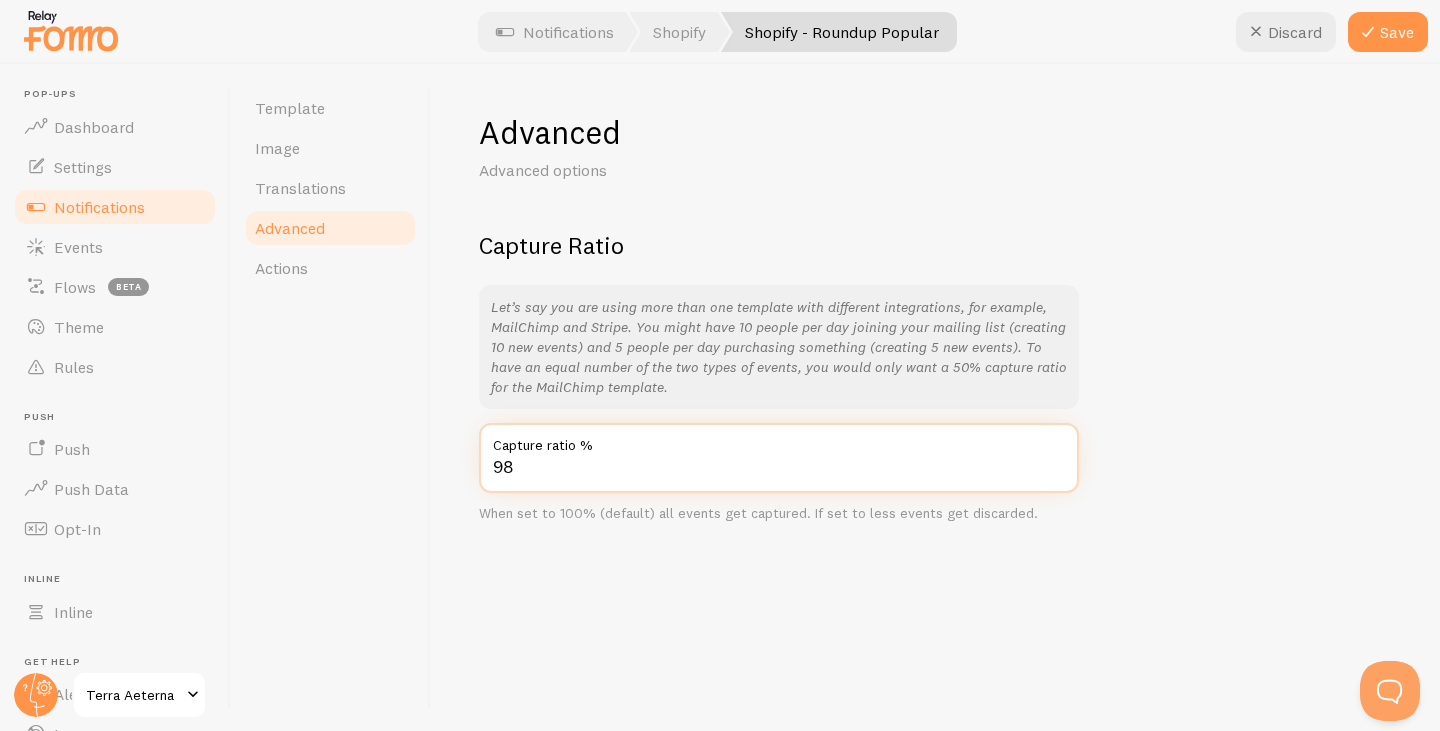 click on "98" at bounding box center [779, 458] 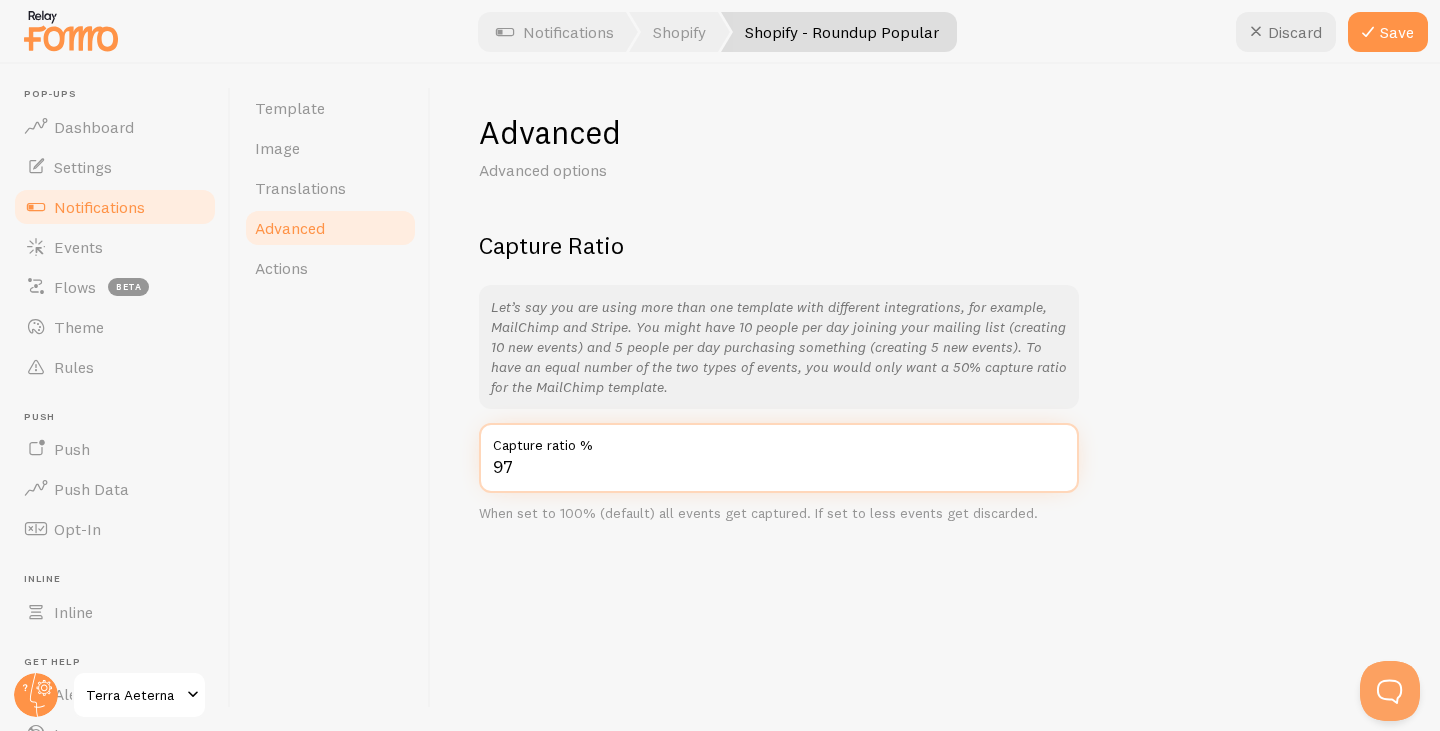 click on "97" at bounding box center (779, 458) 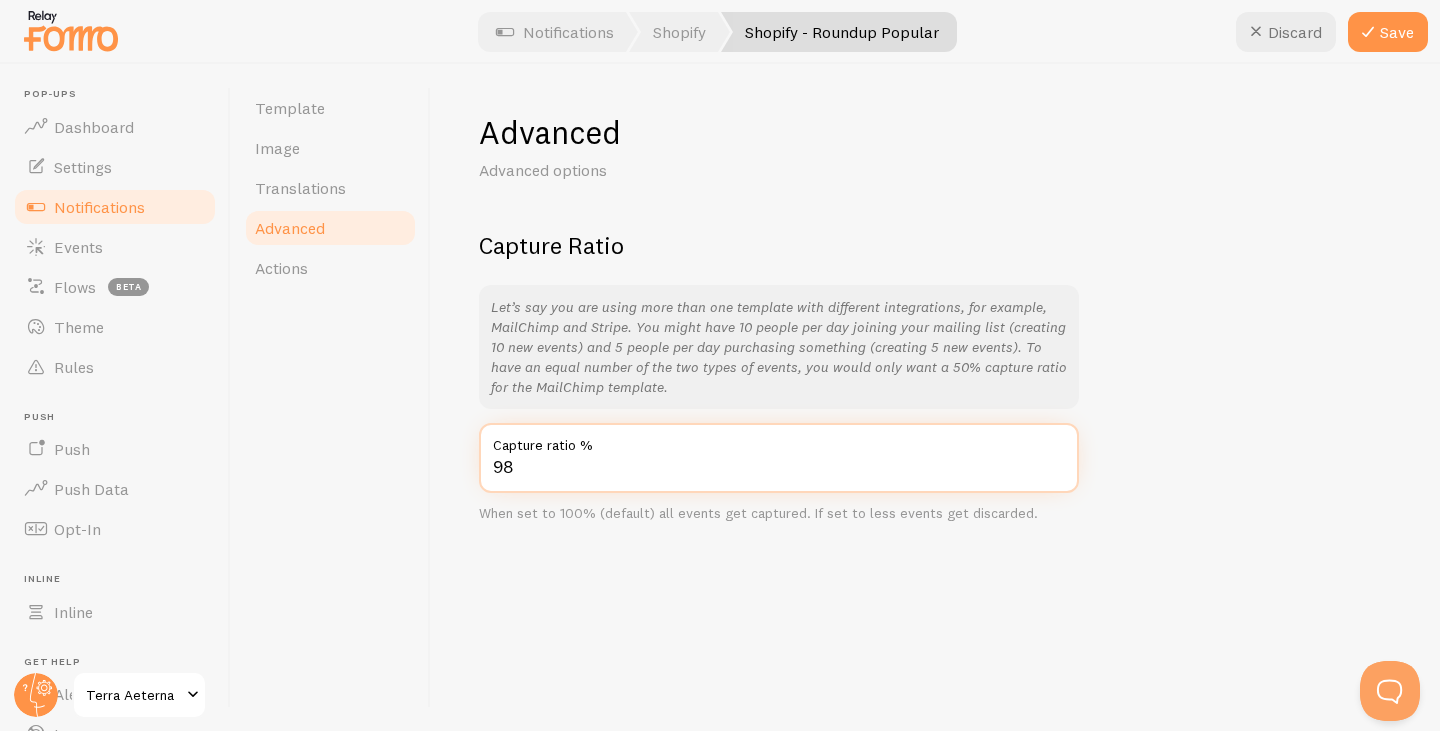 click on "98" at bounding box center [779, 458] 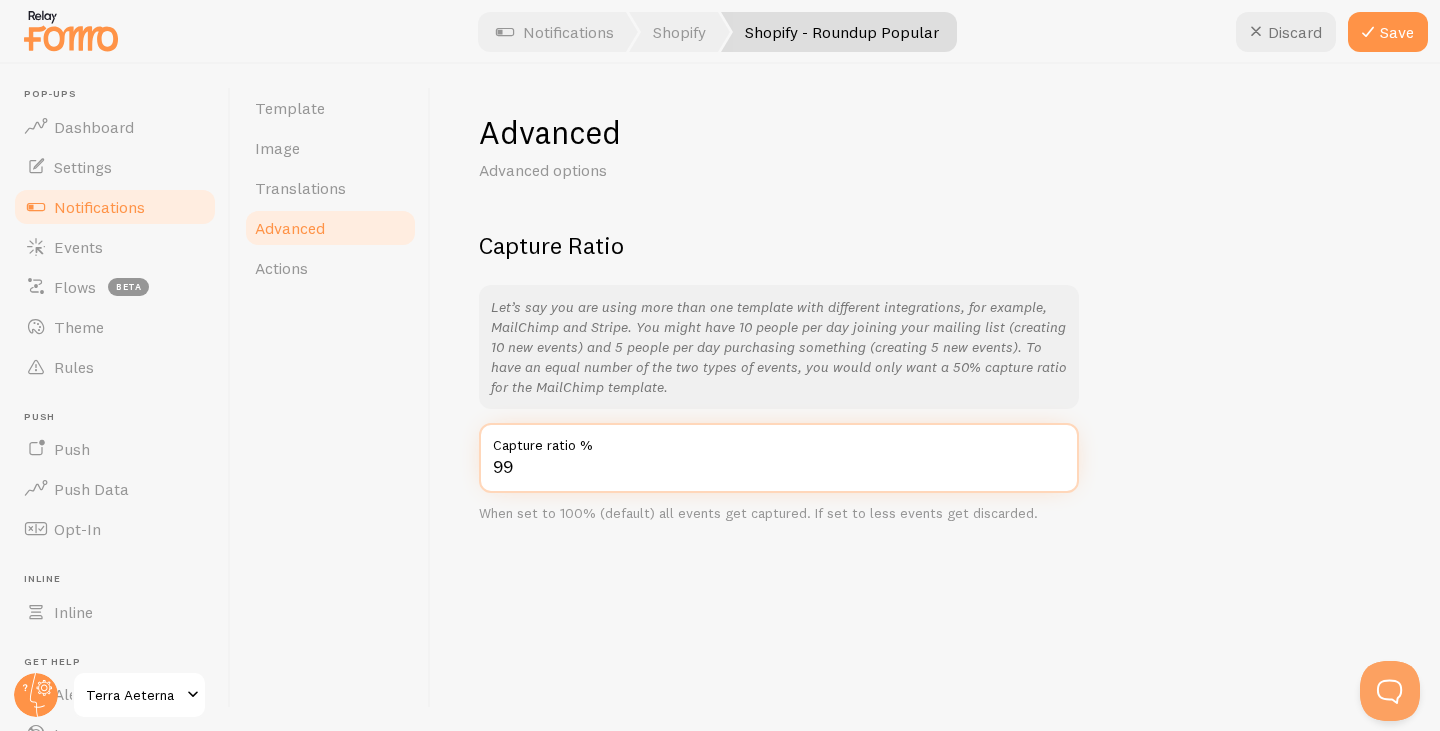 click on "99" at bounding box center [779, 458] 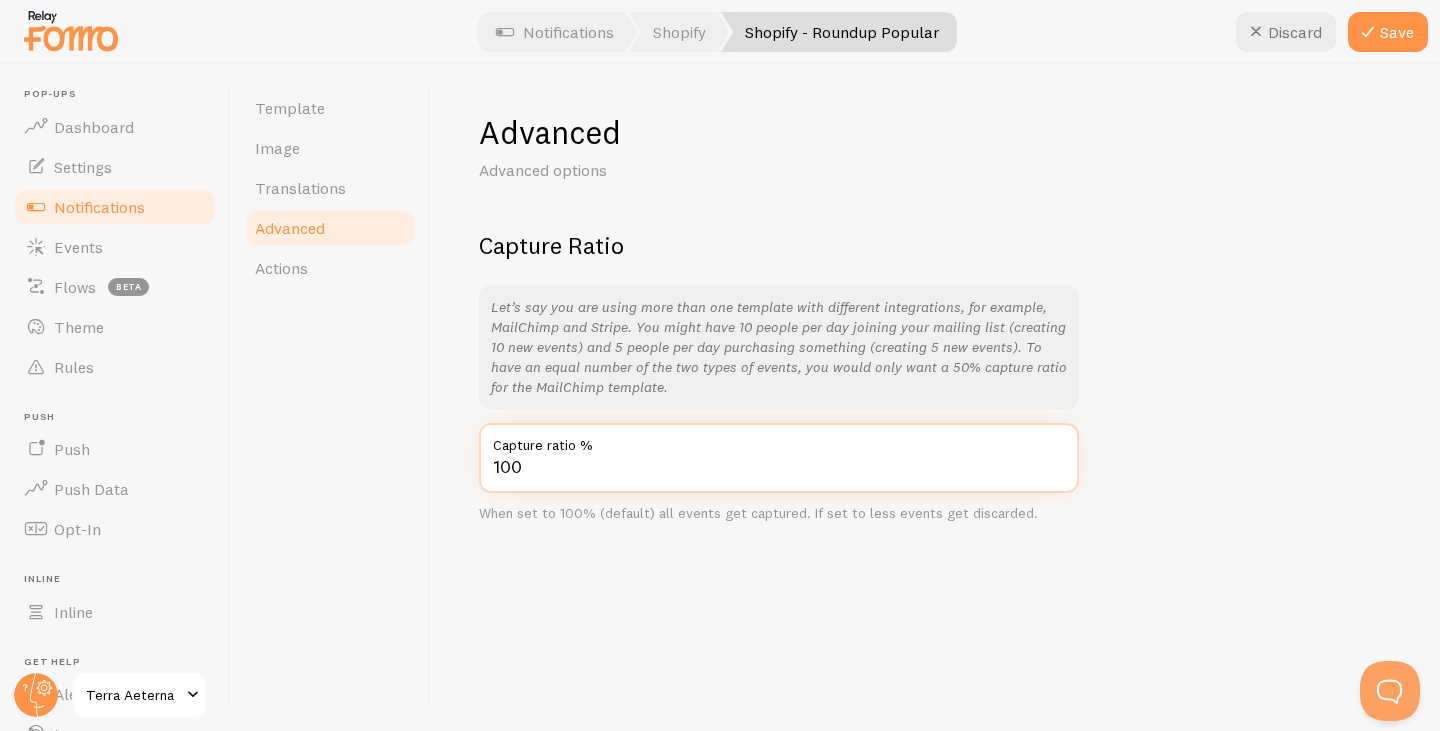 type on "100" 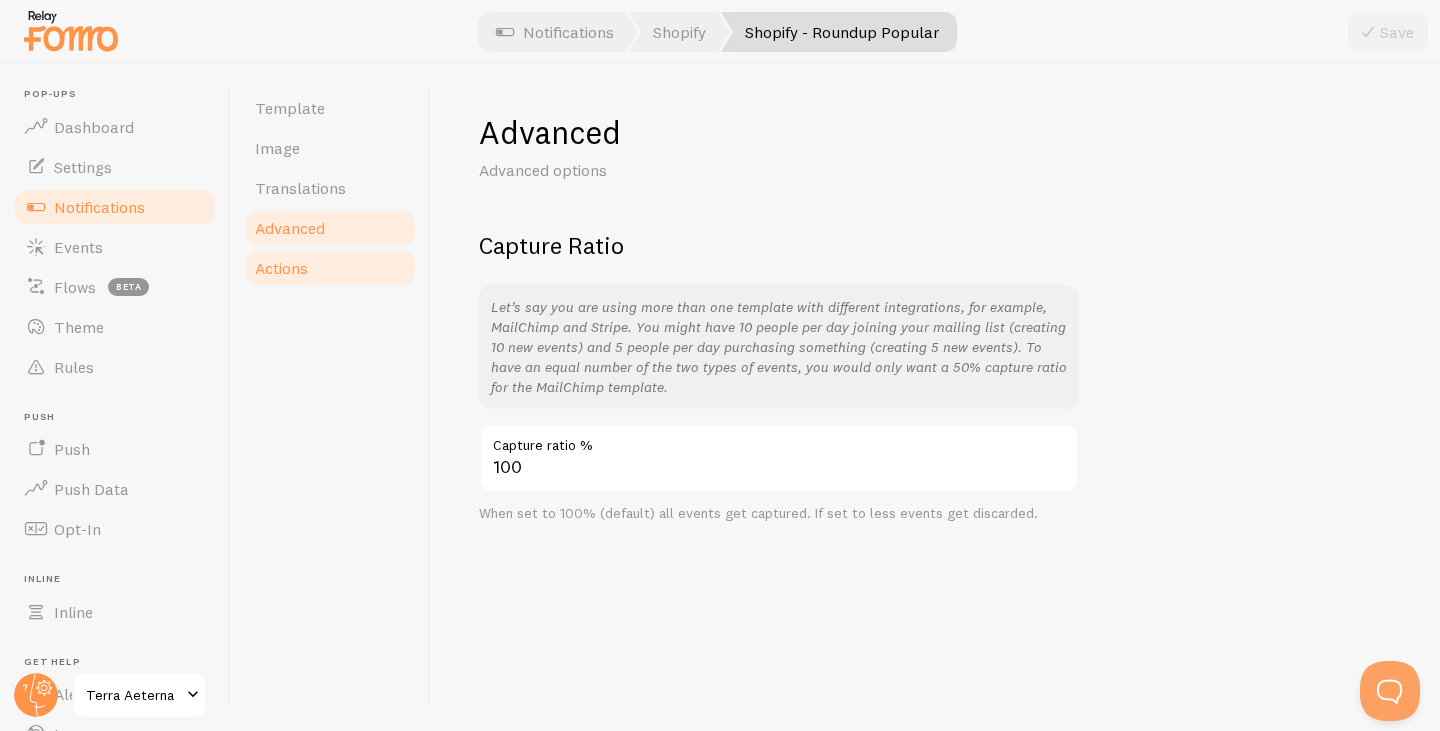 click on "Actions" at bounding box center [330, 268] 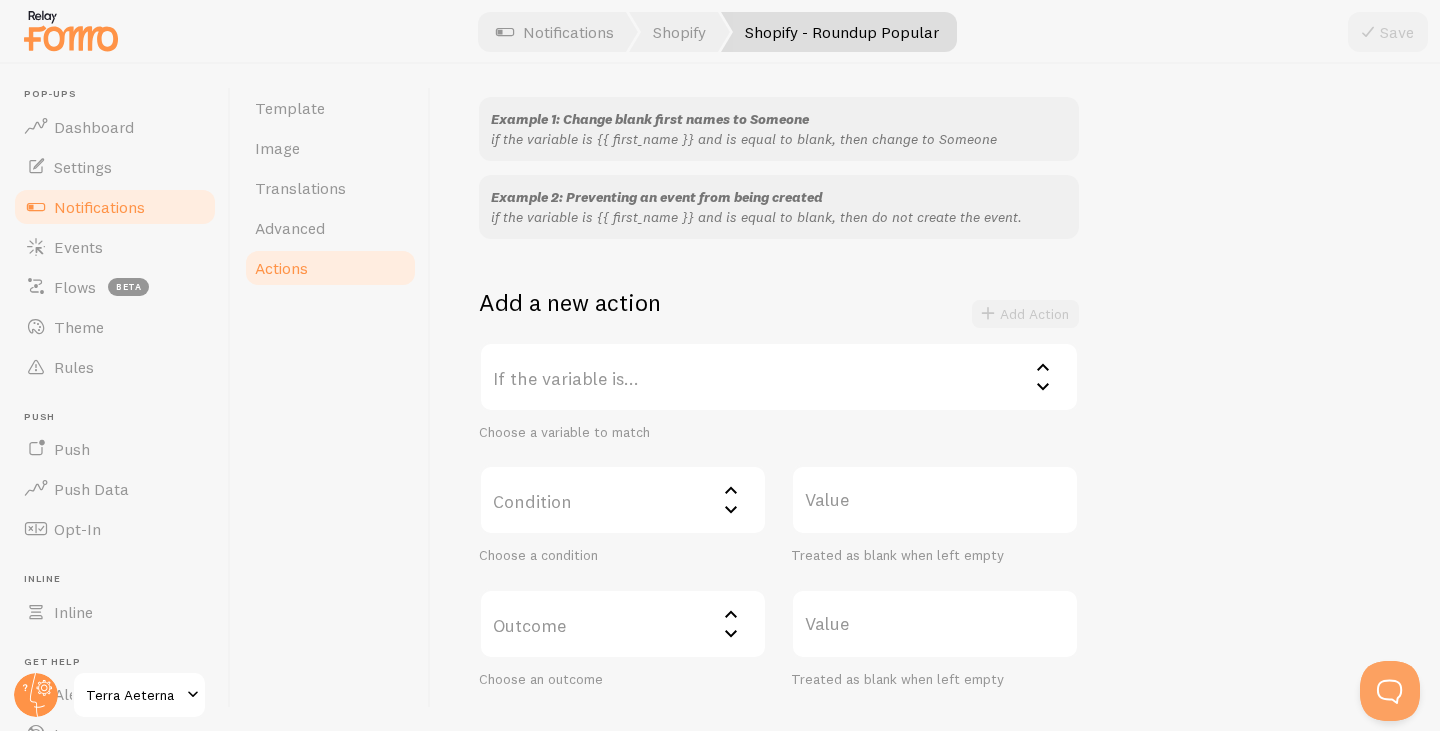 scroll, scrollTop: 200, scrollLeft: 0, axis: vertical 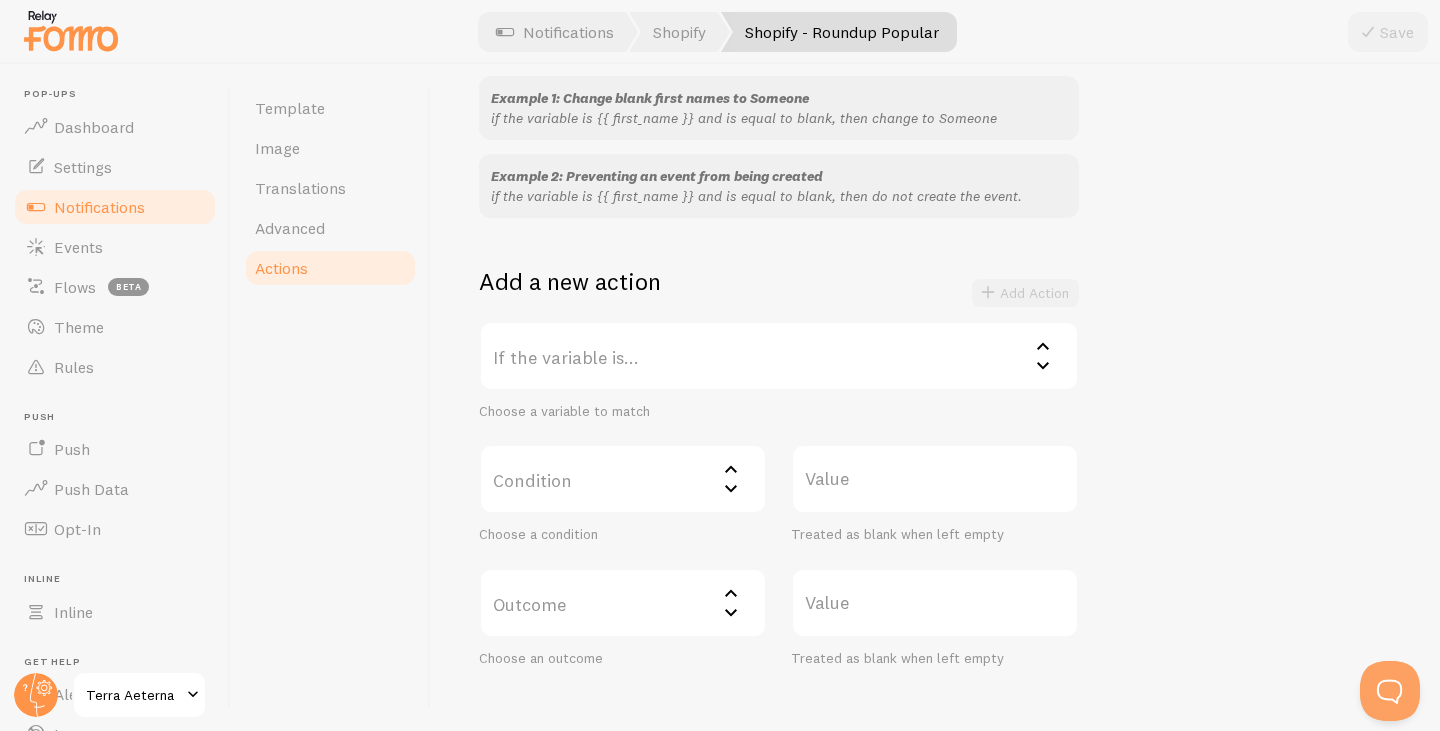 click on "If the variable is..." at bounding box center (779, 356) 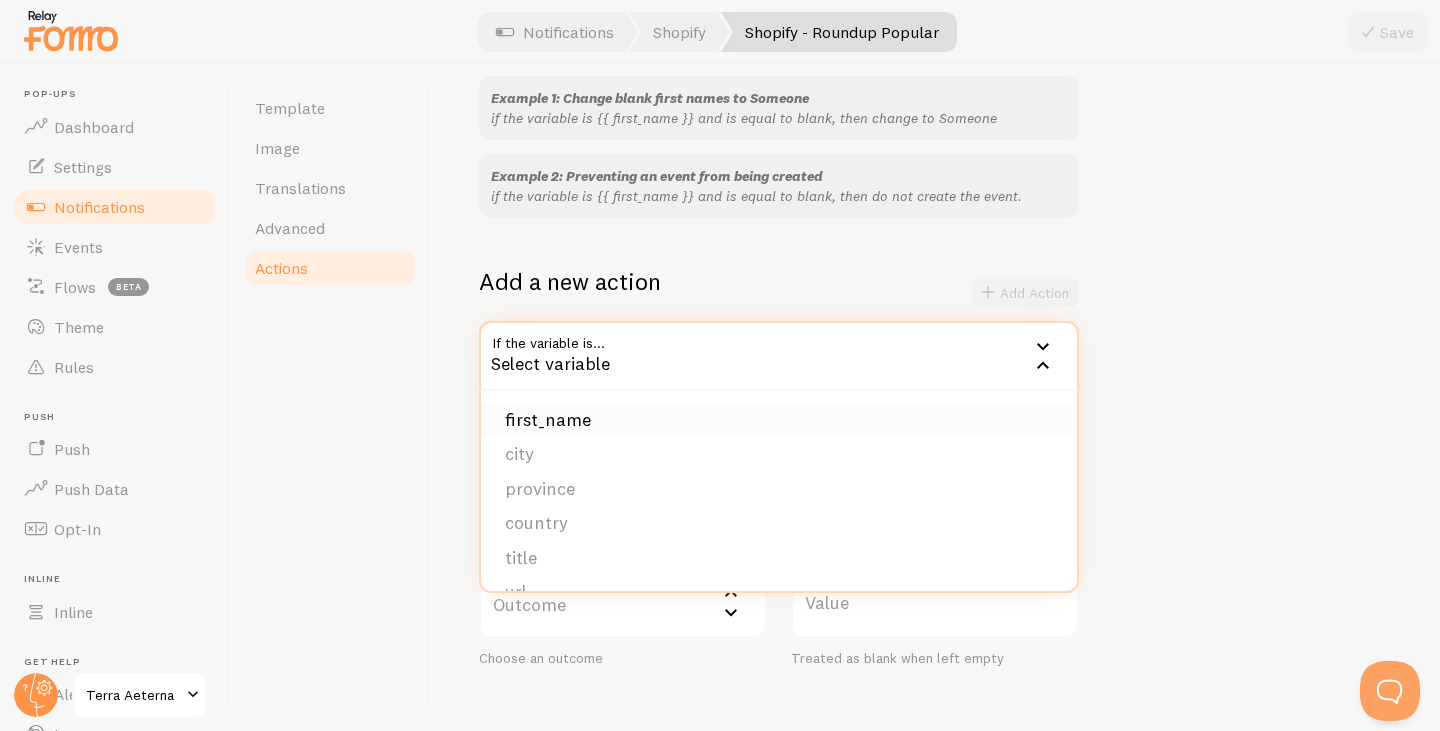 click on "first_name" at bounding box center [779, 420] 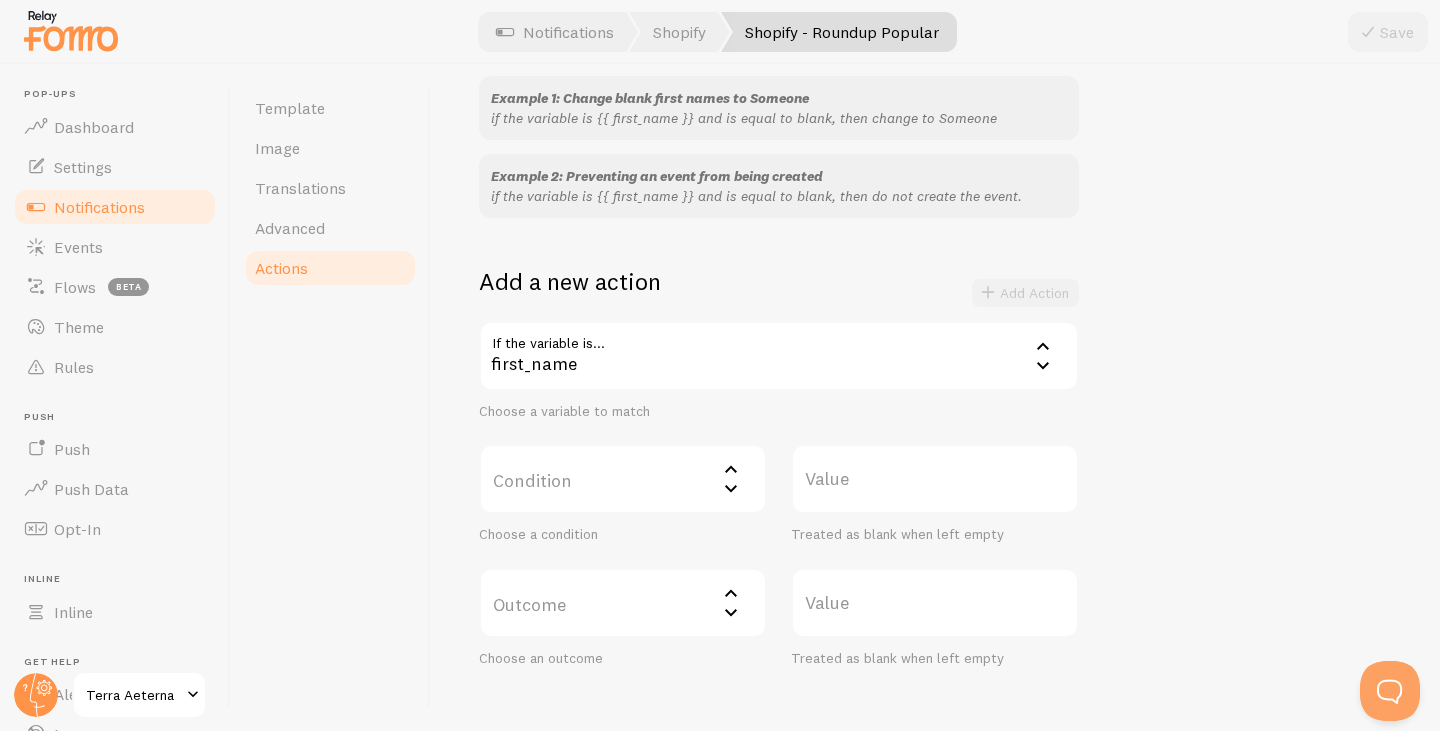 click on "first_name" at bounding box center [779, 356] 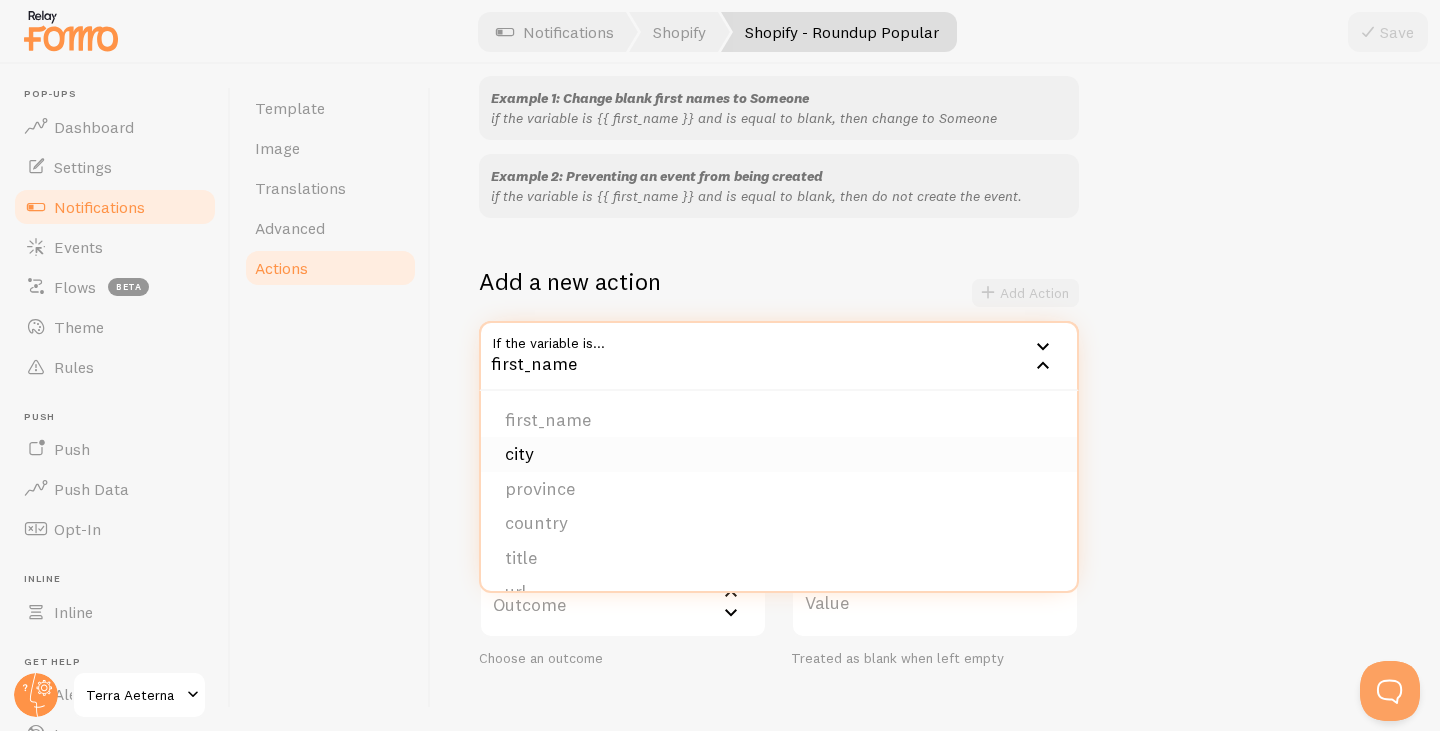 click on "city" at bounding box center (779, 454) 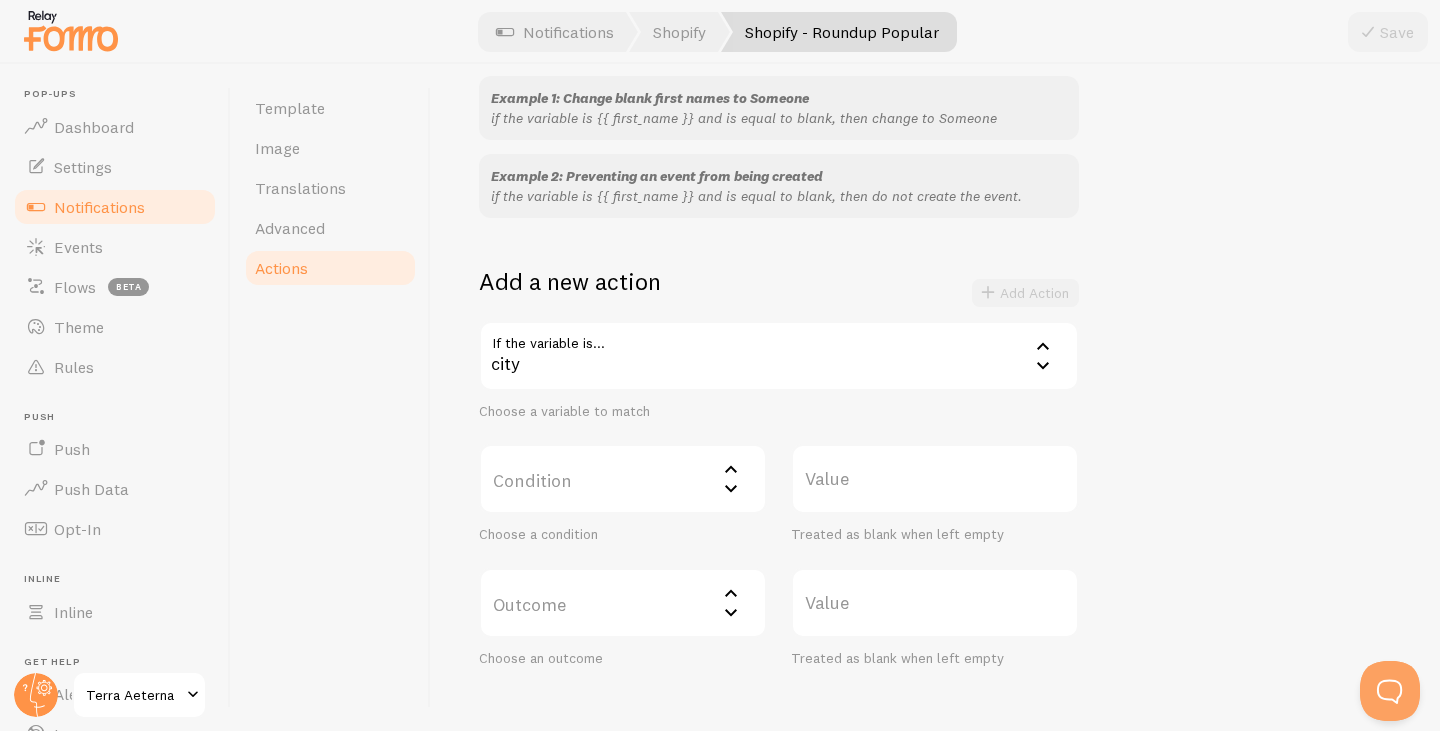 click on "Condition" at bounding box center [623, 479] 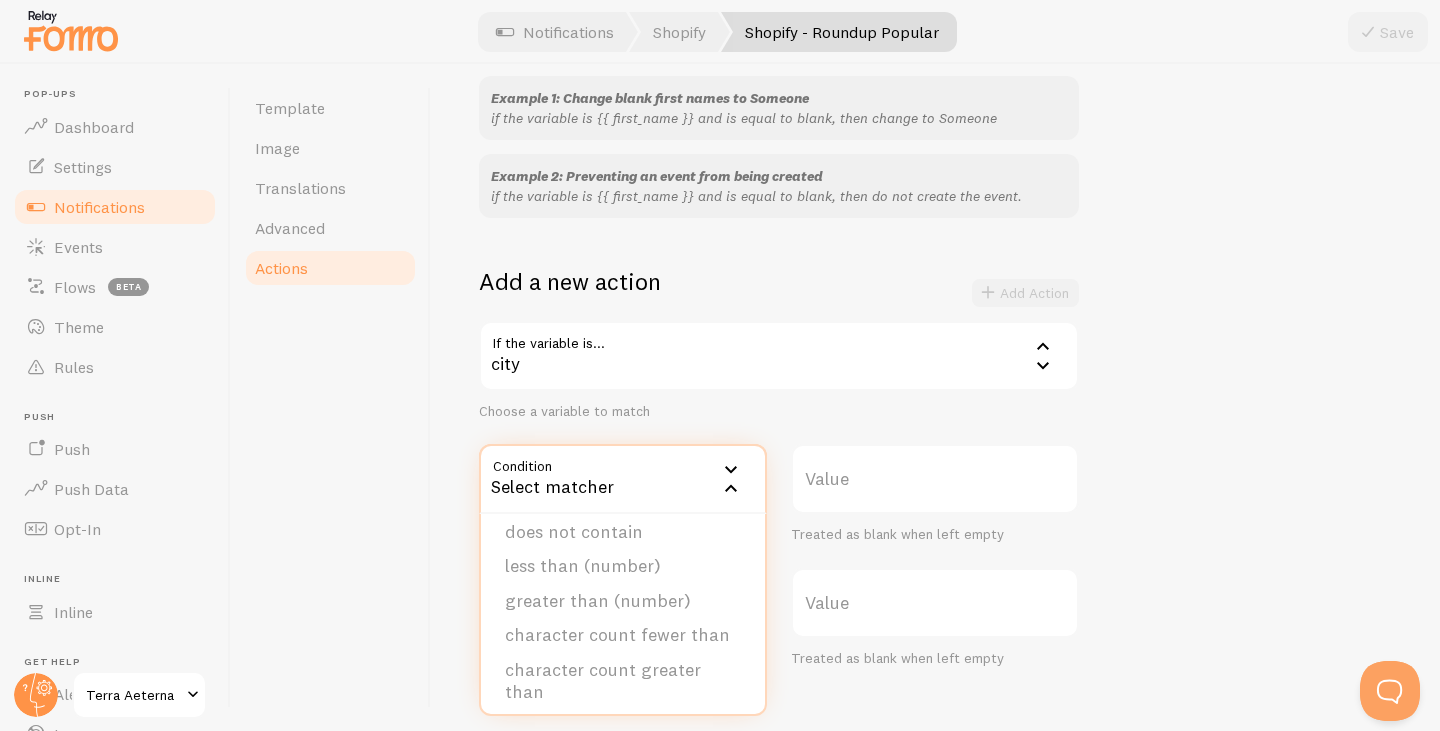 scroll, scrollTop: 122, scrollLeft: 0, axis: vertical 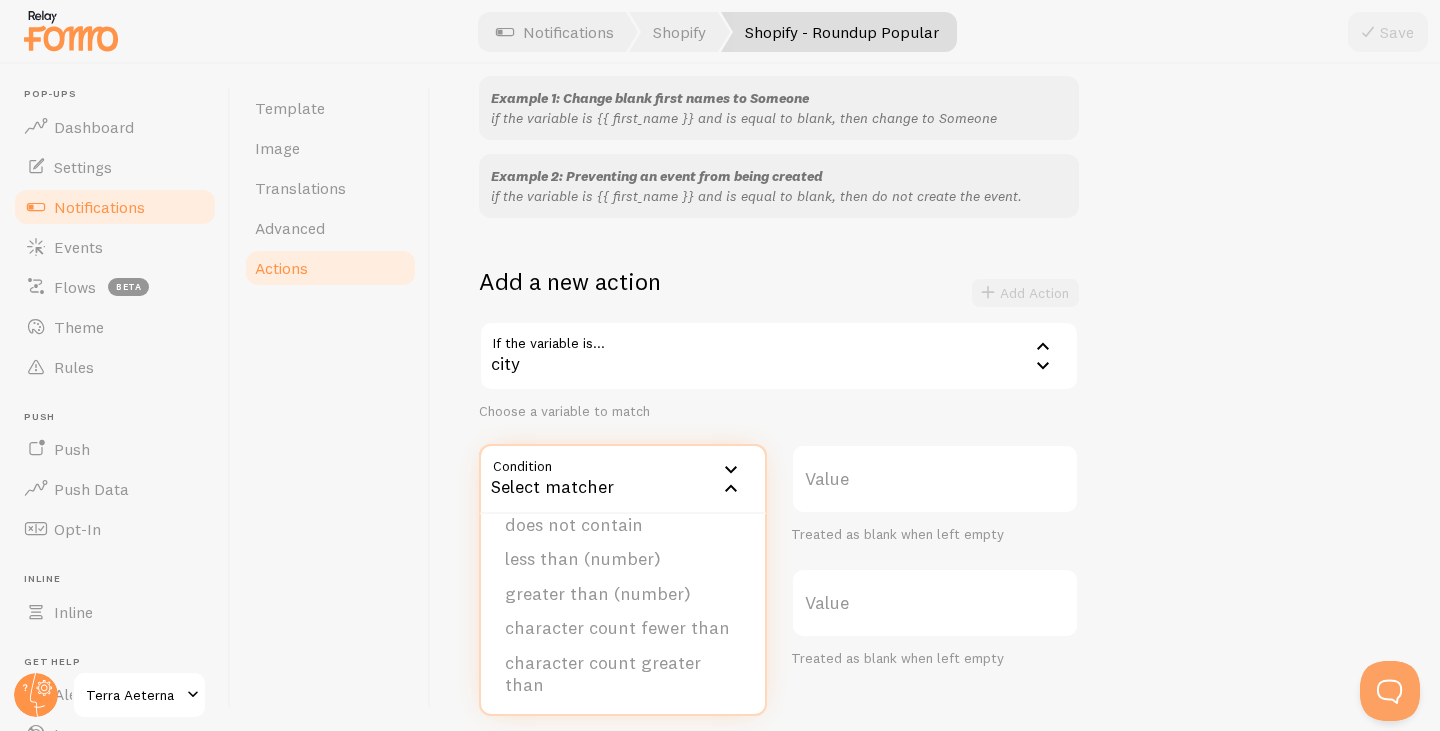 click on "[CITY], [CITY], and [CITY]" at bounding box center (935, 371) 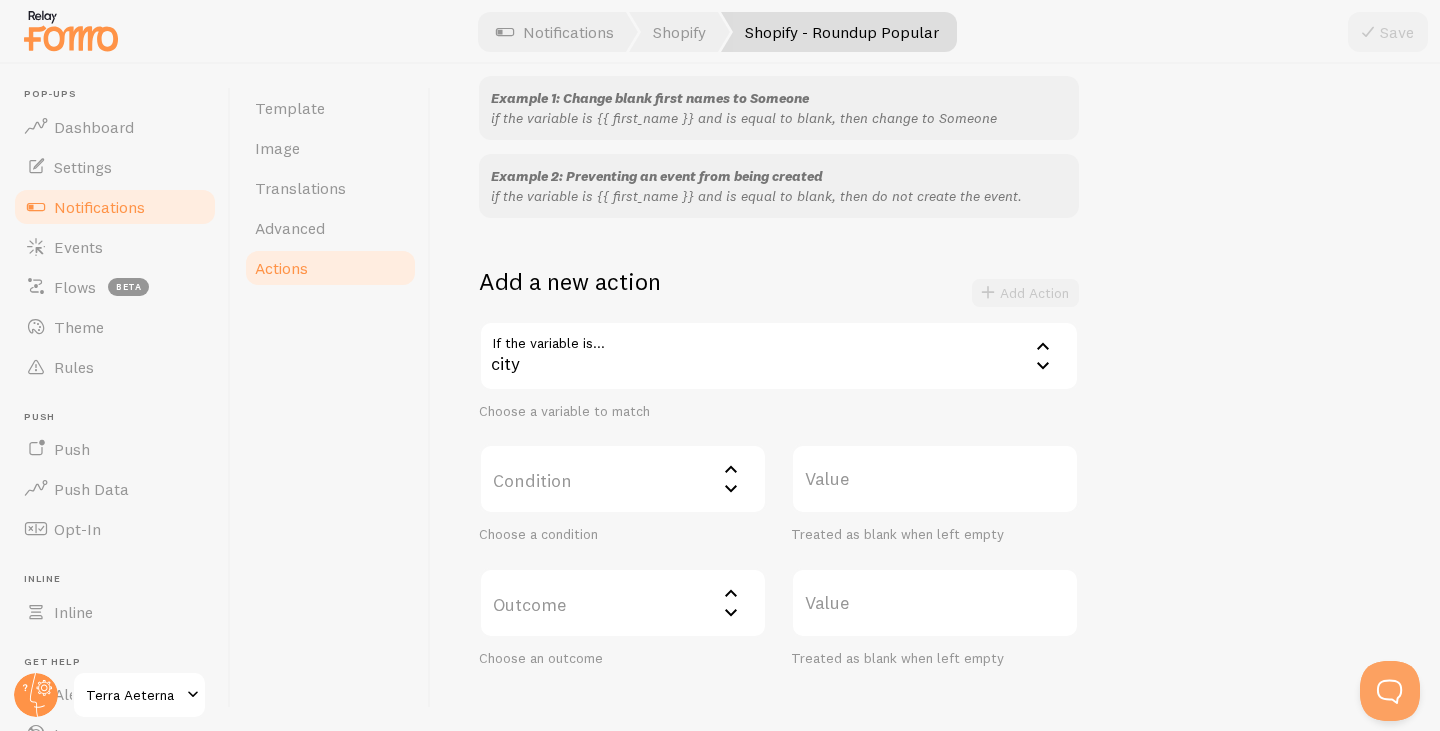 click on "Value" at bounding box center (935, 479) 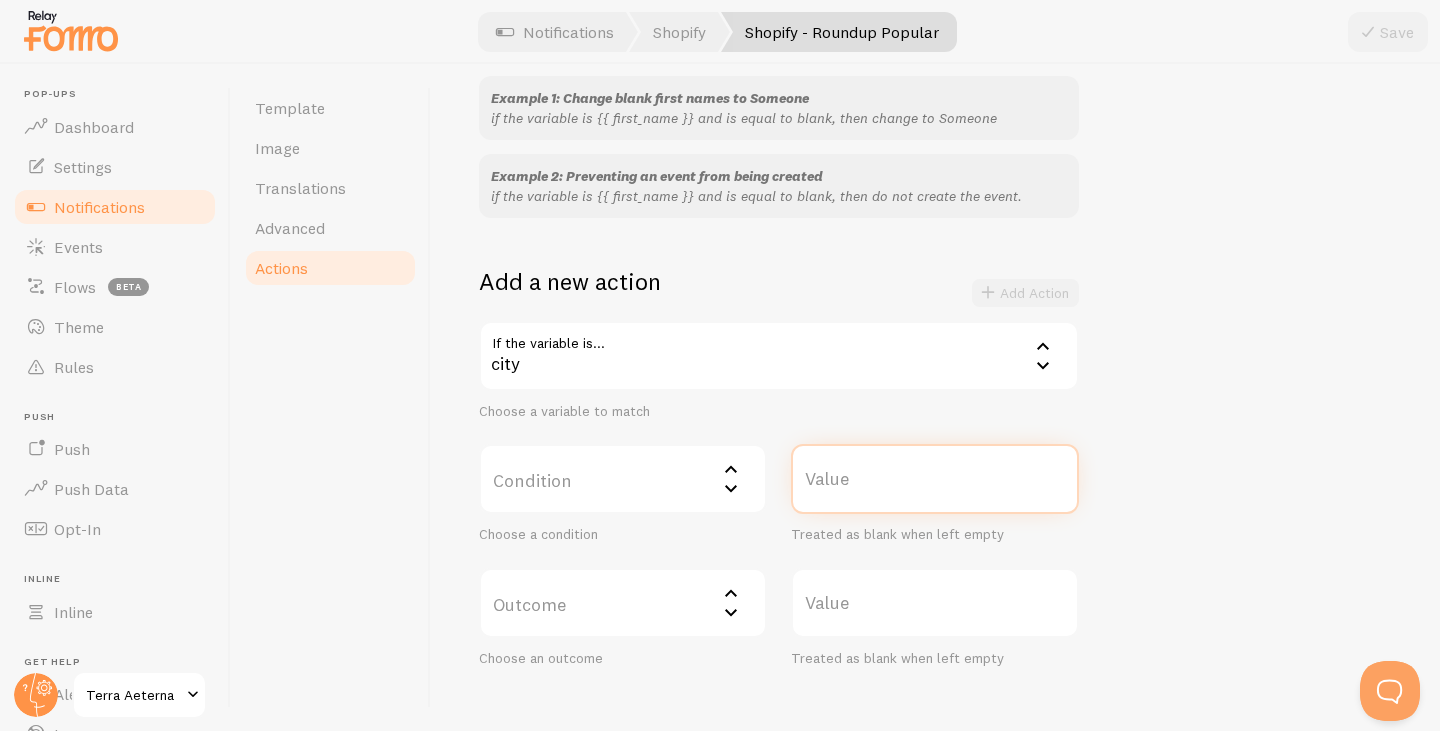 click on "Value" at bounding box center [935, 479] 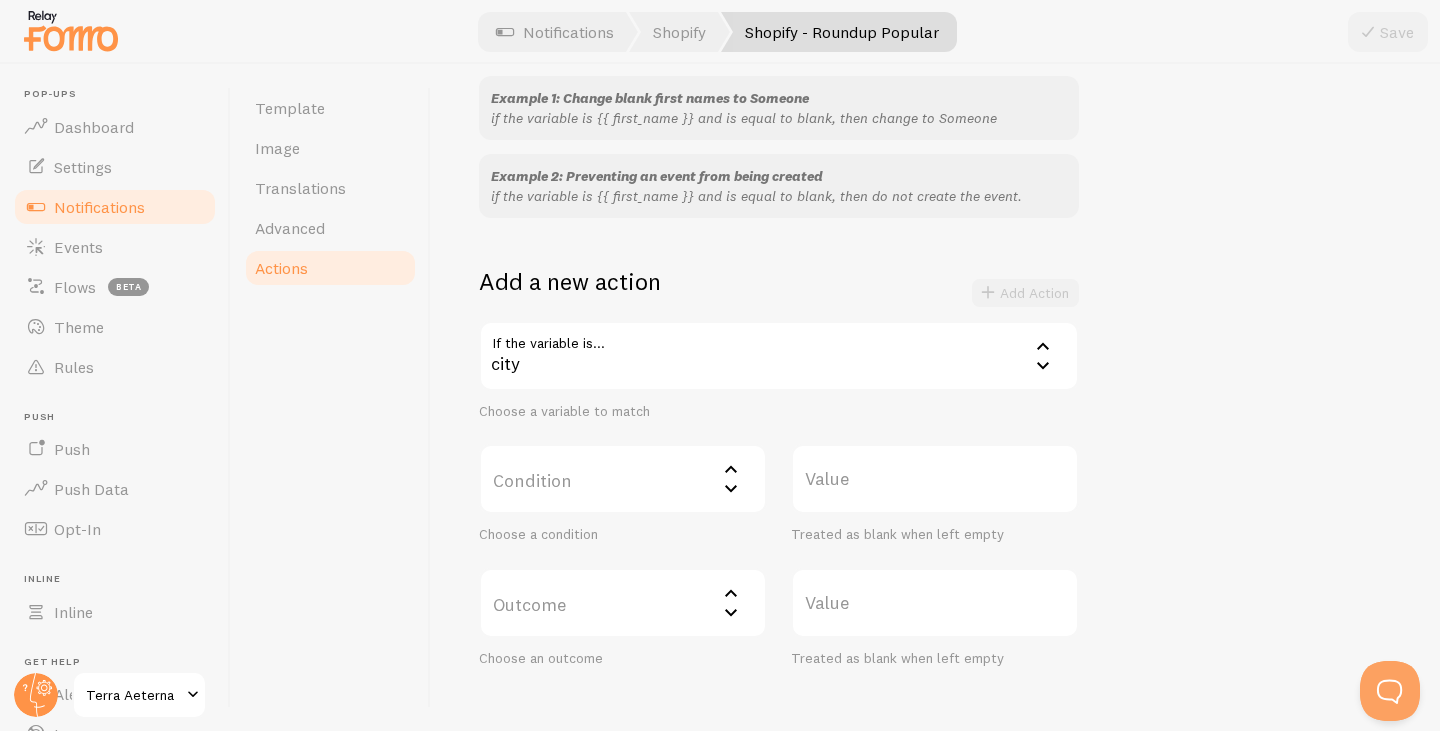 click on "[CITY], [CITY], and [CITY]" at bounding box center (935, 371) 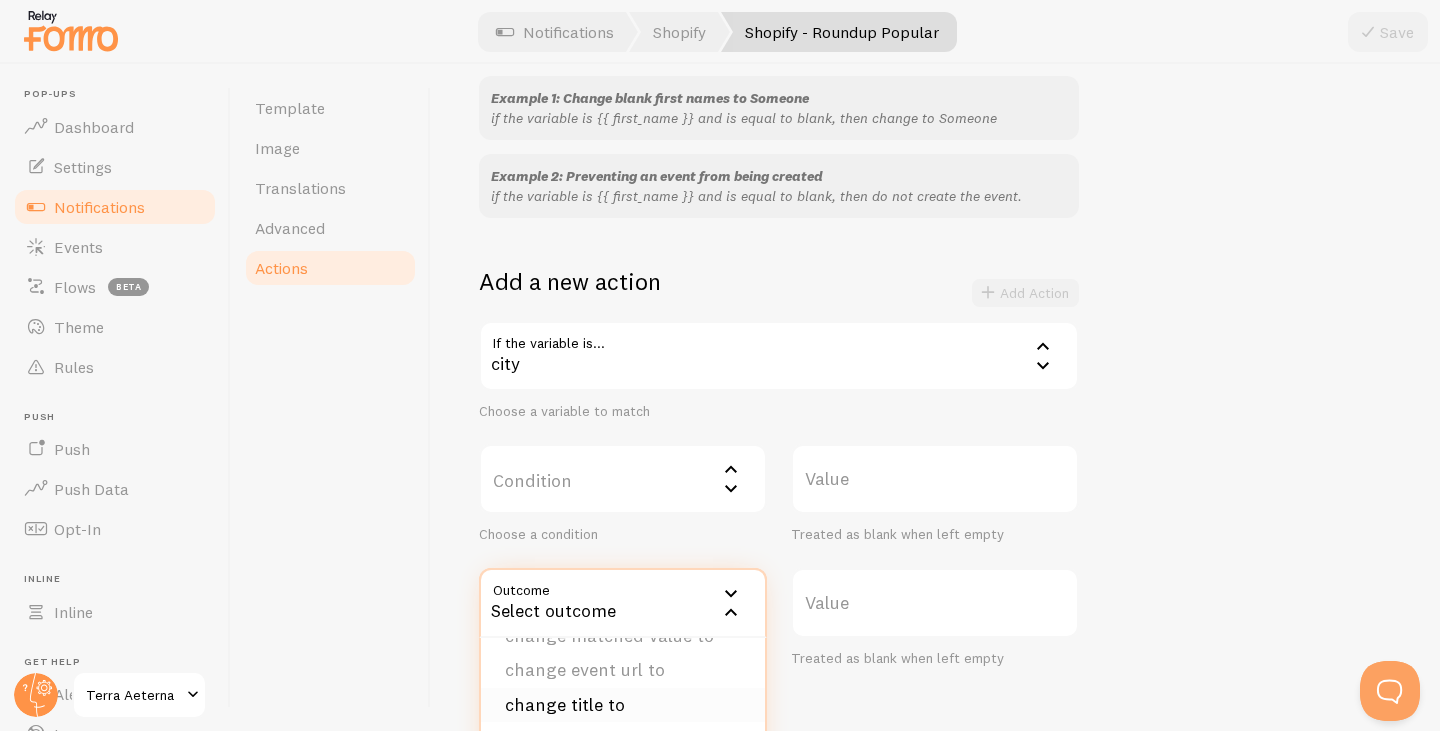 scroll, scrollTop: 200, scrollLeft: 0, axis: vertical 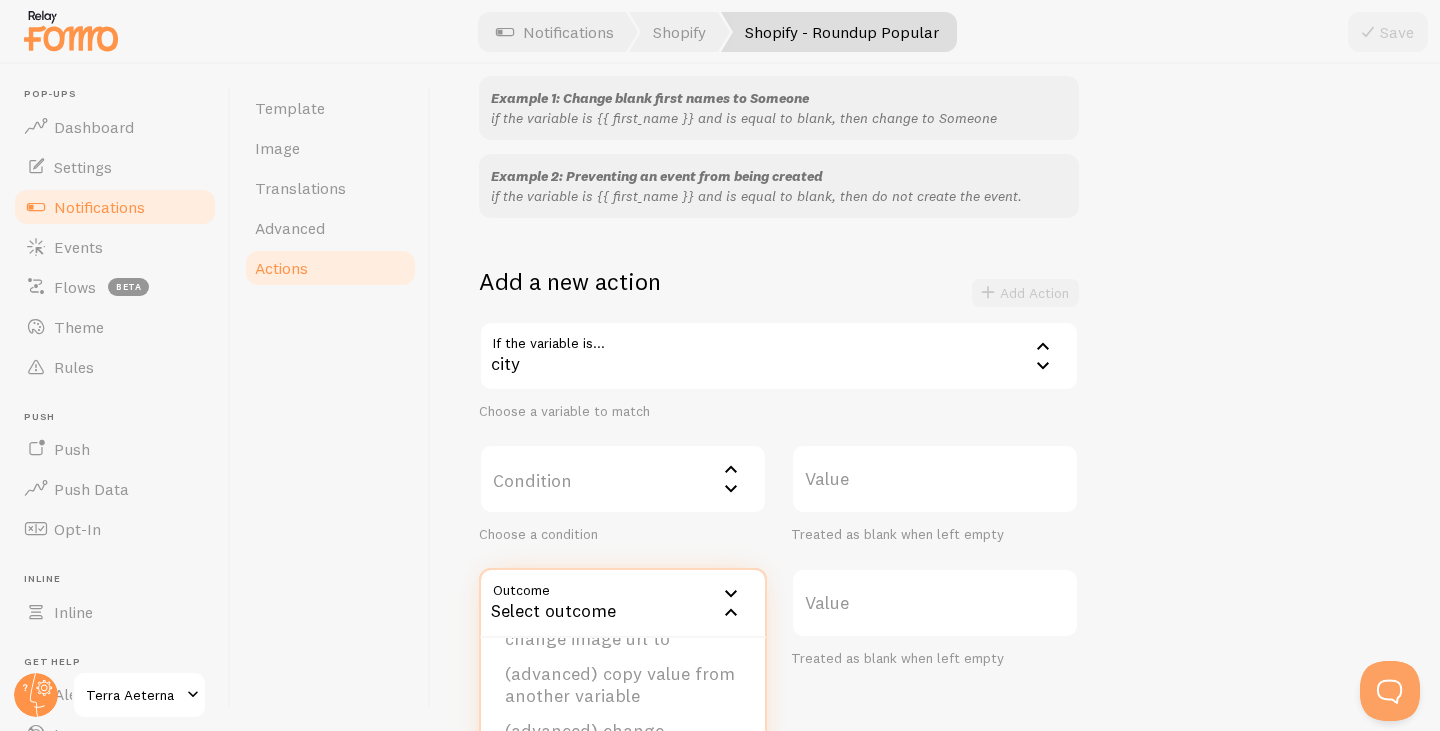 click on "Actions
You can match any {{ variable }} and replace it with a word, change event's URL, change event's image, hide event, and more. Template Actions modify new and existing Events!
Example 1: Change blank first names to Someone
if the variable is {{ first_name }} and is equal to blank, then change to Someone
Example 2: Preventing an event from being created
if the variable is {{ first_name }} and is equal to blank, then do not create the event.
Add a new action
Add Action
If the variable is...   city   city       first_name  city  province  country  title  url  image_url  email_address  ip_address  quantity    Choose a variable to match   Condition     Select matcher       equals  not equal  contains  does not contain  less than (number)  greater than (number)  character count fewer than  character count greater than    Choose a condition       Value       Treated as blank when left empty   Outcome" at bounding box center (935, 397) 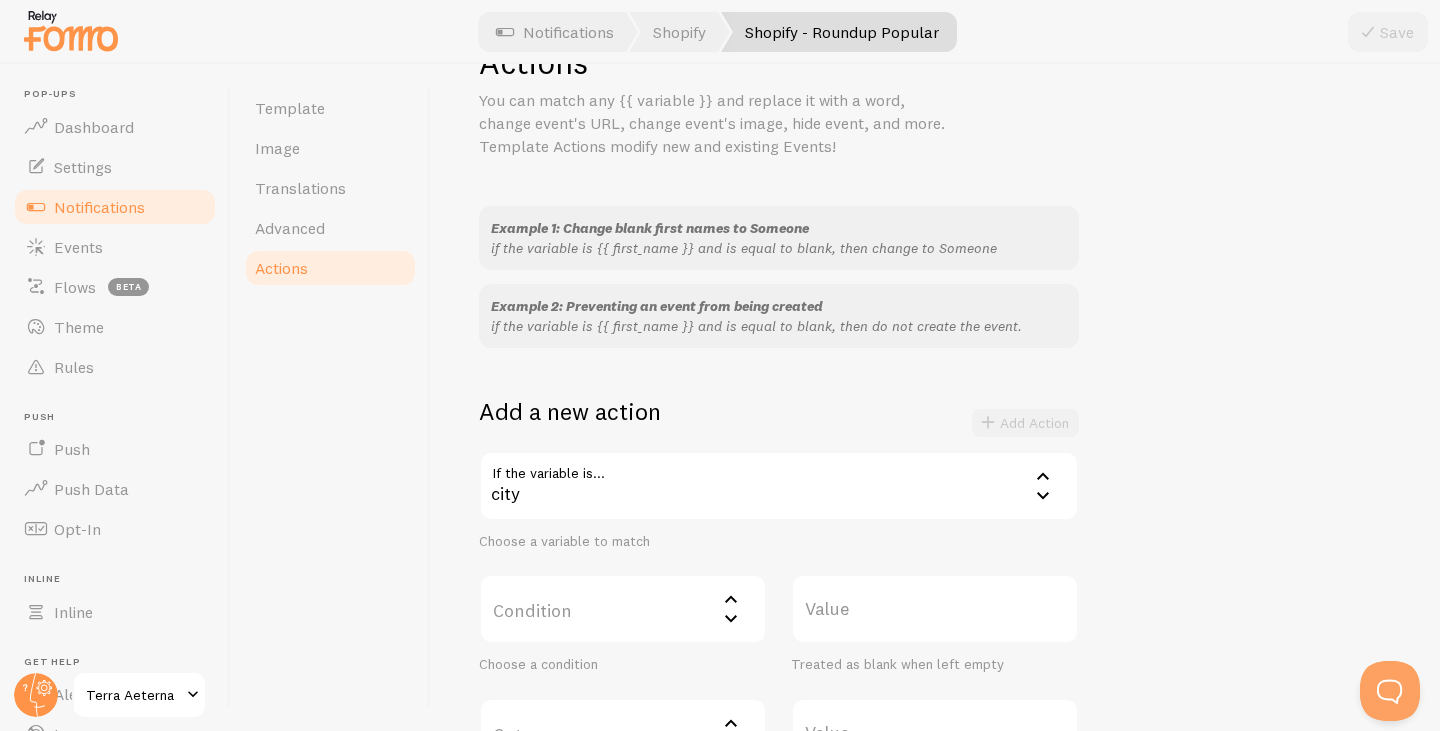 scroll, scrollTop: 0, scrollLeft: 0, axis: both 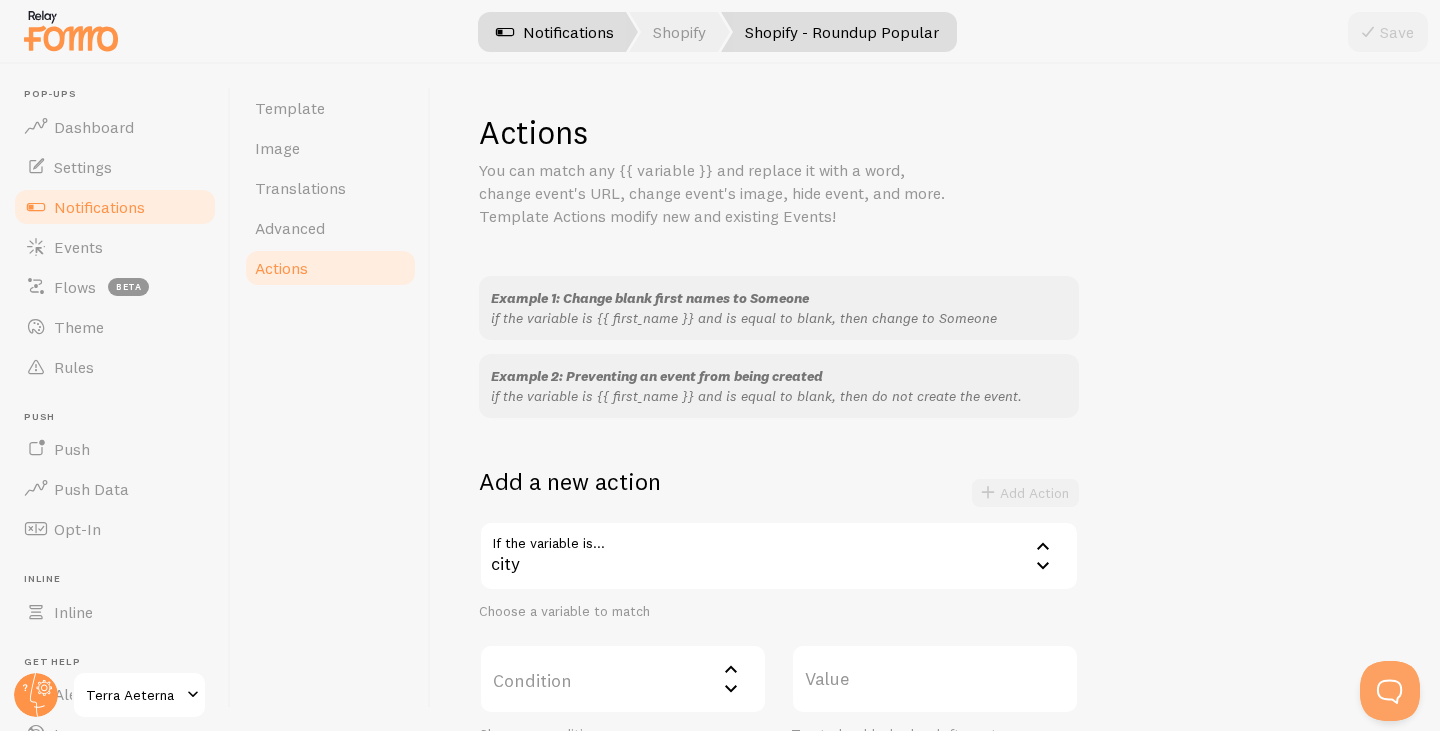 click on "Notifications" at bounding box center [555, 32] 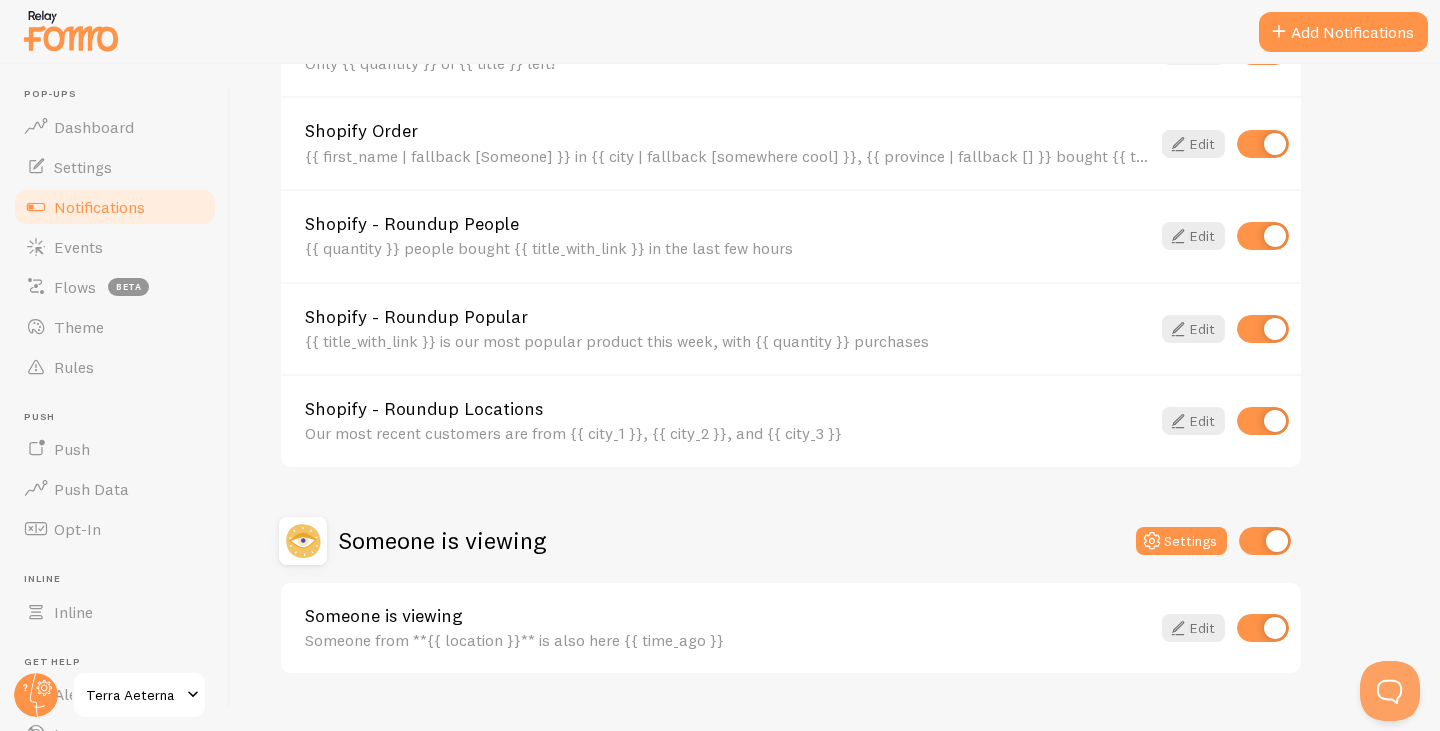 scroll, scrollTop: 1179, scrollLeft: 0, axis: vertical 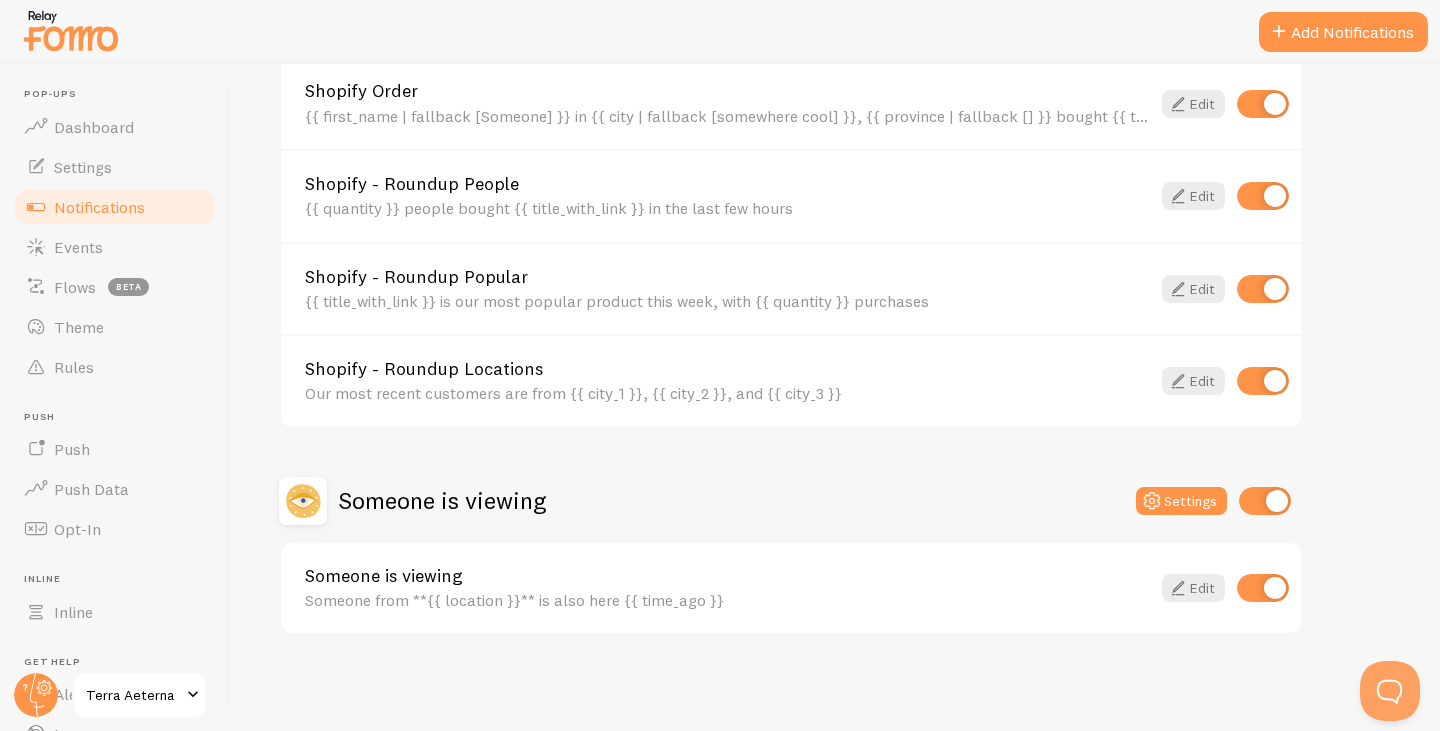 click on "Our most recent customers are from
{{ city_1 }}, {{ city_2 }}, and {{ city_3 }}" at bounding box center (727, 393) 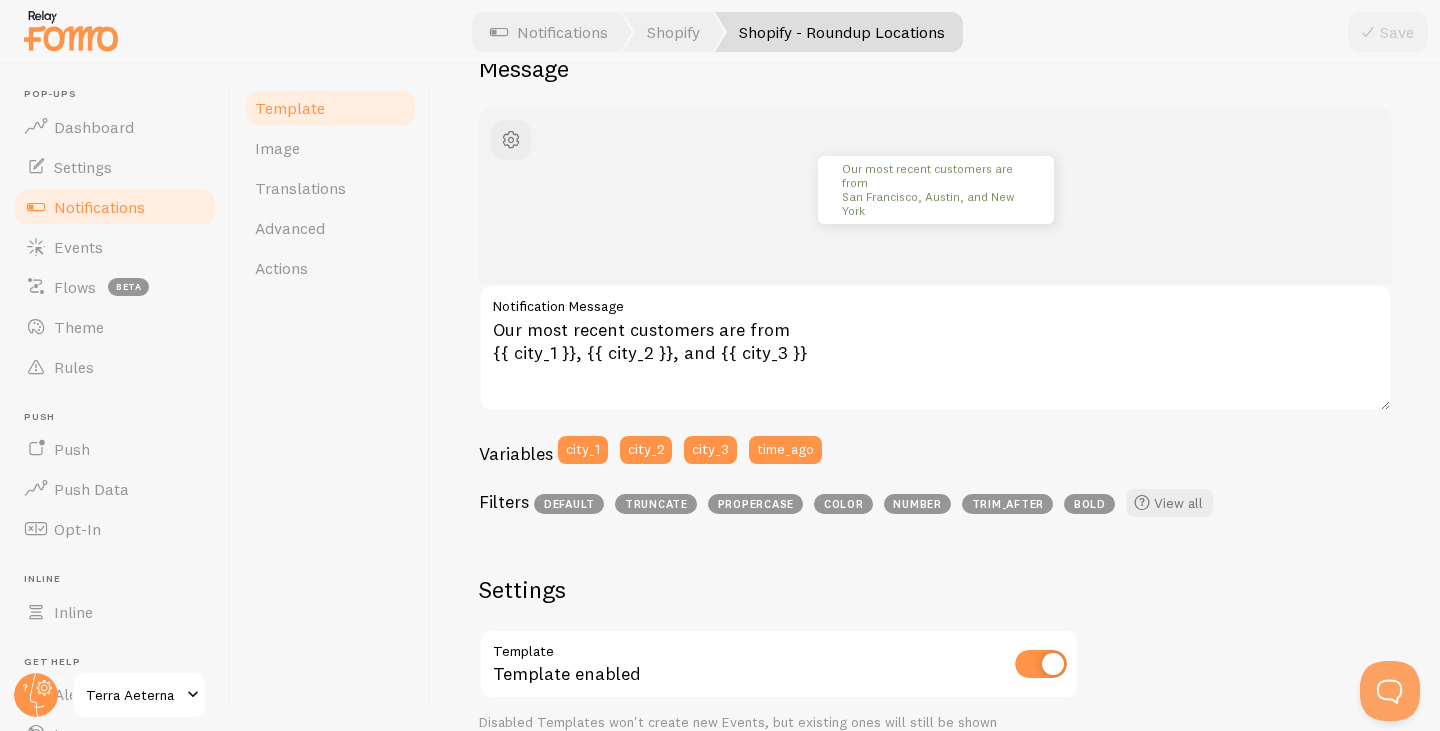 scroll, scrollTop: 300, scrollLeft: 0, axis: vertical 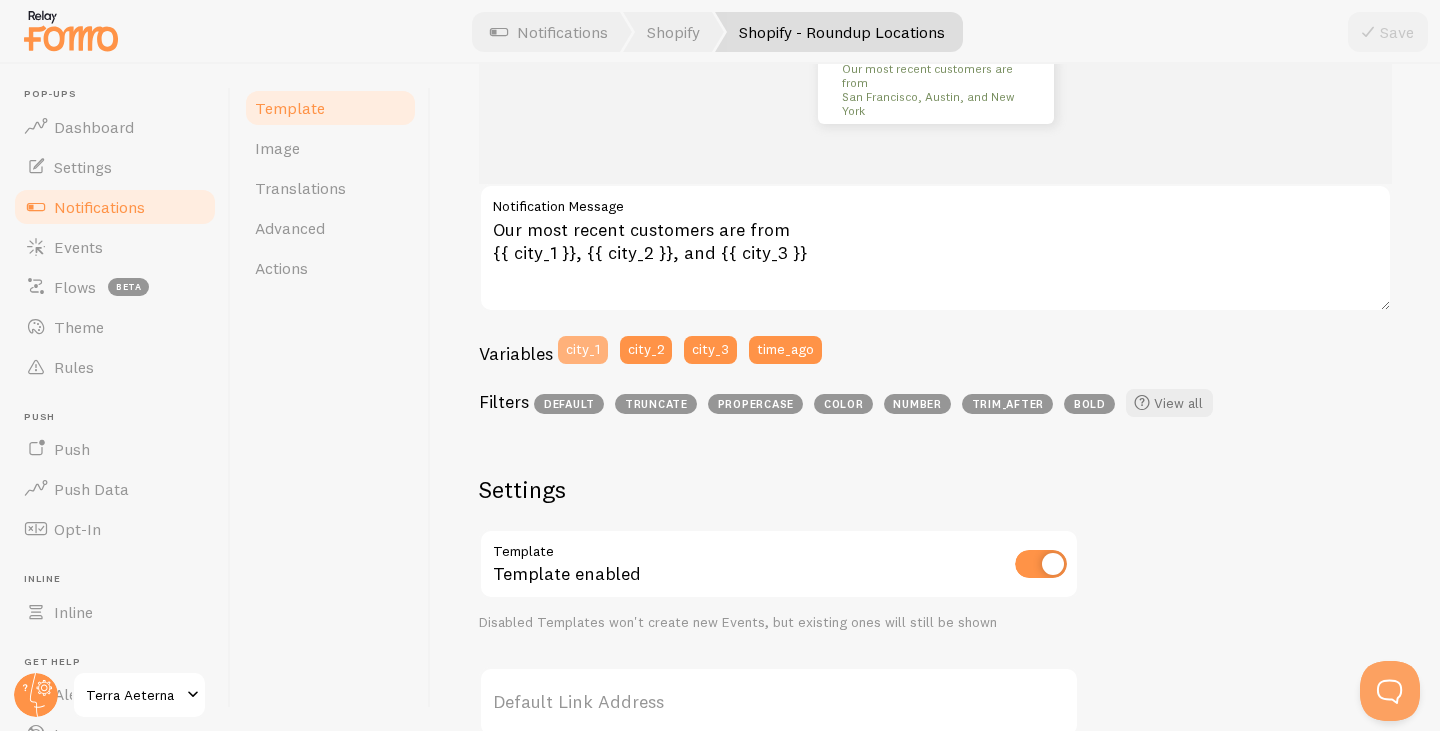 click on "city_1" at bounding box center [583, 350] 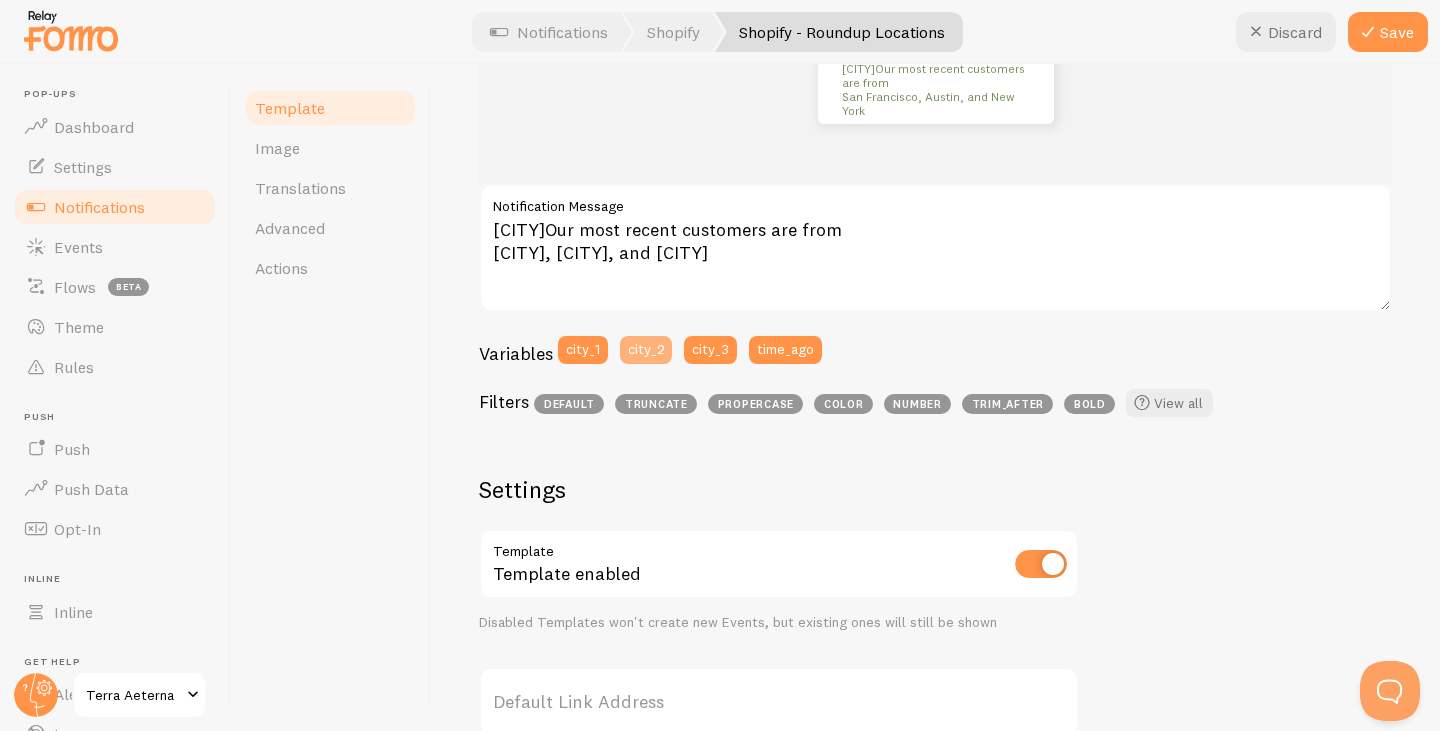 click on "city_2" at bounding box center (646, 350) 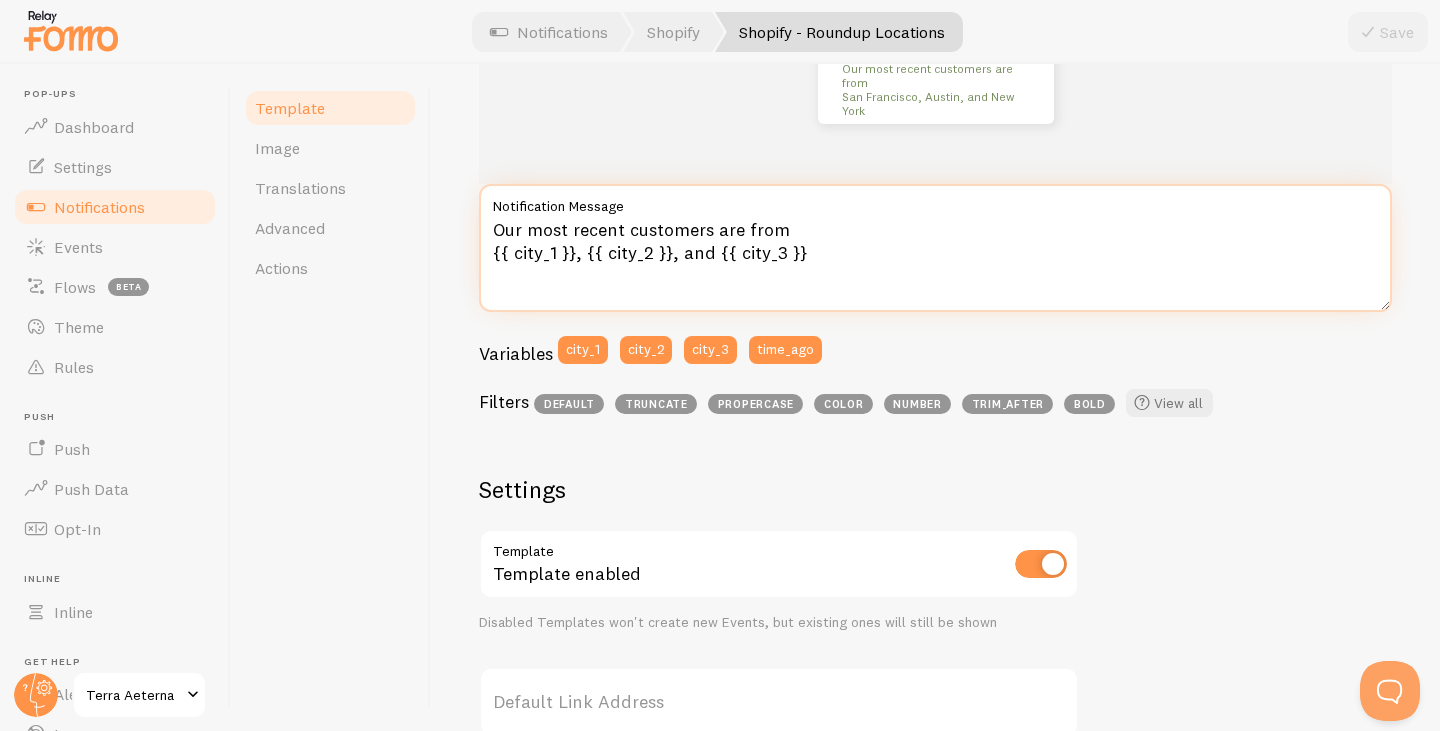 drag, startPoint x: 494, startPoint y: 251, endPoint x: 575, endPoint y: 278, distance: 85.3815 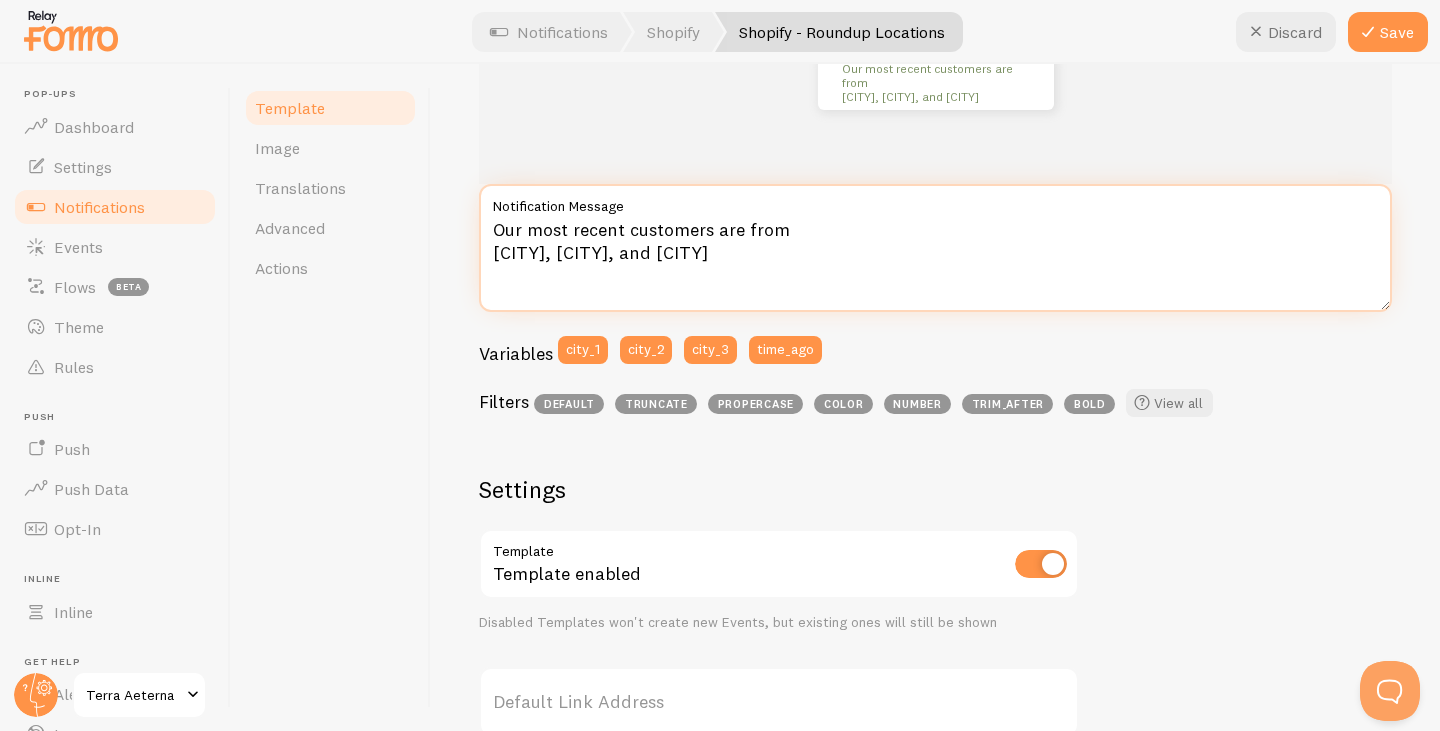 drag, startPoint x: 625, startPoint y: 251, endPoint x: 540, endPoint y: 262, distance: 85.70881 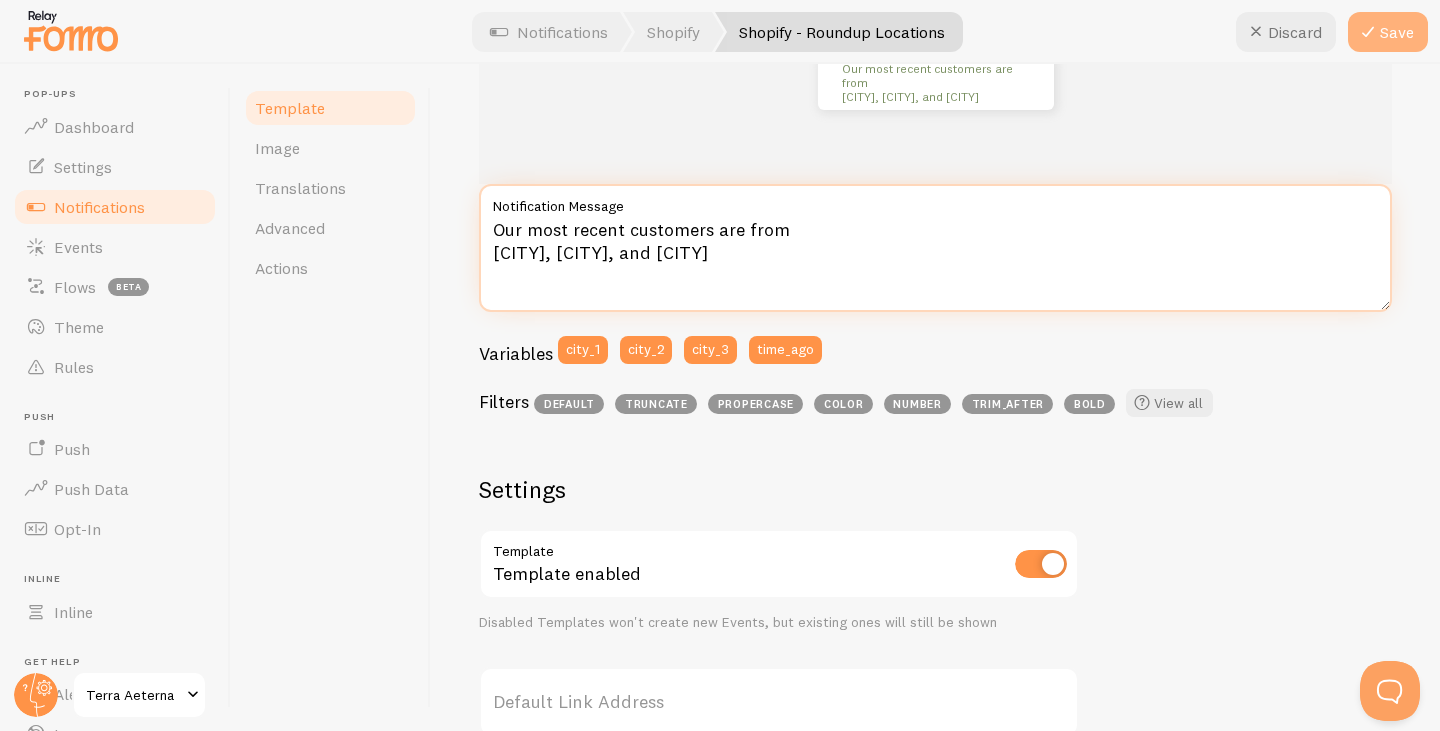 type on "Our most recent customers are from
[CITY], [CITY], and [CITY]" 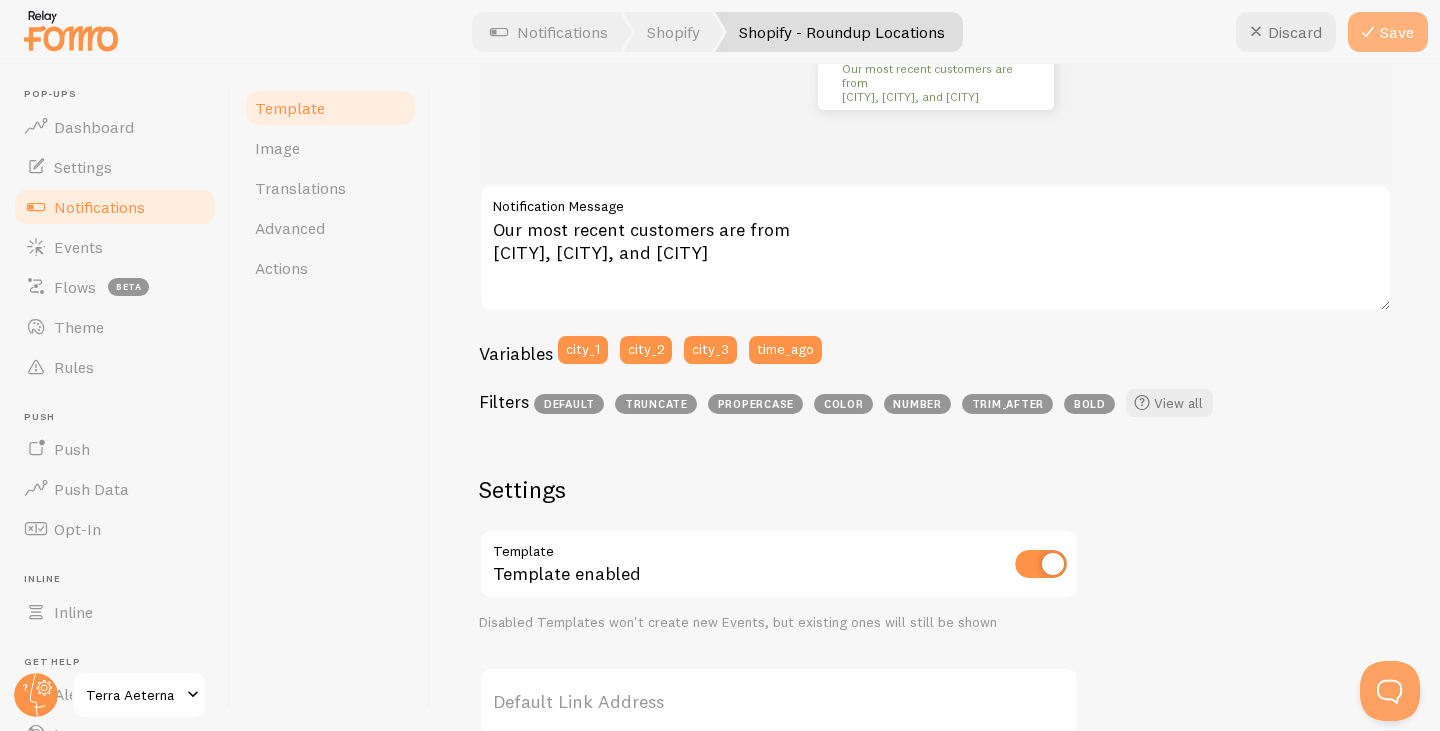 click at bounding box center [1368, 32] 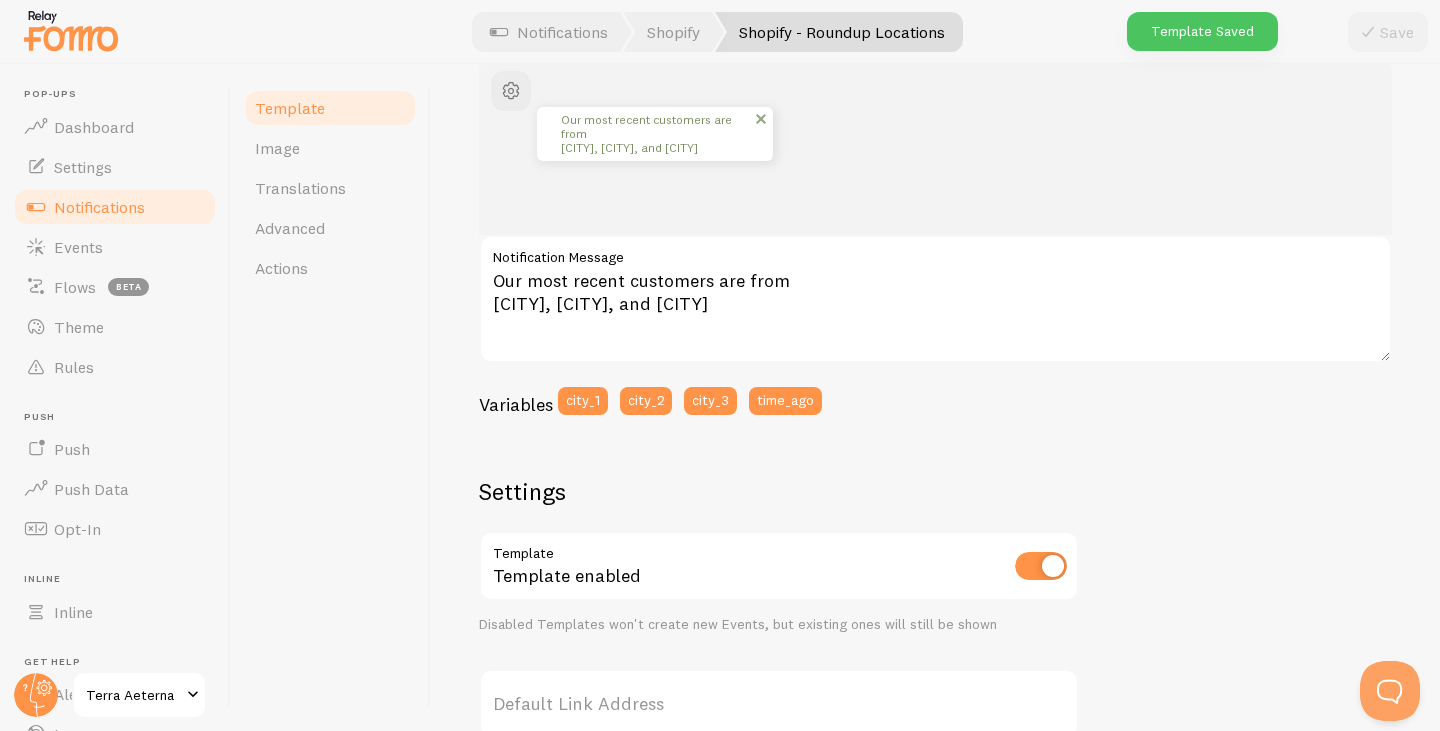 scroll, scrollTop: 200, scrollLeft: 0, axis: vertical 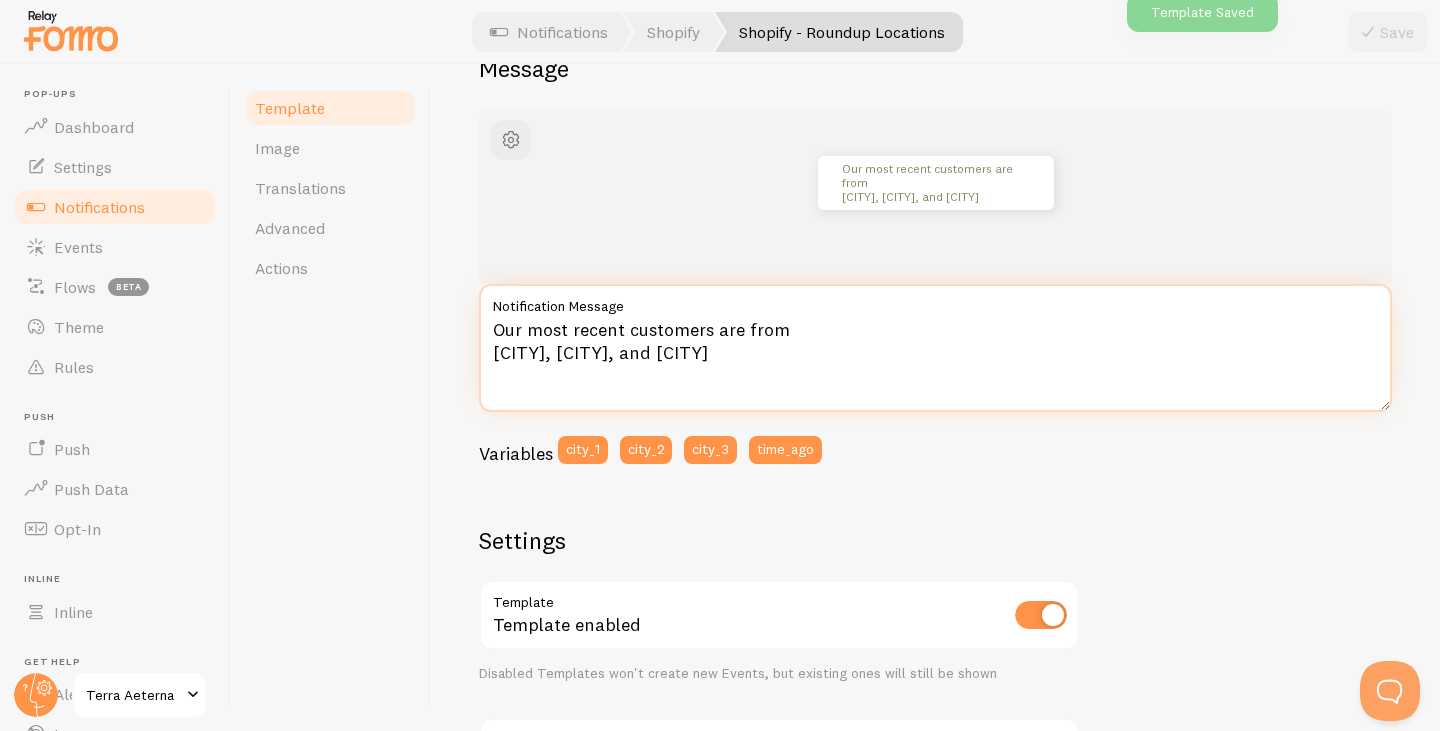 drag, startPoint x: 706, startPoint y: 353, endPoint x: 634, endPoint y: 360, distance: 72.33948 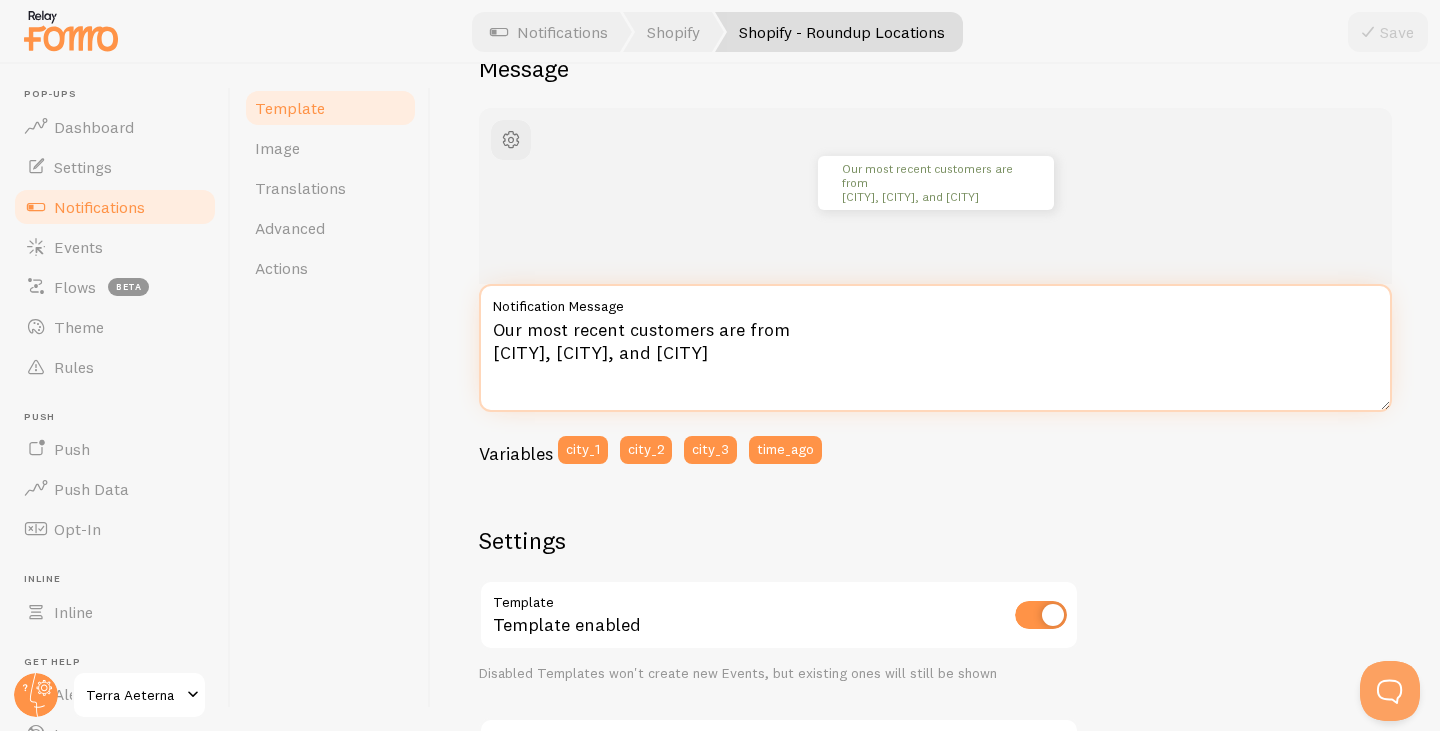 click on "Our most recent customers are from
[CITY], [CITY], and [CITY]" at bounding box center (935, 348) 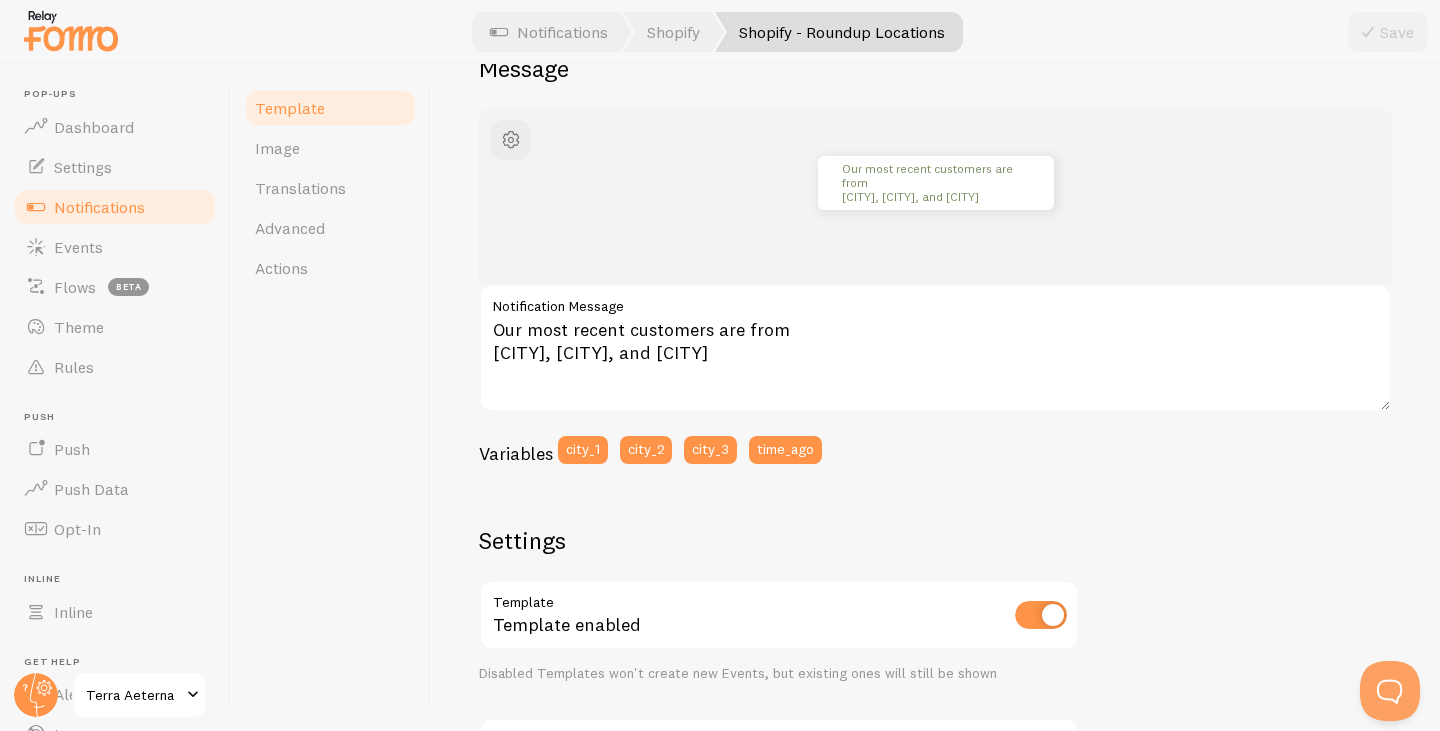 click on "Our most recent customers are from [CITY], [CITY], and [CITY]" at bounding box center (935, 196) 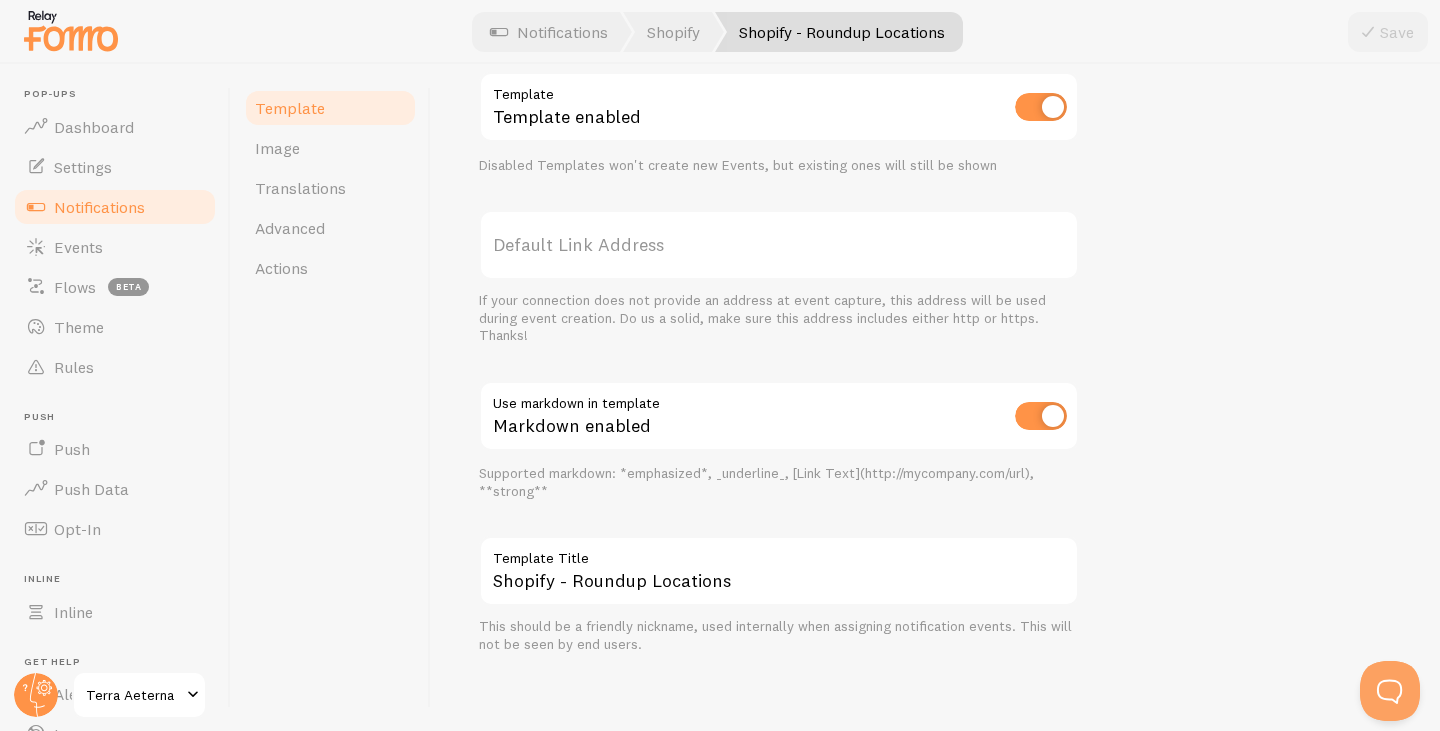 scroll, scrollTop: 714, scrollLeft: 0, axis: vertical 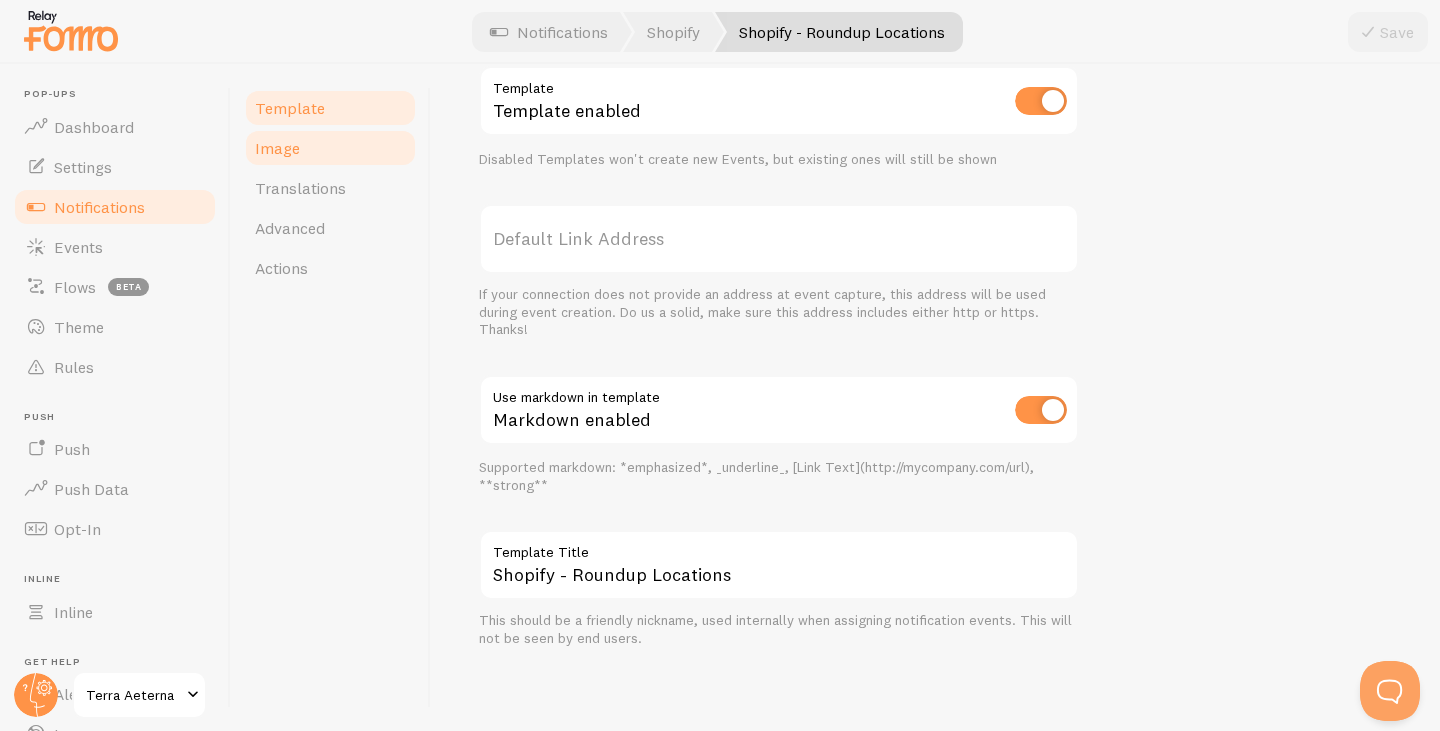 click on "Image" at bounding box center [330, 148] 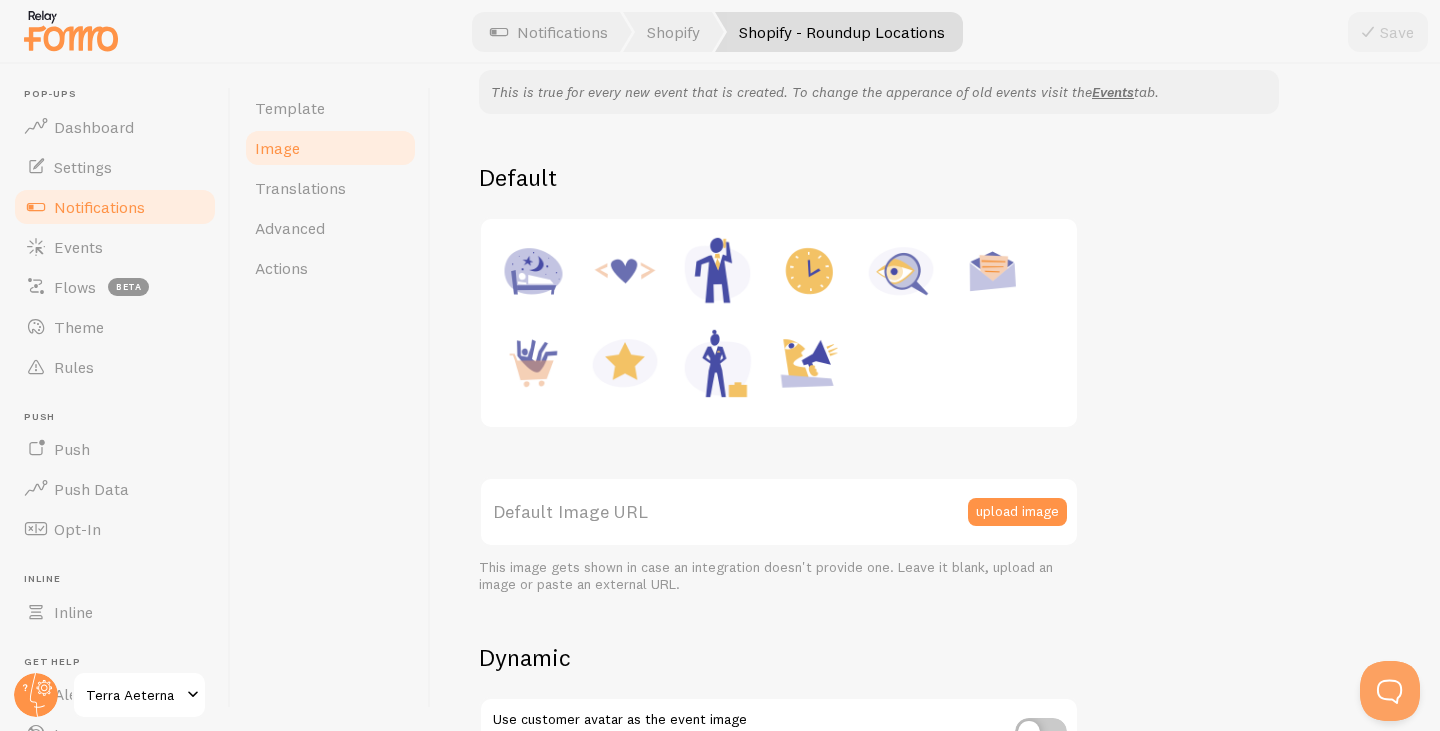 scroll, scrollTop: 200, scrollLeft: 0, axis: vertical 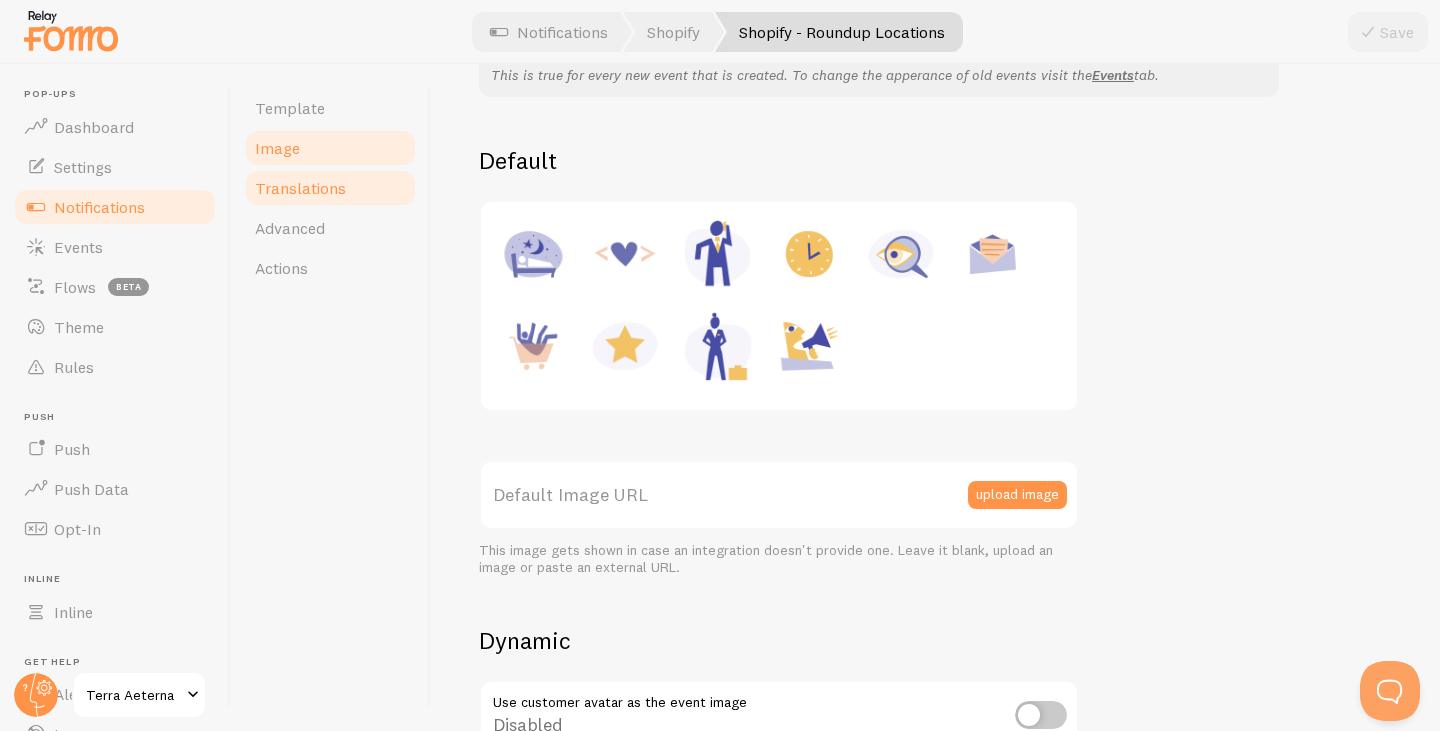 click on "Translations" at bounding box center (330, 188) 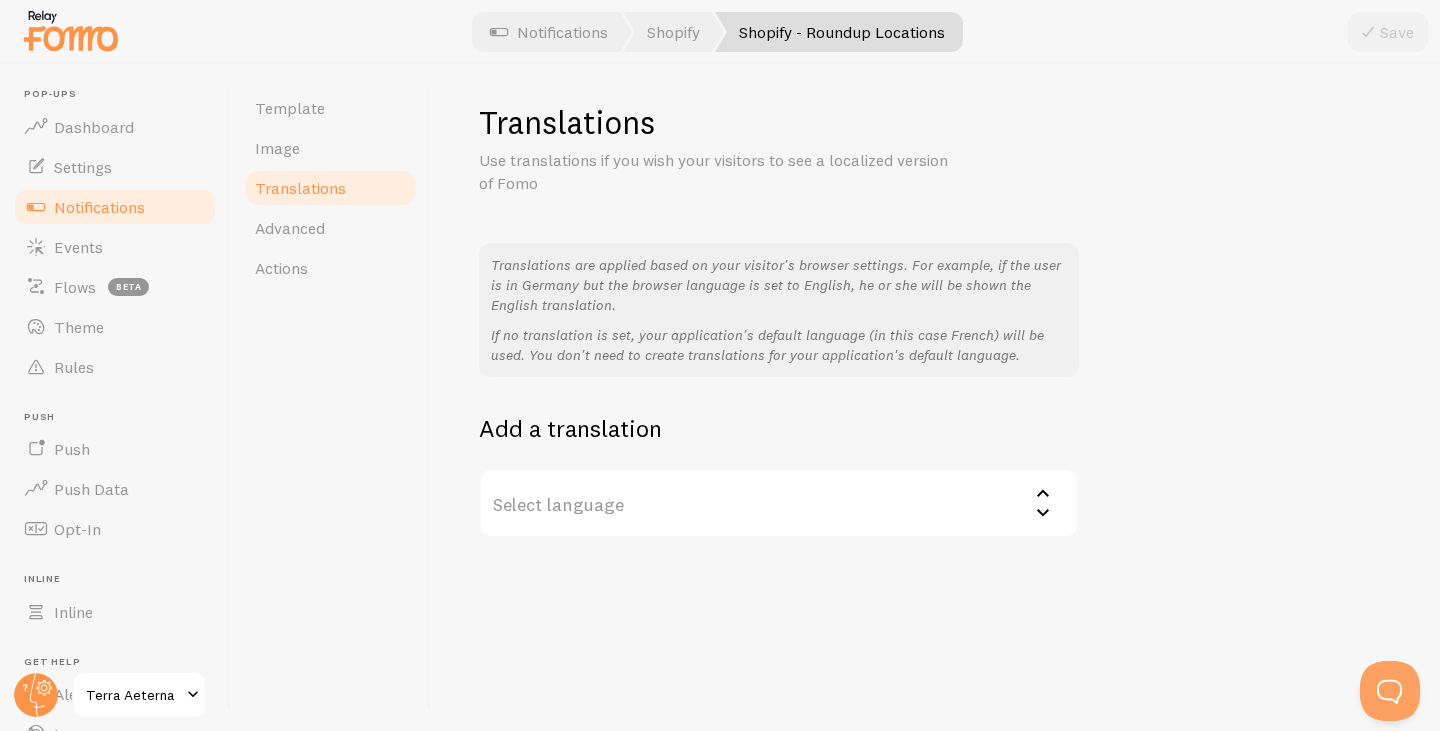 scroll, scrollTop: 18, scrollLeft: 0, axis: vertical 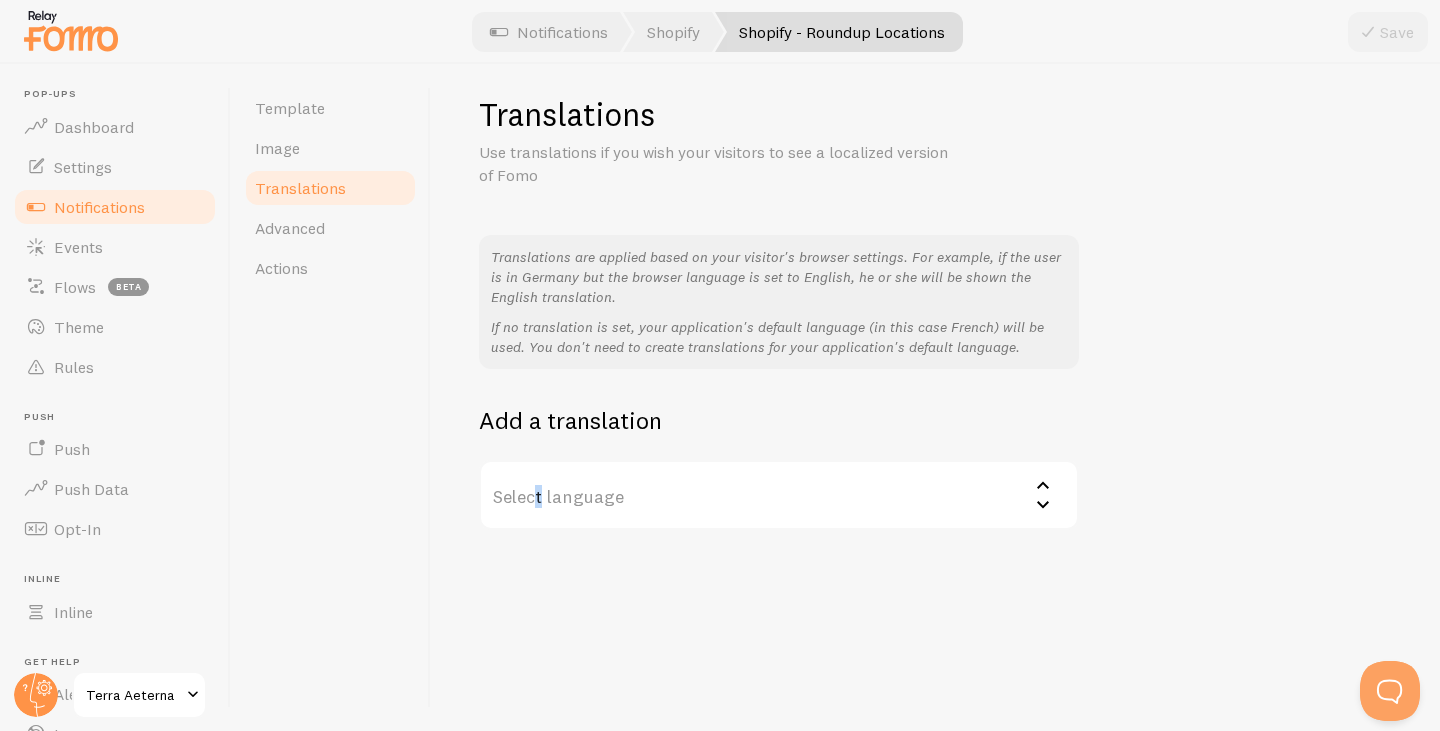 click on "Select language" at bounding box center [779, 495] 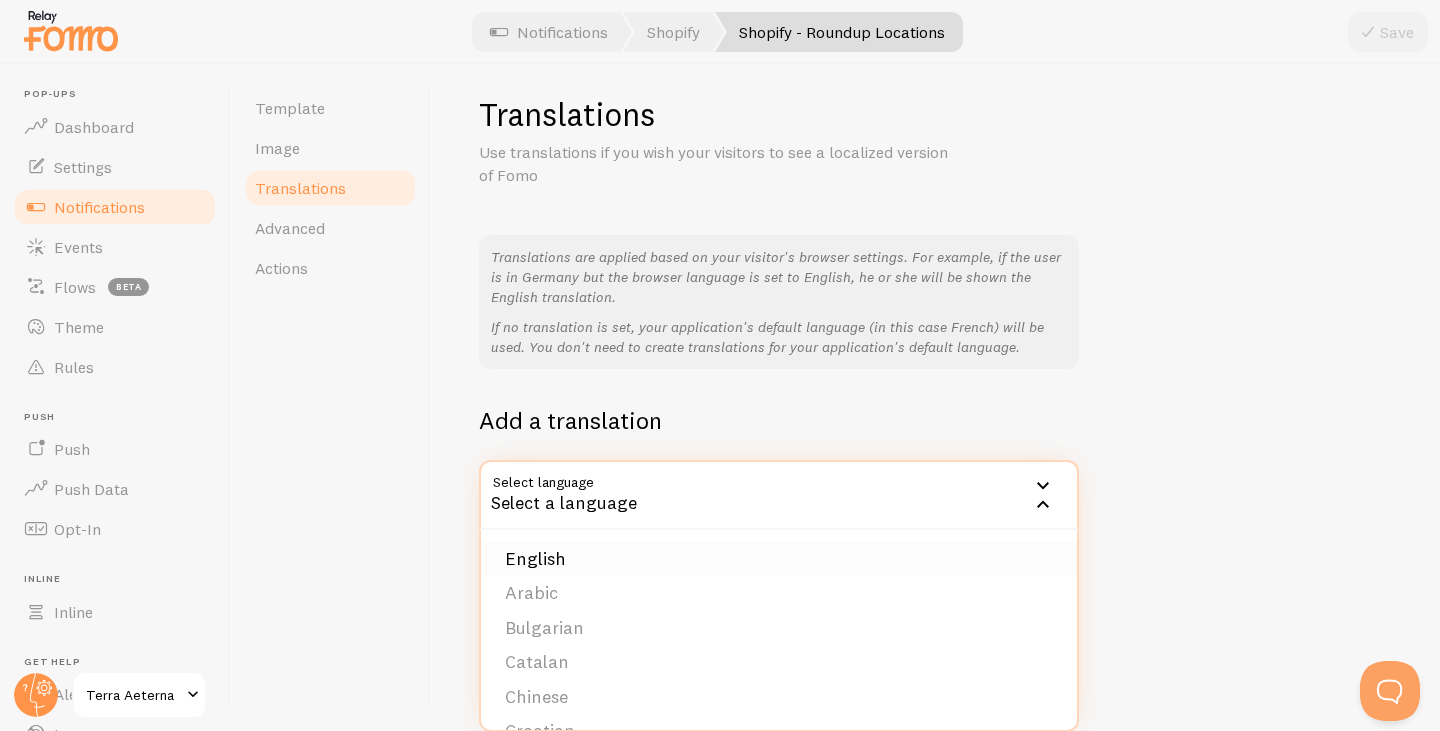 click on "English" at bounding box center (779, 559) 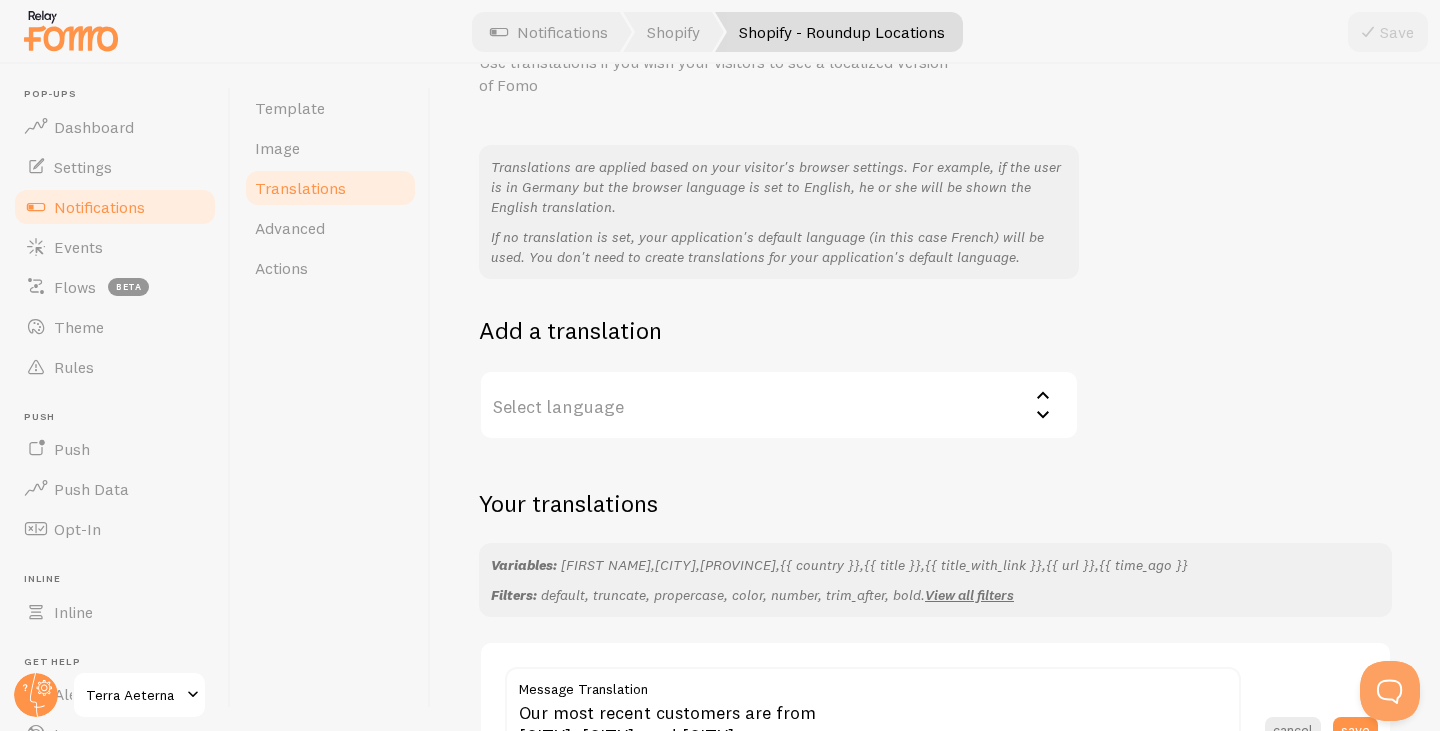 scroll, scrollTop: 293, scrollLeft: 0, axis: vertical 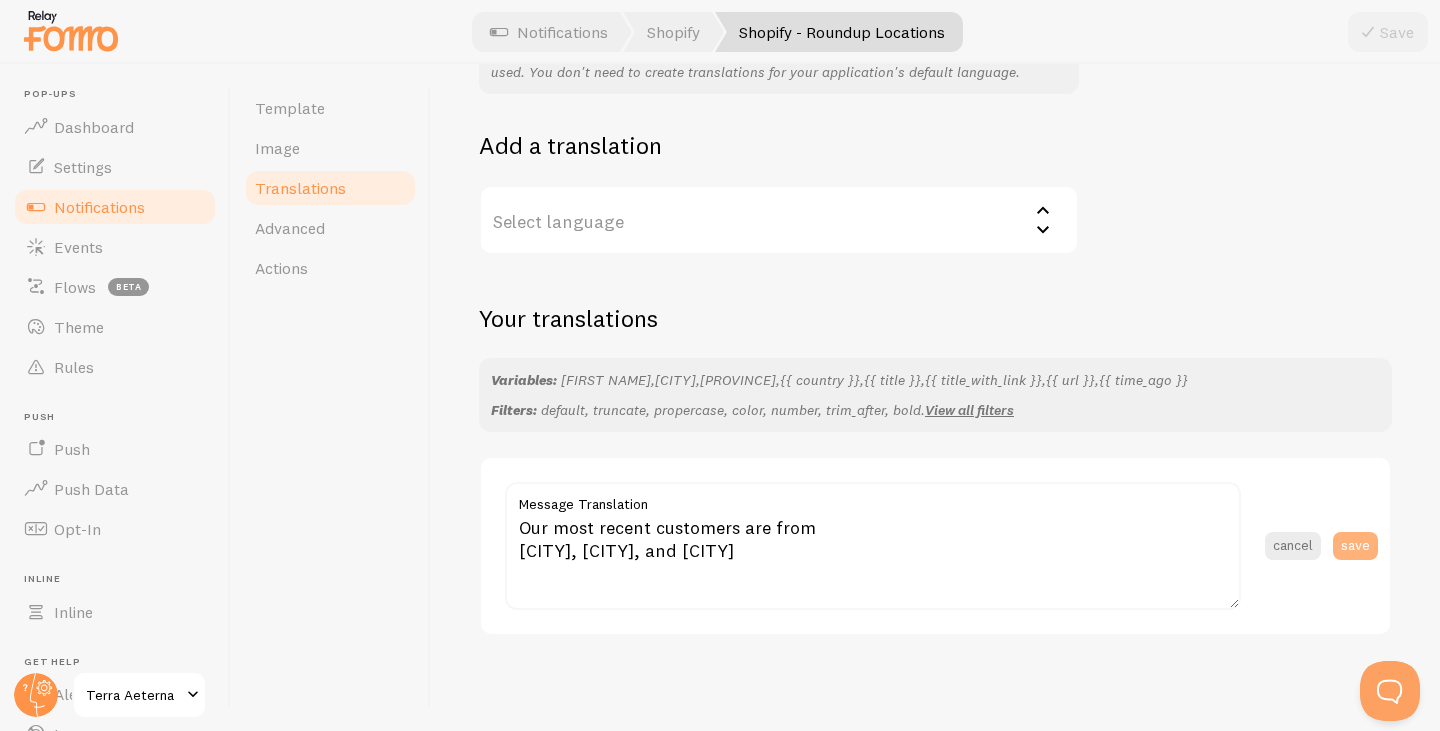 click on "save" at bounding box center (1355, 546) 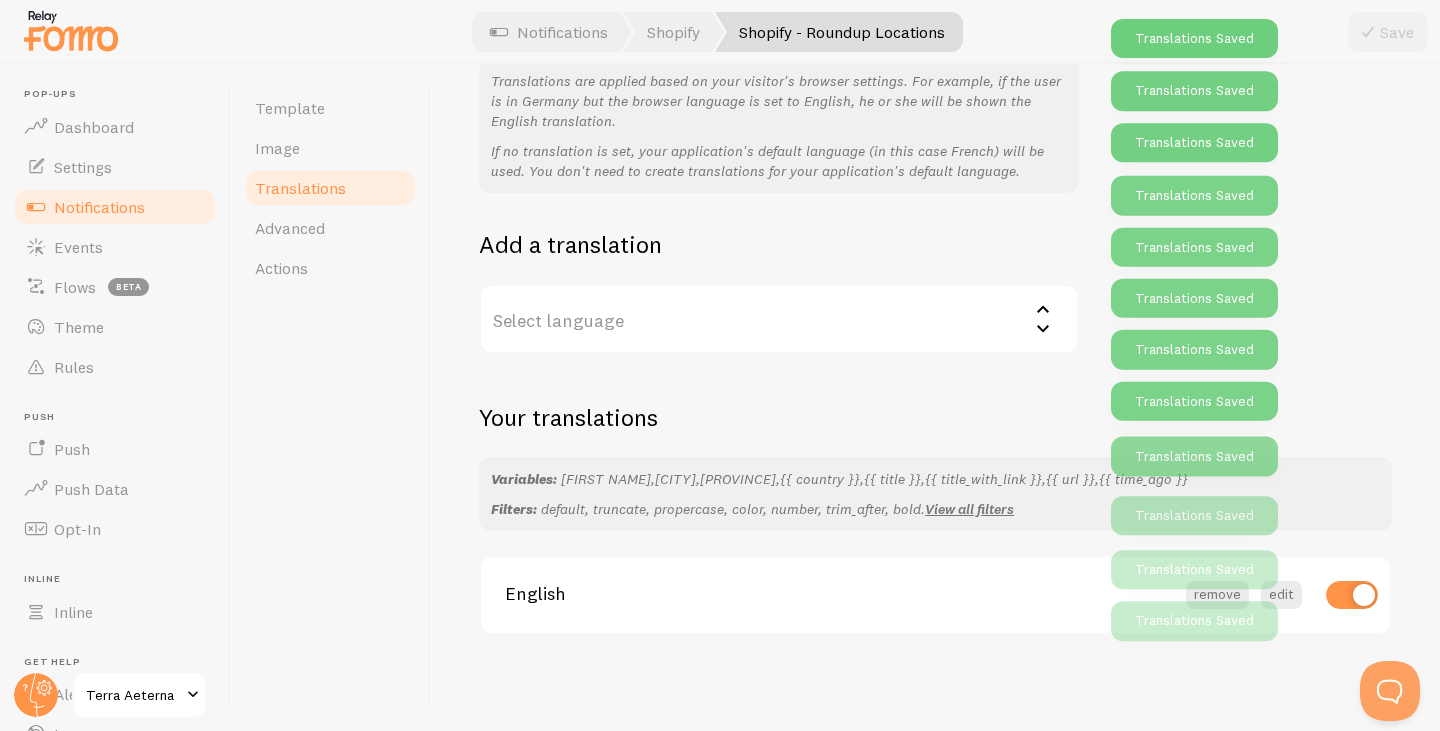 scroll, scrollTop: 193, scrollLeft: 0, axis: vertical 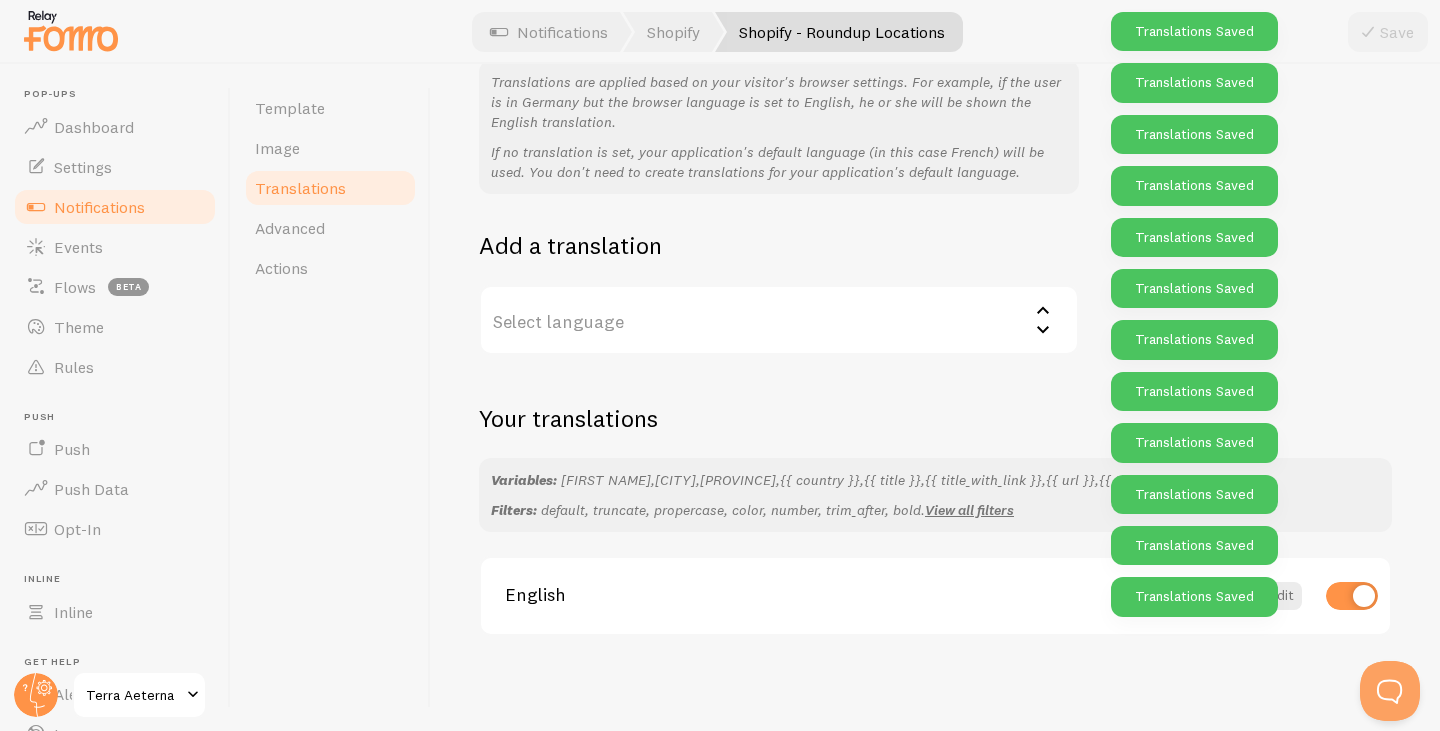 click on "Translations
Use translations if you wish your visitors to see a localized version of Fomo
Translations are applied based on your visitor's browser settings. For example, if the user is in Germany but the browser language is set to English, he or she will be shown the English translation.
If no translation is set, your application's default language (in this case French) will be used. You don't need to create translations for your application's default language.
Add a translation   Select language     Select a language       Arabic  Bulgarian  Catalan  Chinese  Croatian  Danish  Dutch  Finnish  German  Greek  Hebrew  Hungarian  Italian  Japanese  Korean  Lithuanian  Norwegian  Polish  Portuguese  Romanian  Russian  Serbian  Slovak  Slovenian  Spanish  Swedish  Turkish      Your translations     Variables:
{{ first_name }},
{{ city }},
{{ province }},
{{ country }},    Filters:" at bounding box center (935, 397) 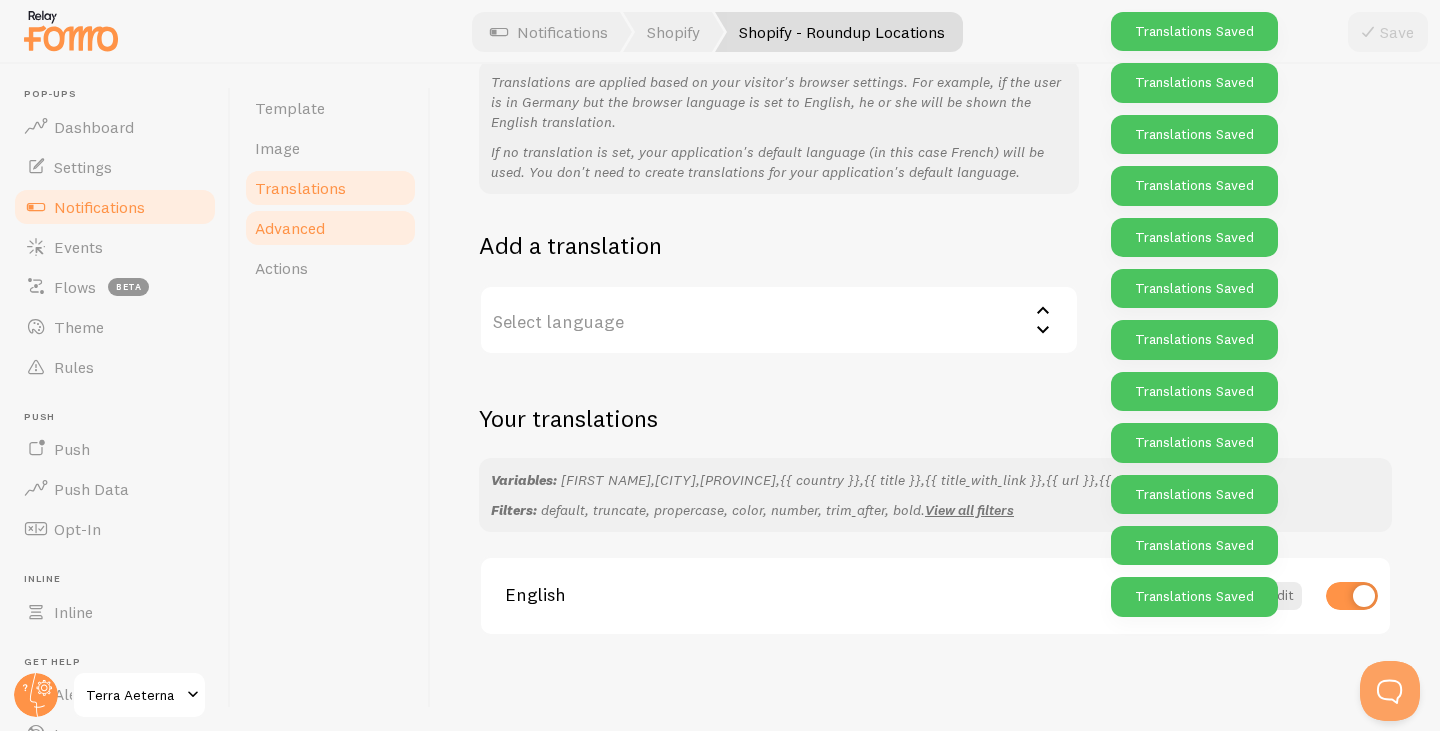 click on "Advanced" at bounding box center (290, 228) 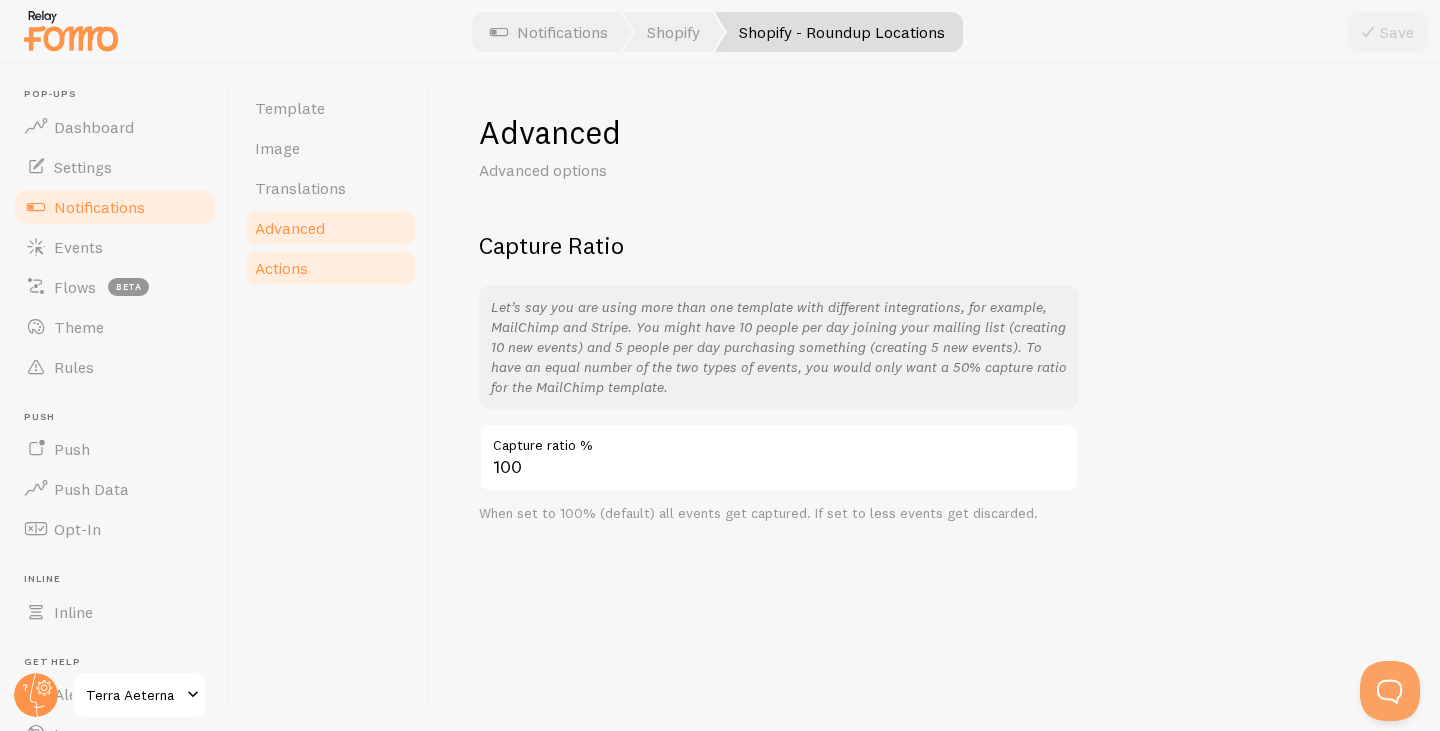 click on "Actions" at bounding box center (330, 268) 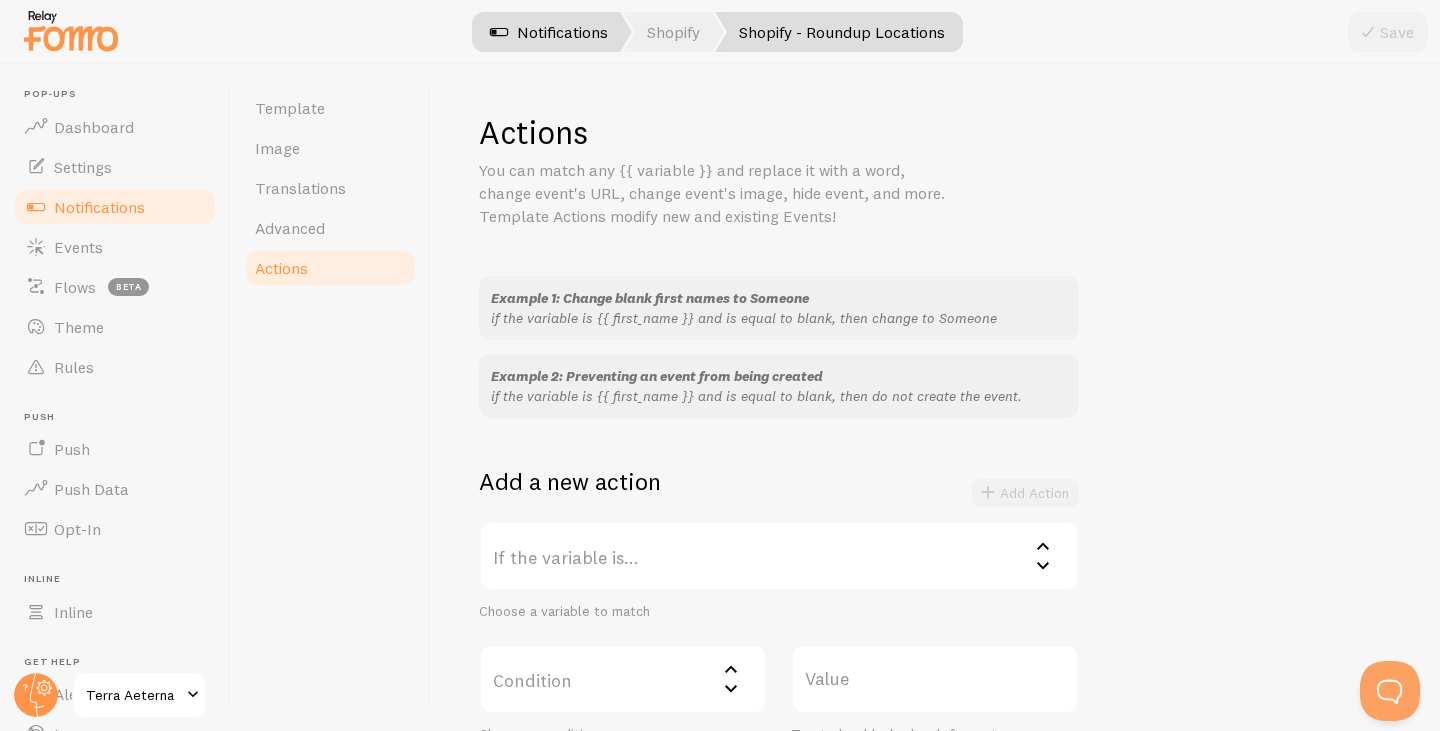 click on "Notifications" at bounding box center (549, 32) 